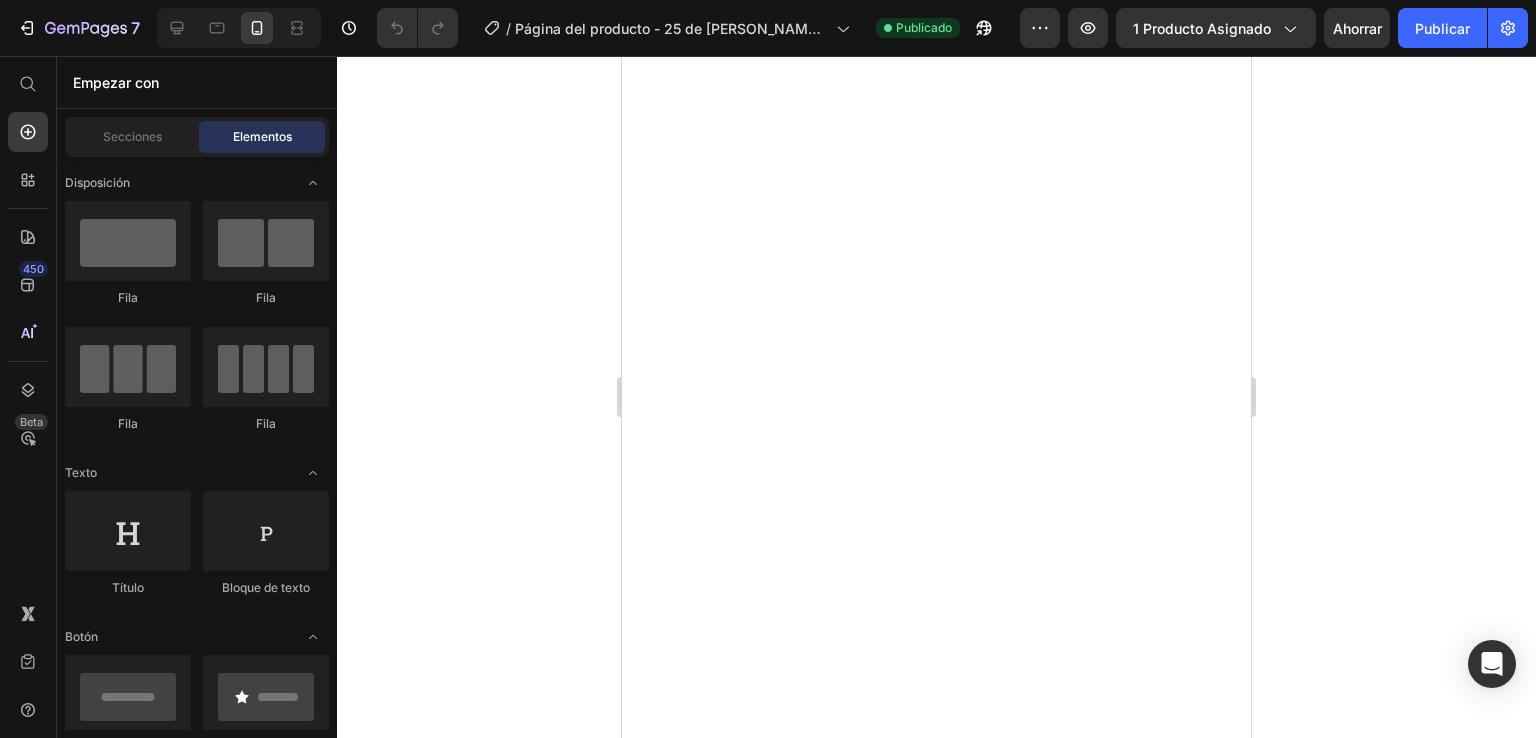 scroll, scrollTop: 0, scrollLeft: 0, axis: both 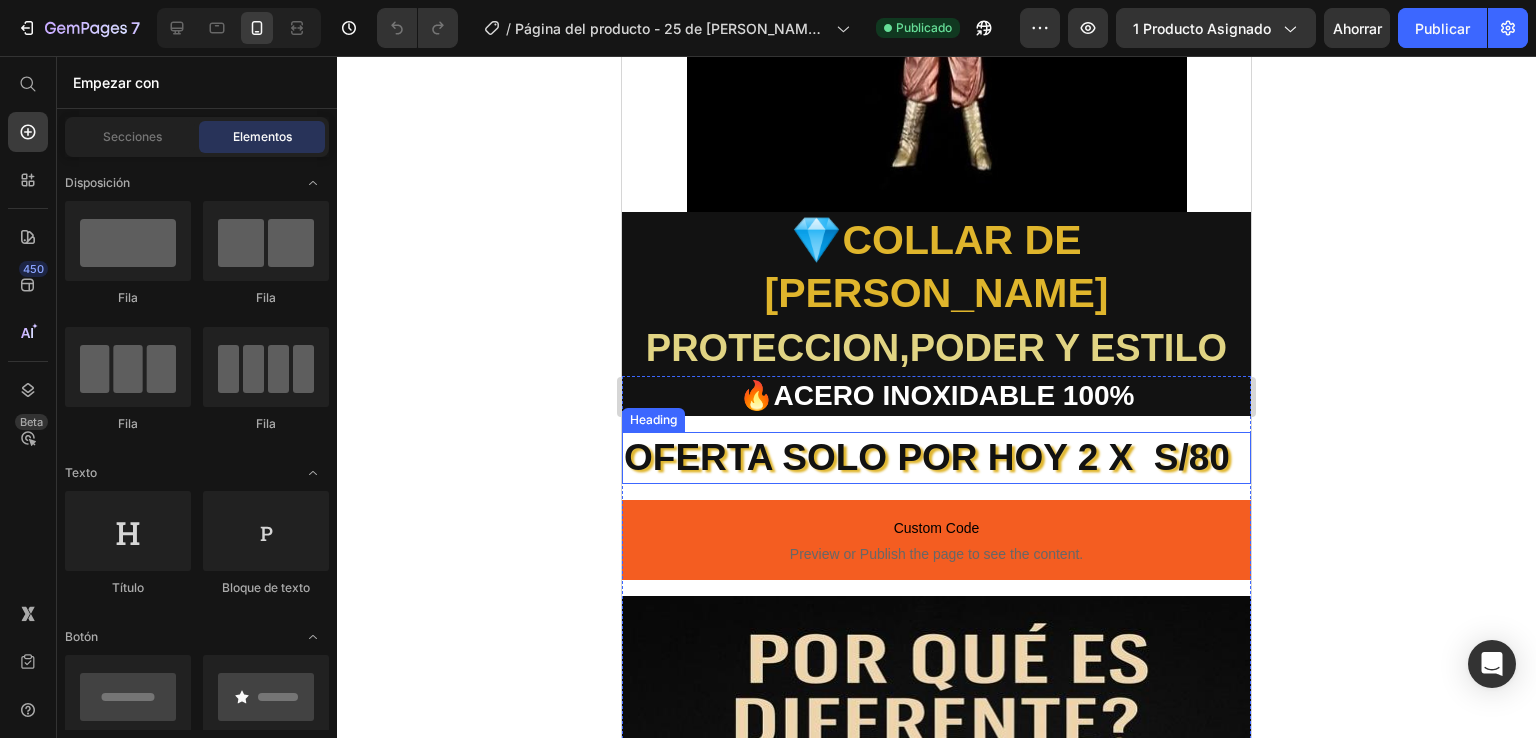 click on "OFERTA SOLO POR HOY 2 X  S/80" at bounding box center [936, 458] 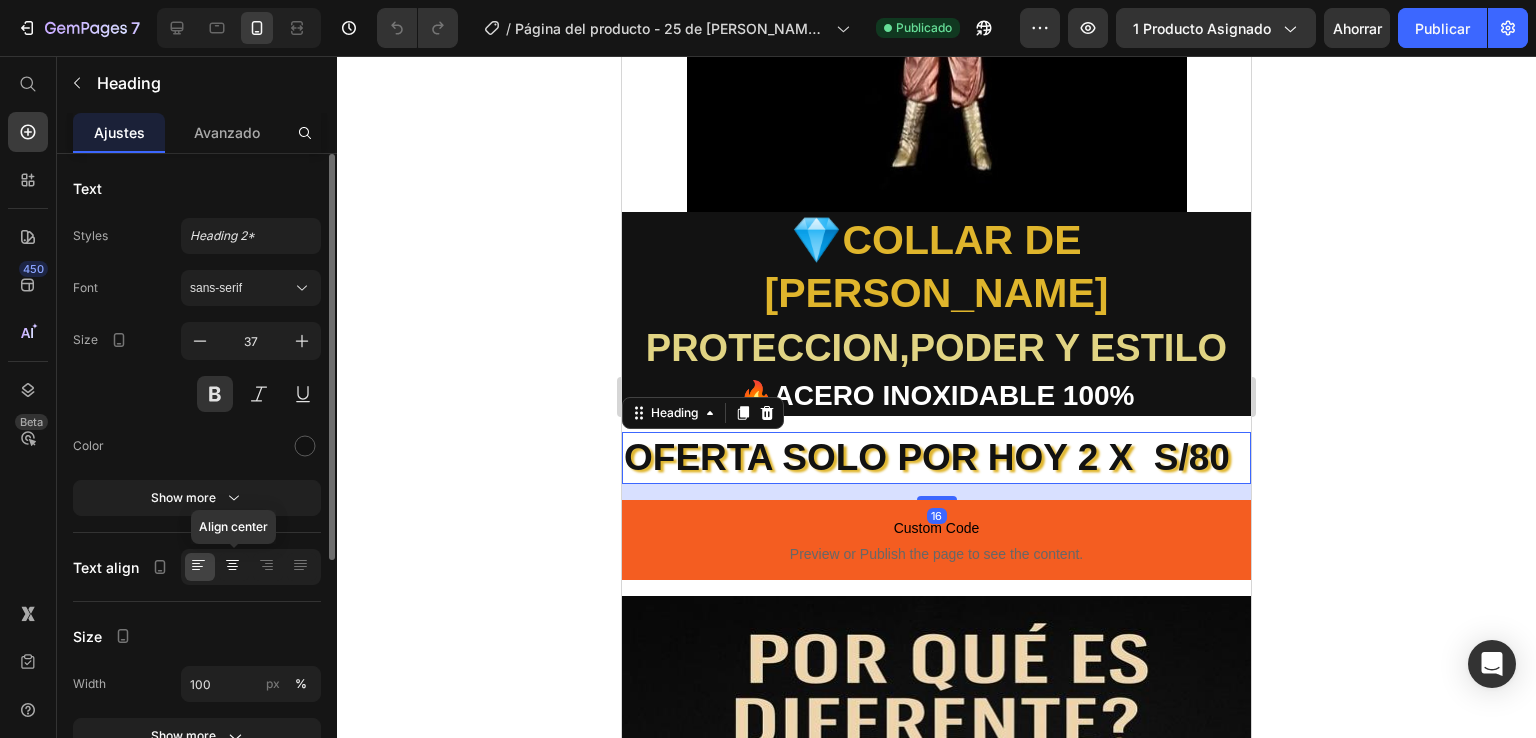 click 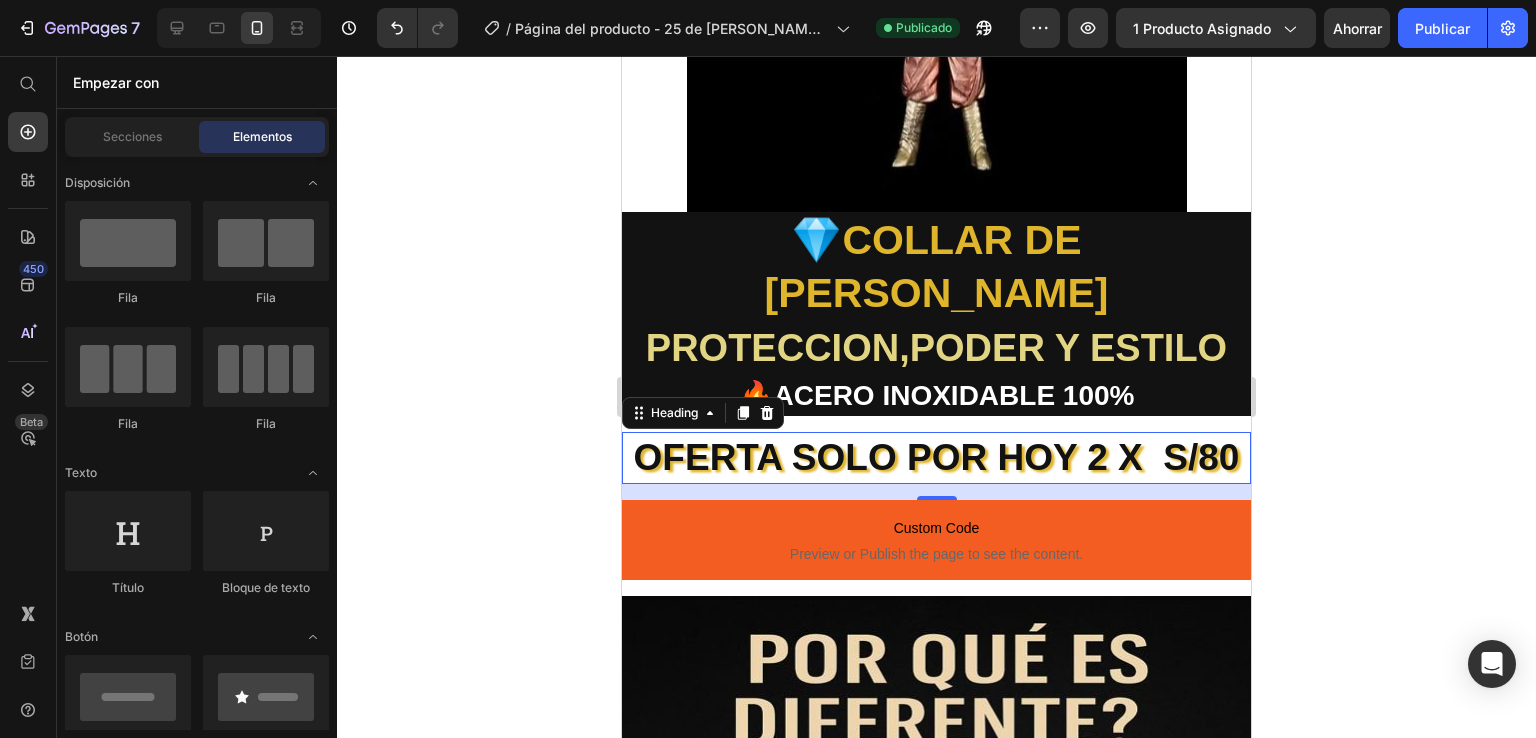 scroll, scrollTop: 40, scrollLeft: 0, axis: vertical 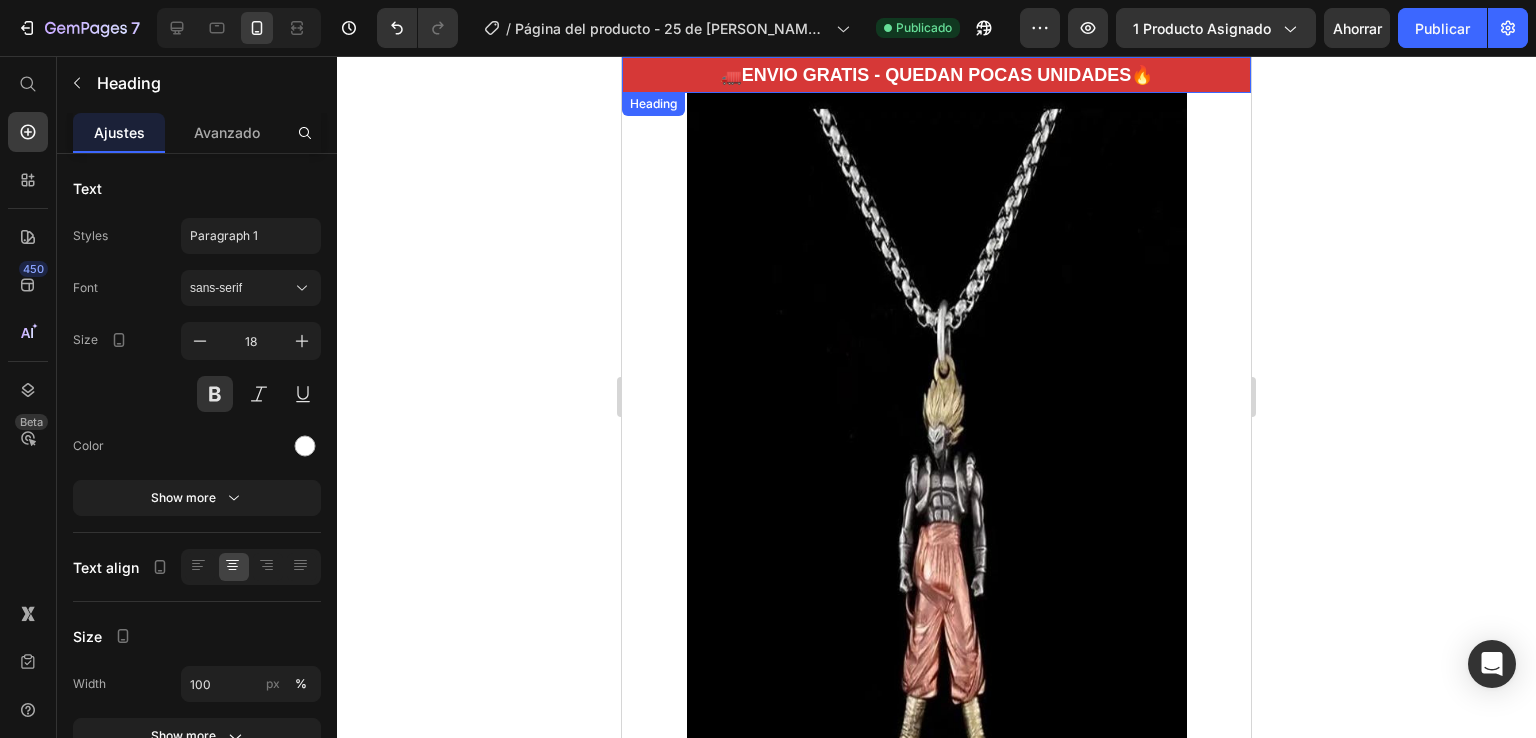 click on "🚛ENVIO GRATIS - QUEDAN POCAS UNIDADES🔥" at bounding box center [936, 75] 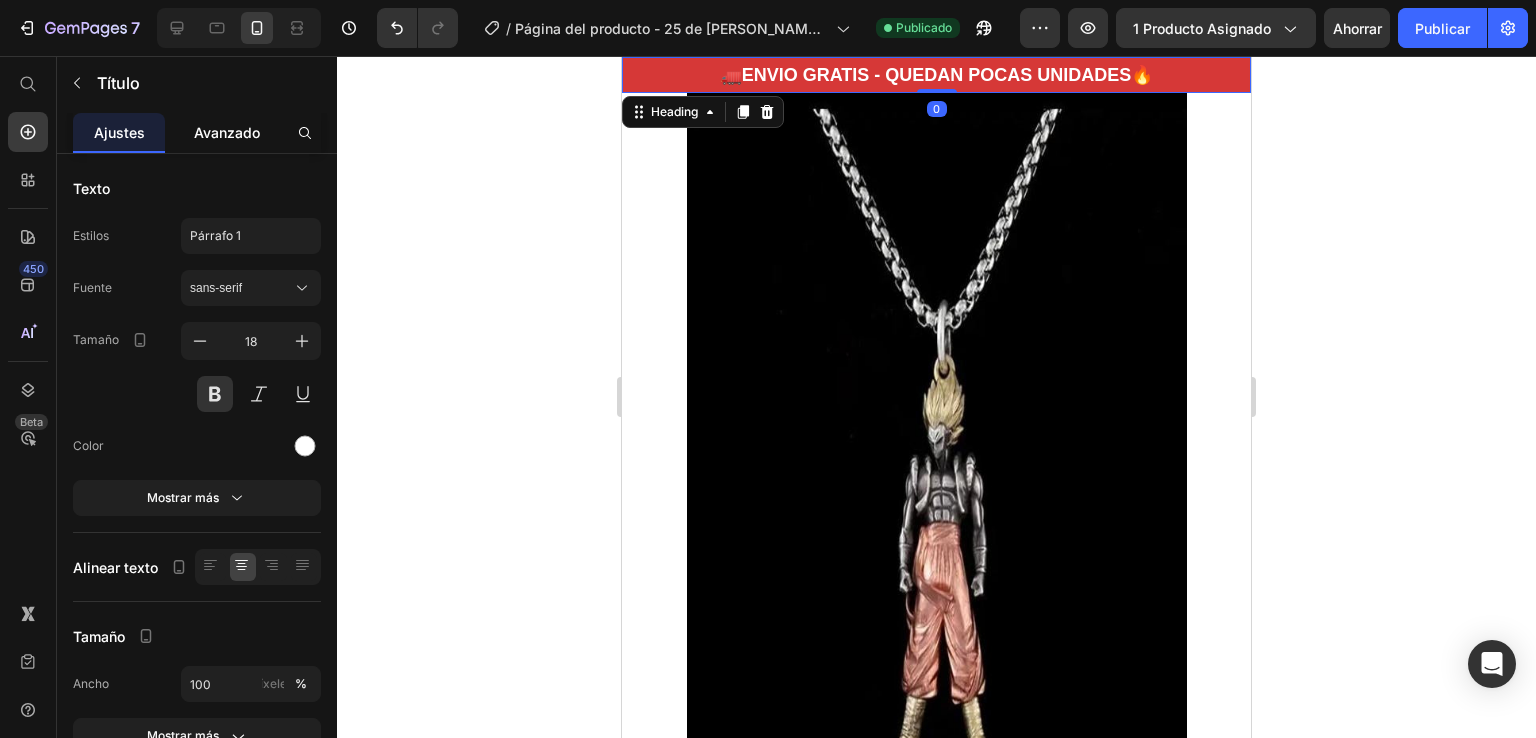 click on "Avanzado" at bounding box center (227, 132) 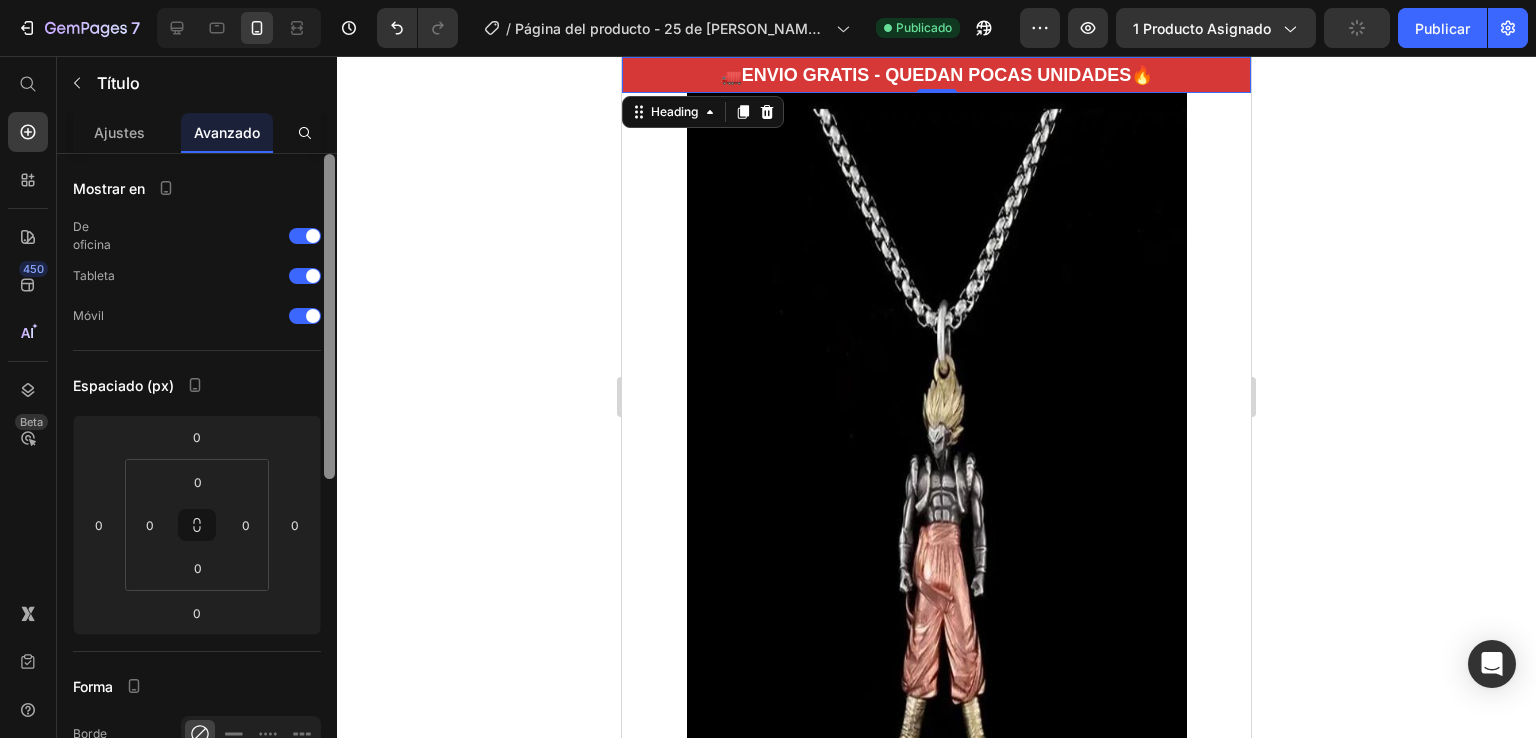 scroll, scrollTop: 640, scrollLeft: 0, axis: vertical 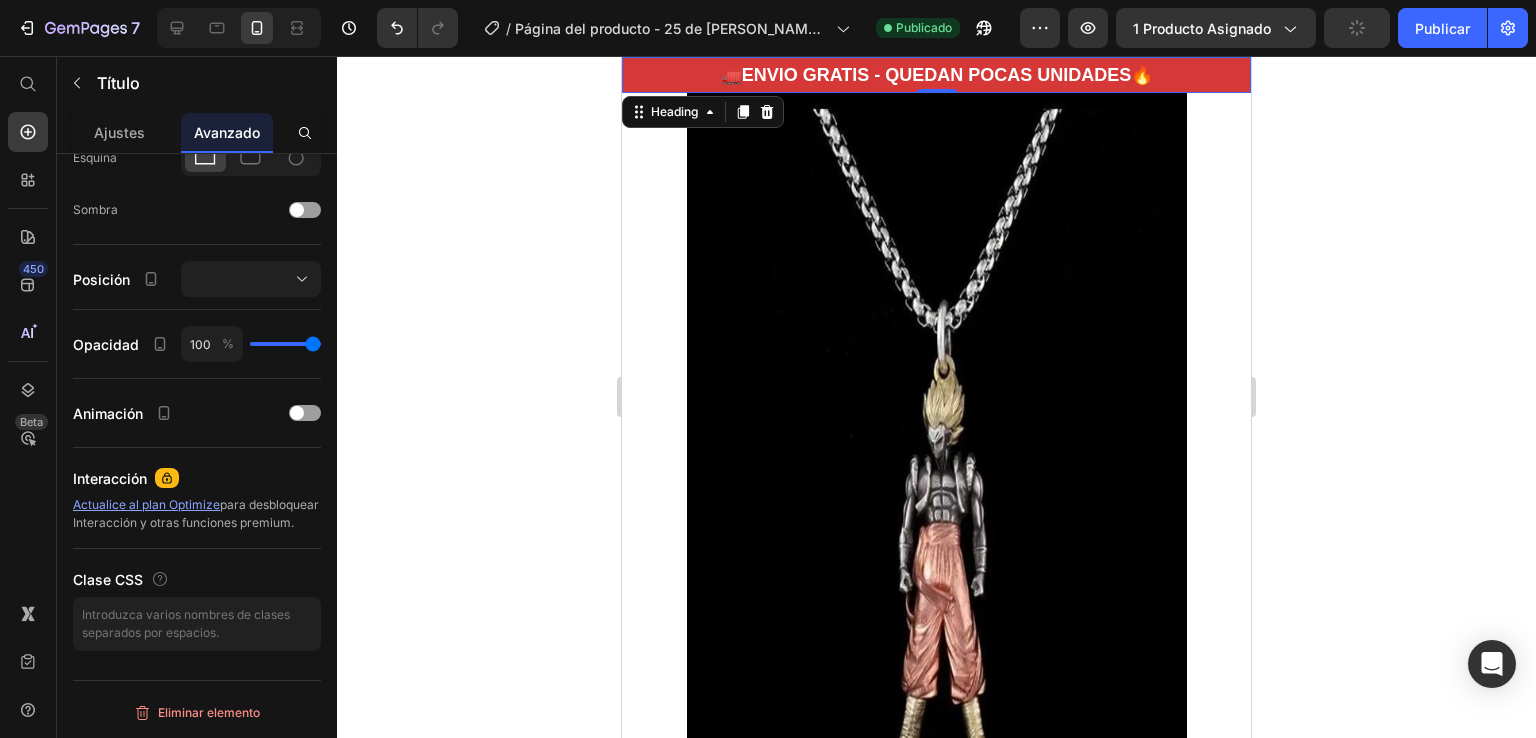 click at bounding box center (329, -154) 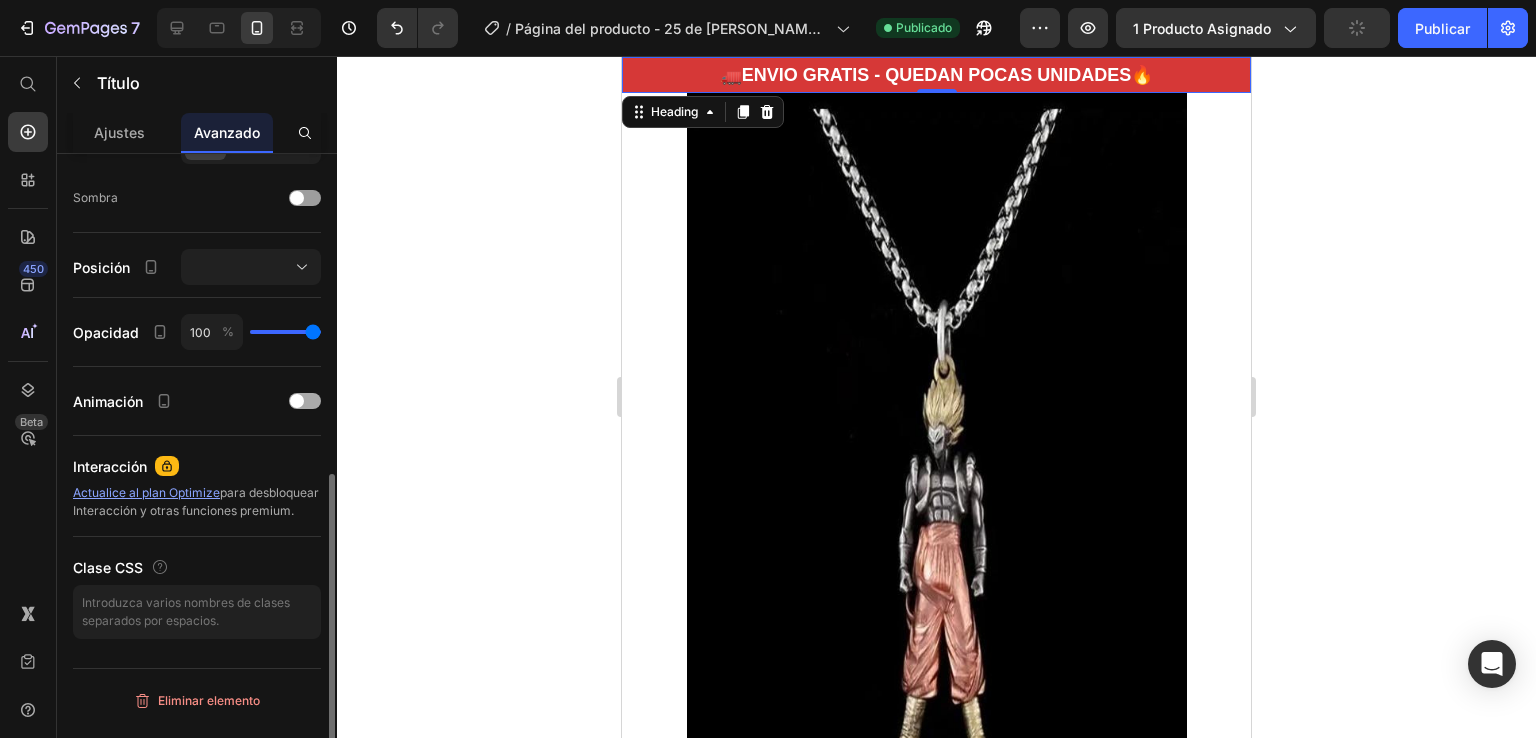 click at bounding box center [305, 401] 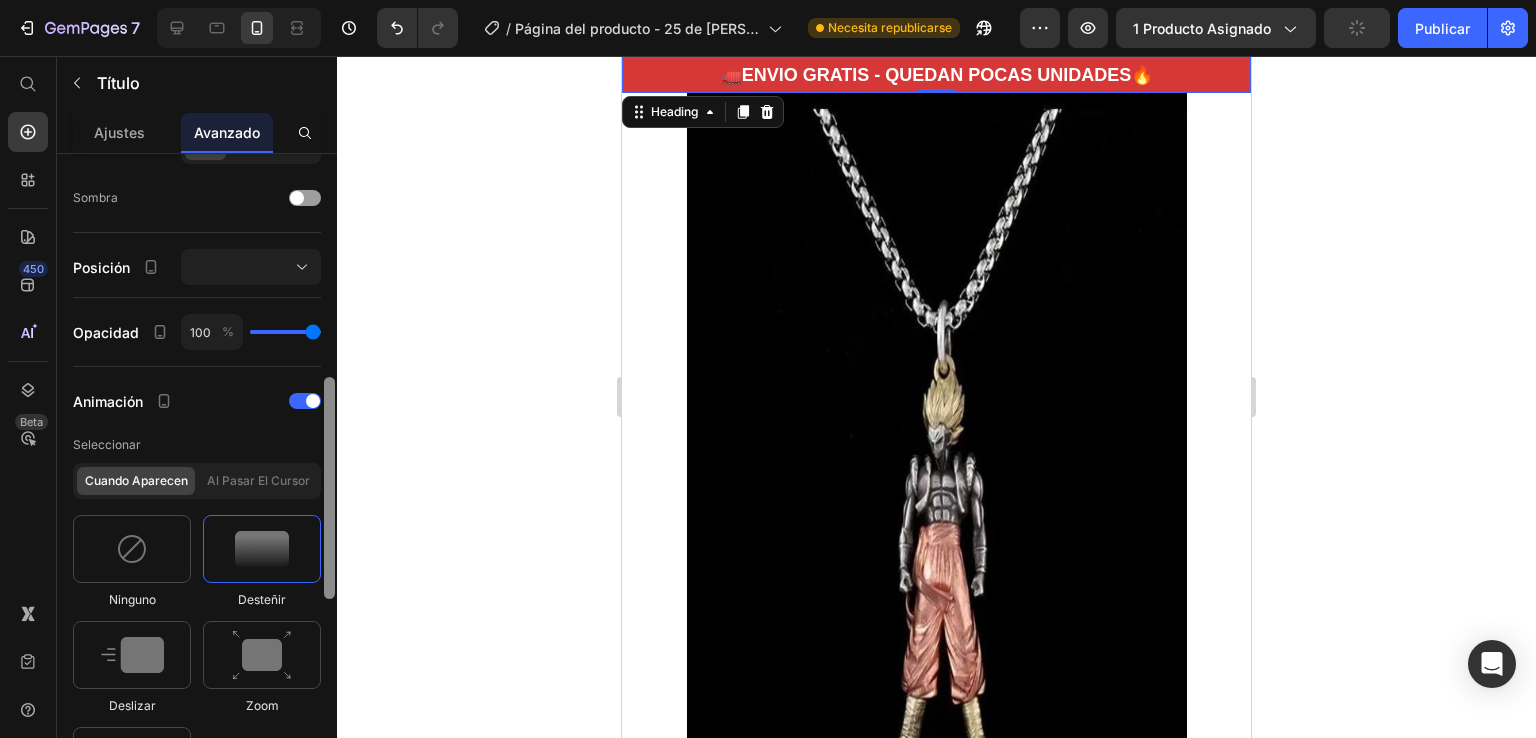 scroll, scrollTop: 1202, scrollLeft: 0, axis: vertical 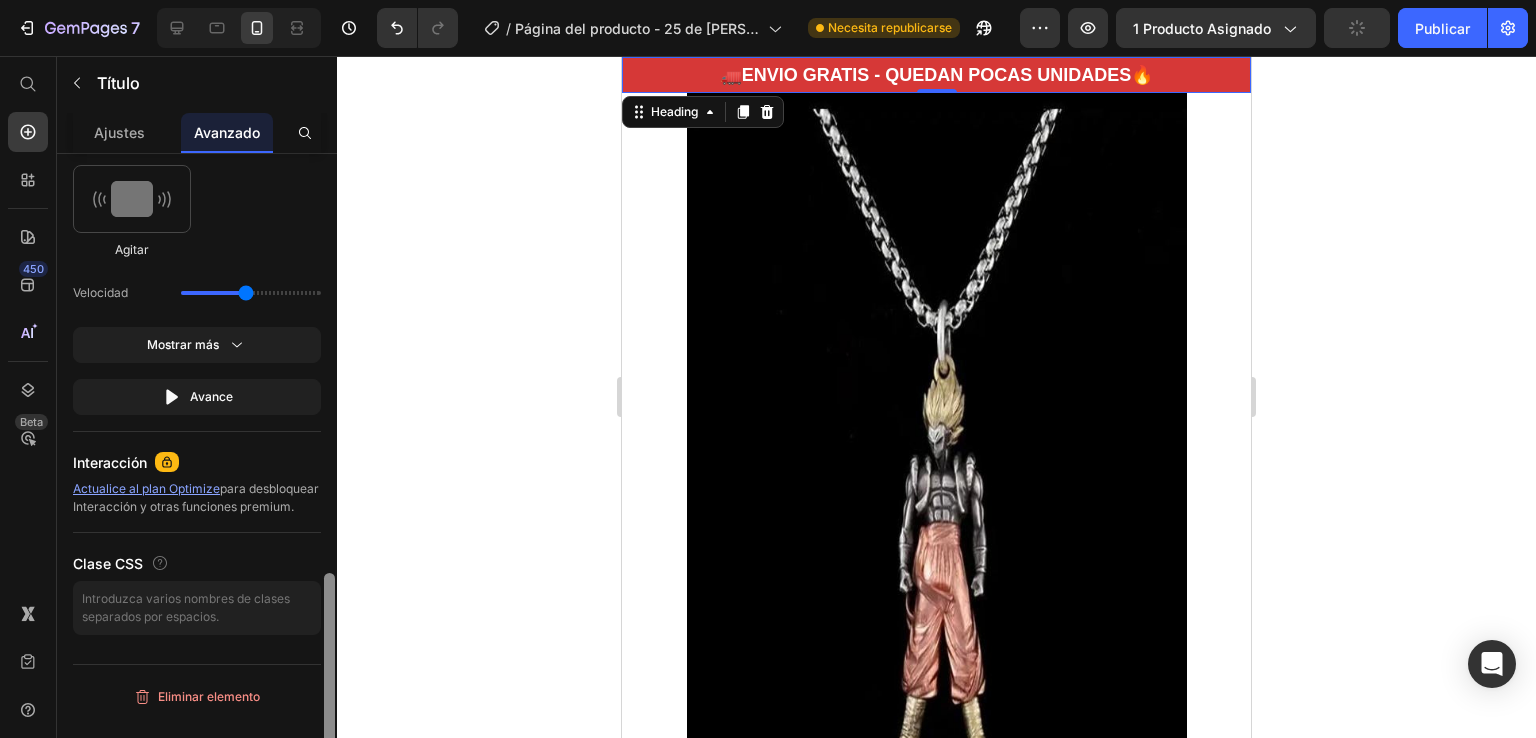 click at bounding box center [329, 474] 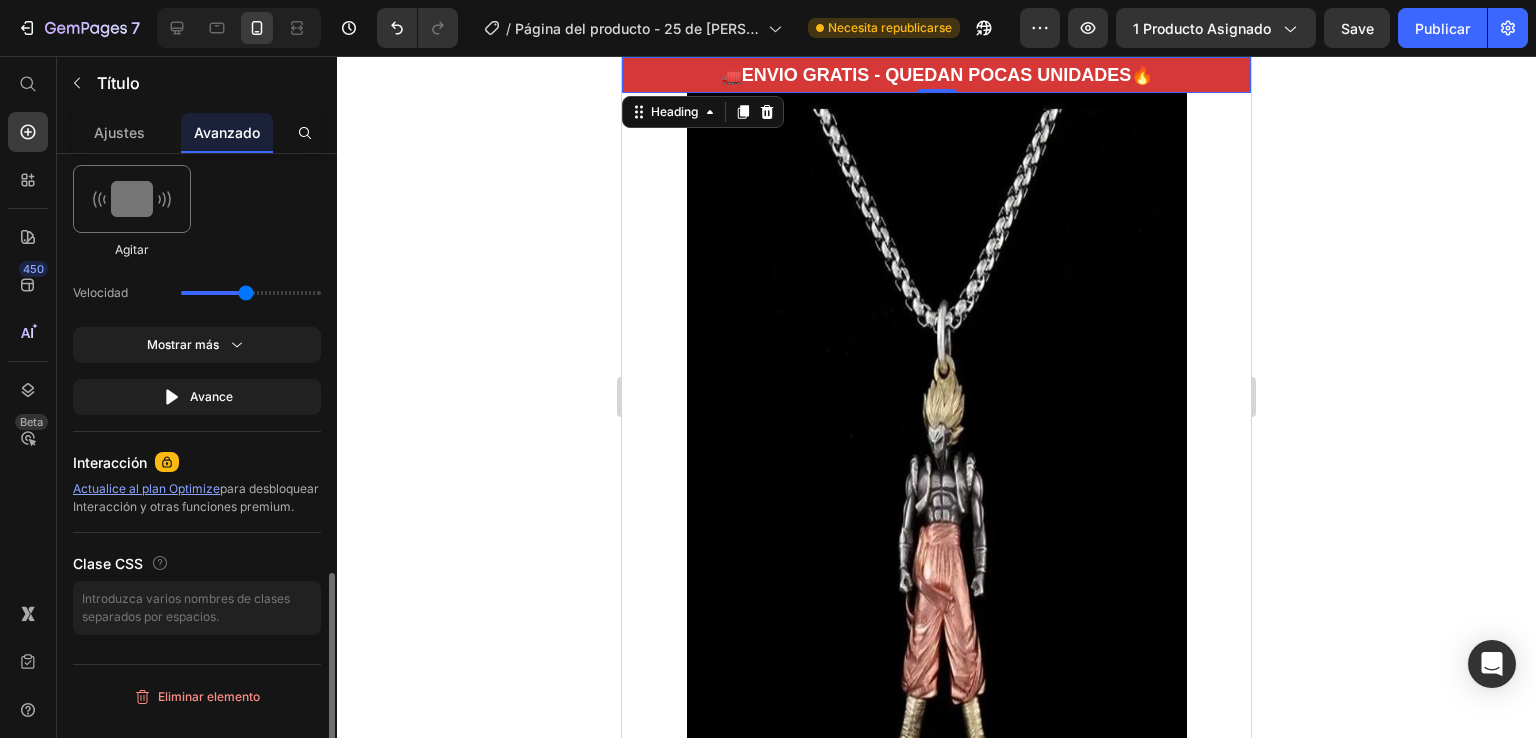 click at bounding box center [132, 199] 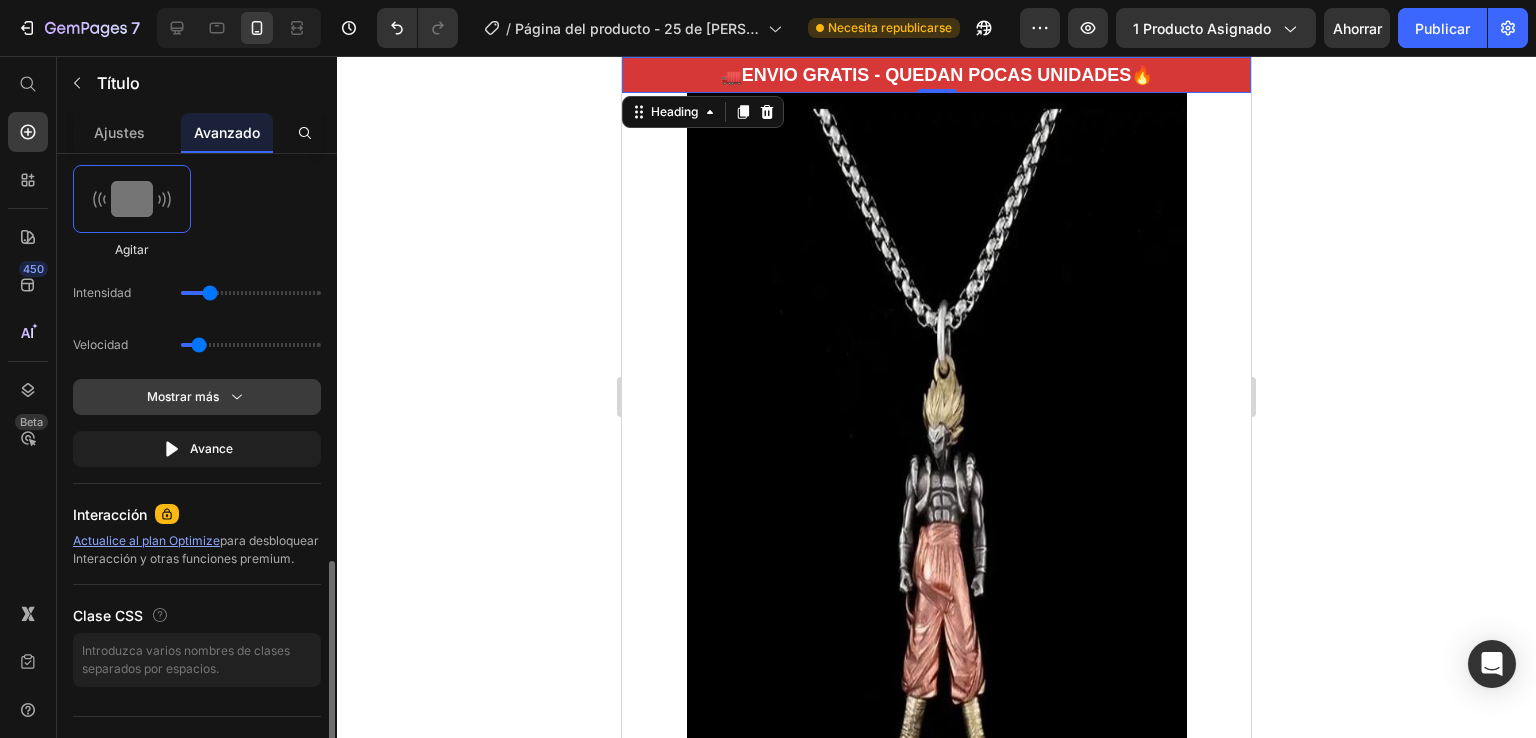 click on "Mostrar más" 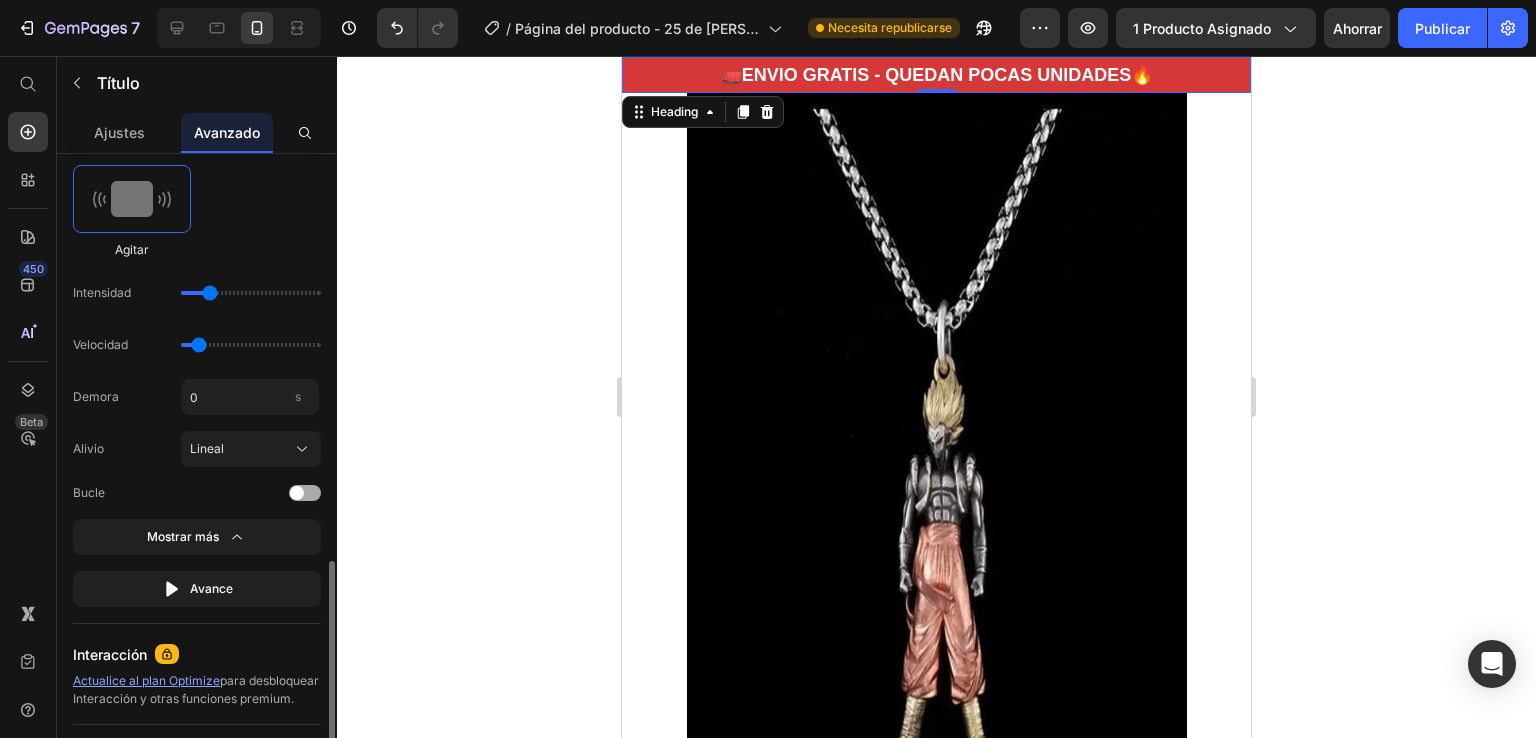 click at bounding box center (305, 493) 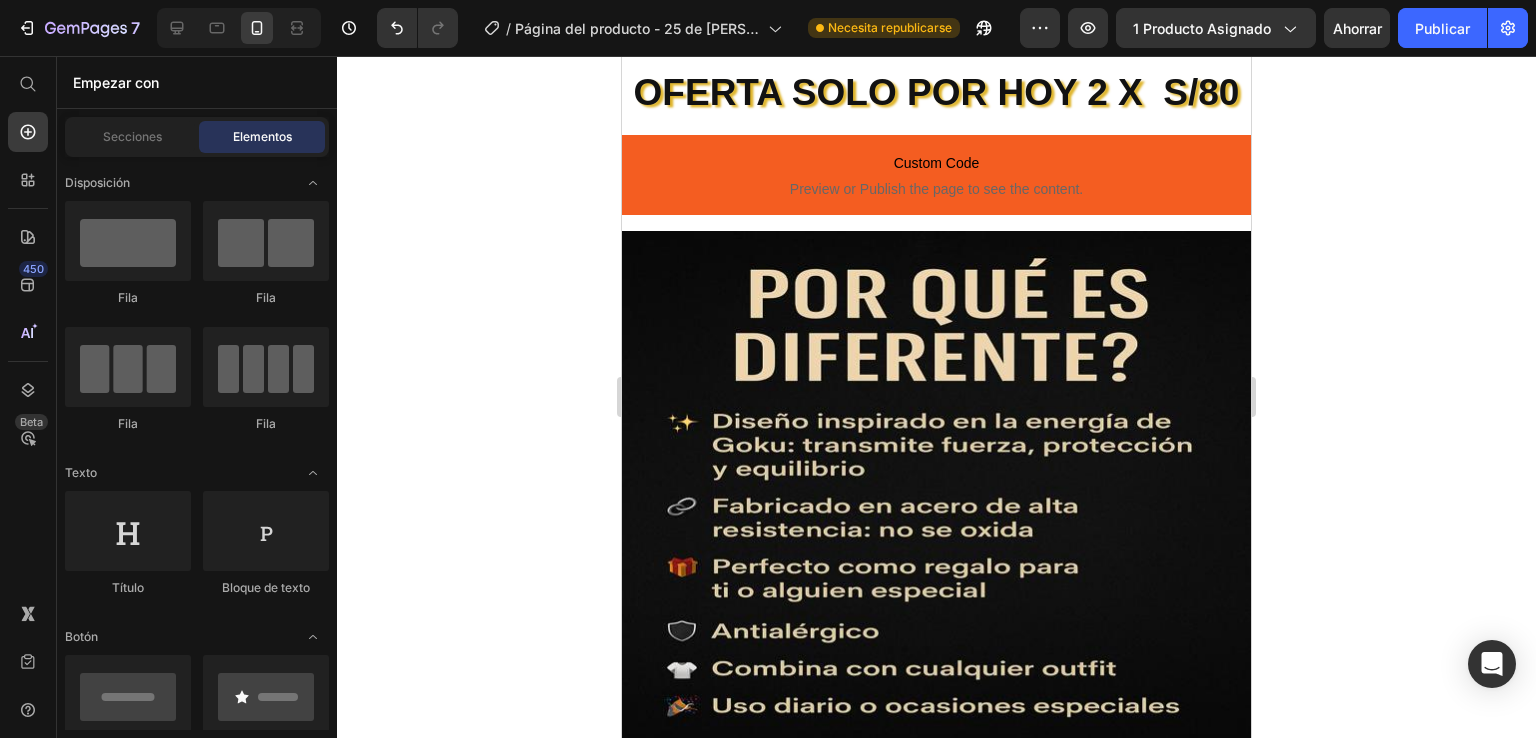 scroll, scrollTop: 1016, scrollLeft: 0, axis: vertical 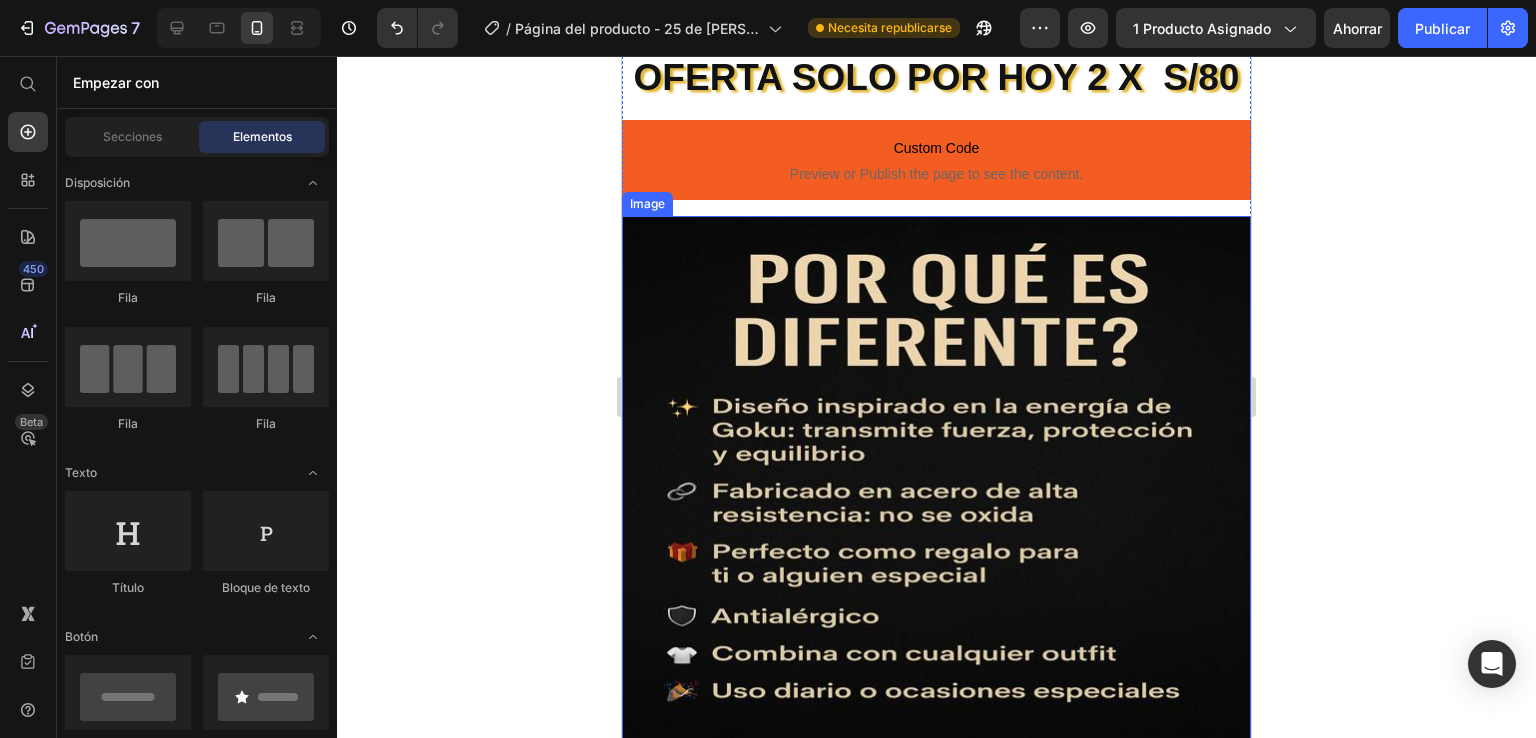 click at bounding box center [936, 515] 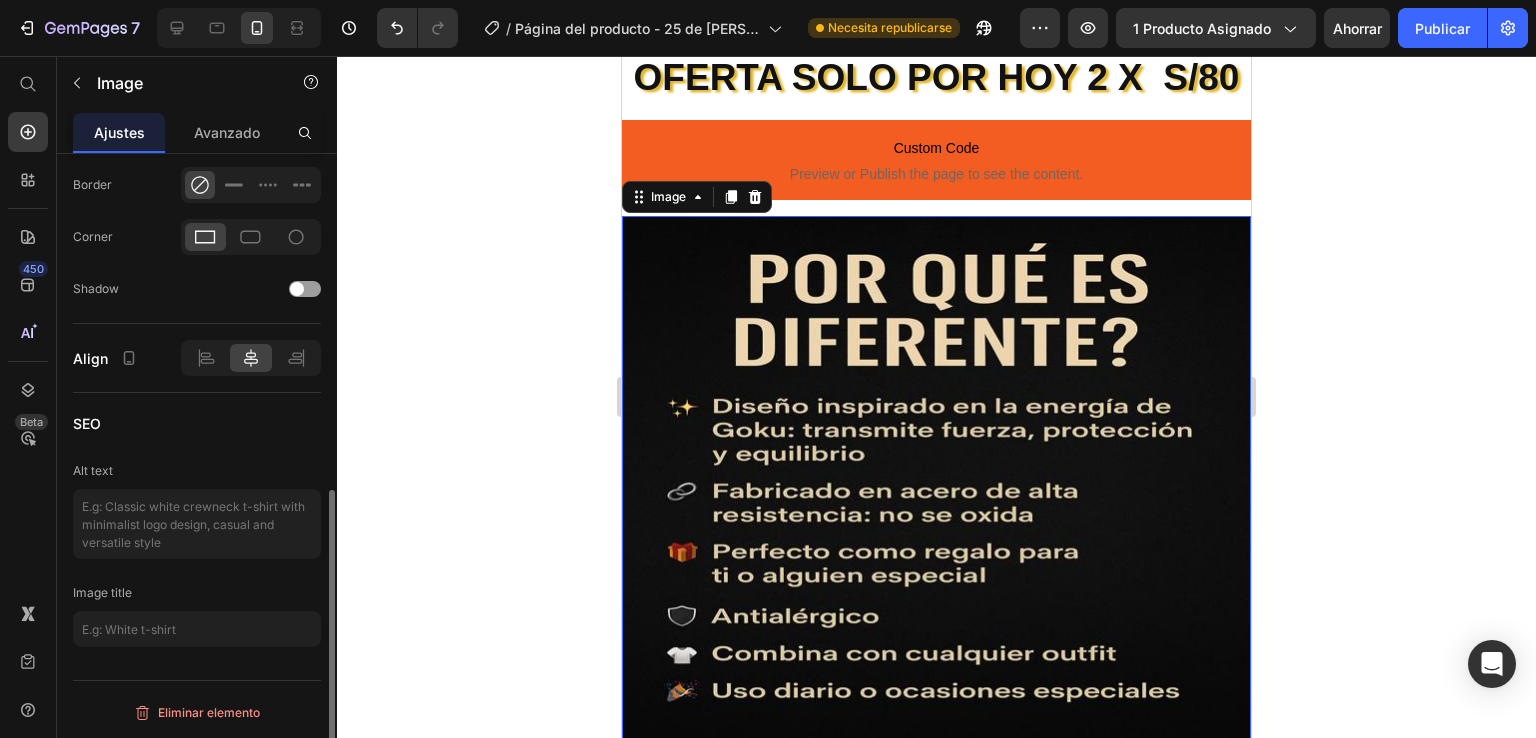 scroll, scrollTop: 0, scrollLeft: 0, axis: both 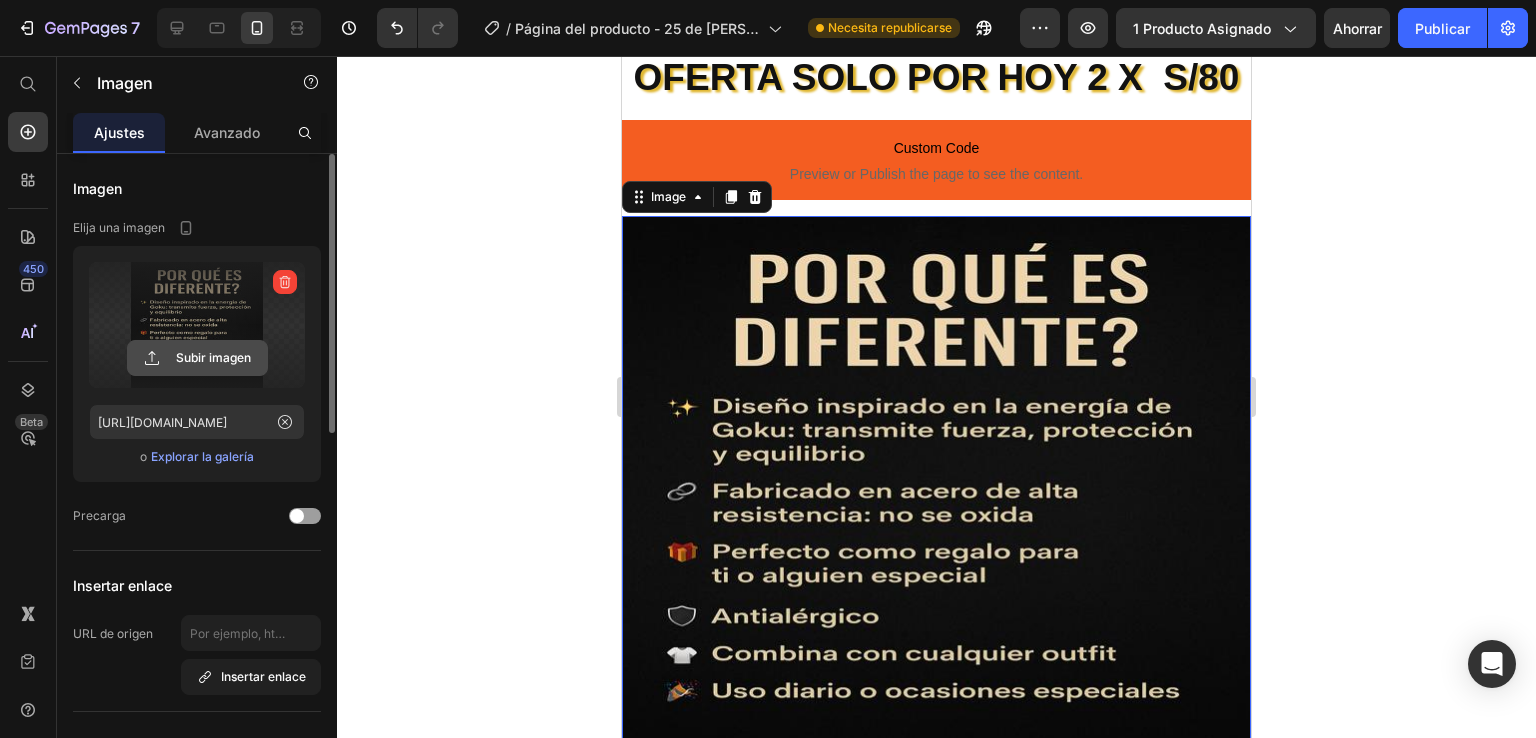 click 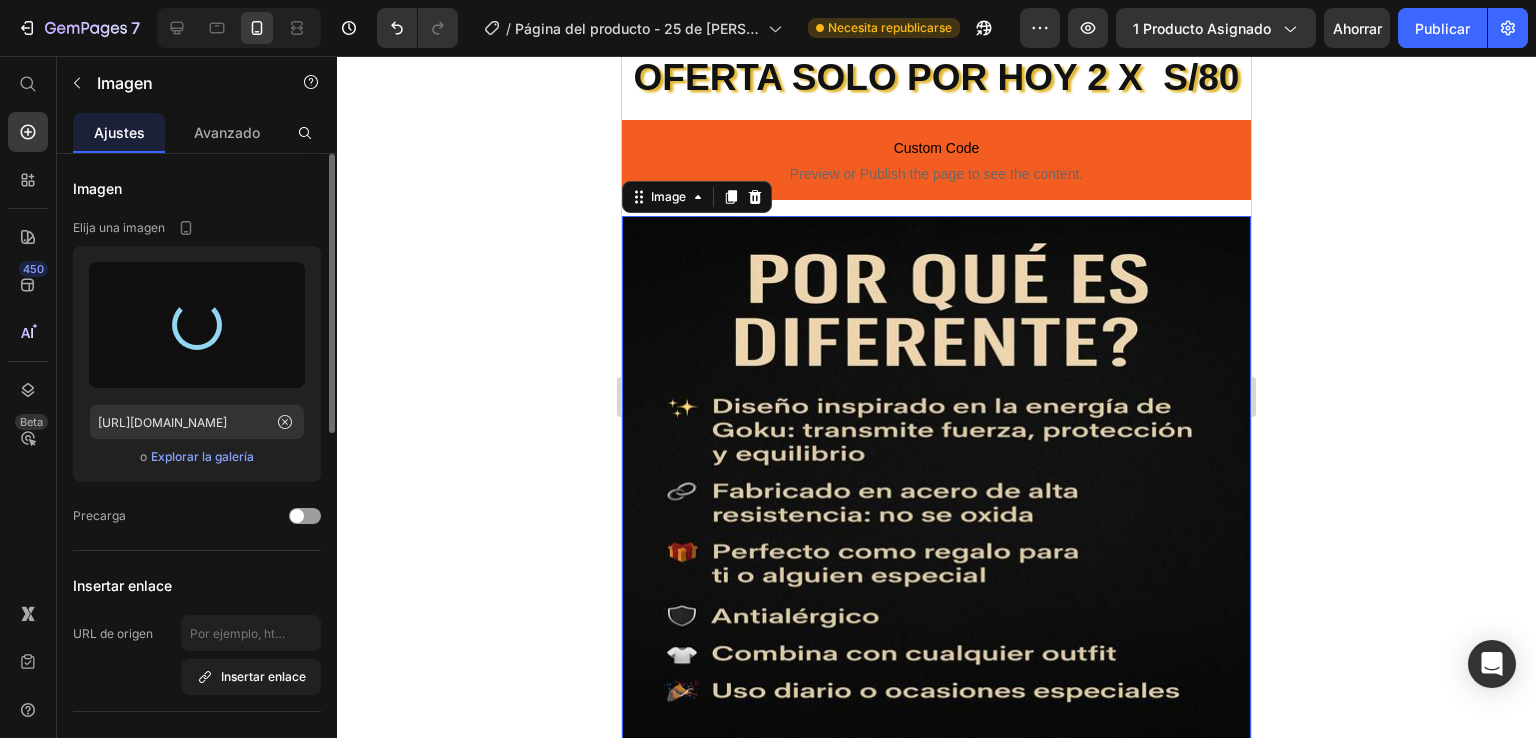 type on "[URL][DOMAIN_NAME]" 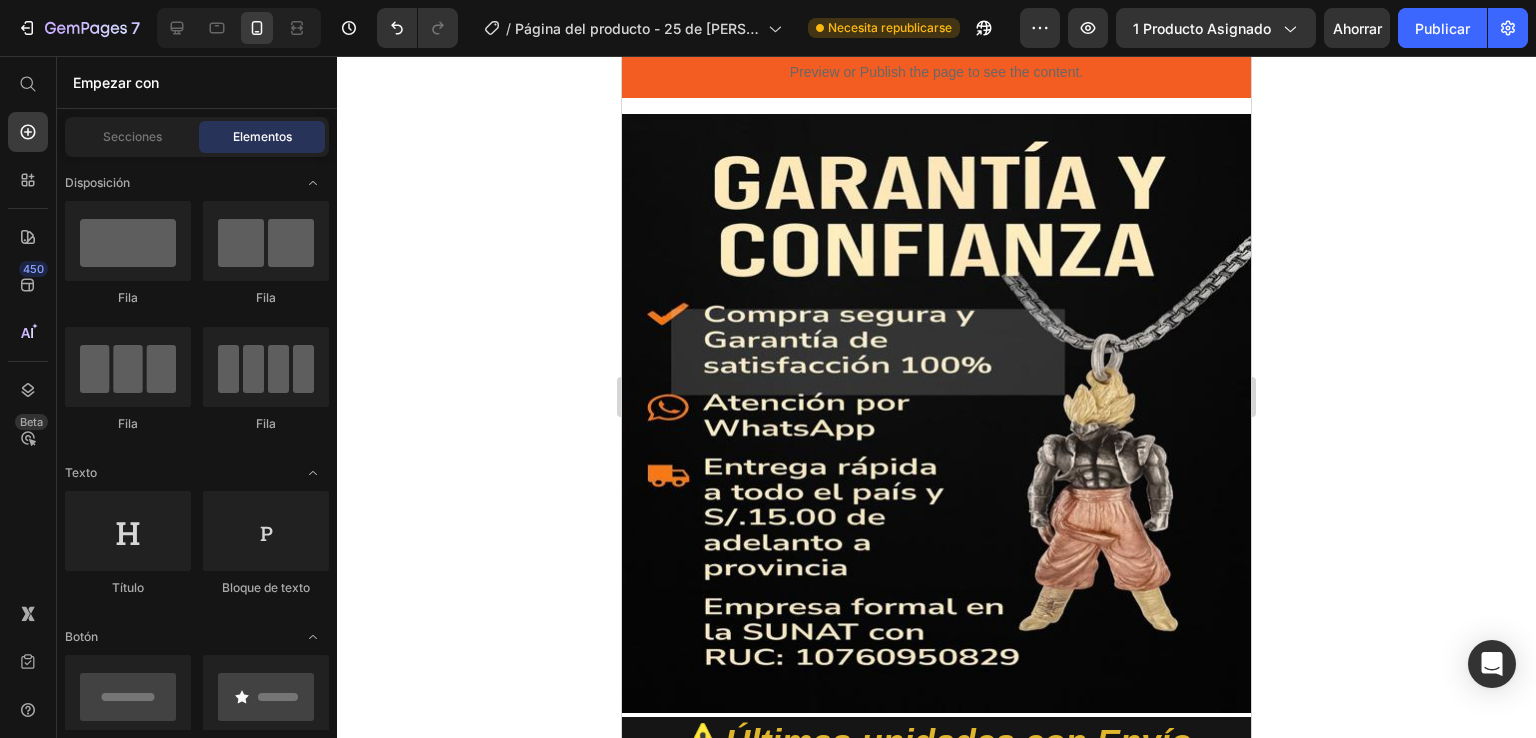 scroll, scrollTop: 1041, scrollLeft: 0, axis: vertical 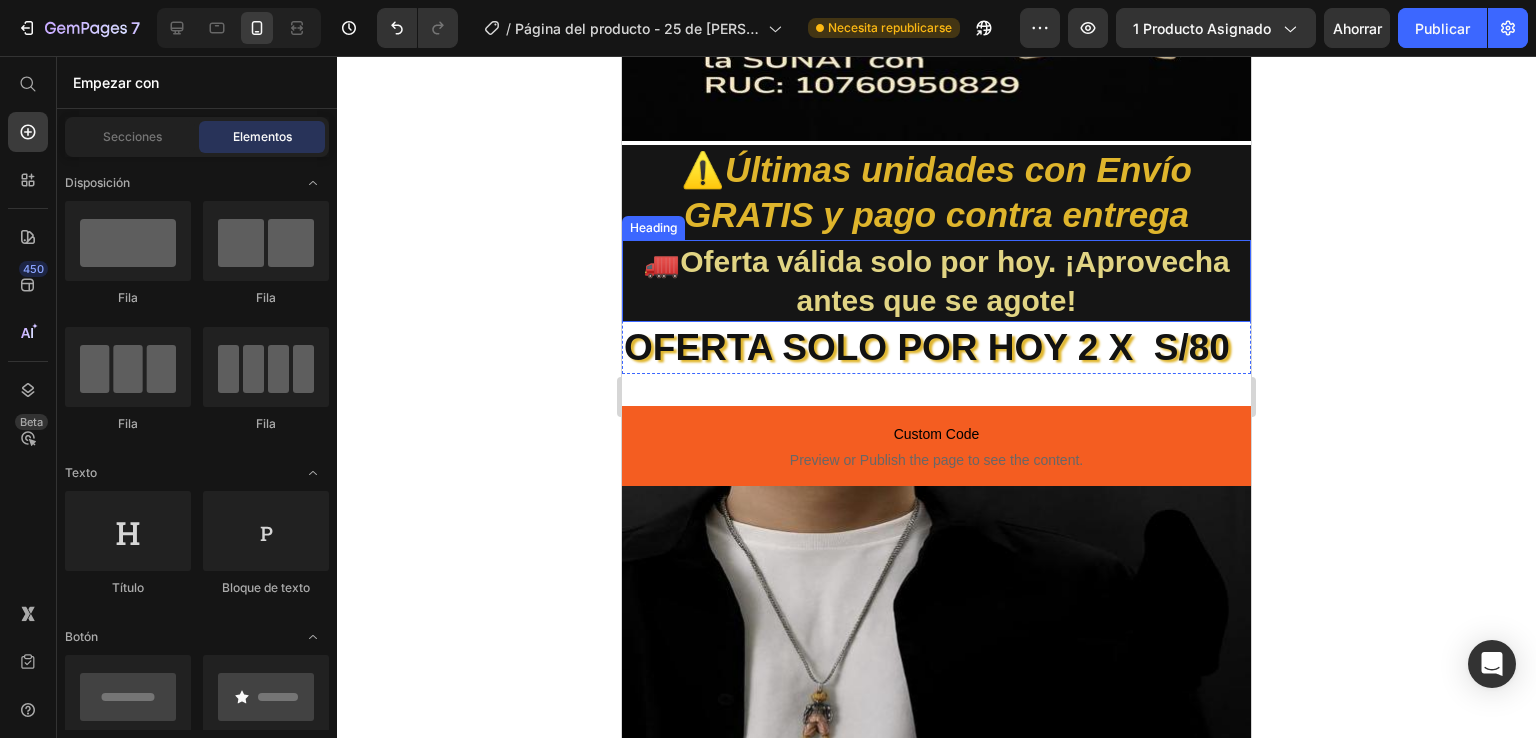 drag, startPoint x: 1005, startPoint y: 259, endPoint x: 985, endPoint y: 262, distance: 20.22375 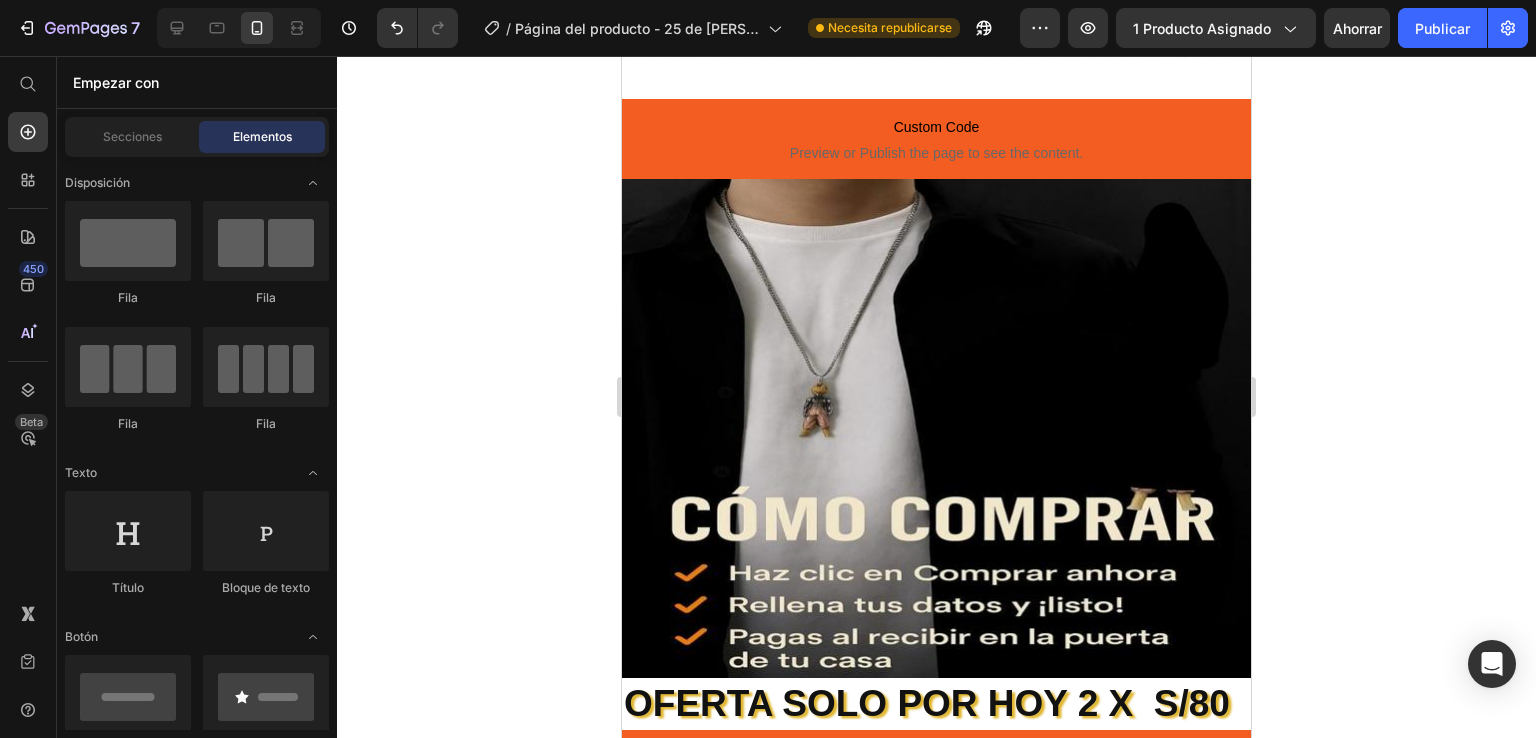 scroll, scrollTop: 1996, scrollLeft: 0, axis: vertical 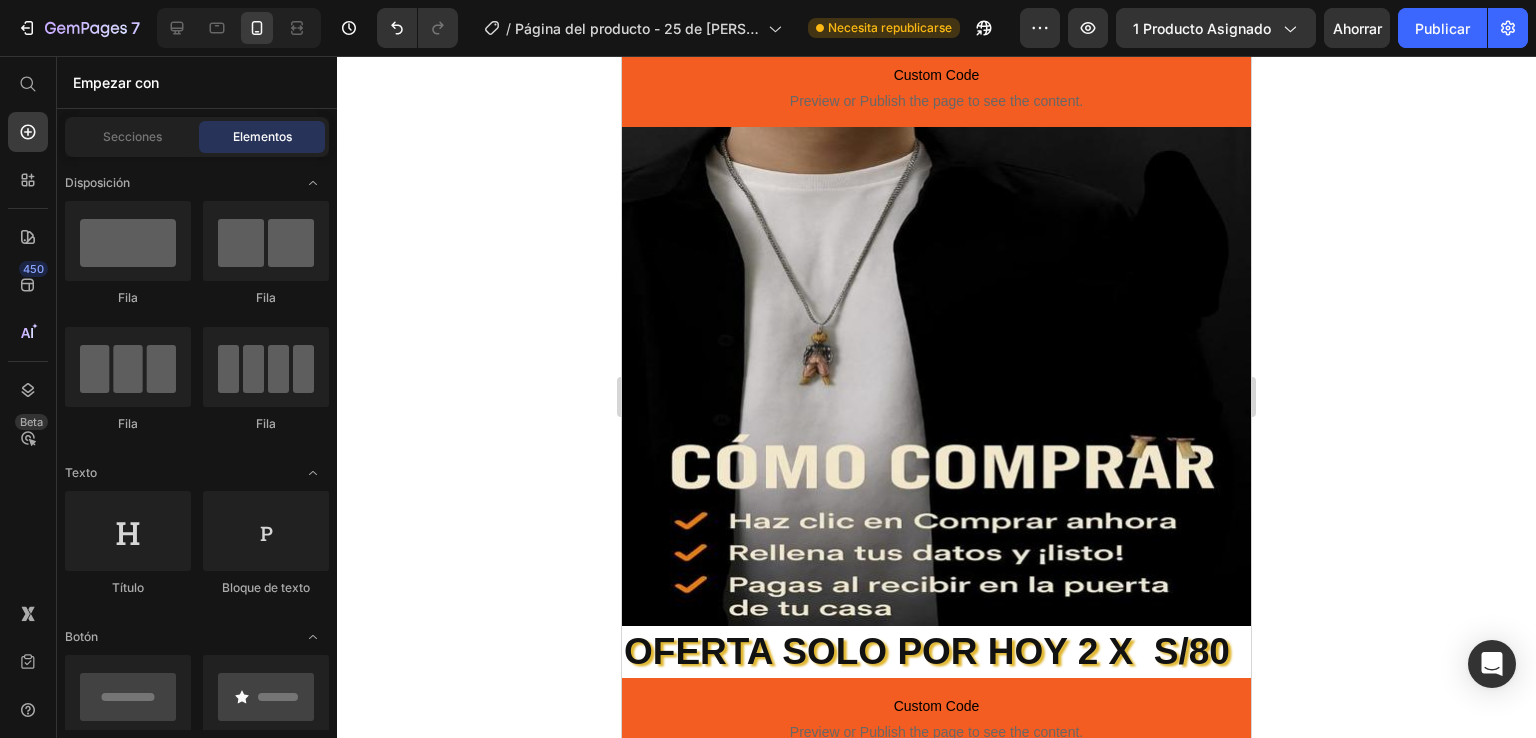 drag, startPoint x: 1245, startPoint y: 386, endPoint x: 1883, endPoint y: 496, distance: 647.4133 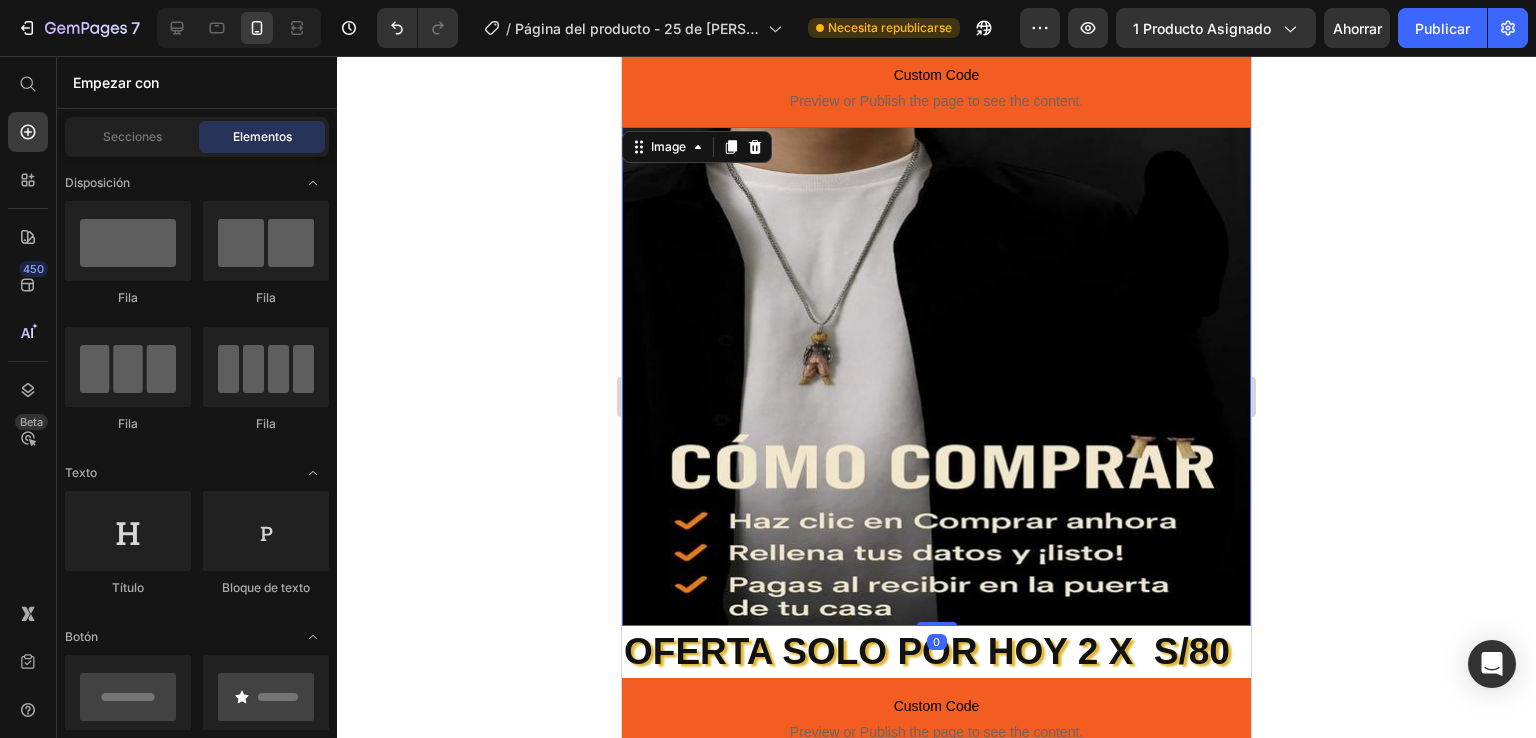 click at bounding box center [936, 376] 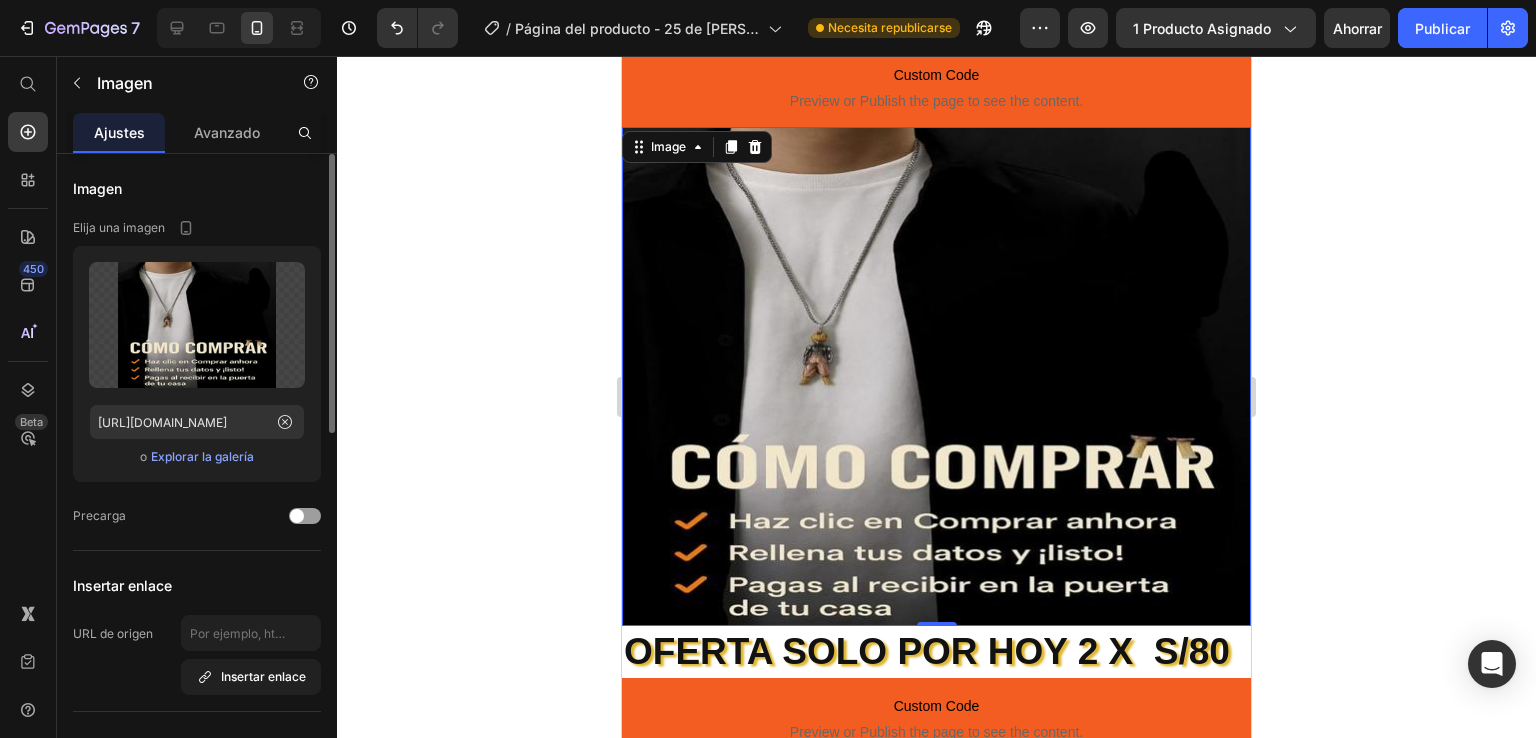 drag, startPoint x: 715, startPoint y: 347, endPoint x: 663, endPoint y: 368, distance: 56.0803 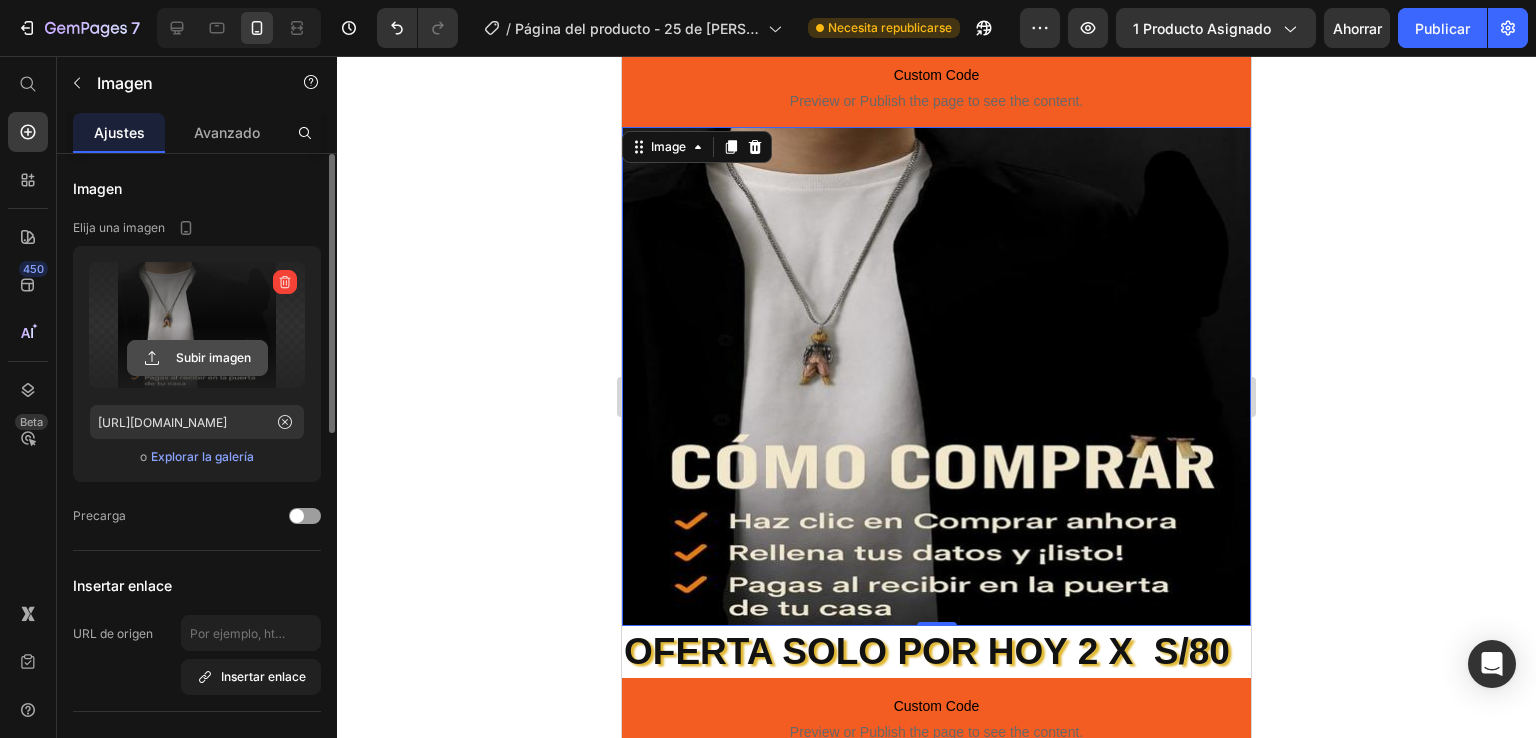click 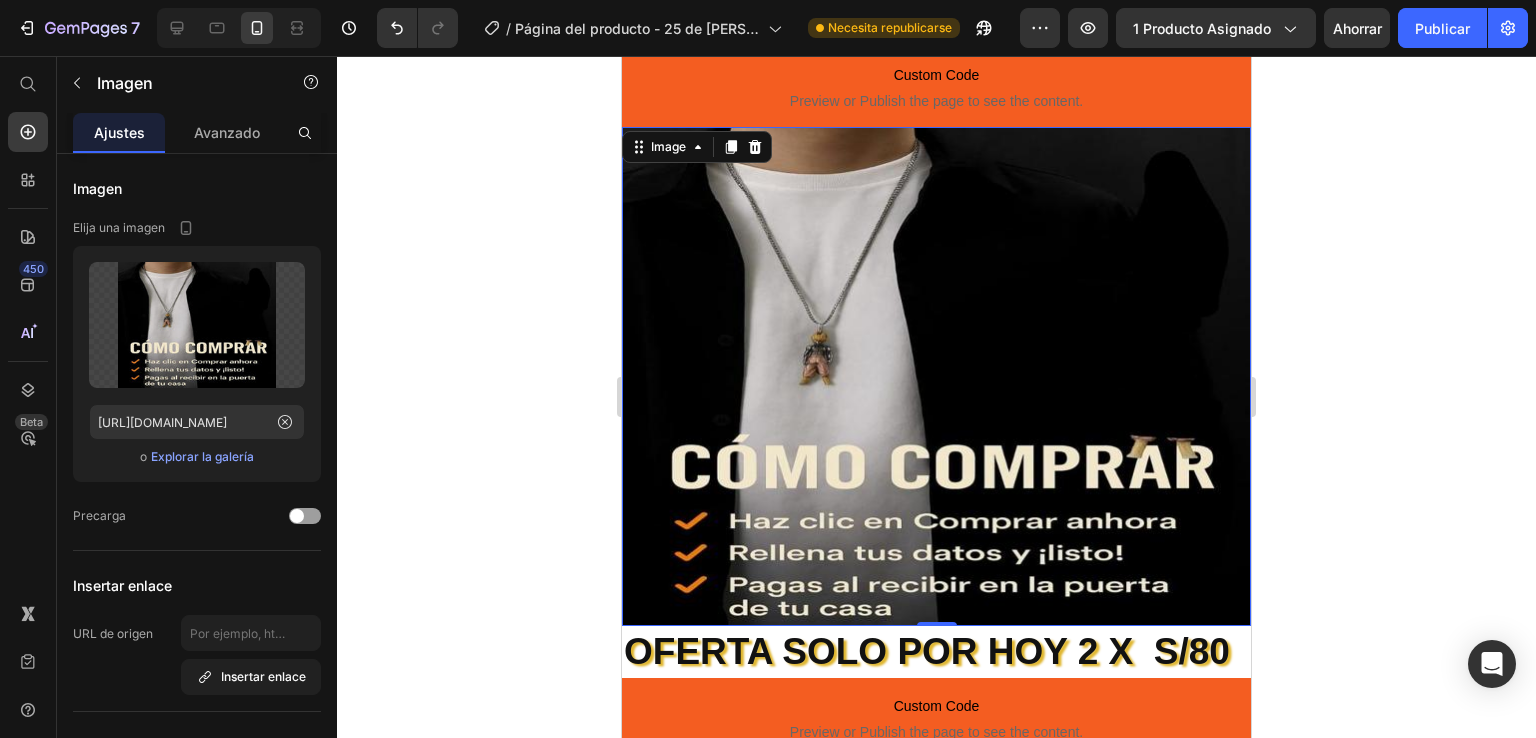 drag, startPoint x: 756, startPoint y: 304, endPoint x: 748, endPoint y: 311, distance: 10.630146 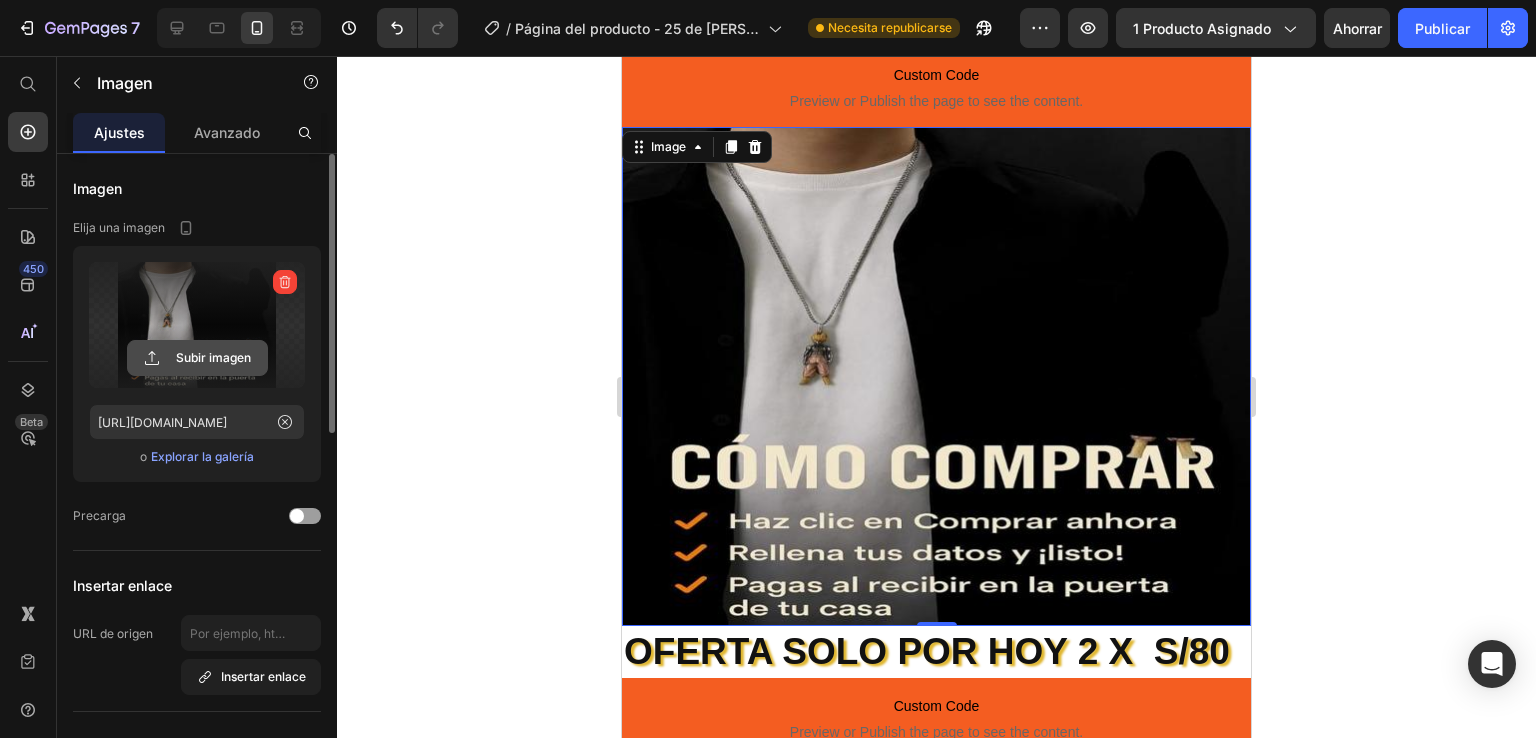 click 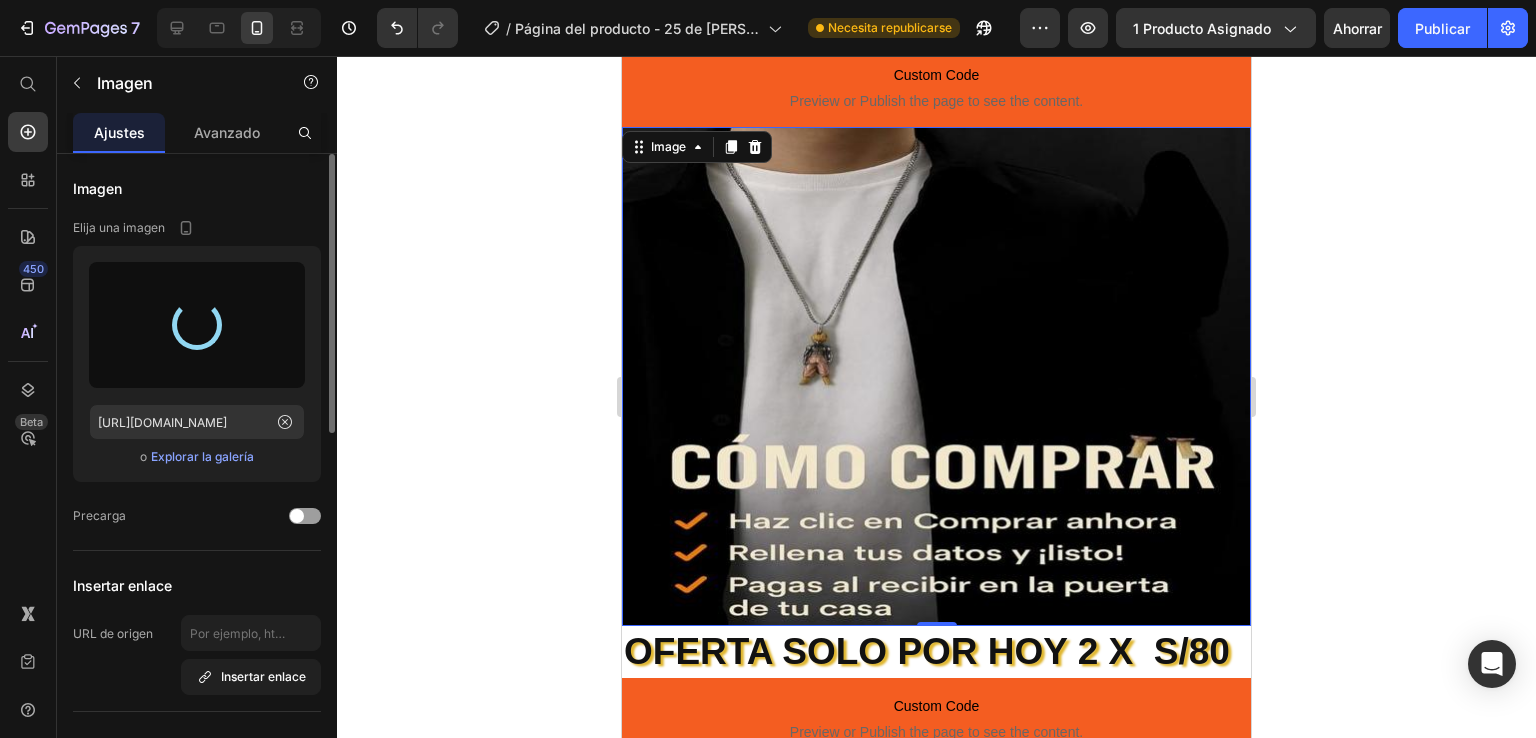 type on "[URL][DOMAIN_NAME]" 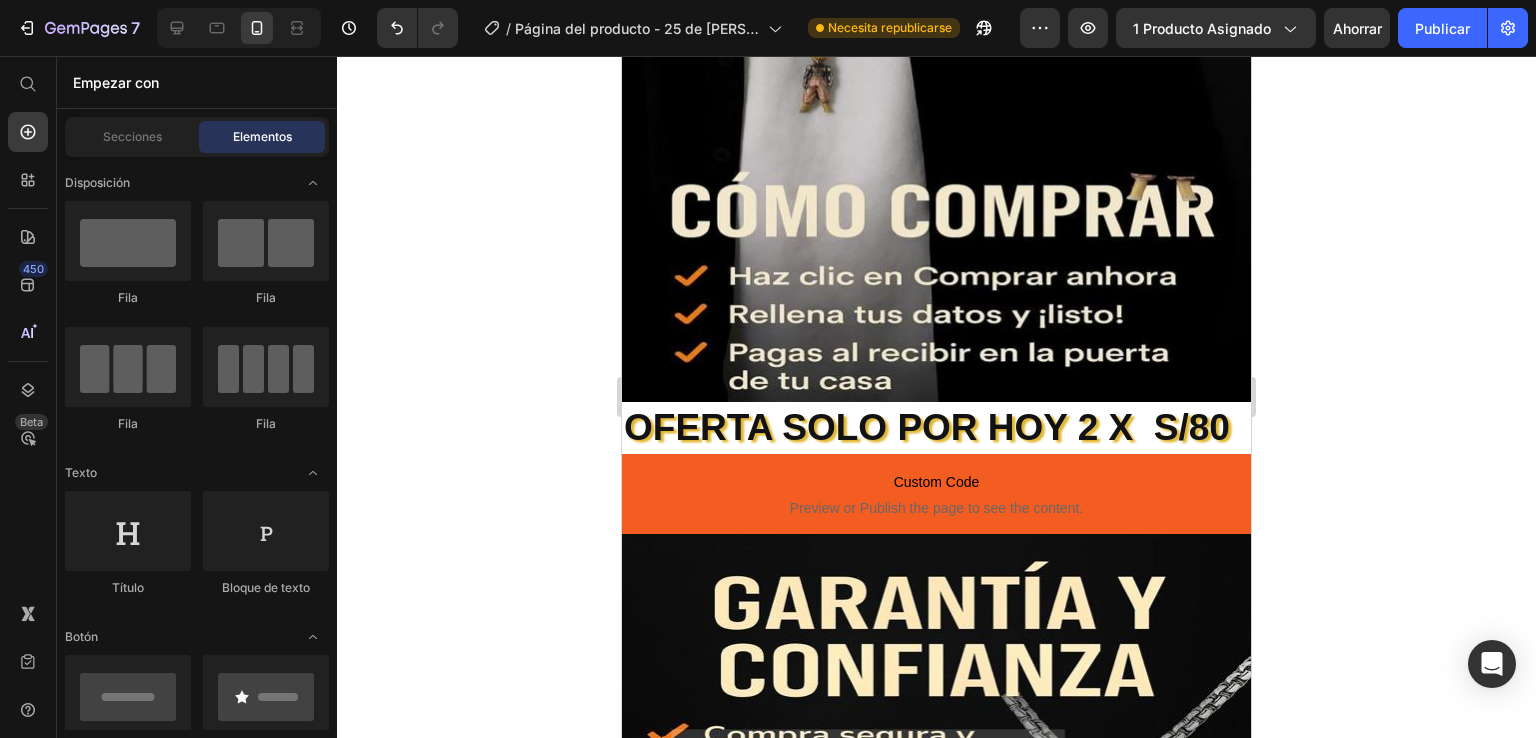 scroll, scrollTop: 2342, scrollLeft: 0, axis: vertical 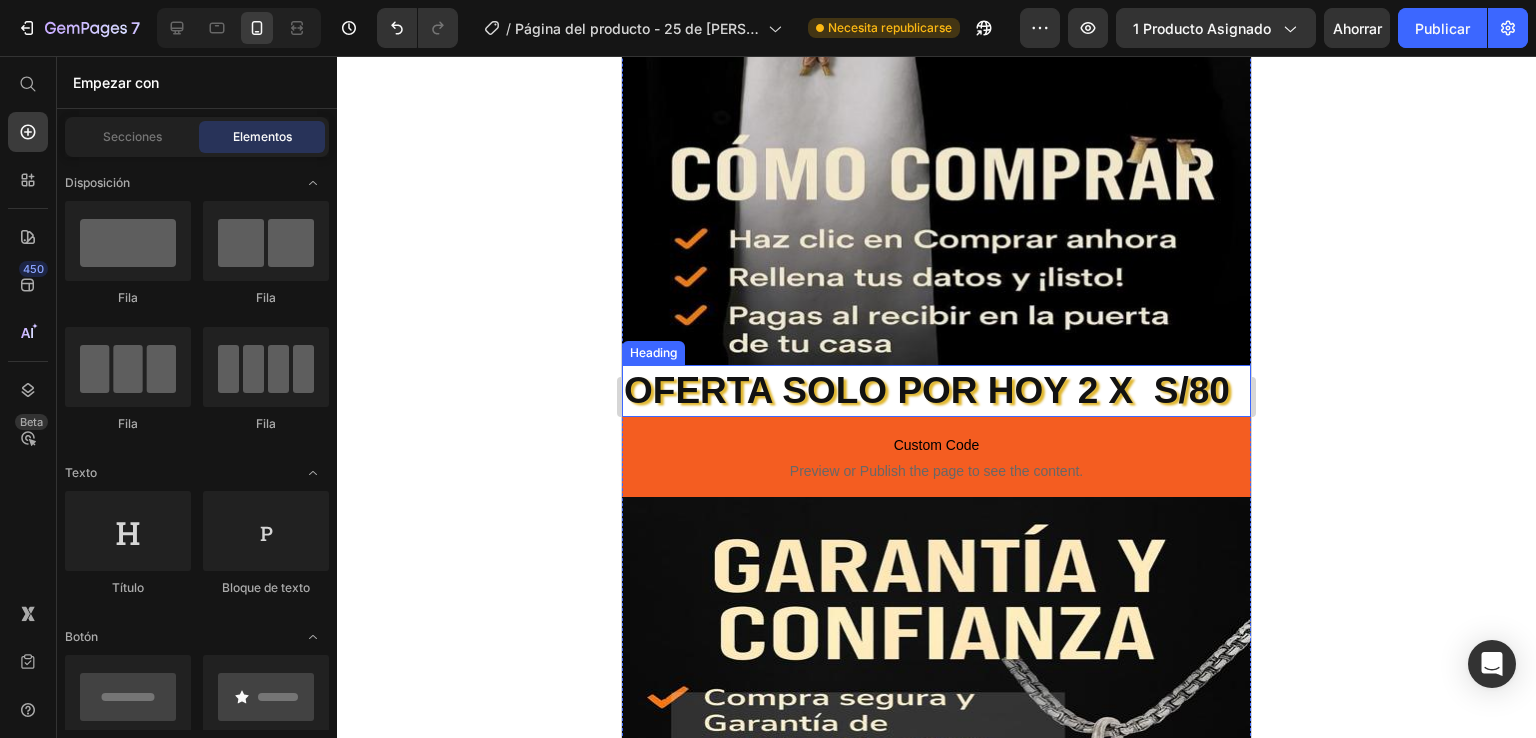 click on "OFERTA SOLO POR HOY 2 X  S/80" at bounding box center (936, 391) 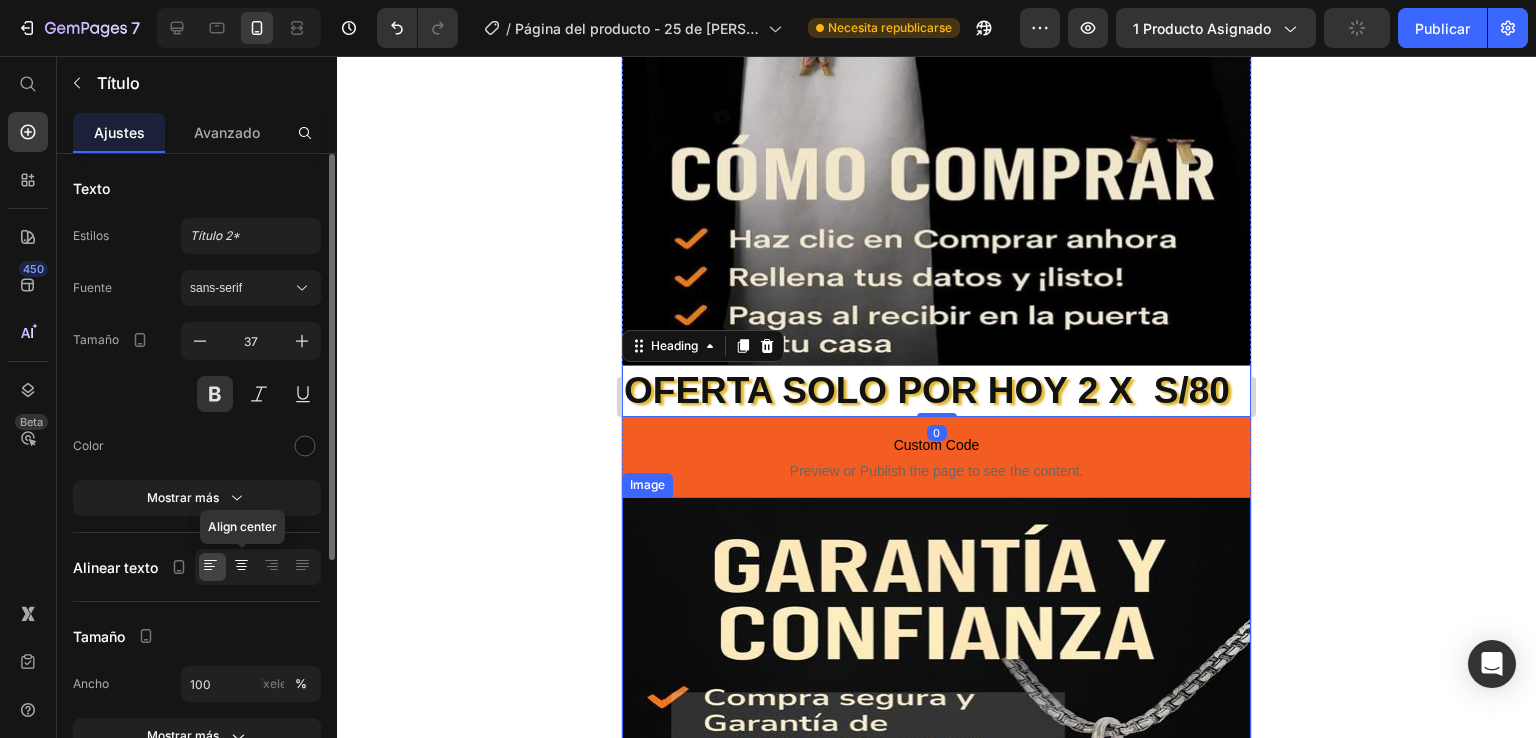 click 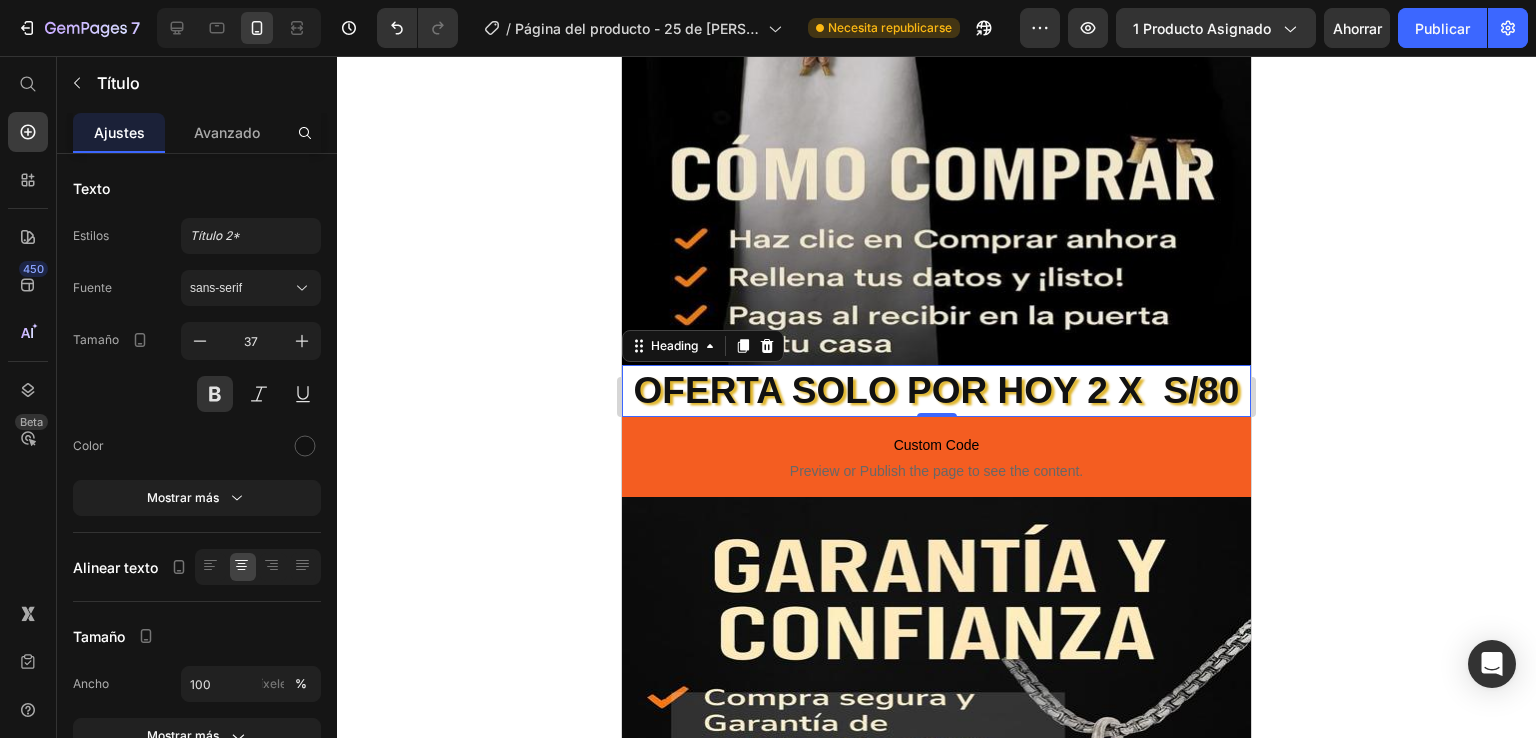 click 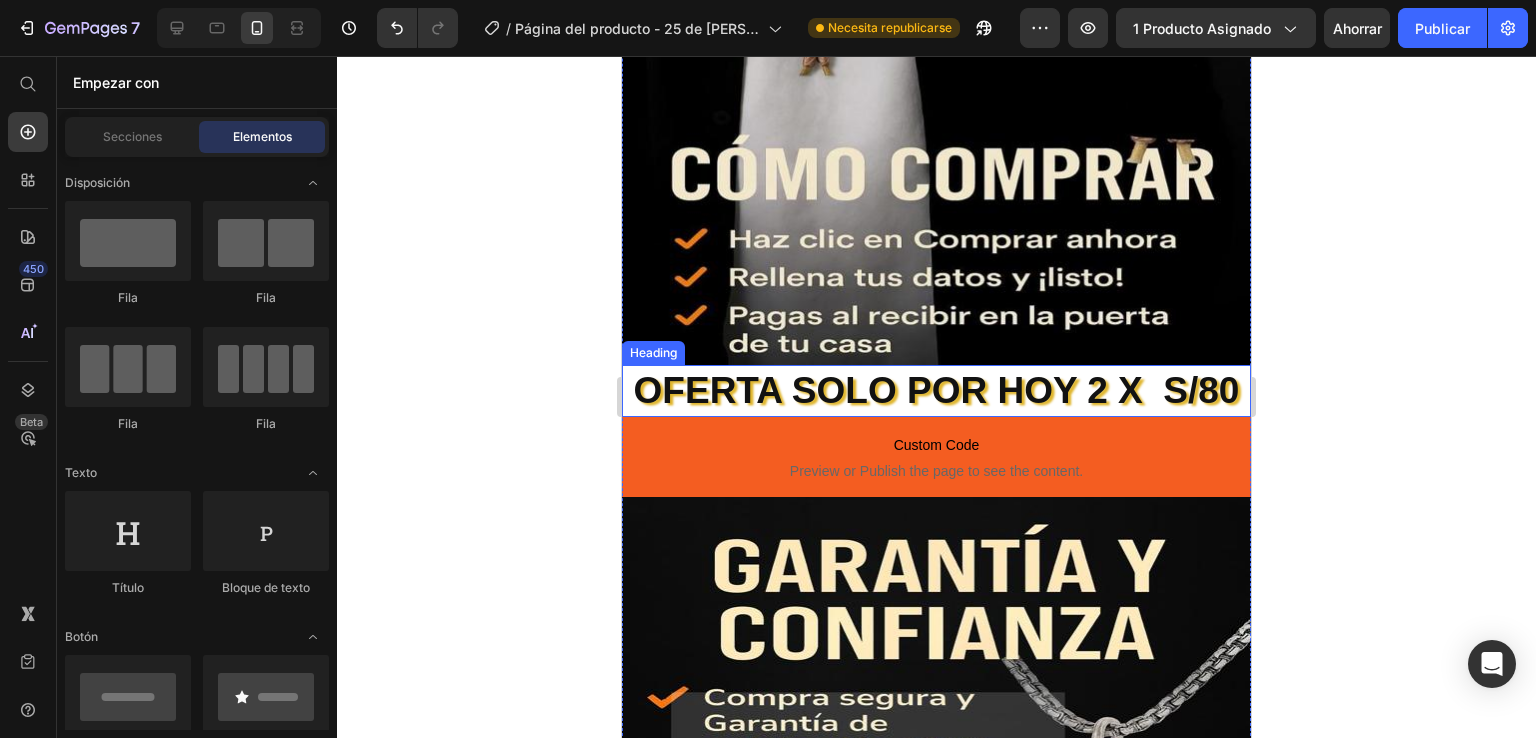 click on "OFERTA SOLO POR HOY 2 X  S/80" at bounding box center (936, 391) 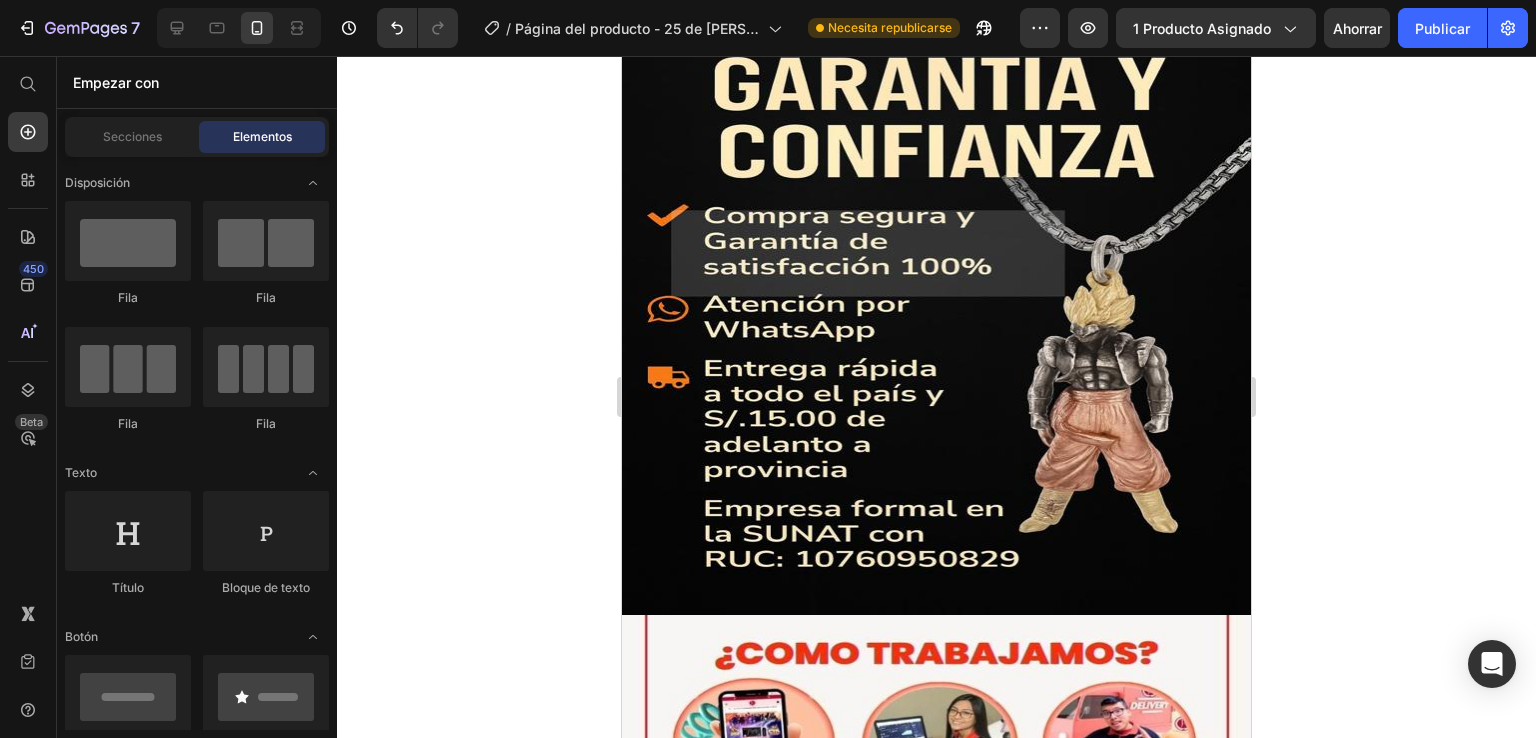 scroll, scrollTop: 2877, scrollLeft: 0, axis: vertical 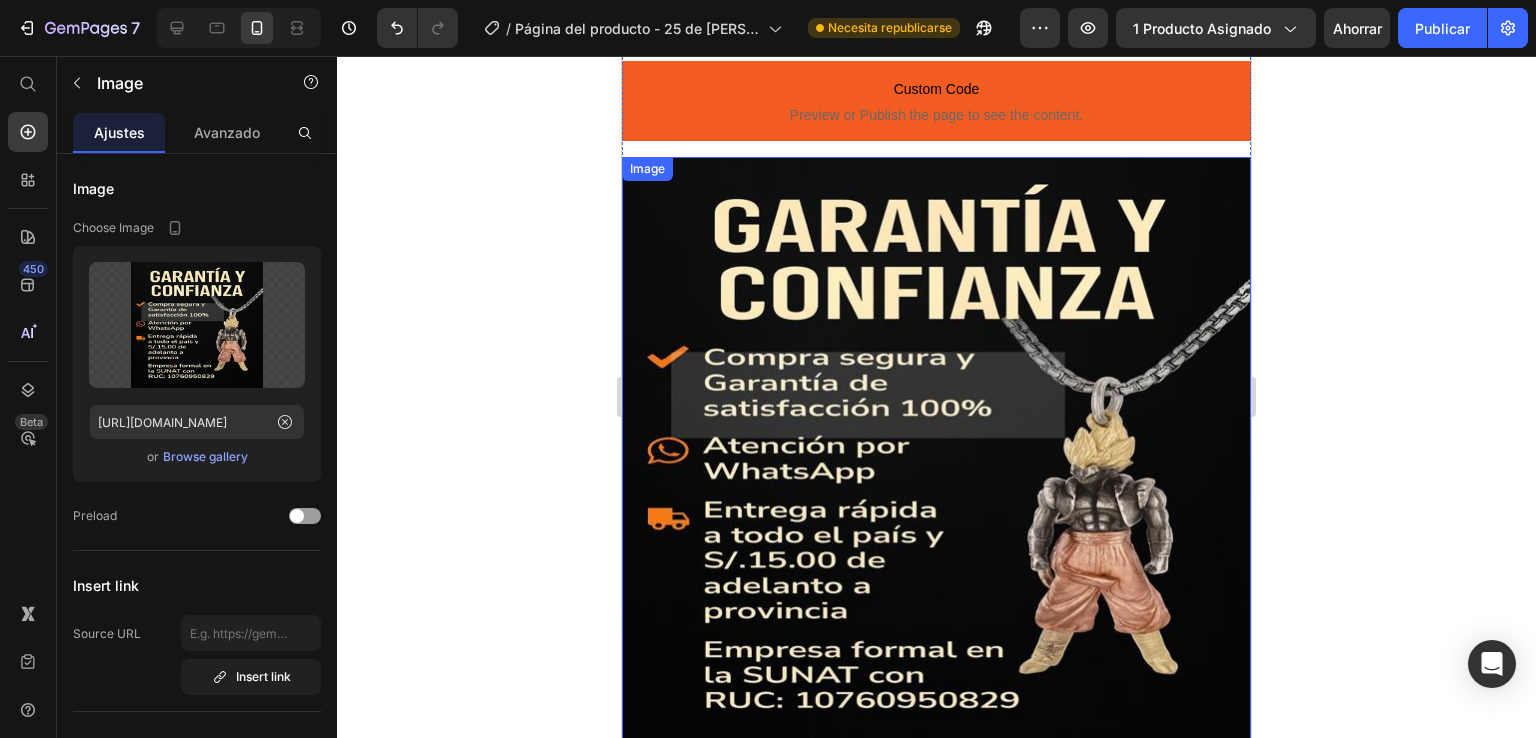 click at bounding box center [936, 456] 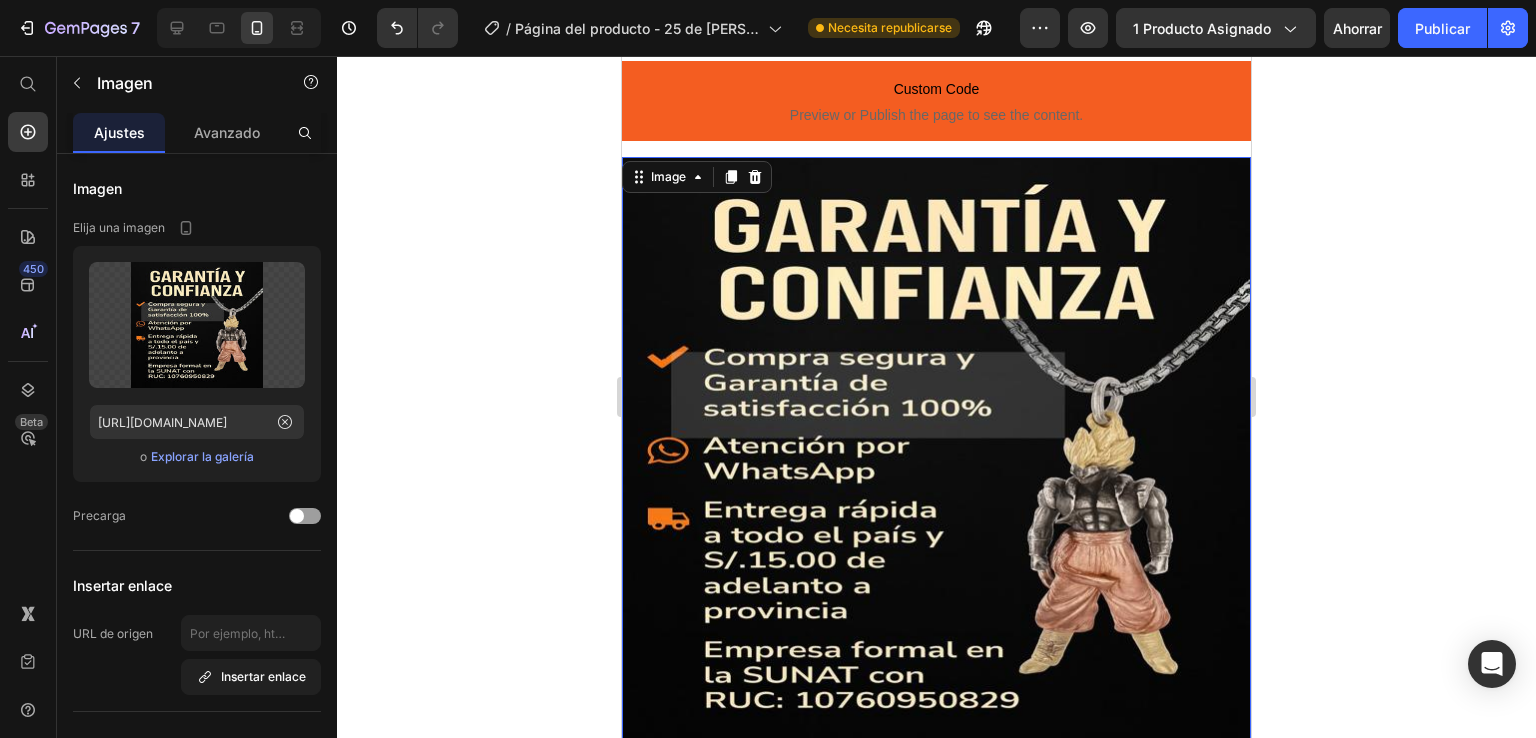 click at bounding box center [936, 456] 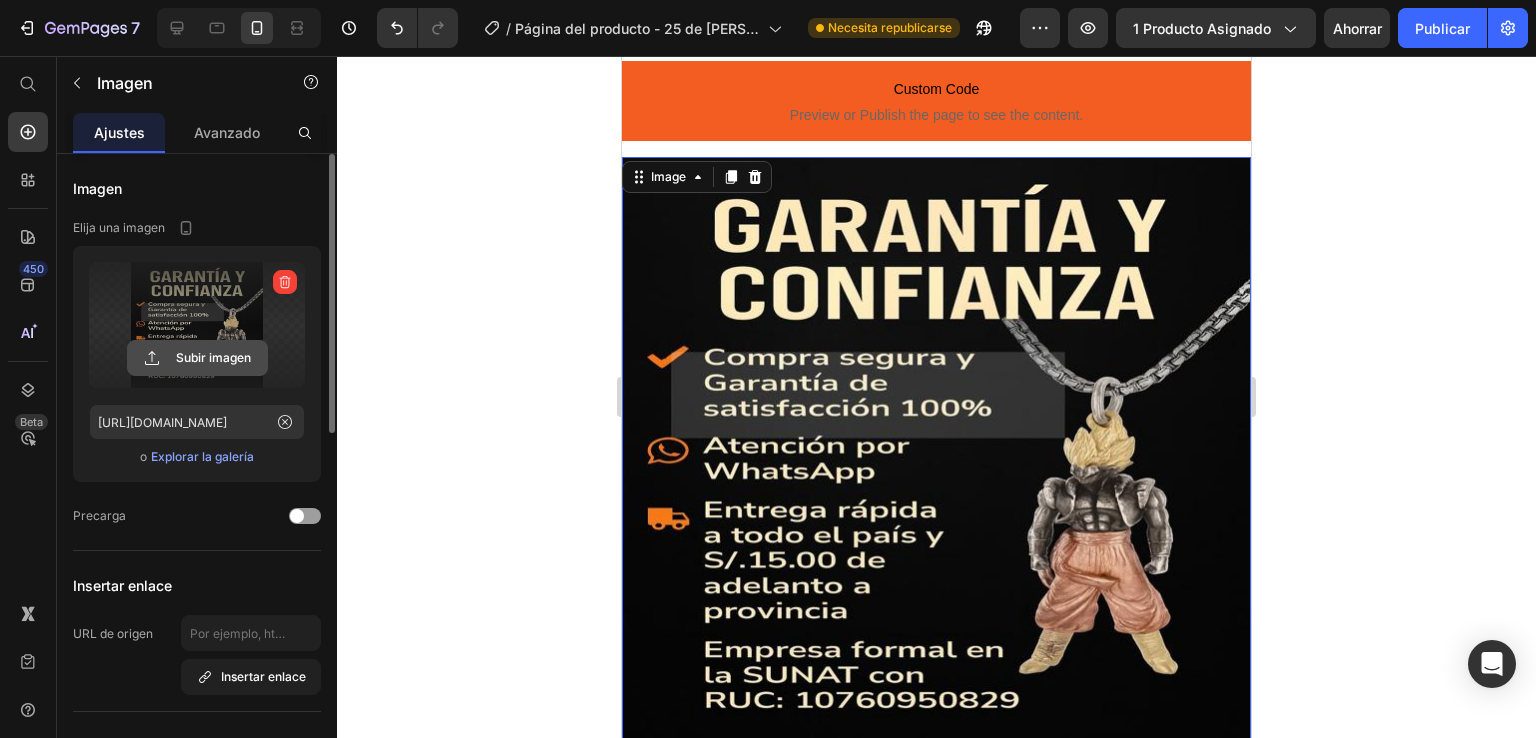 click 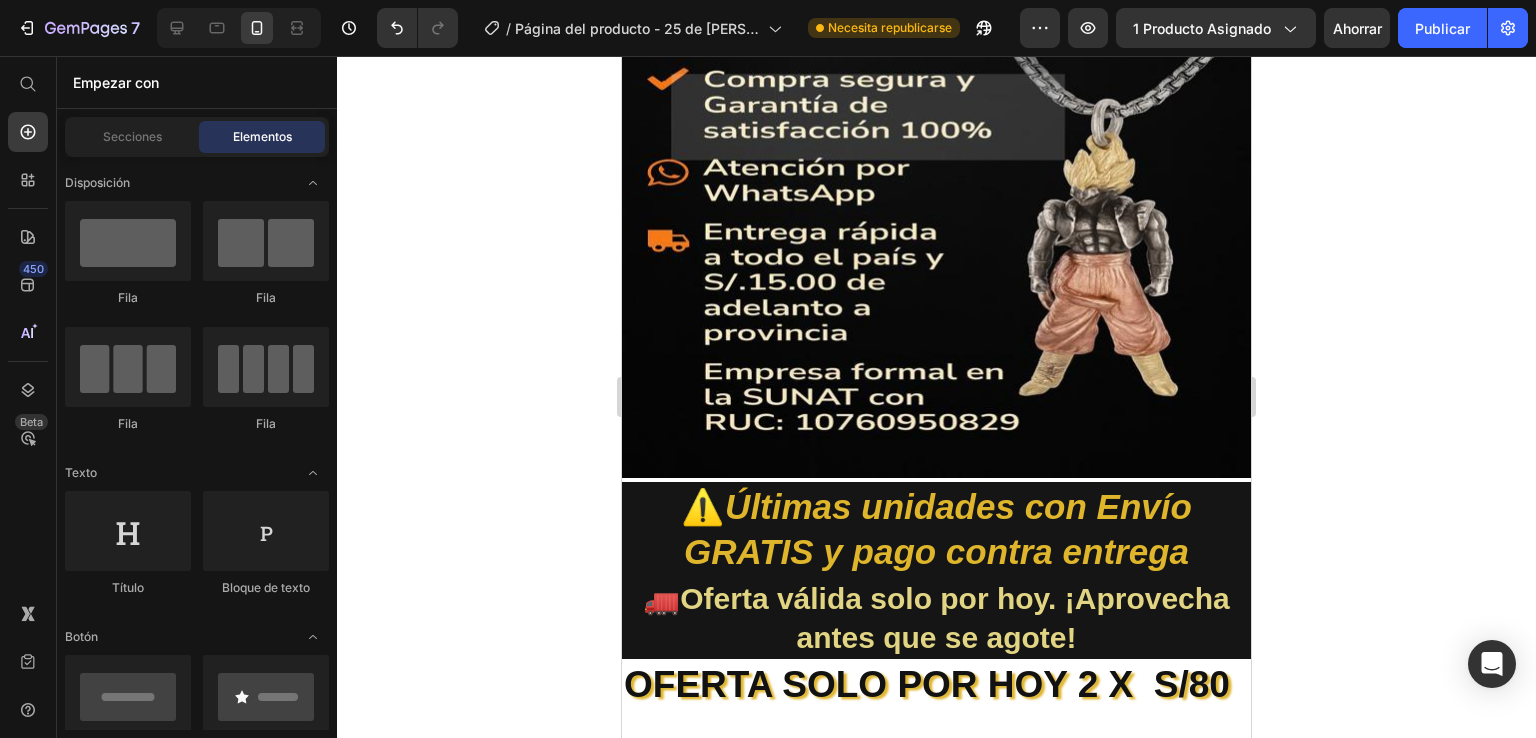 scroll, scrollTop: 1268, scrollLeft: 0, axis: vertical 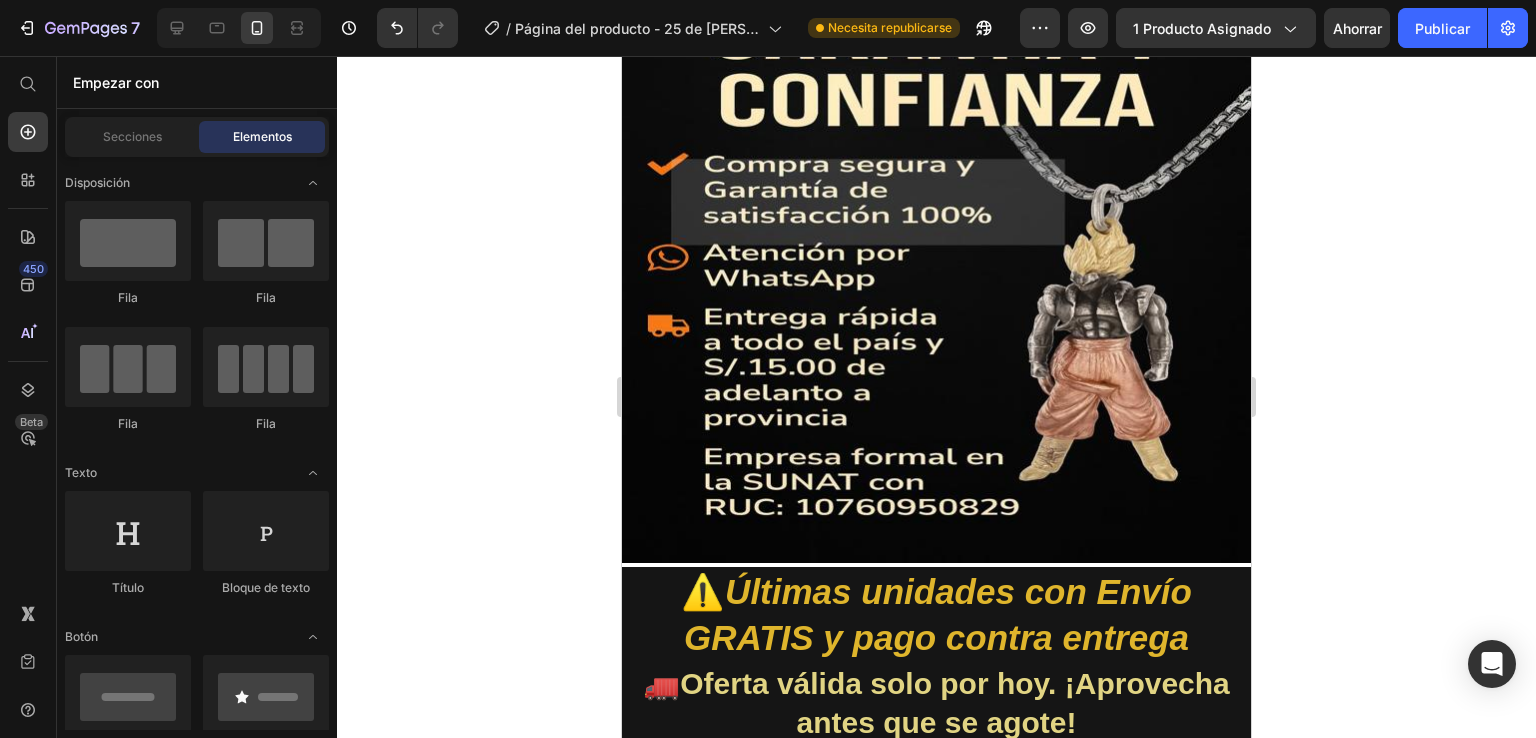 drag, startPoint x: 1244, startPoint y: 302, endPoint x: 1880, endPoint y: 388, distance: 641.78815 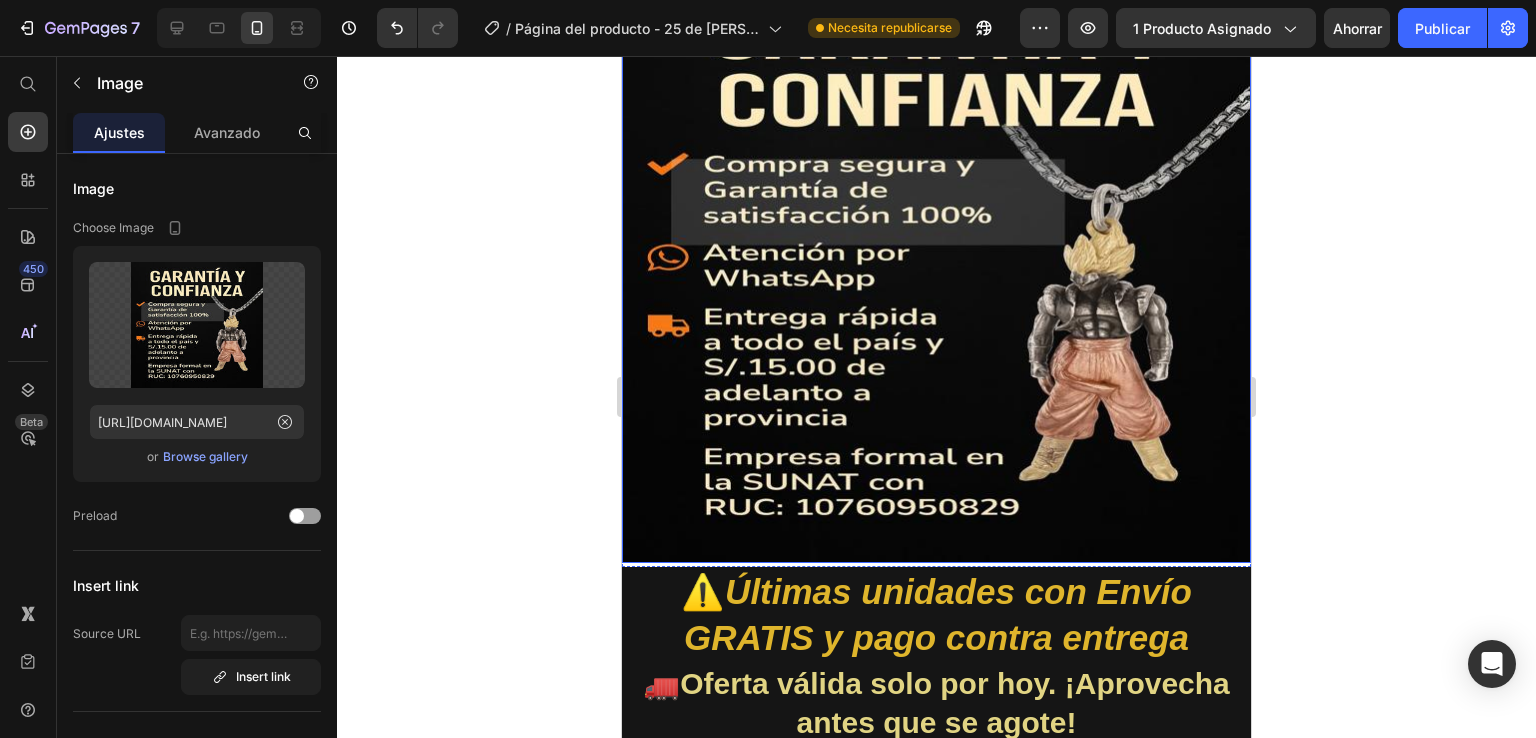 click at bounding box center [936, 263] 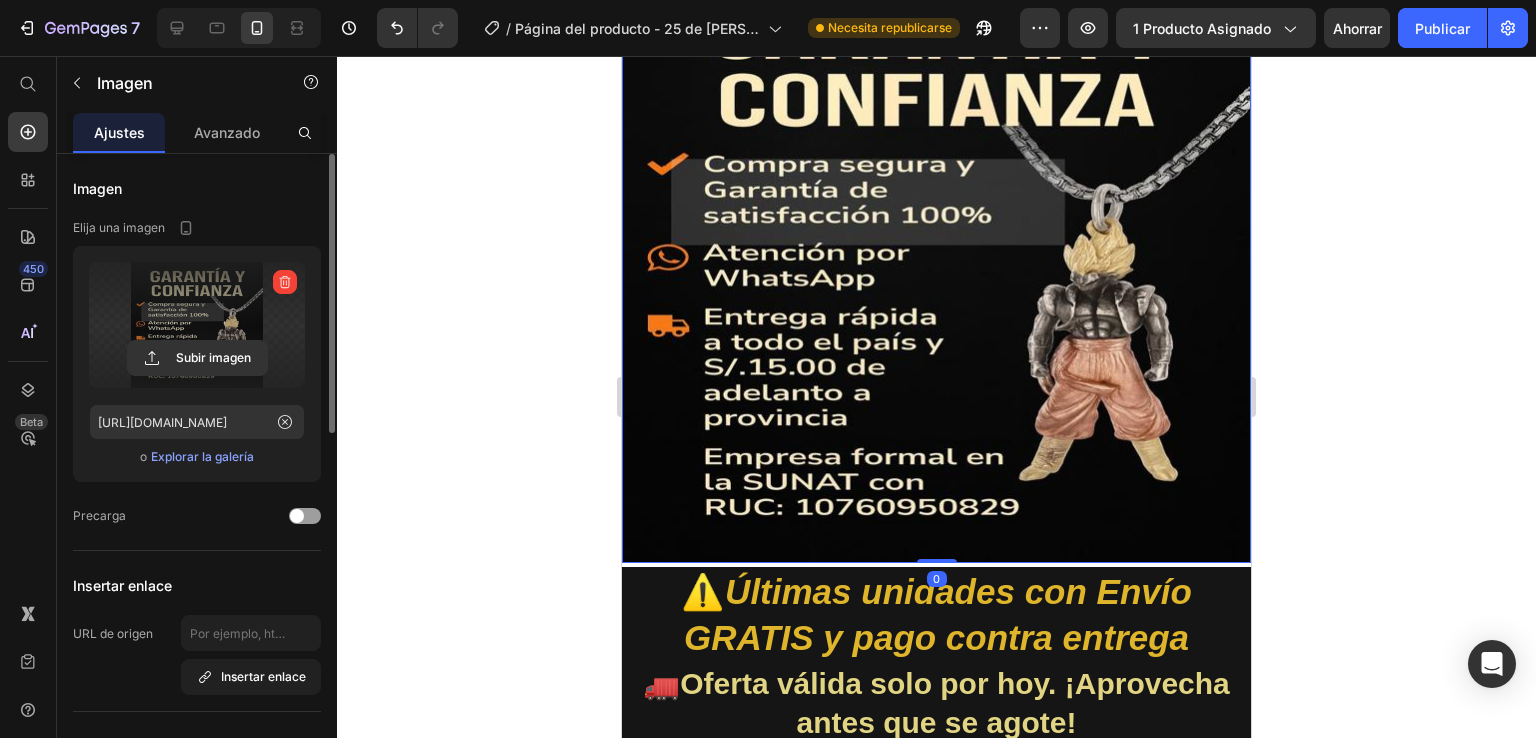 click at bounding box center [197, 325] 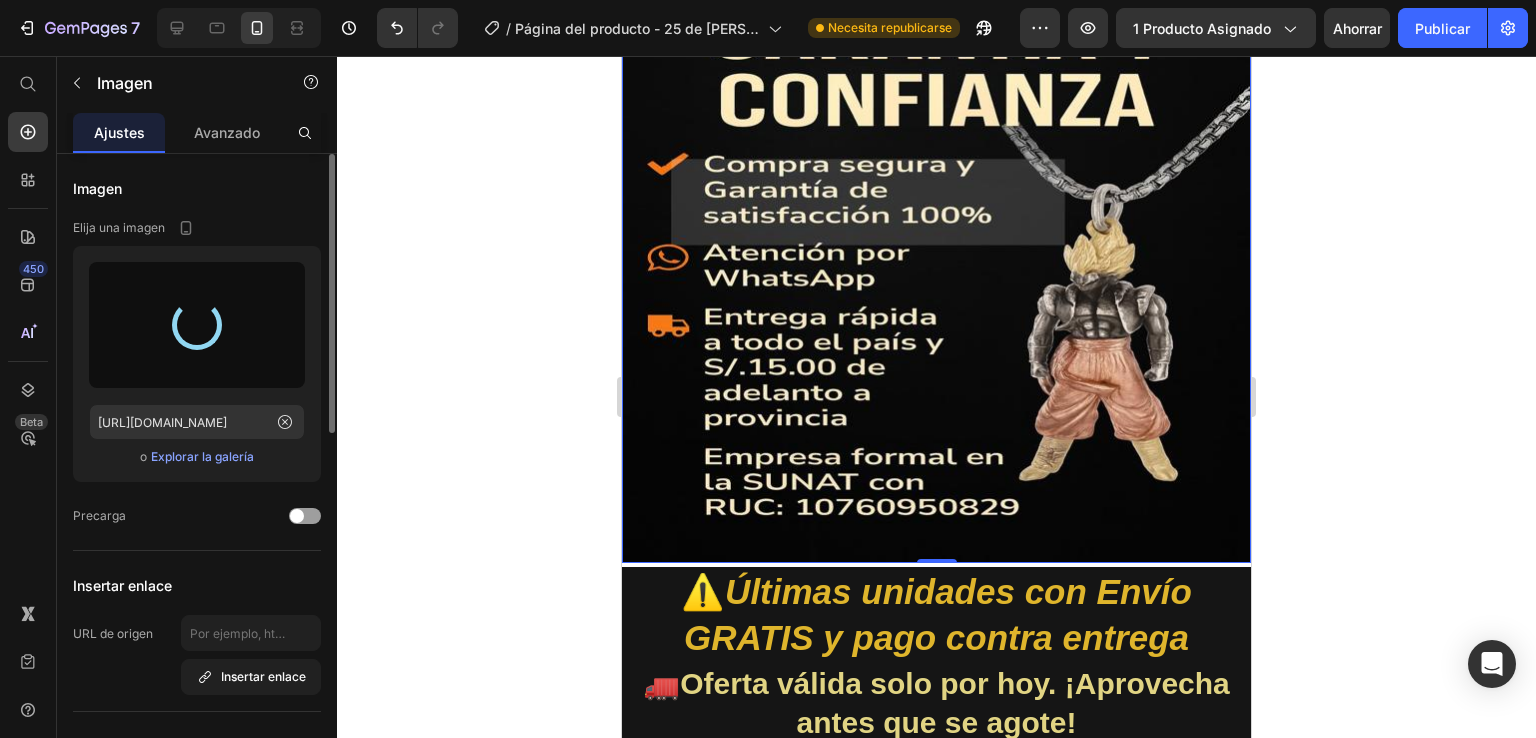 type on "[URL][DOMAIN_NAME]" 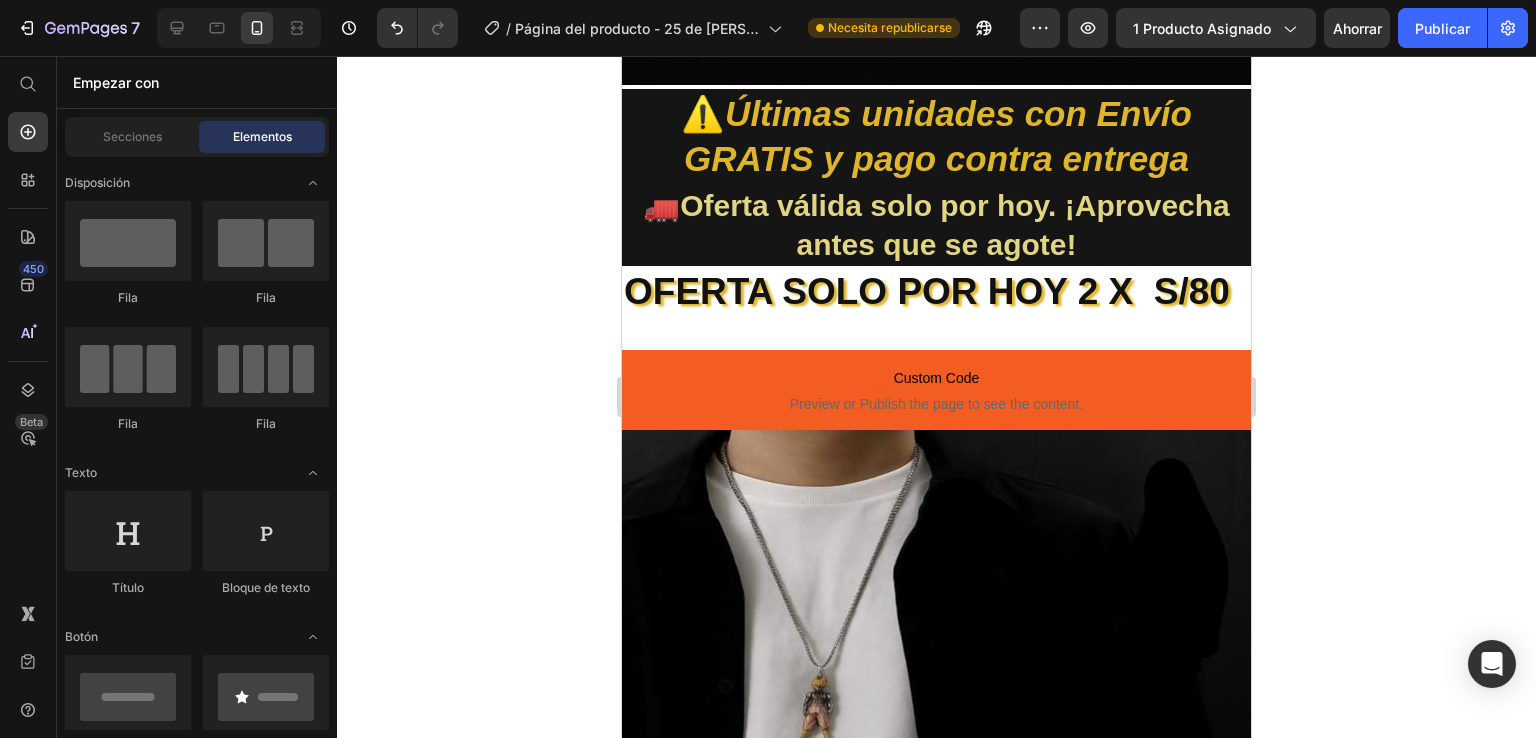 scroll, scrollTop: 1730, scrollLeft: 0, axis: vertical 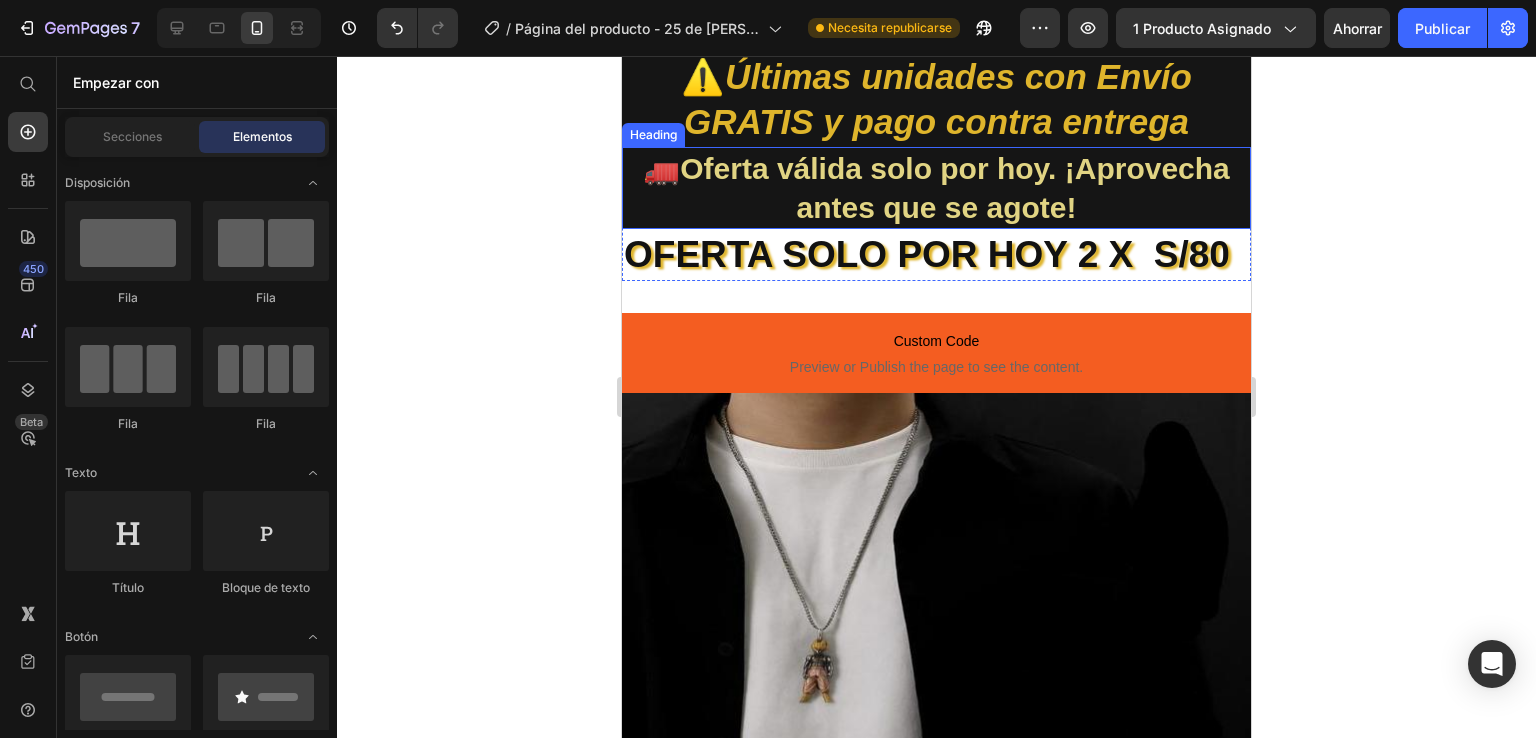 click on "🚛Oferta válida solo por hoy. ¡Aprovecha antes que se agote!" at bounding box center (936, 188) 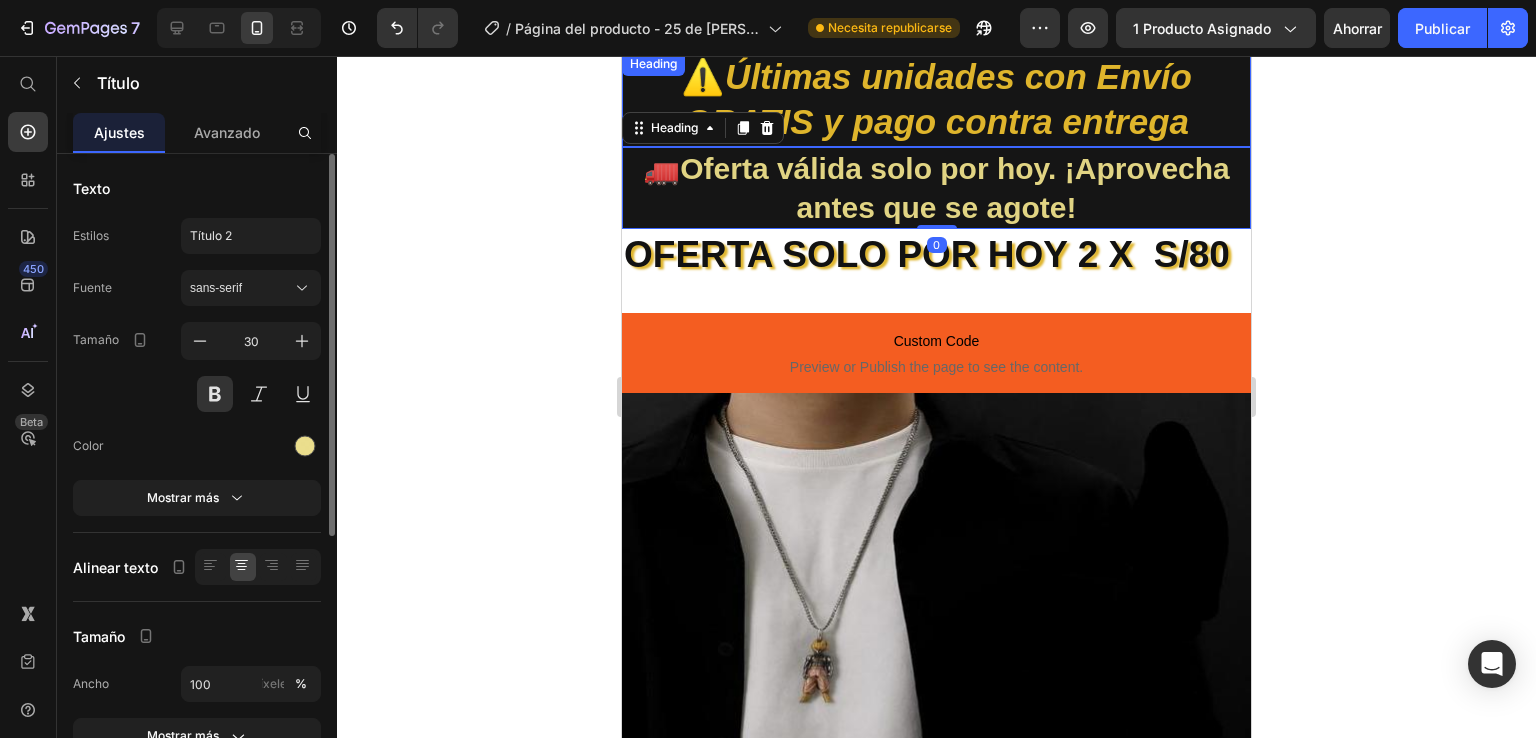 click on "Últimas unidades con Envío GRATIS y pago contra entrega" at bounding box center (938, 99) 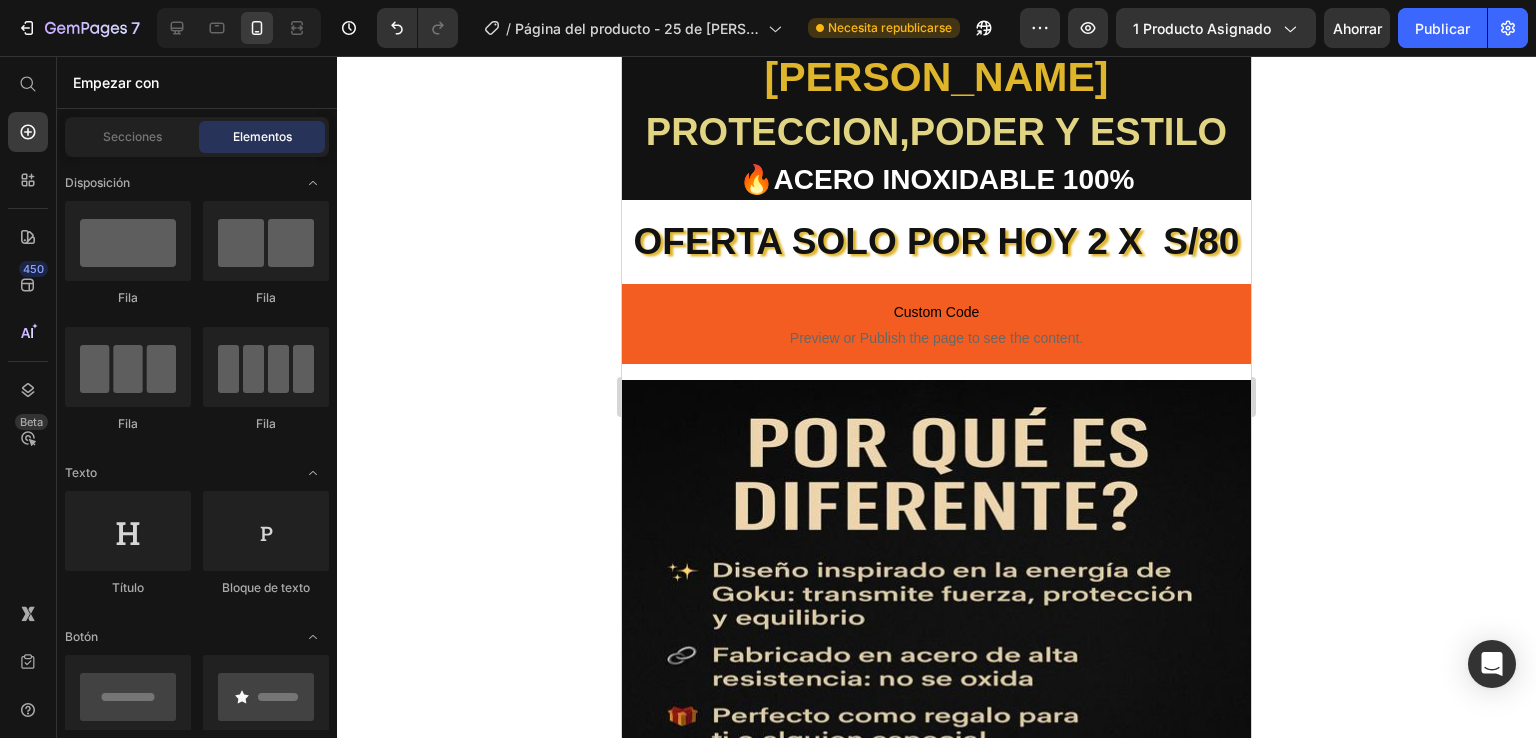 scroll, scrollTop: 921, scrollLeft: 0, axis: vertical 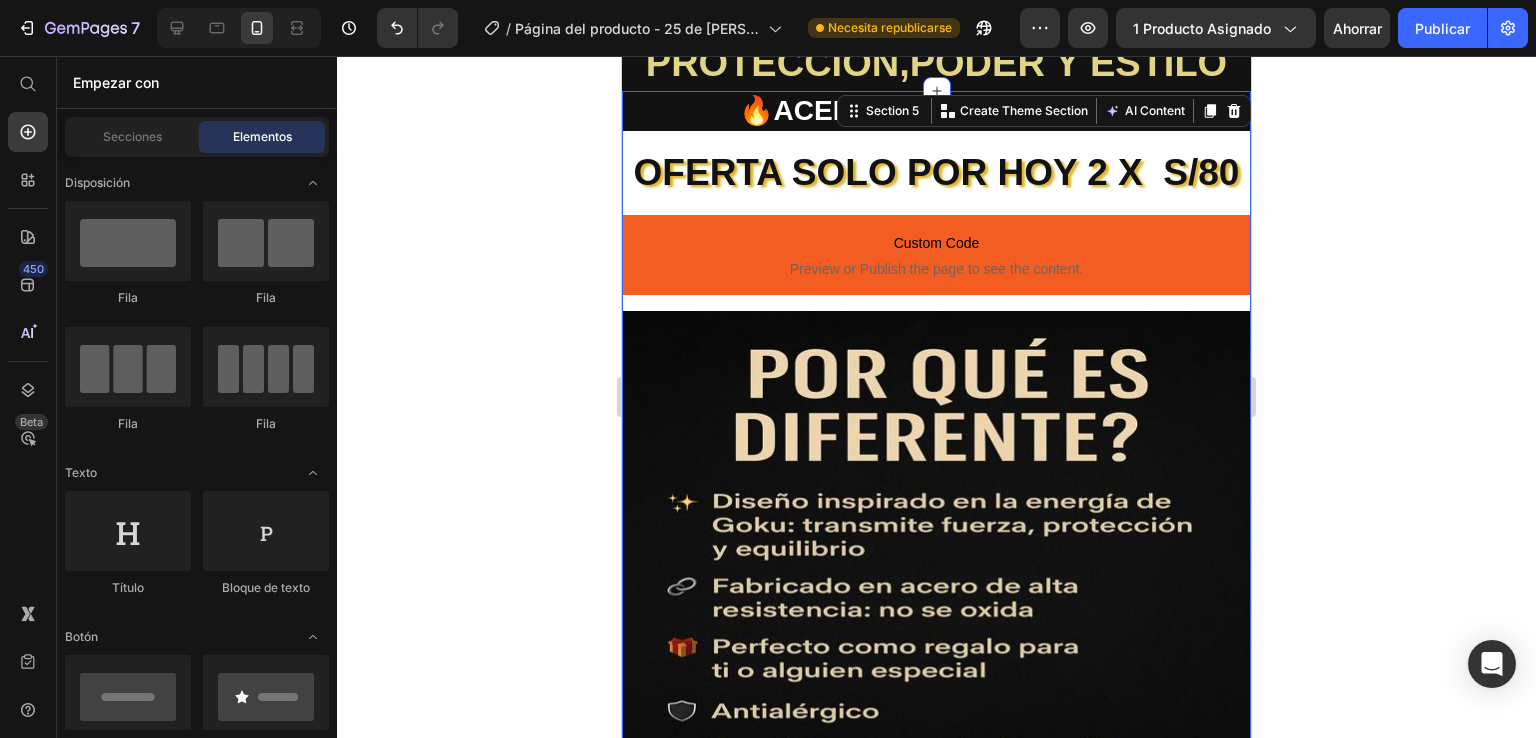 click on "🔥ACERO INOXIDABLE 100% Heading OFERTA SOLO POR HOY 2 X  S/80 Heading
Custom Code
Preview or Publish the page to see the content. Custom Code Image Heading" at bounding box center (936, 503) 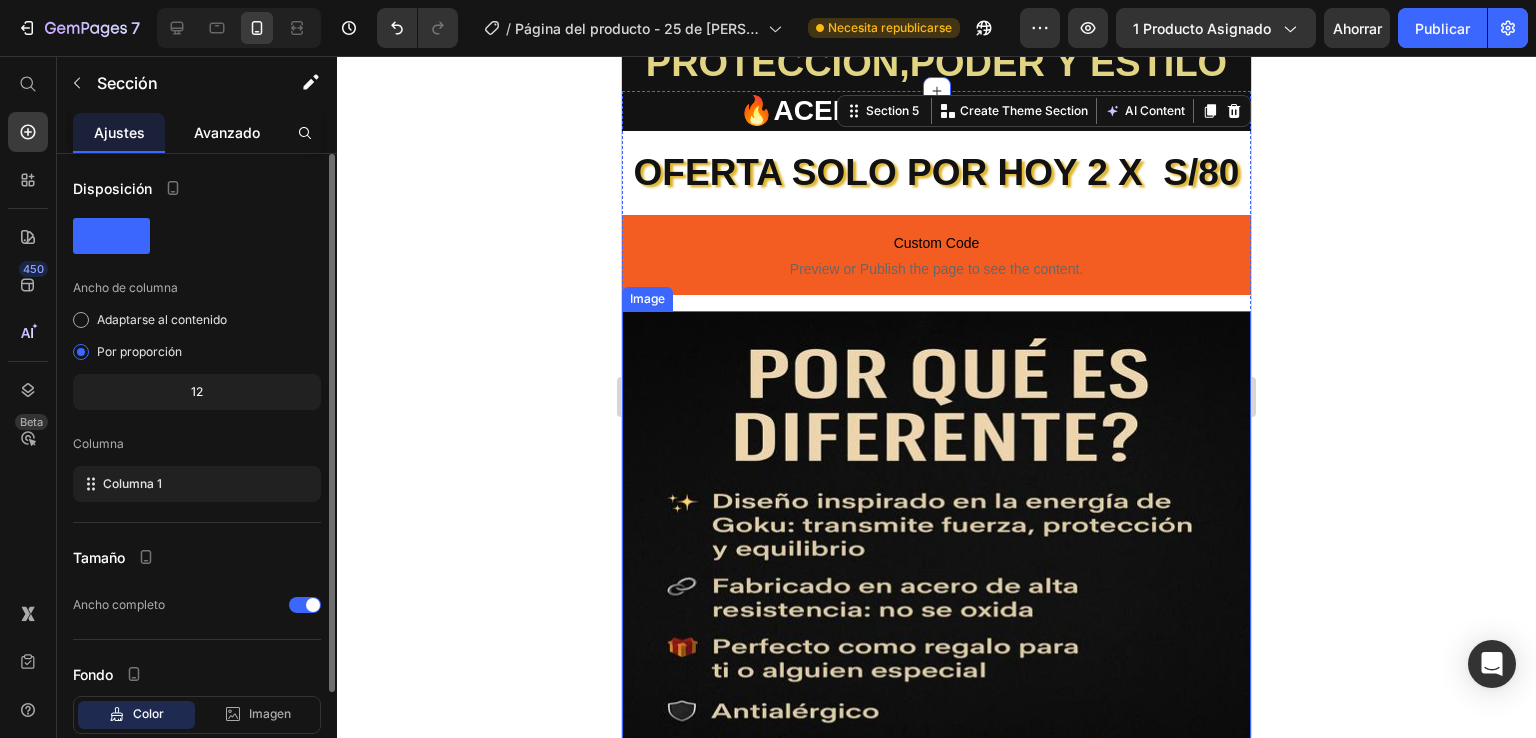 click on "Avanzado" at bounding box center (227, 132) 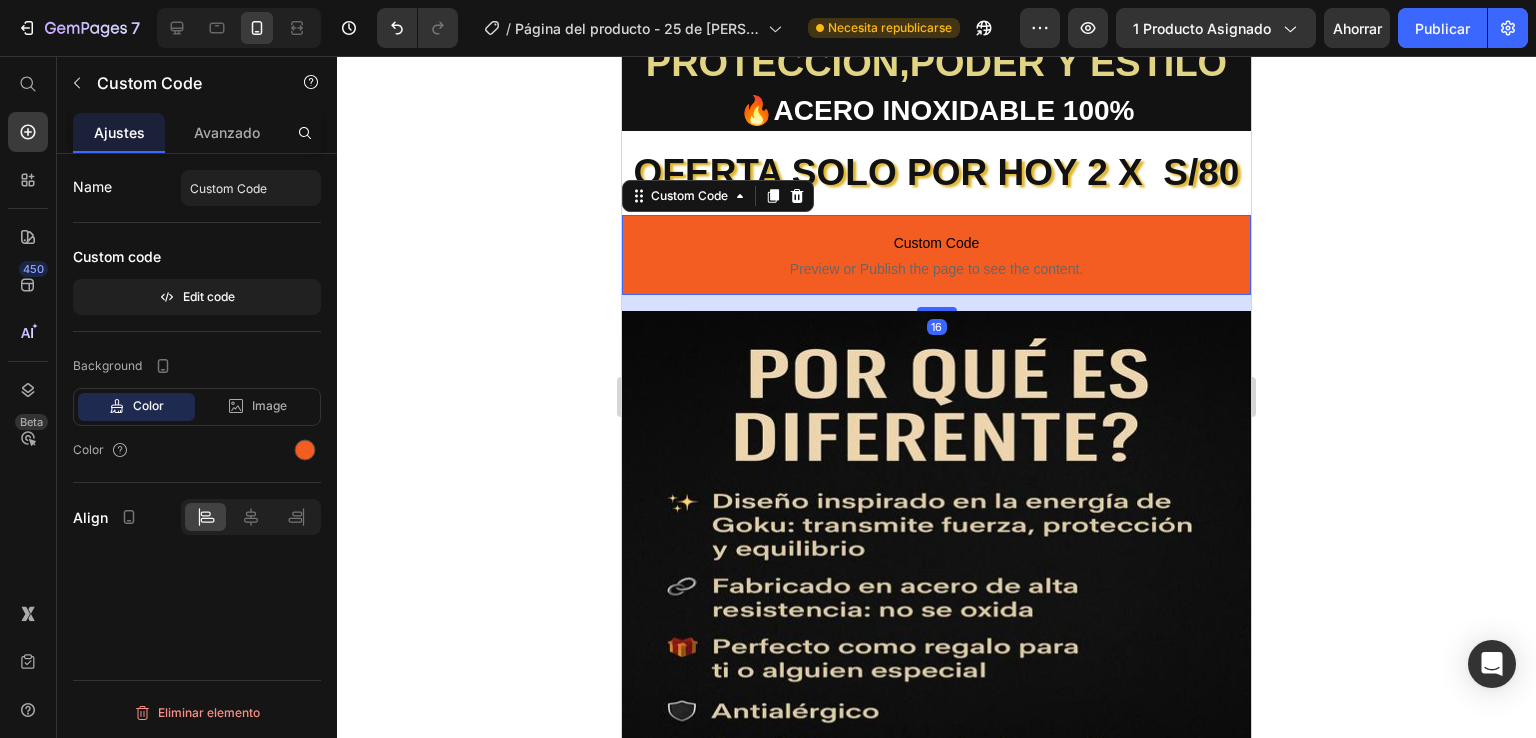 drag, startPoint x: 740, startPoint y: 230, endPoint x: 740, endPoint y: 244, distance: 14 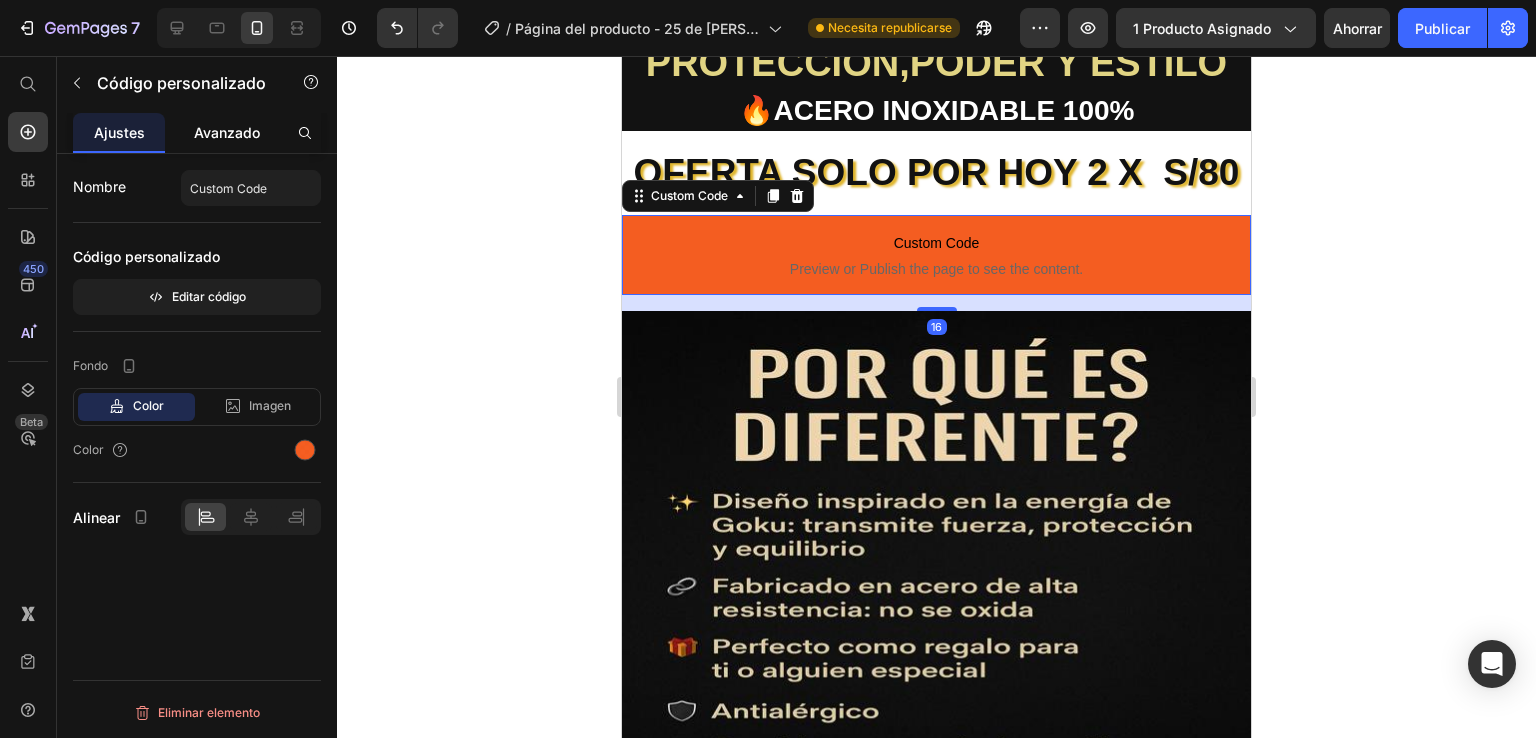 drag, startPoint x: 225, startPoint y: 117, endPoint x: 235, endPoint y: 159, distance: 43.174065 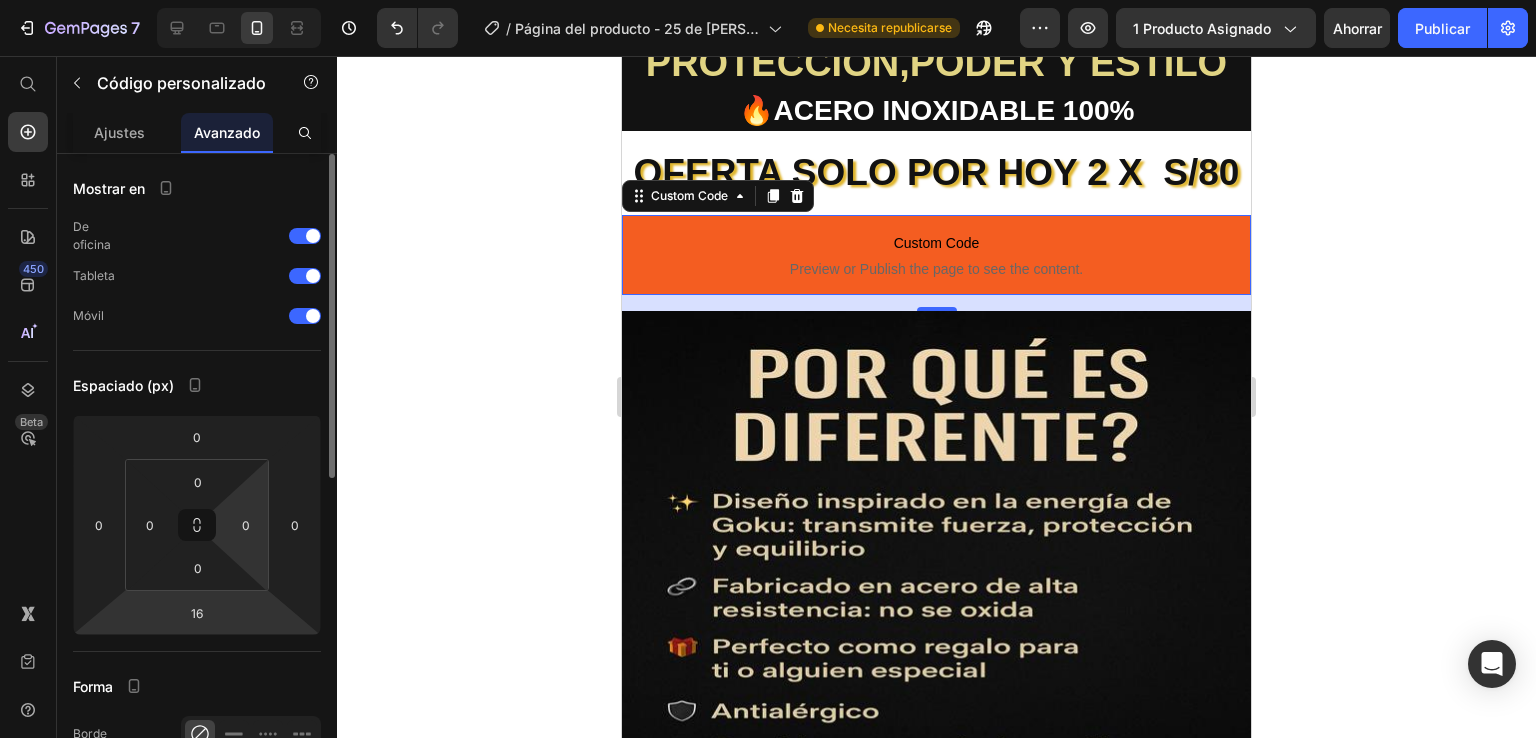 drag, startPoint x: 265, startPoint y: 571, endPoint x: 224, endPoint y: 618, distance: 62.369865 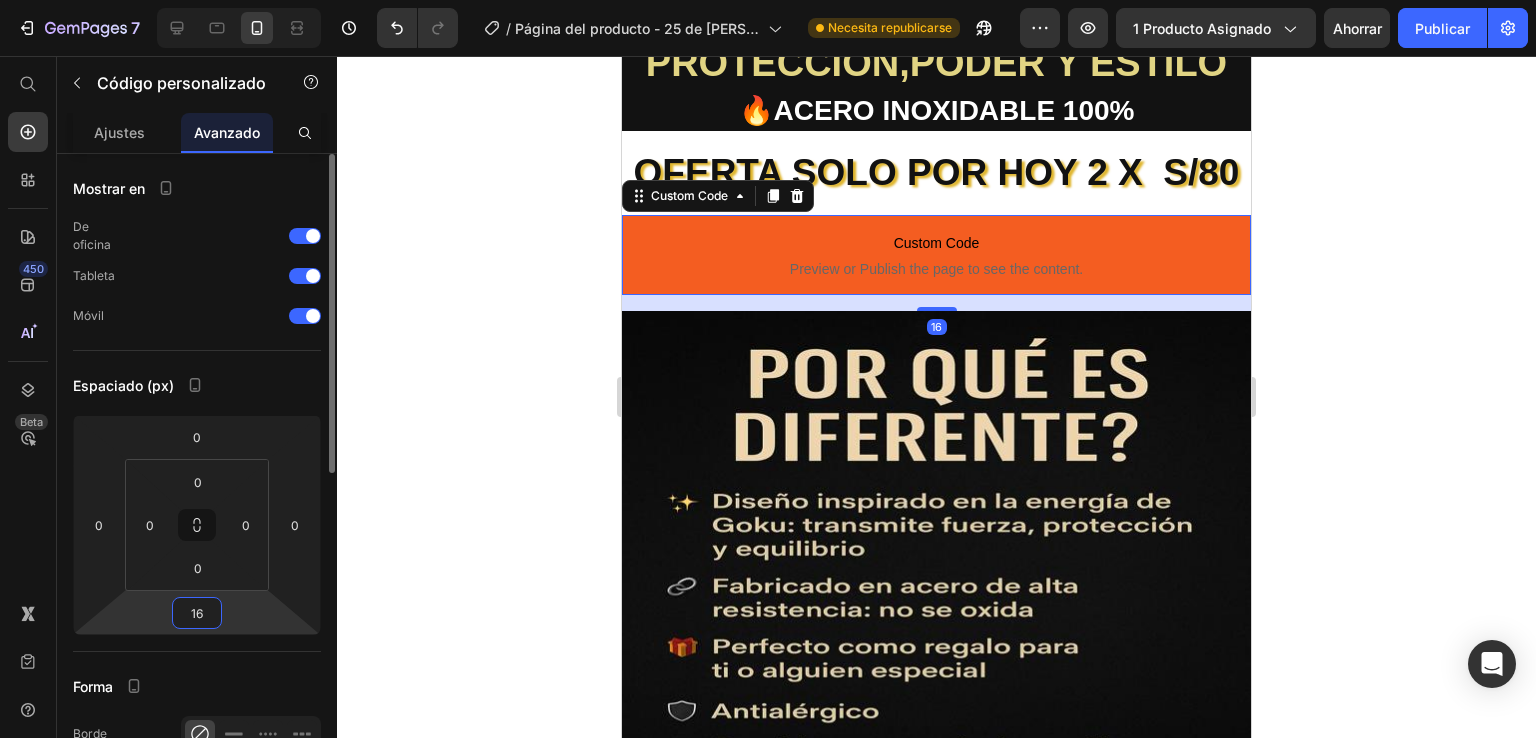 click on "16" at bounding box center (197, 613) 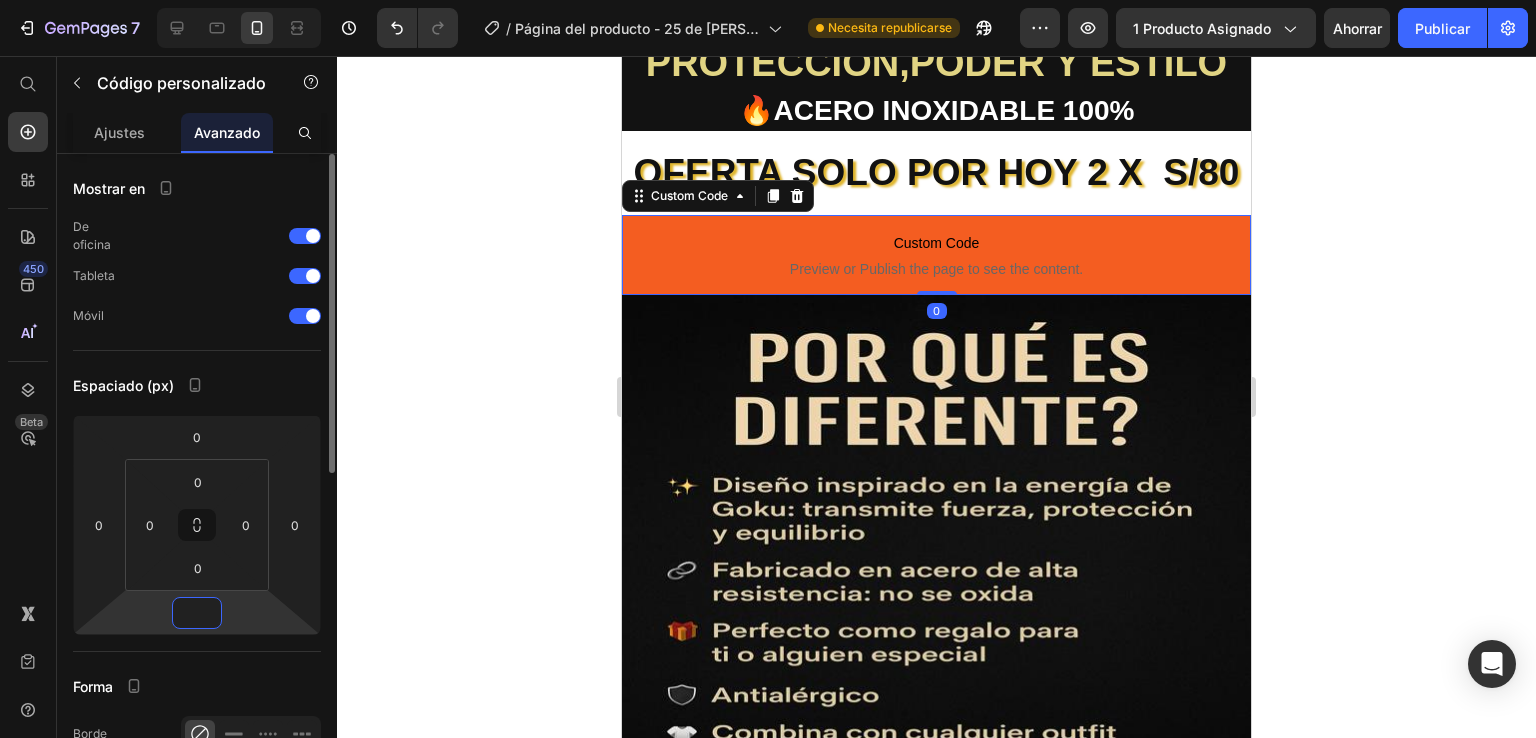type on "0" 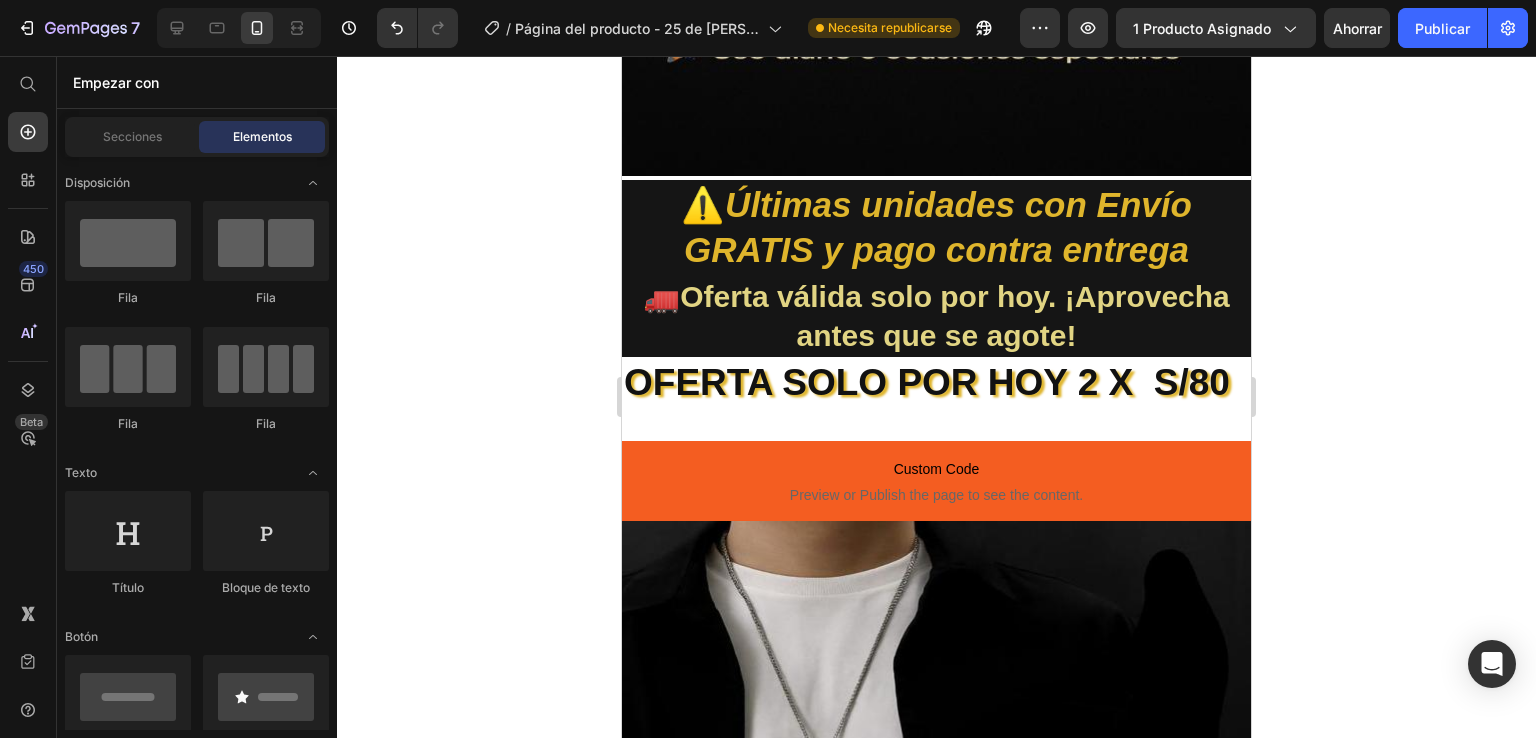 scroll, scrollTop: 1670, scrollLeft: 0, axis: vertical 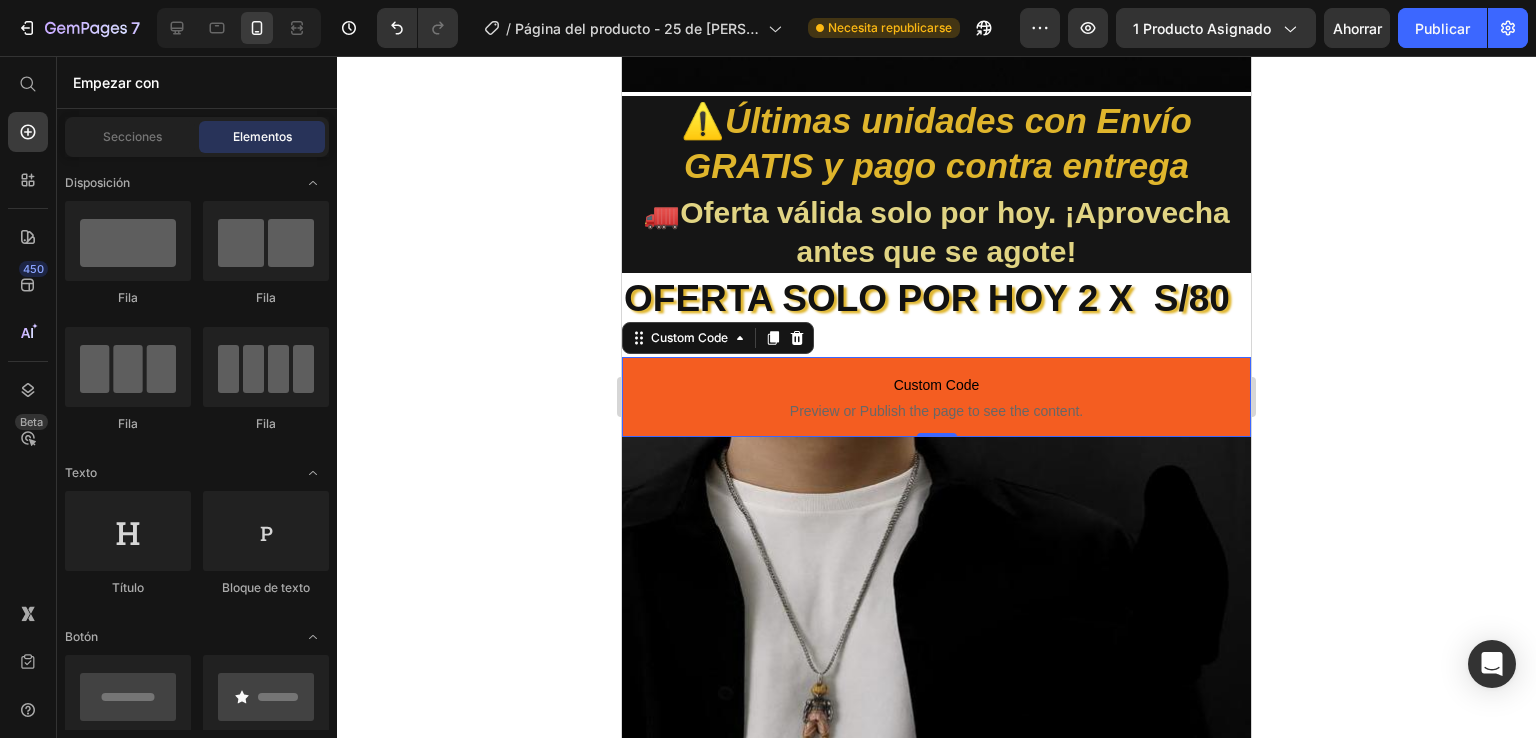 click on "Custom Code
Preview or Publish the page to see the content." at bounding box center (936, 397) 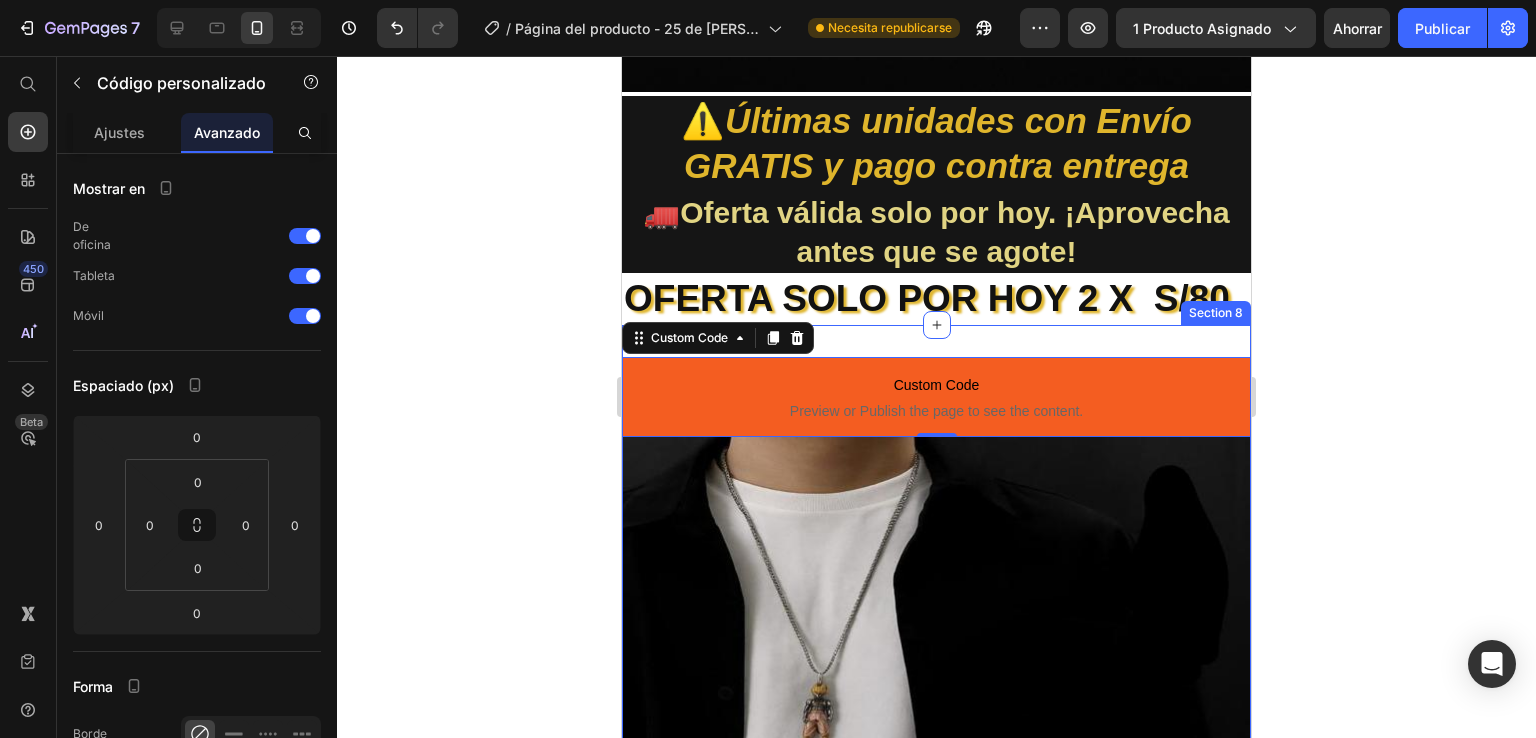 click on "Custom Code
Preview or Publish the page to see the content. Custom Code   0 Image OFERTA SOLO POR HOY 2 X  S/80 Heading
Custom Code
Preview or Publish the page to see the content. Custom Code Image Image OFERTA SOLO POR HOY 2 X  S/80 Heading
Custom Code
Preview or Publish the page to see the content. Custom Code Section 8" at bounding box center [936, 1377] 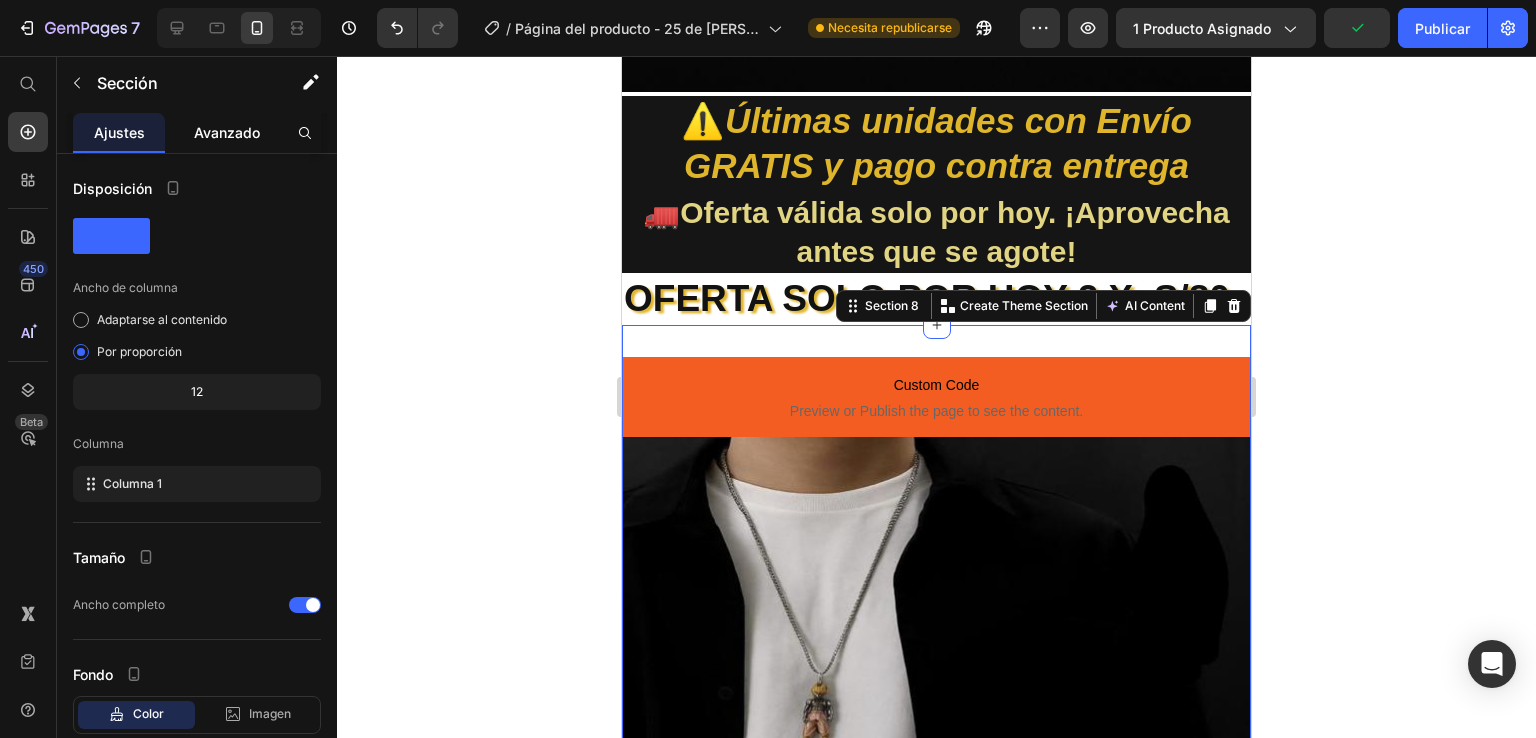 click on "Avanzado" 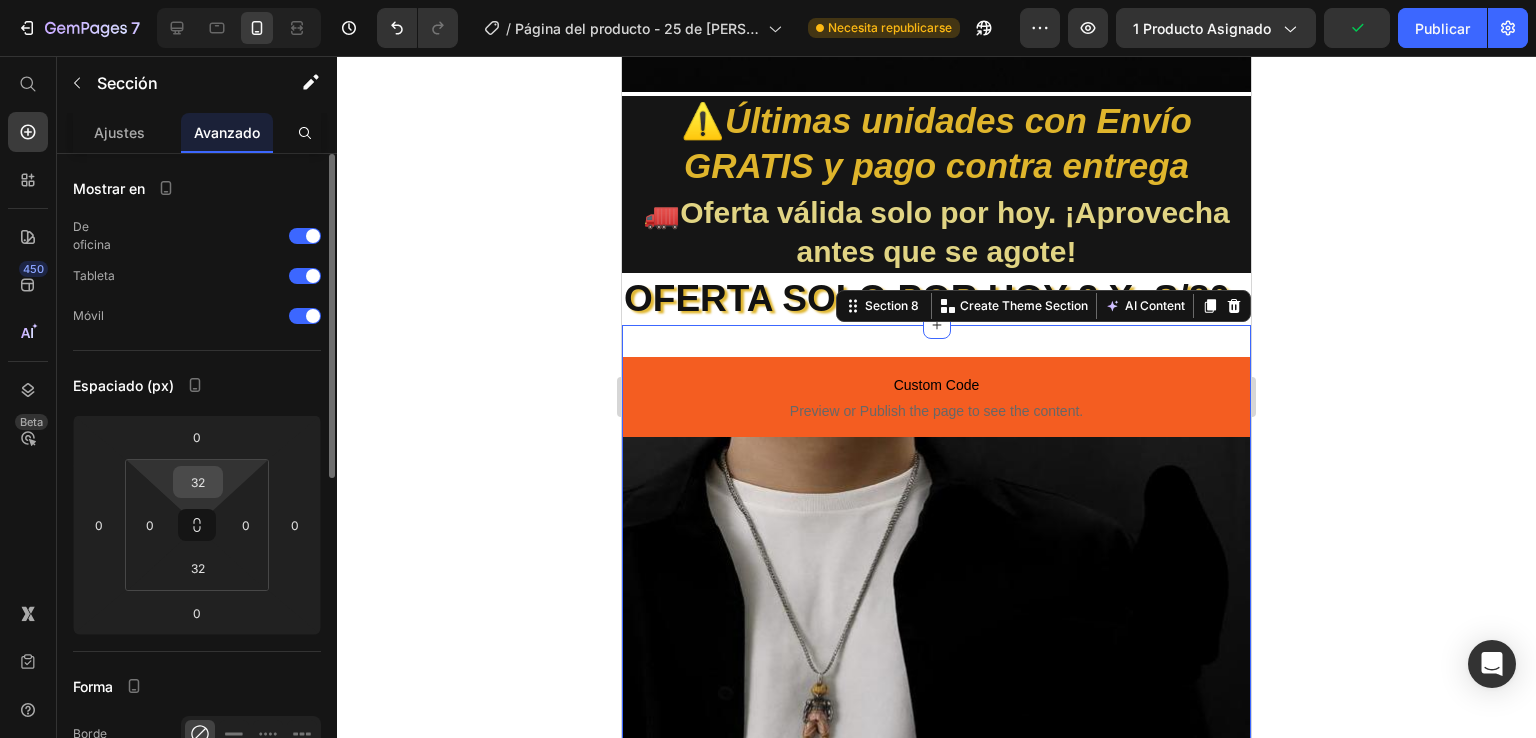 click on "32" at bounding box center (198, 482) 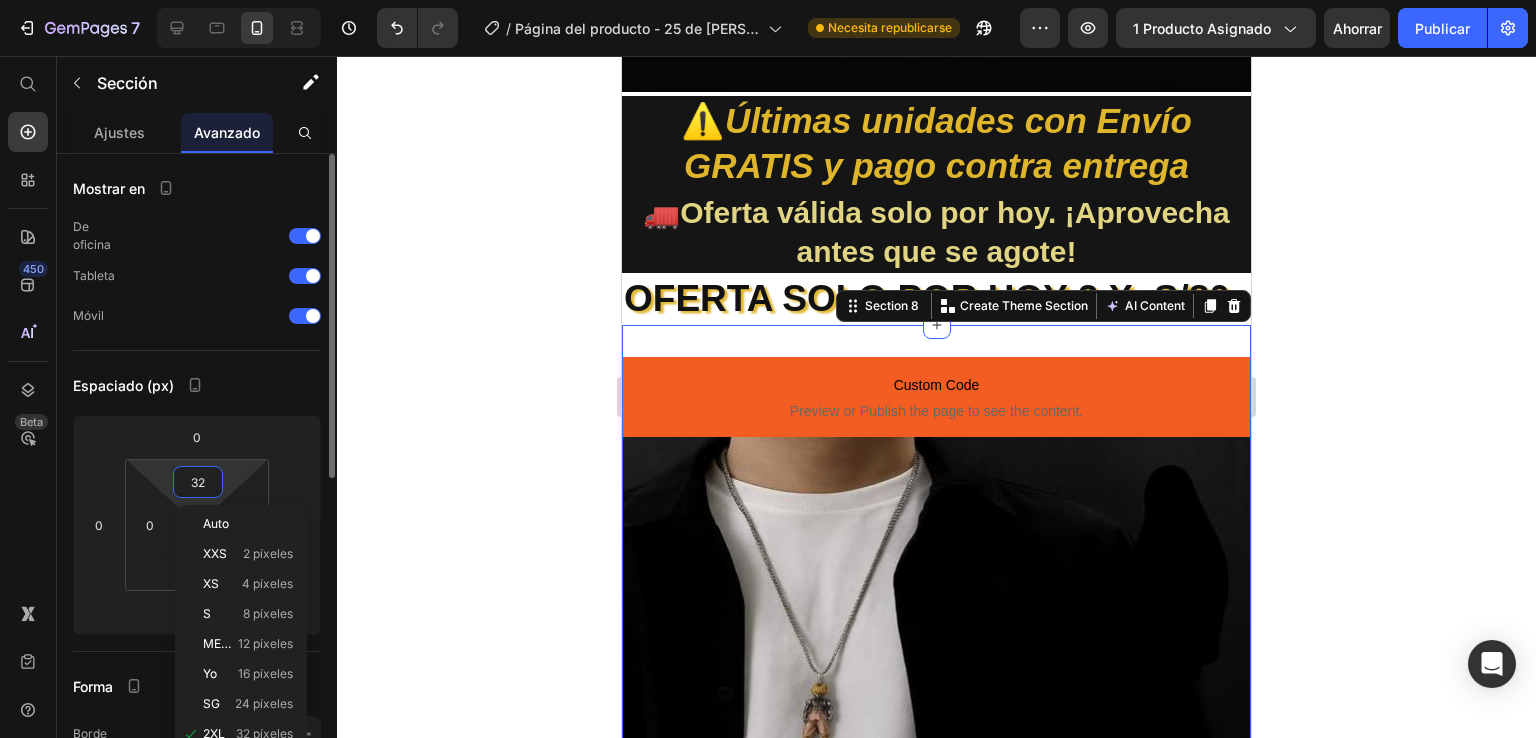 click on "32" at bounding box center (198, 482) 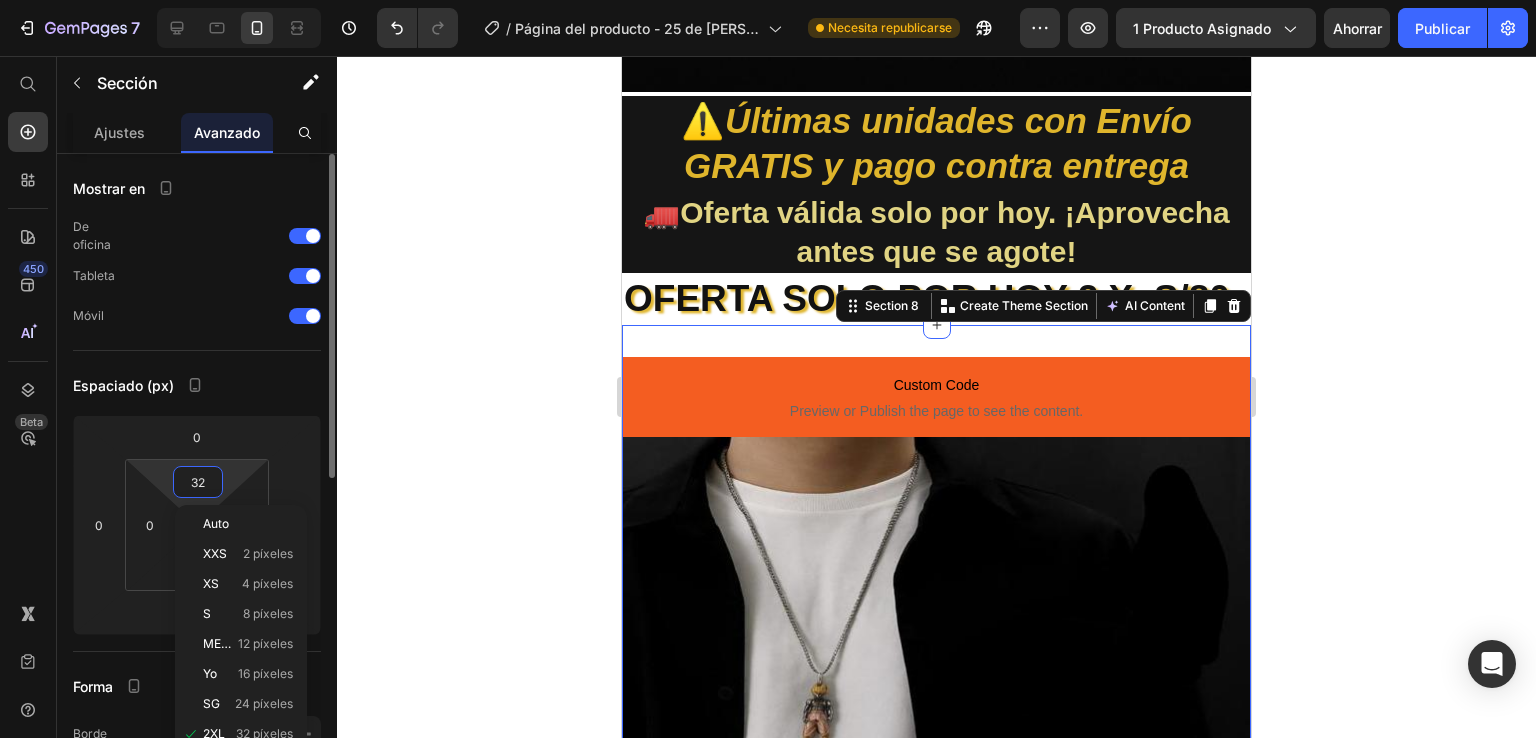 type on "3" 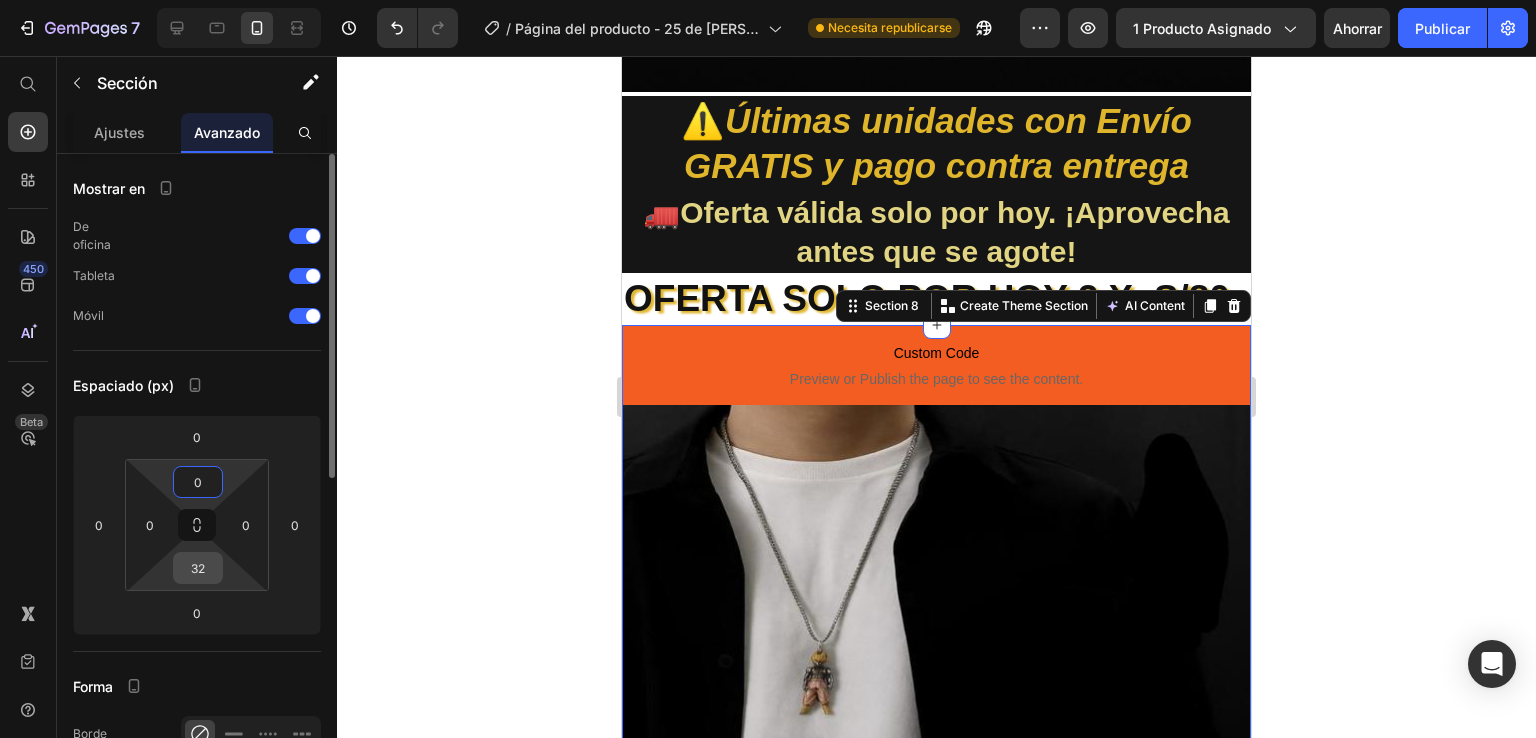 type on "0" 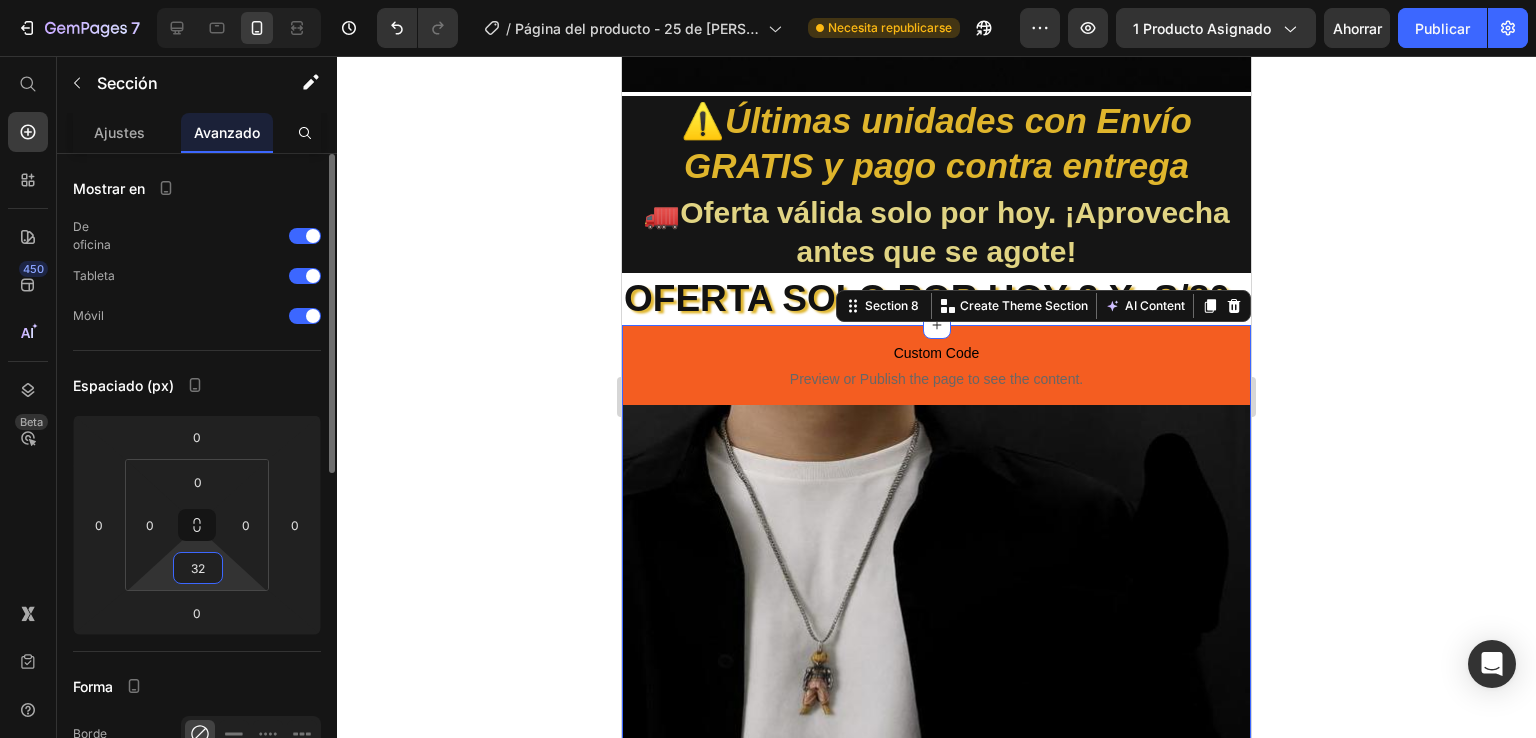 click on "32" at bounding box center (198, 568) 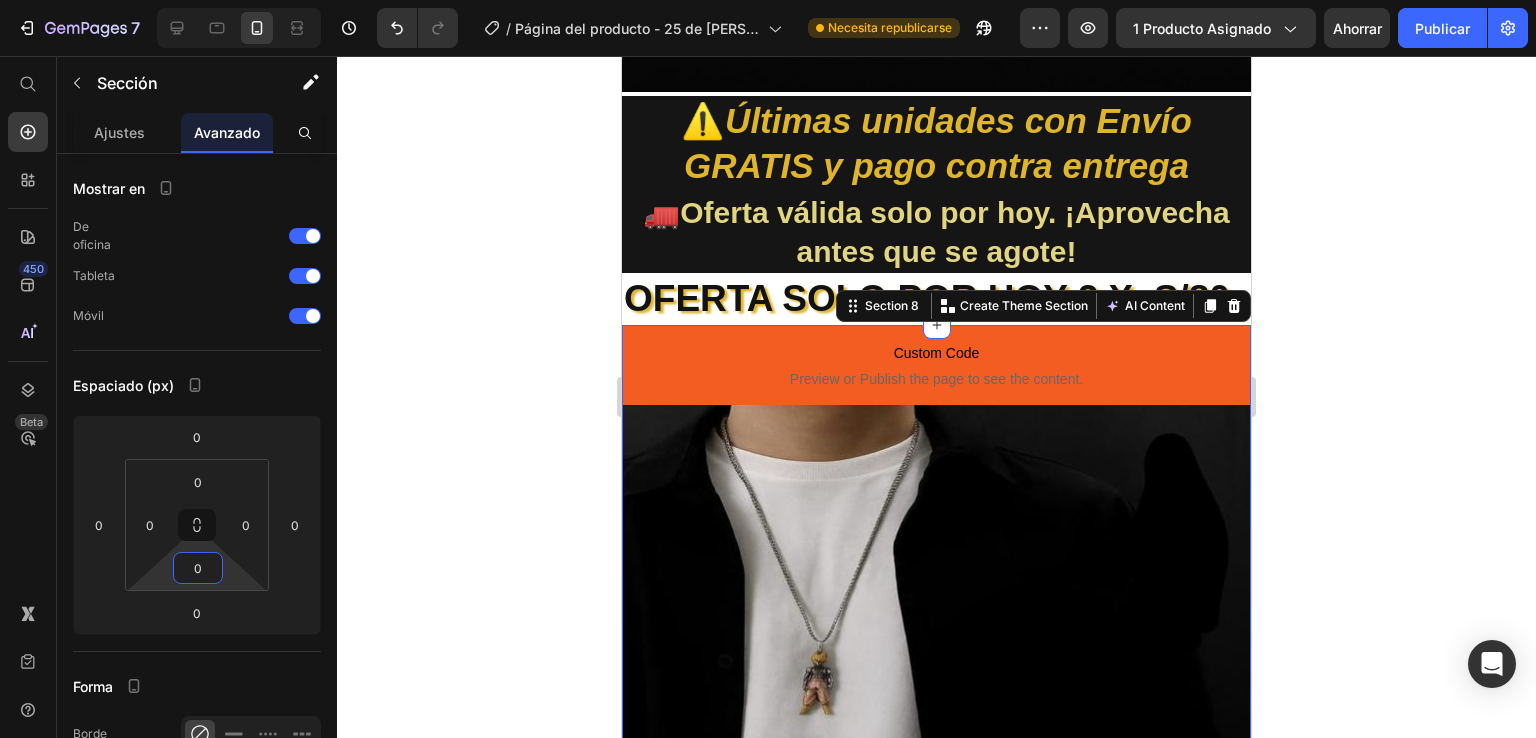 type on "0" 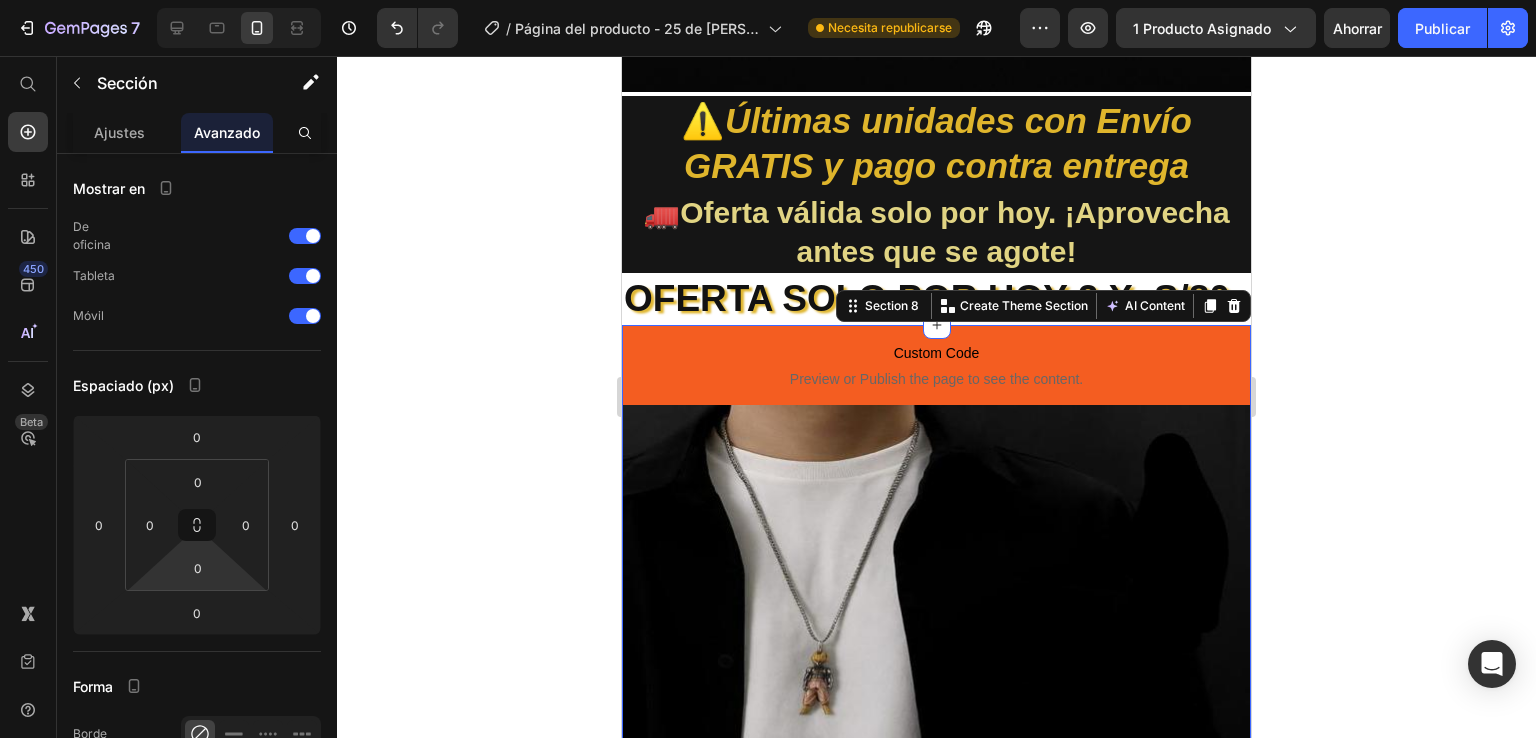 drag, startPoint x: 1535, startPoint y: 353, endPoint x: 1509, endPoint y: 354, distance: 26.019224 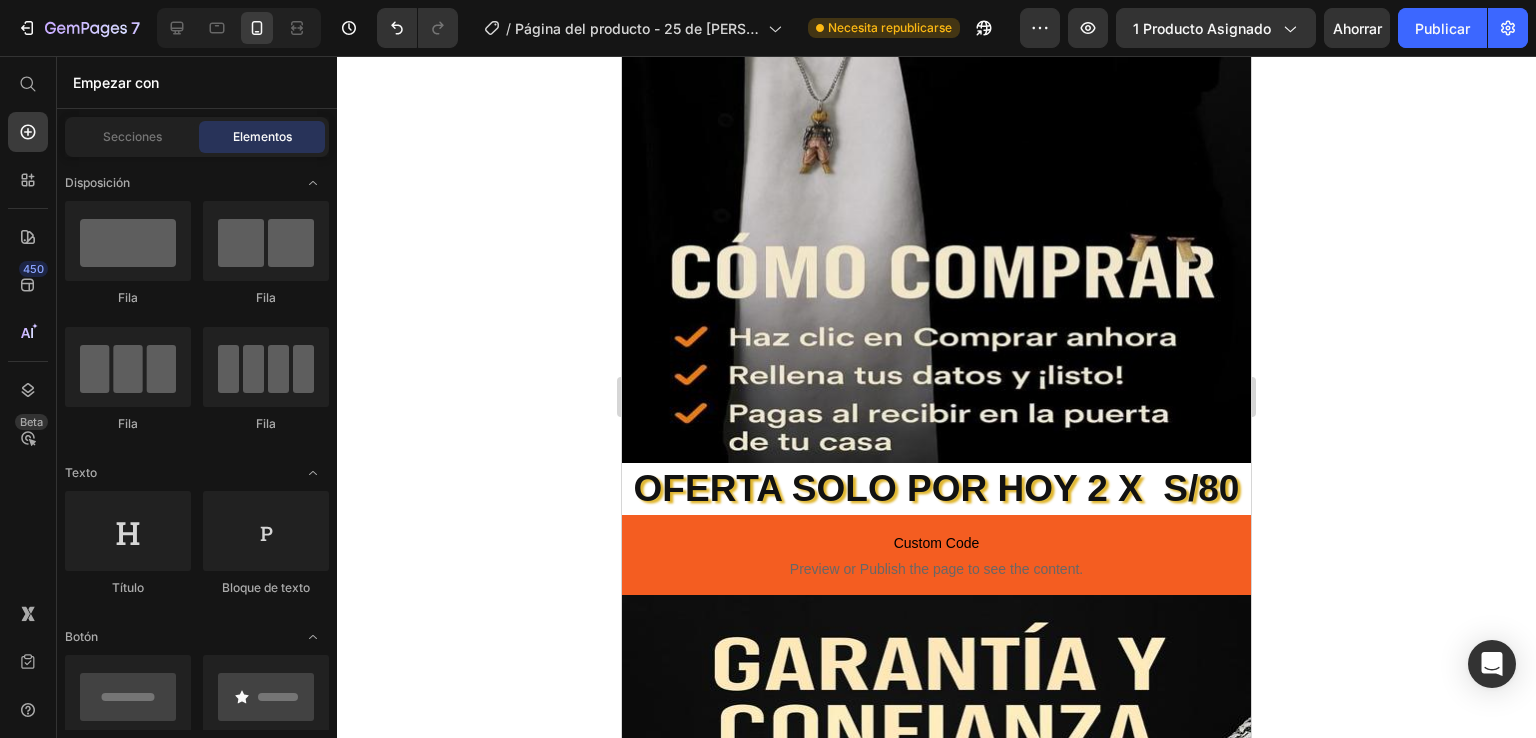 scroll, scrollTop: 2309, scrollLeft: 0, axis: vertical 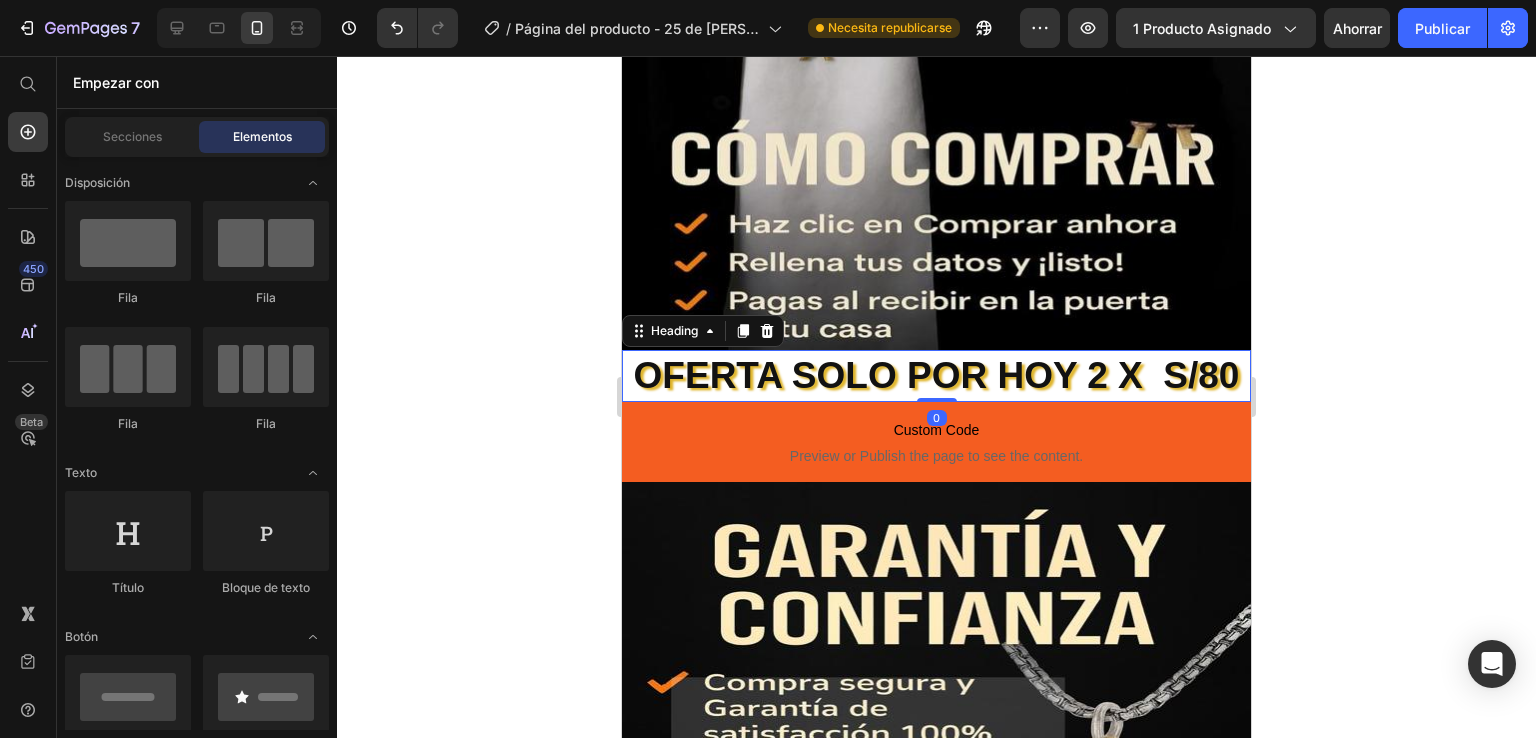 click on "OFERTA SOLO POR HOY 2 X  S/80" at bounding box center (936, 376) 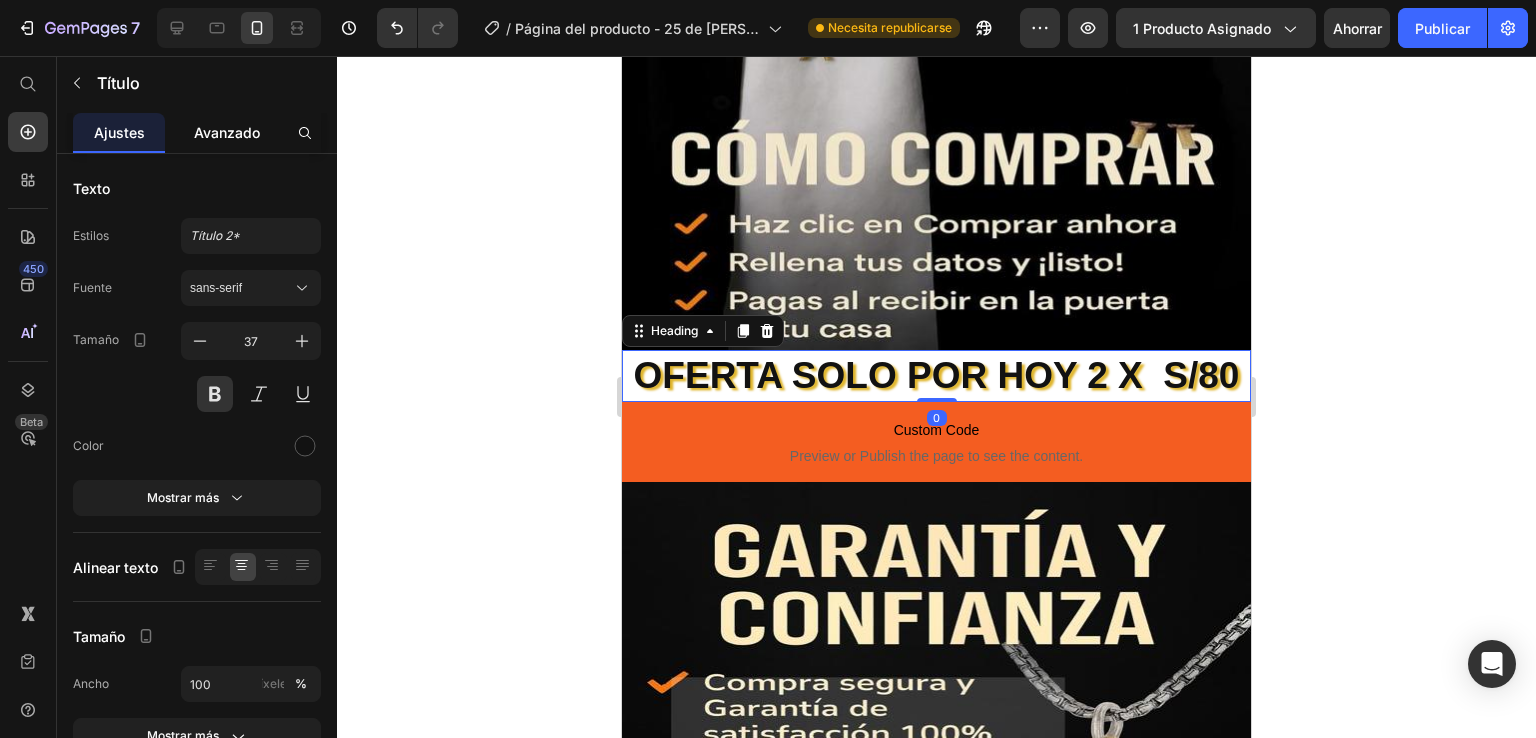 drag, startPoint x: 217, startPoint y: 141, endPoint x: 208, endPoint y: 132, distance: 12.727922 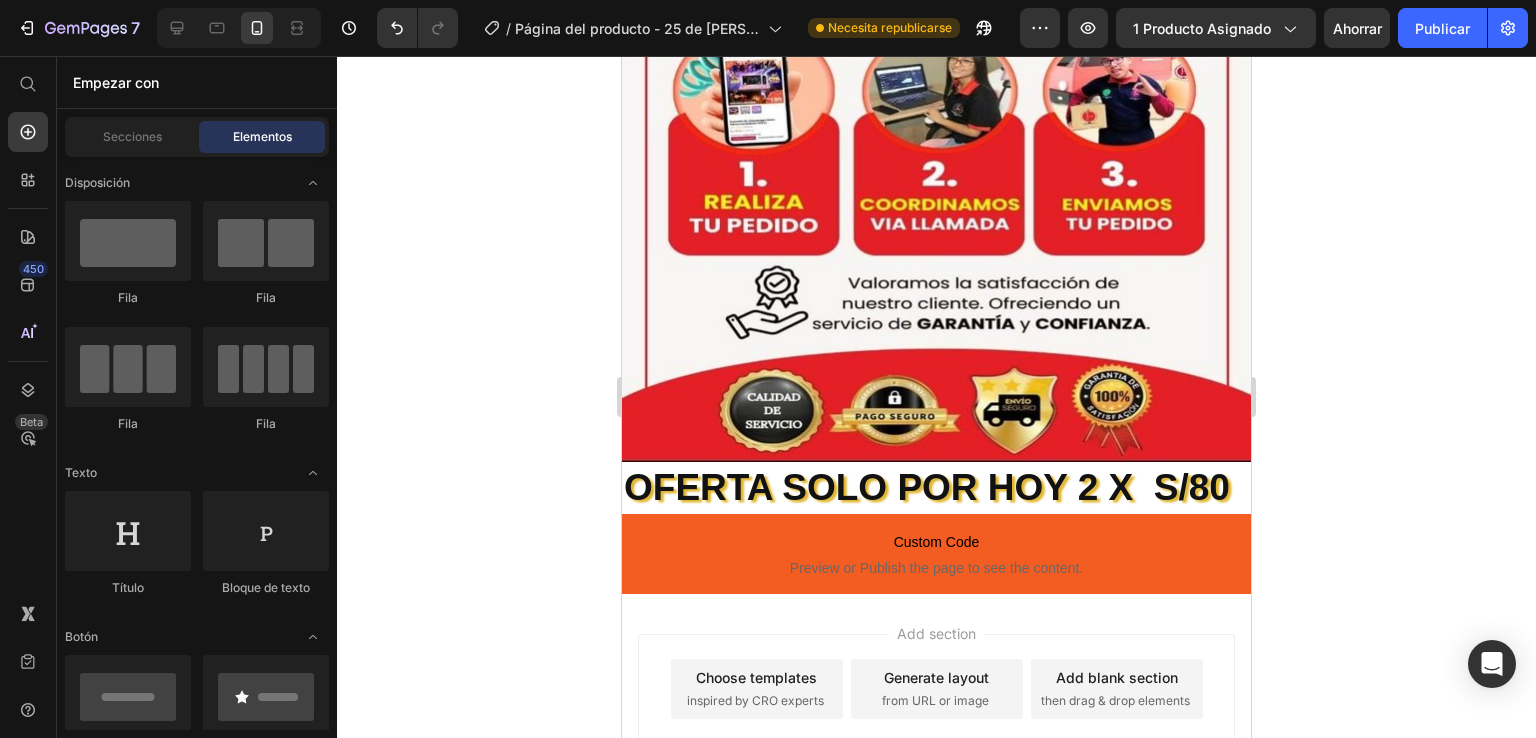 drag, startPoint x: 1243, startPoint y: 501, endPoint x: 1892, endPoint y: 721, distance: 685.2744 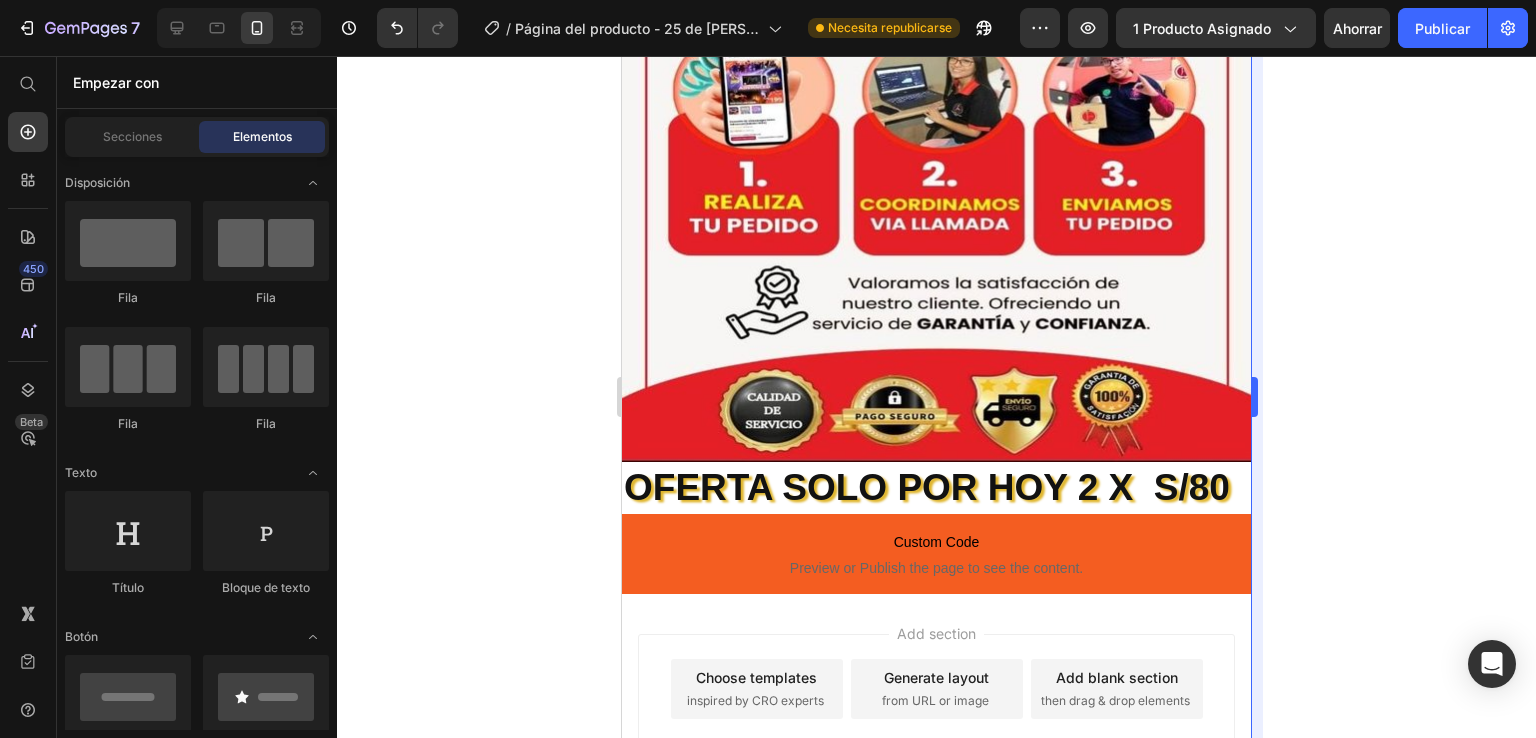 scroll, scrollTop: 3392, scrollLeft: 0, axis: vertical 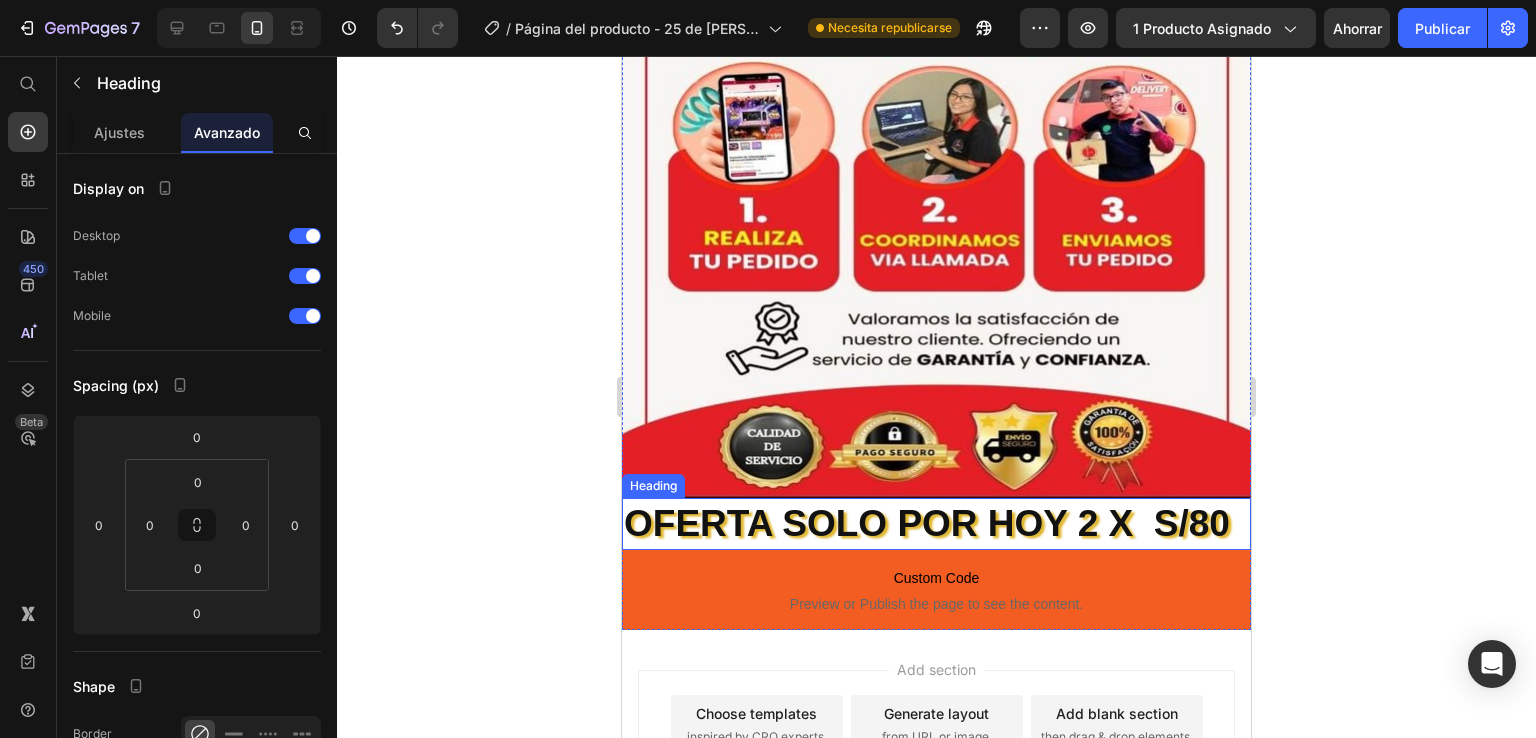 click on "OFERTA SOLO POR HOY 2 X  S/80" at bounding box center [936, 524] 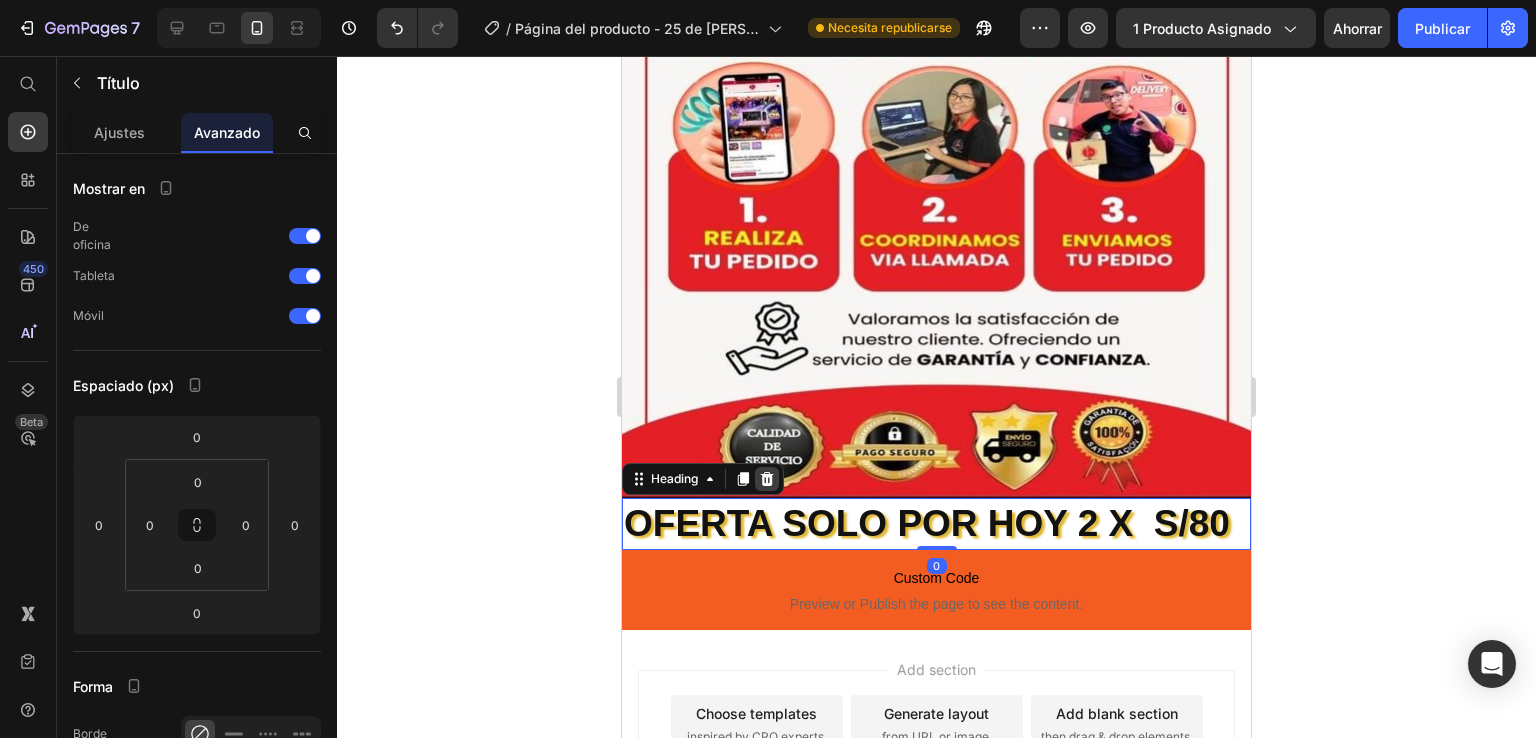 click at bounding box center (767, 479) 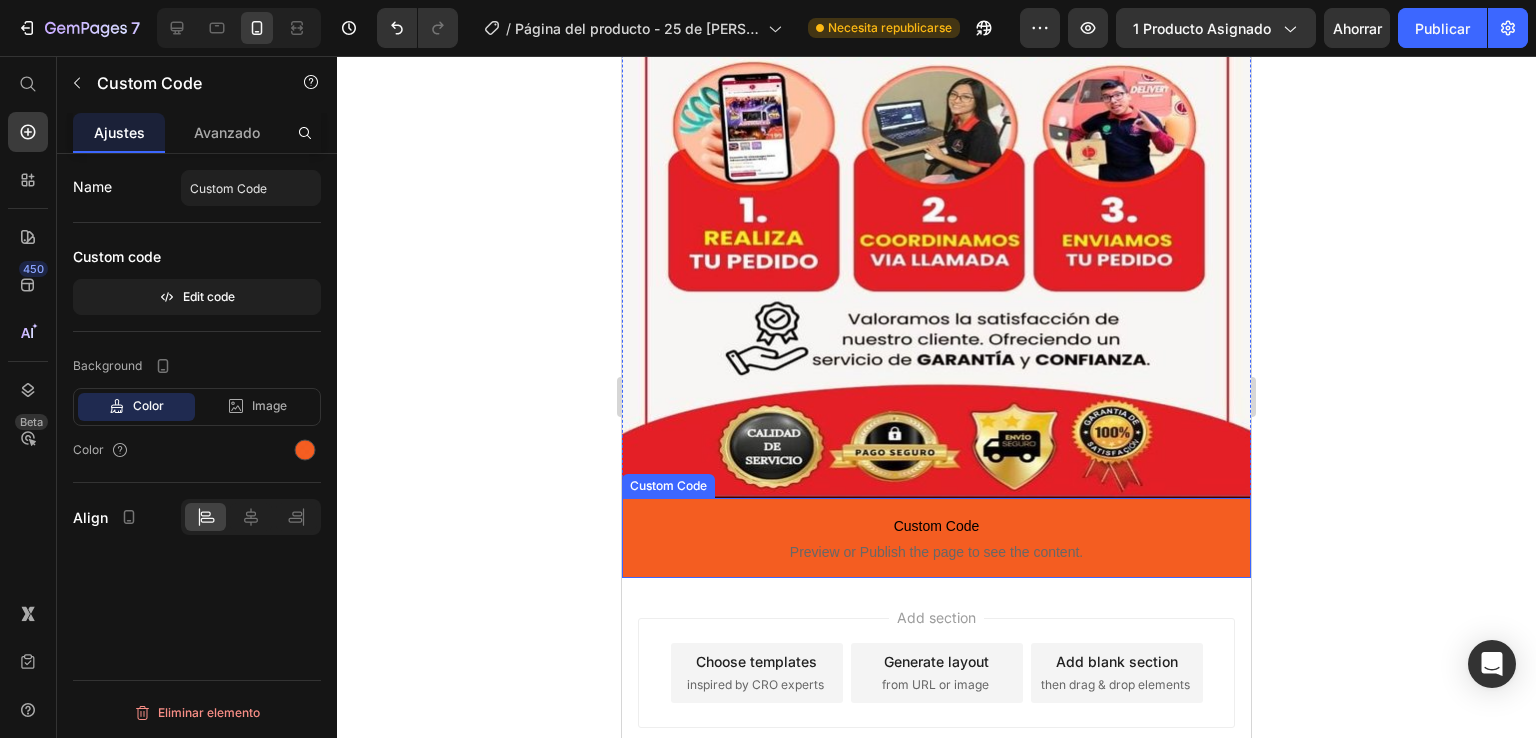 click on "Custom Code" at bounding box center [936, 526] 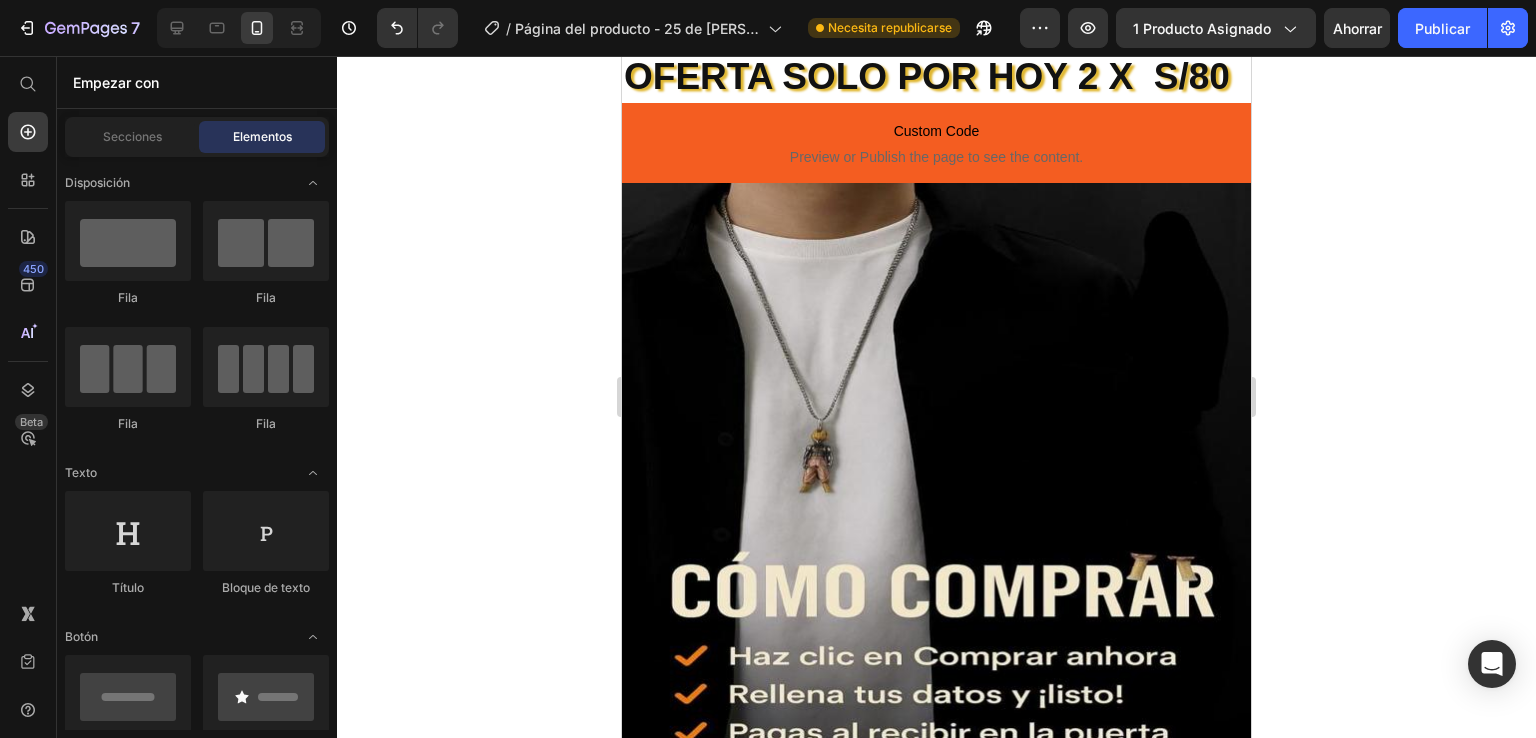 scroll, scrollTop: 2224, scrollLeft: 0, axis: vertical 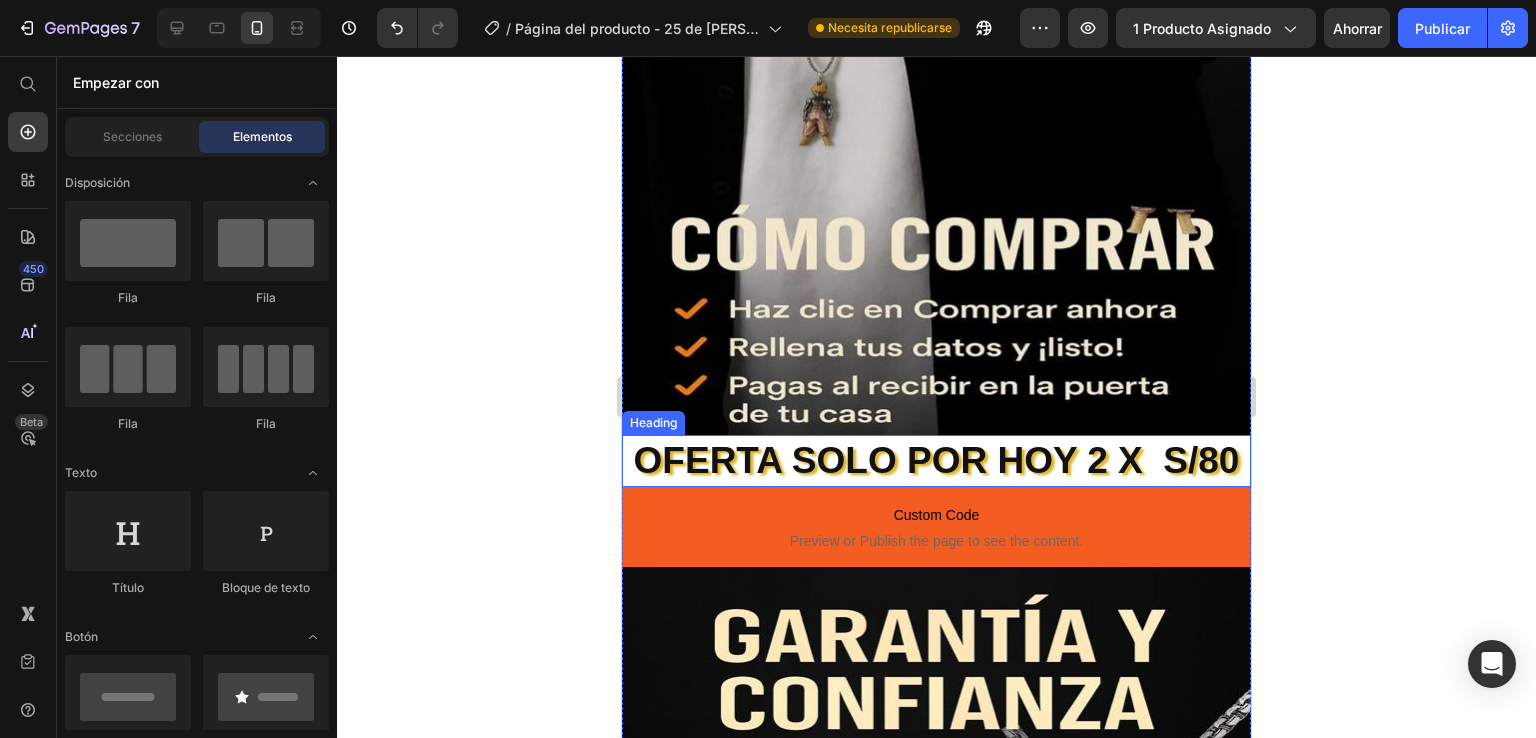 click on "OFERTA SOLO POR HOY 2 X  S/80" at bounding box center (936, 461) 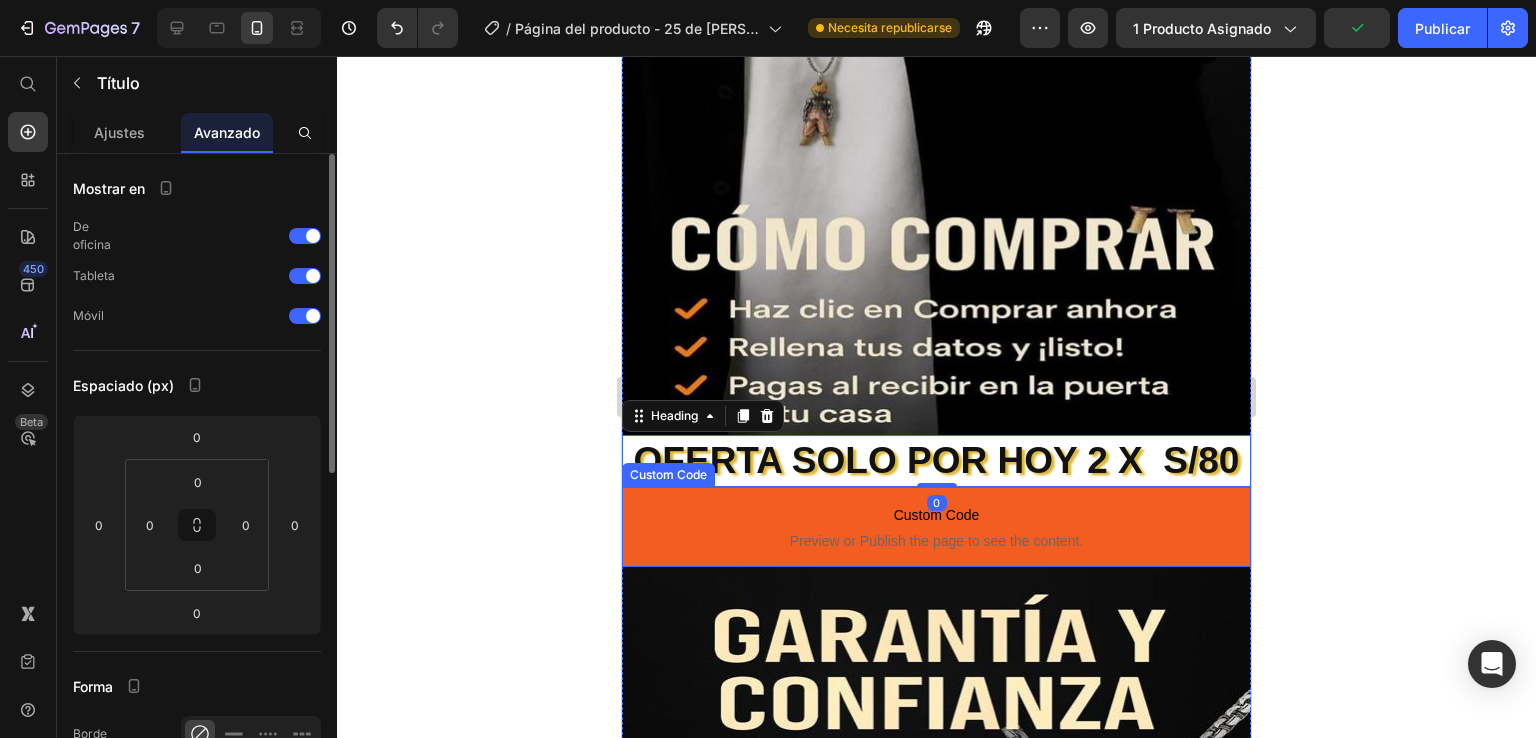 drag, startPoint x: 99, startPoint y: 116, endPoint x: 112, endPoint y: 158, distance: 43.965897 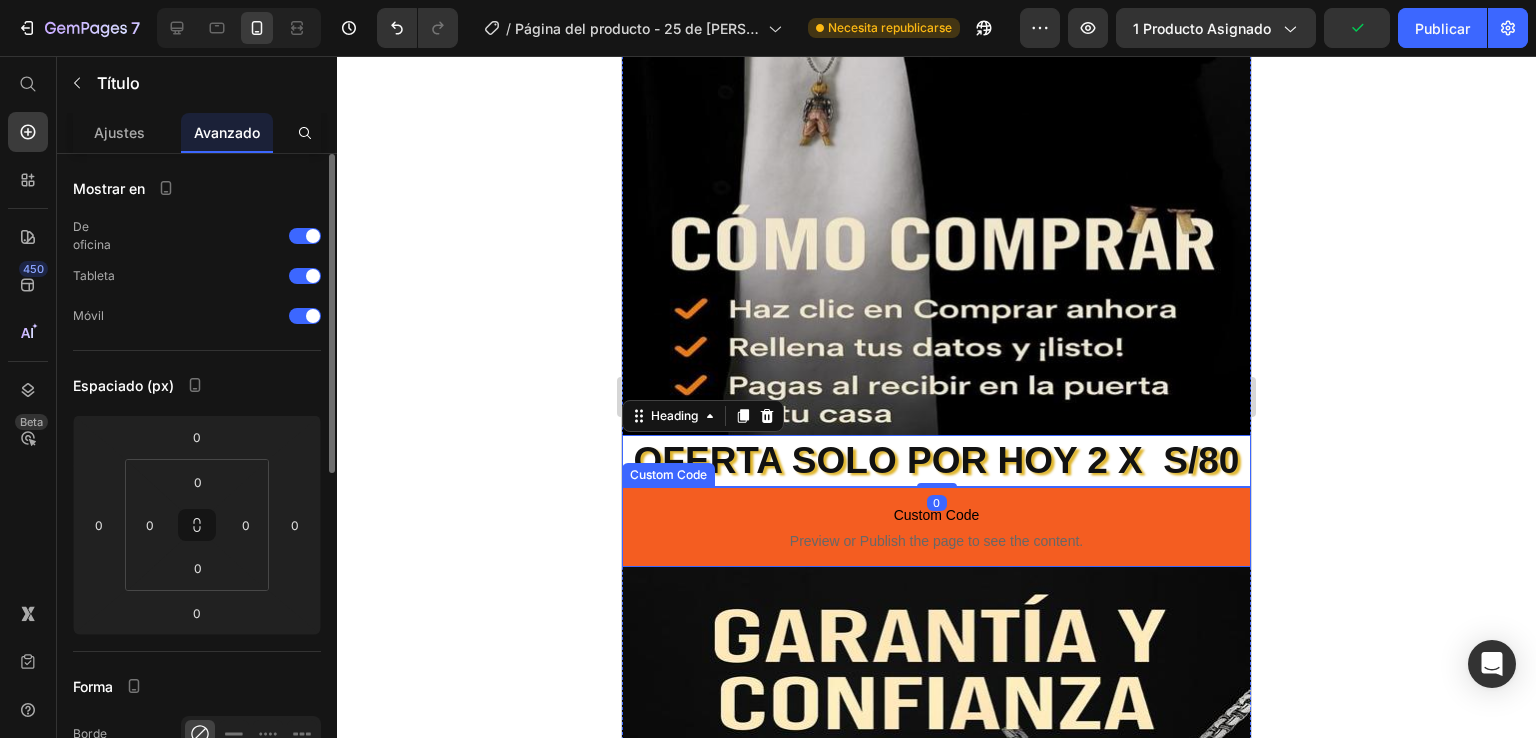 click on "Ajustes" 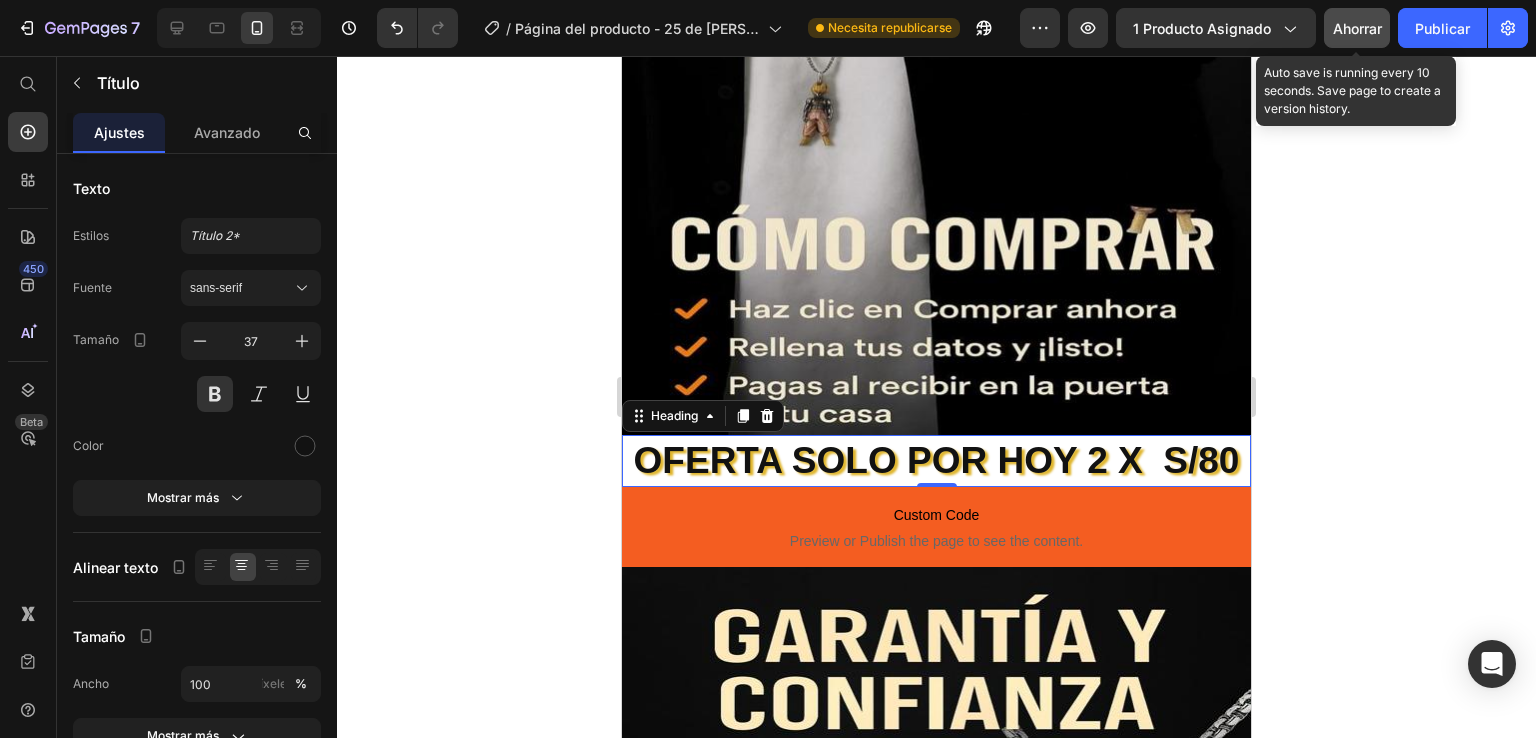 click on "Ahorrar" at bounding box center [1357, 28] 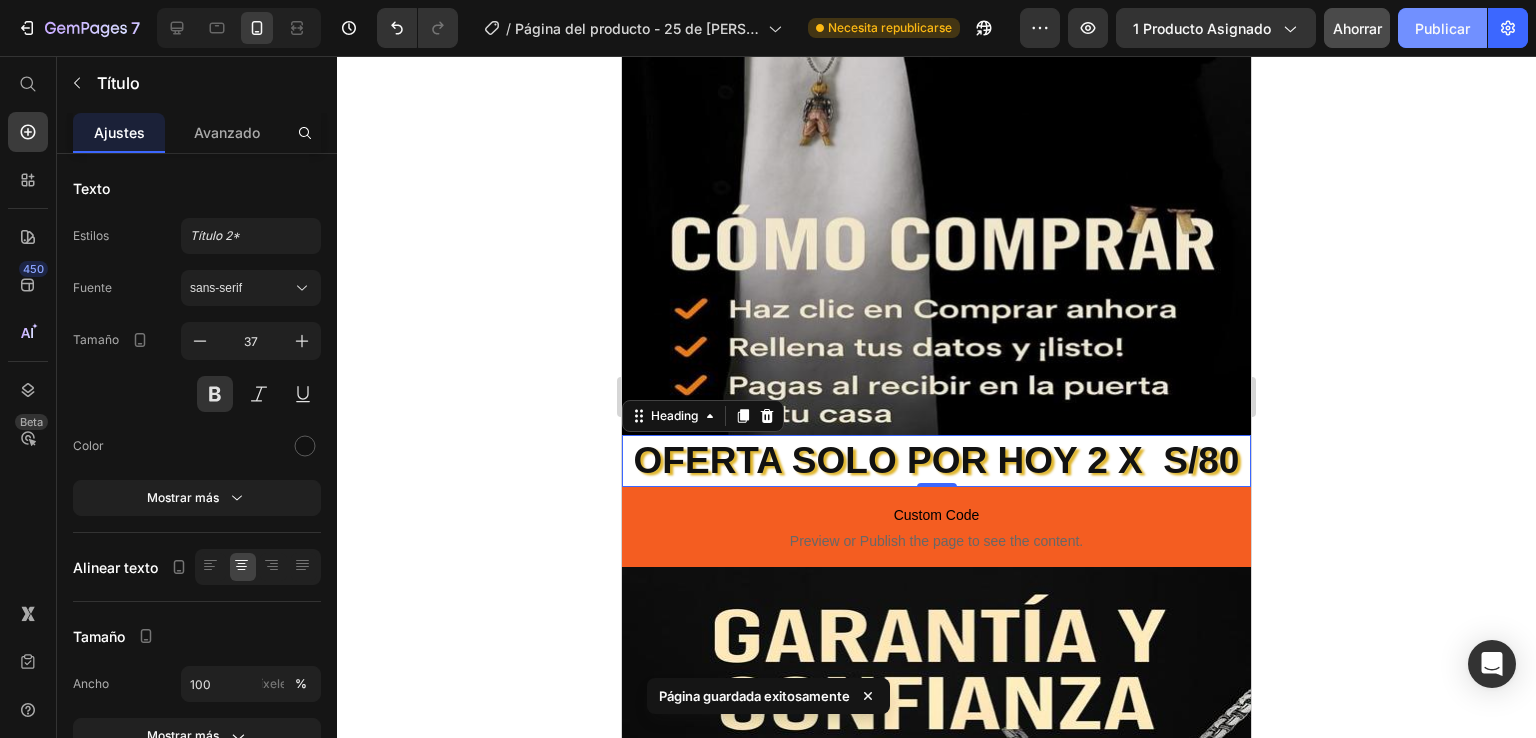 click on "Publicar" at bounding box center [1442, 28] 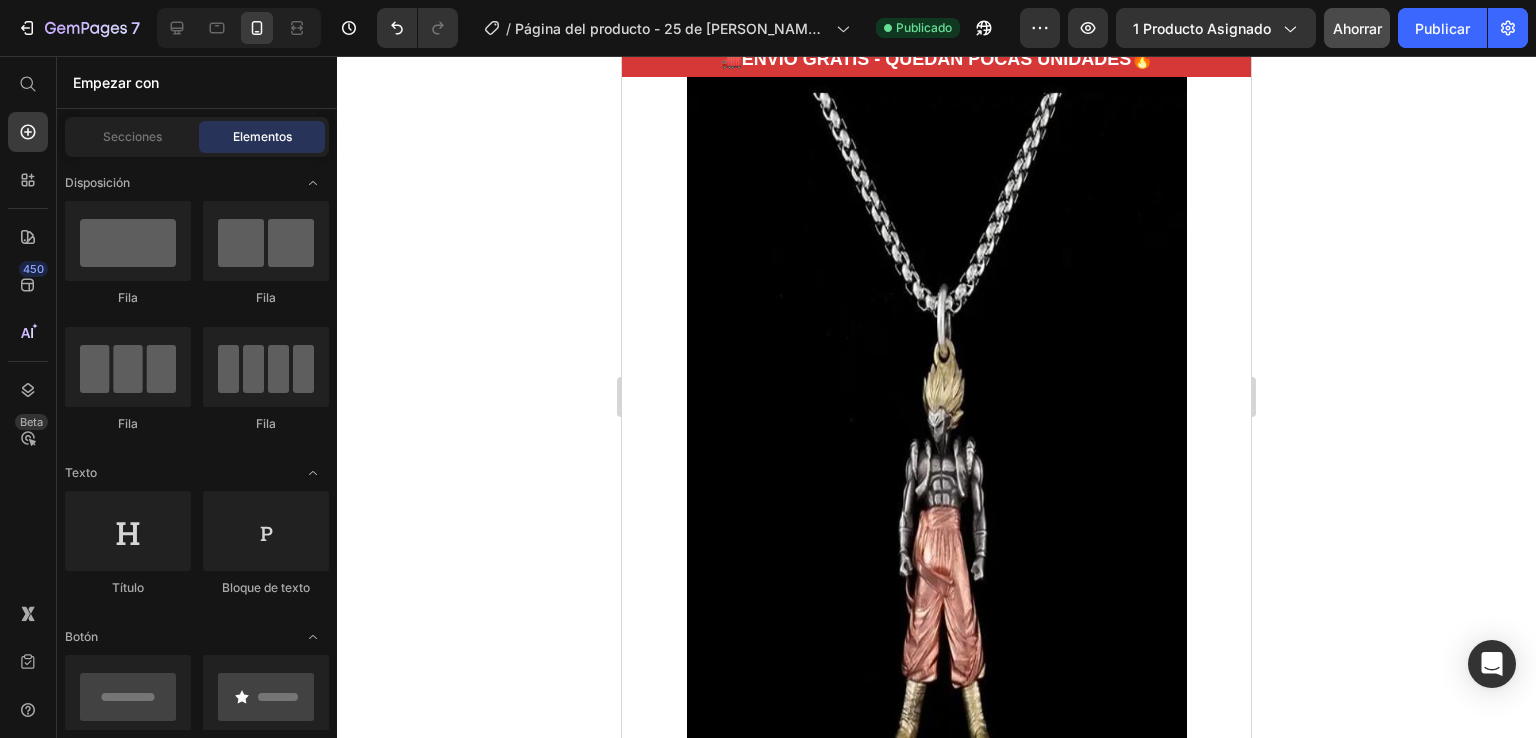 scroll, scrollTop: 0, scrollLeft: 0, axis: both 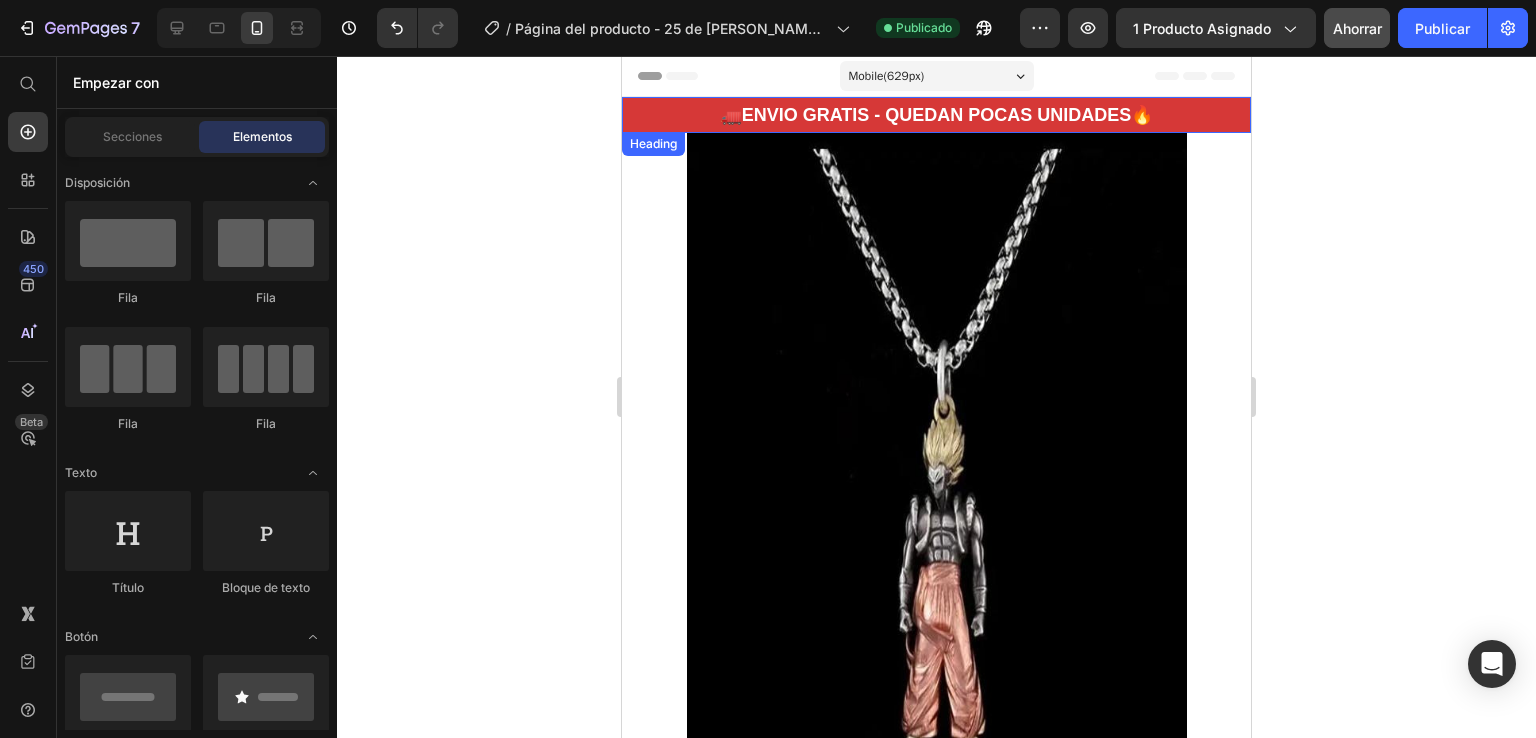 click on "🚛ENVIO GRATIS - QUEDAN POCAS UNIDADES🔥" at bounding box center [936, 115] 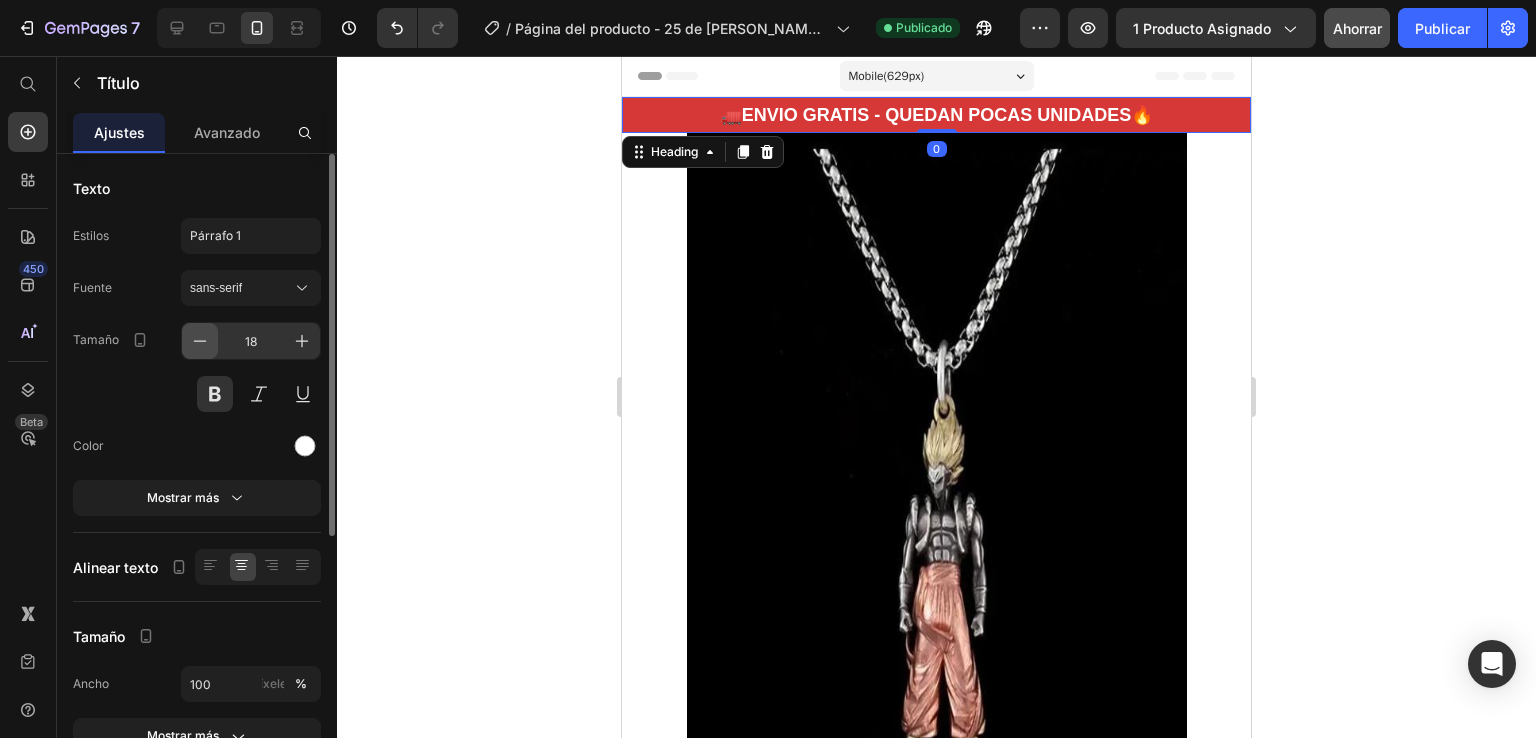 click at bounding box center (200, 341) 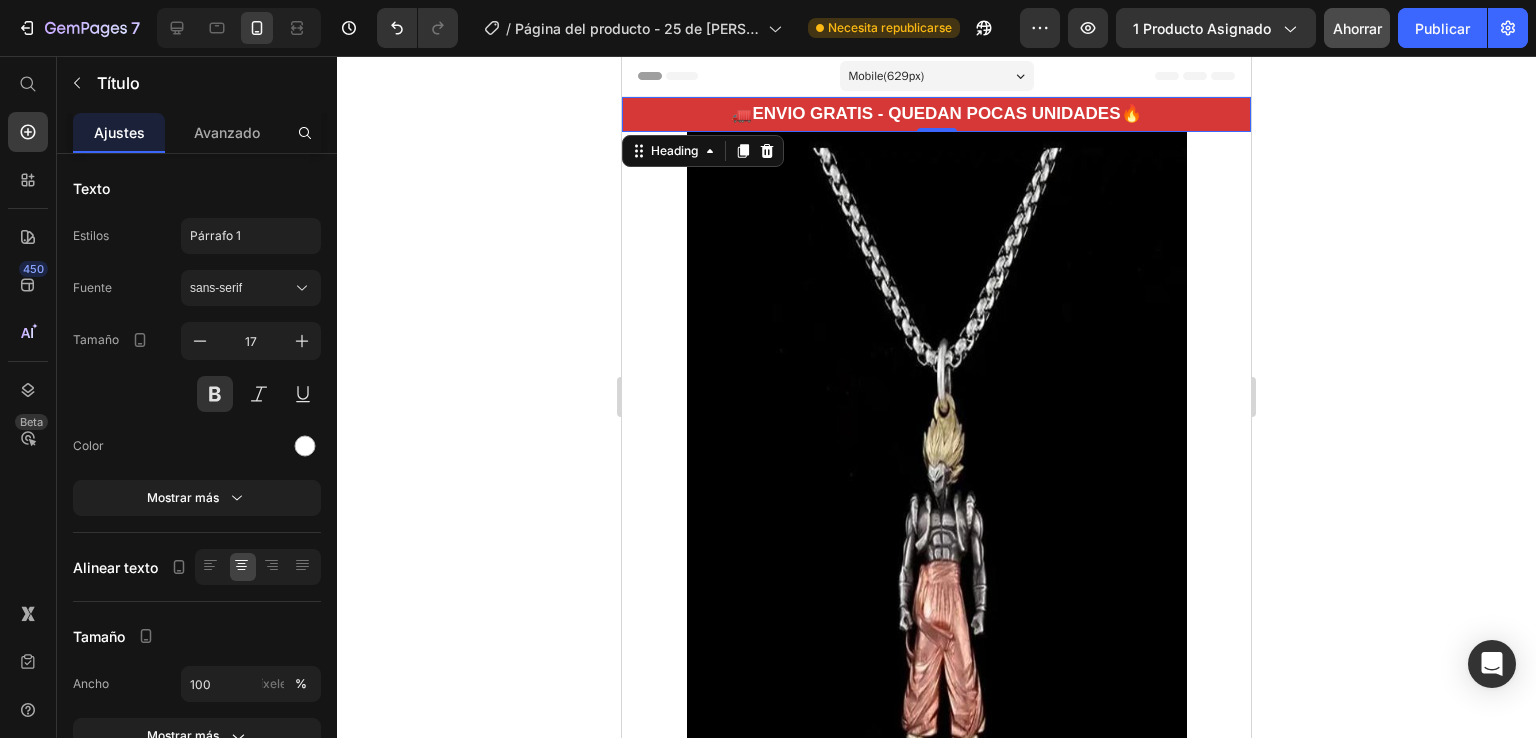 click 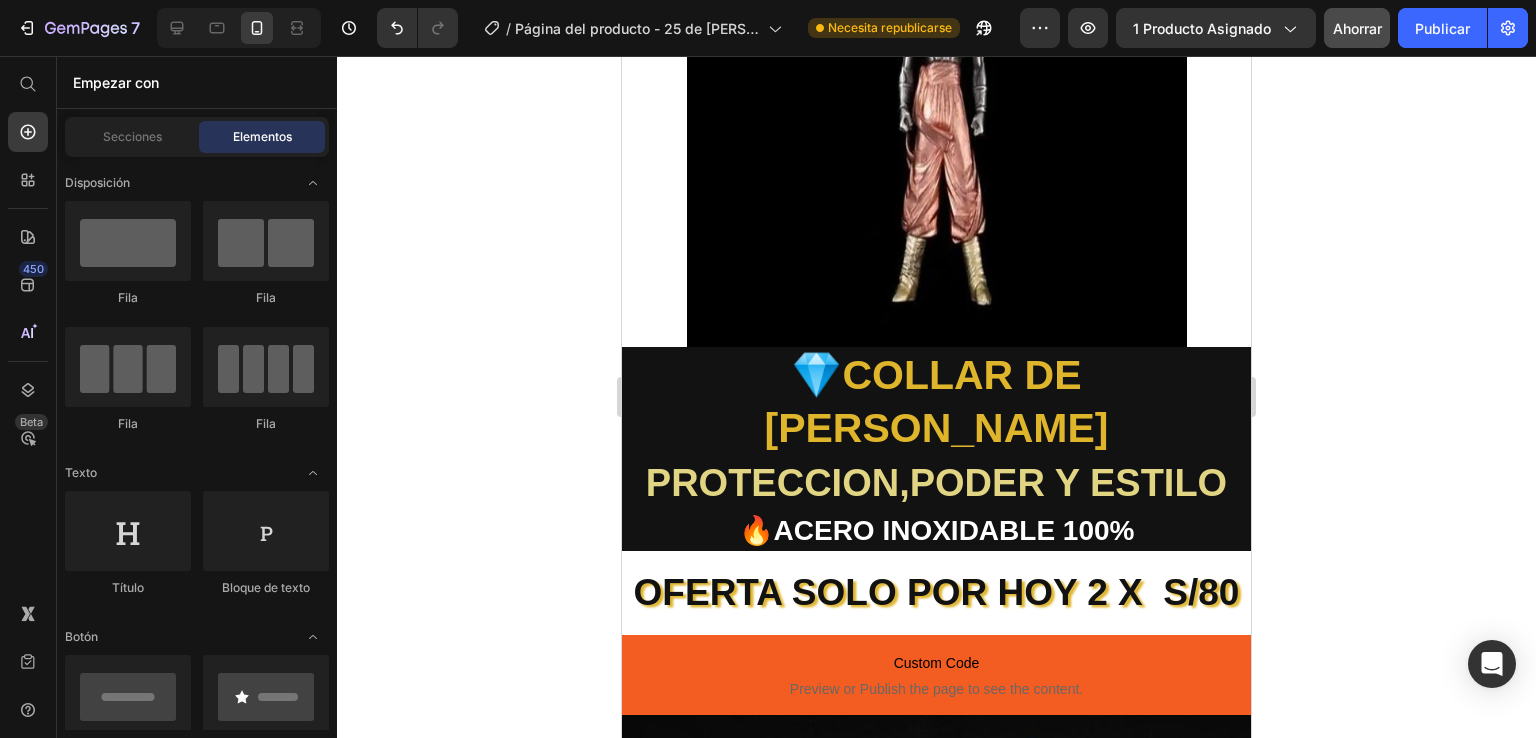 scroll, scrollTop: 688, scrollLeft: 0, axis: vertical 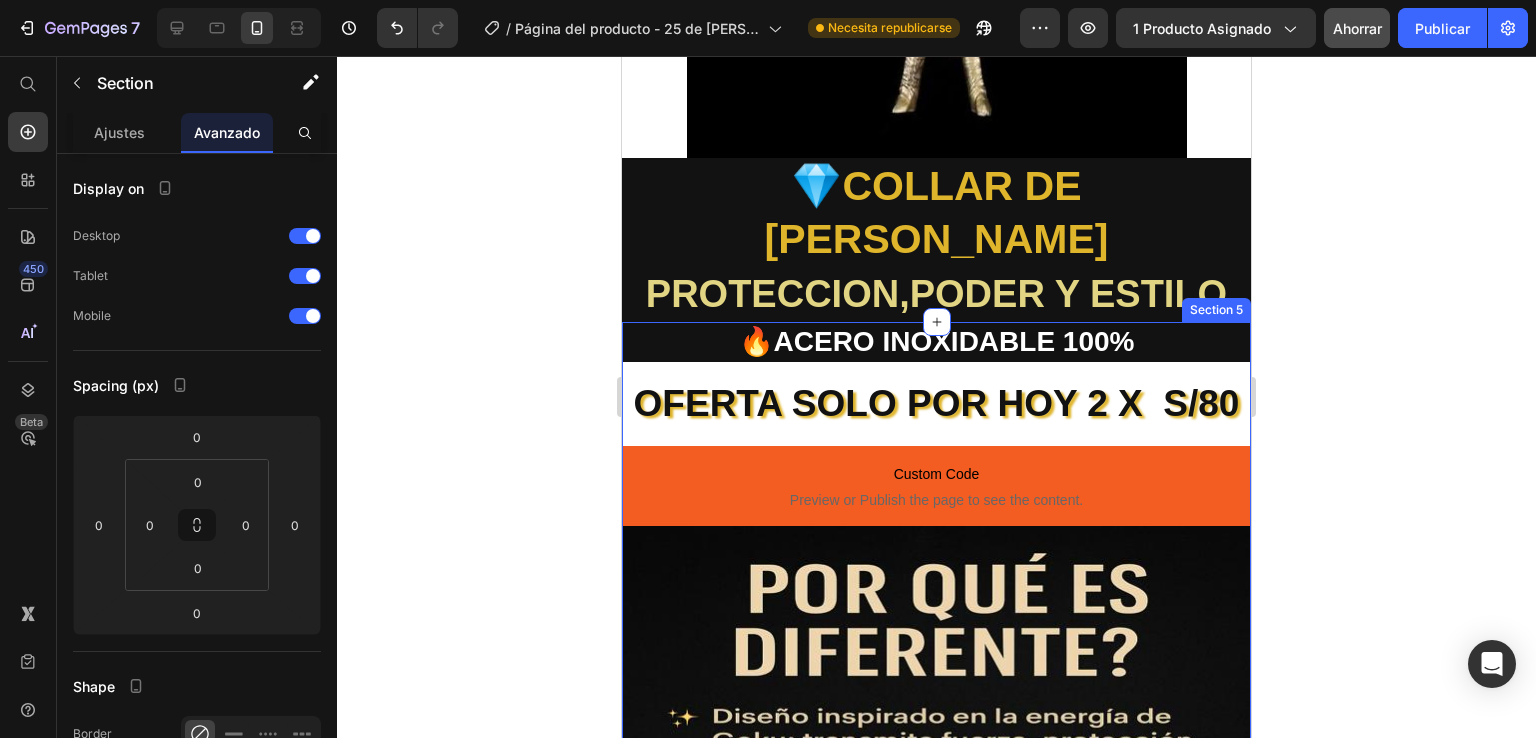 click on "🔥ACERO INOXIDABLE 100% Heading OFERTA SOLO POR HOY 2 X  S/80 Heading
Custom Code
Preview or Publish the page to see the content. Custom Code Image Heading" at bounding box center [936, 726] 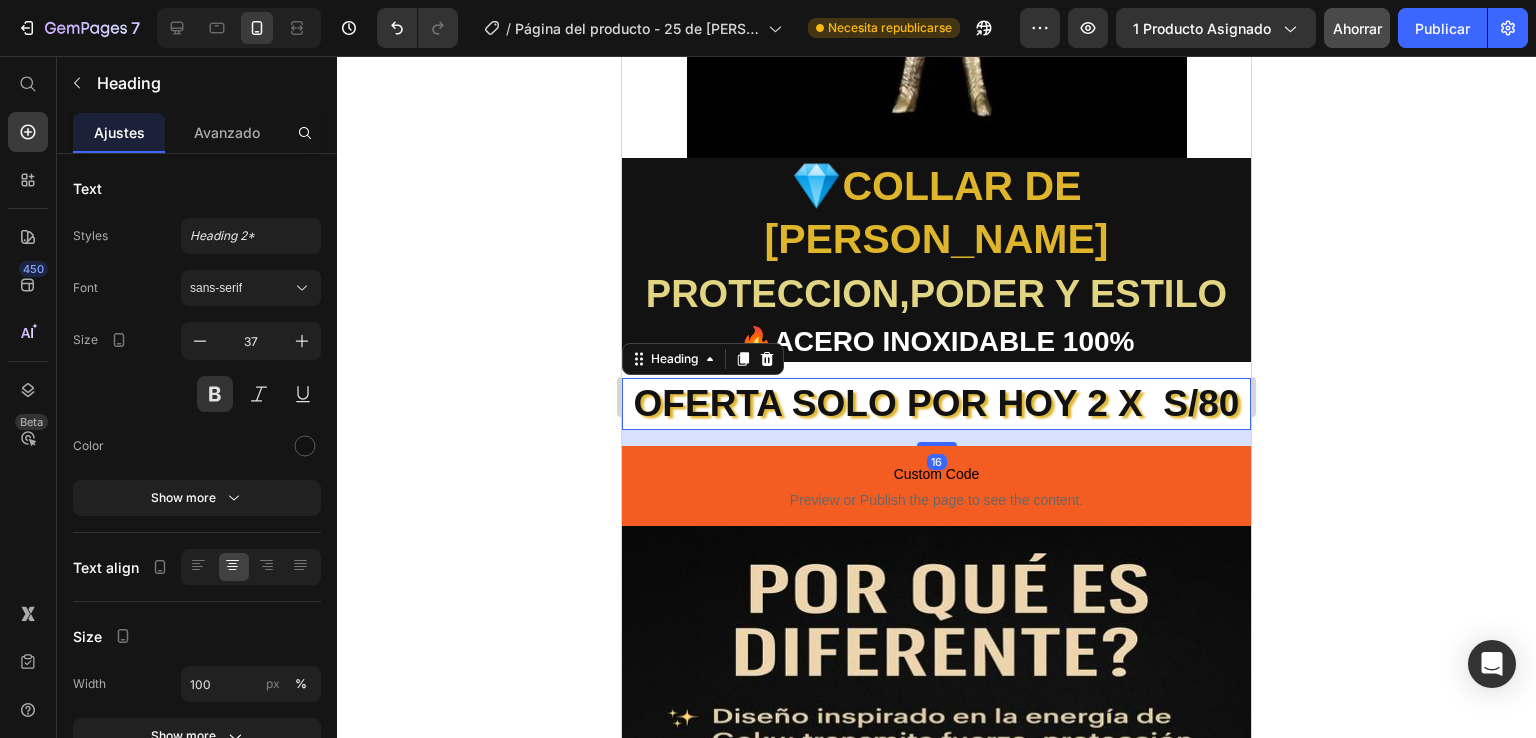 click on "OFERTA SOLO POR HOY 2 X  S/80" at bounding box center (936, 404) 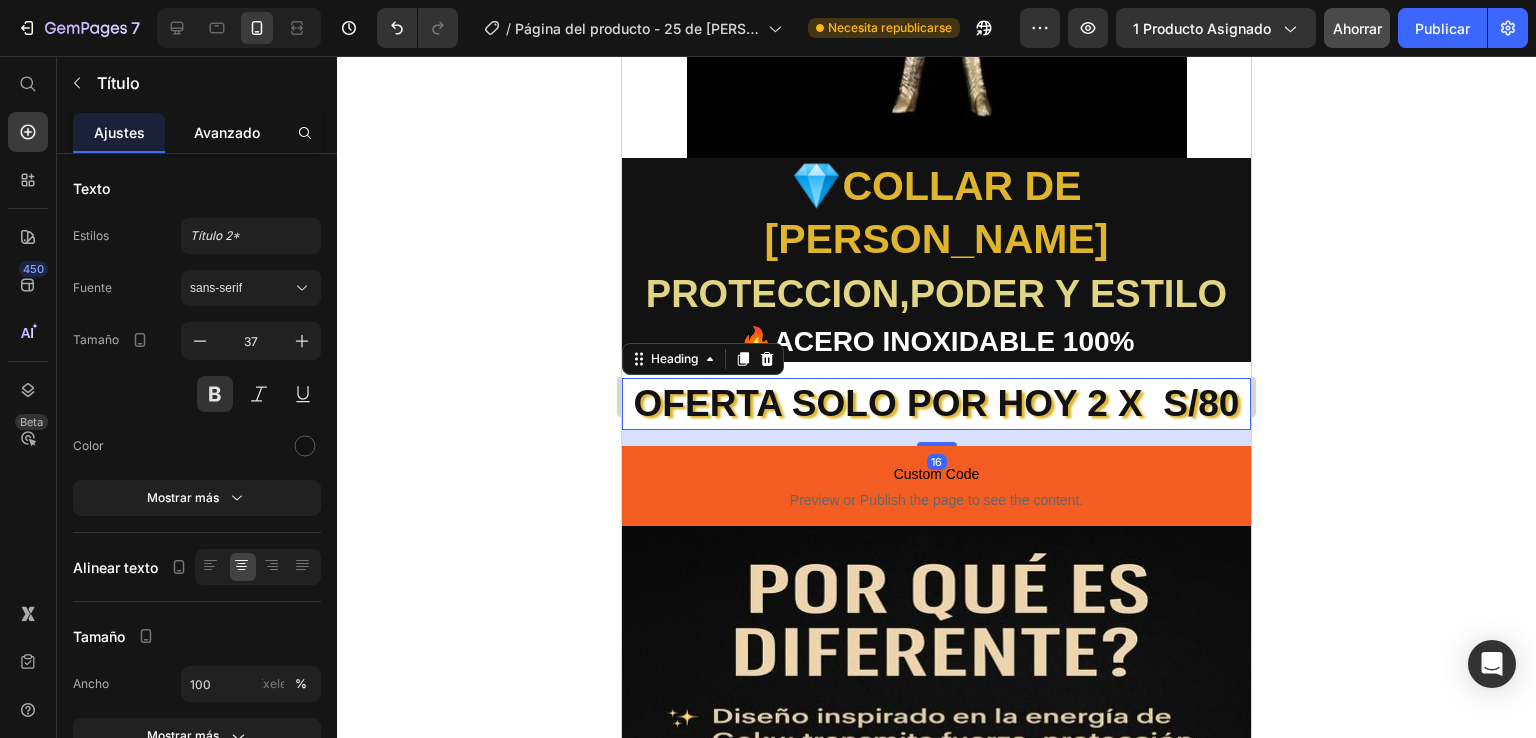 click on "Avanzado" at bounding box center [227, 132] 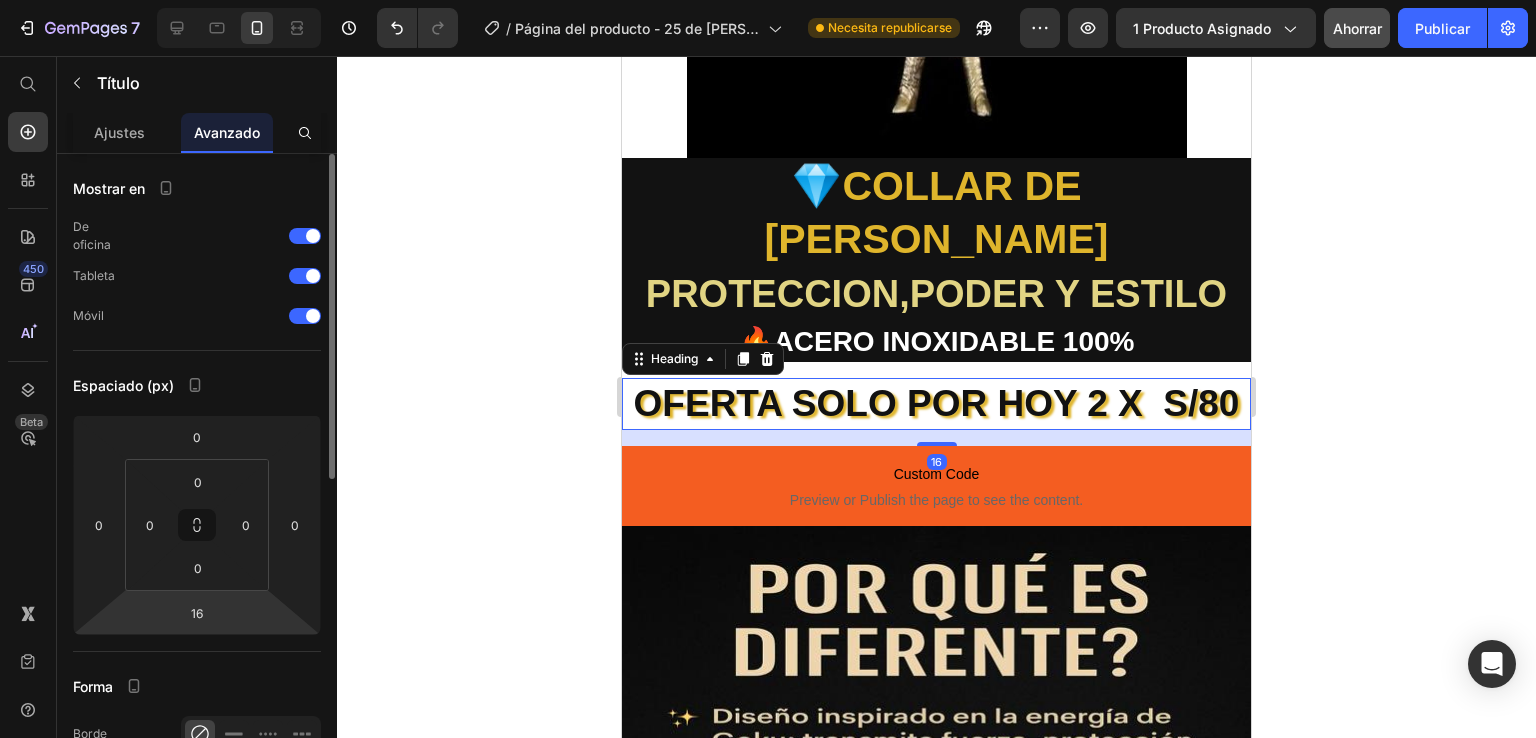 click on "7 Historial de versiones / Página del producto - 25 de [PERSON_NAME], 17:47:19 Necesita republicarse Avance 1 producto asignado Ahorrar Publicar 450 Beta Empezar con Secciones Elementos Hero Section Product Detail Brands Trusted Badges Guarantee Product Breakdown How to use Testimonials Compare Bundle FAQs Social Proof Brand Story Product List Collection Blog List Contact Sticky Add to Cart Custom Footer Explorar la biblioteca 450 Disposición
[GEOGRAPHIC_DATA]
[GEOGRAPHIC_DATA]
[GEOGRAPHIC_DATA]
Fila Texto
Título
Bloque de texto Botón
Botón
Botón
Pegajoso Volver arriba Video" at bounding box center (768, 0) 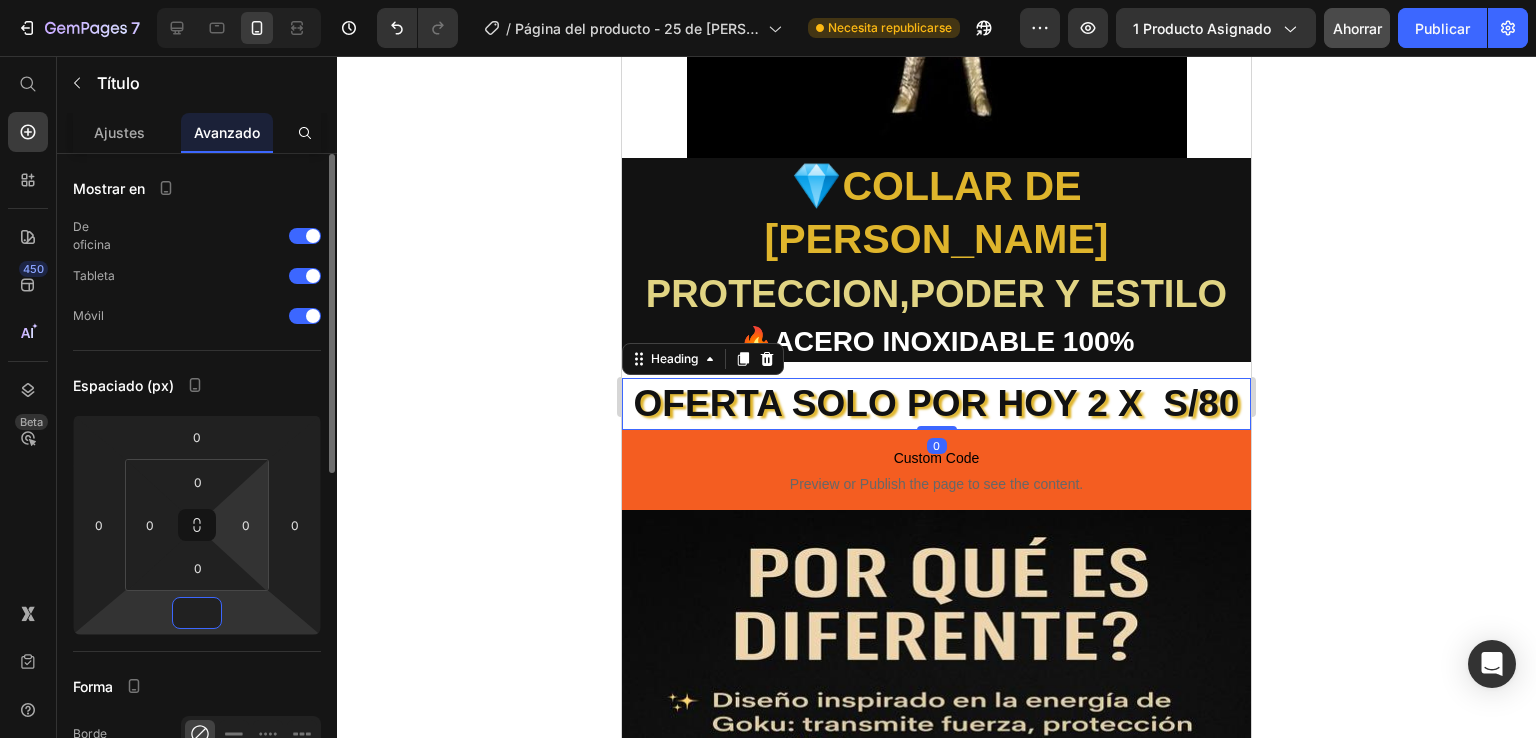 type on "0" 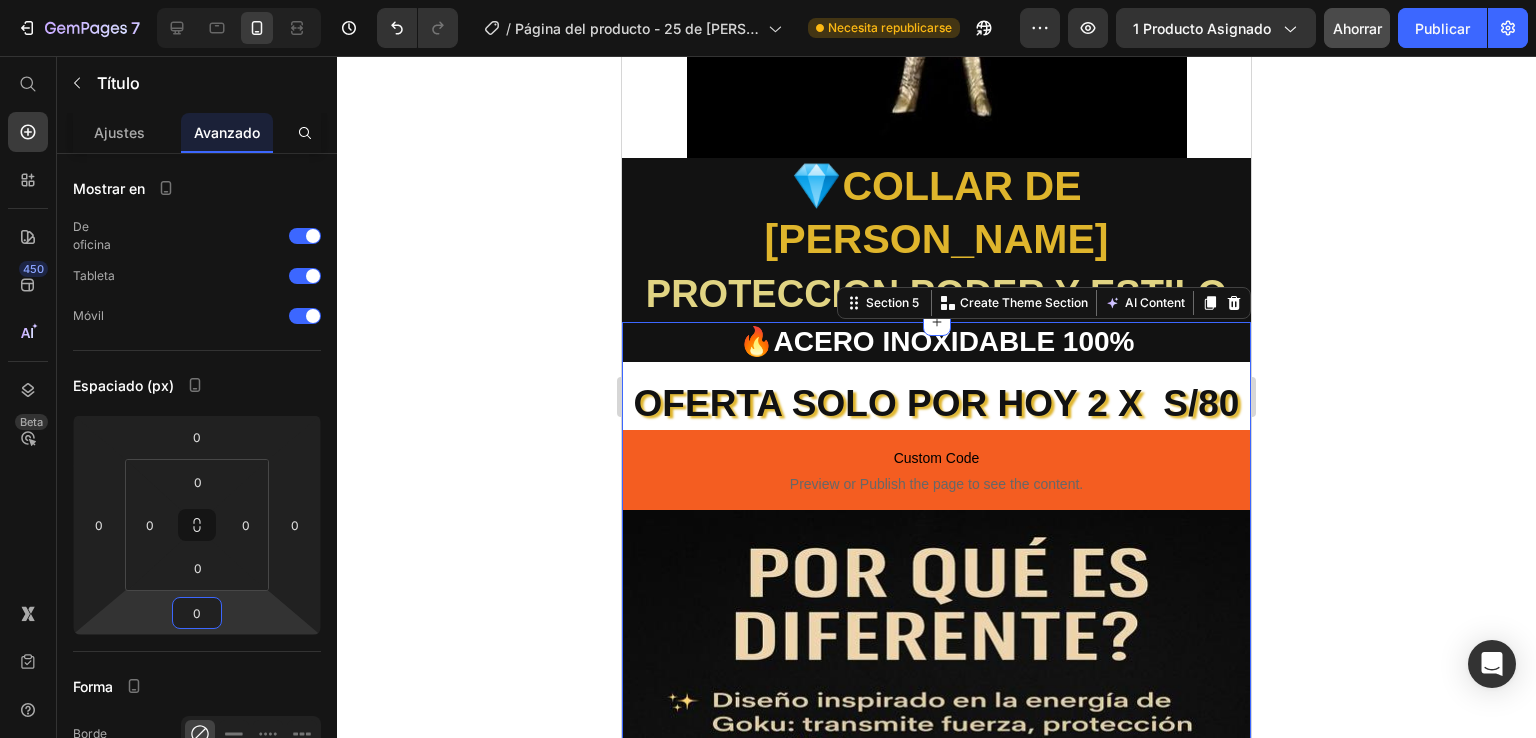 click on "🔥ACERO INOXIDABLE 100% Heading OFERTA SOLO POR HOY 2 X  S/80 Heading
Custom Code
Preview or Publish the page to see the content. Custom Code Image Heading" at bounding box center [936, 718] 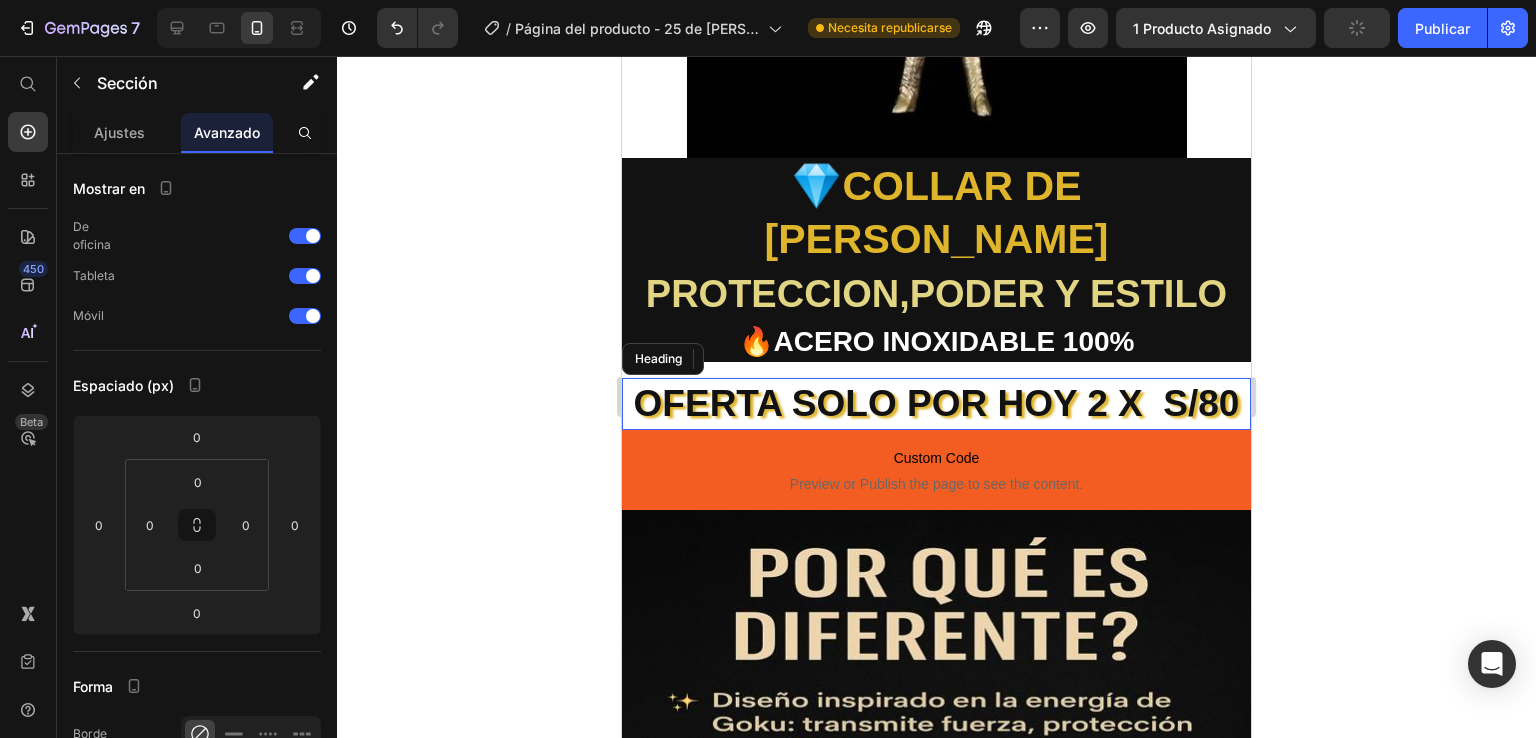 click on "🔥ACERO INOXIDABLE 100% Heading OFERTA SOLO POR HOY 2 X  S/80 Heading
Custom Code
Preview or Publish the page to see the content. Custom Code Image Heading" at bounding box center (936, 718) 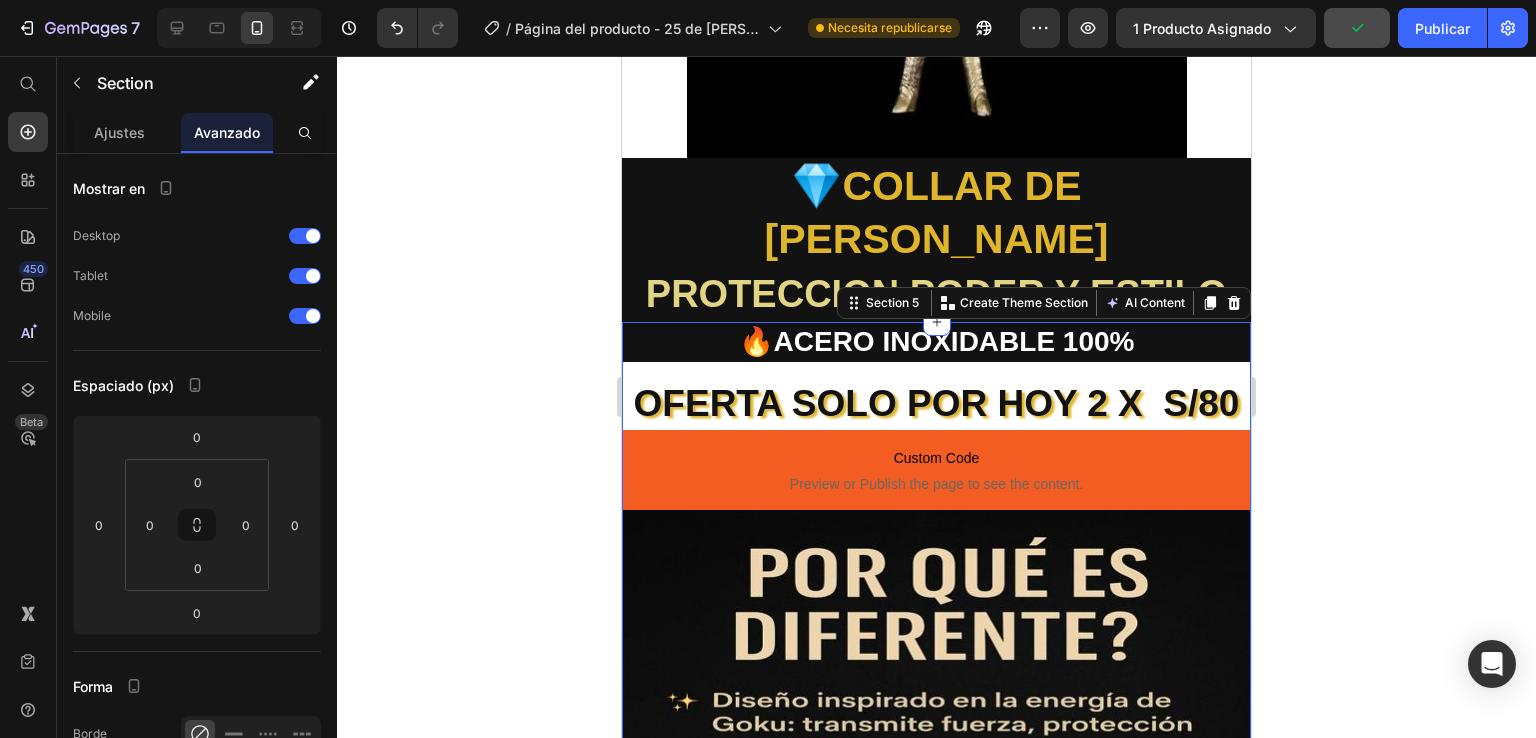 click on "🔥ACERO INOXIDABLE 100% Heading OFERTA SOLO POR HOY 2 X  S/80 Heading
Custom Code
Preview or Publish the page to see the content. Custom Code Image Heading" at bounding box center [936, 718] 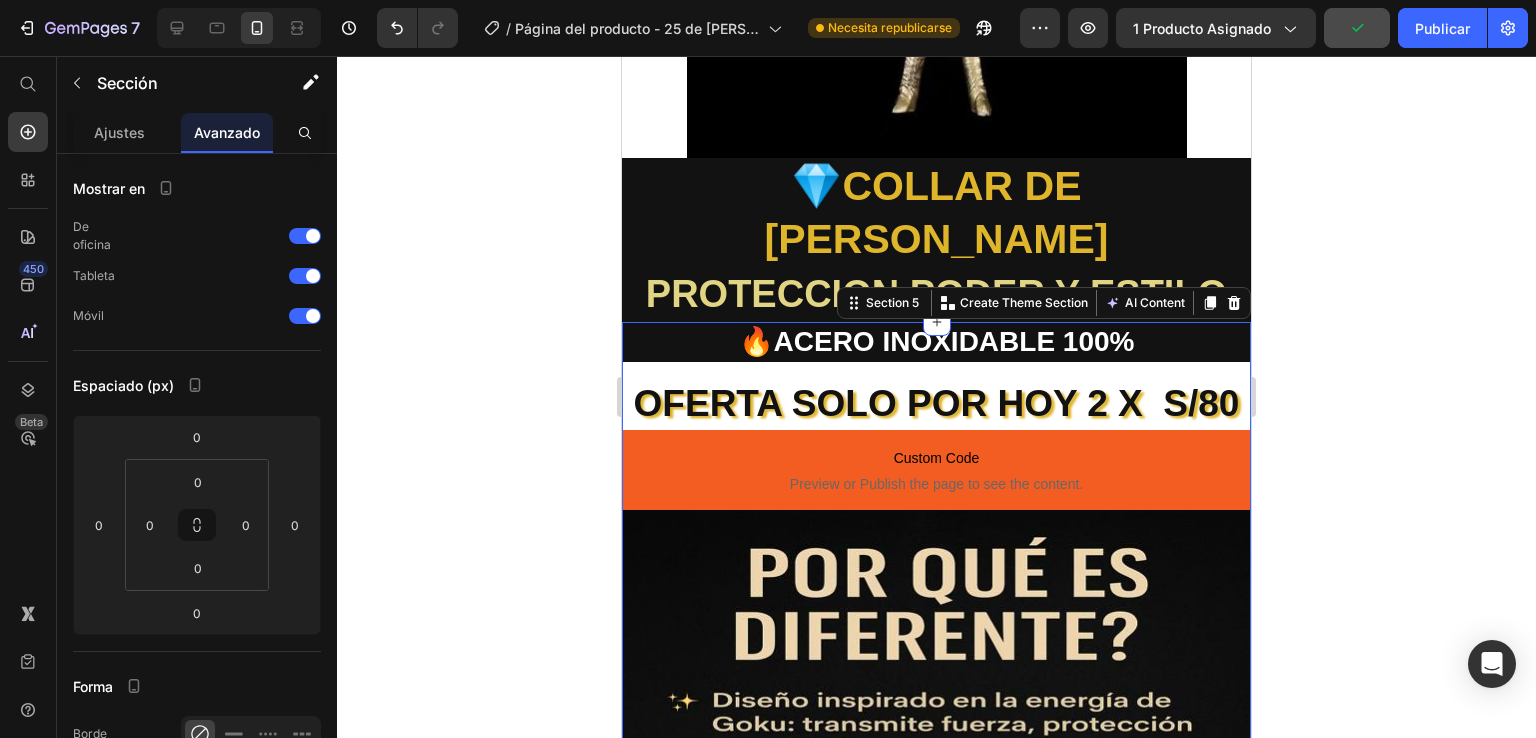 click on "🔥ACERO INOXIDABLE 100% Heading OFERTA SOLO POR HOY 2 X  S/80 Heading
Custom Code
Preview or Publish the page to see the content. Custom Code Image Heading" at bounding box center (936, 718) 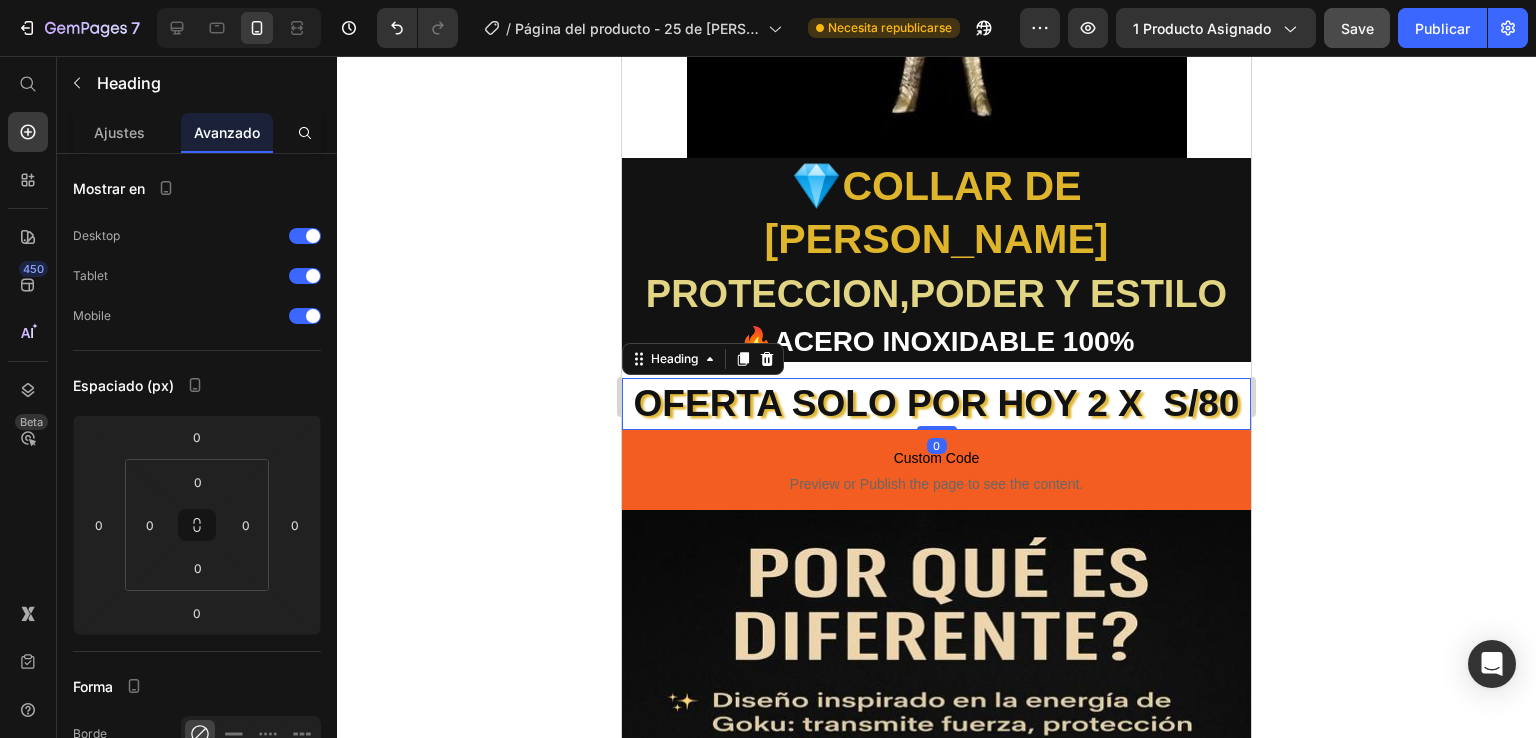 click on "OFERTA SOLO POR HOY 2 X  S/80" at bounding box center [936, 404] 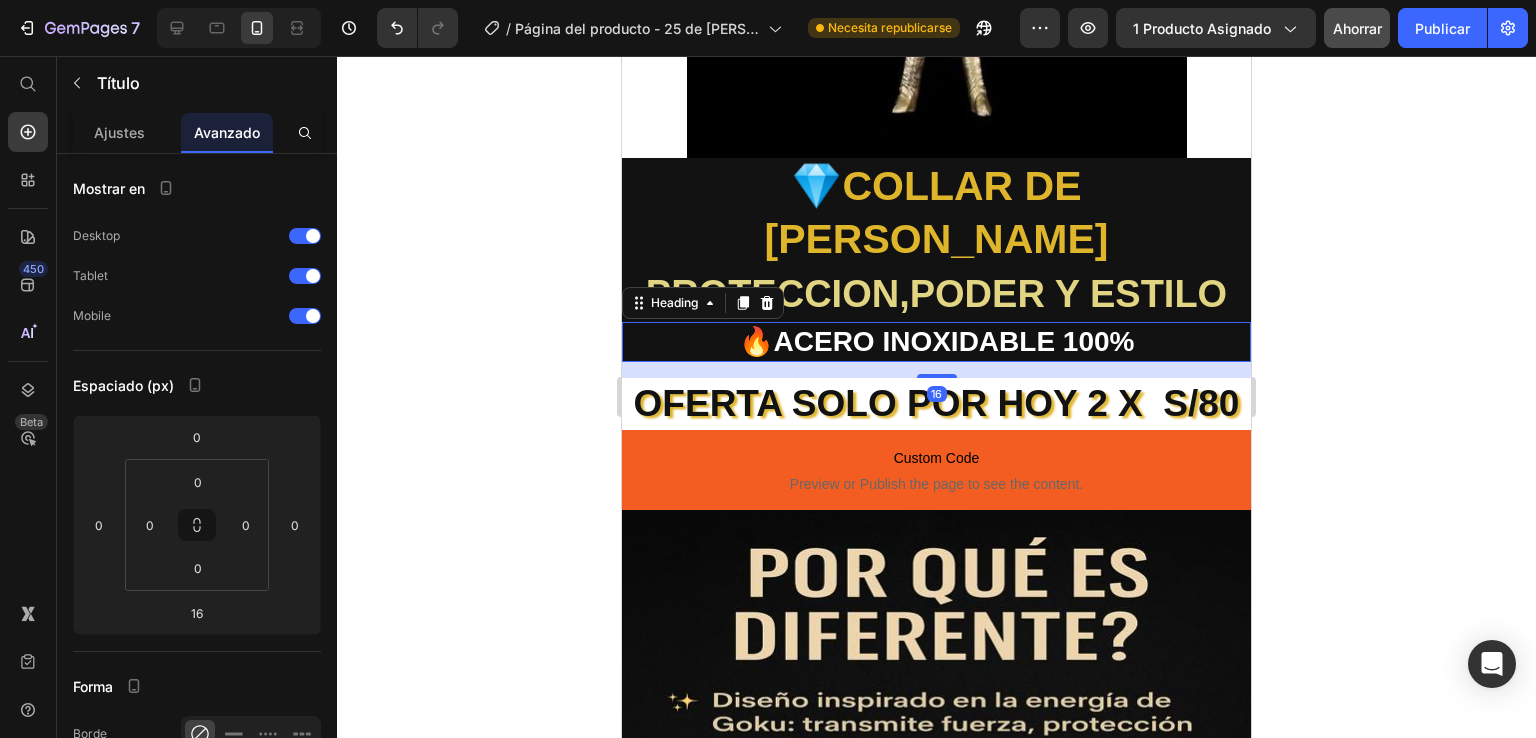 click on "🔥ACERO INOXIDABLE 100% Heading   16" at bounding box center [936, 342] 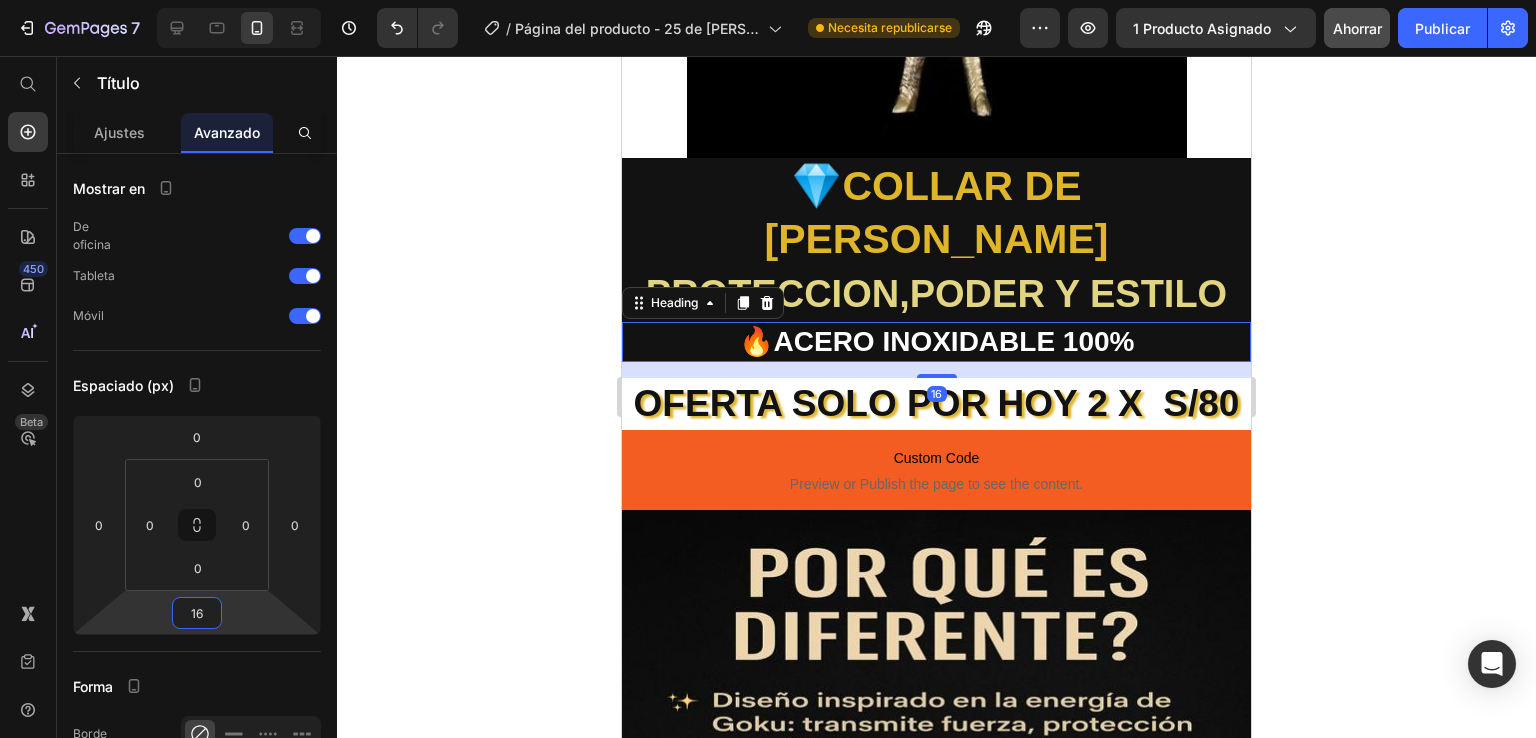 click on "7 Historial de versiones / Página del producto - 25 de [PERSON_NAME], 17:47:19 Necesita republicarse Avance 1 producto asignado Ahorrar Publicar 450 Beta Empezar con Secciones Elementos Hero Section Product Detail Brands Trusted Badges Guarantee Product Breakdown How to use Testimonials Compare Bundle FAQs Social Proof Brand Story Product List Collection Blog List Contact Sticky Add to Cart Custom Footer Explorar la biblioteca 450 Disposición
[GEOGRAPHIC_DATA]
[GEOGRAPHIC_DATA]
[GEOGRAPHIC_DATA]
Fila Texto
Título
Bloque de texto Botón
Botón
Botón
Pegajoso Volver arriba Video" at bounding box center (768, 0) 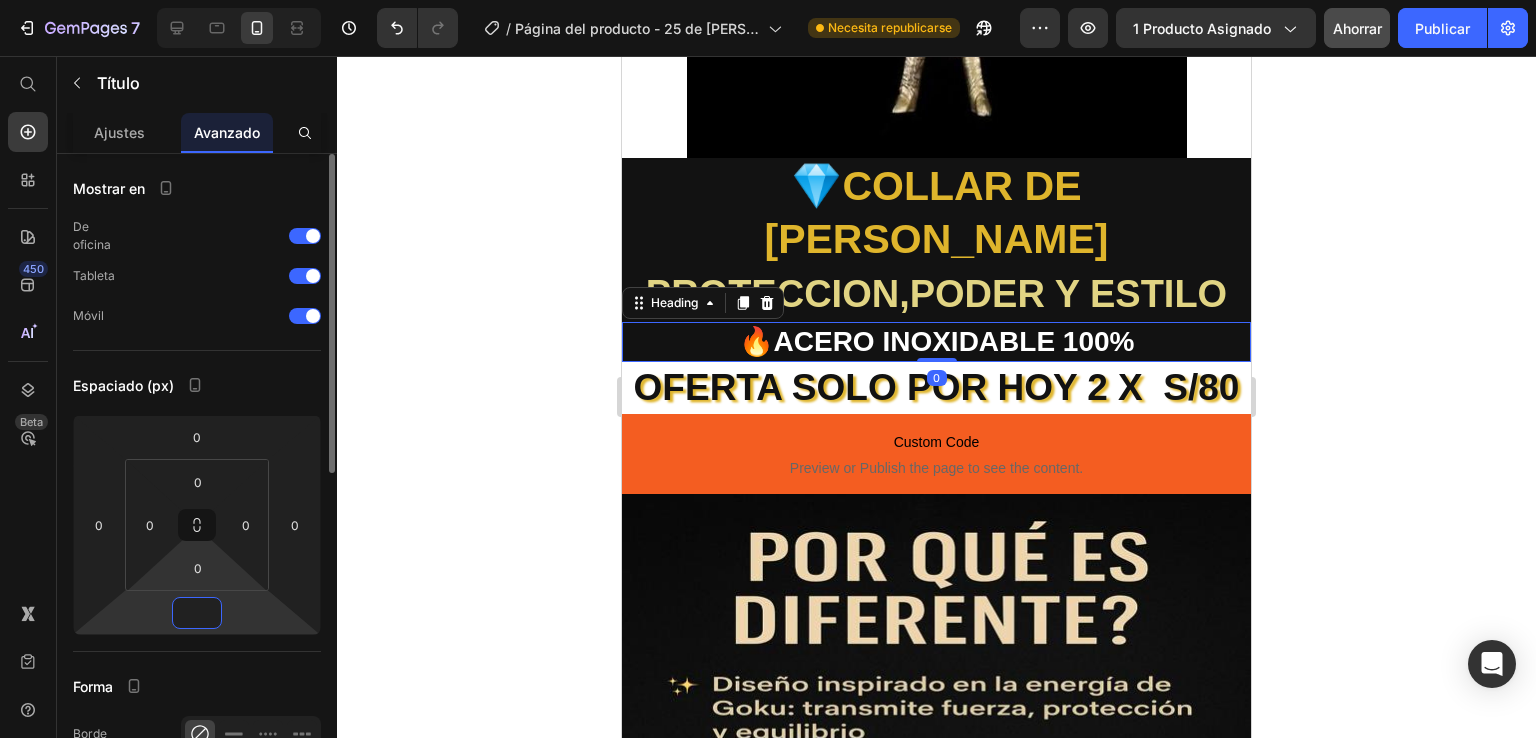 type on "0" 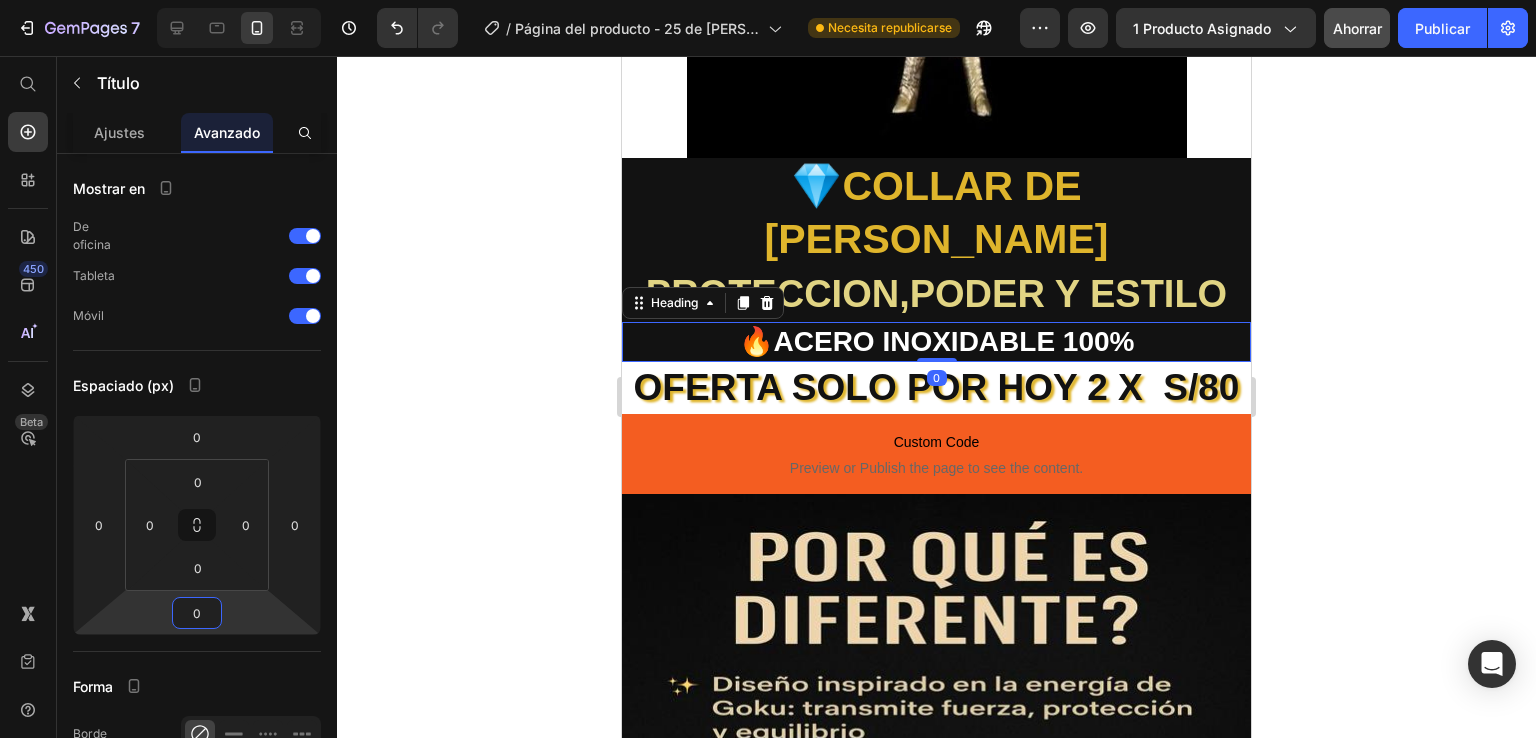 click 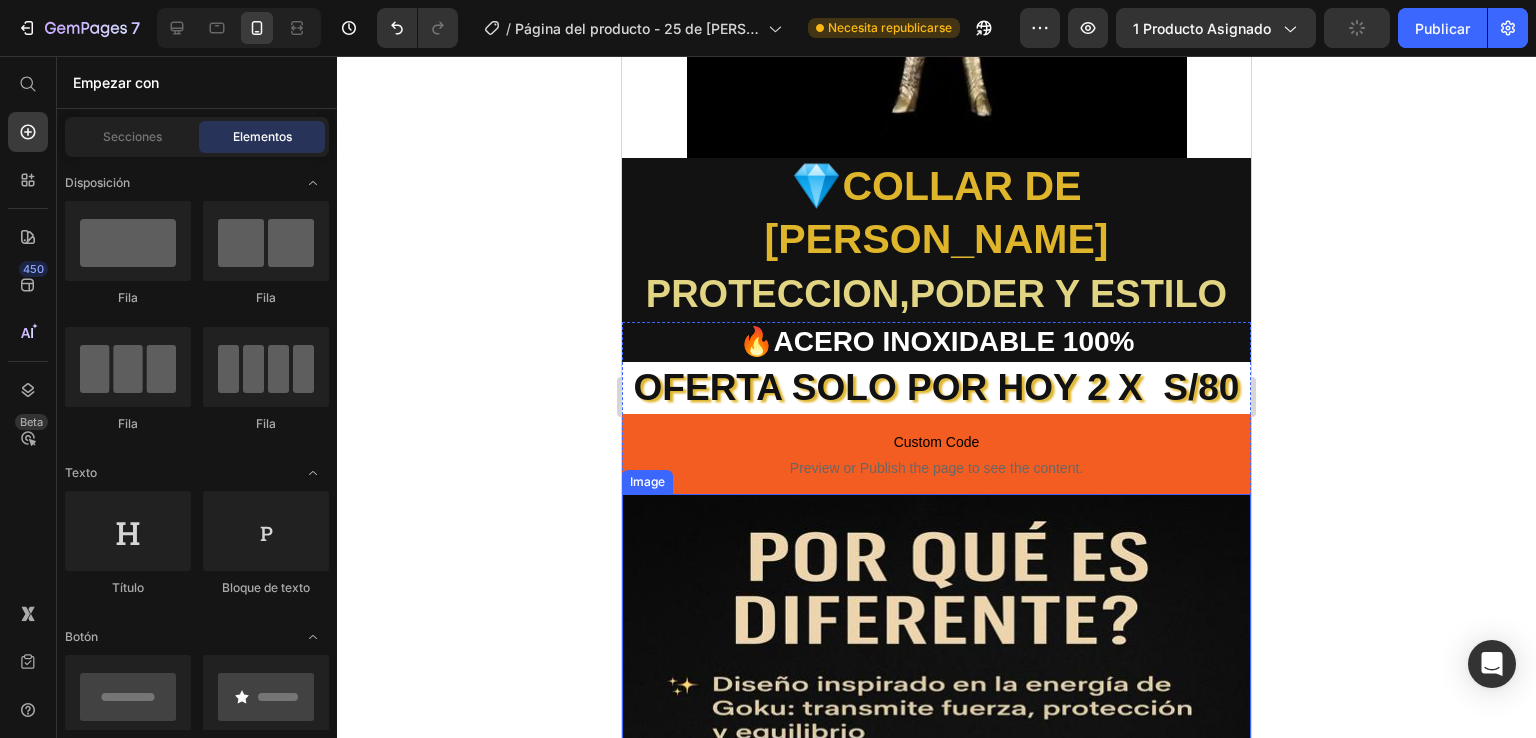 click at bounding box center (936, 793) 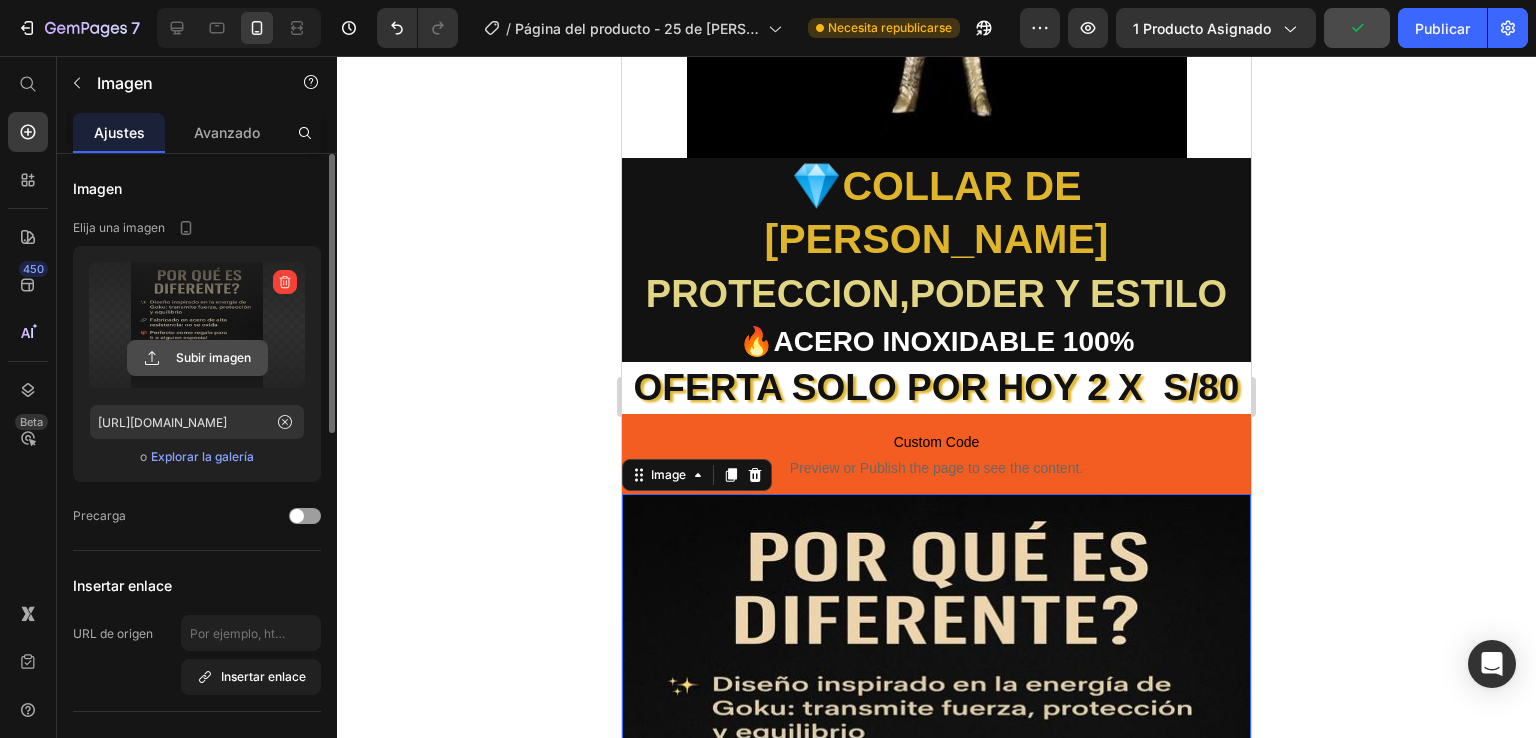 click 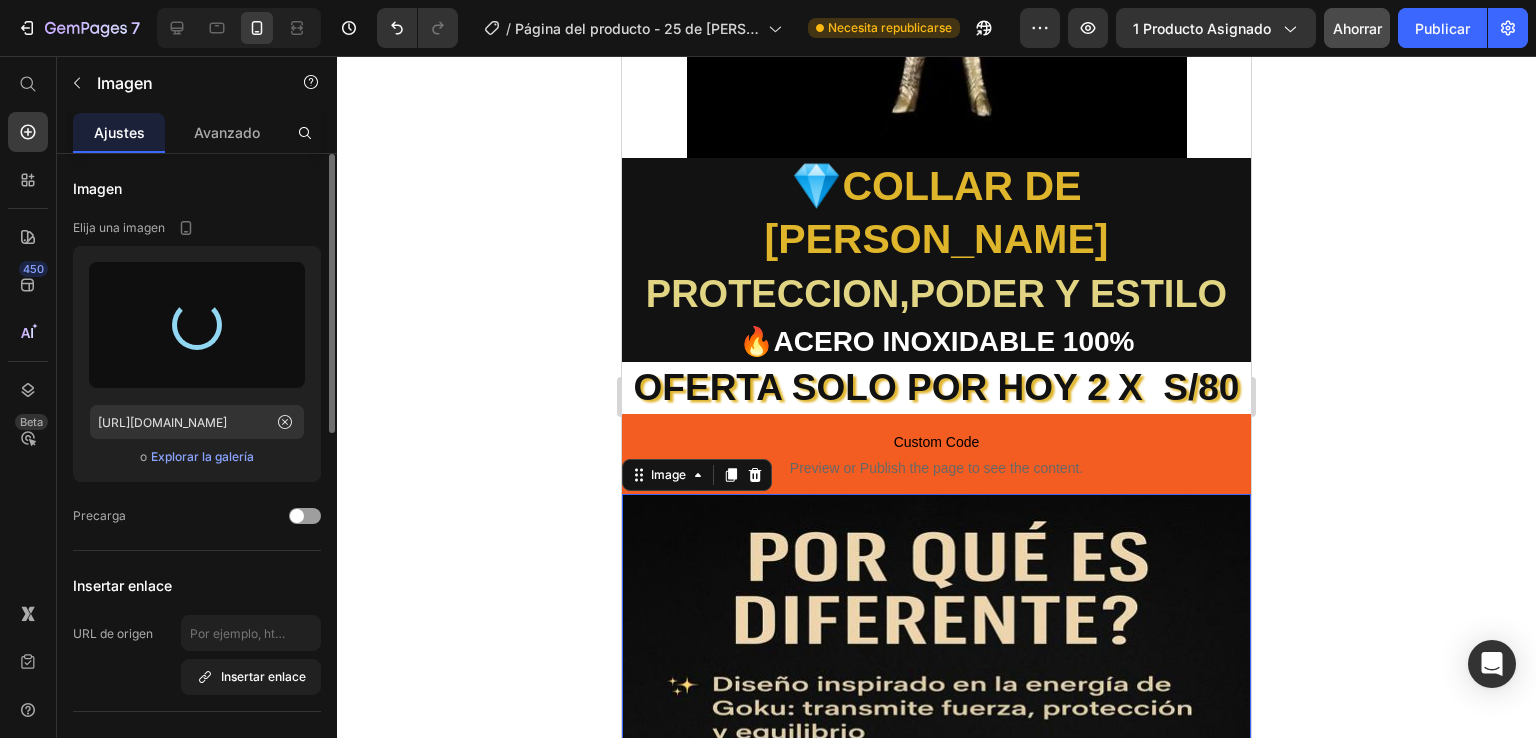 type on "[URL][DOMAIN_NAME]" 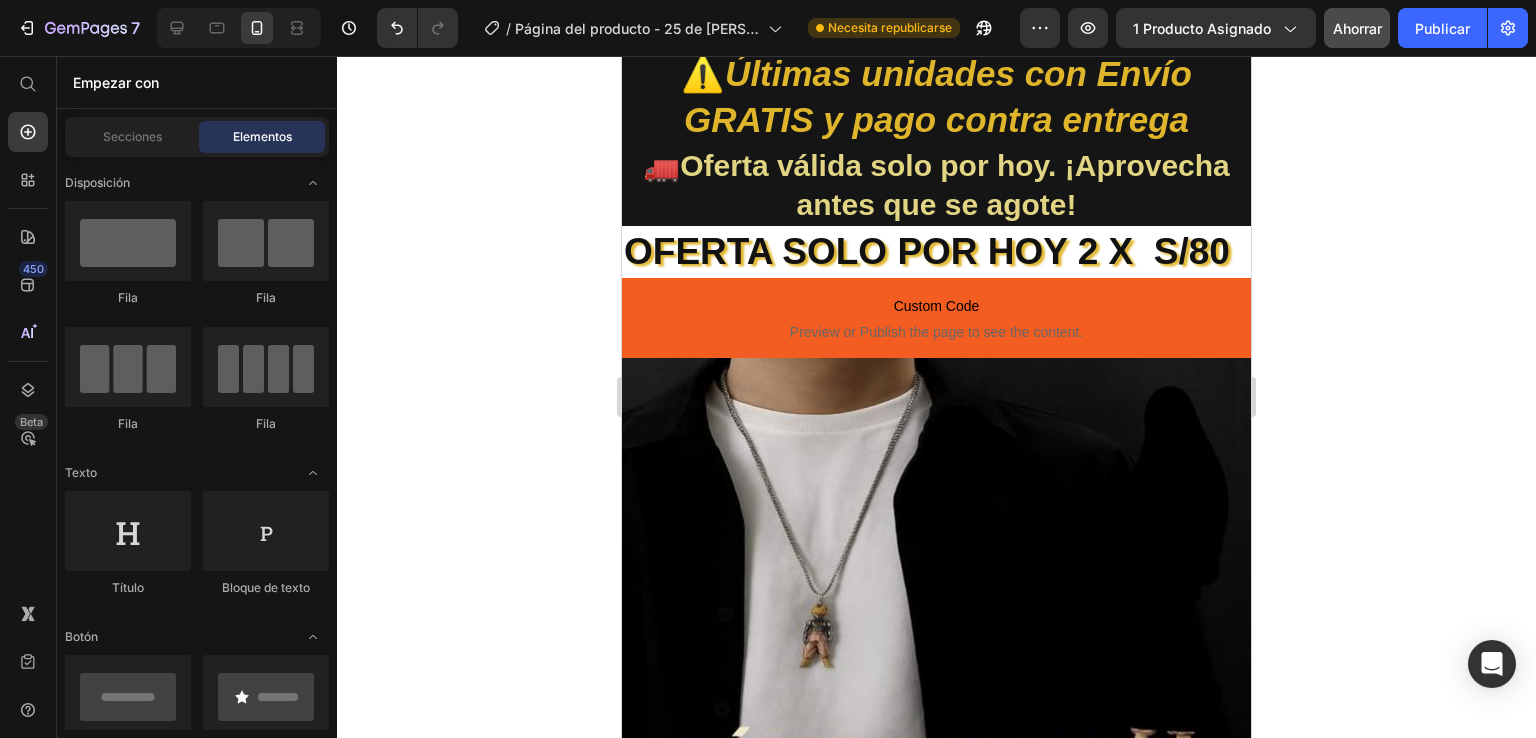 scroll, scrollTop: 688, scrollLeft: 0, axis: vertical 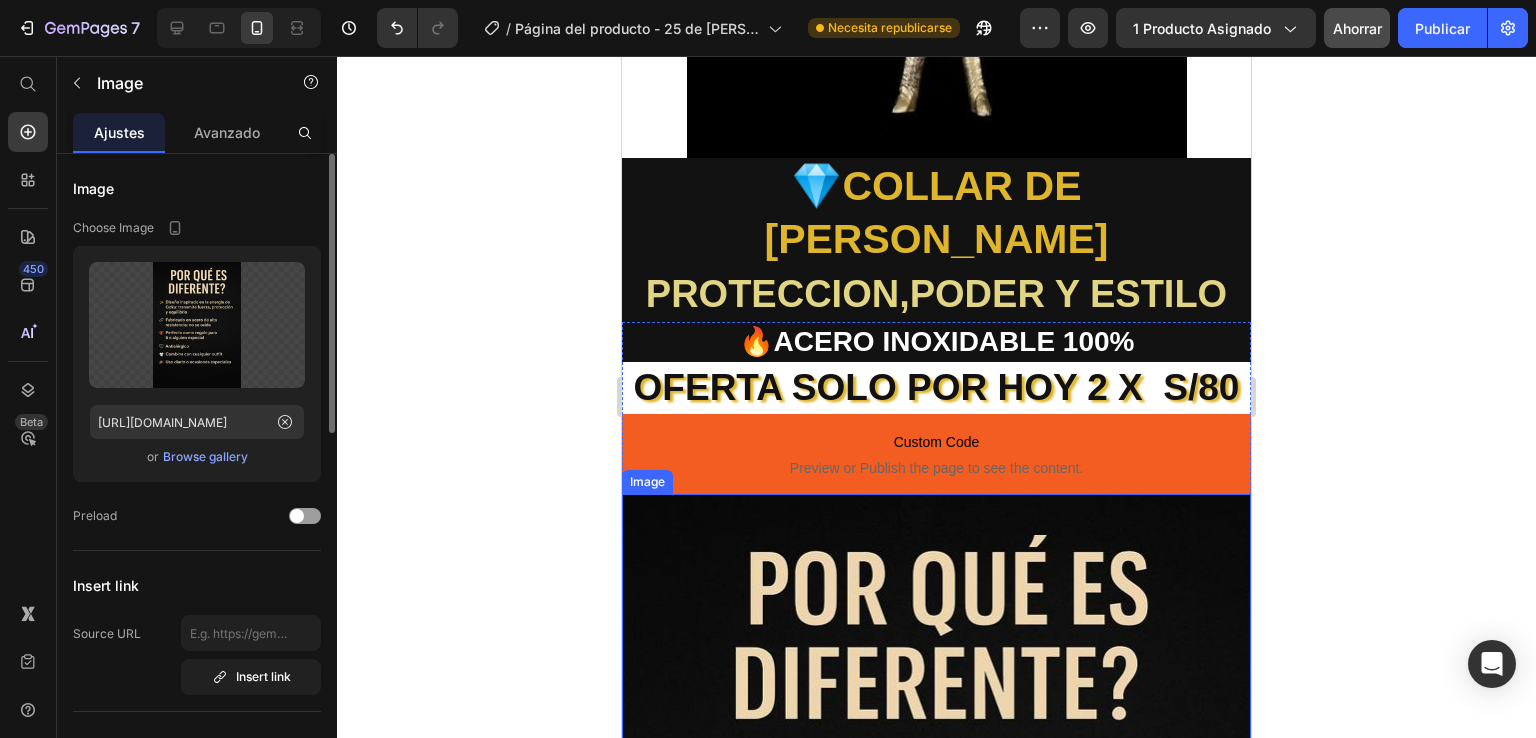 click at bounding box center [936, 943] 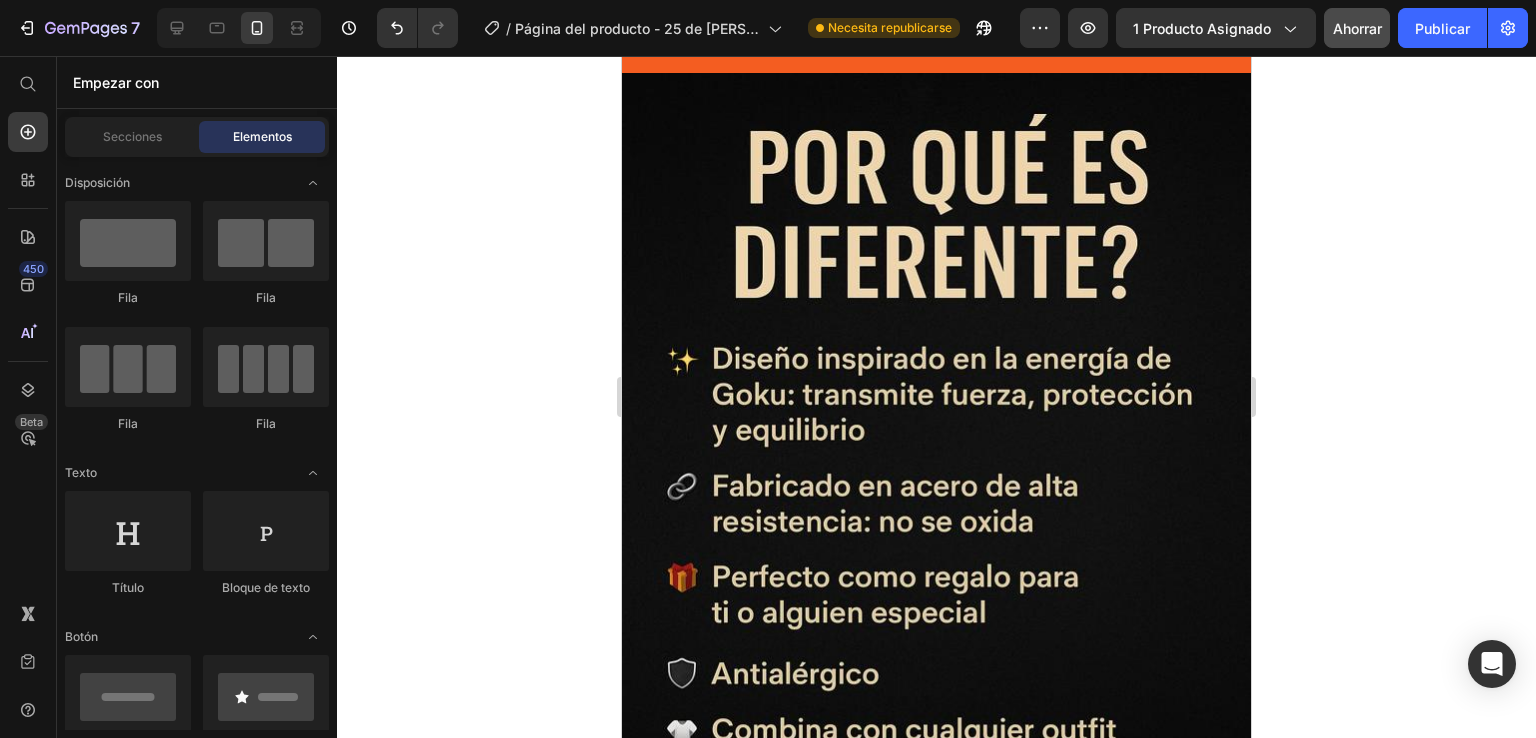 scroll, scrollTop: 1125, scrollLeft: 0, axis: vertical 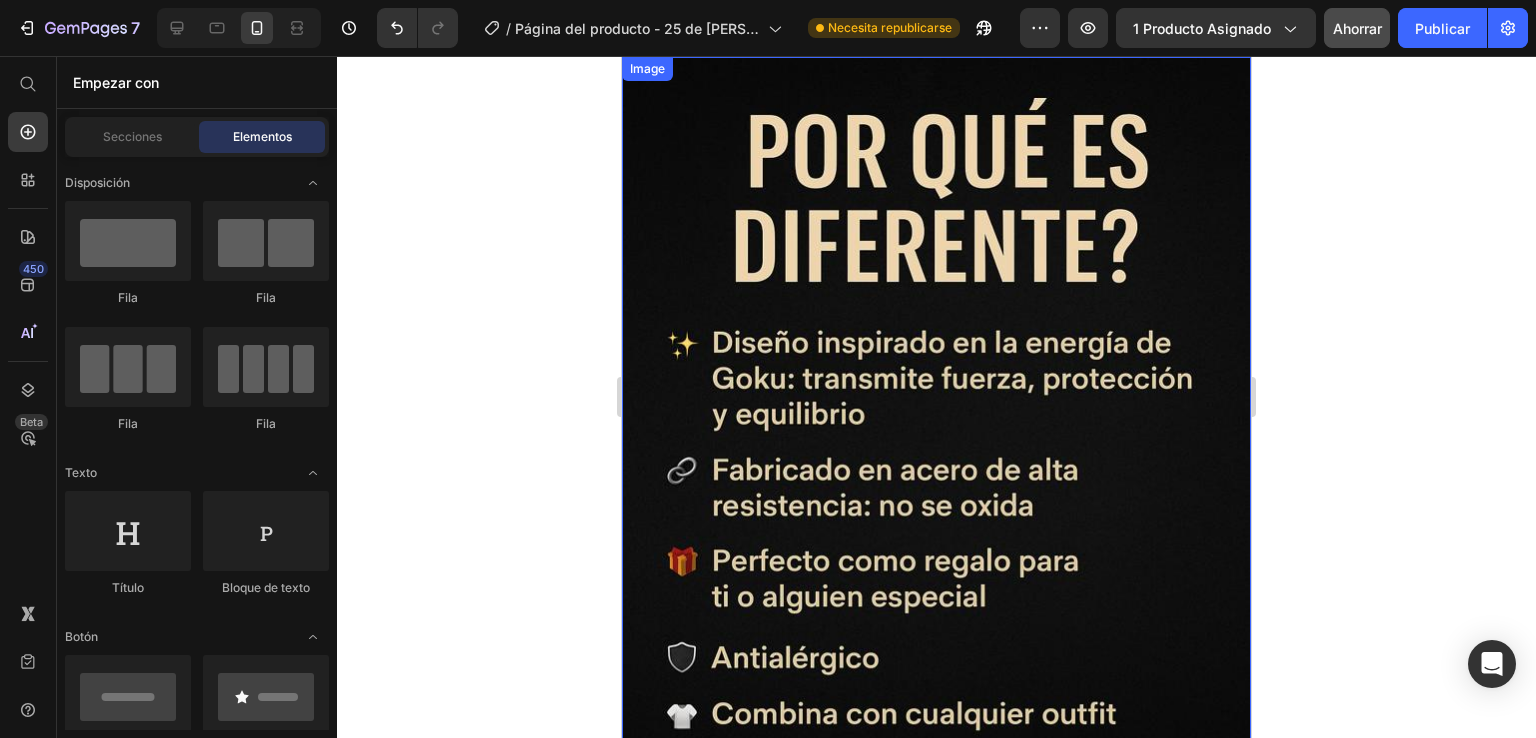 click at bounding box center [936, 506] 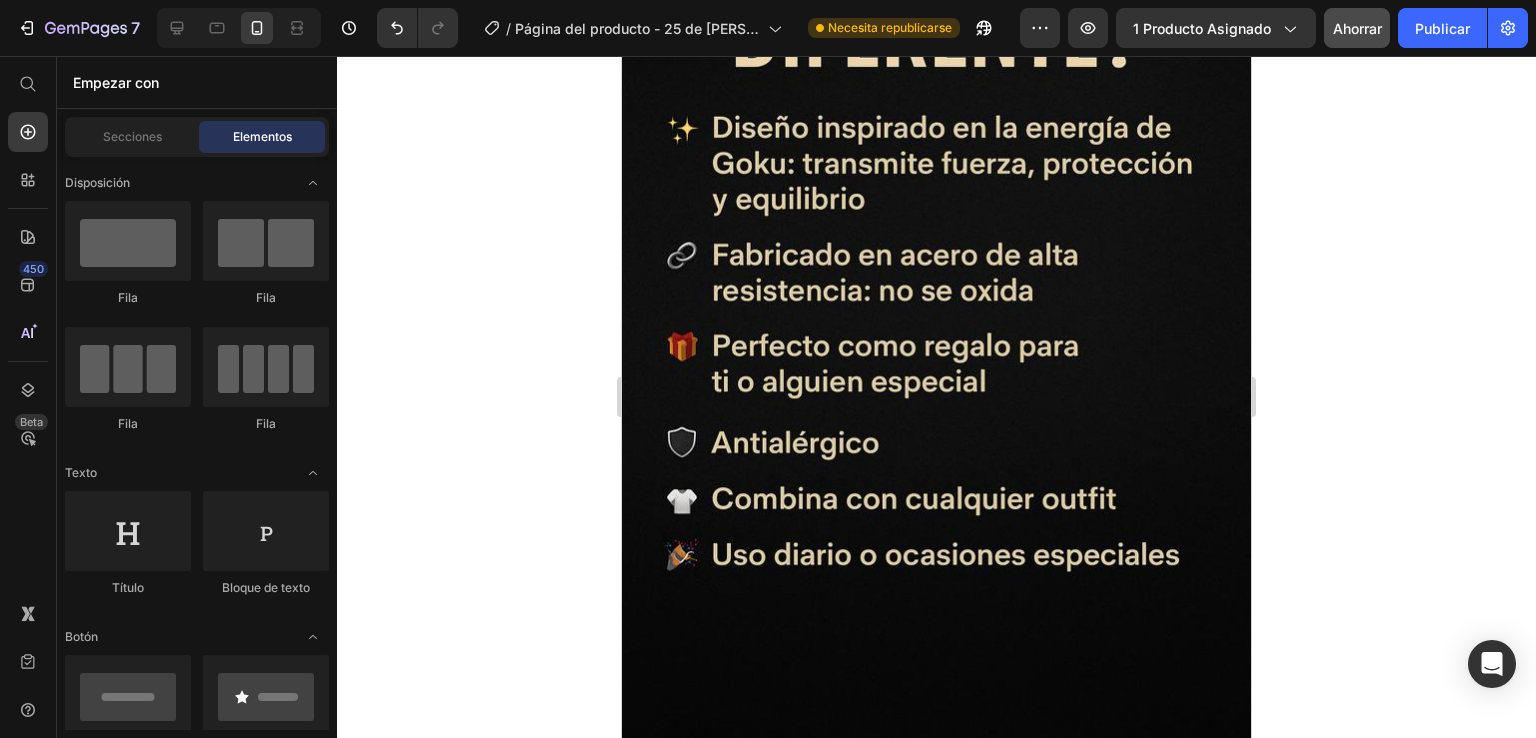 scroll, scrollTop: 1324, scrollLeft: 0, axis: vertical 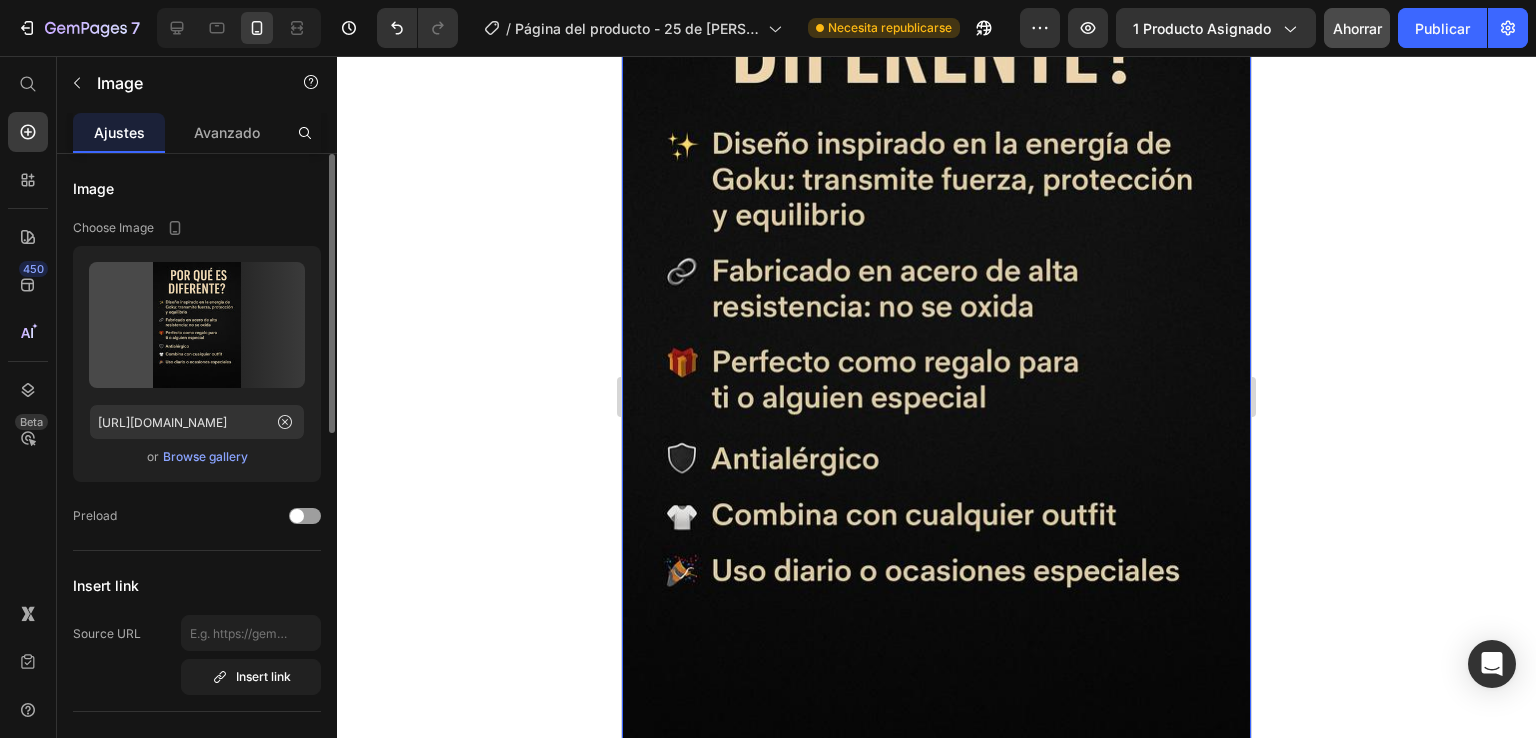 click at bounding box center [936, 307] 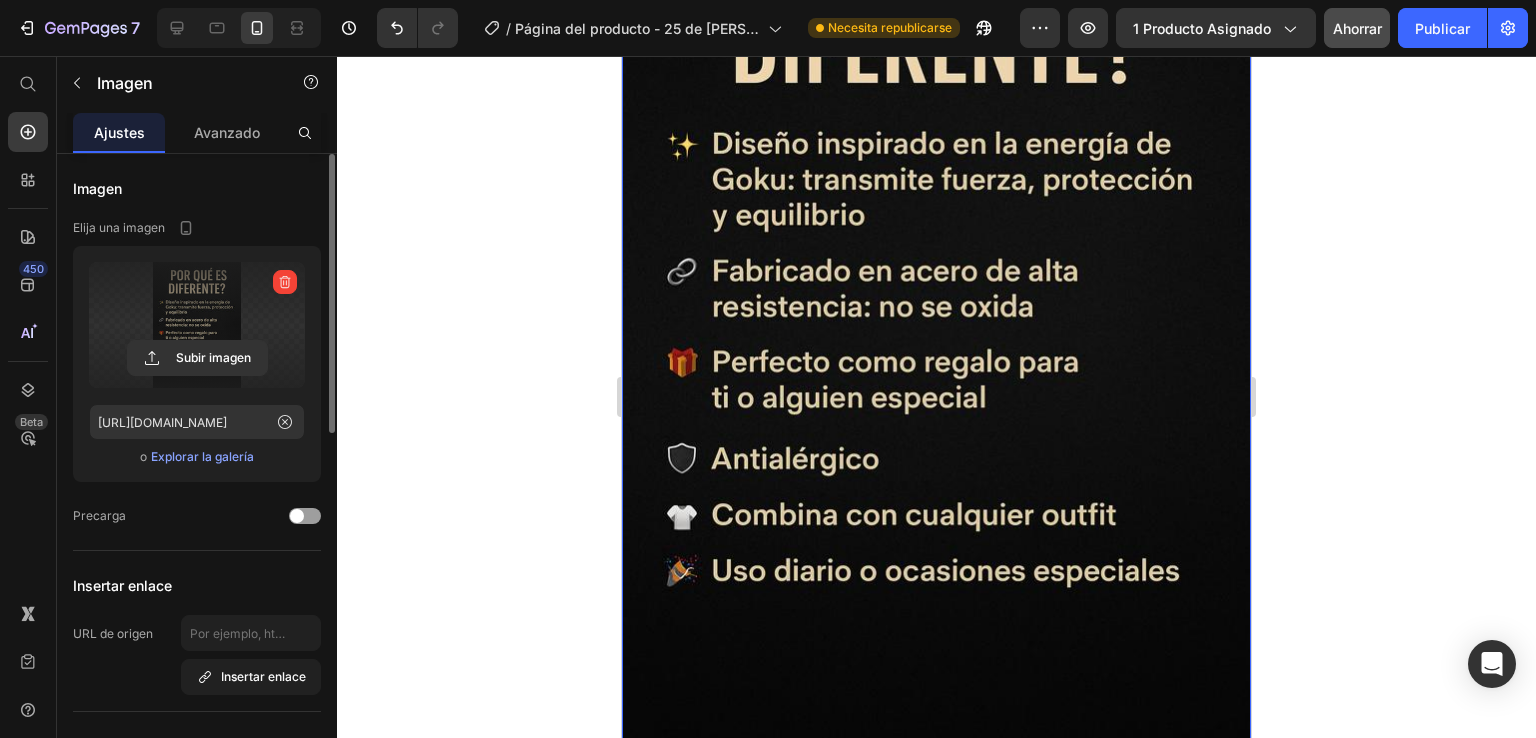 click at bounding box center [197, 325] 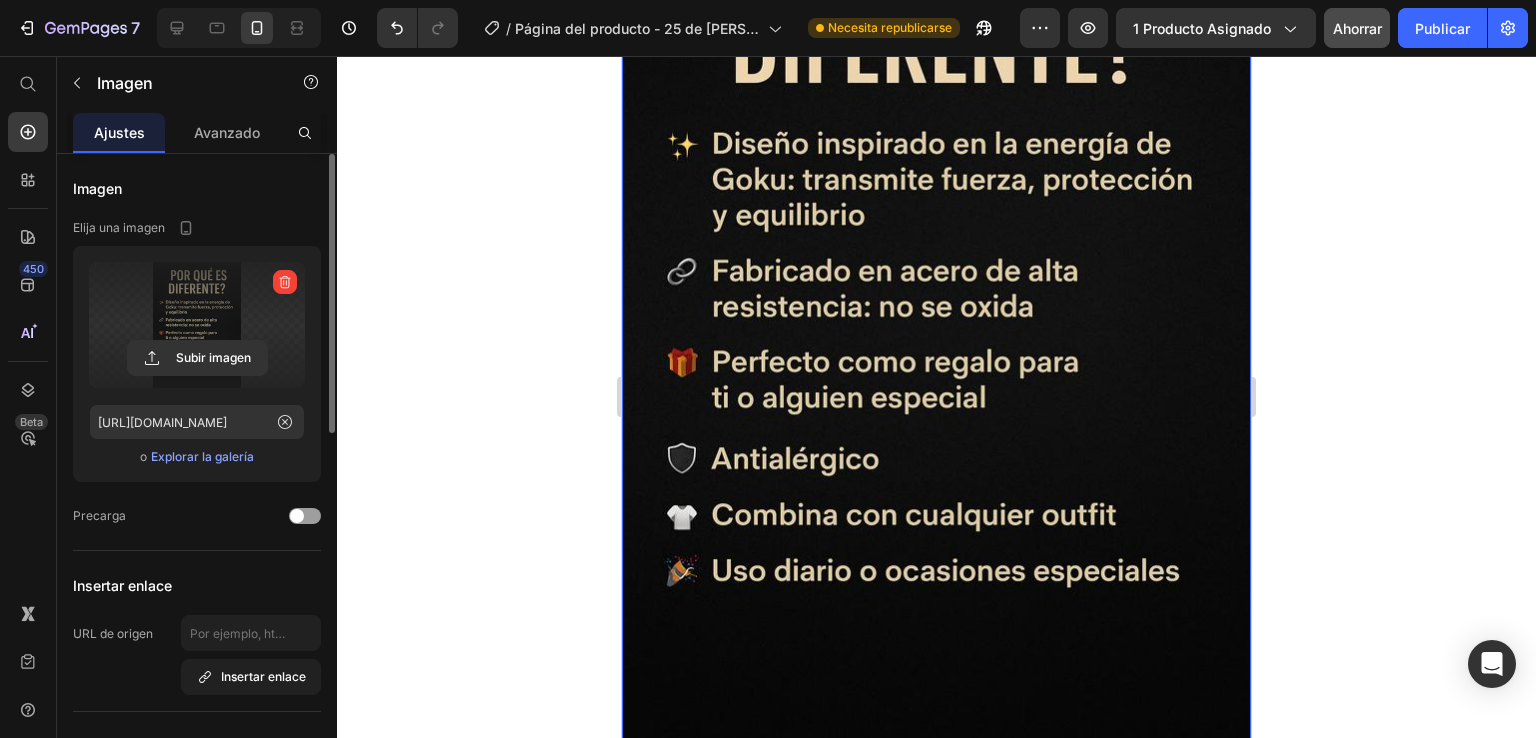 click 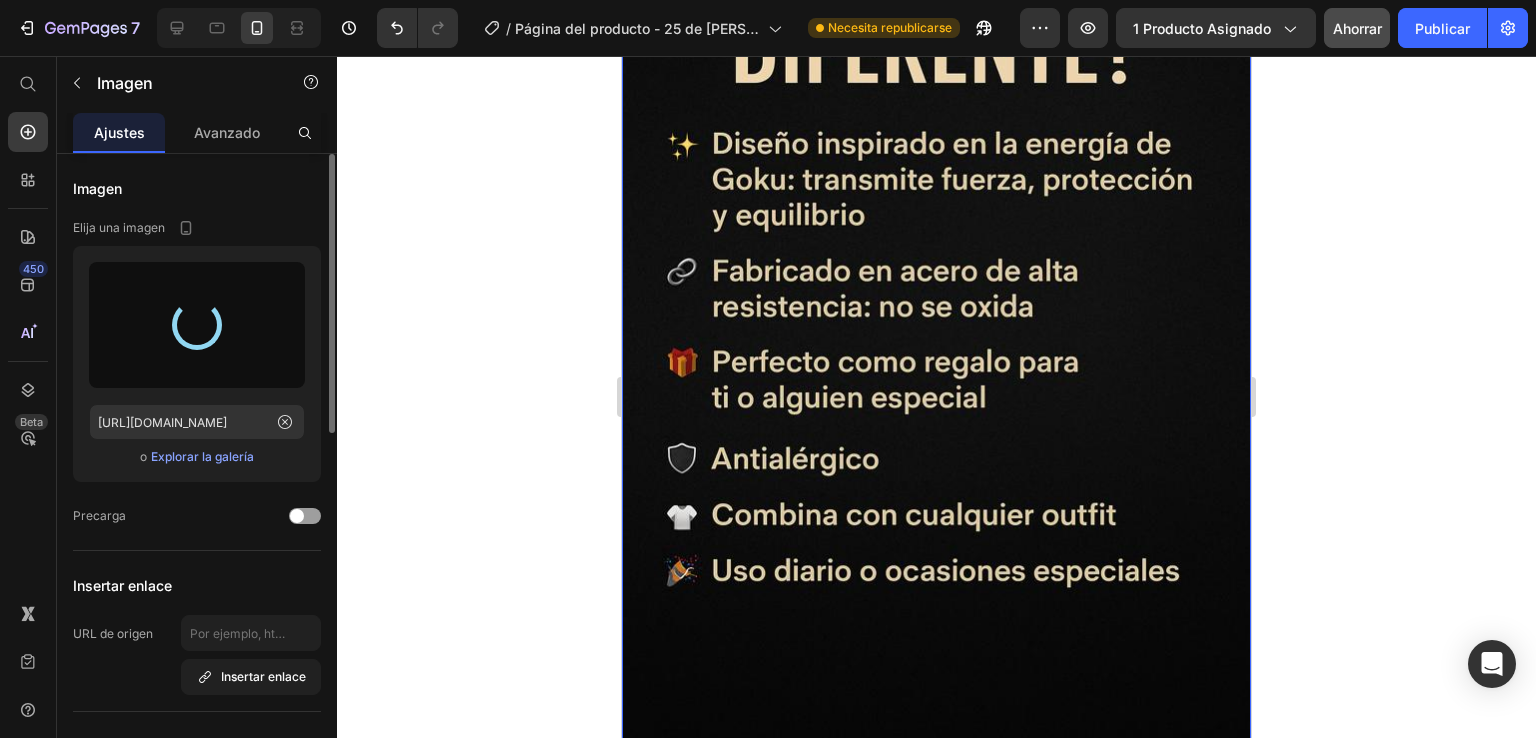 type on "[URL][DOMAIN_NAME]" 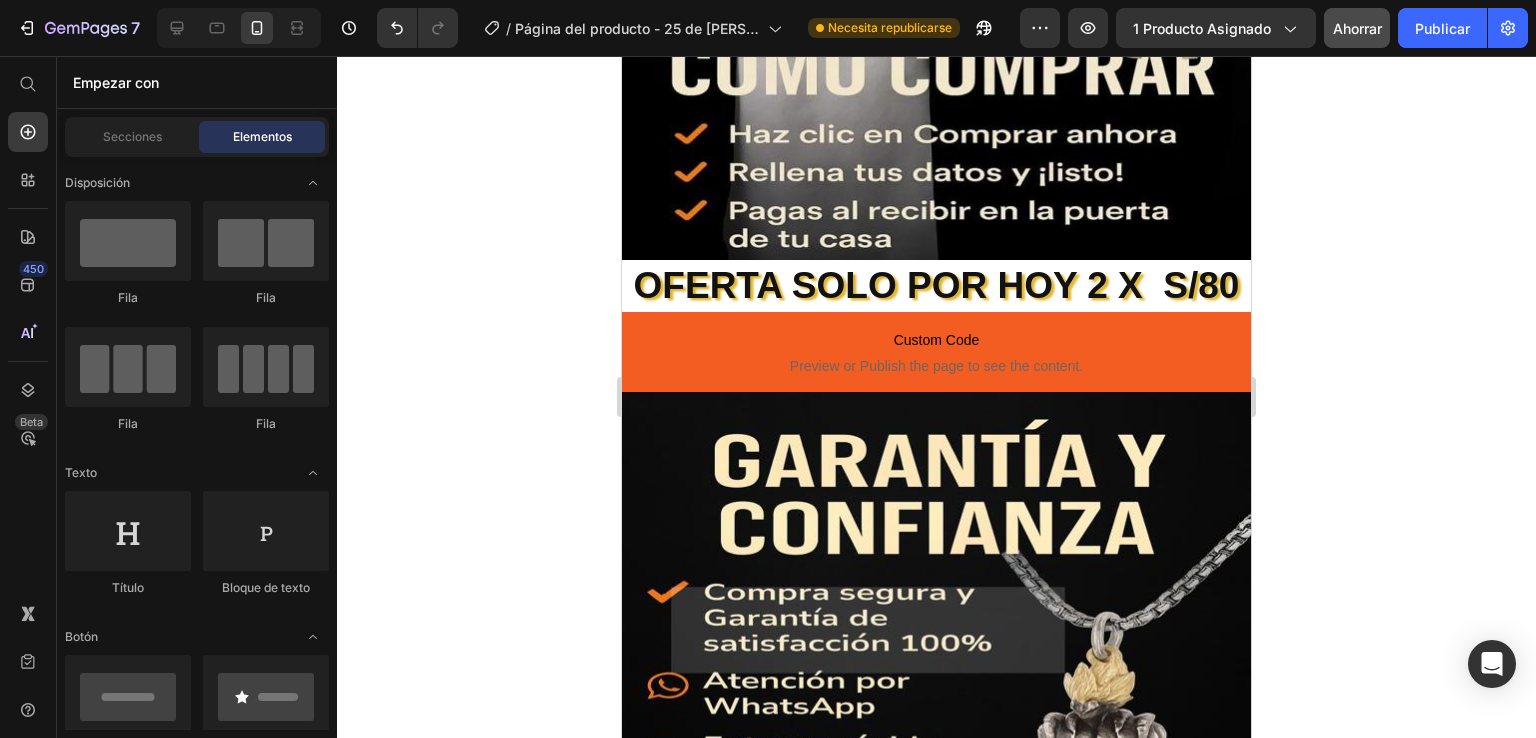 scroll, scrollTop: 2386, scrollLeft: 0, axis: vertical 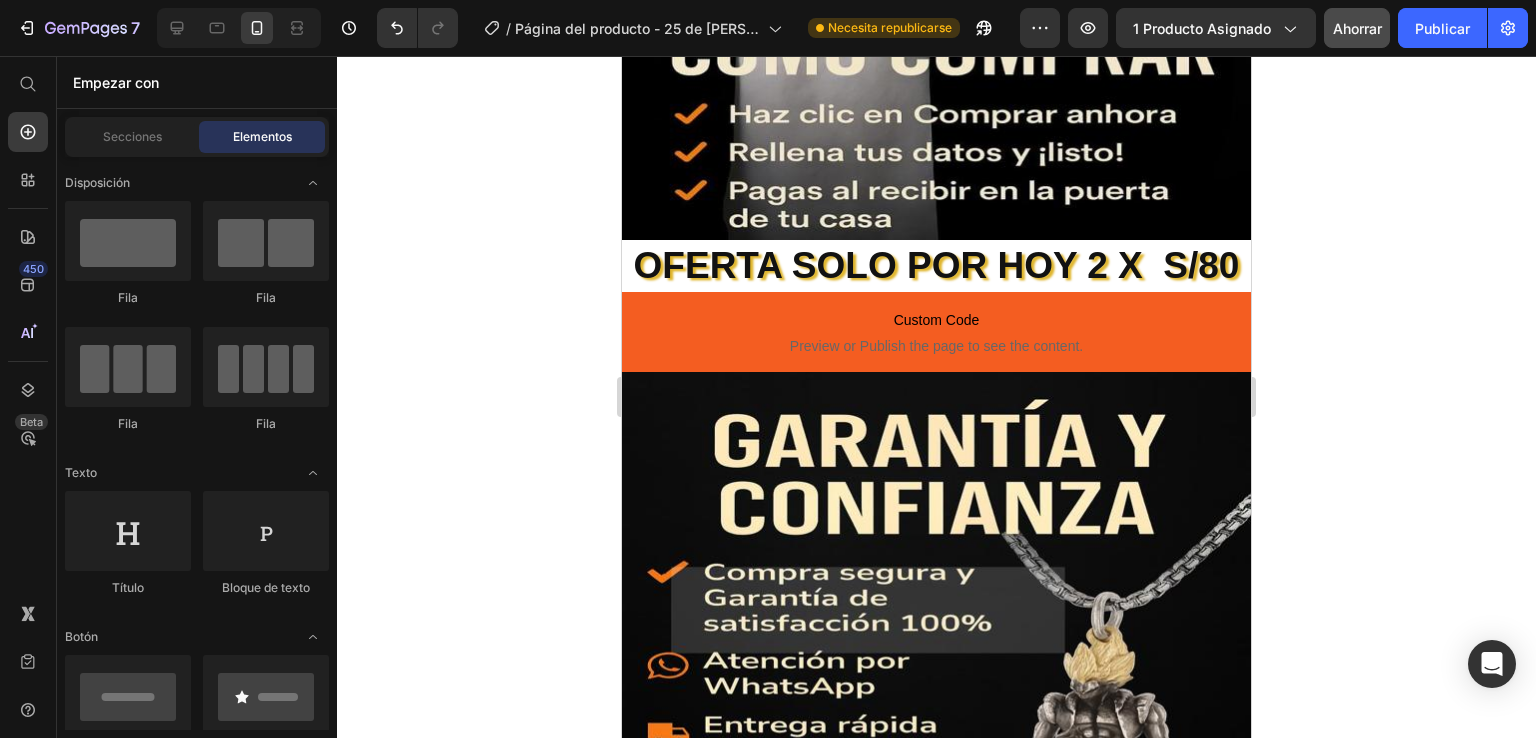 drag, startPoint x: 1535, startPoint y: 313, endPoint x: 1524, endPoint y: 386, distance: 73.82411 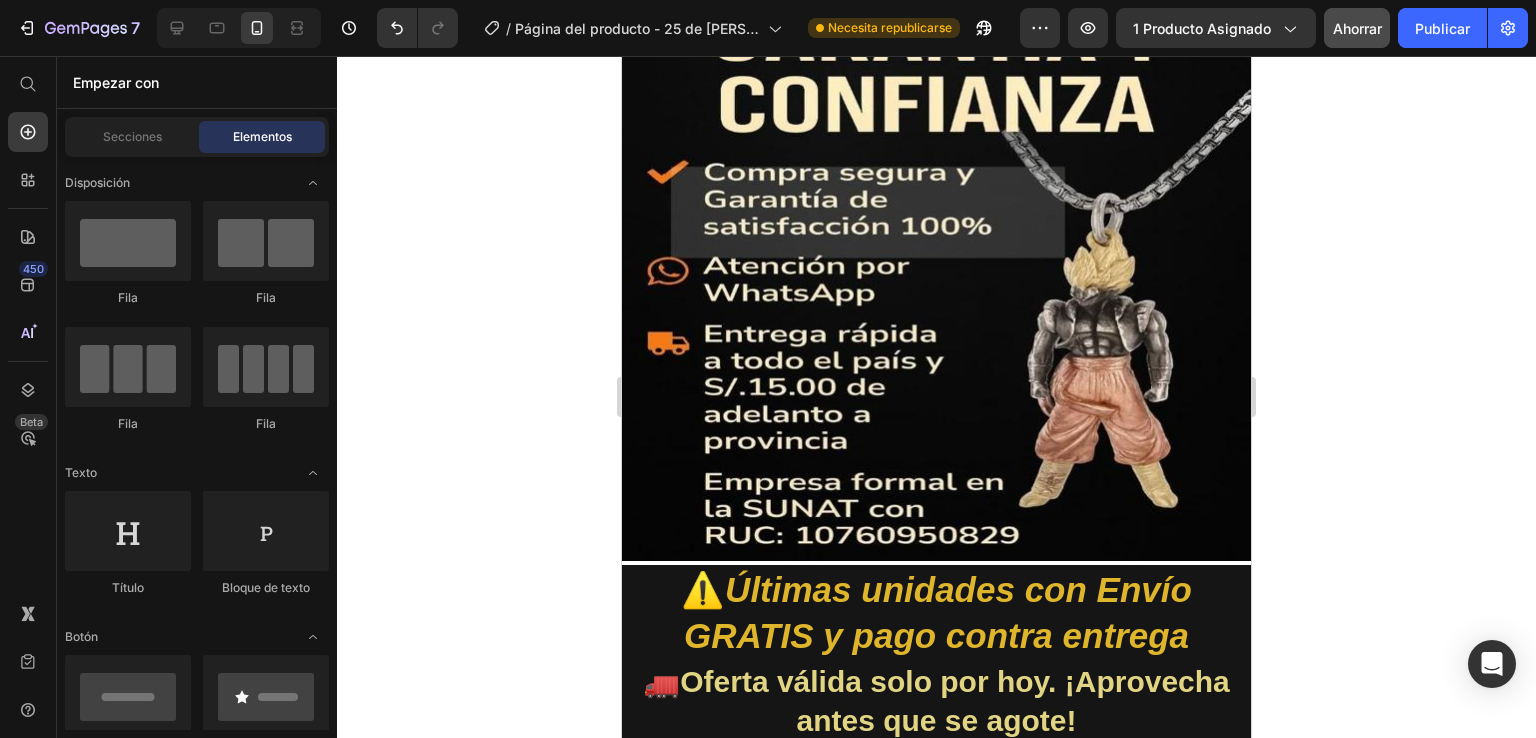 scroll, scrollTop: 1185, scrollLeft: 0, axis: vertical 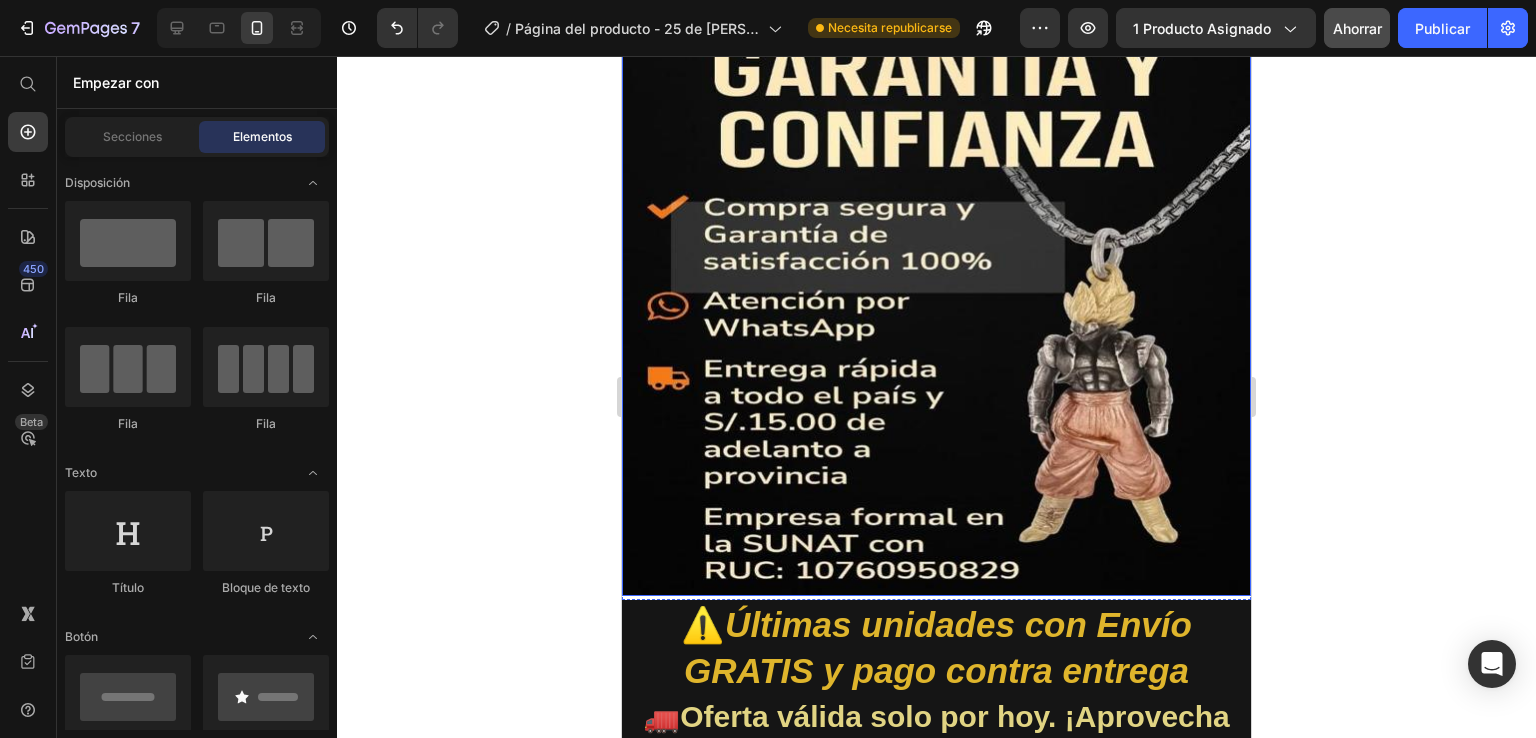 click at bounding box center (936, 296) 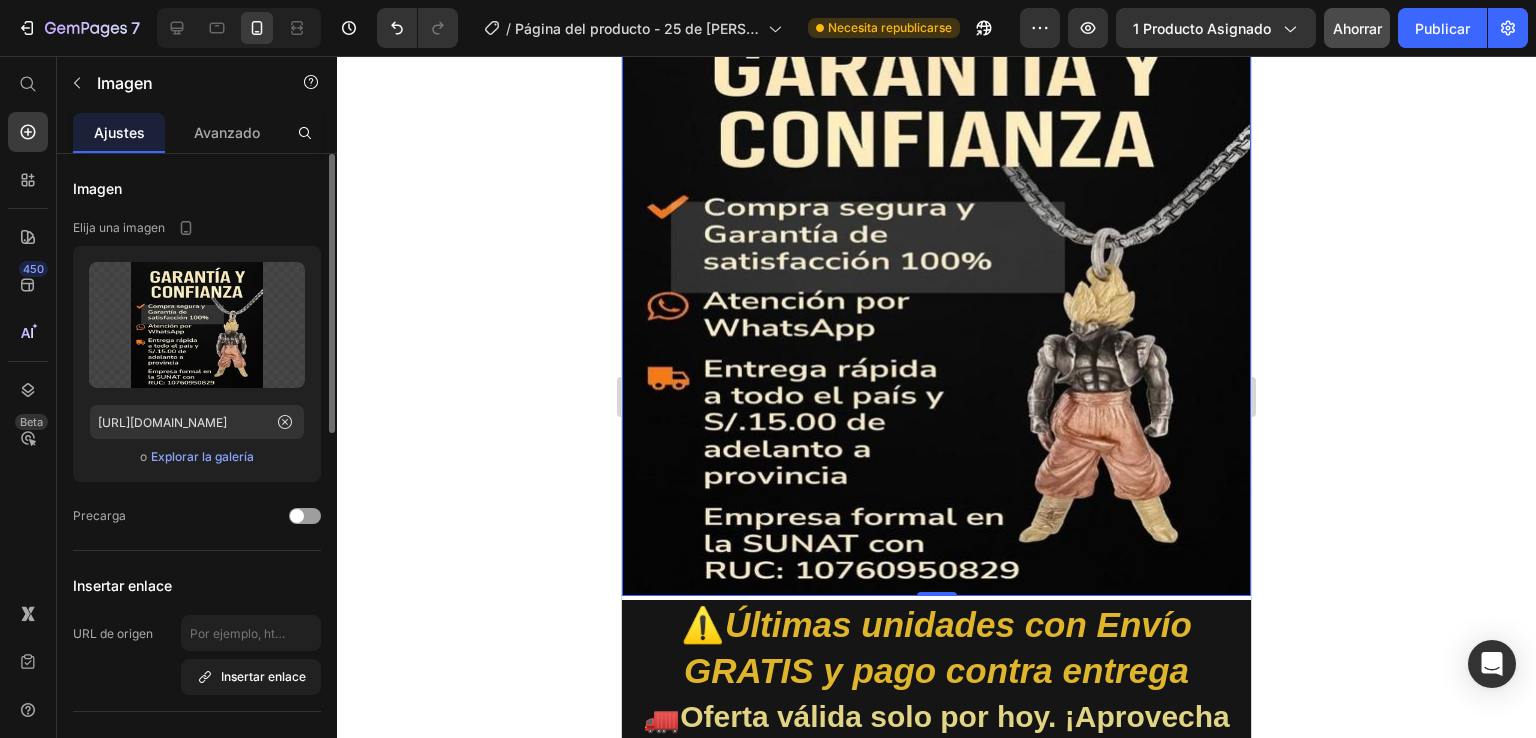 click at bounding box center (936, 296) 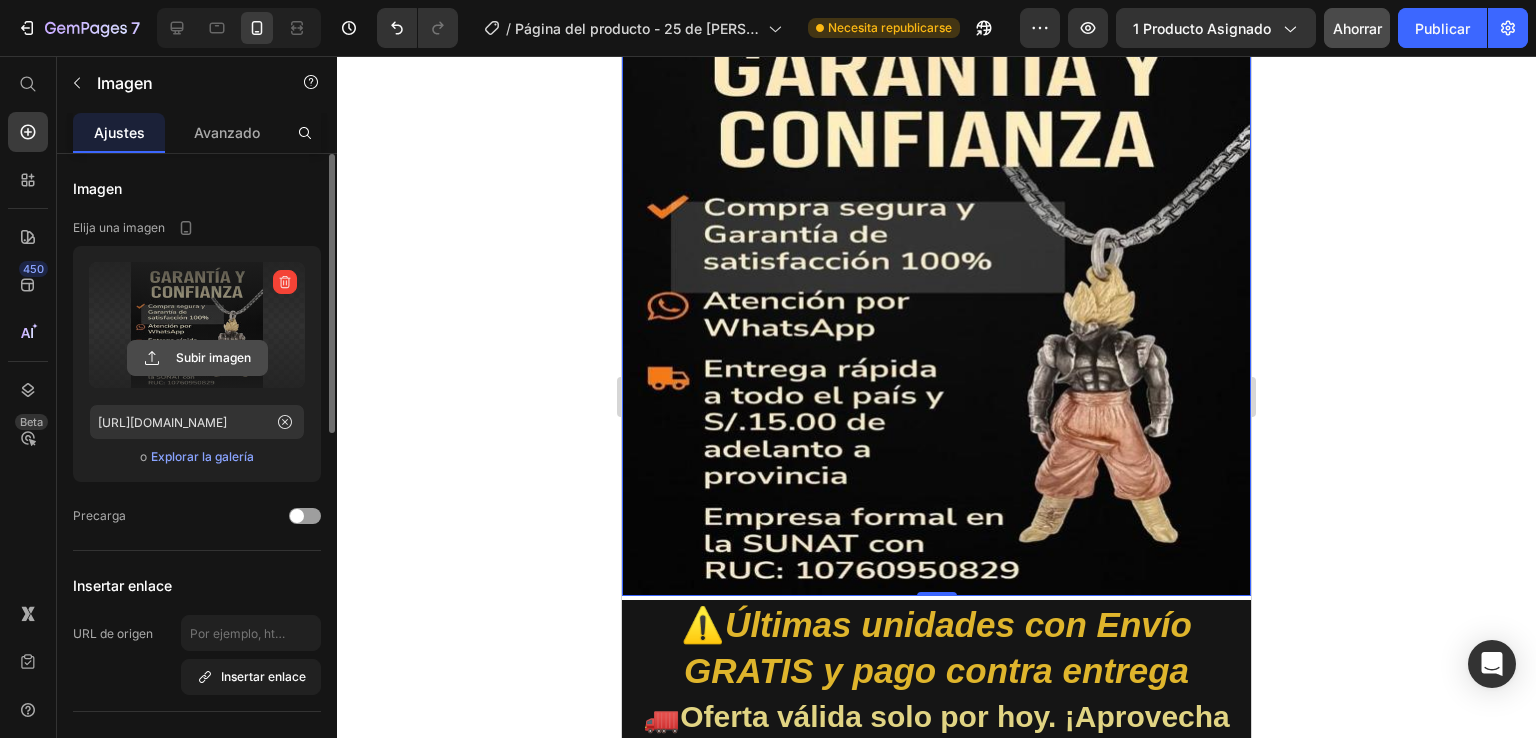 click on "Subir imagen" at bounding box center (197, 358) 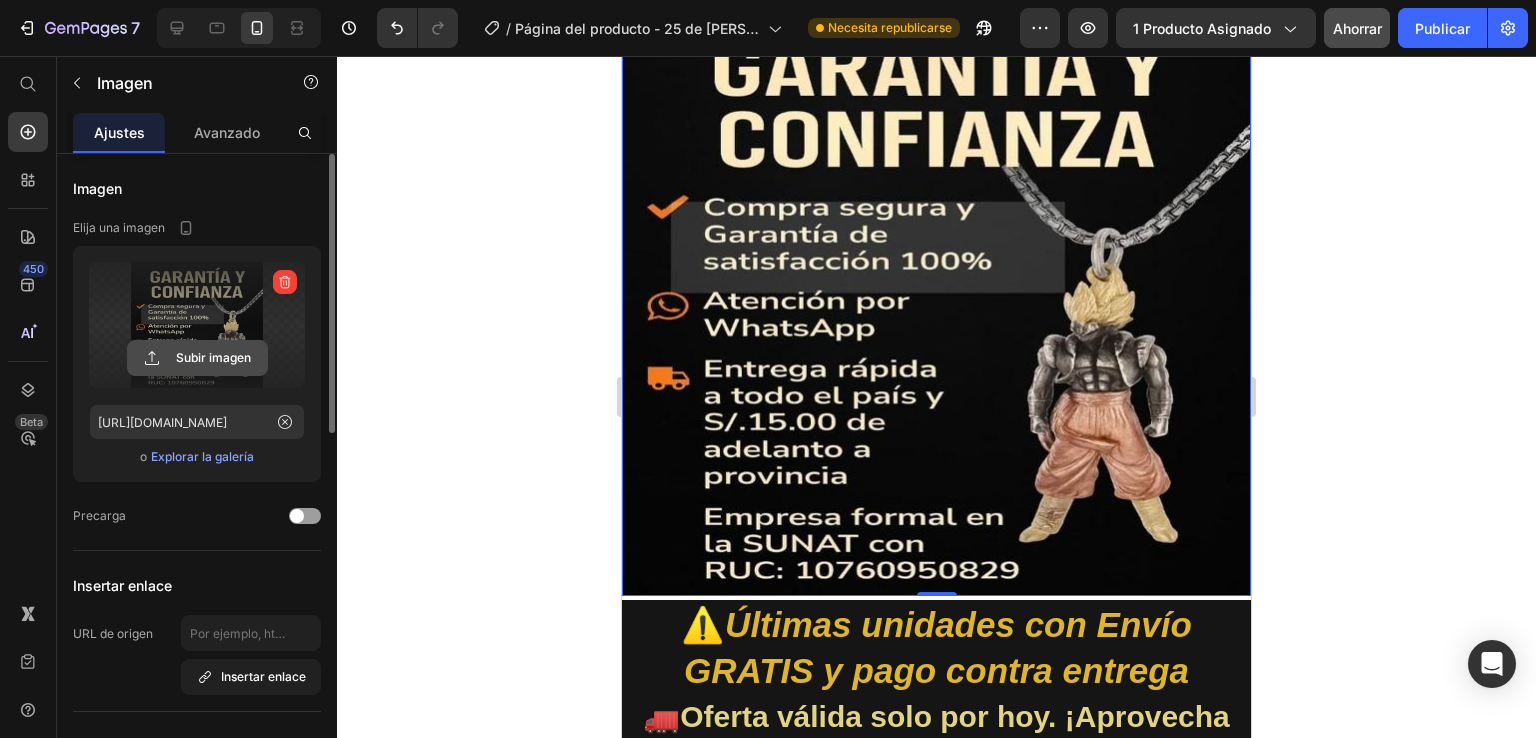 click 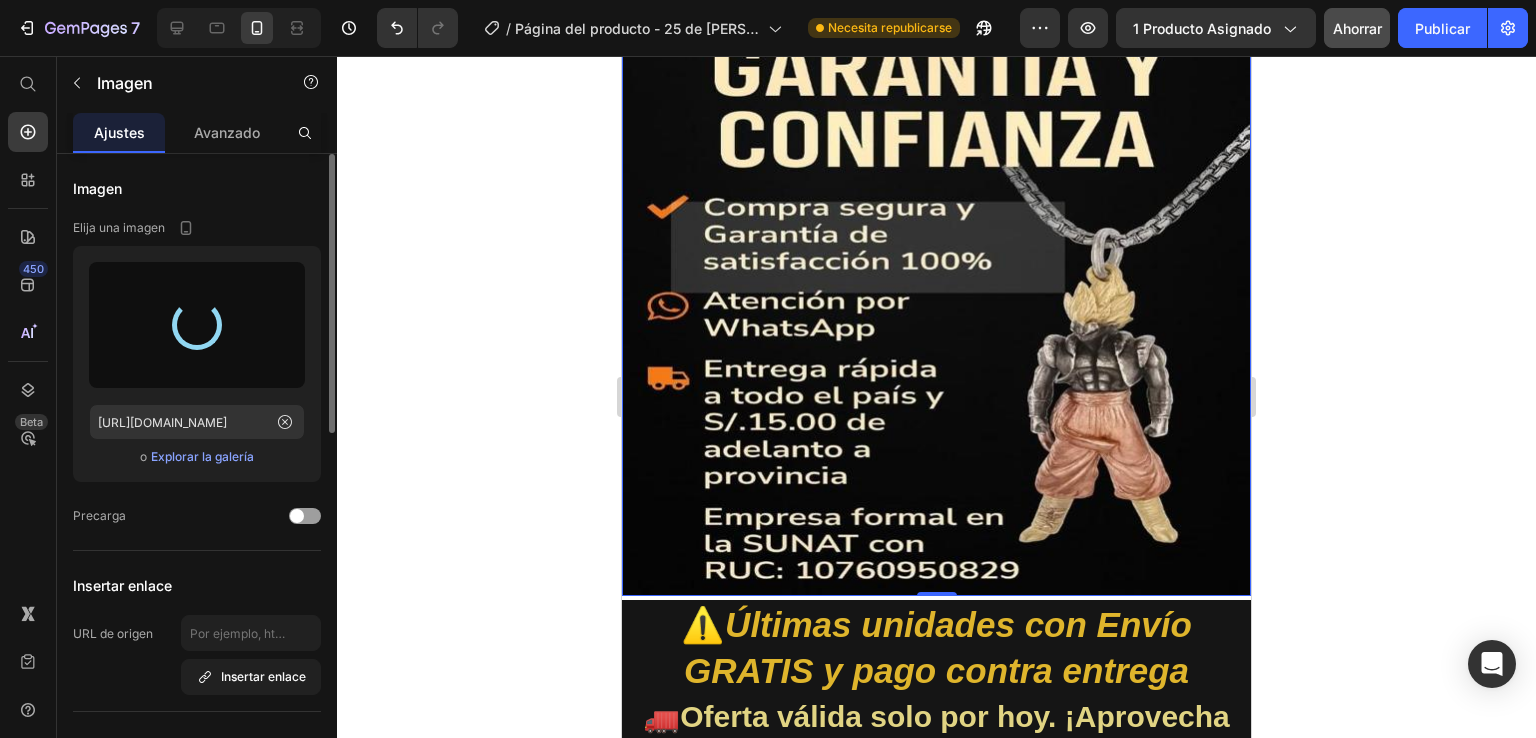 type on "[URL][DOMAIN_NAME]" 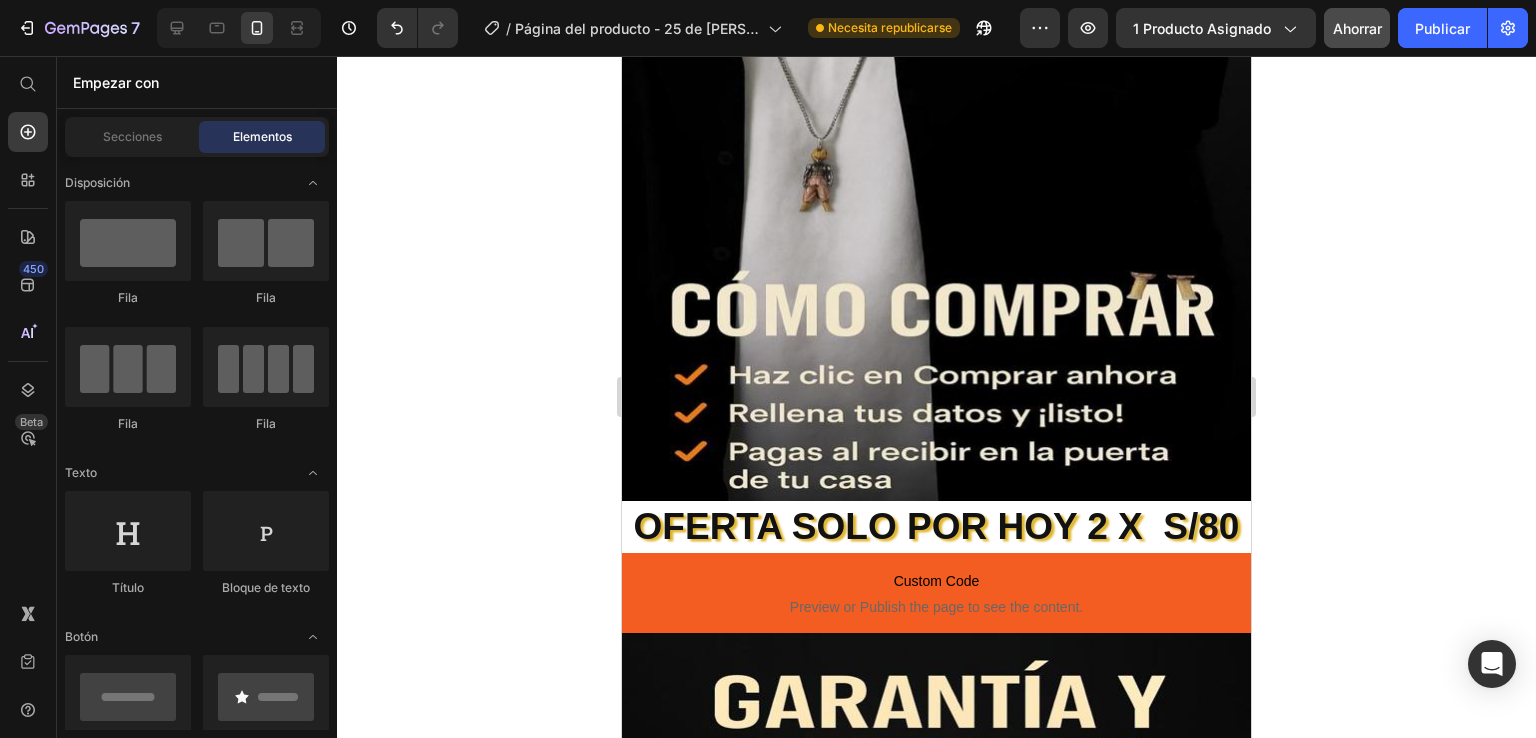 scroll, scrollTop: 2161, scrollLeft: 0, axis: vertical 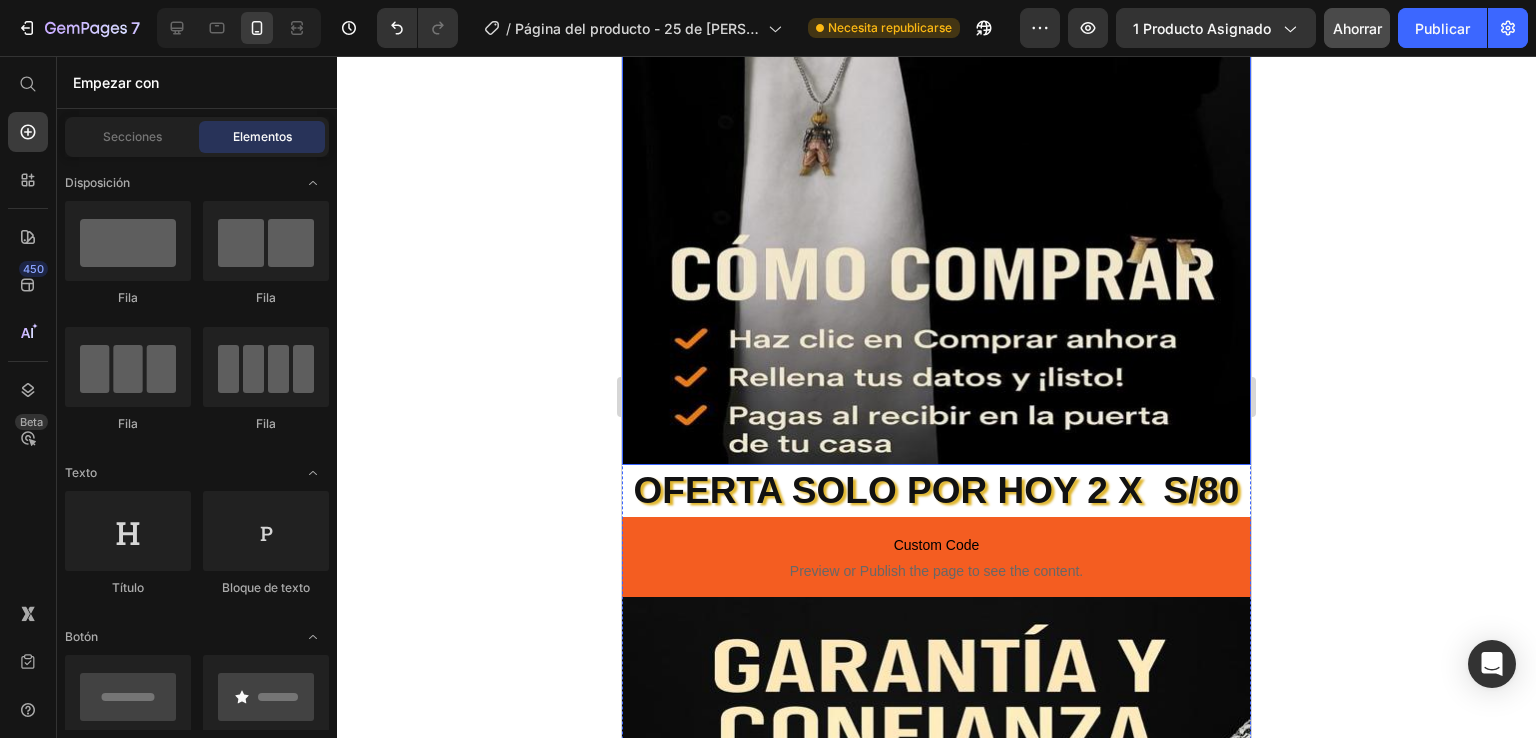 click at bounding box center (936, 165) 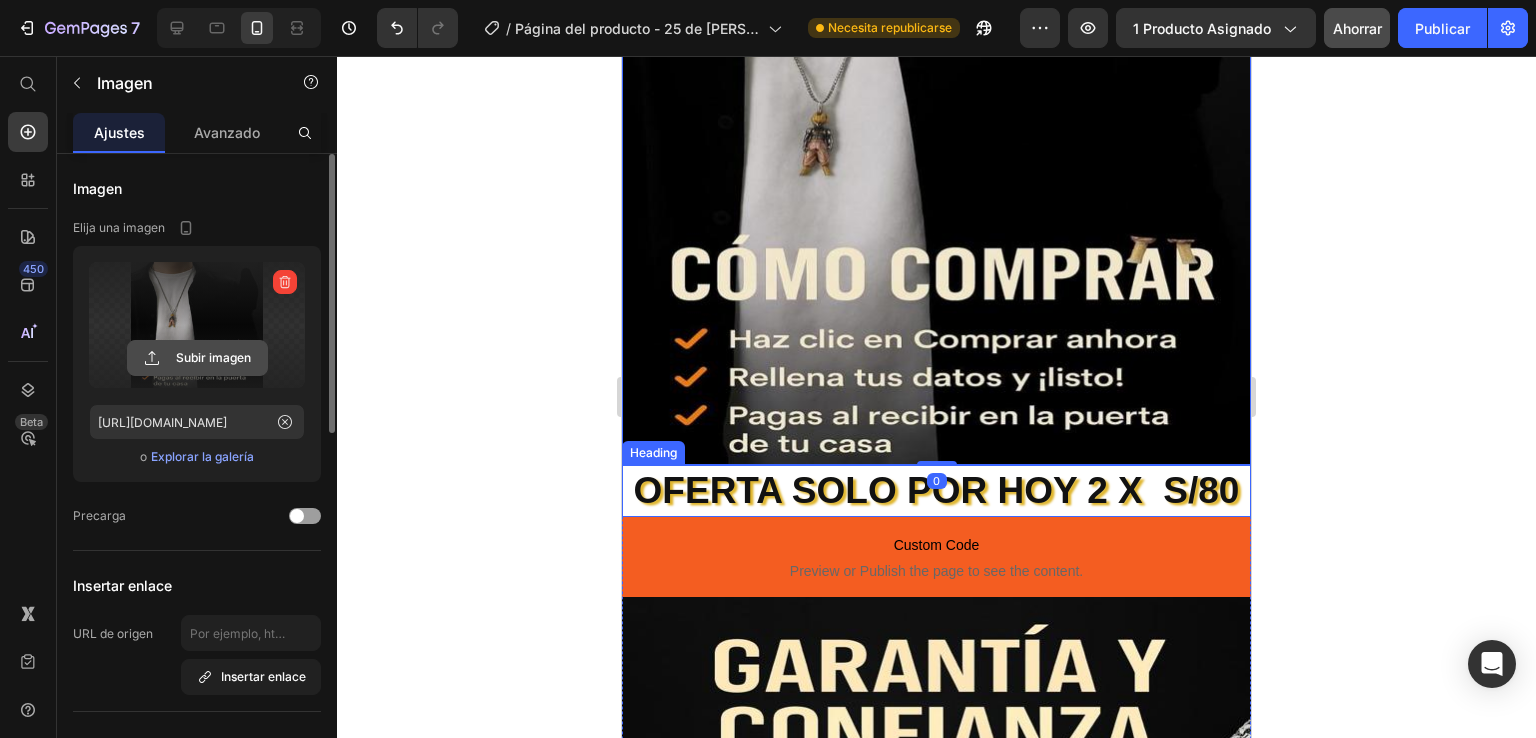 click 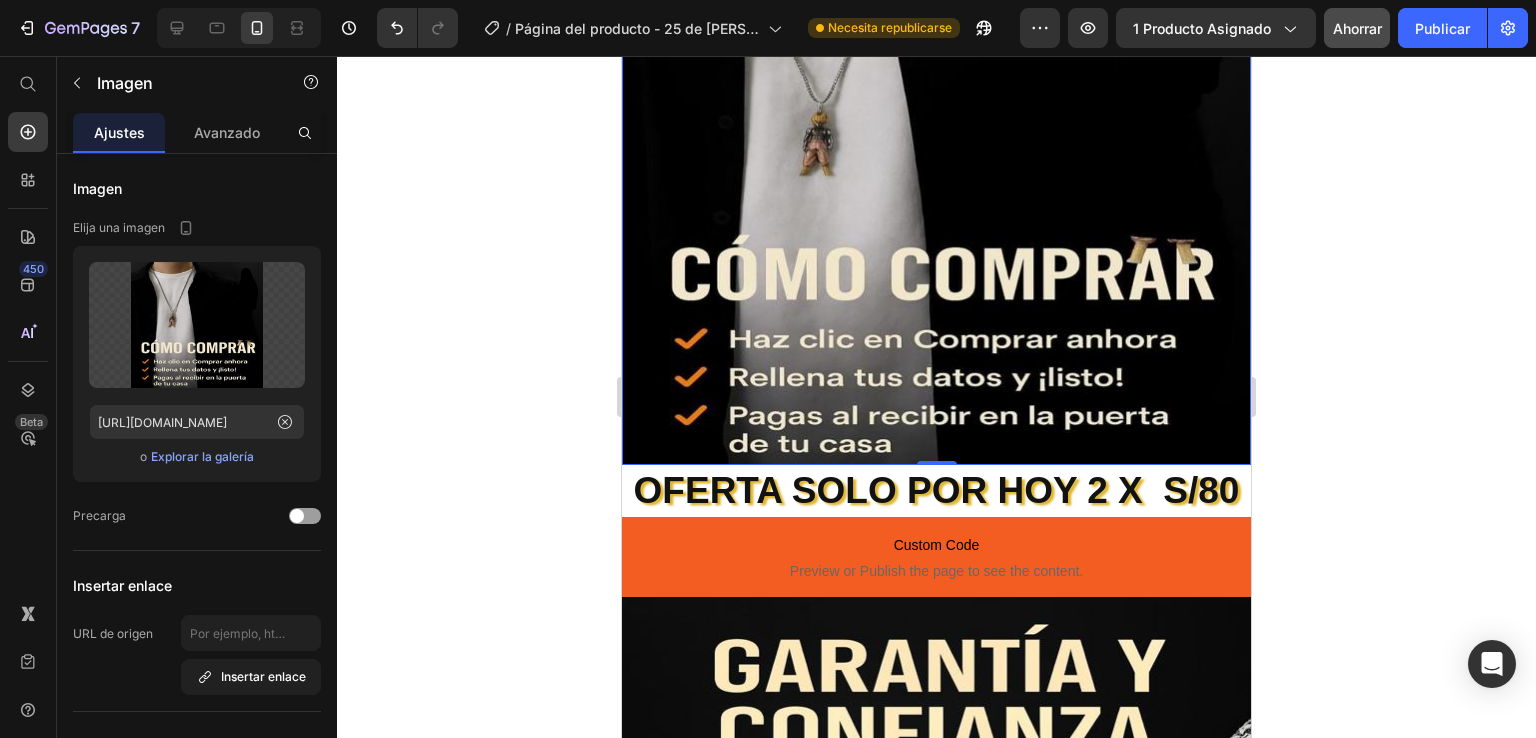 click at bounding box center [936, 165] 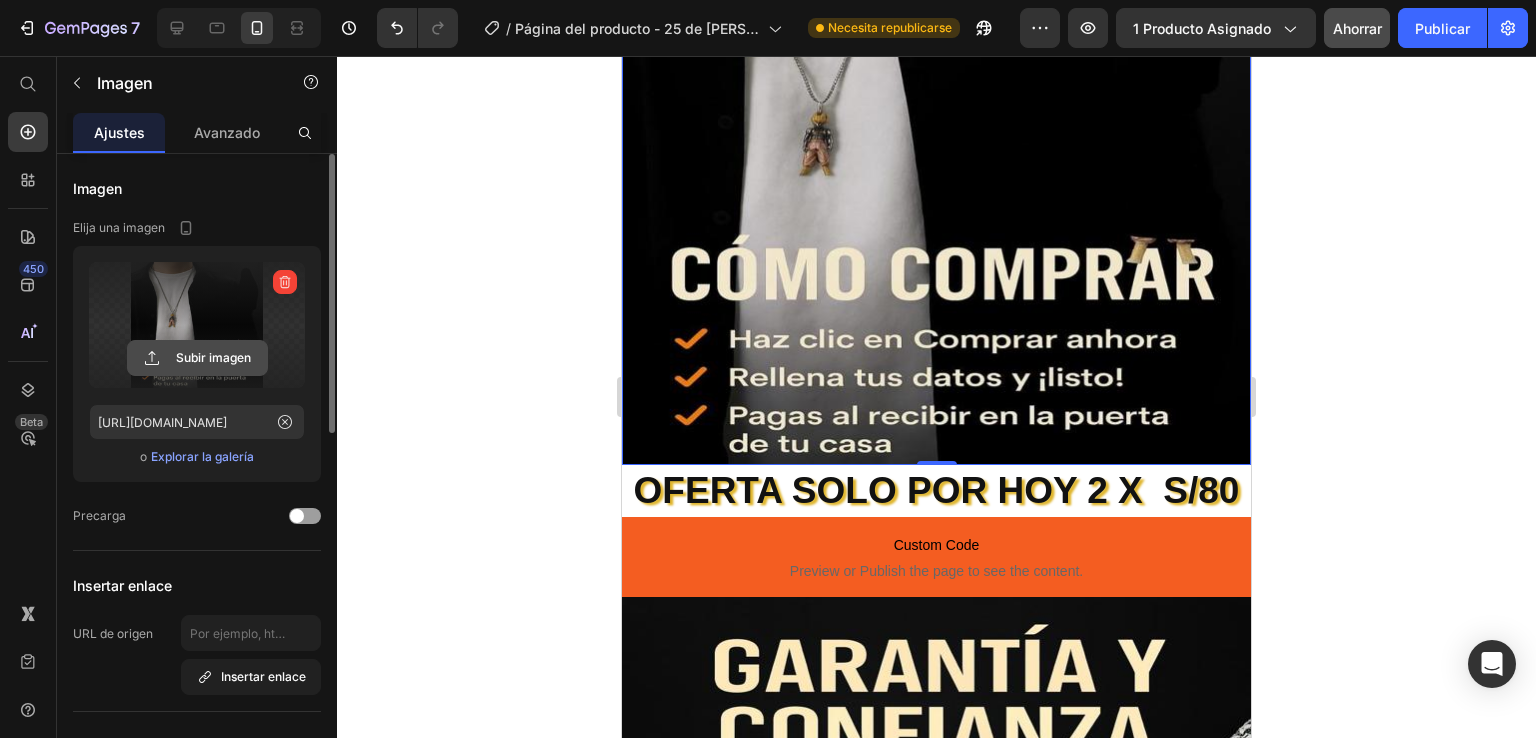 click 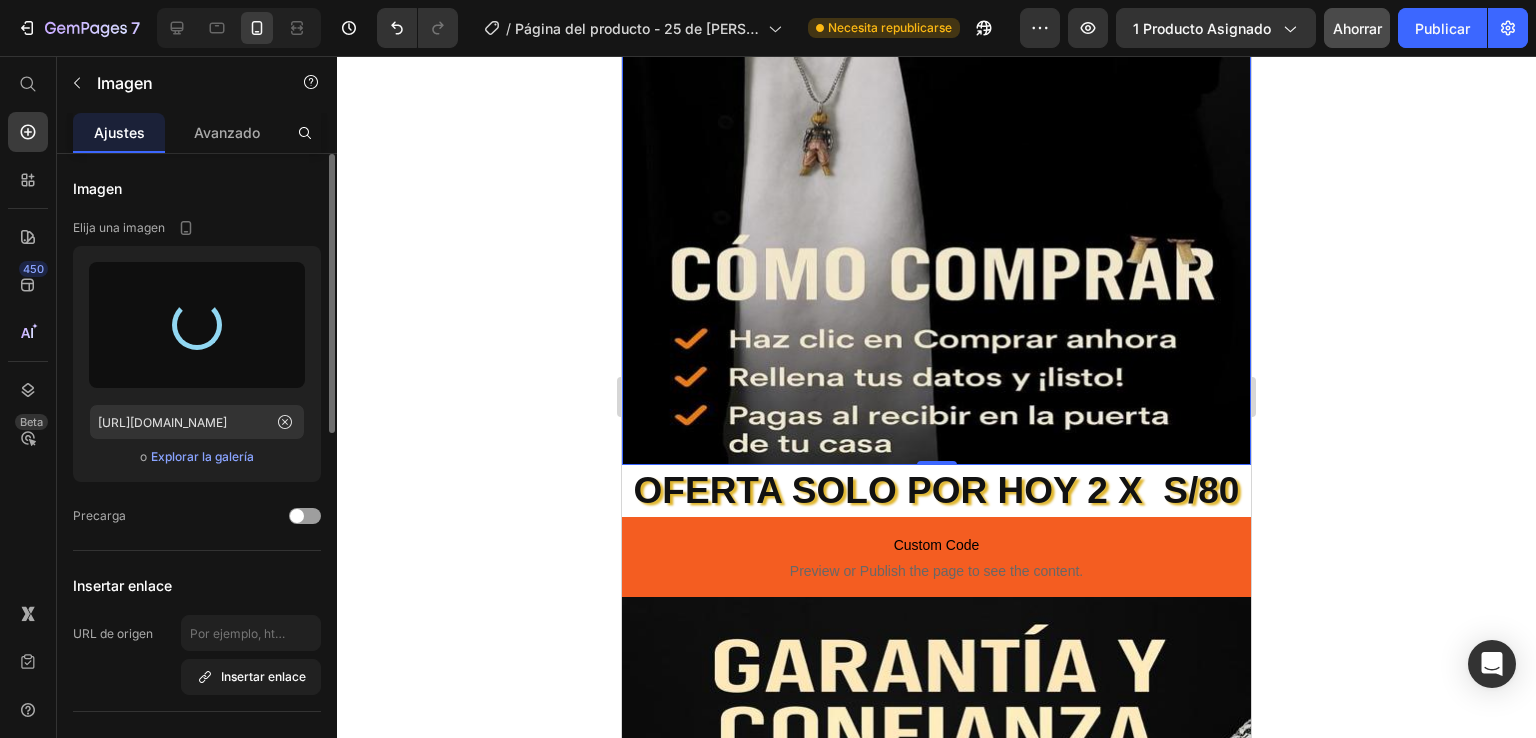 type on "[URL][DOMAIN_NAME]" 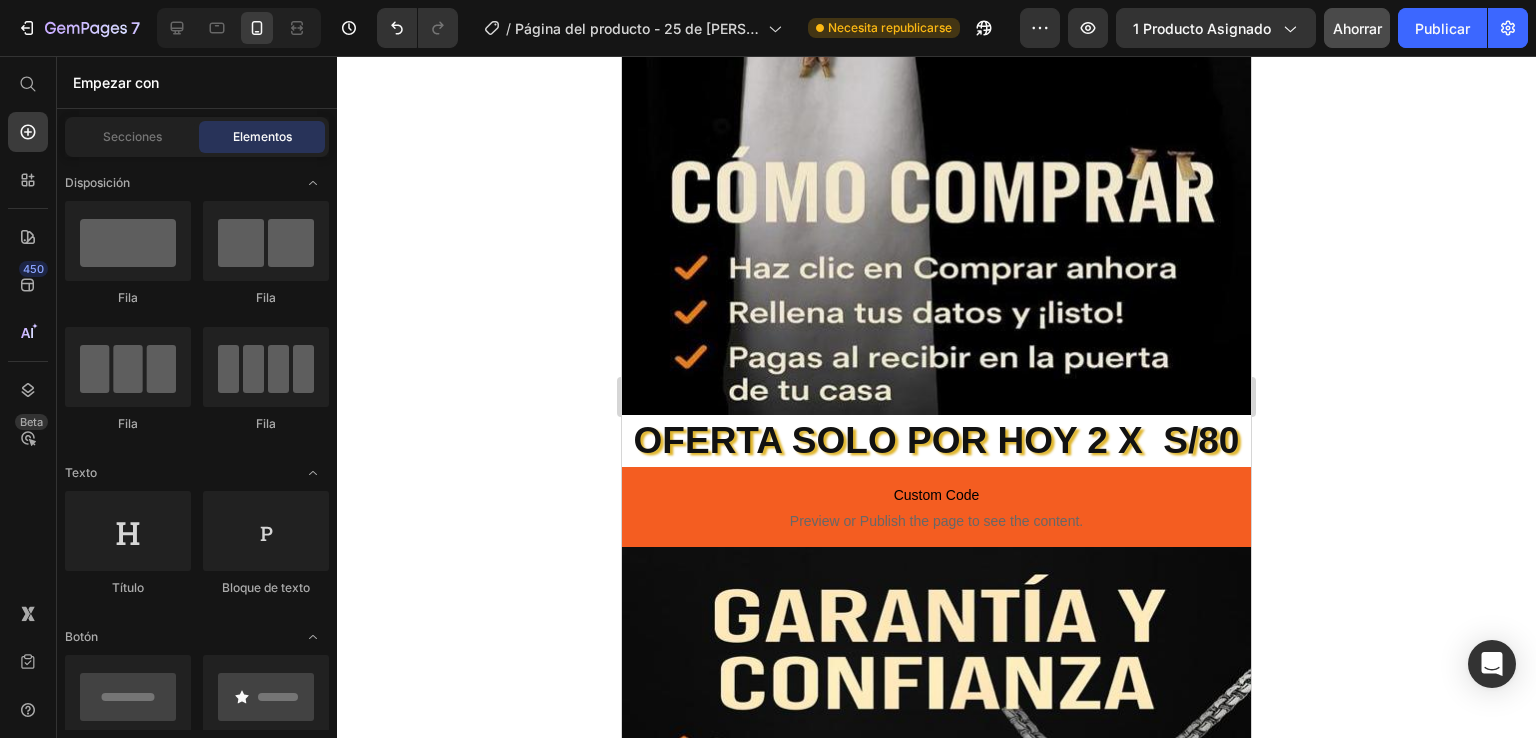 scroll, scrollTop: 1588, scrollLeft: 0, axis: vertical 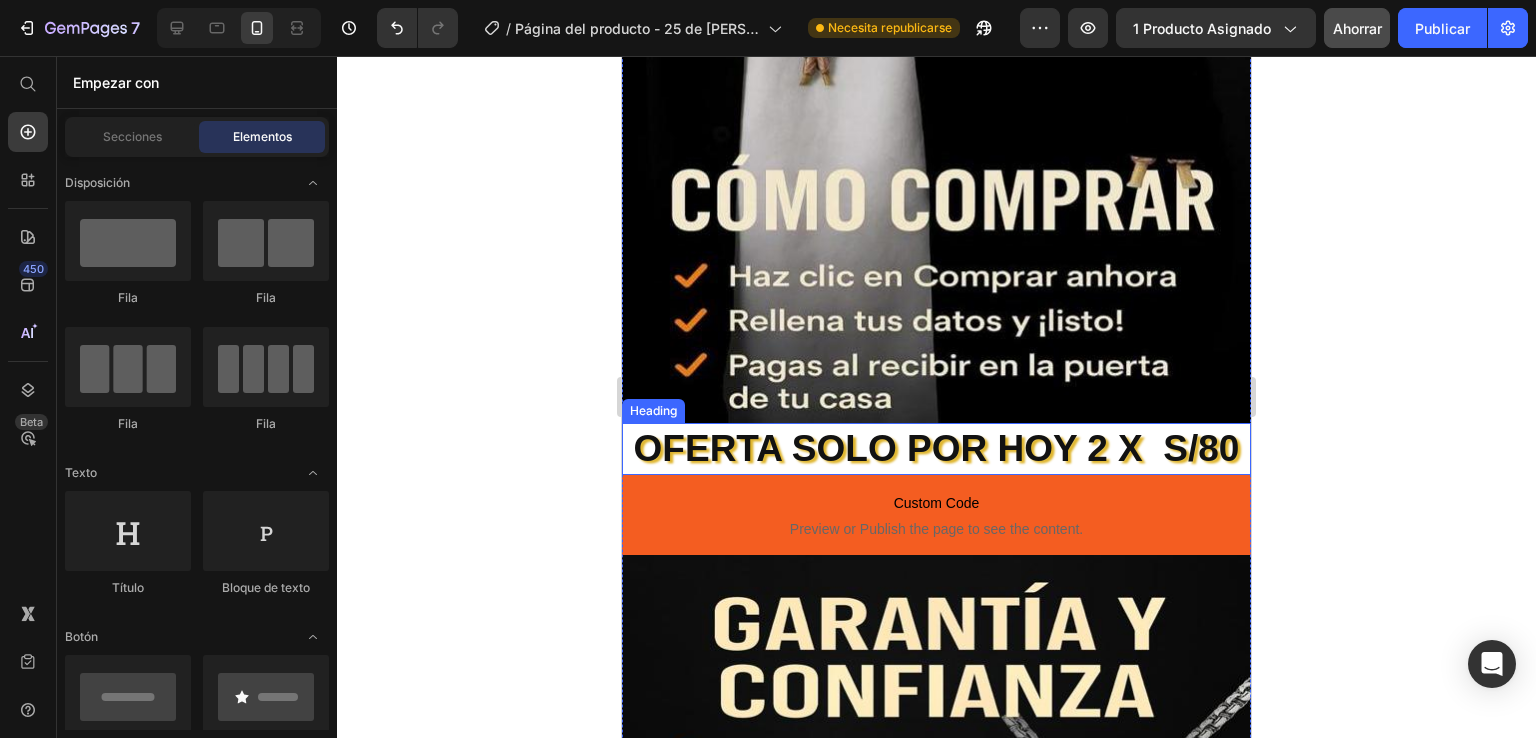 click on "OFERTA SOLO POR HOY 2 X  S/80" at bounding box center (936, 449) 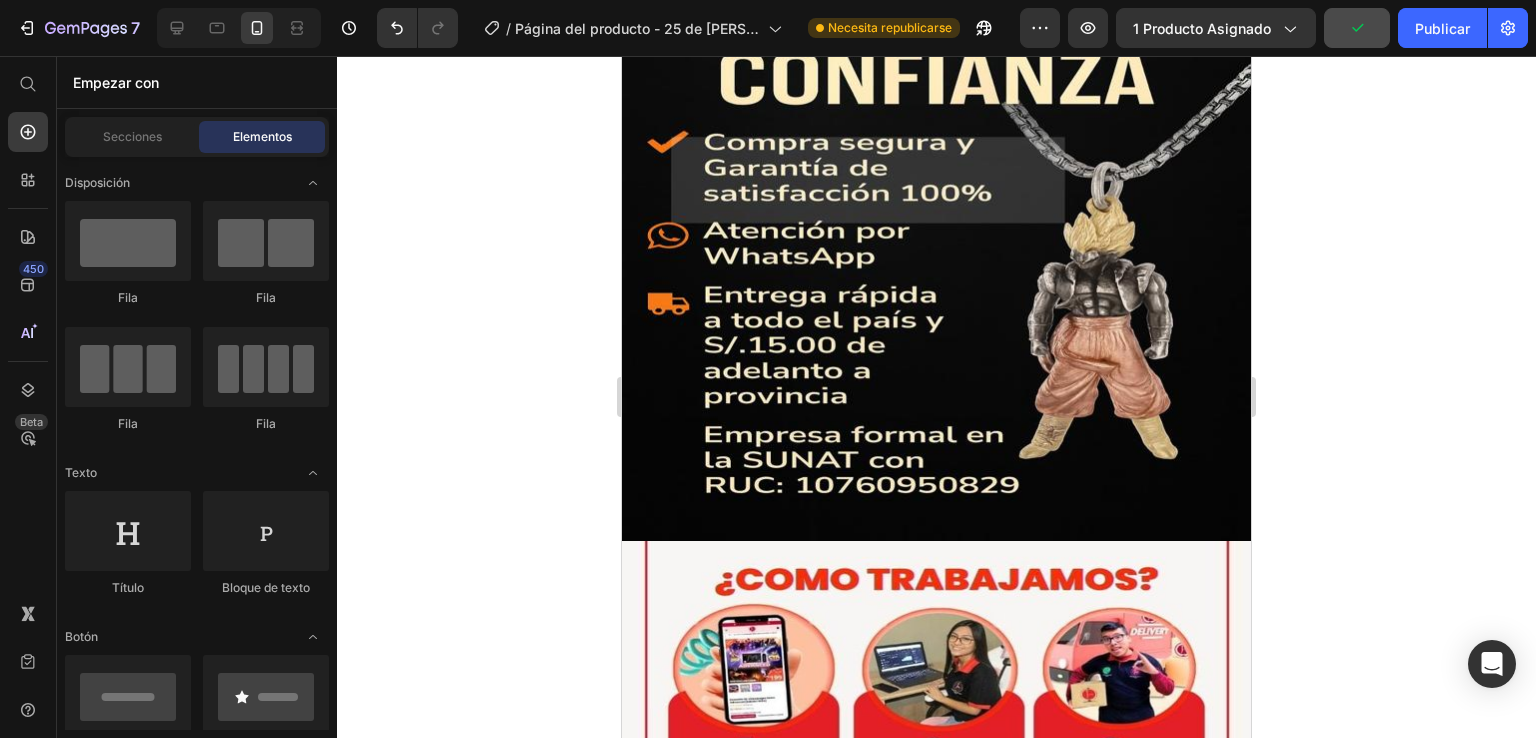 scroll, scrollTop: 1588, scrollLeft: 0, axis: vertical 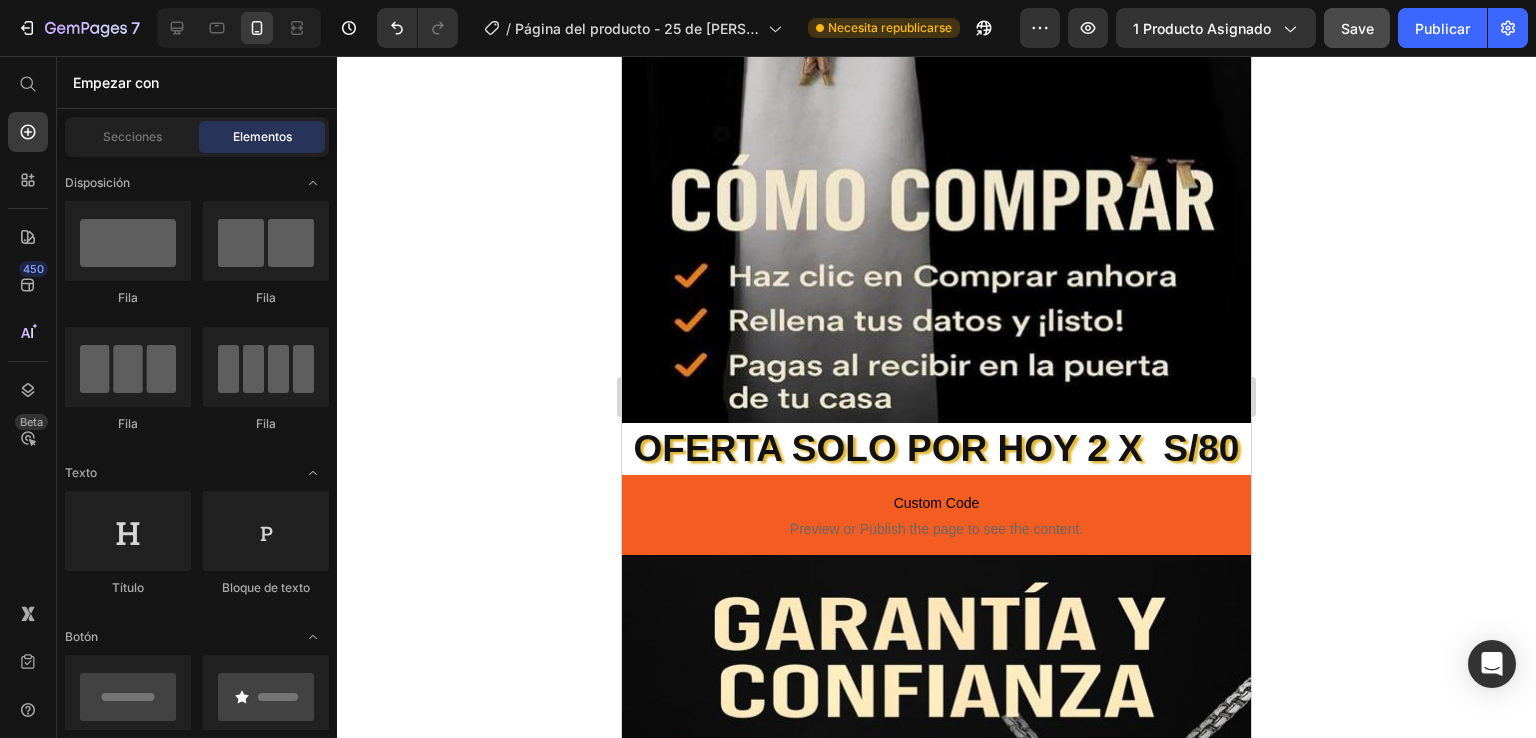drag, startPoint x: 1243, startPoint y: 460, endPoint x: 2028, endPoint y: 77, distance: 873.44946 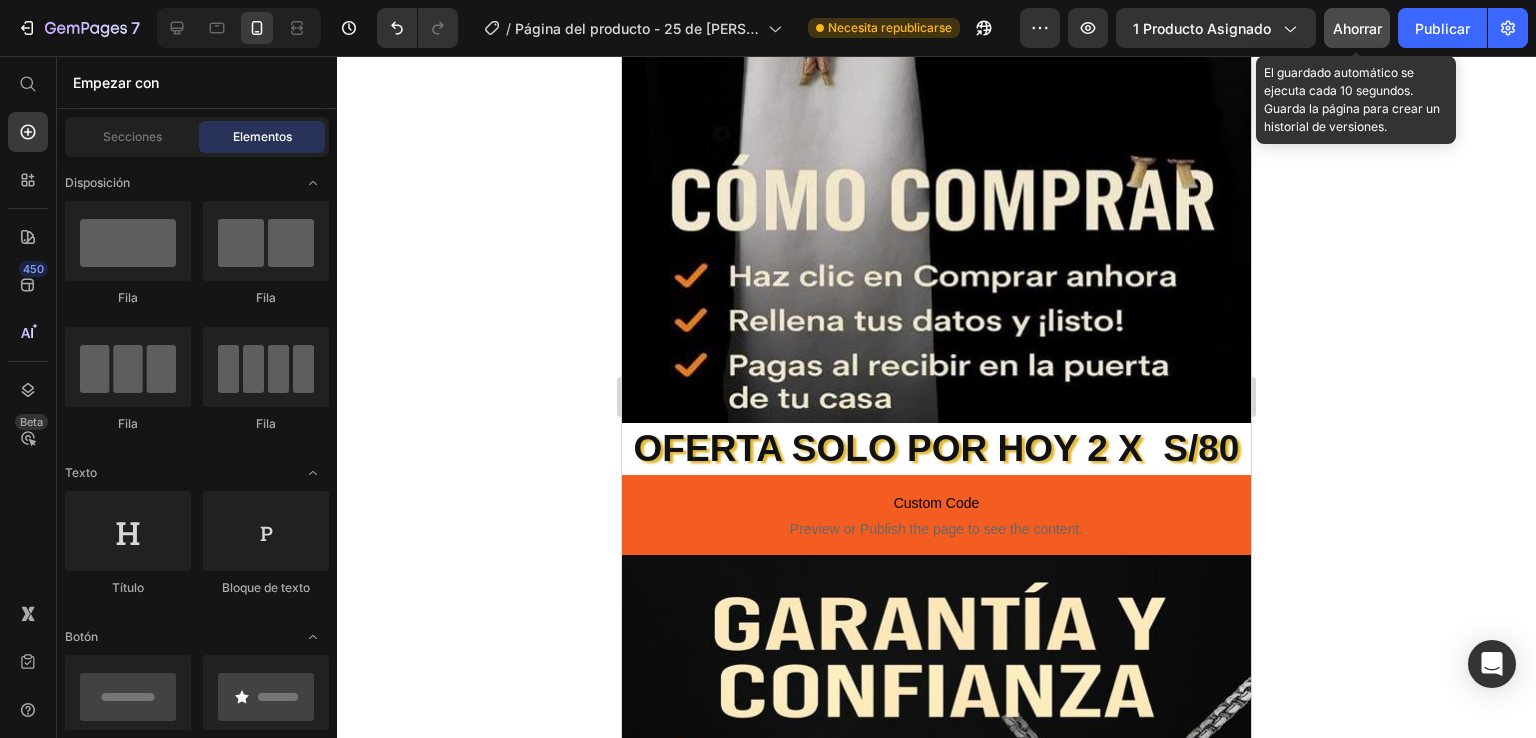 click on "Ahorrar" 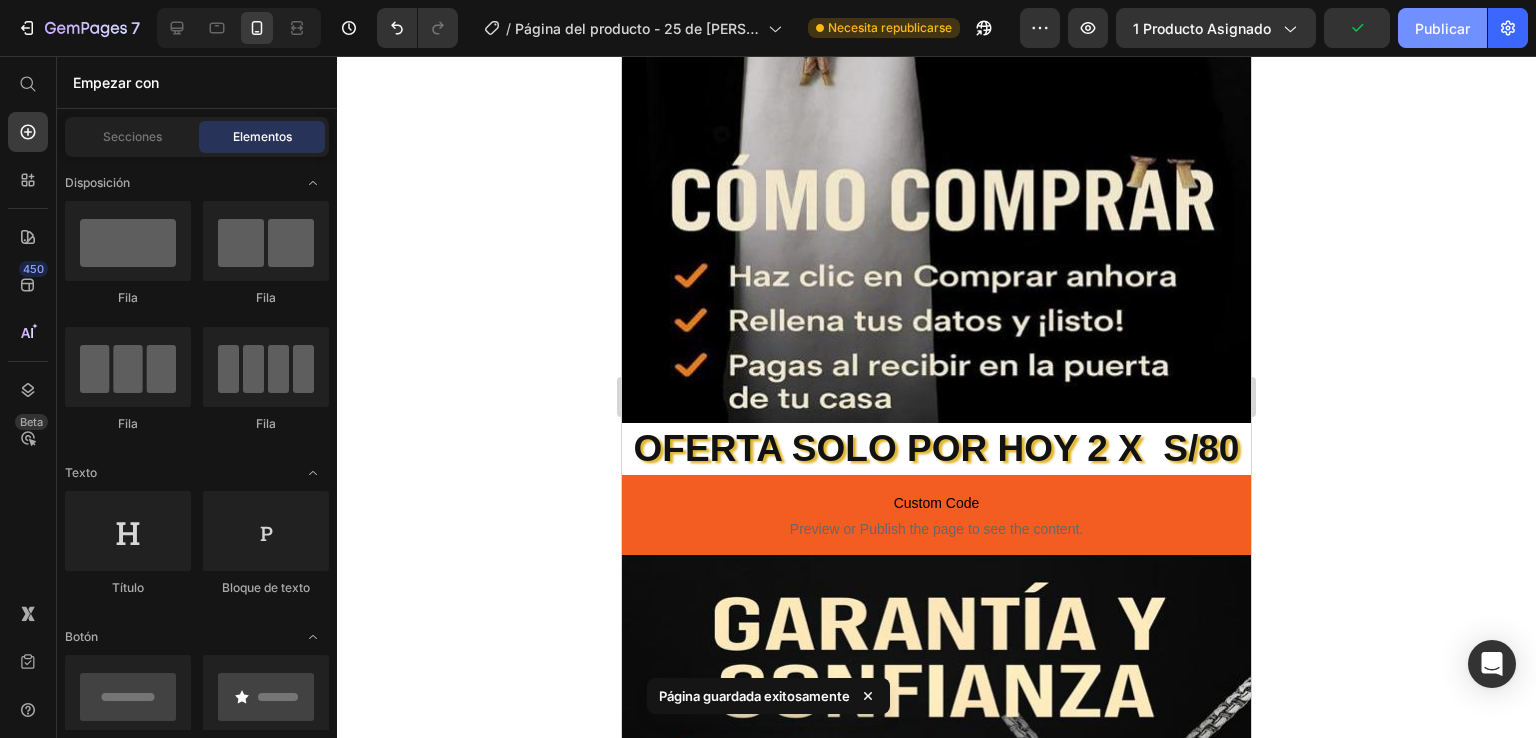 click on "Publicar" 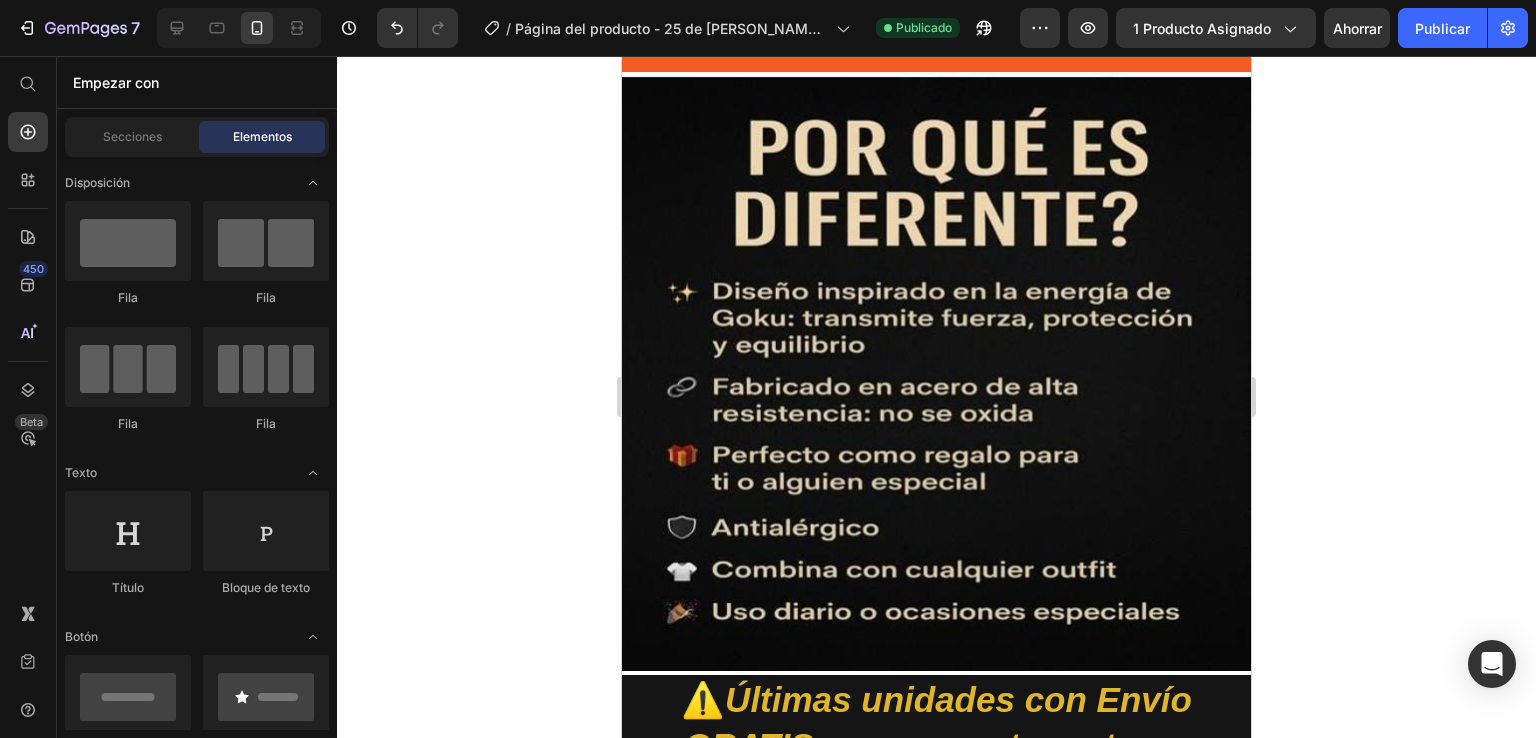 scroll, scrollTop: 514, scrollLeft: 0, axis: vertical 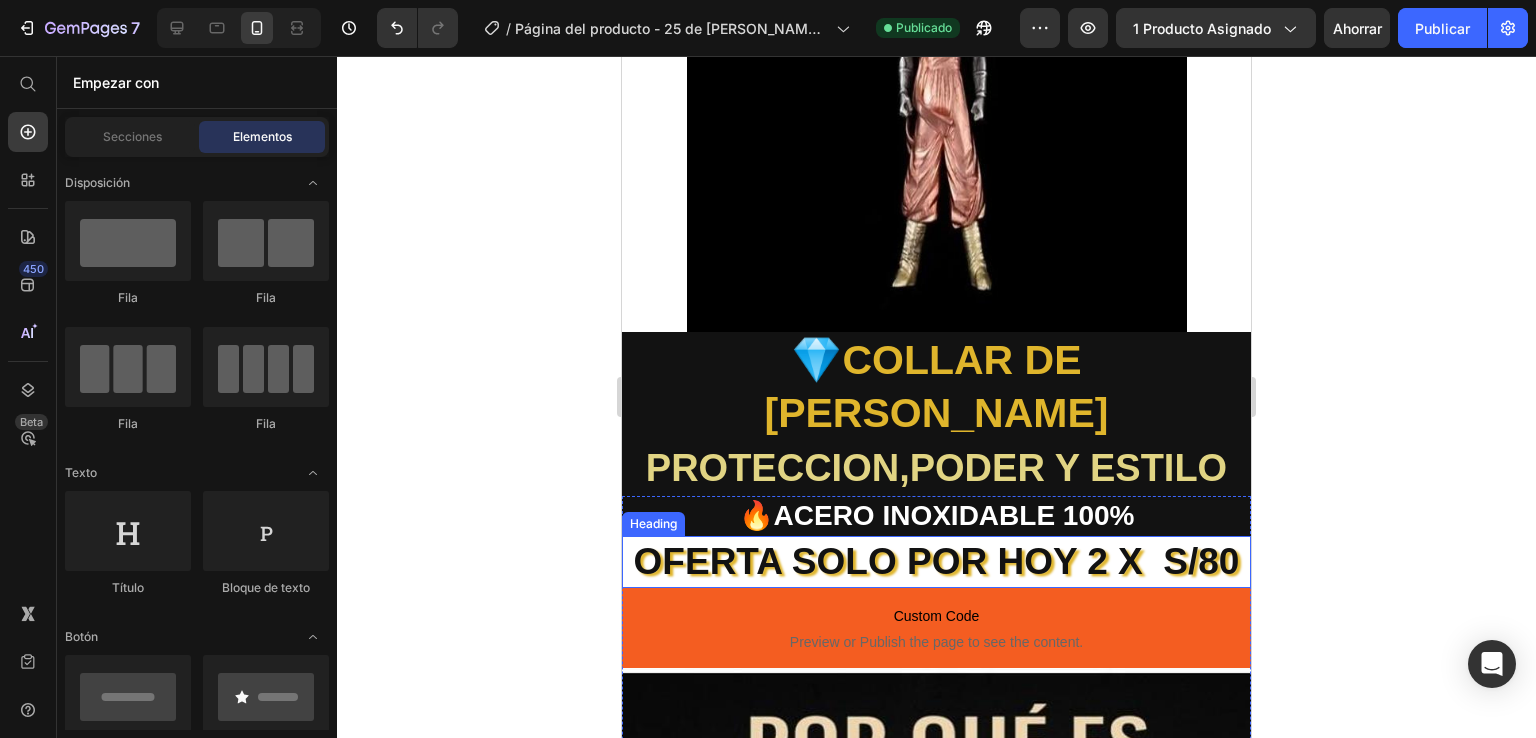 click on "OFERTA SOLO POR HOY 2 X  S/80" at bounding box center [936, 562] 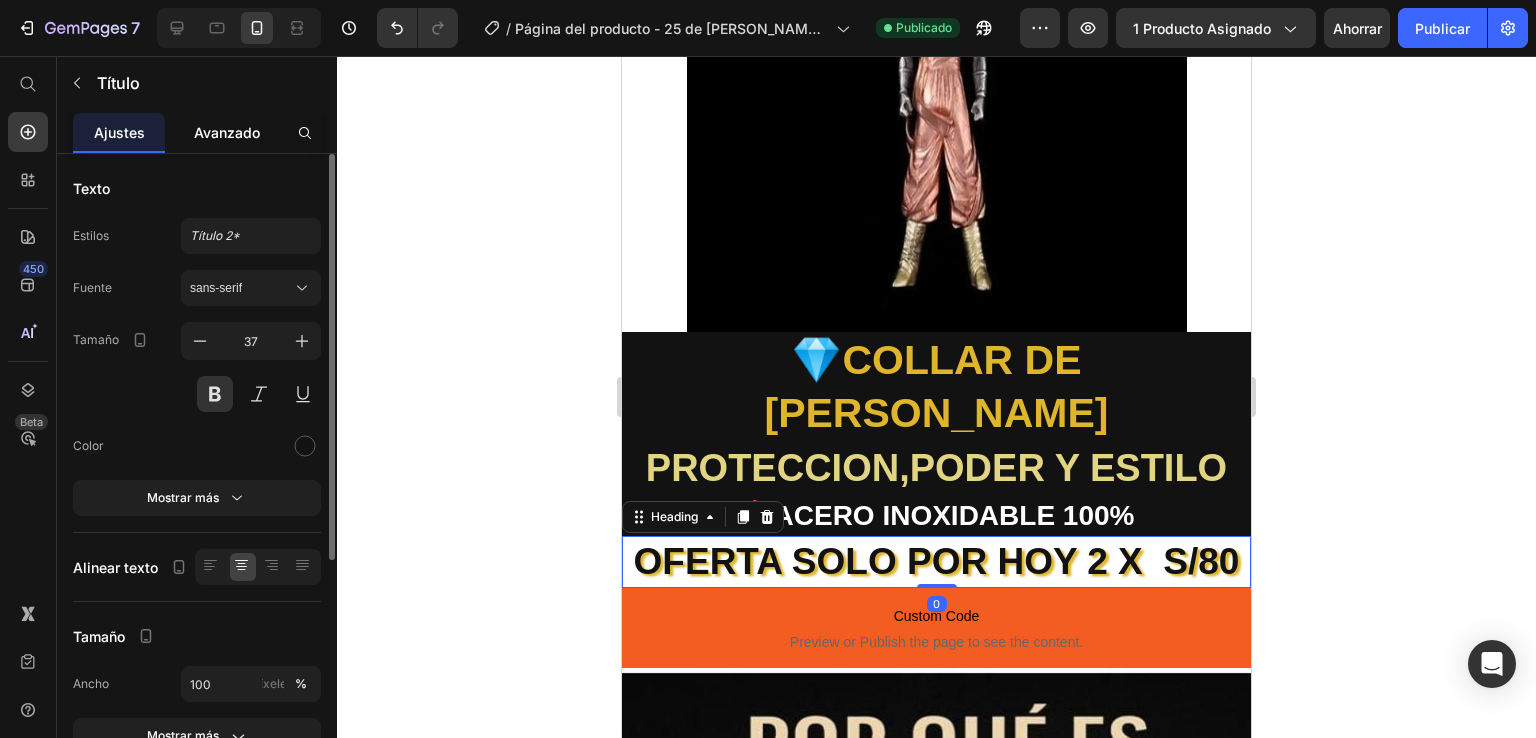drag, startPoint x: 228, startPoint y: 117, endPoint x: 227, endPoint y: 130, distance: 13.038404 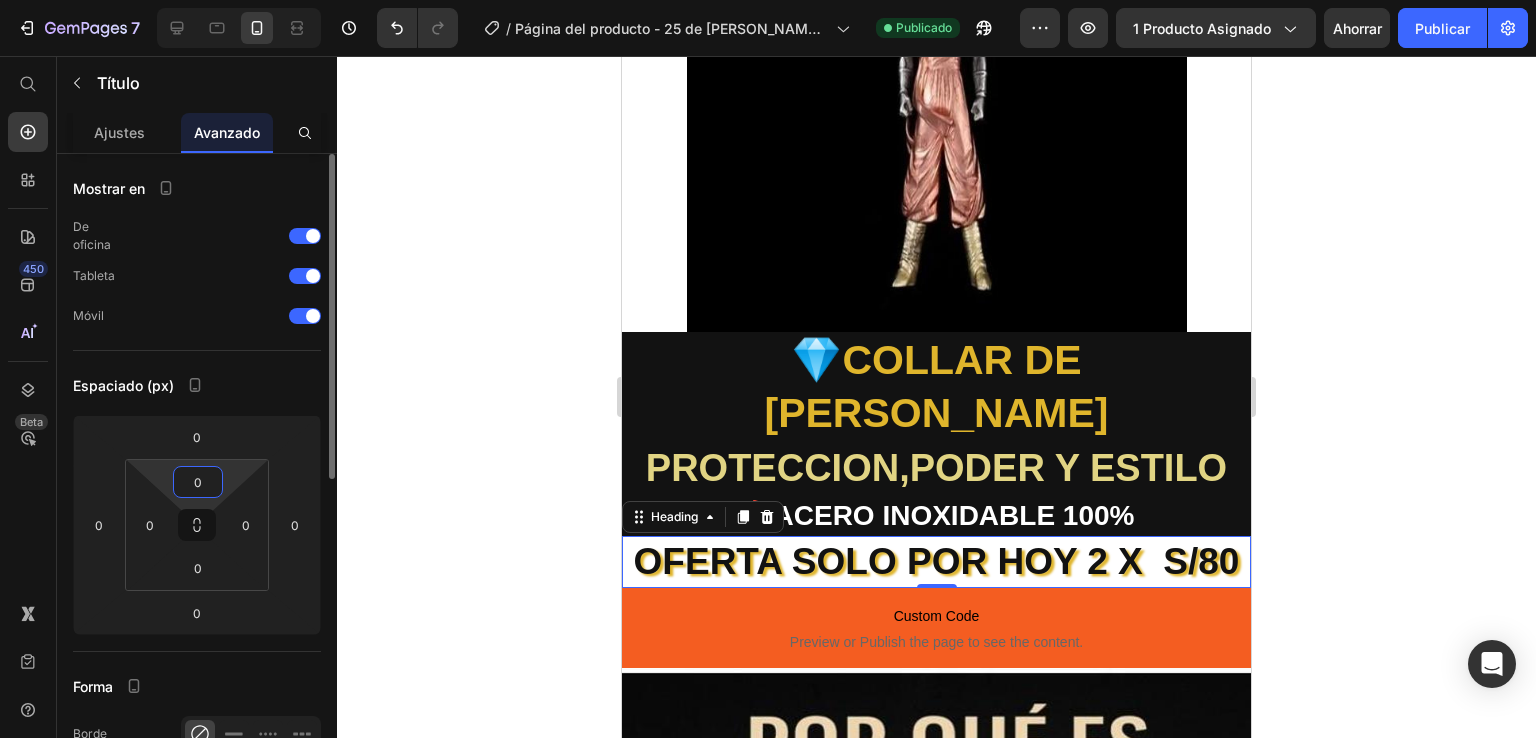 click on "0" at bounding box center [198, 482] 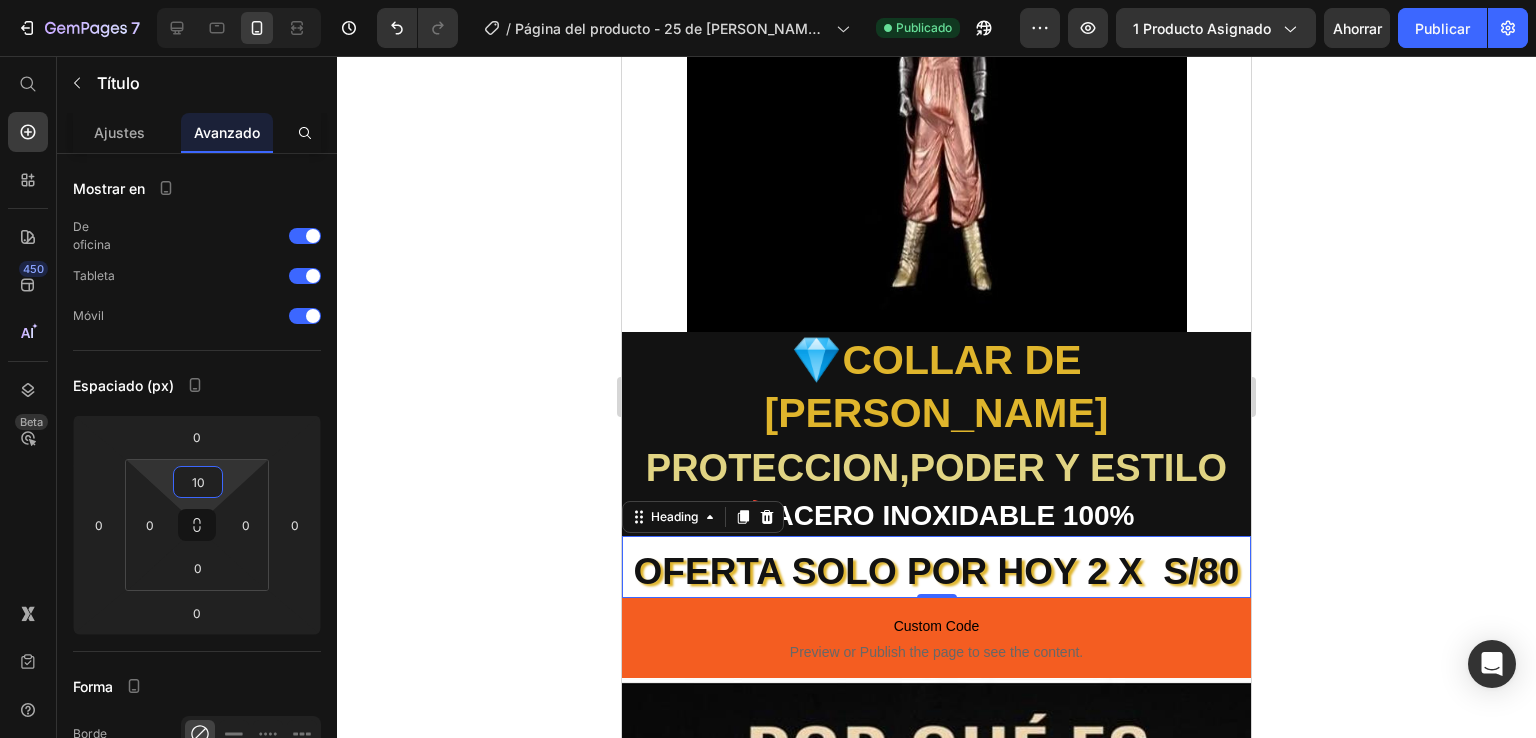 type on "10" 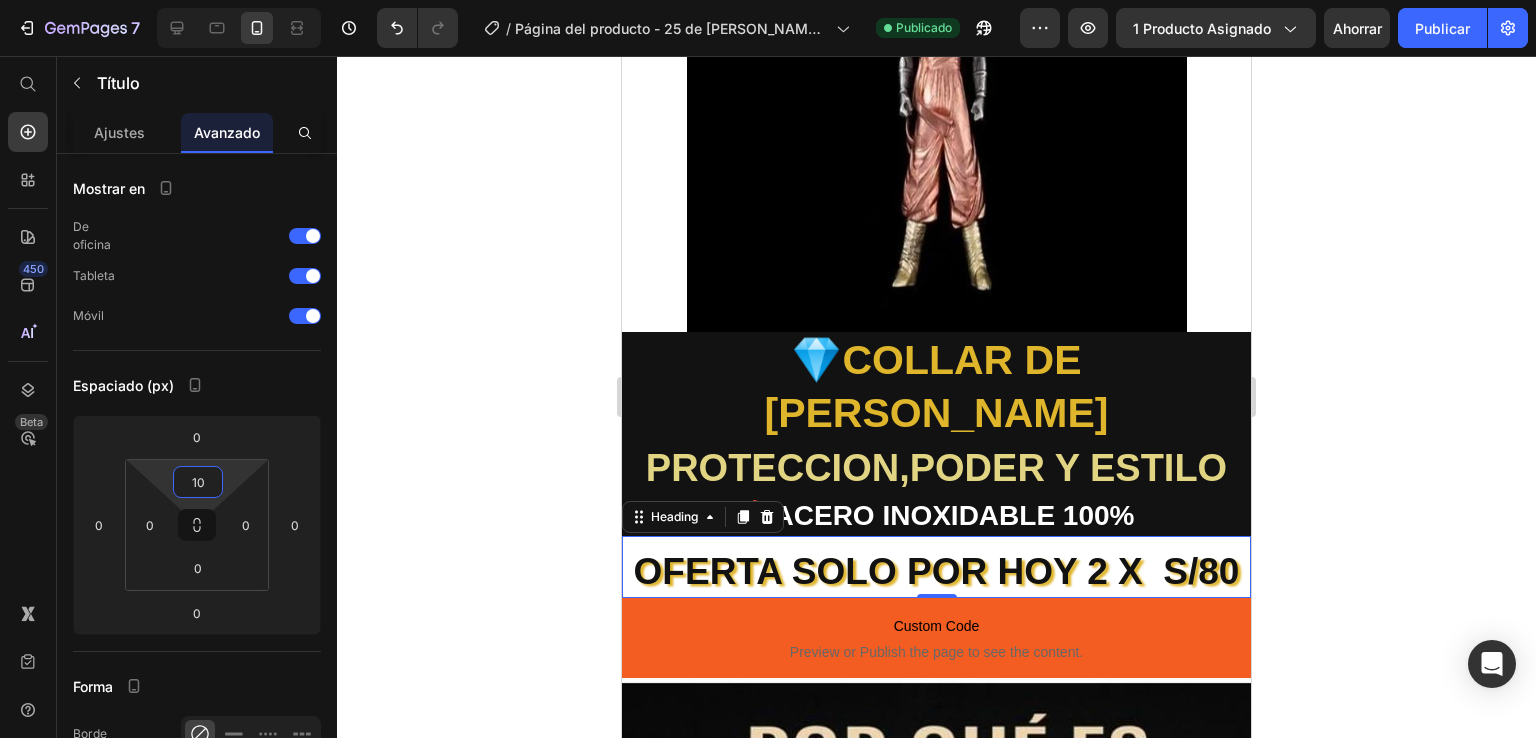 click on "OFERTA SOLO POR HOY 2 X  S/80" at bounding box center (936, 572) 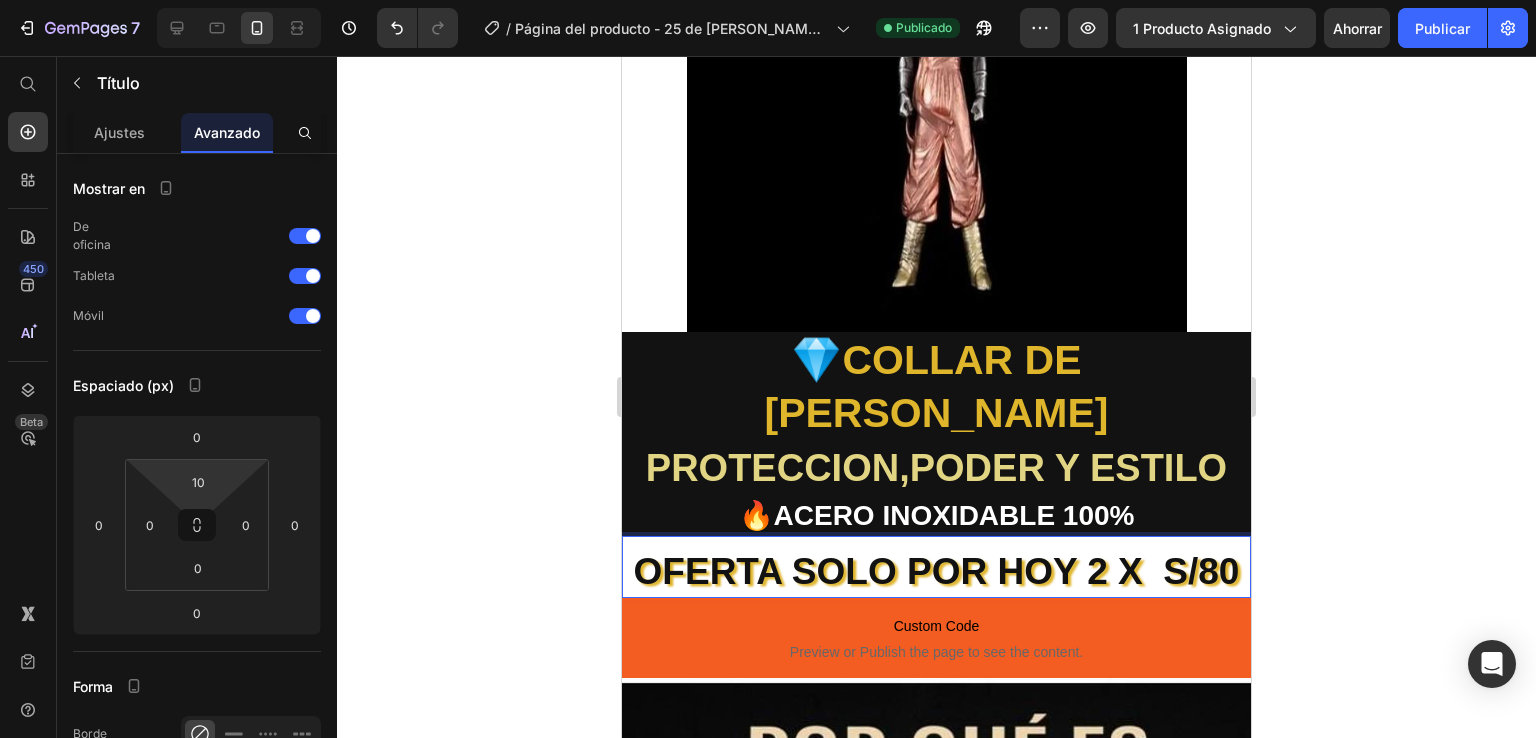 click on "OFERTA SOLO POR HOY 2 X  S/80" at bounding box center [936, 572] 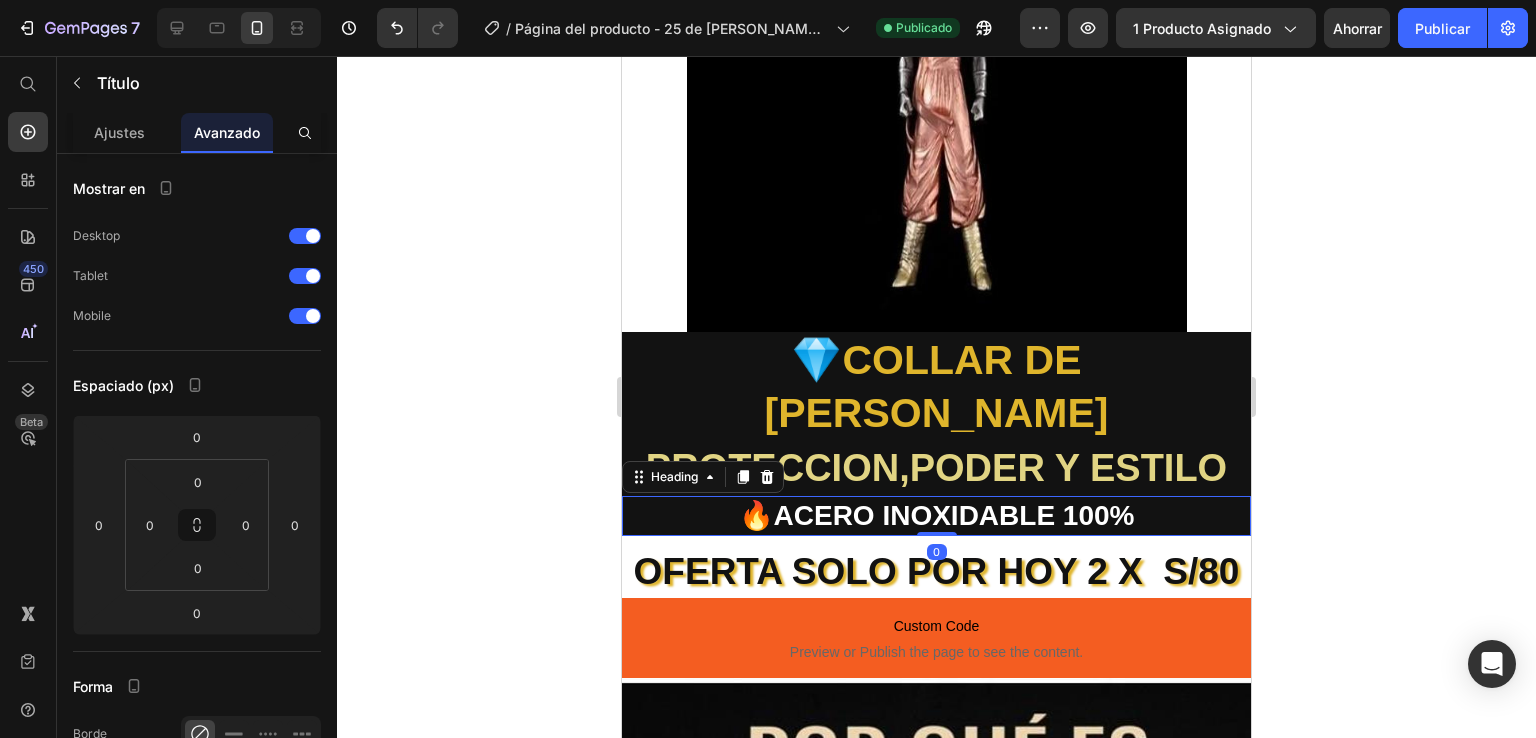 click on "🔥ACERO INOXIDABLE 100%" at bounding box center (936, 516) 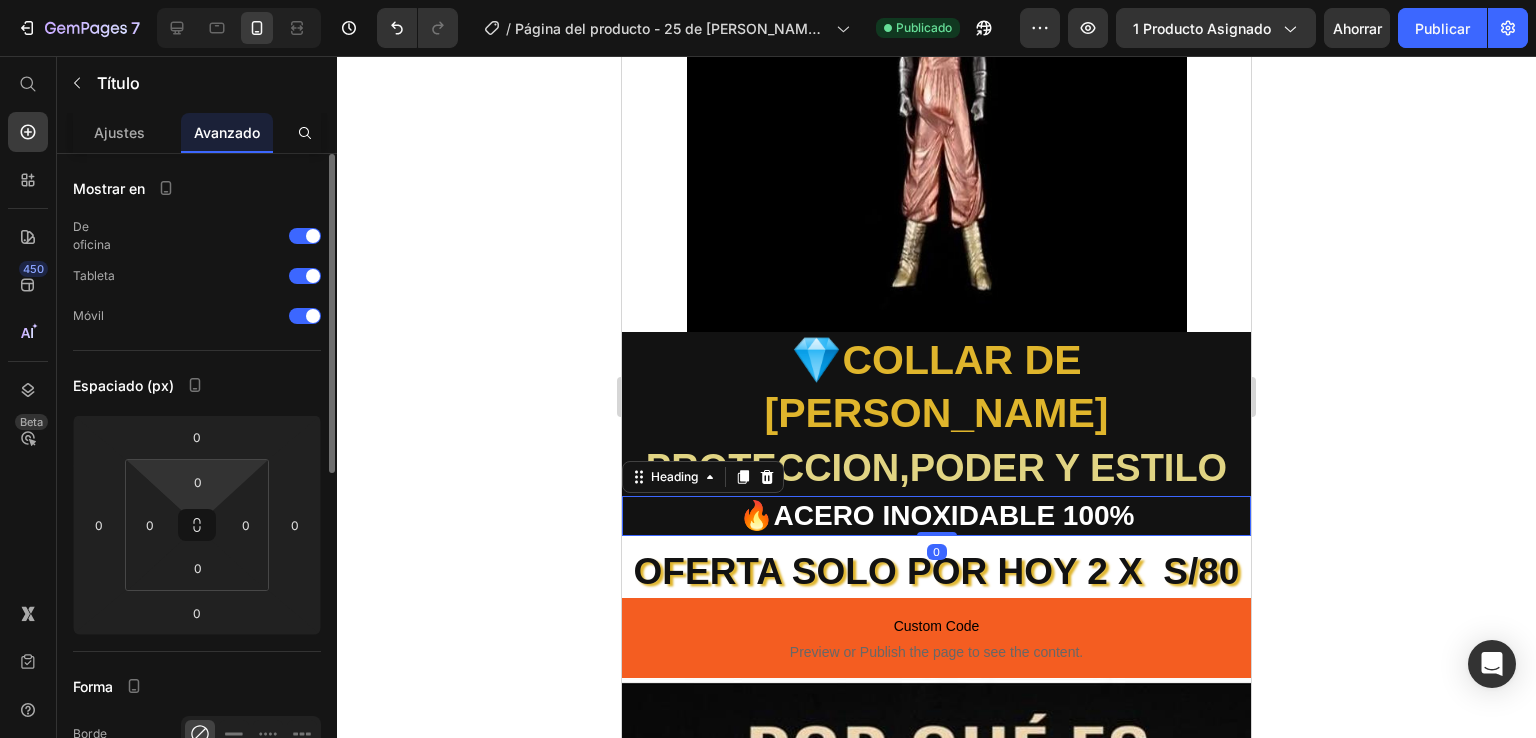 click on "7 Historial de versiones / Página del producto - 25 de [PERSON_NAME], 17:47:19 Publicado Avance 1 producto asignado Ahorrar Publicar 450 Beta Empezar con Secciones Elementos Hero Section Product Detail Brands Trusted Badges Guarantee Product Breakdown How to use Testimonials Compare Bundle FAQs Social Proof Brand Story Product List Collection Blog List Contact Sticky Add to Cart Custom Footer Explorar la biblioteca 450 Disposición
[GEOGRAPHIC_DATA]
[GEOGRAPHIC_DATA]
[GEOGRAPHIC_DATA]
Fila Texto
Título
Bloque de texto Botón
Botón
Botón
Pegajoso Volver arriba
Video" at bounding box center [768, 0] 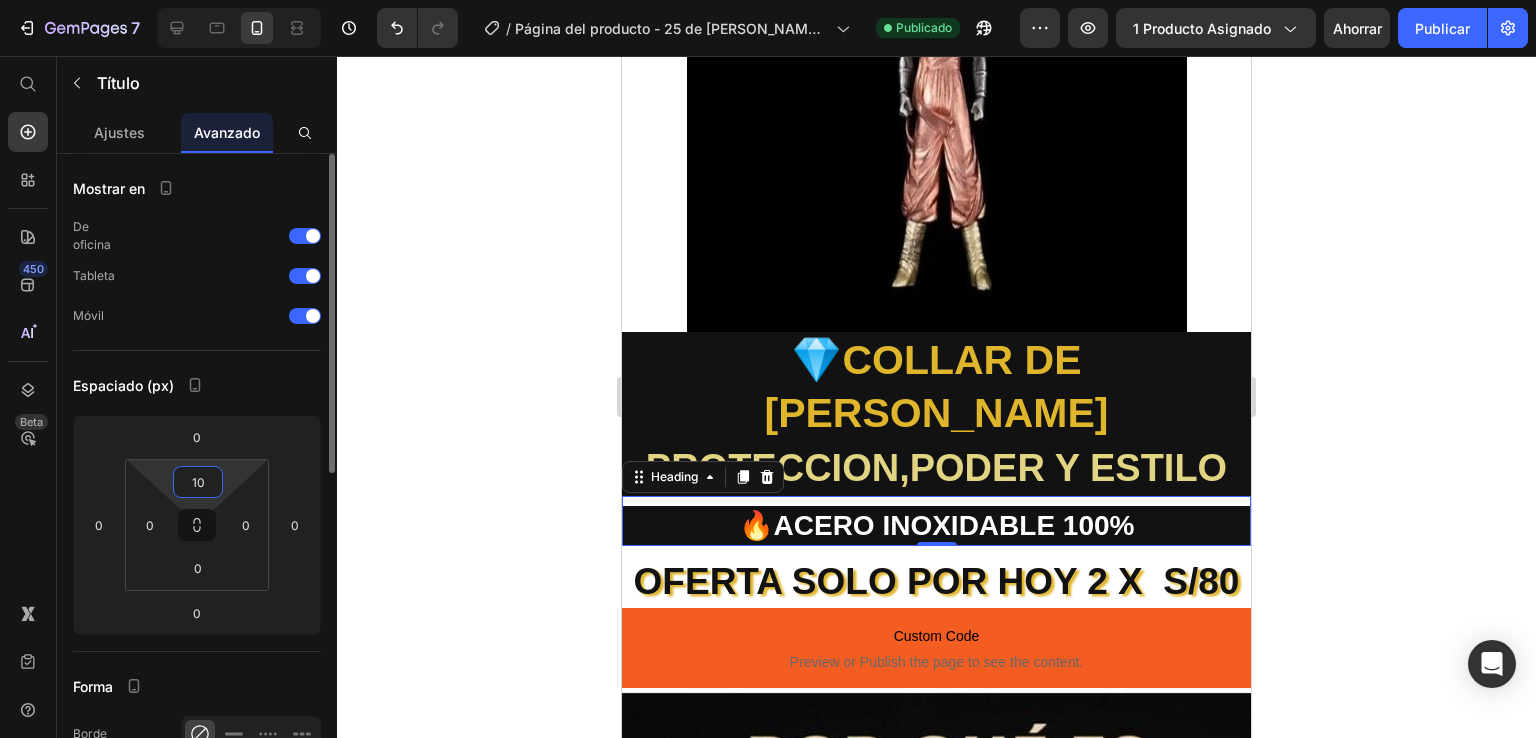 click on "10" at bounding box center (198, 482) 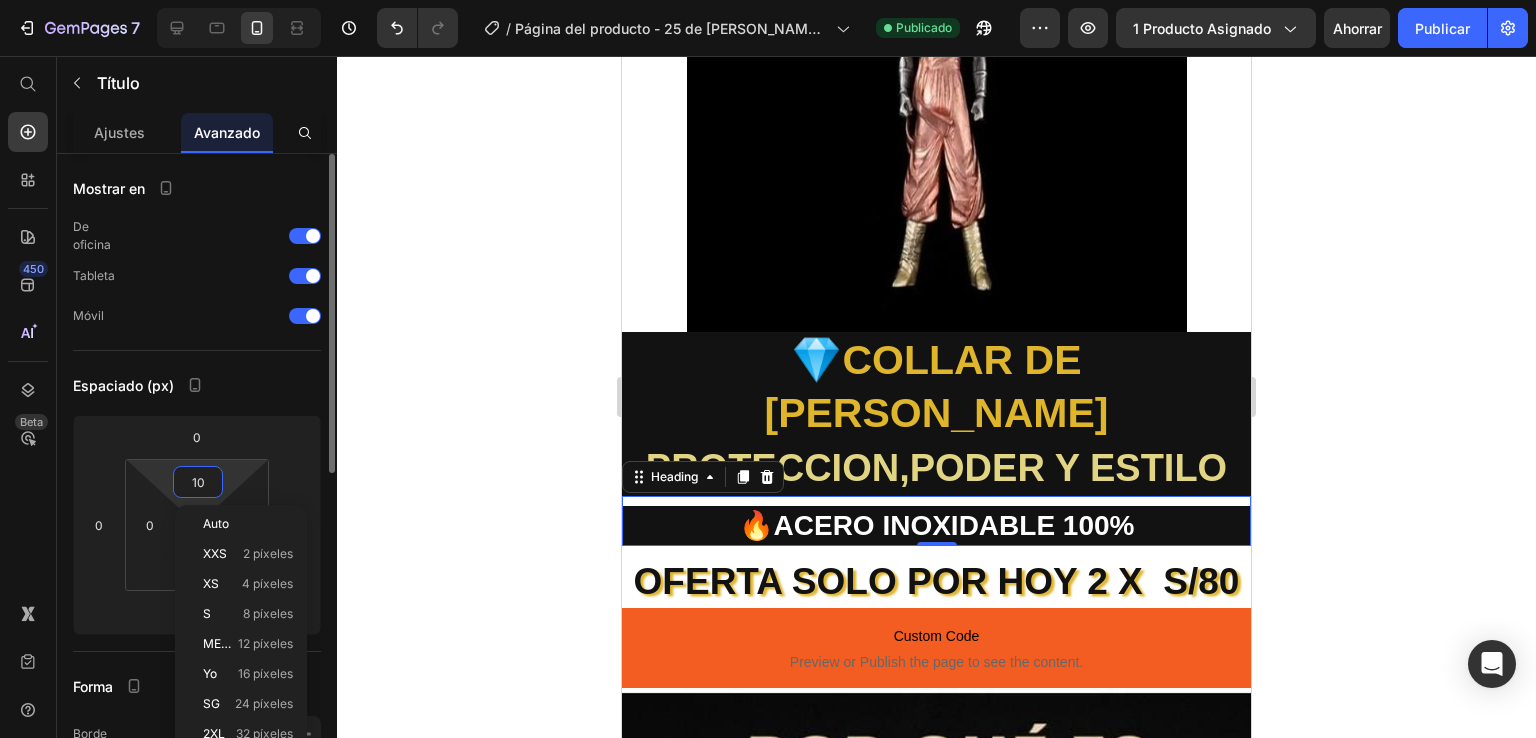 type on "1" 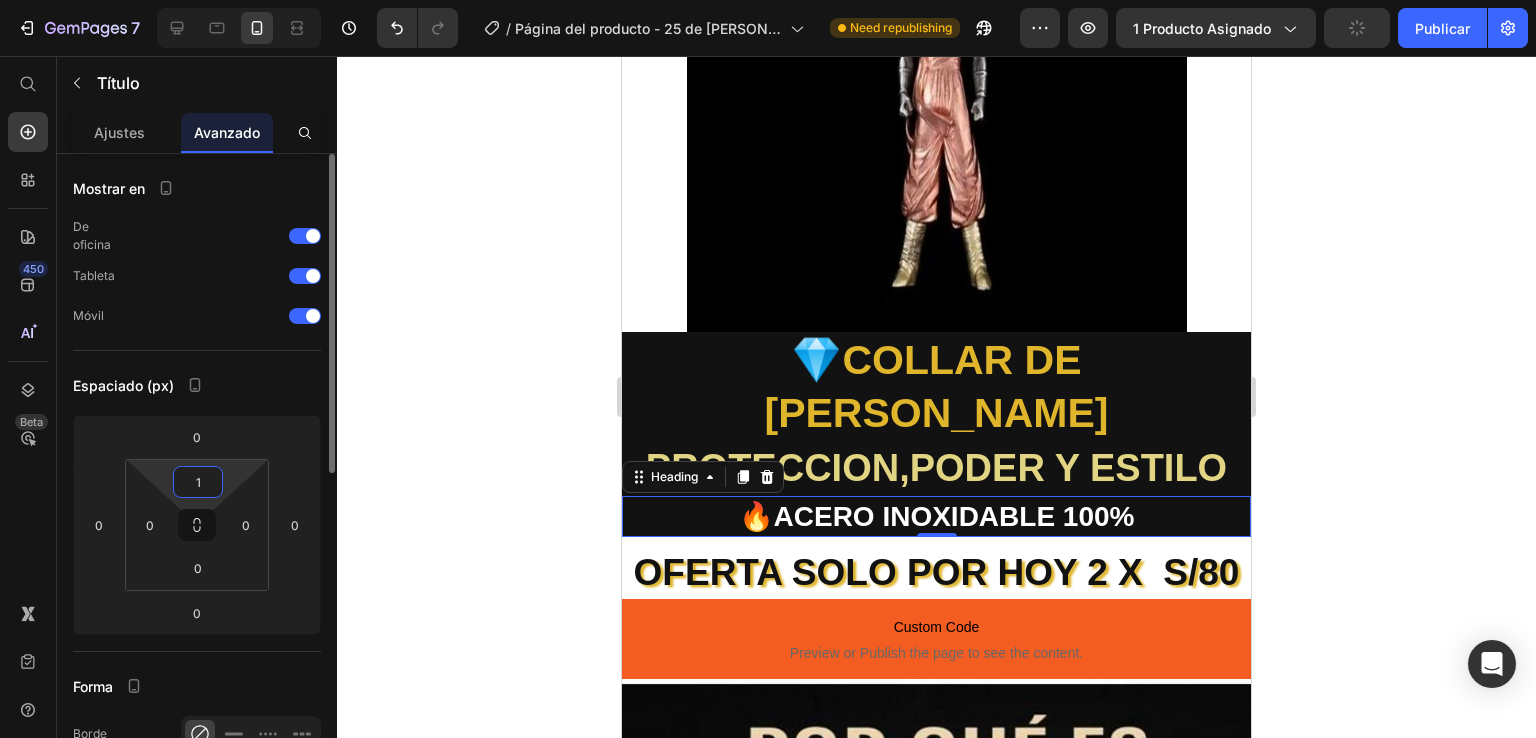 type 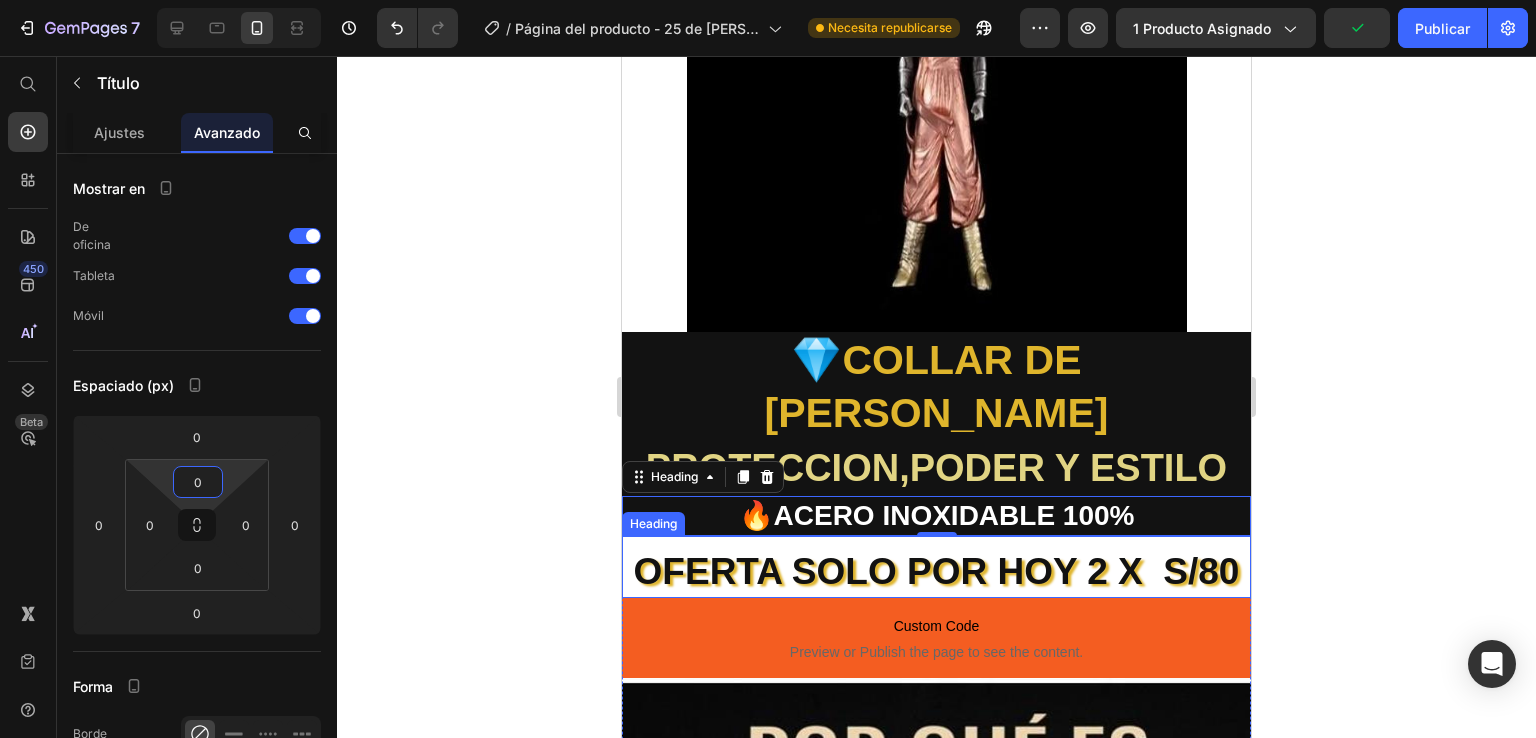 click on "OFERTA SOLO POR HOY 2 X  S/80 Heading" at bounding box center [936, 567] 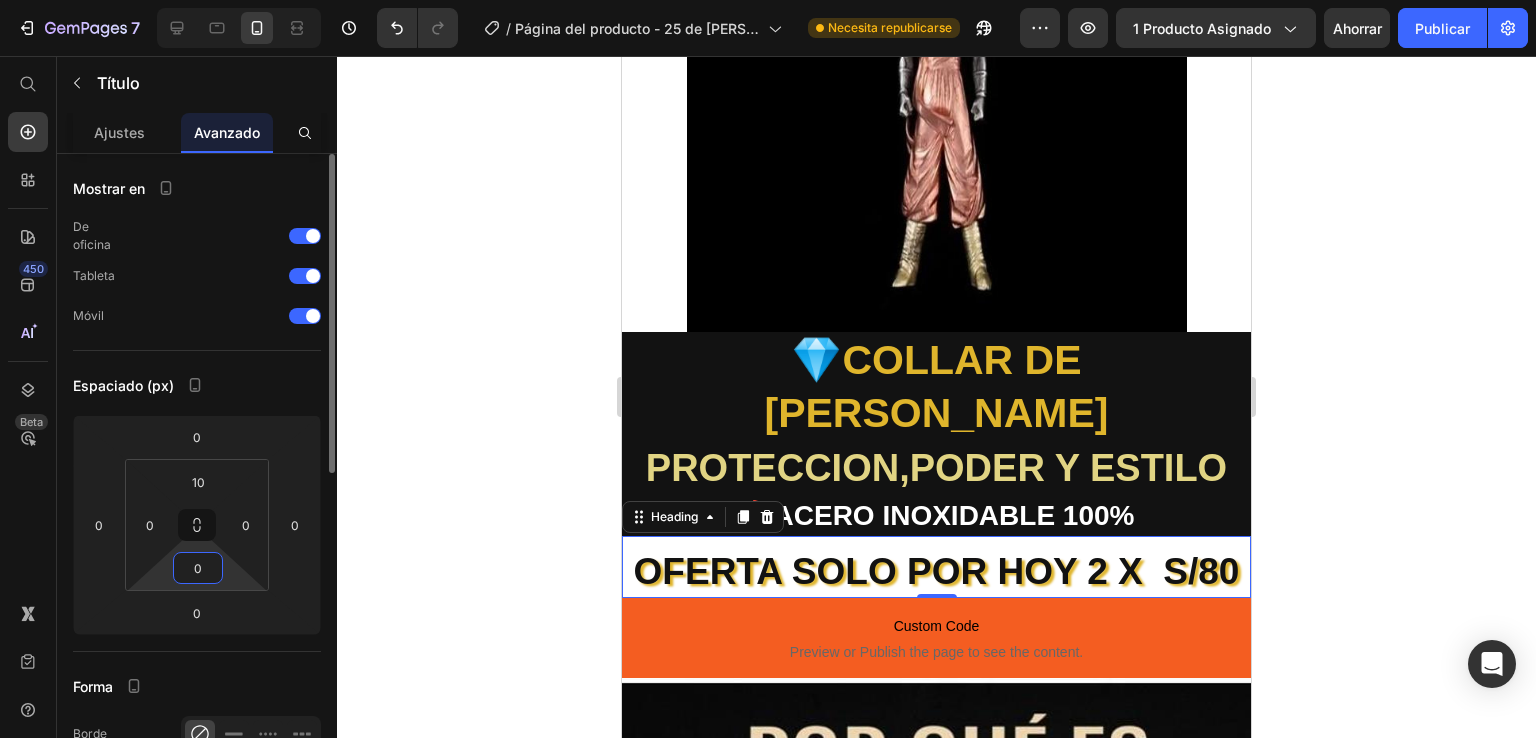 click on "0" at bounding box center [198, 568] 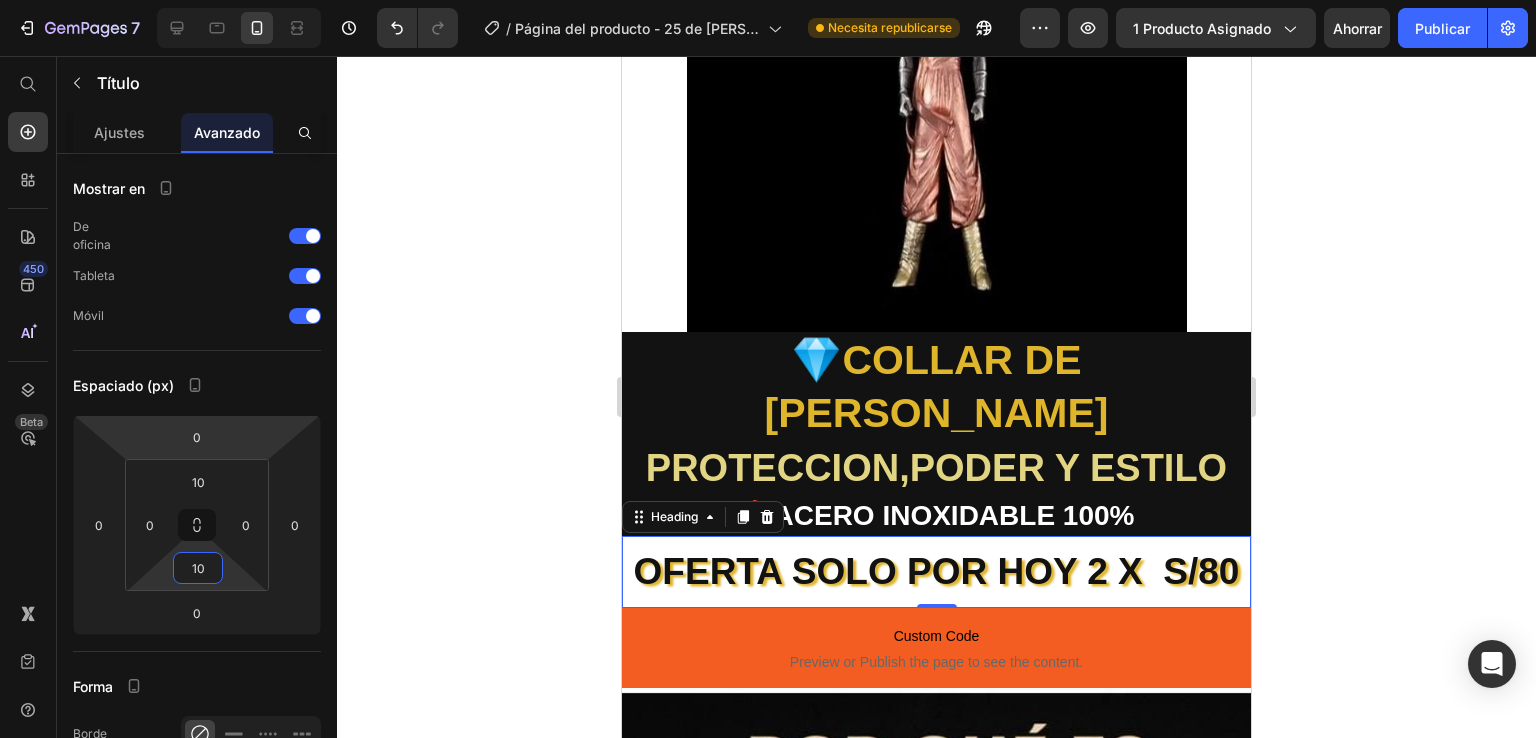 type on "10" 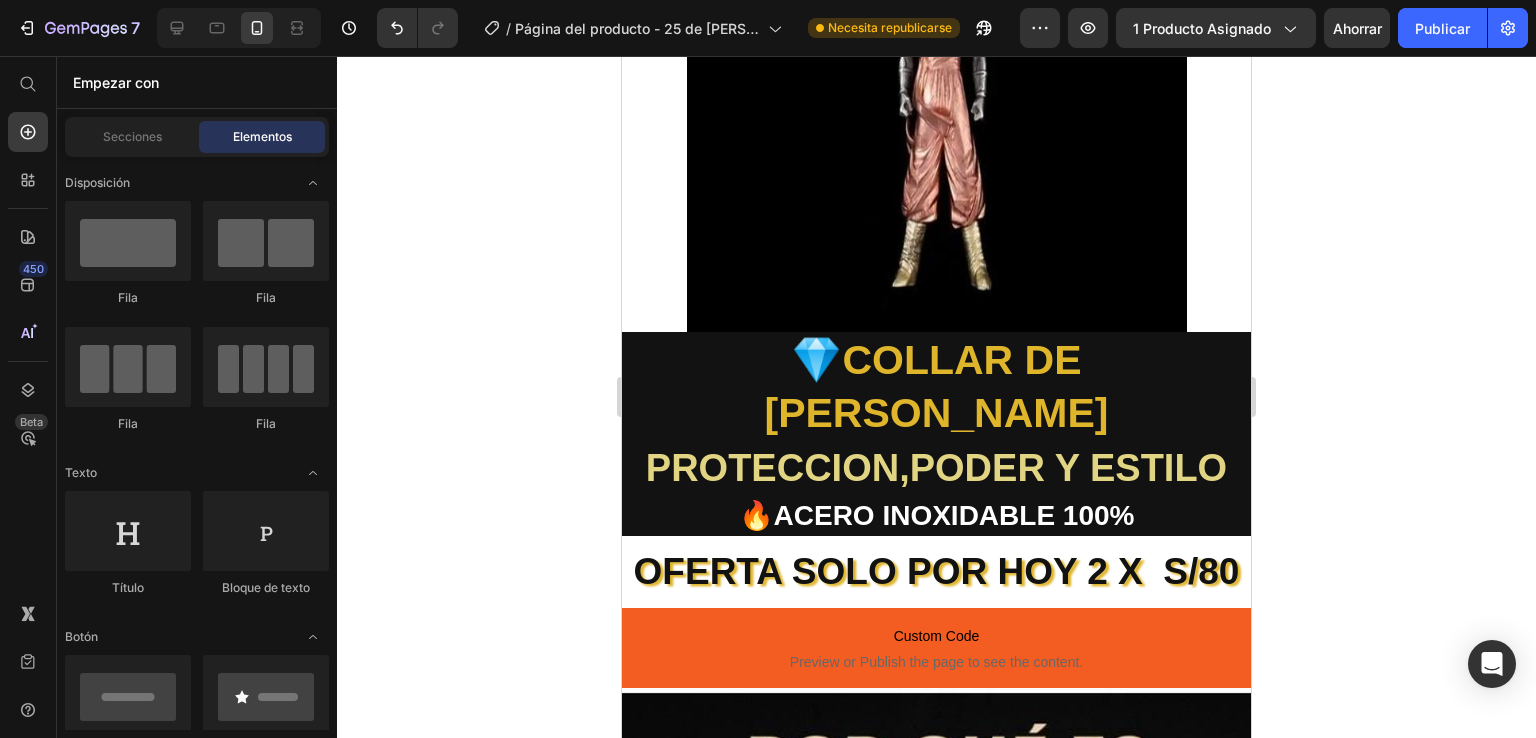 click 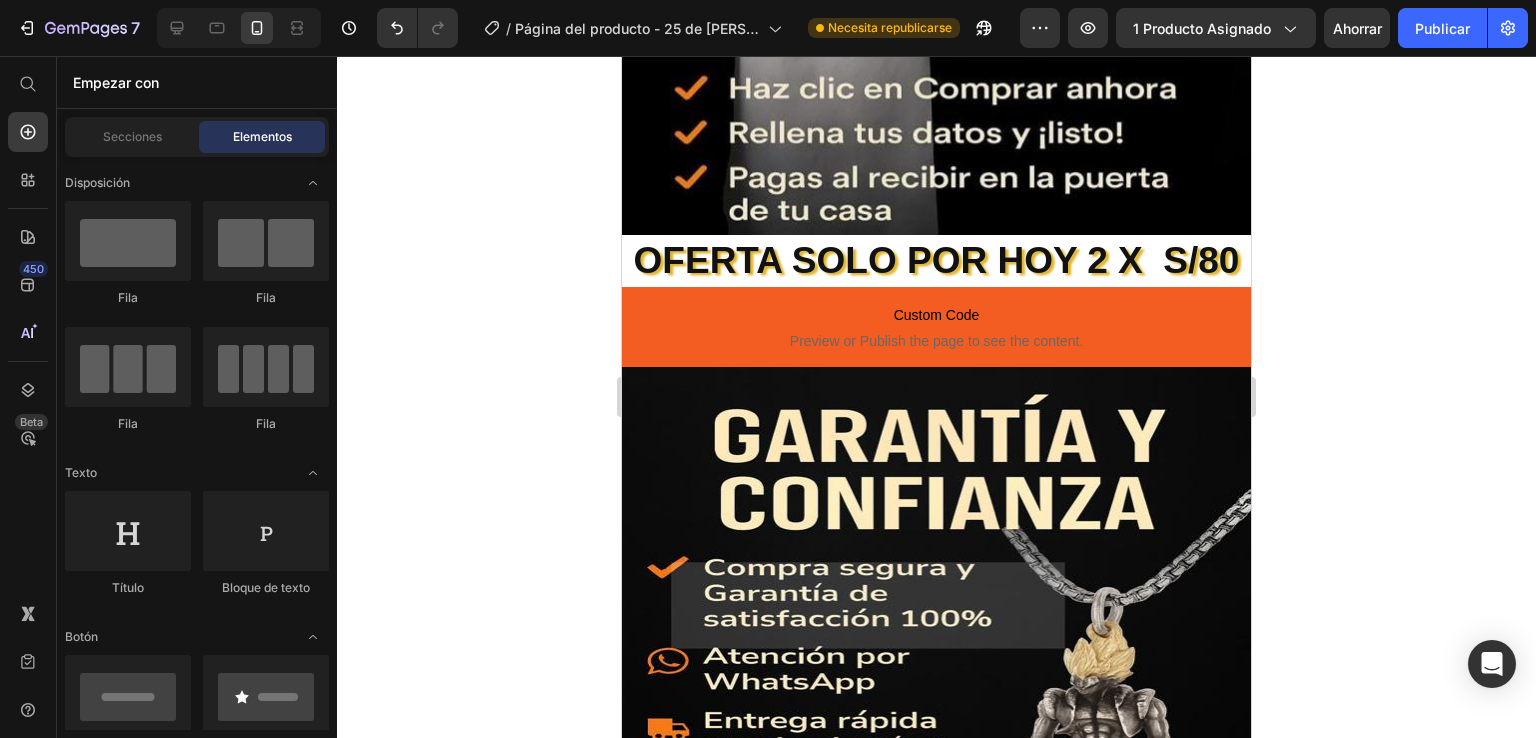 scroll, scrollTop: 2599, scrollLeft: 0, axis: vertical 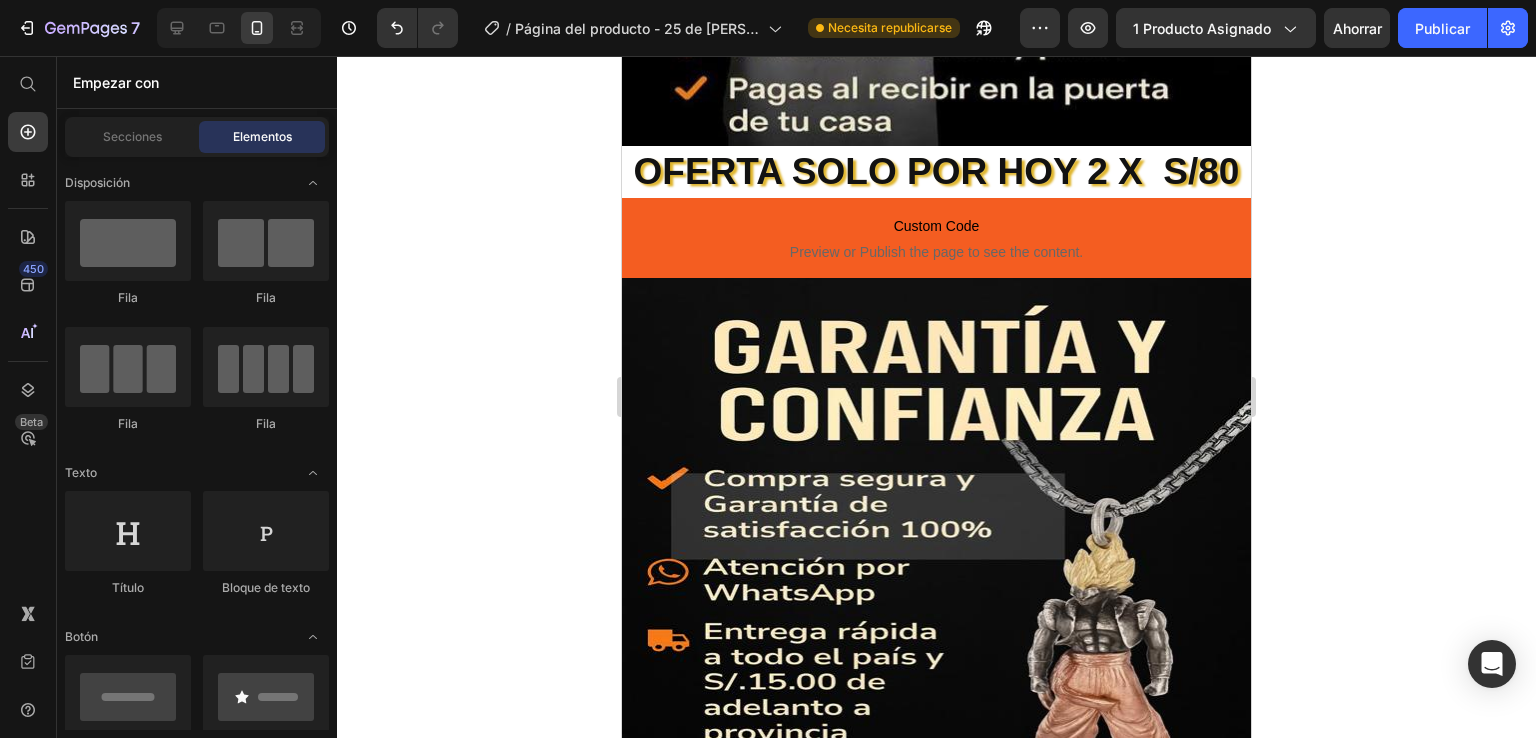 click 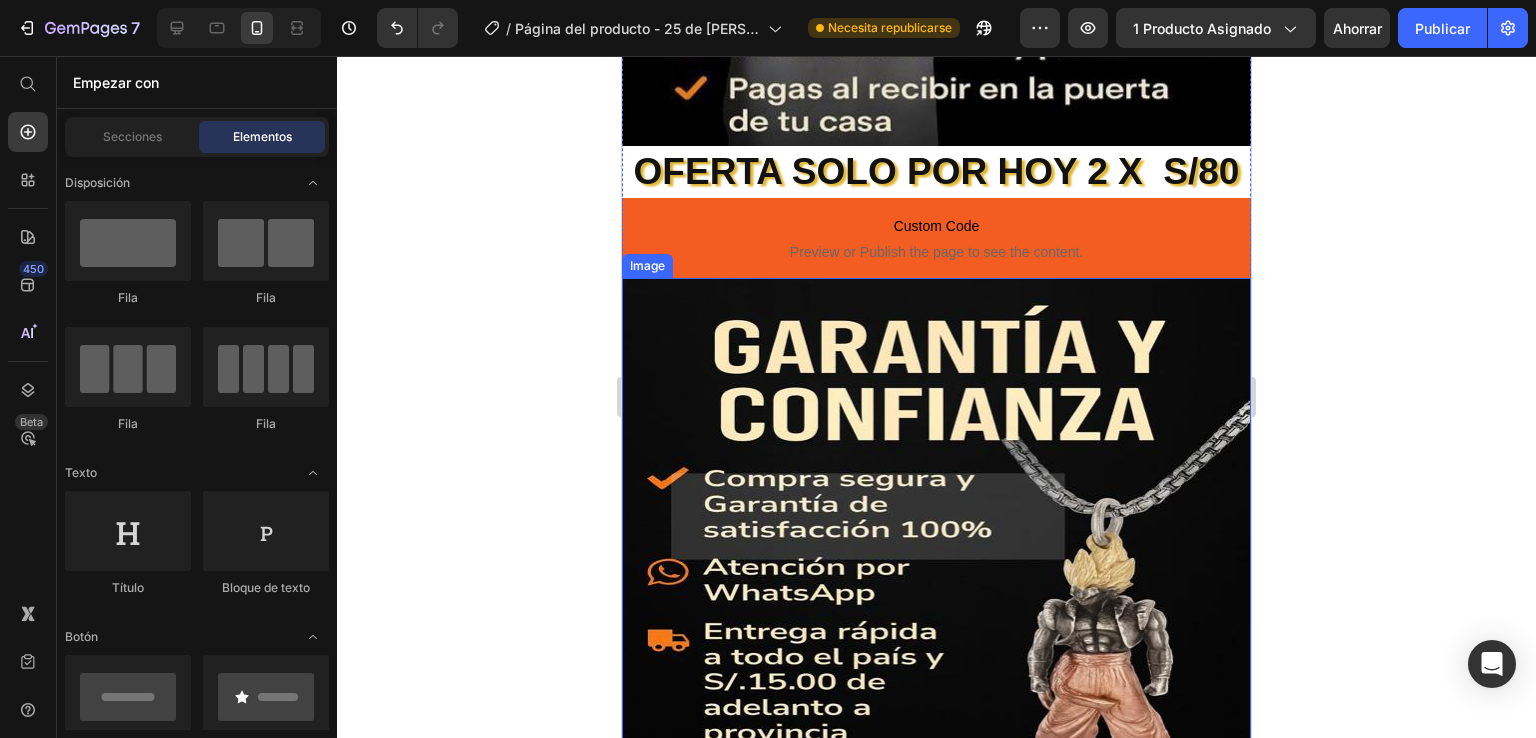 click at bounding box center [936, 577] 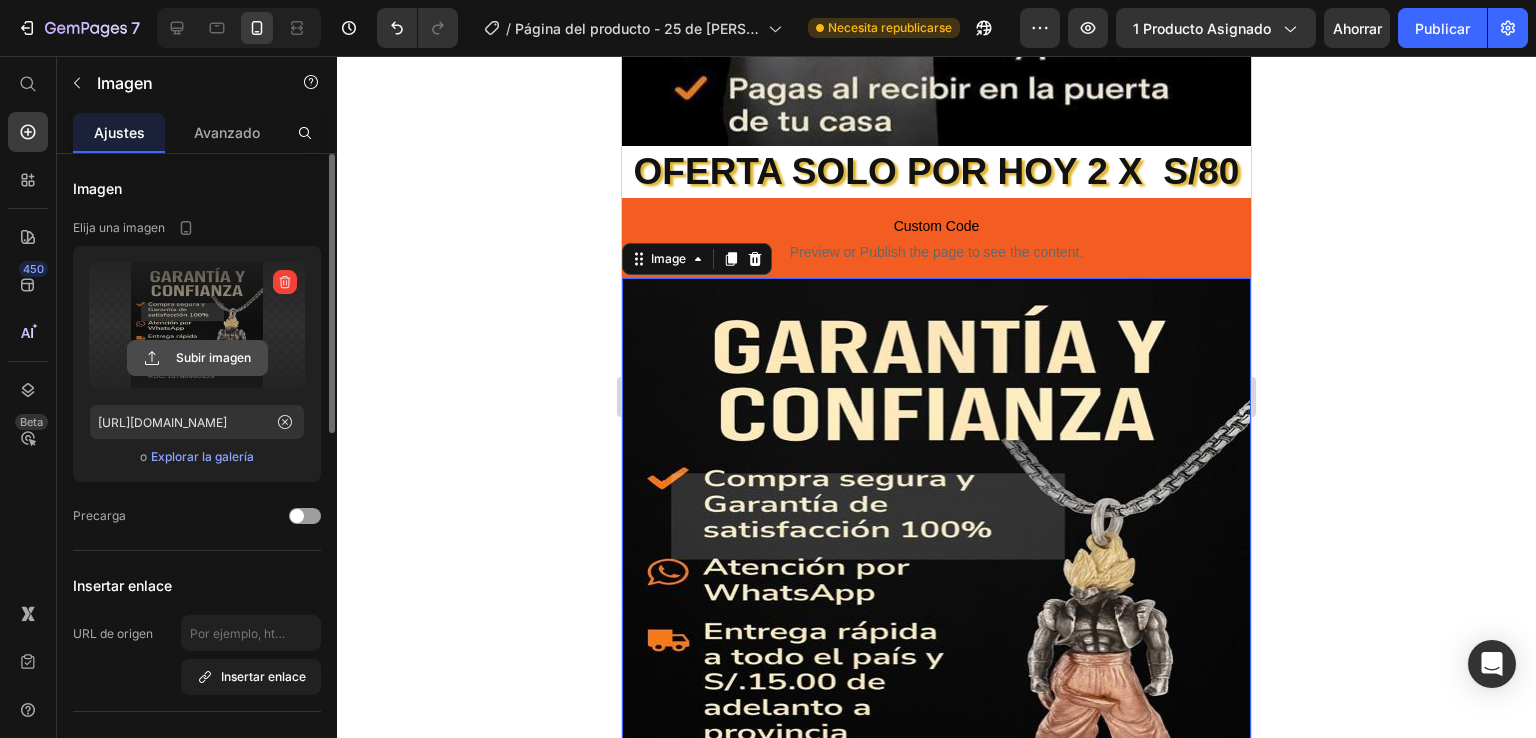 click 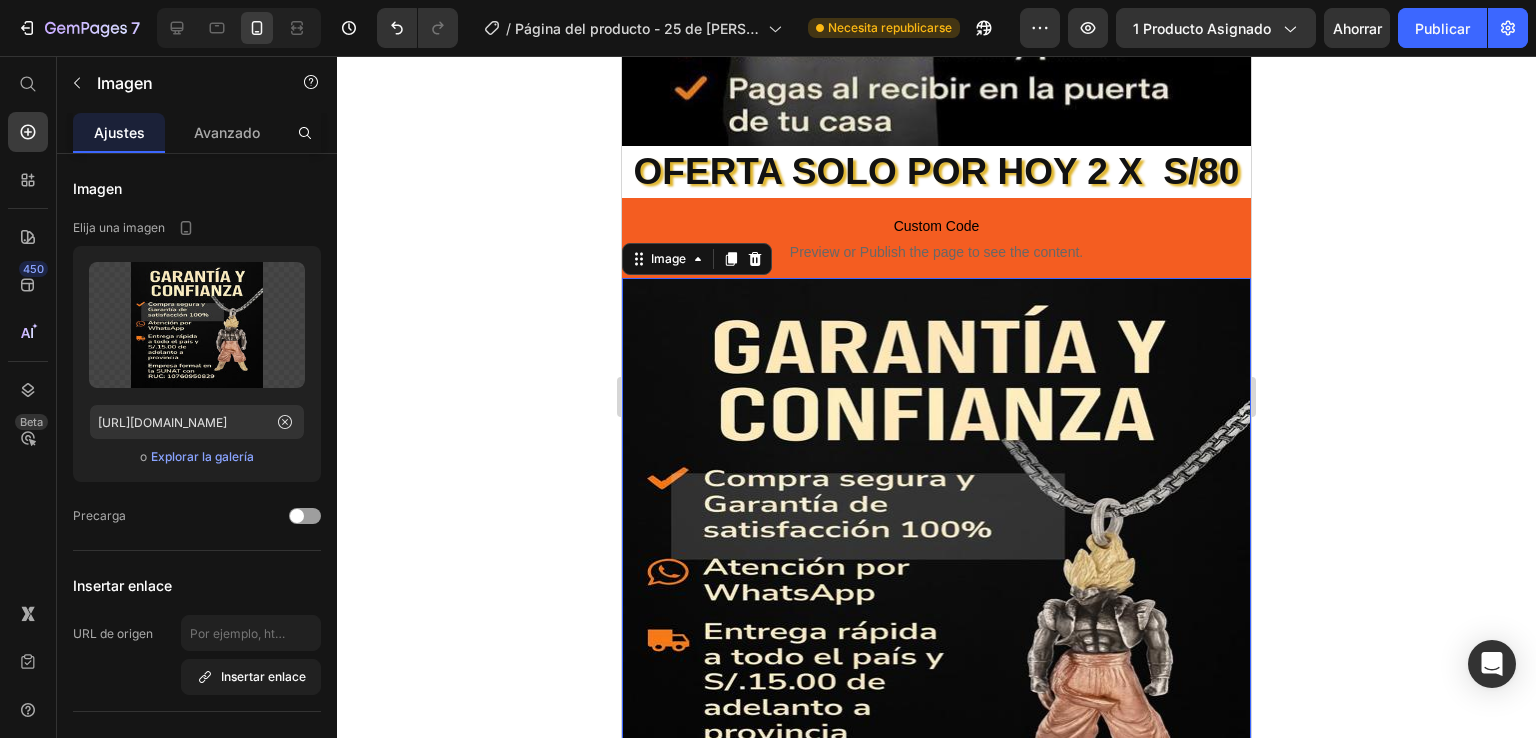 click at bounding box center (936, 577) 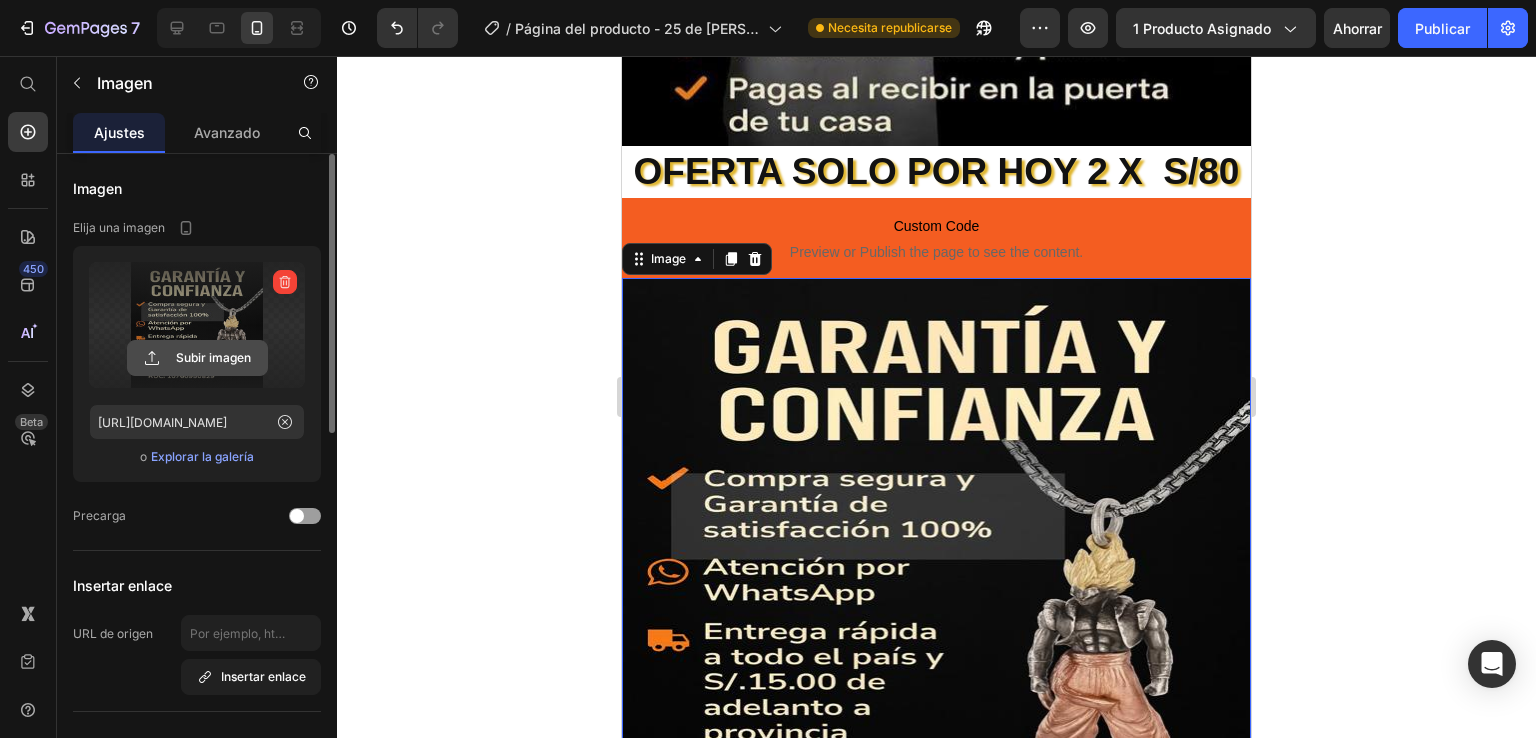 click 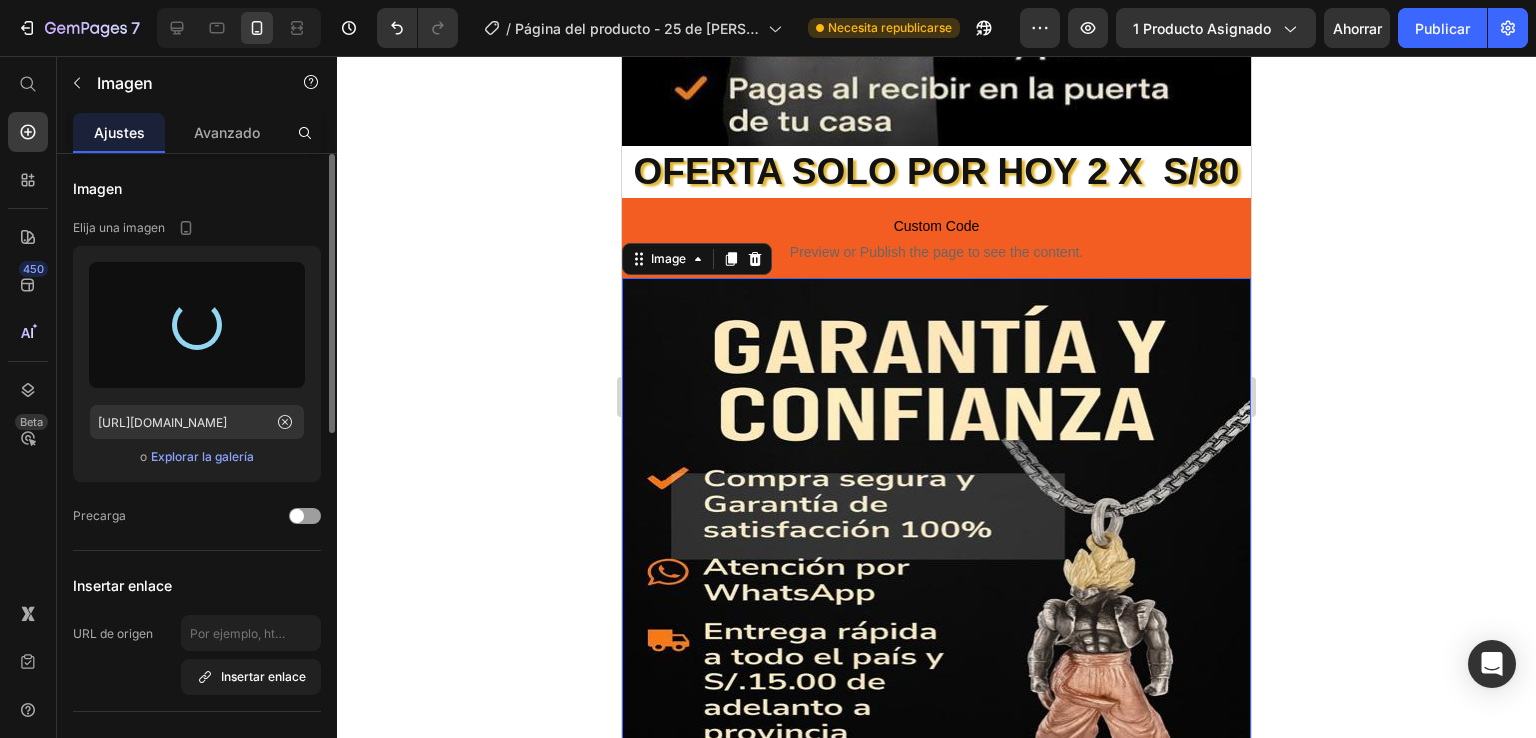 type on "[URL][DOMAIN_NAME]" 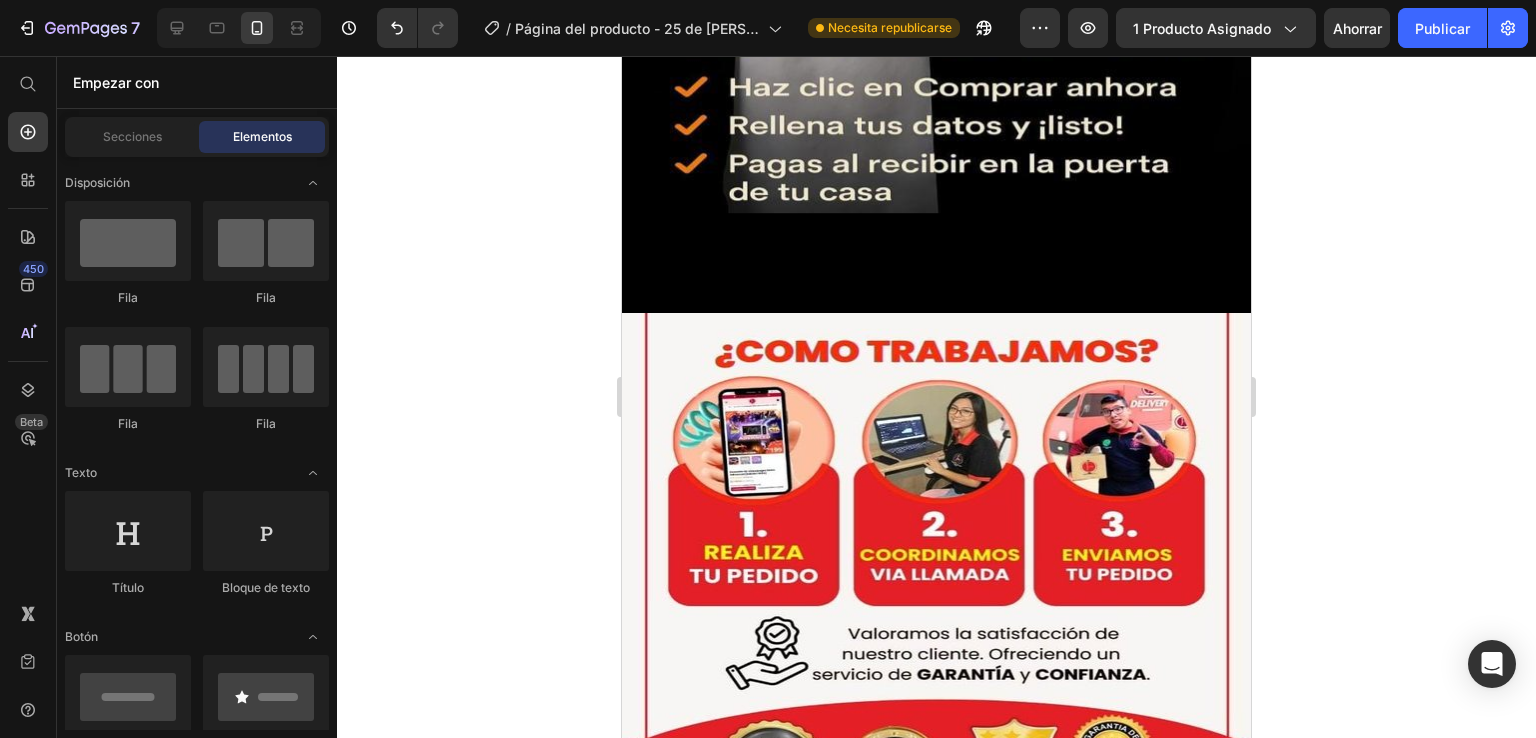 scroll, scrollTop: 3279, scrollLeft: 0, axis: vertical 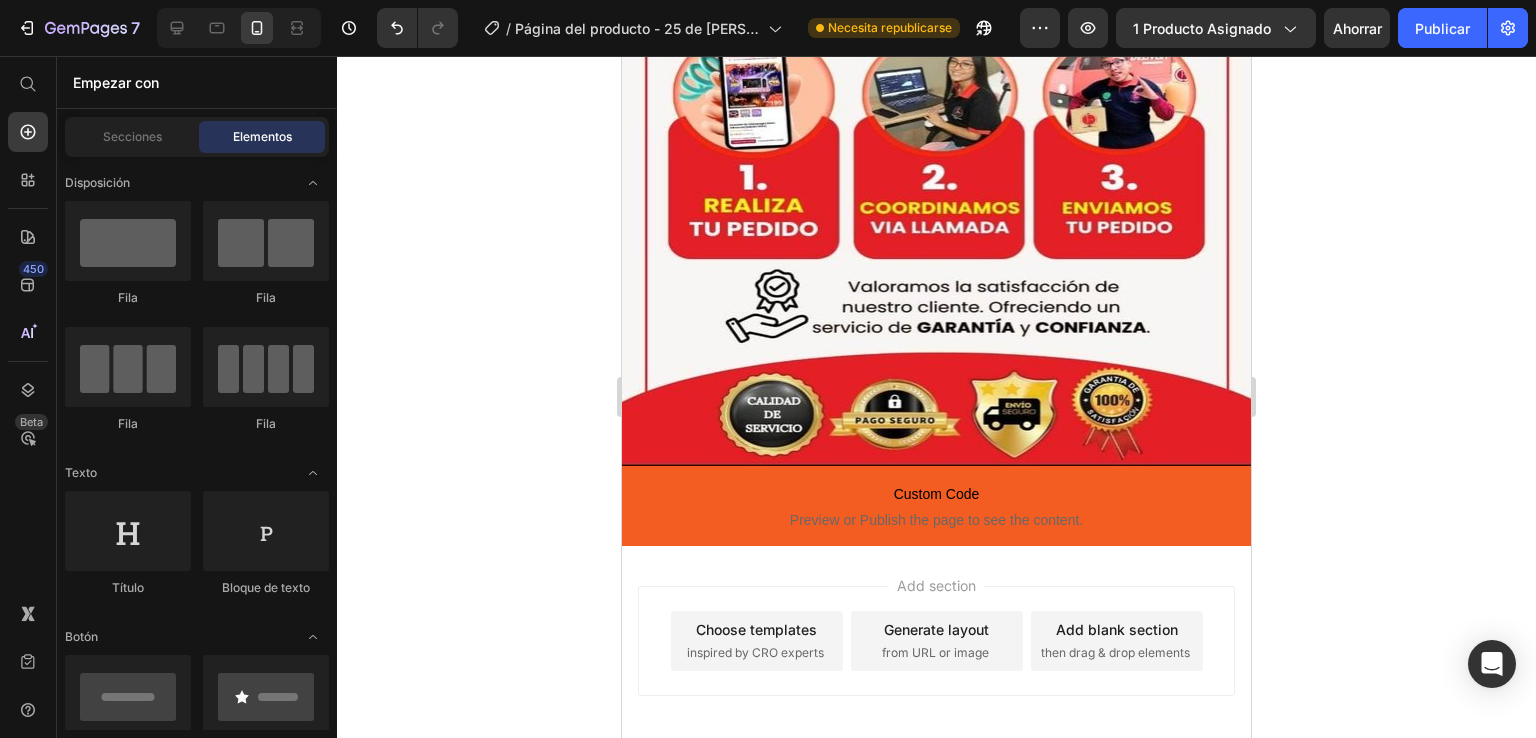 click on "Add section Choose templates inspired by CRO experts Generate layout from URL or image Add blank section then drag & drop elements" at bounding box center (936, 645) 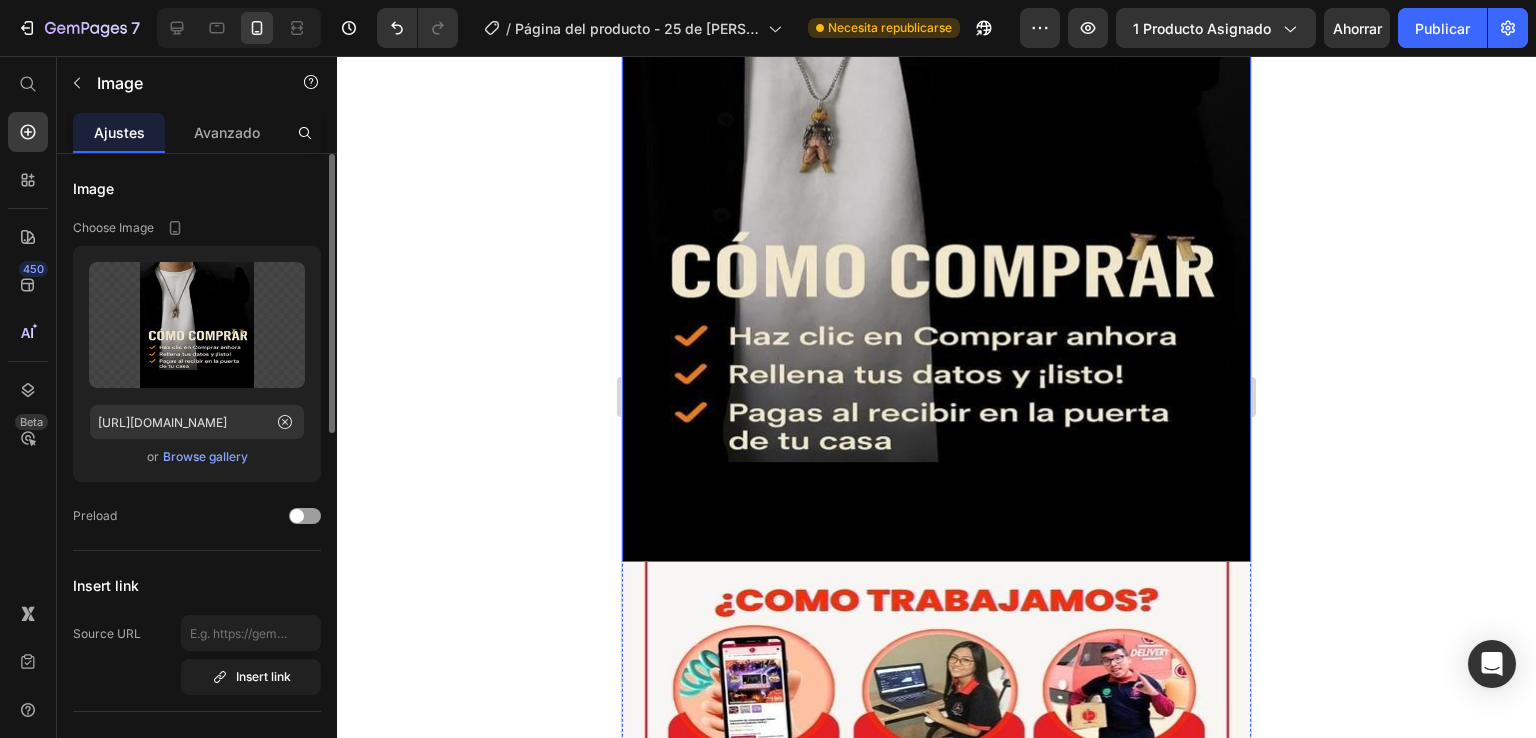 click at bounding box center (936, 212) 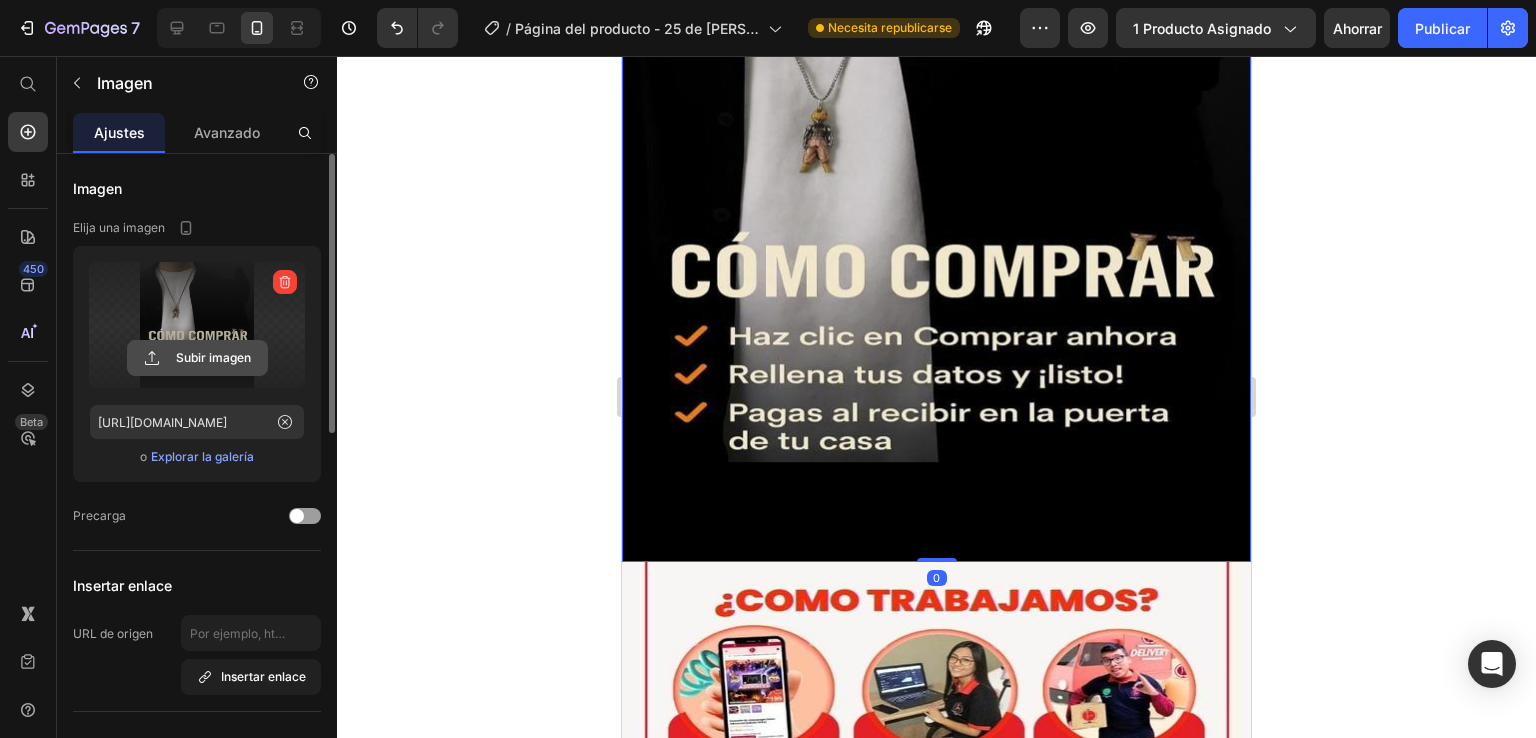 click 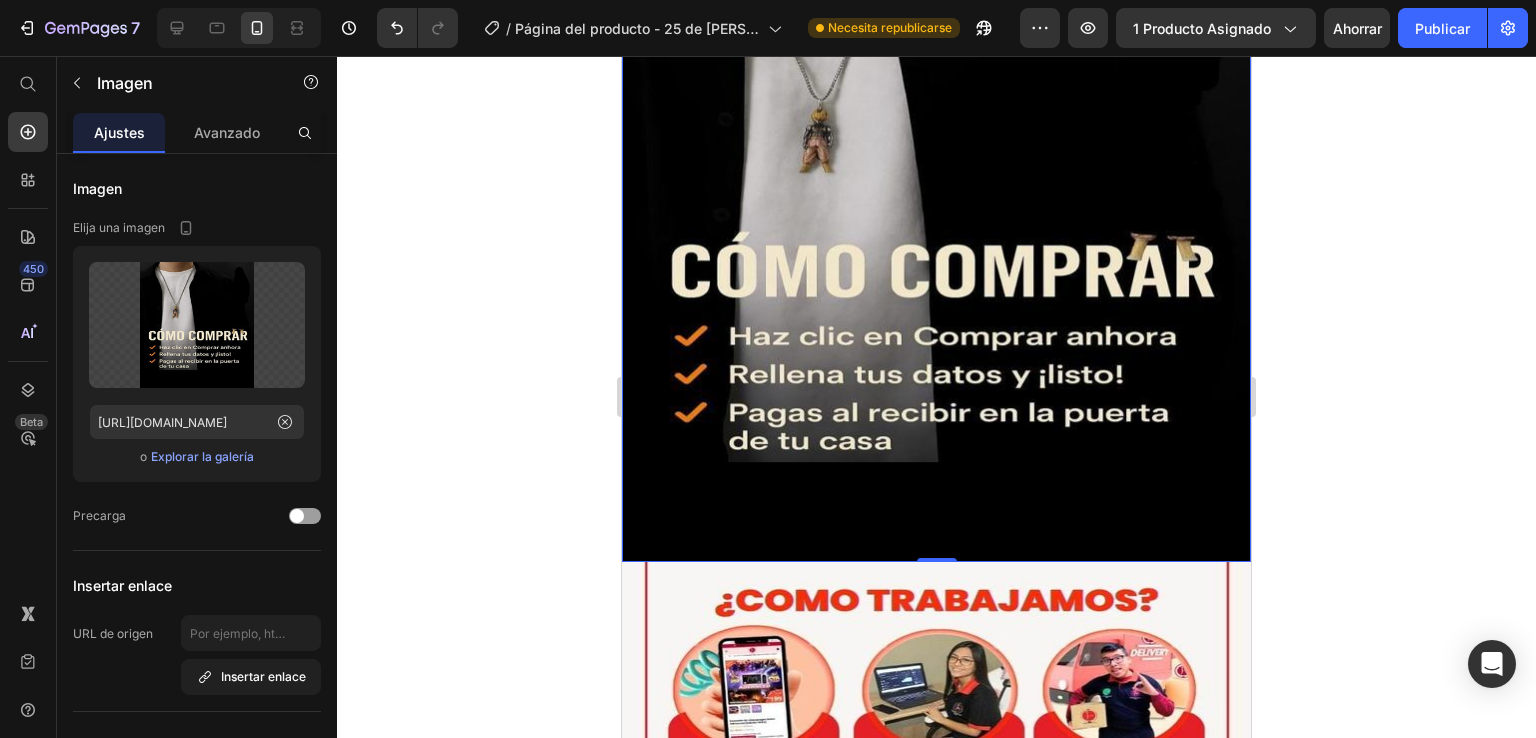click at bounding box center (936, 212) 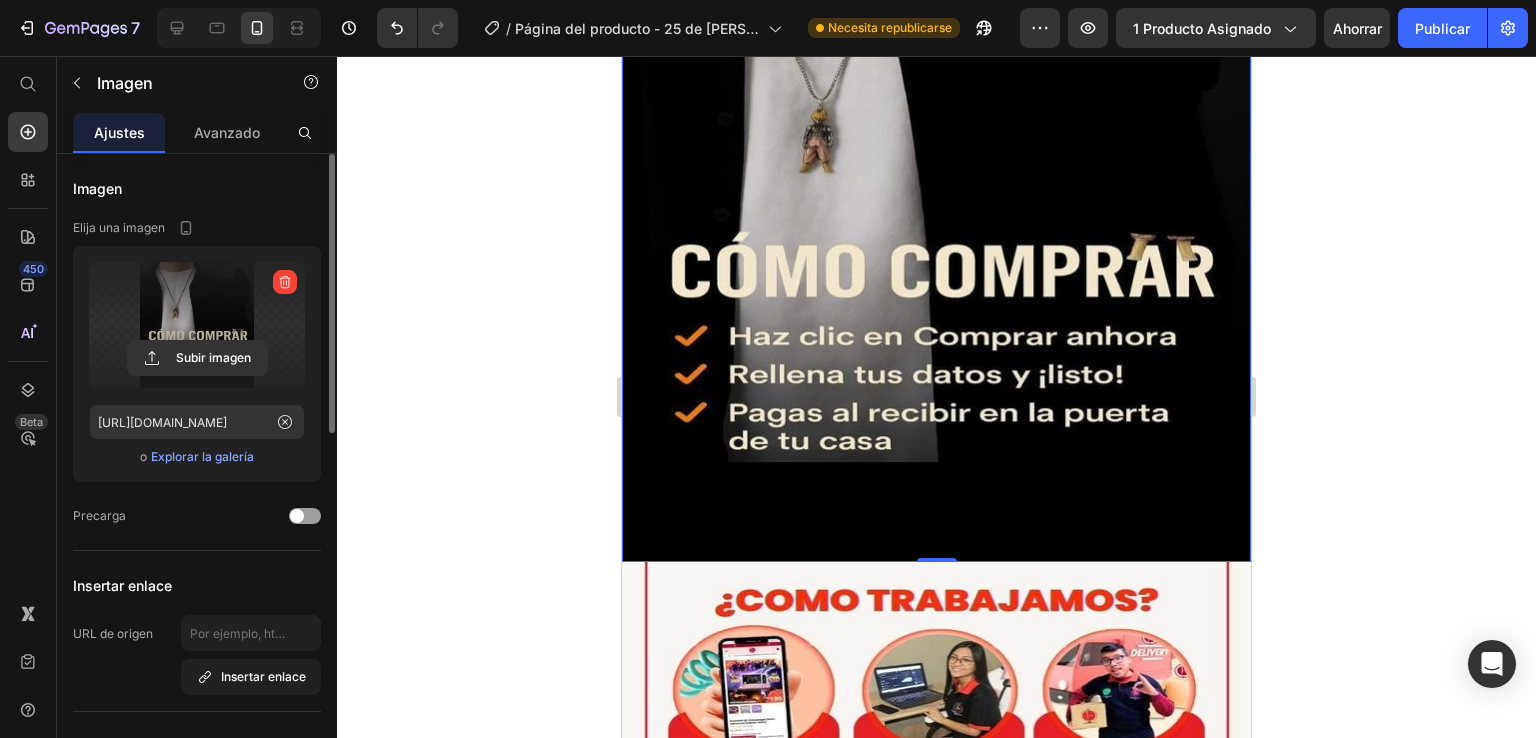 click at bounding box center [197, 325] 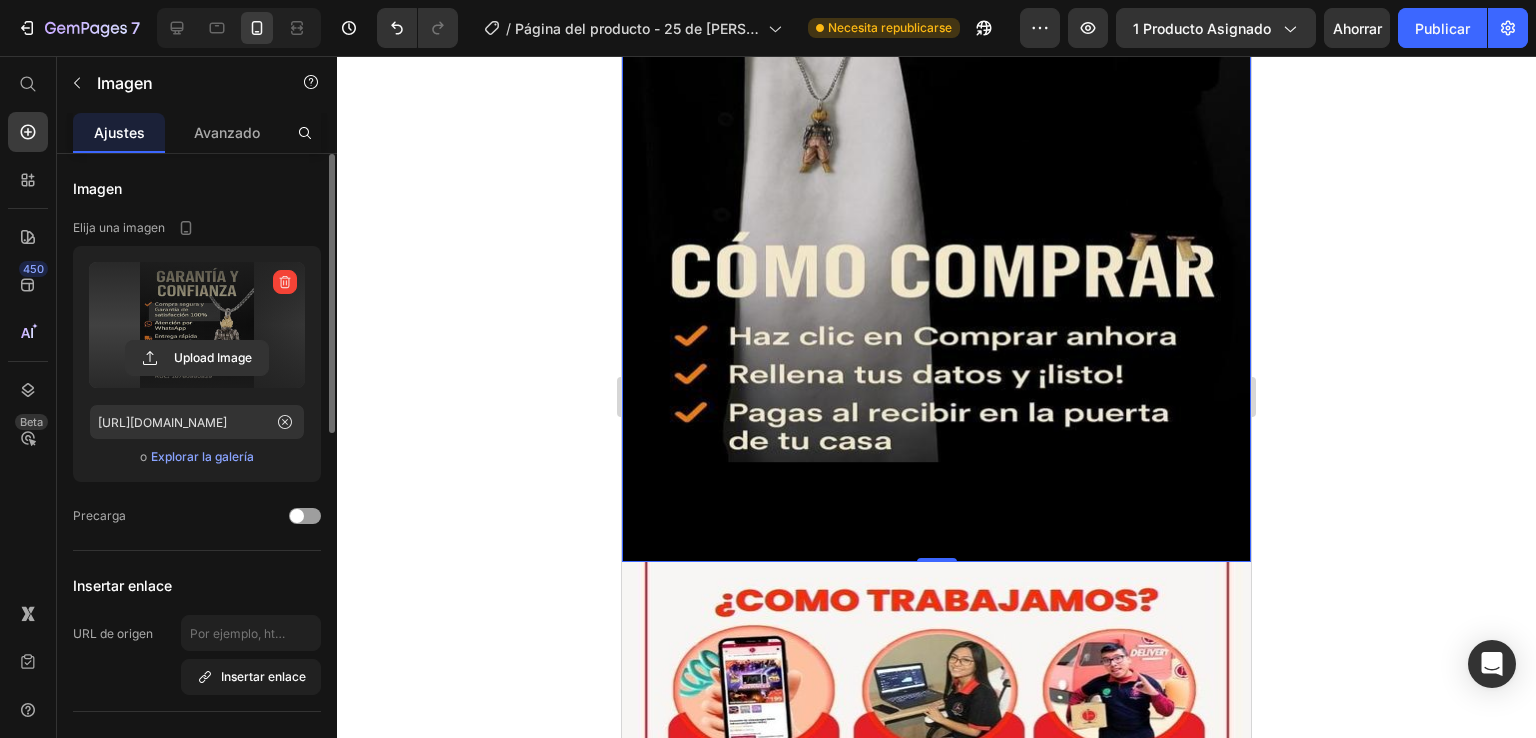 type on "[URL][DOMAIN_NAME]" 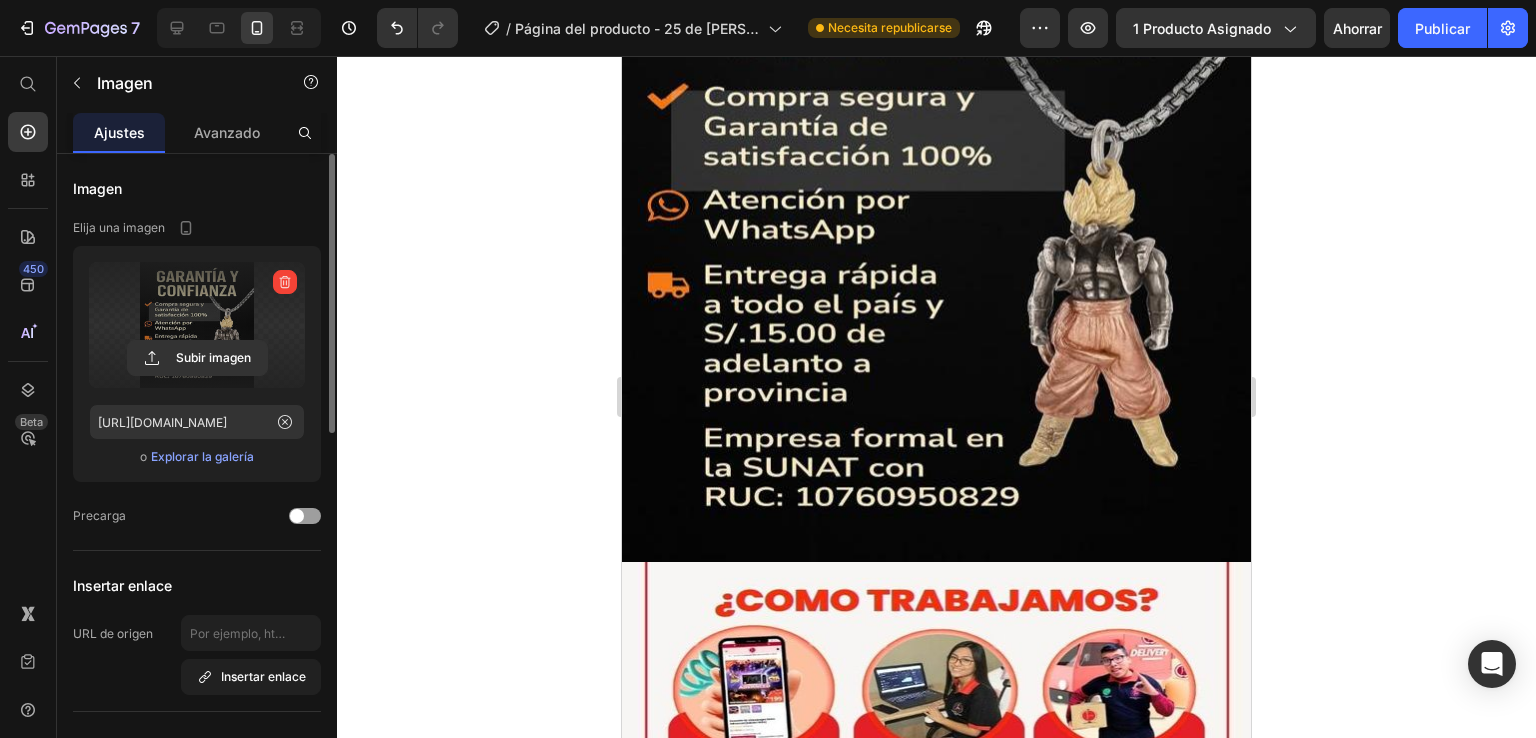 scroll, scrollTop: 2418, scrollLeft: 0, axis: vertical 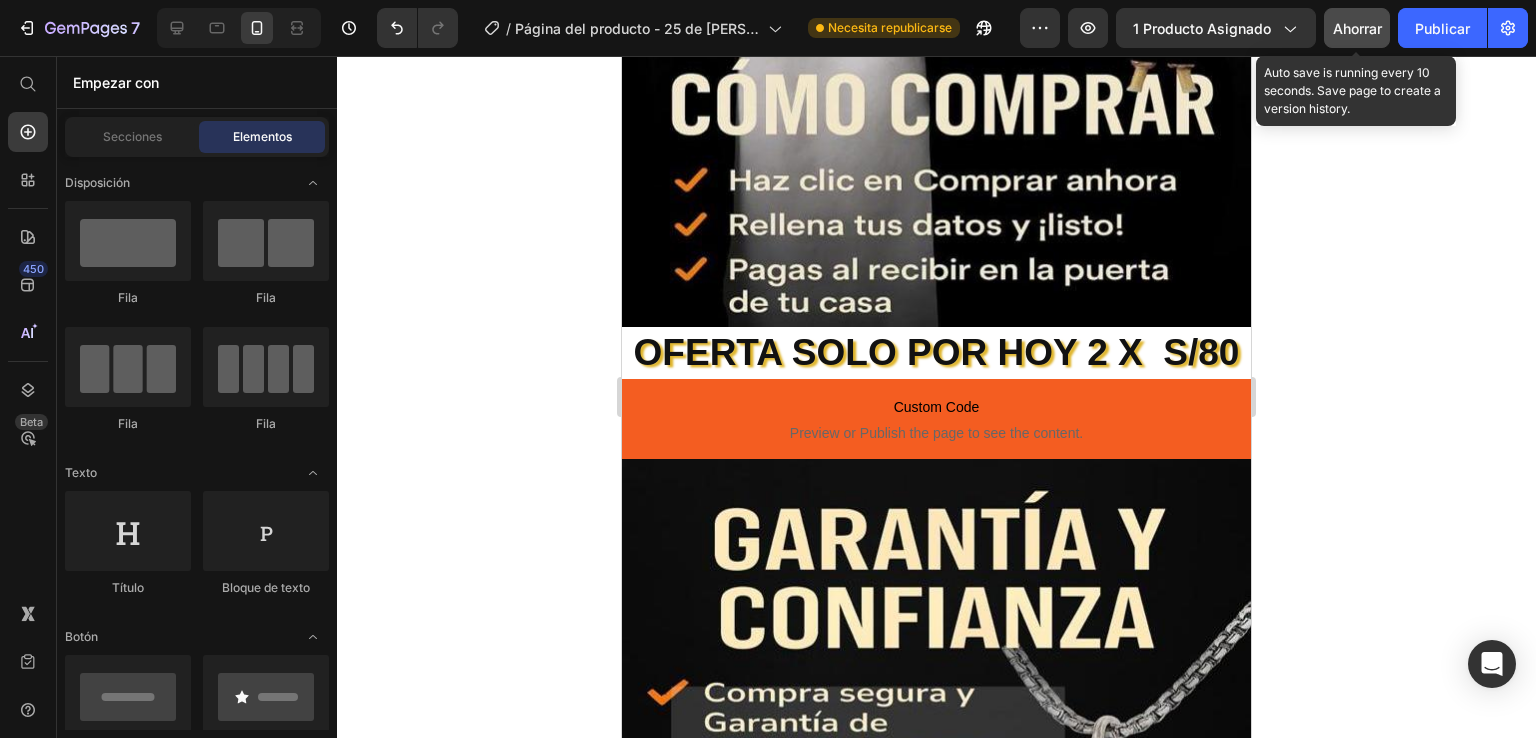 click on "Ahorrar" at bounding box center [1357, 28] 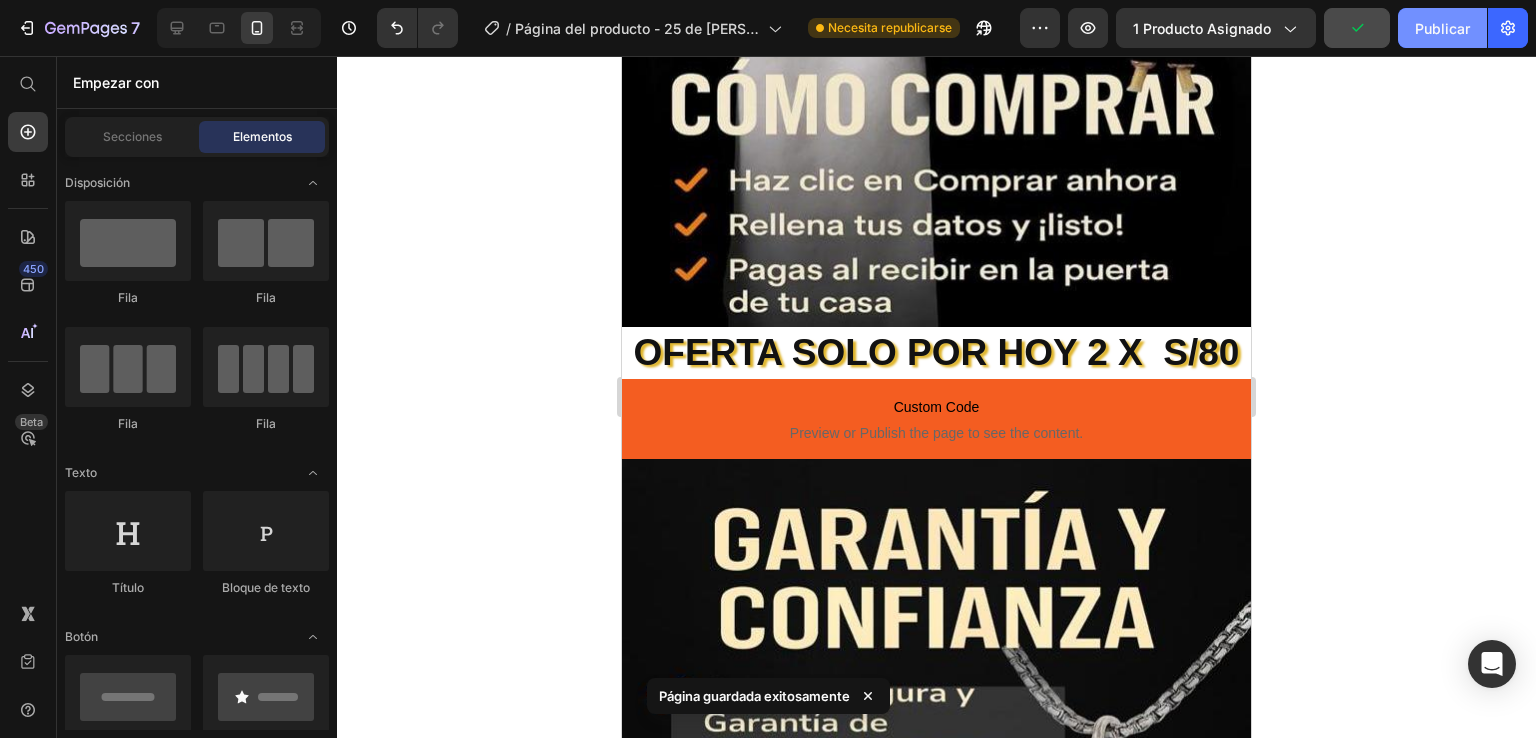 click on "Publicar" at bounding box center [1442, 28] 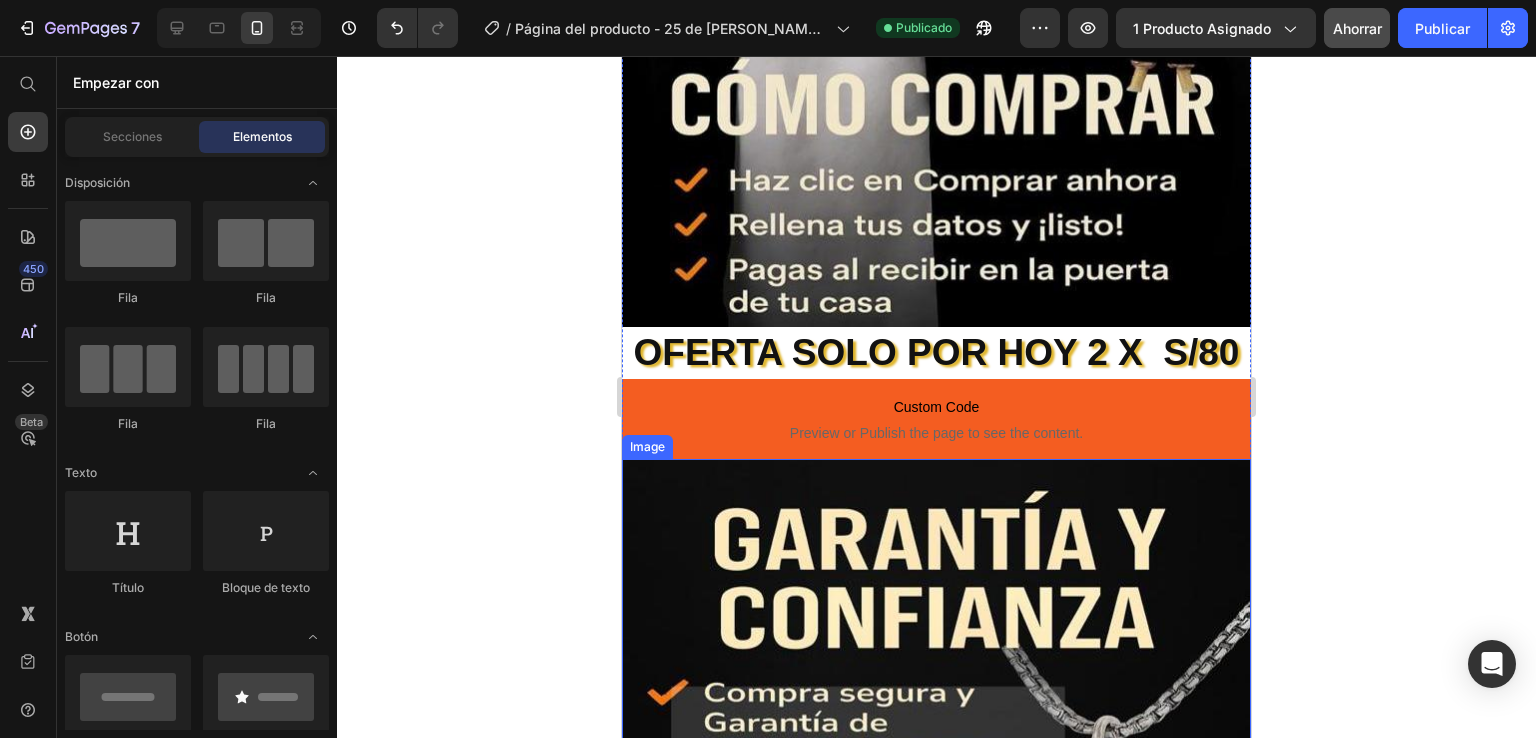 type 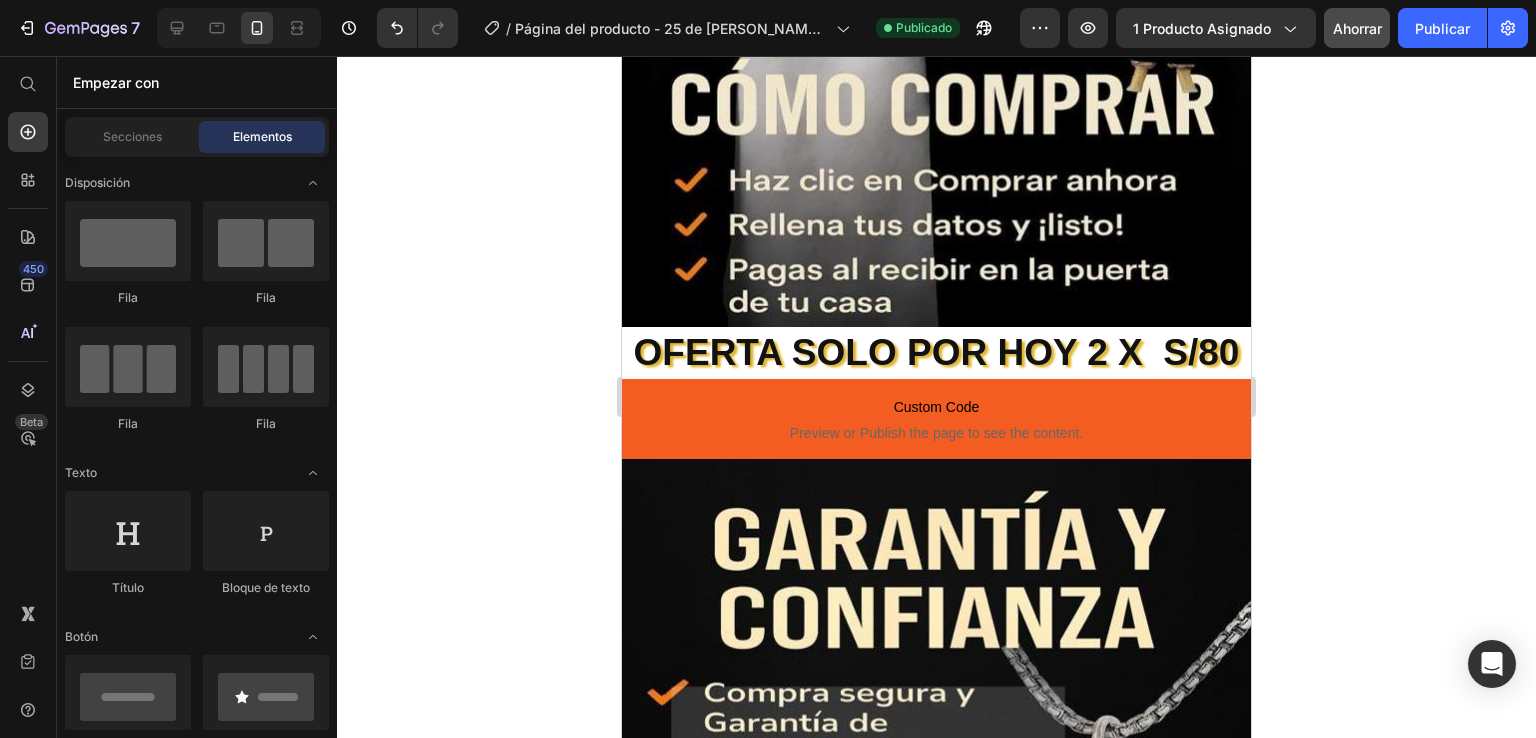 click 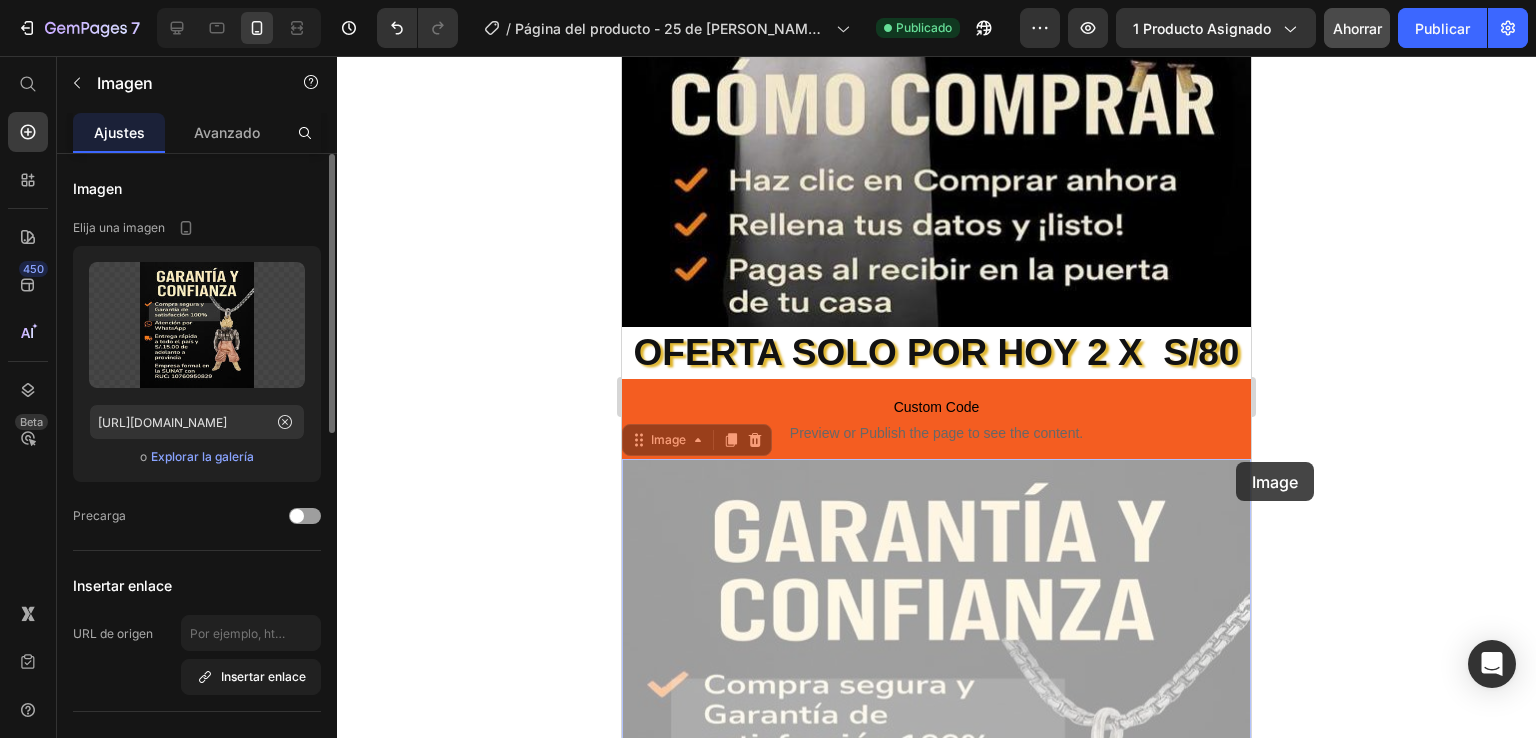 drag, startPoint x: 1234, startPoint y: 498, endPoint x: 1244, endPoint y: 429, distance: 69.72087 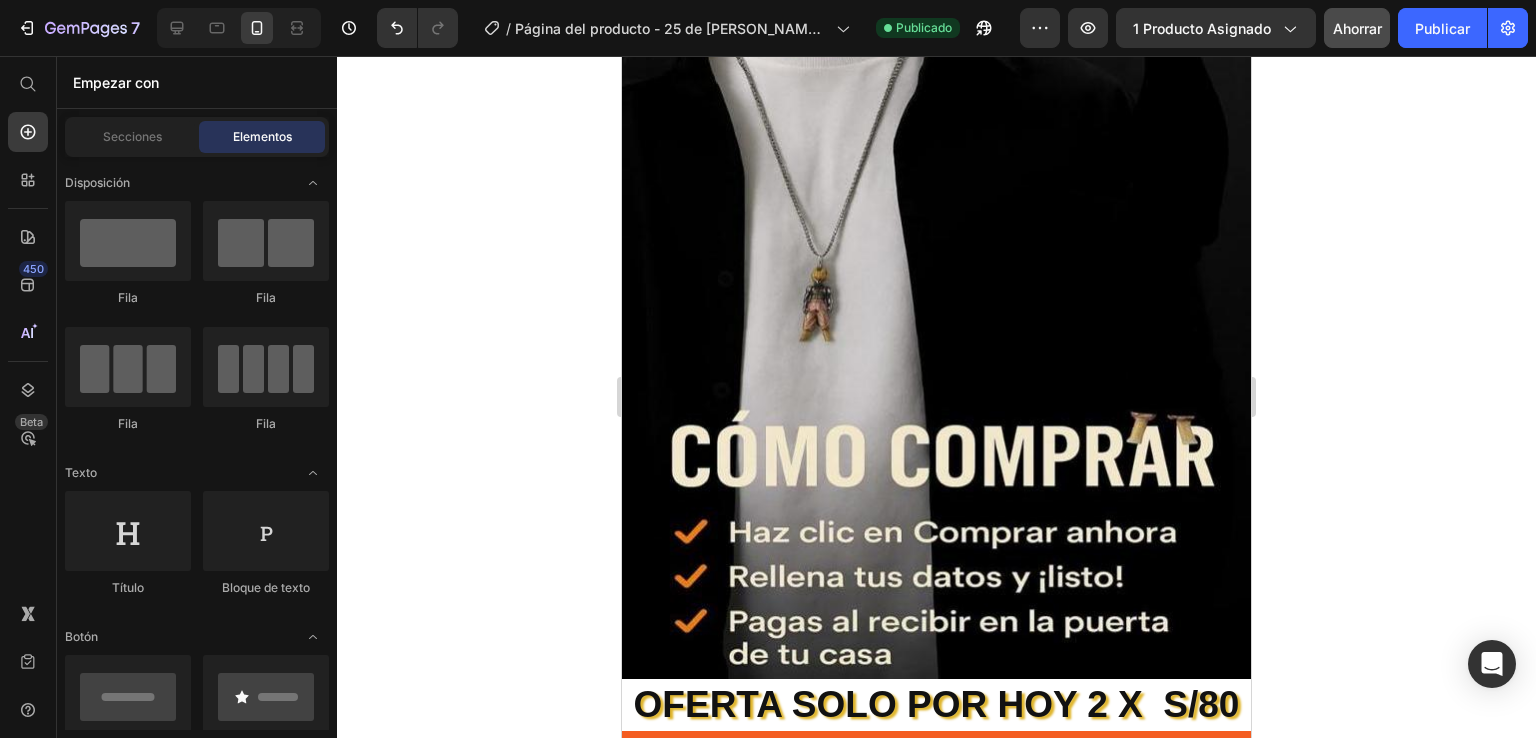 scroll, scrollTop: 2108, scrollLeft: 0, axis: vertical 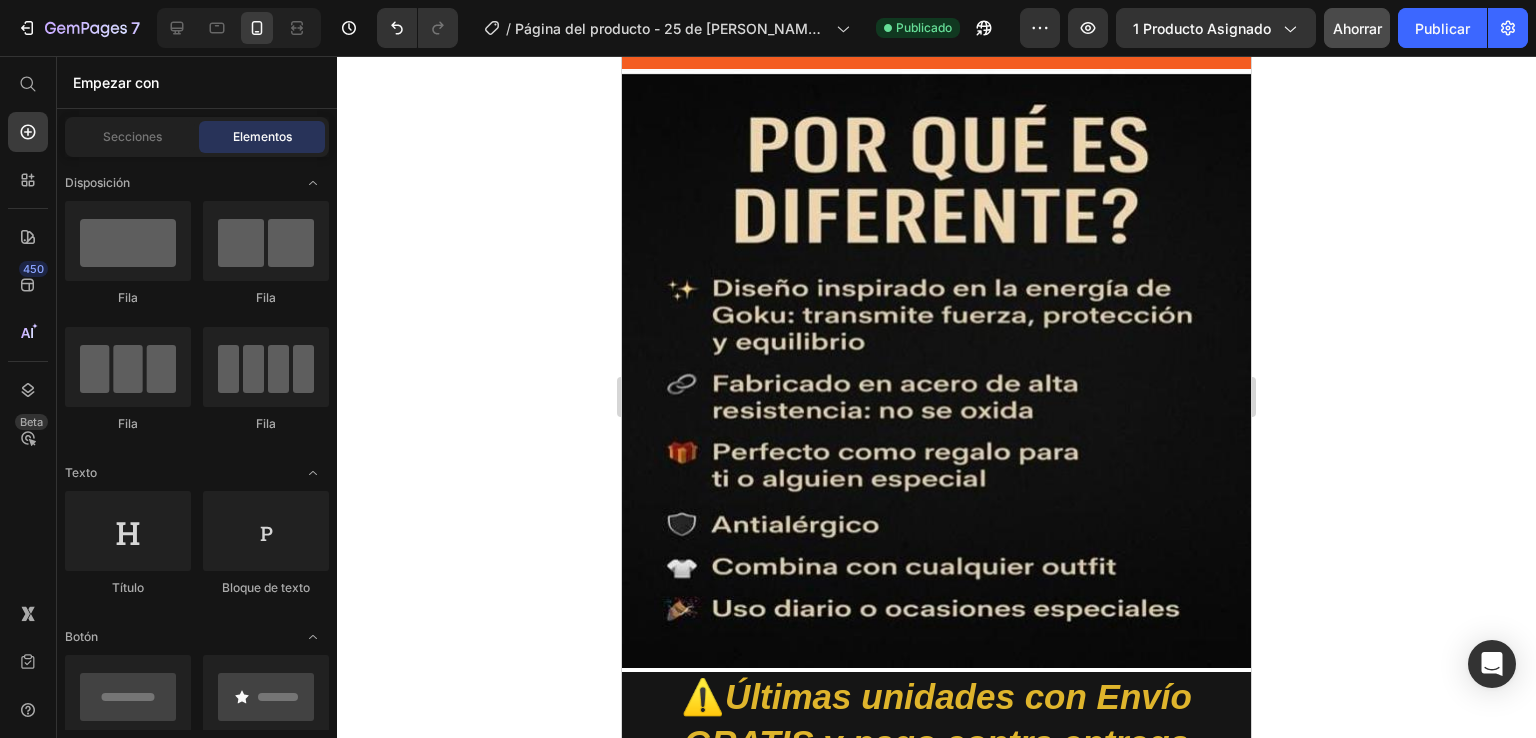drag, startPoint x: 1244, startPoint y: 461, endPoint x: 1890, endPoint y: 365, distance: 653.0942 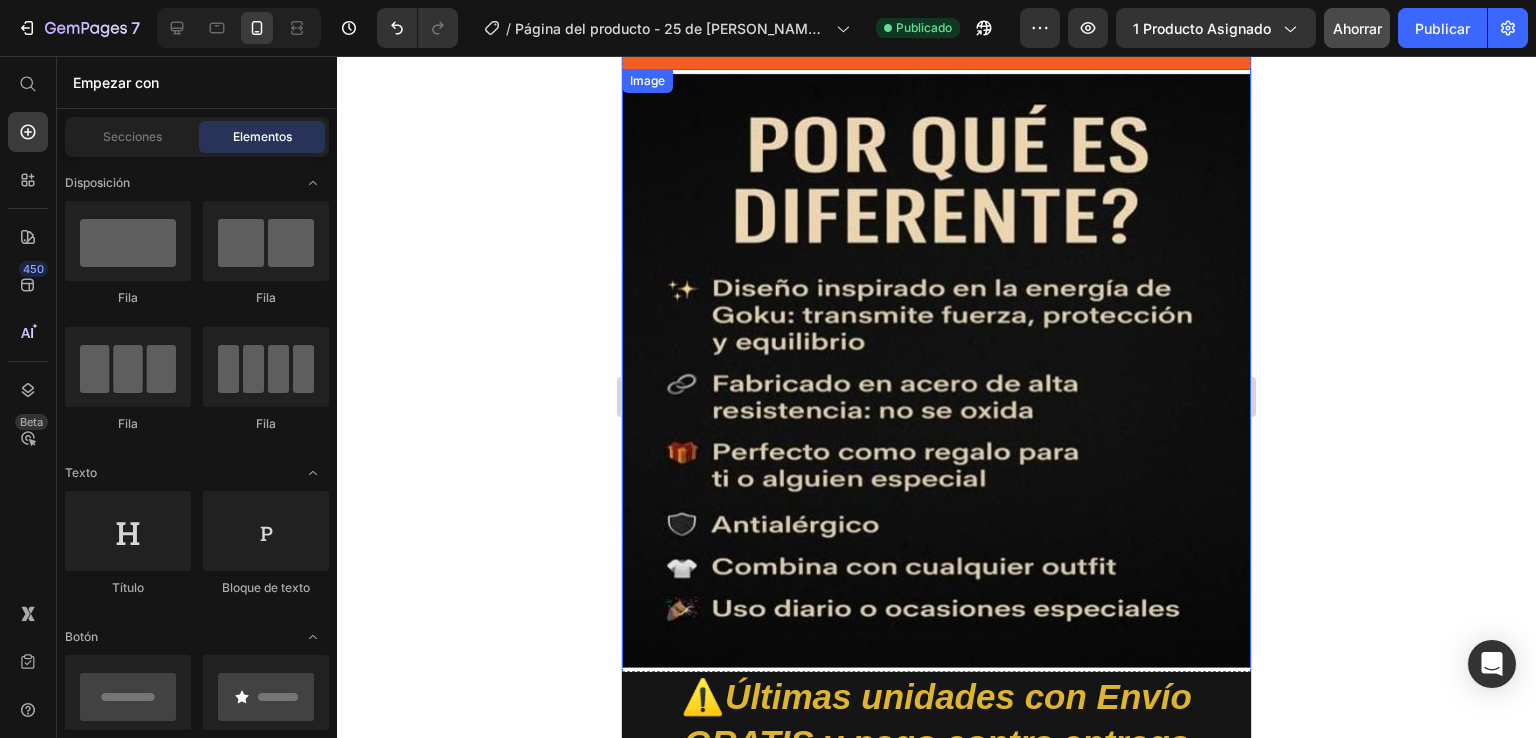 click at bounding box center (936, 368) 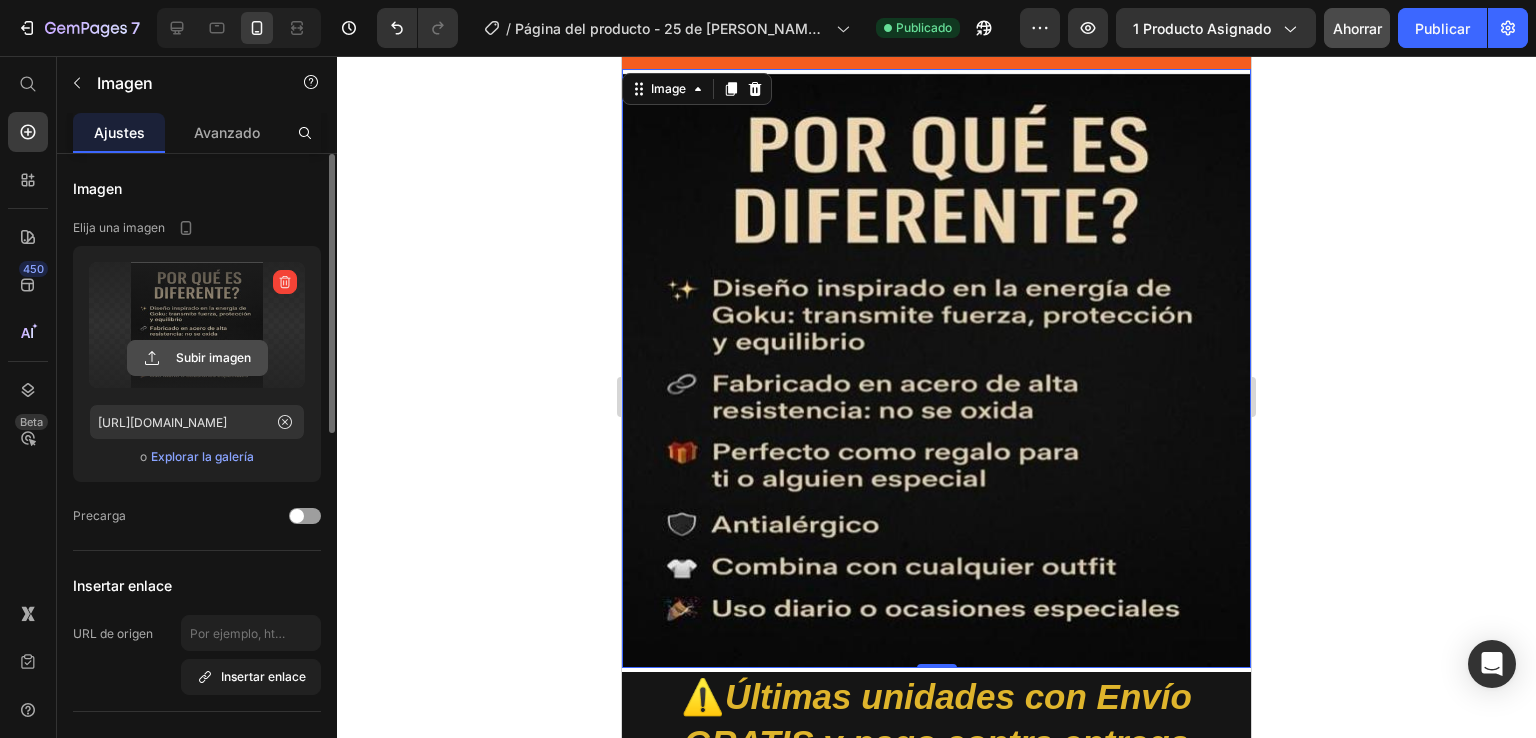 click 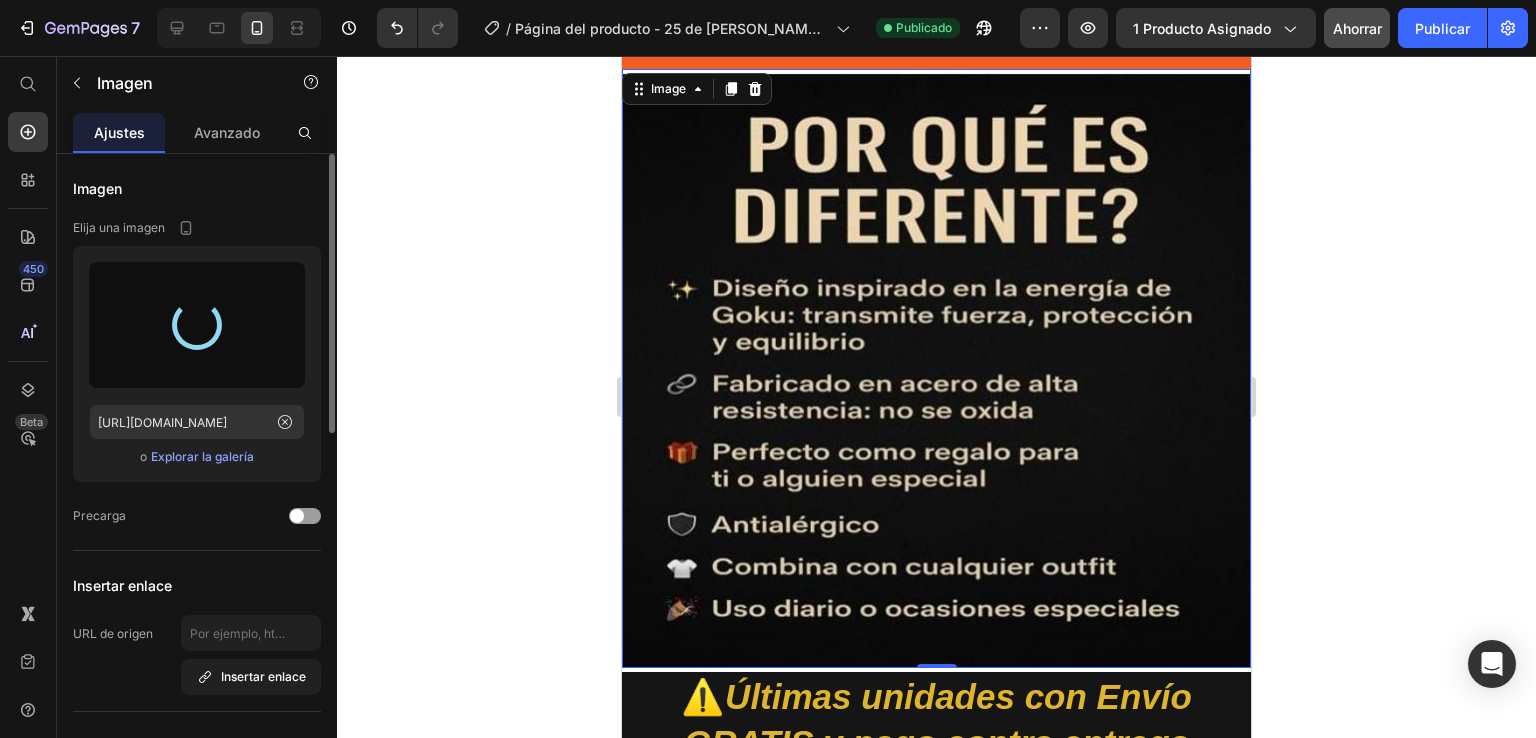 type on "[URL][DOMAIN_NAME]" 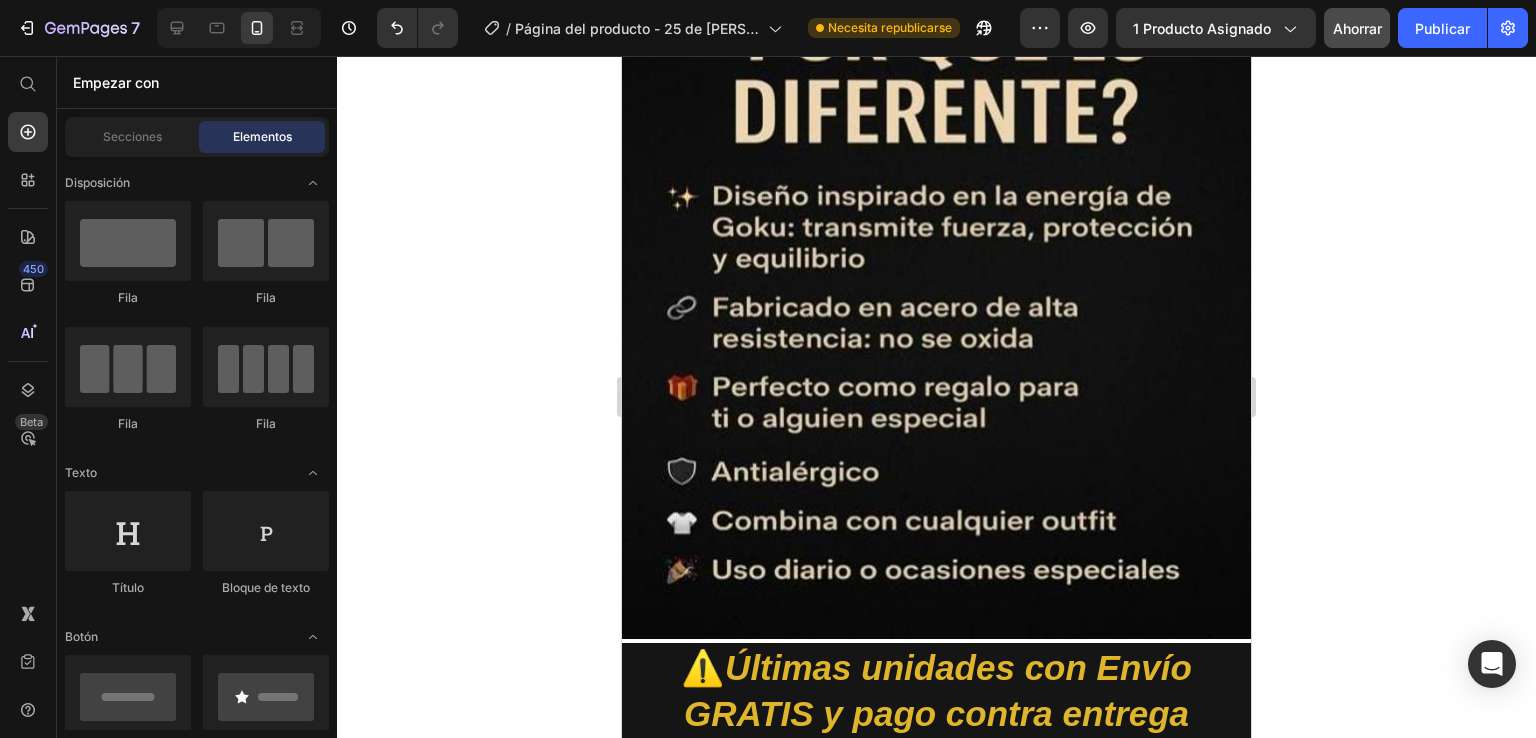 scroll, scrollTop: 1507, scrollLeft: 0, axis: vertical 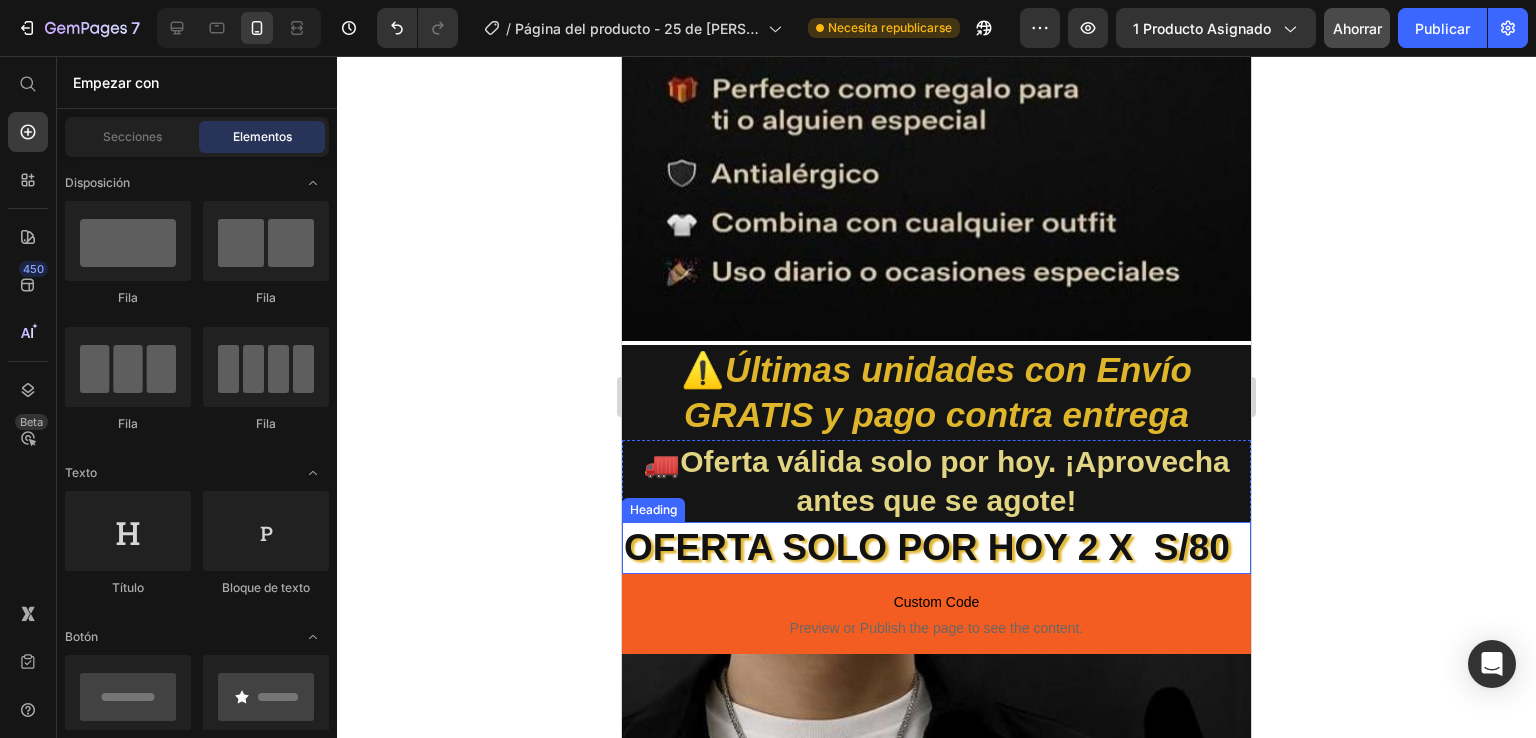 click on "OFERTA SOLO POR HOY 2 X  S/80" at bounding box center (936, 548) 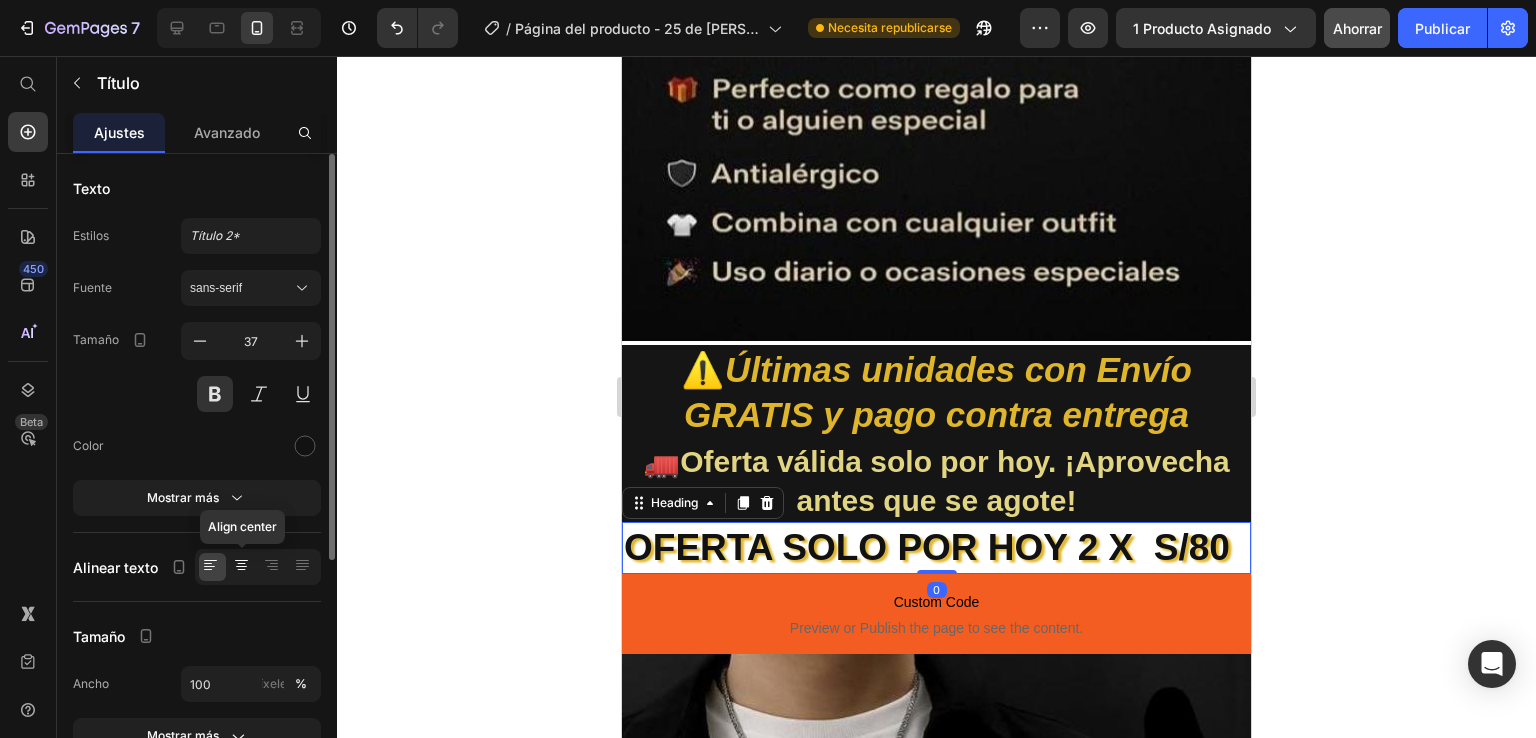 click 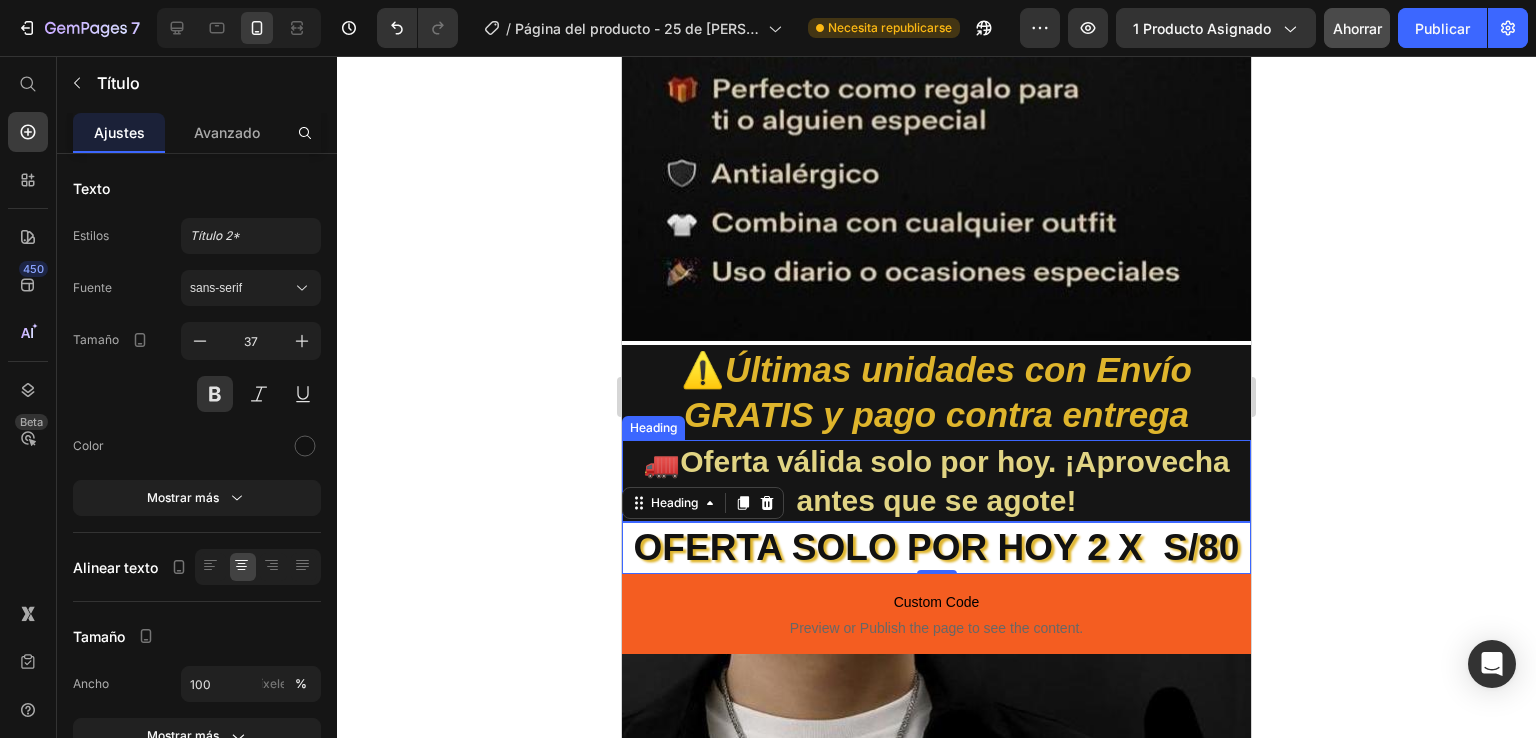 click on "🚛Oferta válida solo por hoy. ¡Aprovecha antes que se agote!" at bounding box center [936, 481] 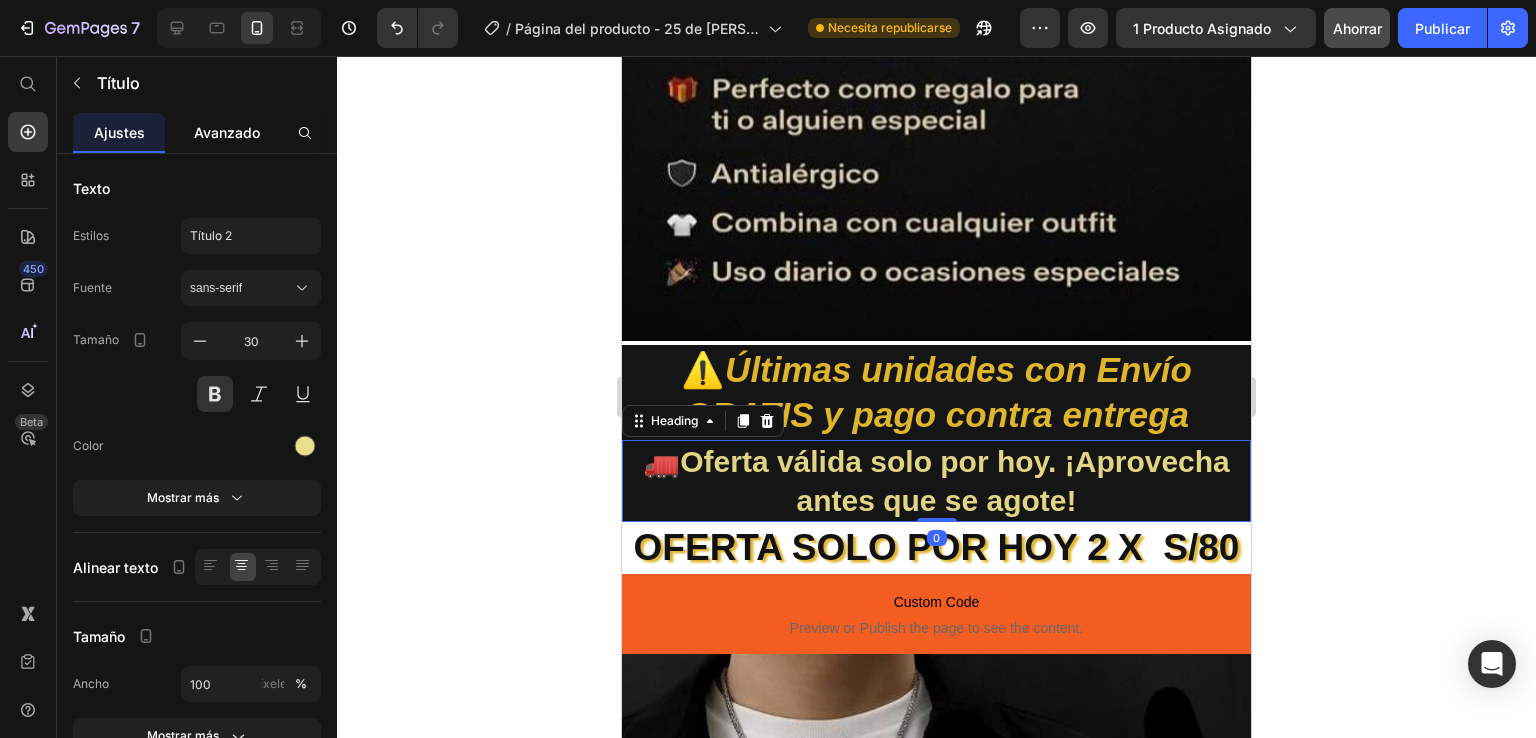 click on "Avanzado" at bounding box center [227, 132] 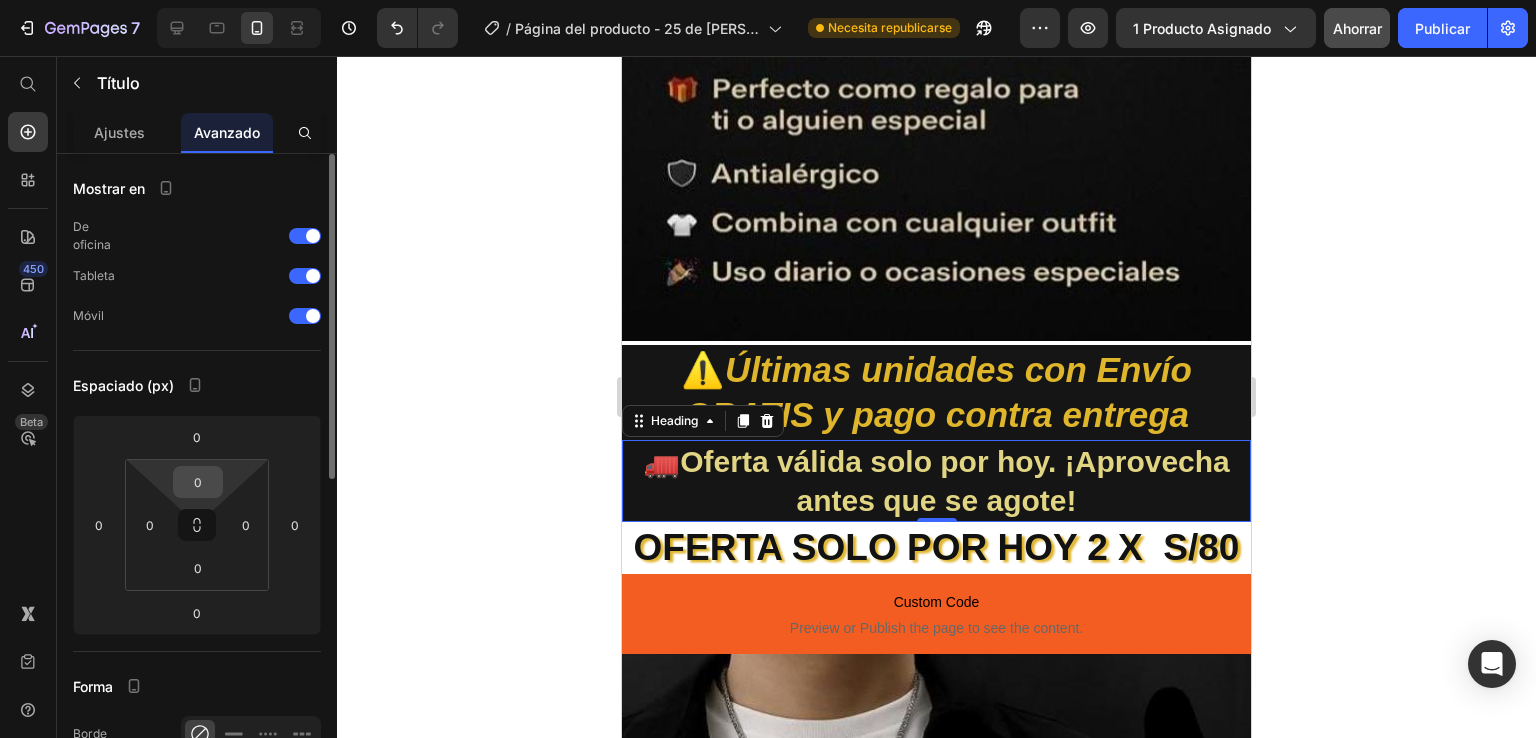 click on "0" at bounding box center (198, 482) 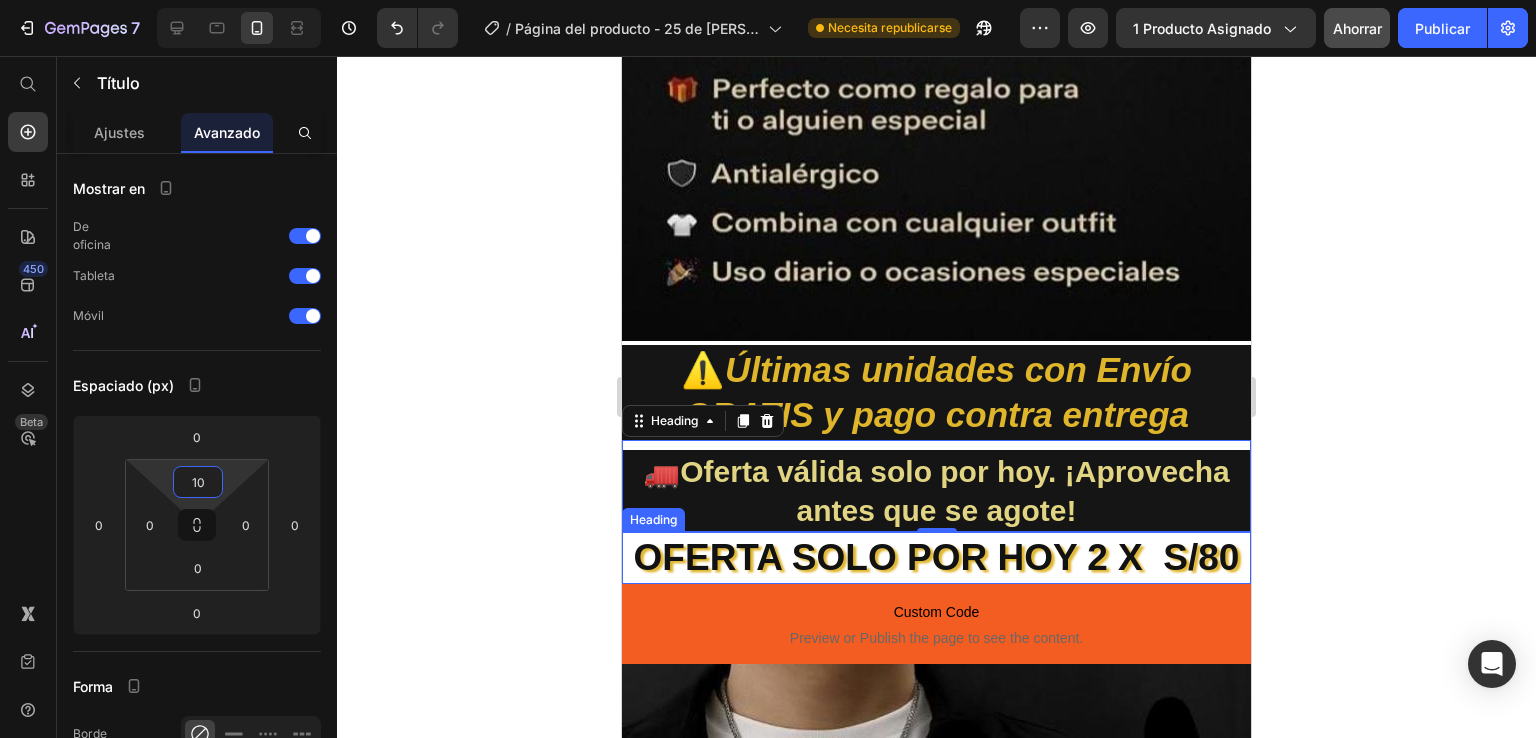type on "1" 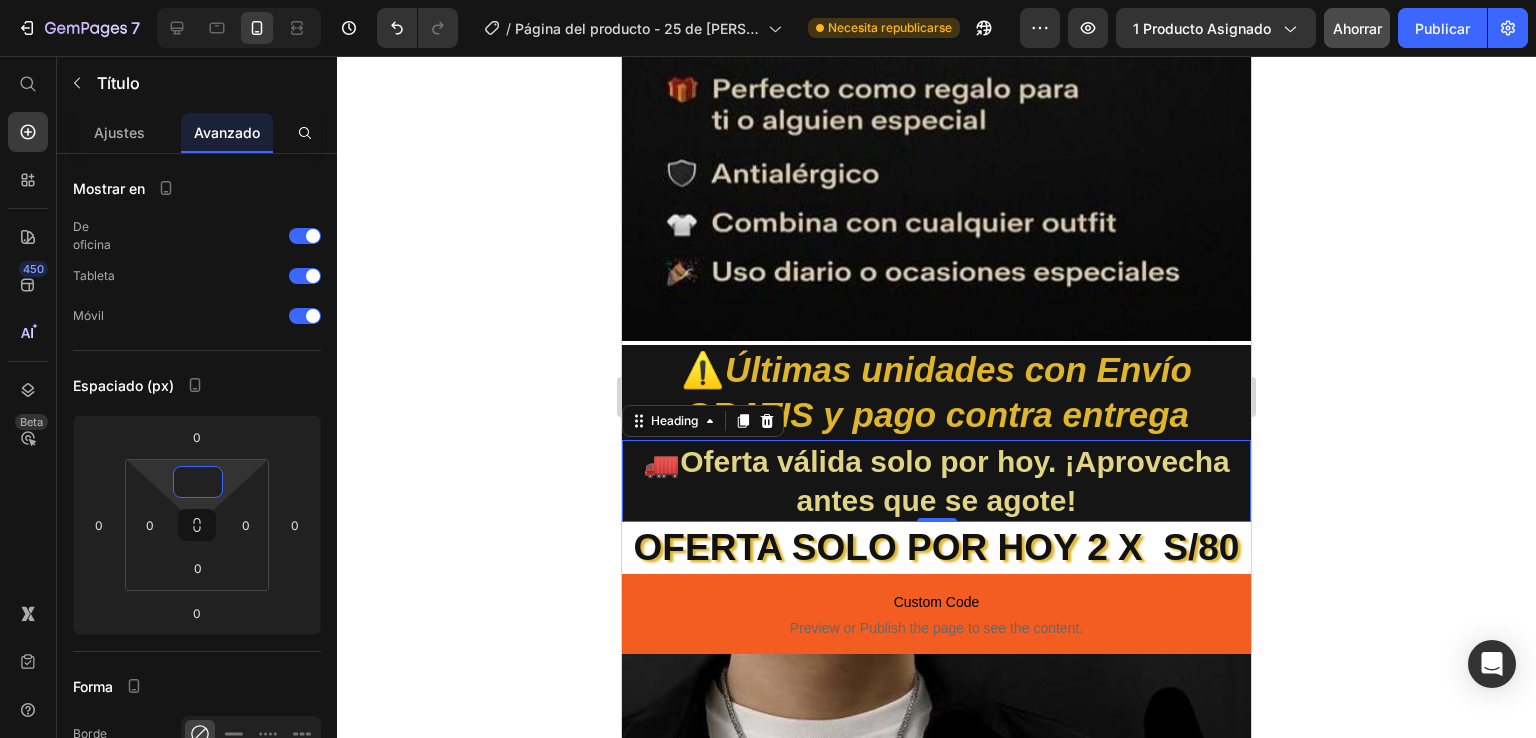type on "0" 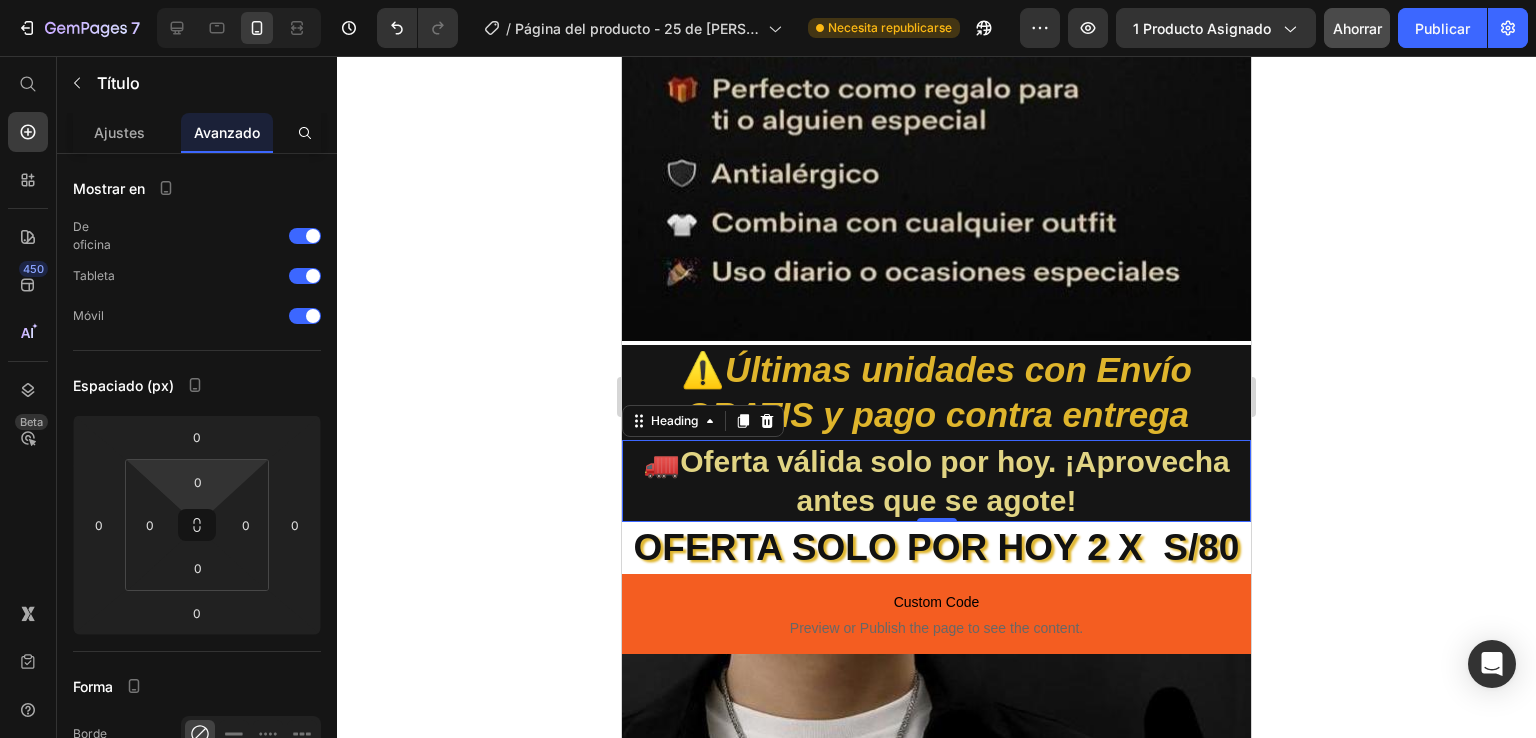 click on "🚛Oferta válida solo por hoy. ¡Aprovecha antes que se agote!" at bounding box center [936, 481] 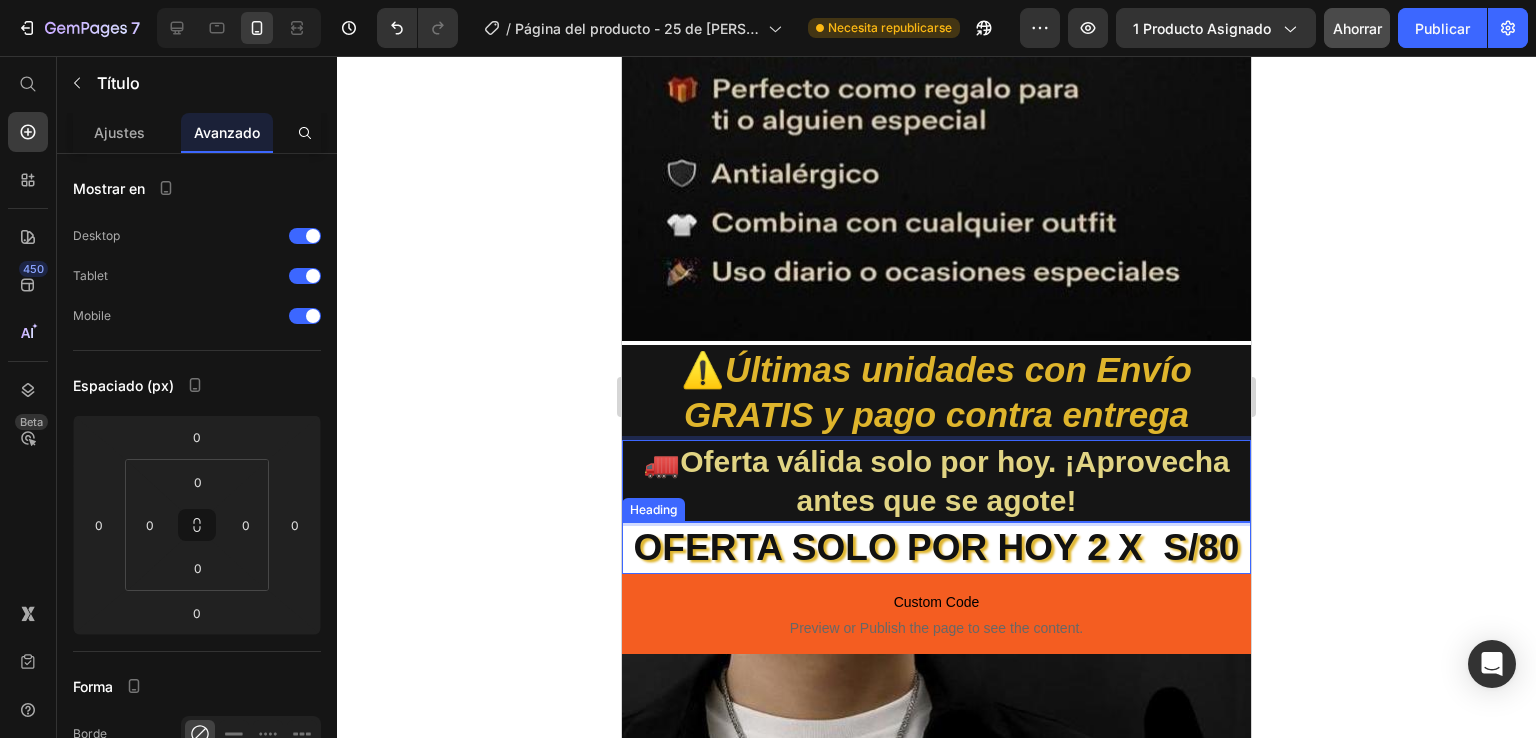 click on "OFERTA SOLO POR HOY 2 X  S/80" at bounding box center [936, 548] 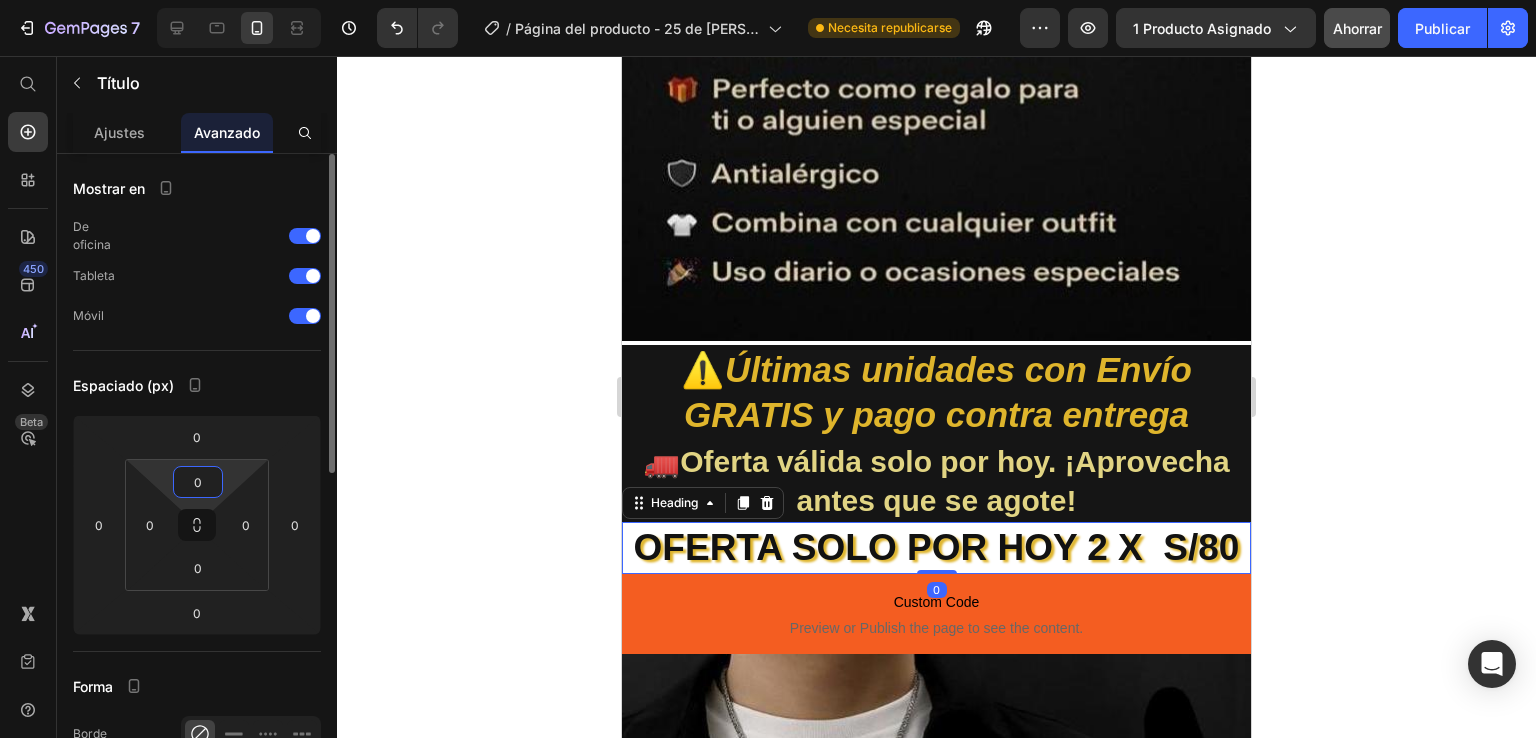 click on "0" at bounding box center [198, 482] 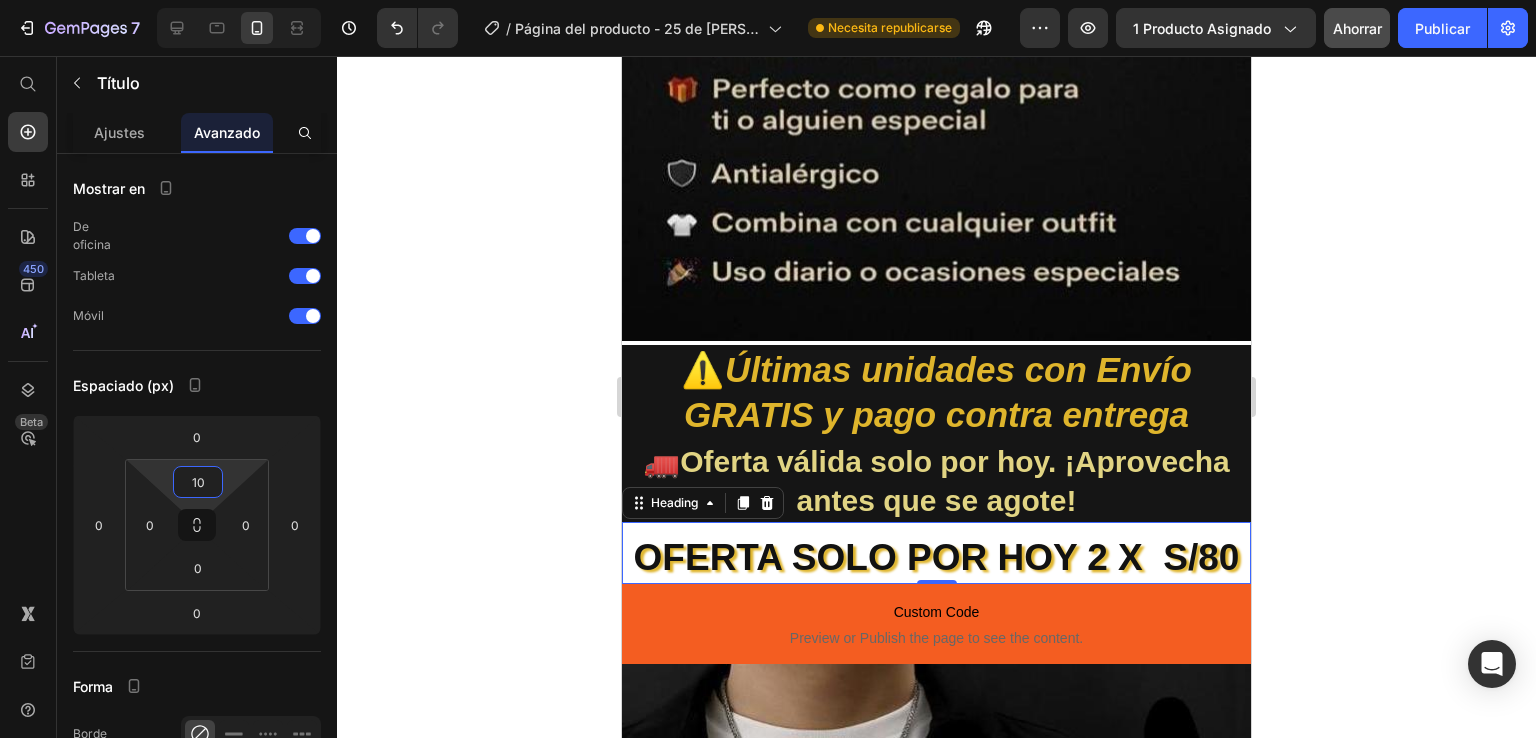 type on "10" 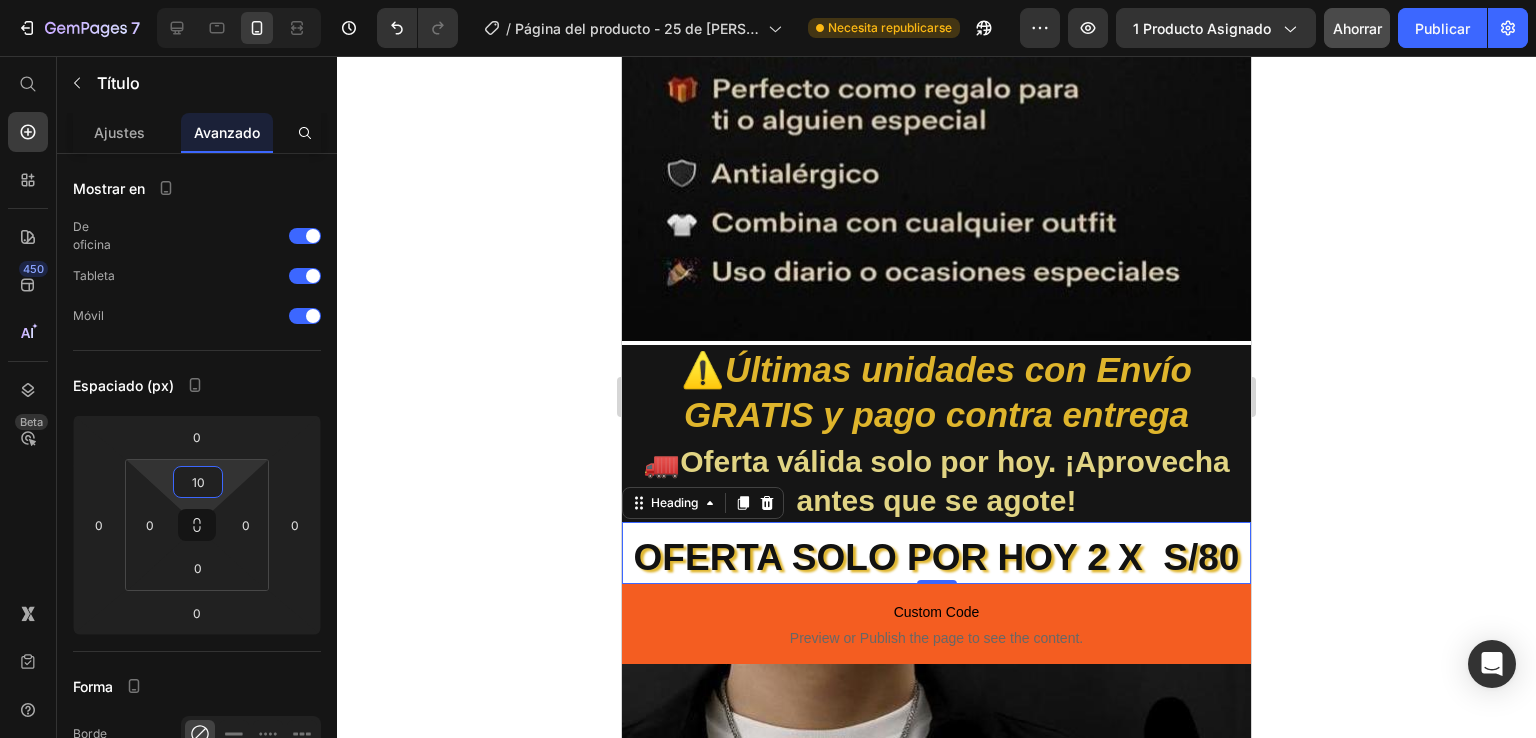 click on "OFERTA SOLO POR HOY 2 X  S/80" at bounding box center [936, 558] 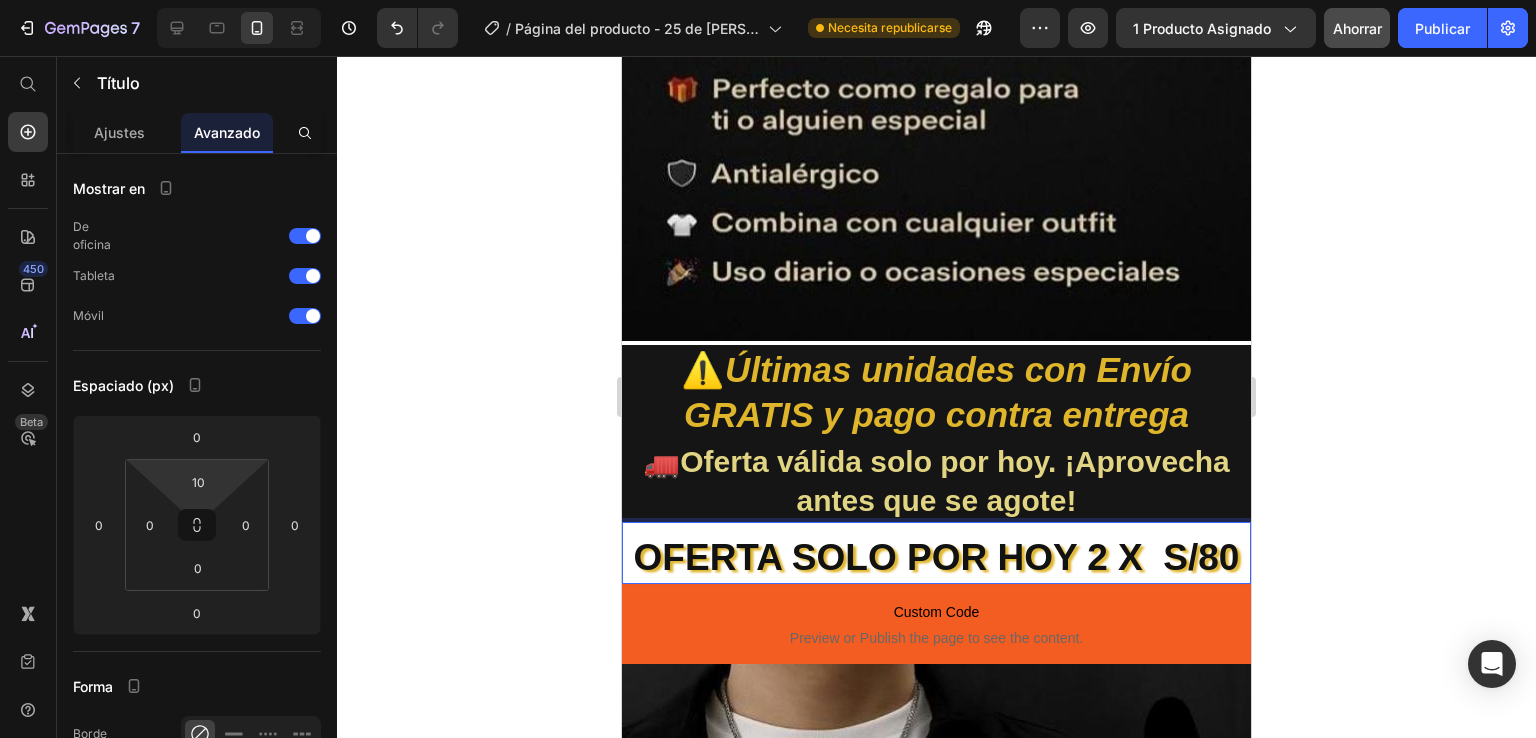 click on "OFERTA SOLO POR HOY 2 X  S/80" at bounding box center (936, 558) 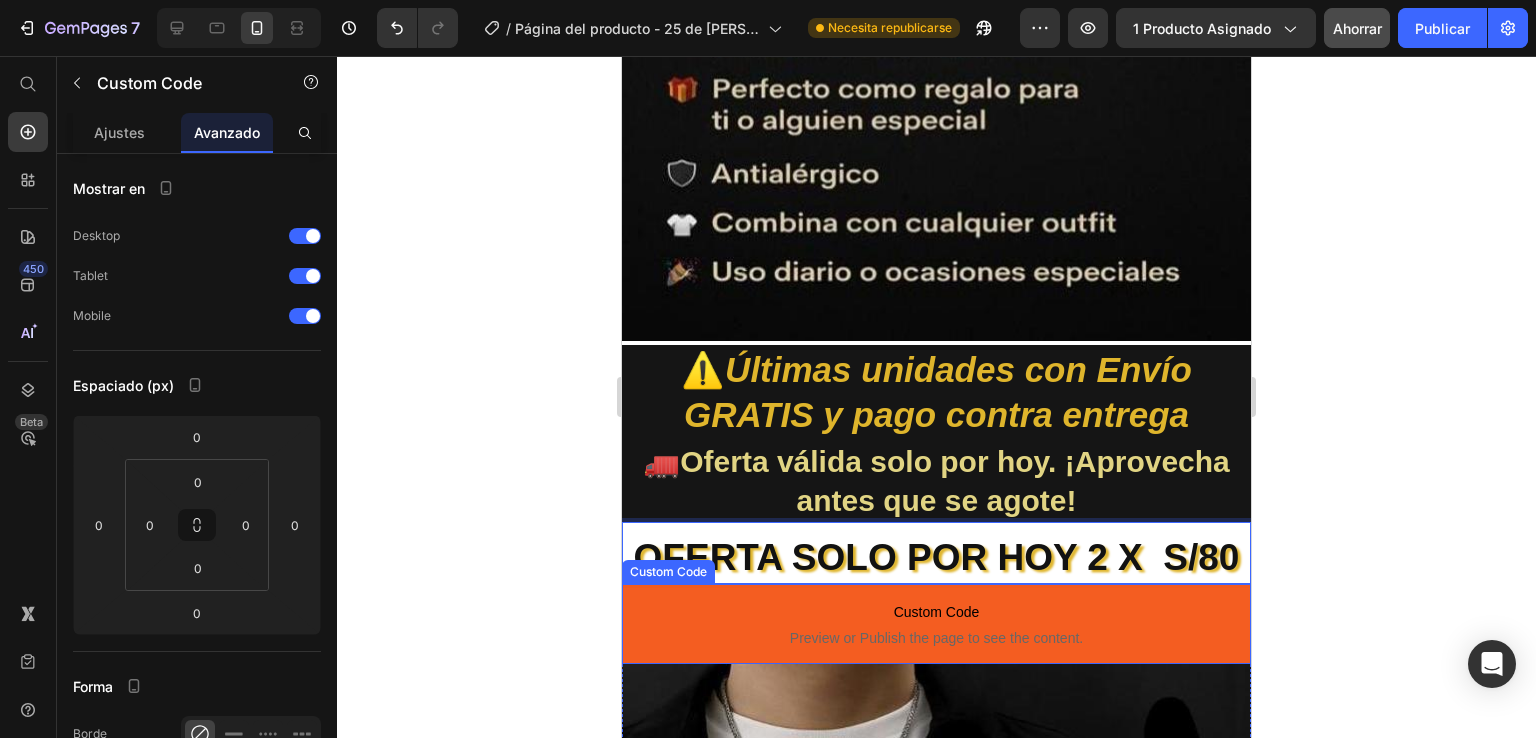 click on "Custom Code
Preview or Publish the page to see the content." at bounding box center [936, 624] 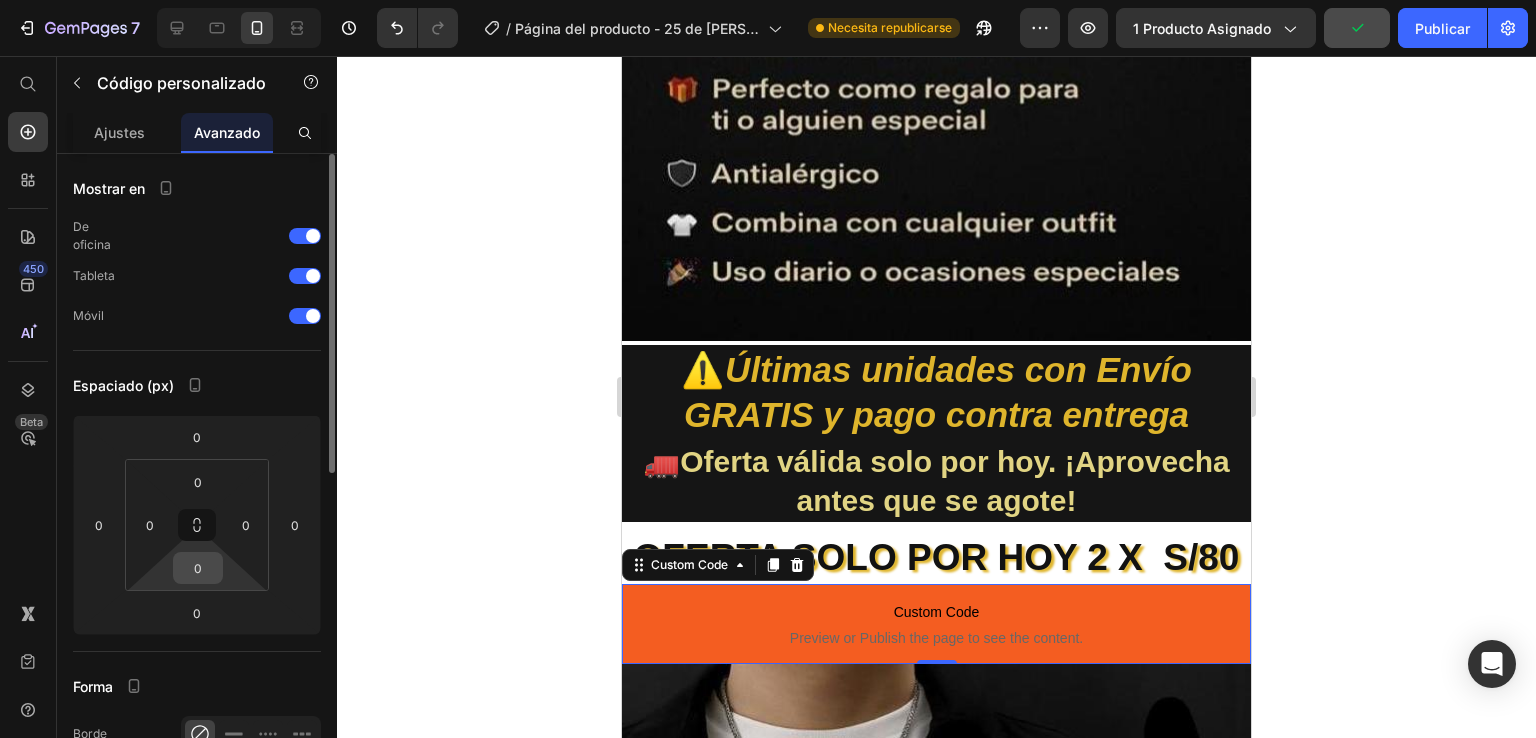 click on "0" at bounding box center (198, 568) 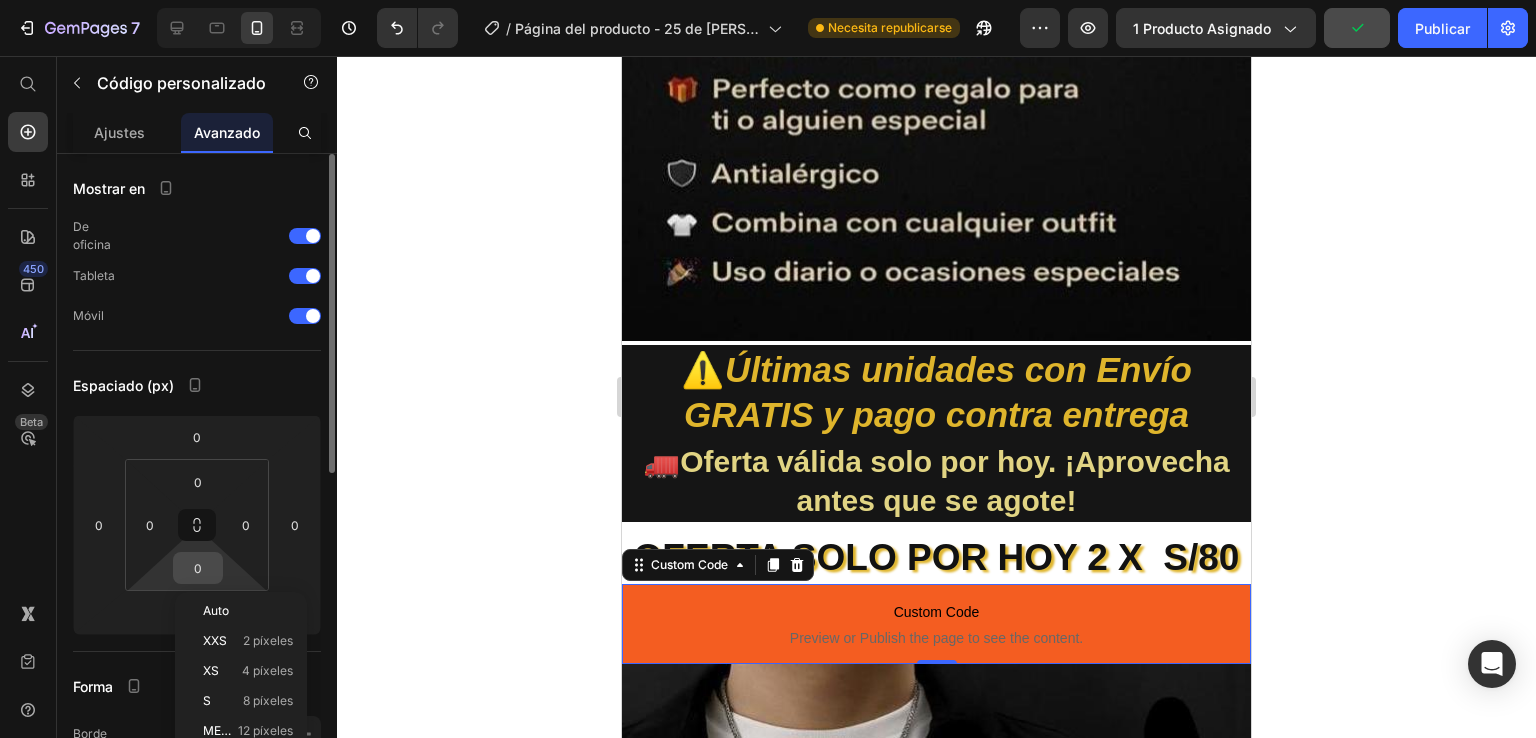 click on "0" at bounding box center [198, 568] 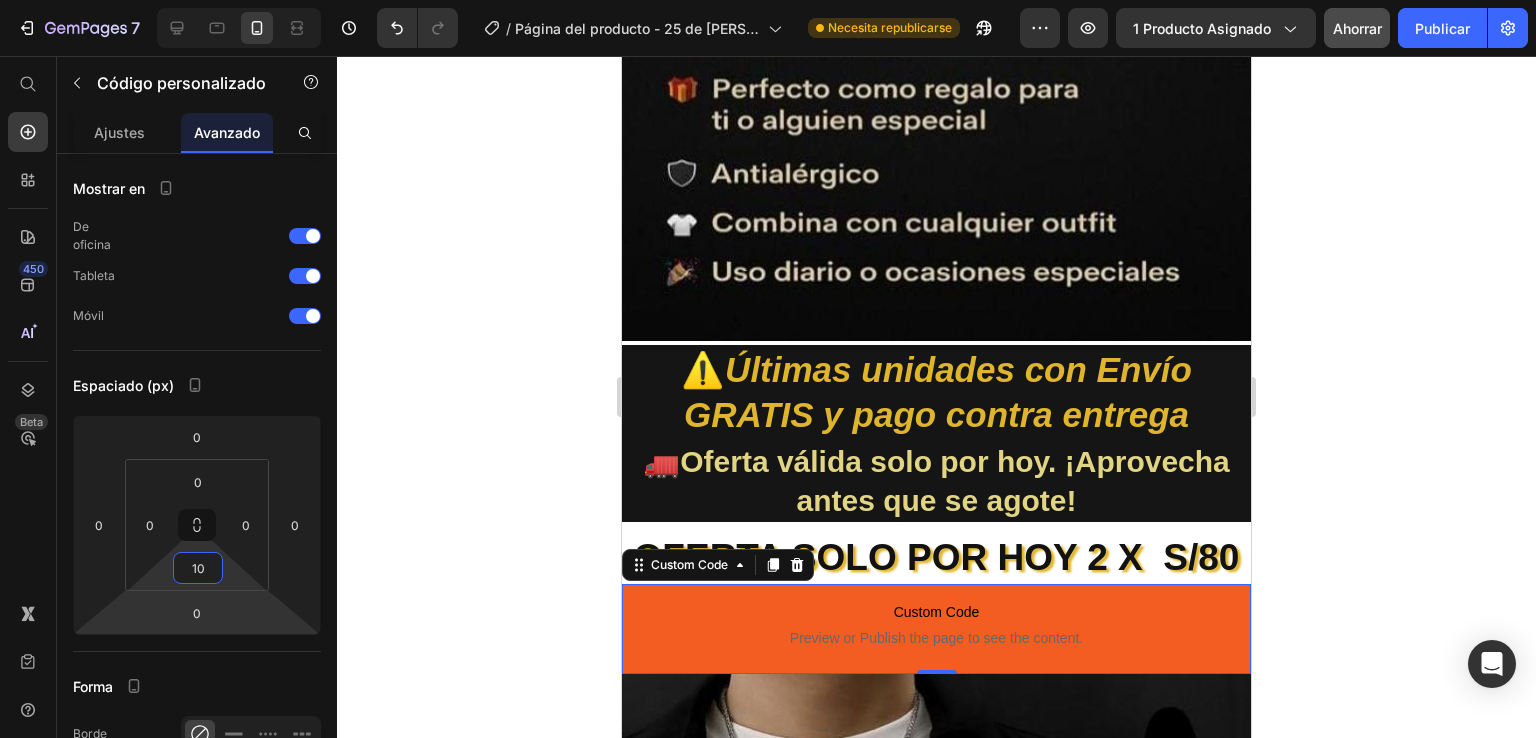 type on "1" 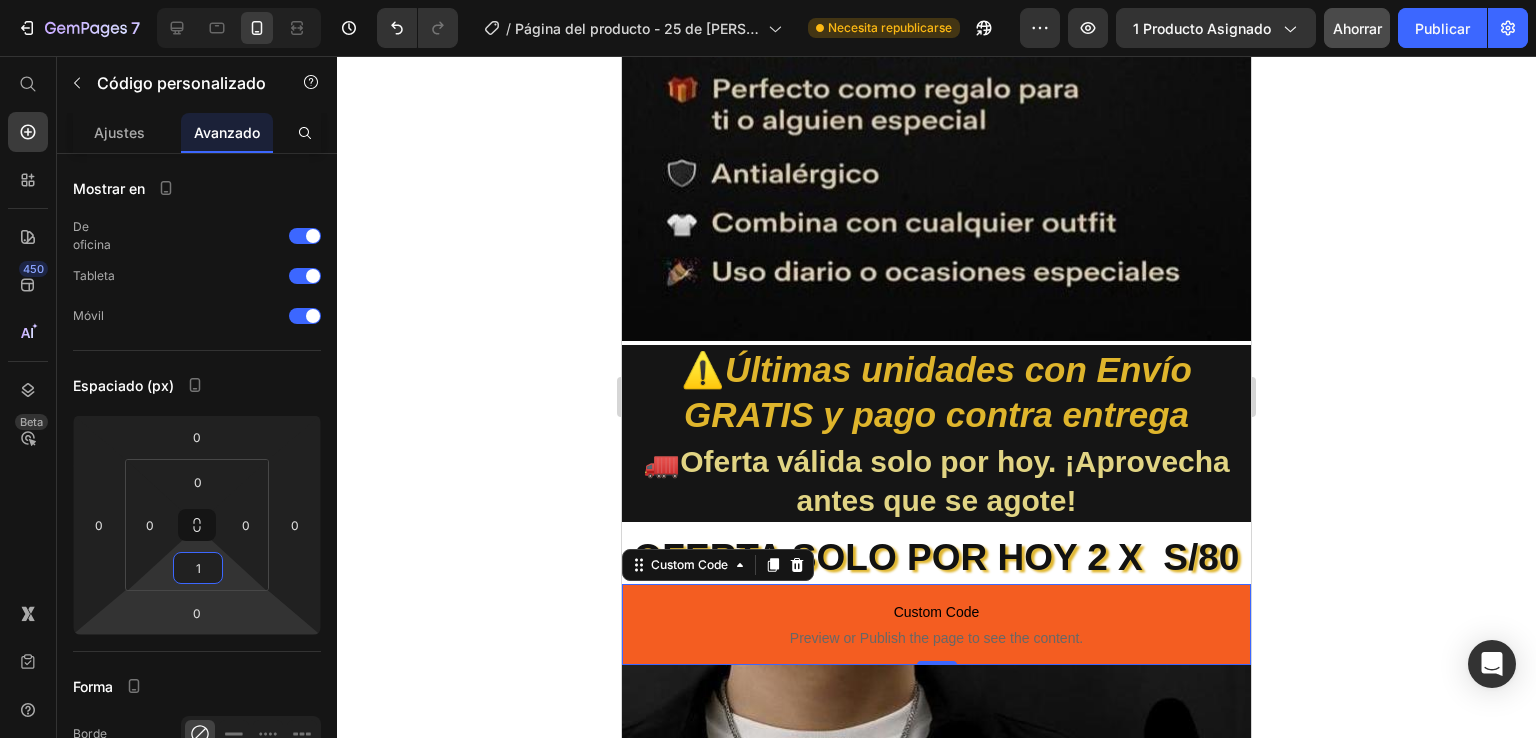 type 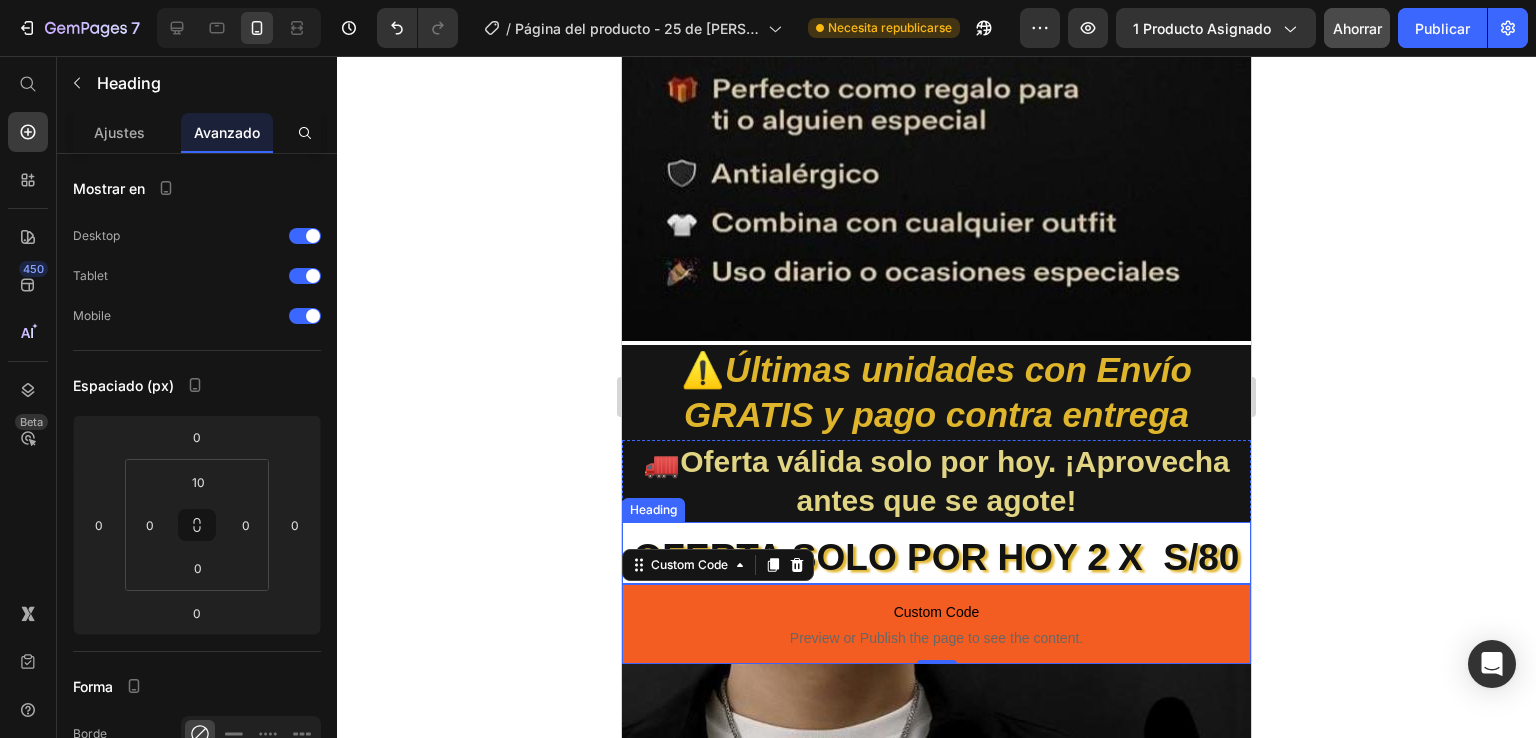 click on "OFERTA SOLO POR HOY 2 X  S/80" at bounding box center (936, 558) 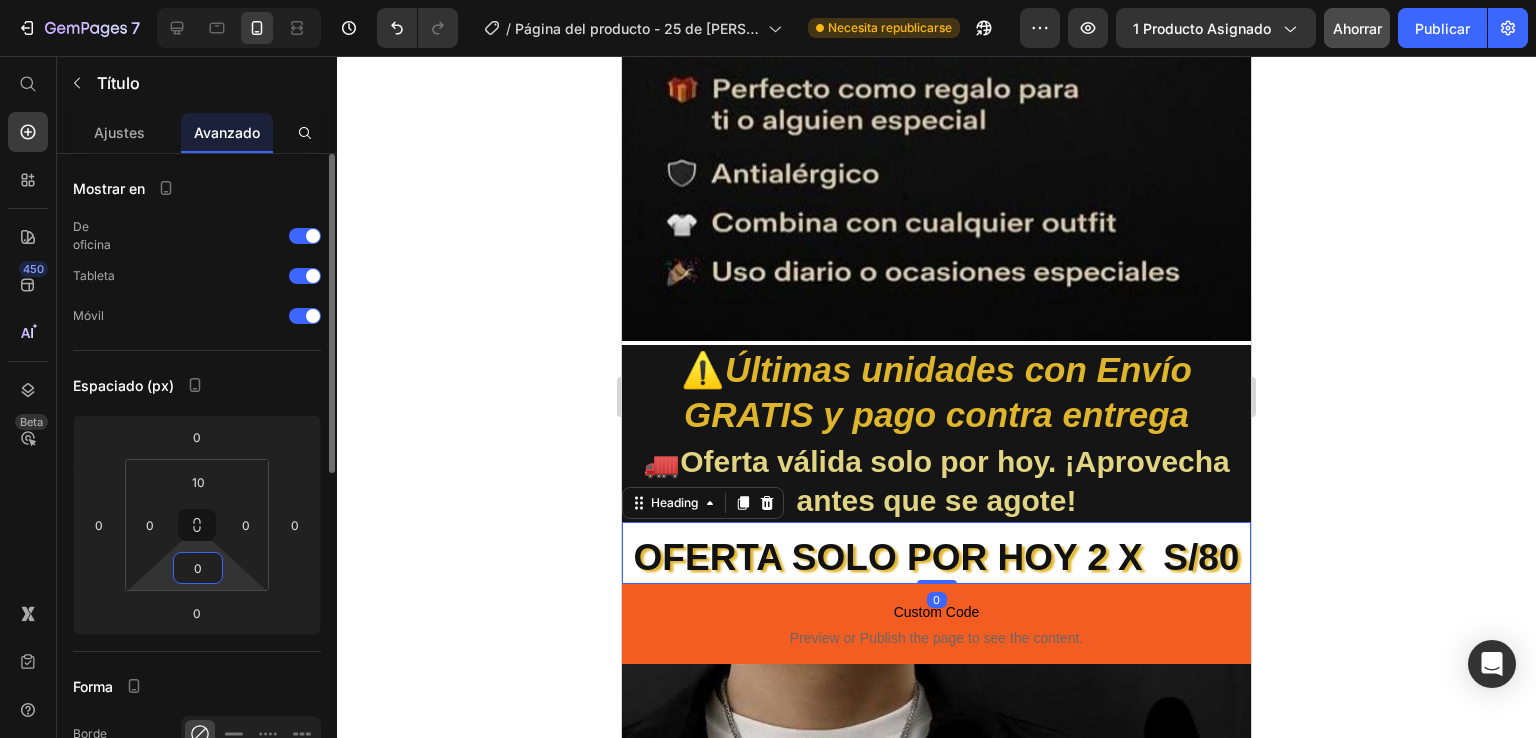 click on "0" at bounding box center (198, 568) 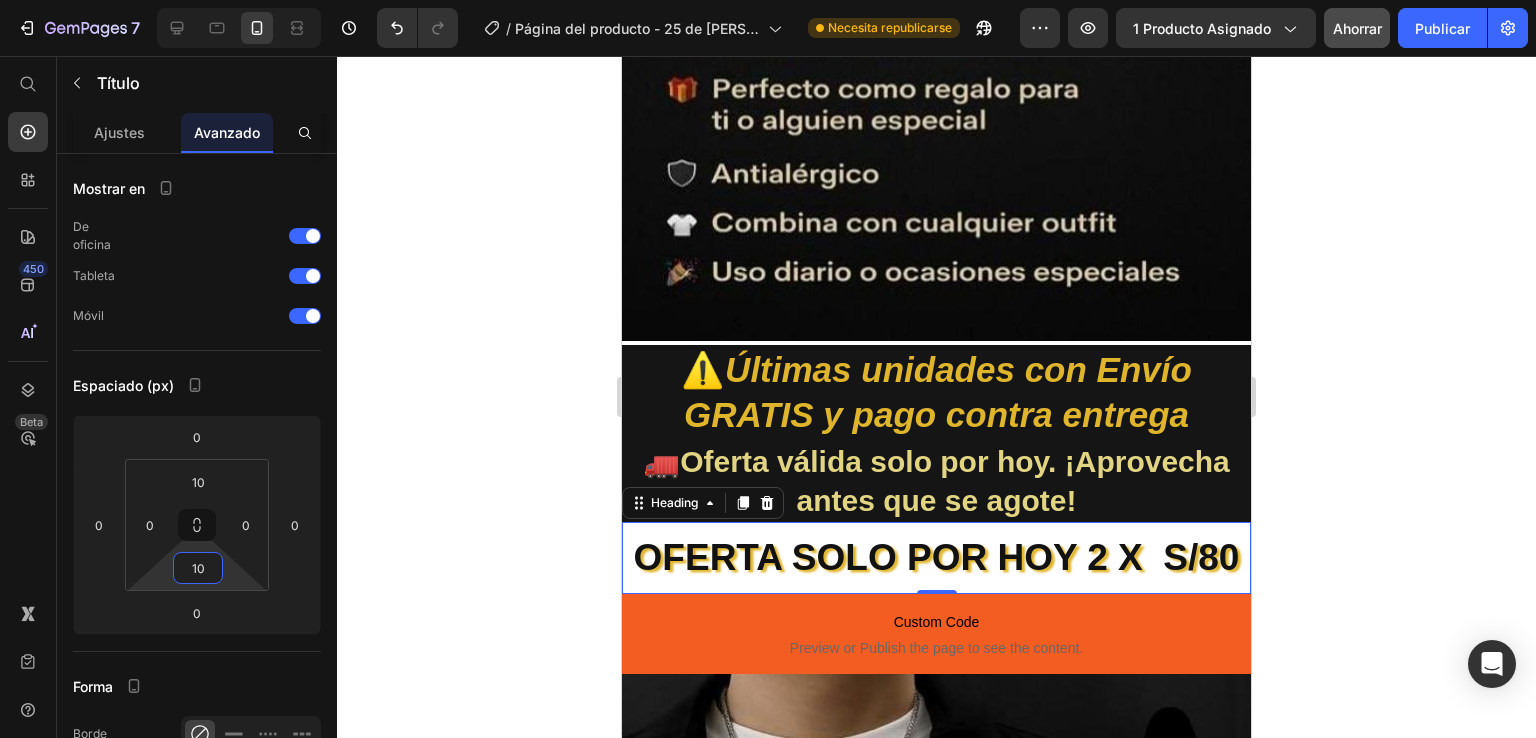 type on "10" 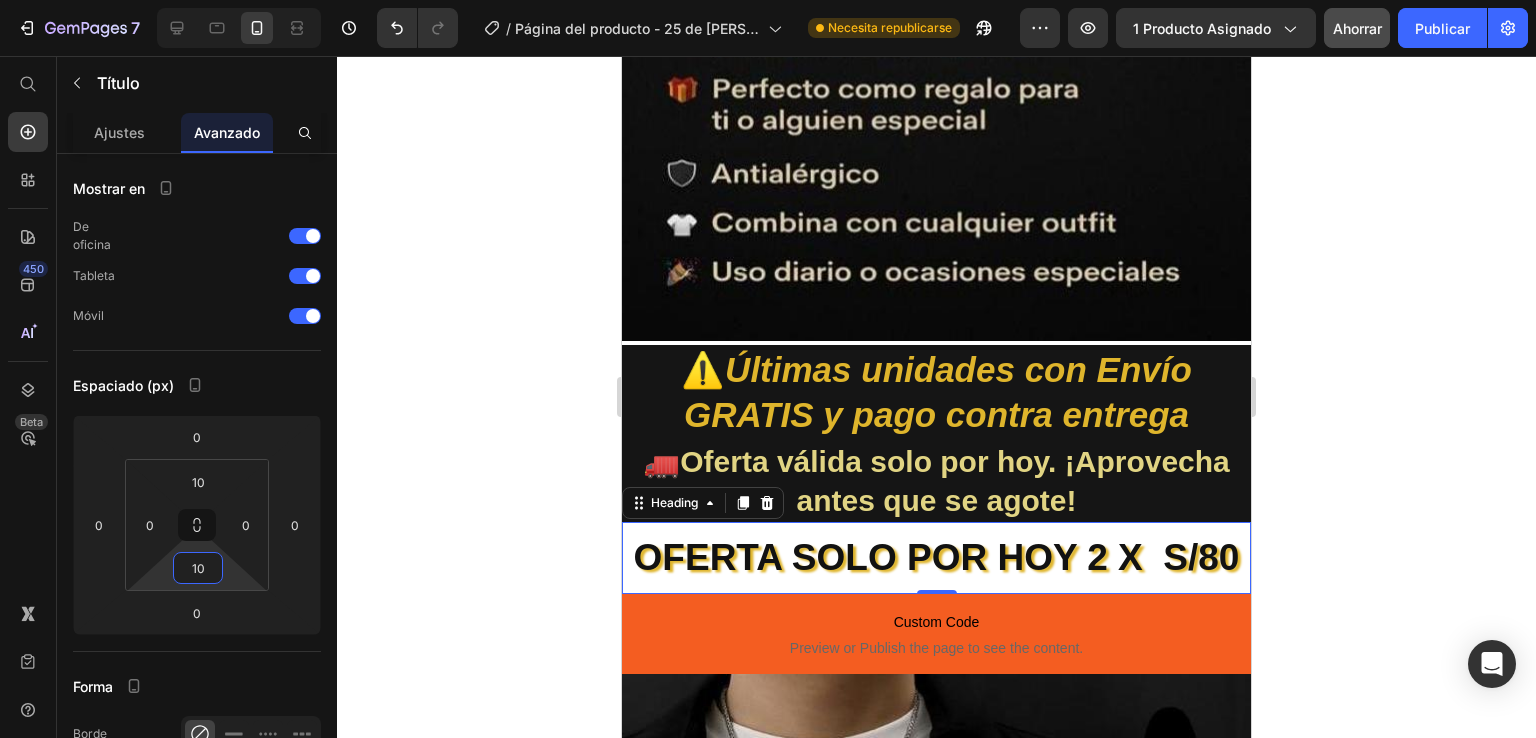 click 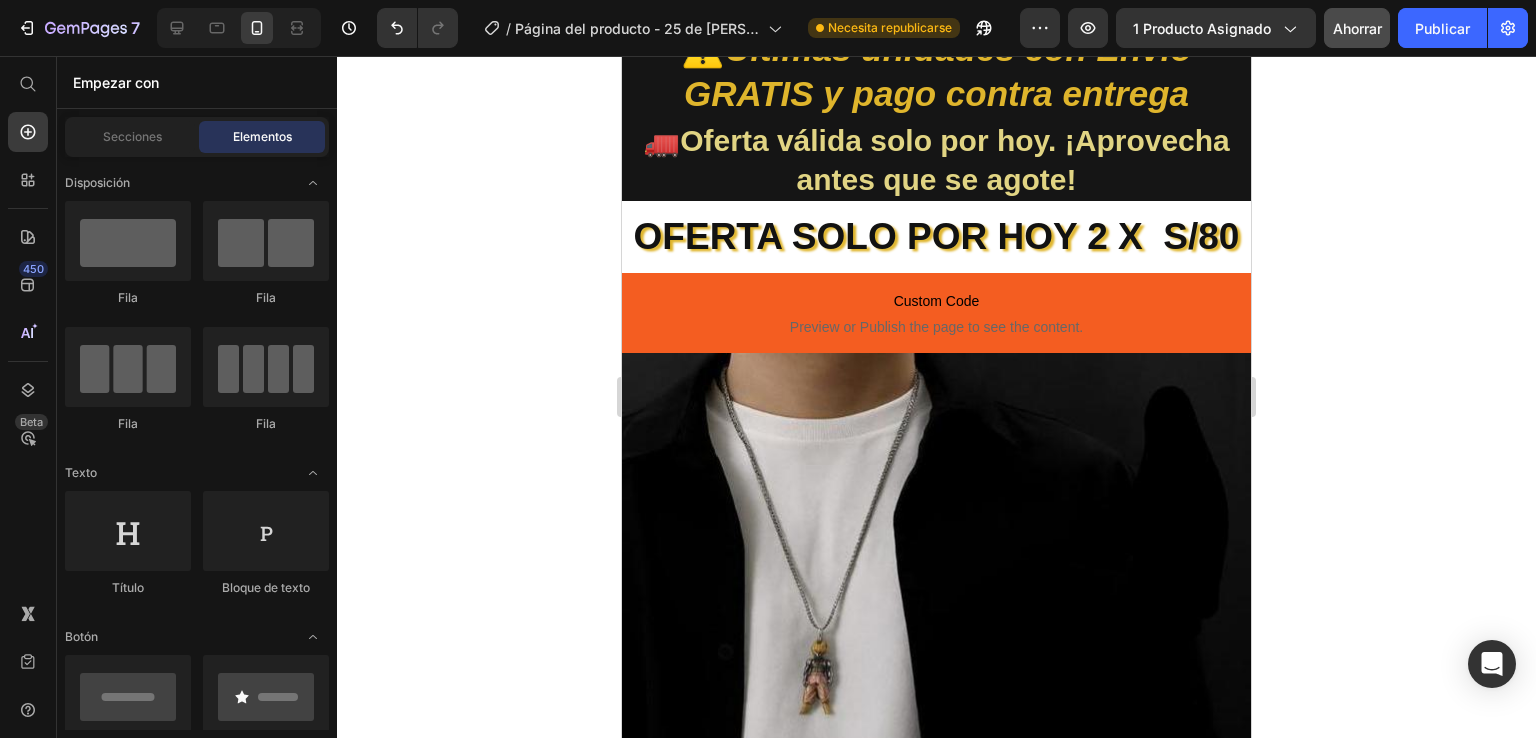 scroll, scrollTop: 1844, scrollLeft: 0, axis: vertical 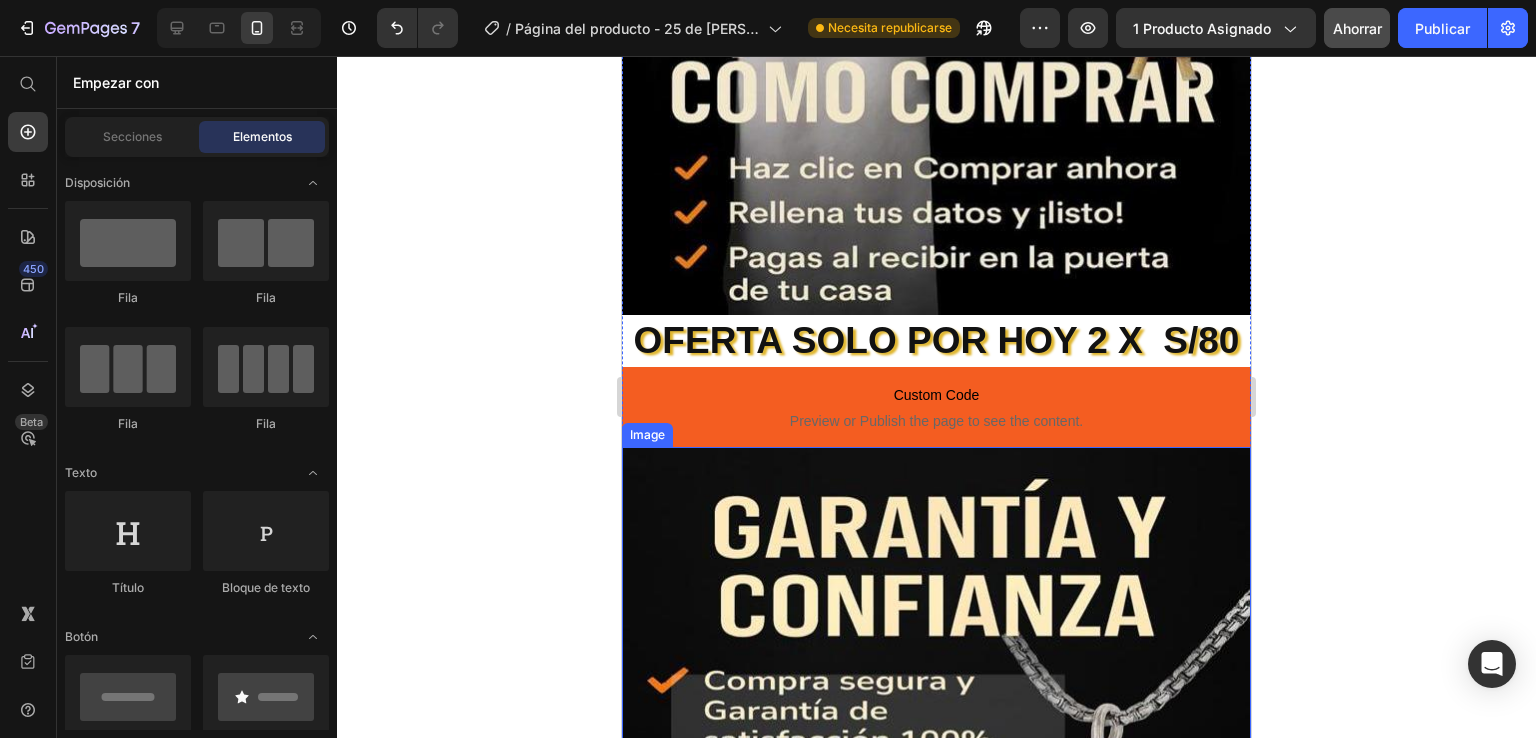 click at bounding box center [936, 796] 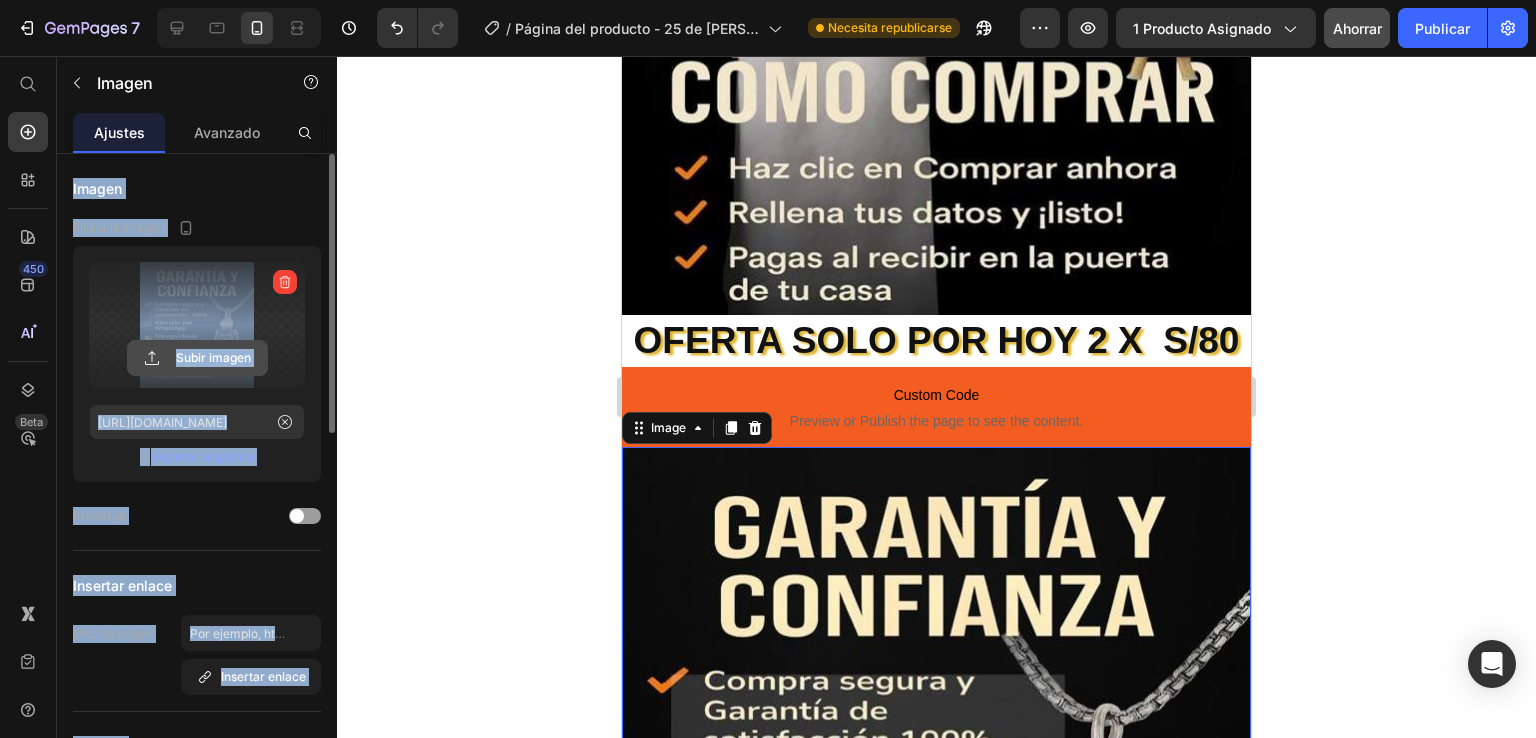 click 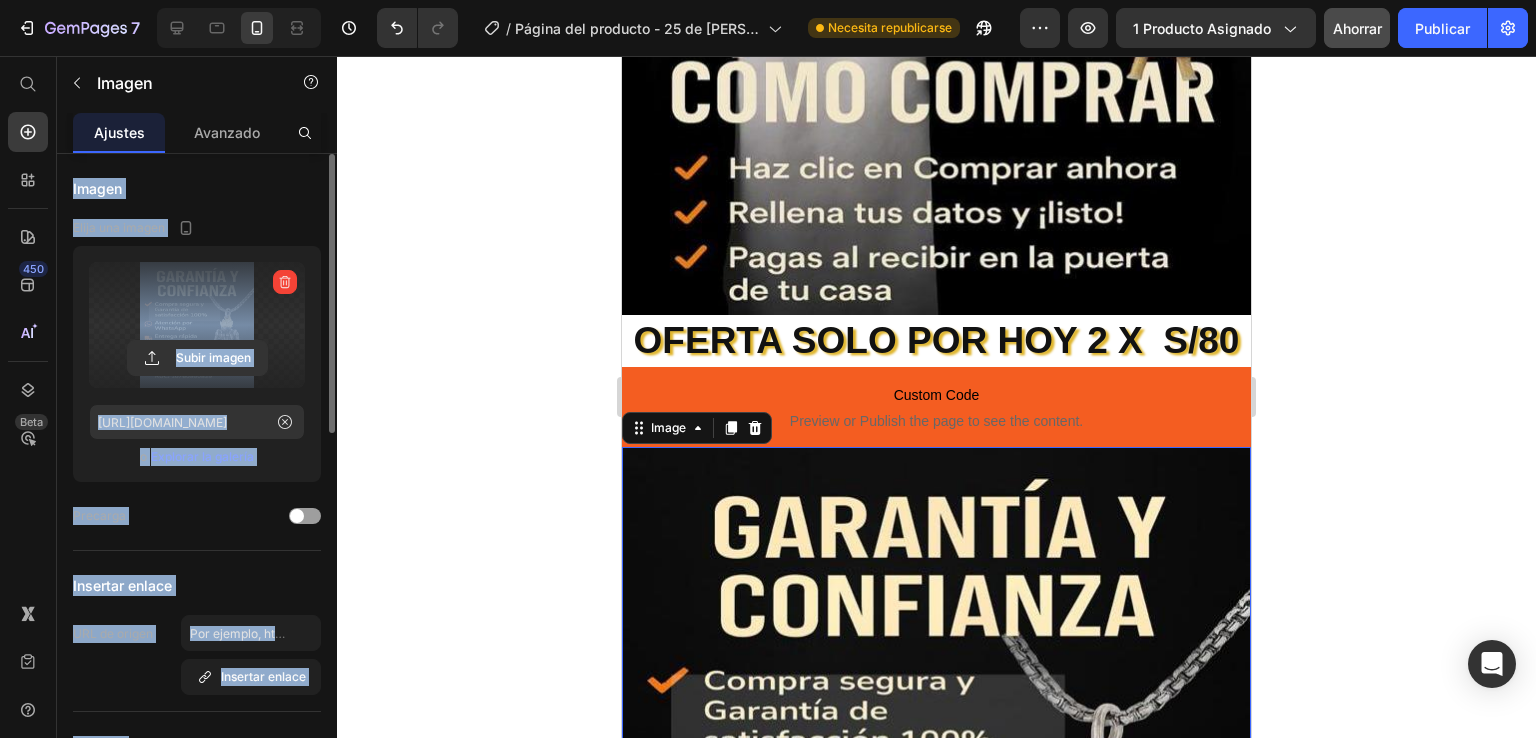 click 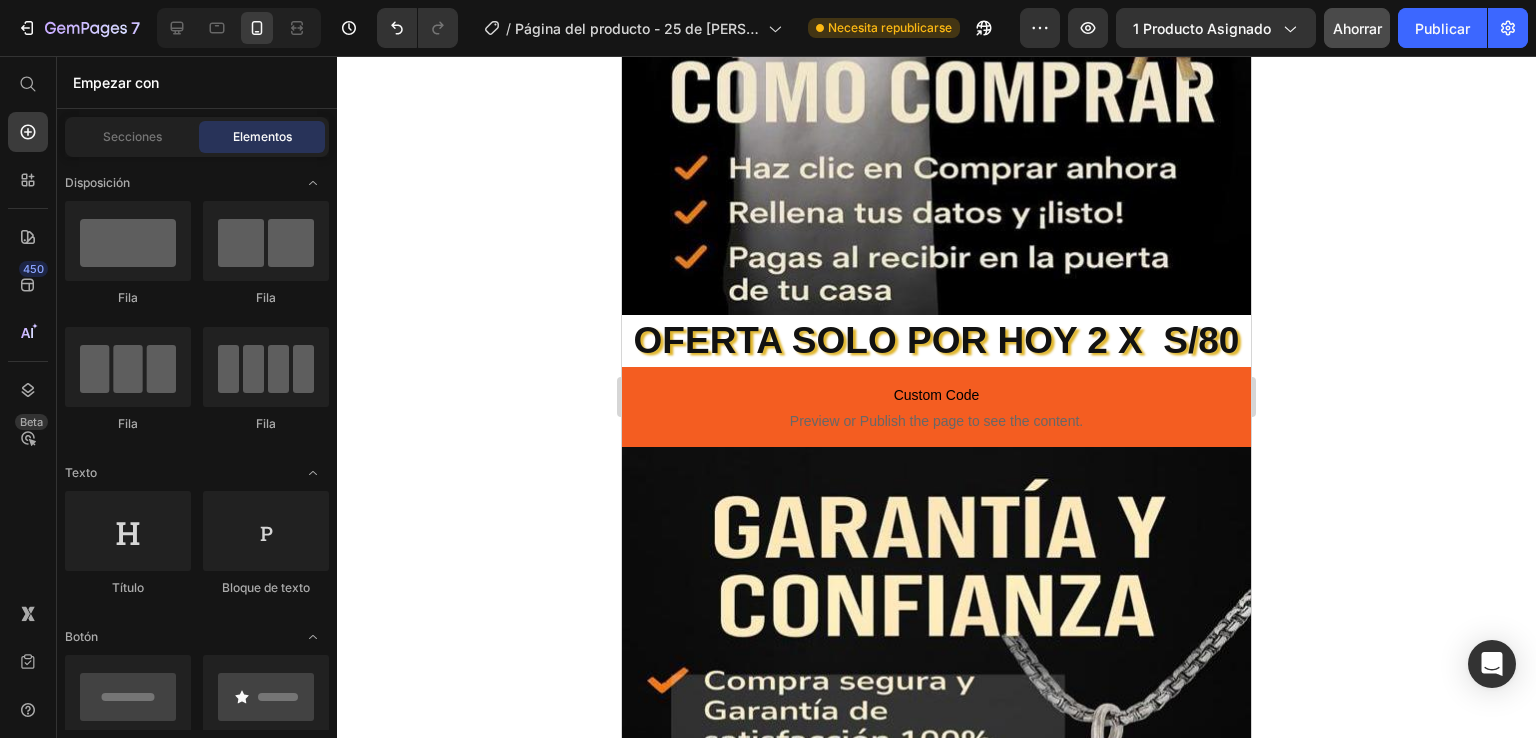 scroll, scrollTop: 0, scrollLeft: 0, axis: both 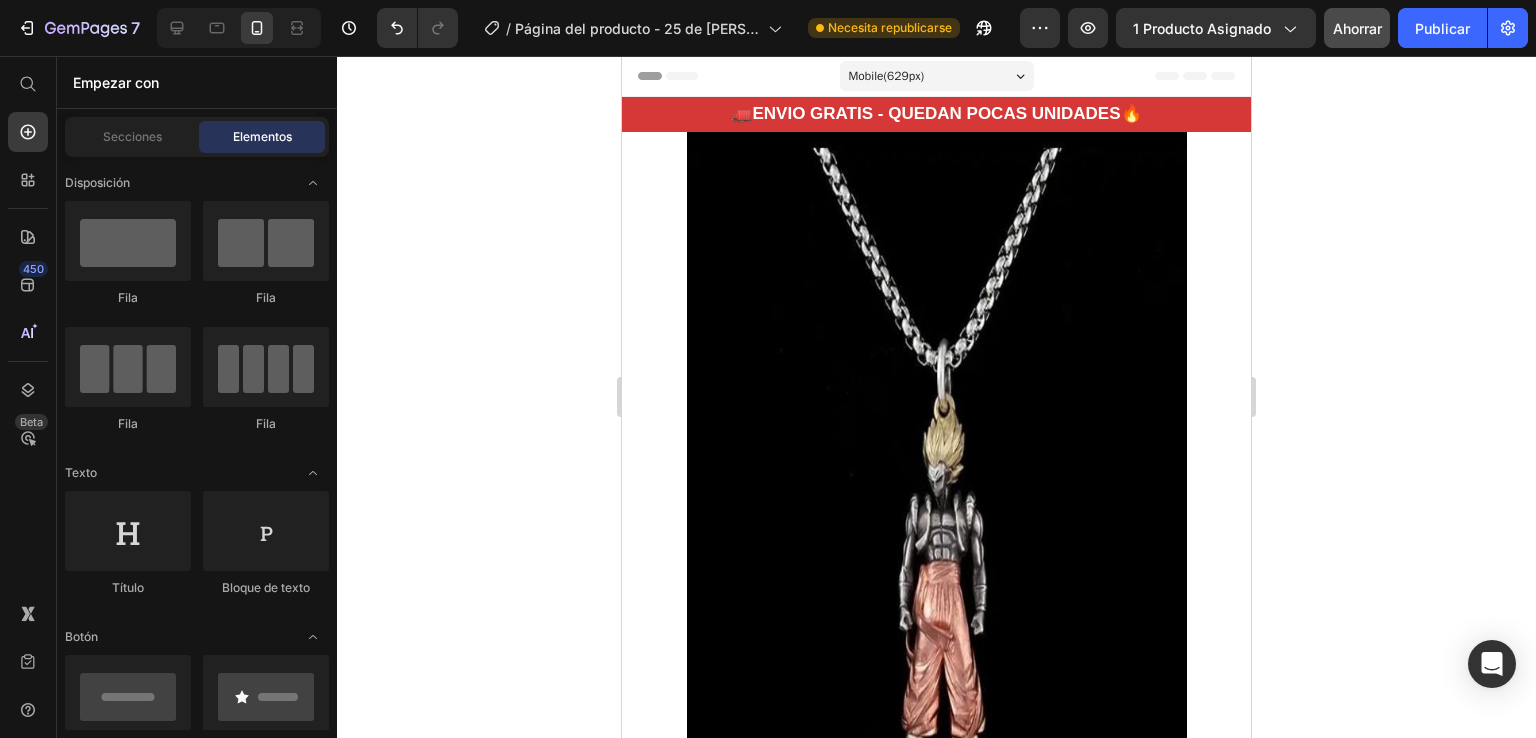 click on "Ahorrar" at bounding box center (1357, 28) 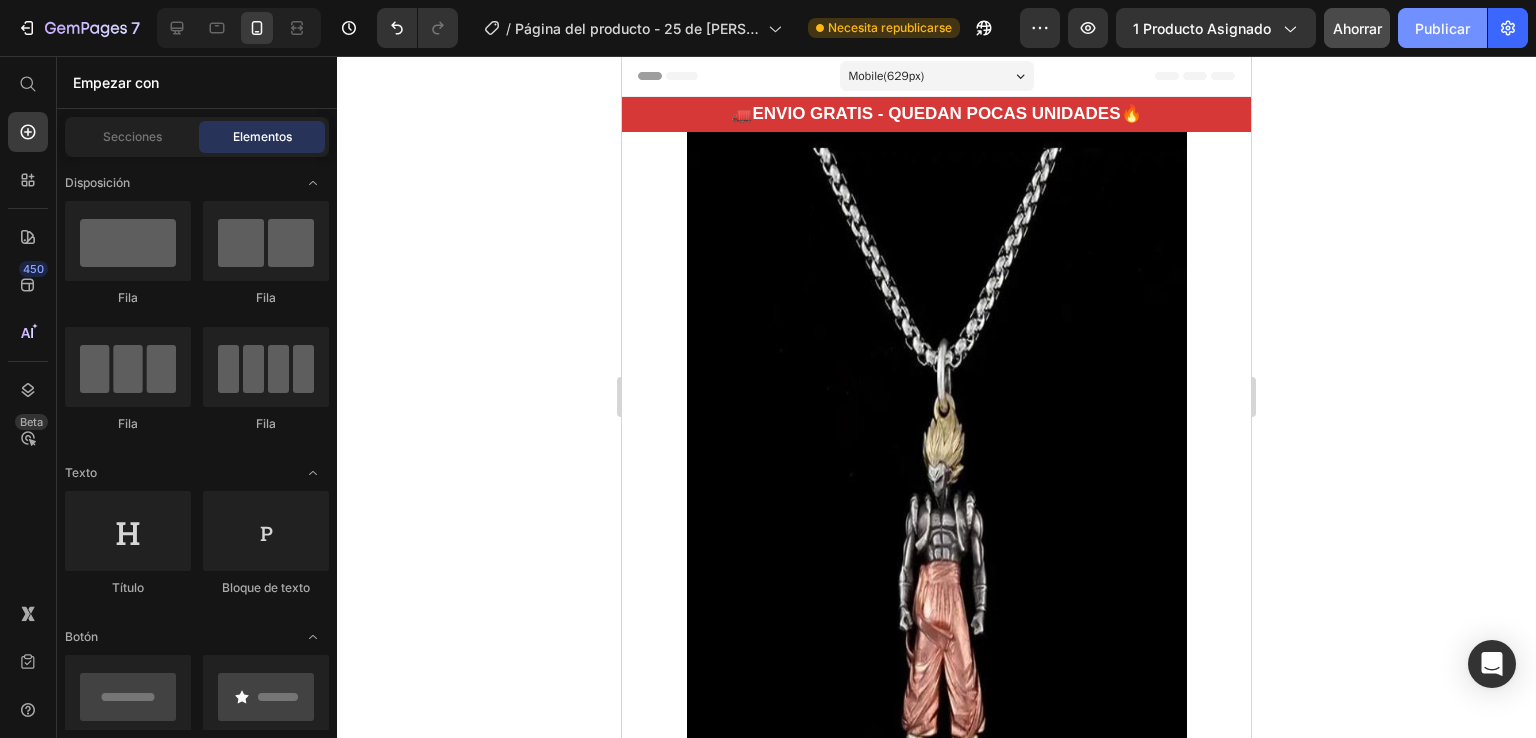 click on "Publicar" at bounding box center (1442, 28) 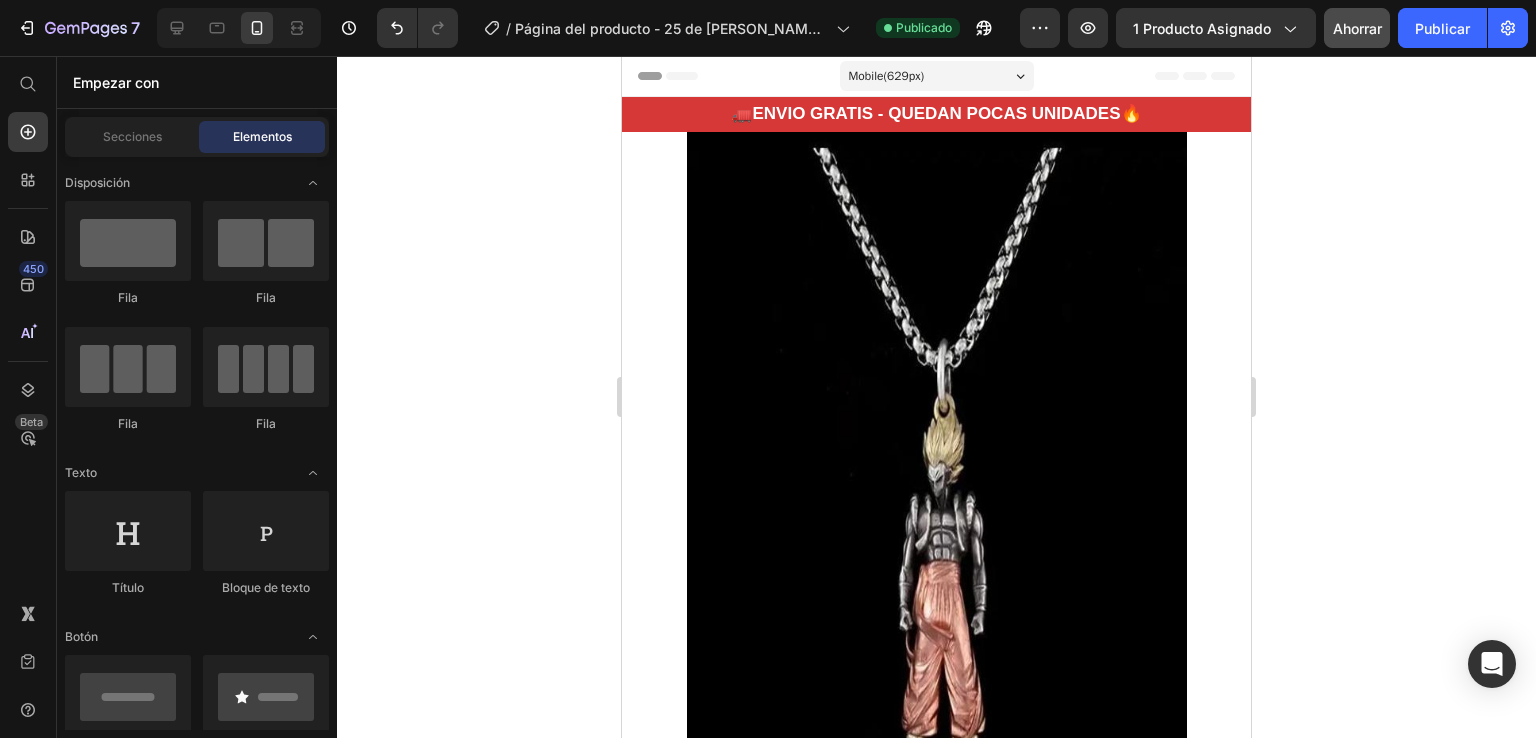 scroll, scrollTop: 596, scrollLeft: 0, axis: vertical 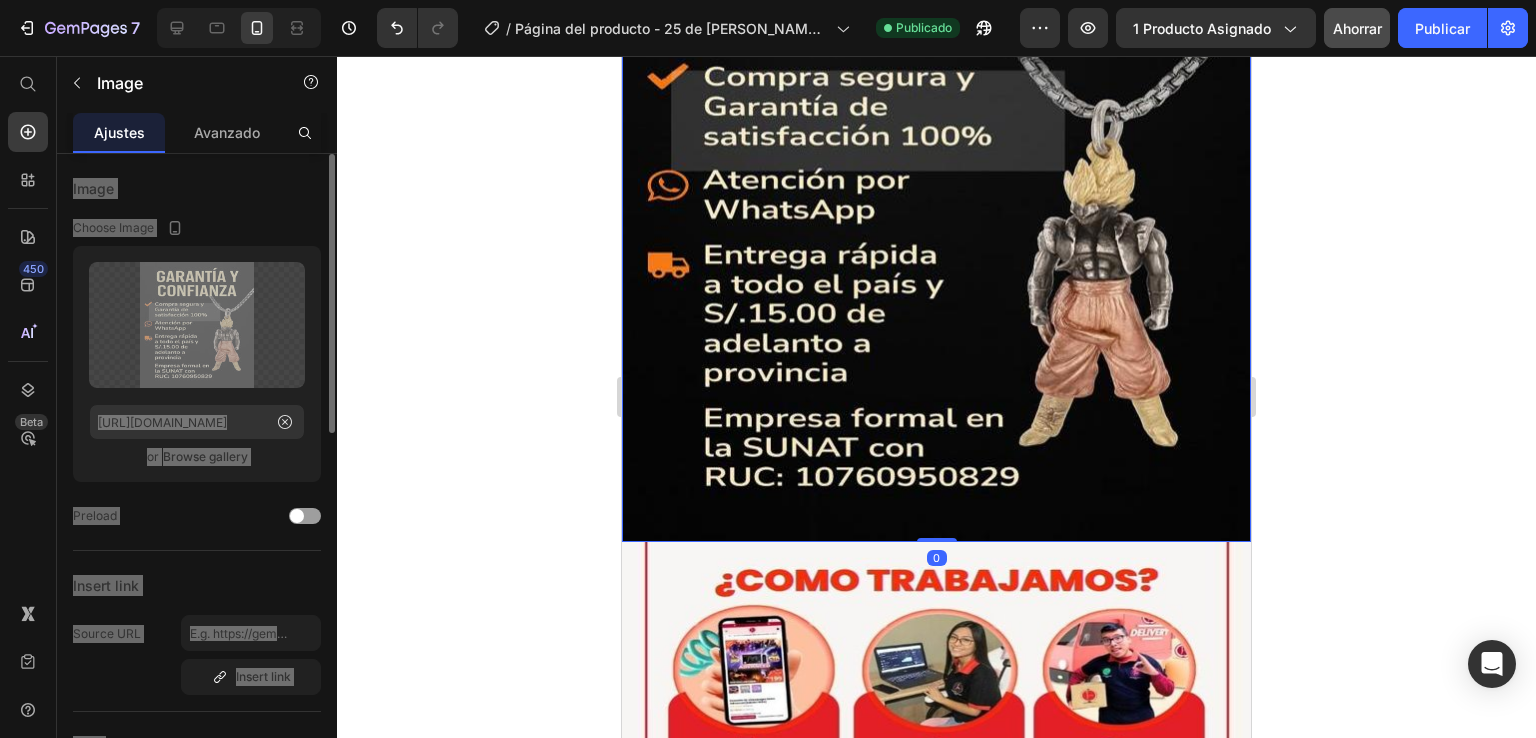 click at bounding box center [936, 192] 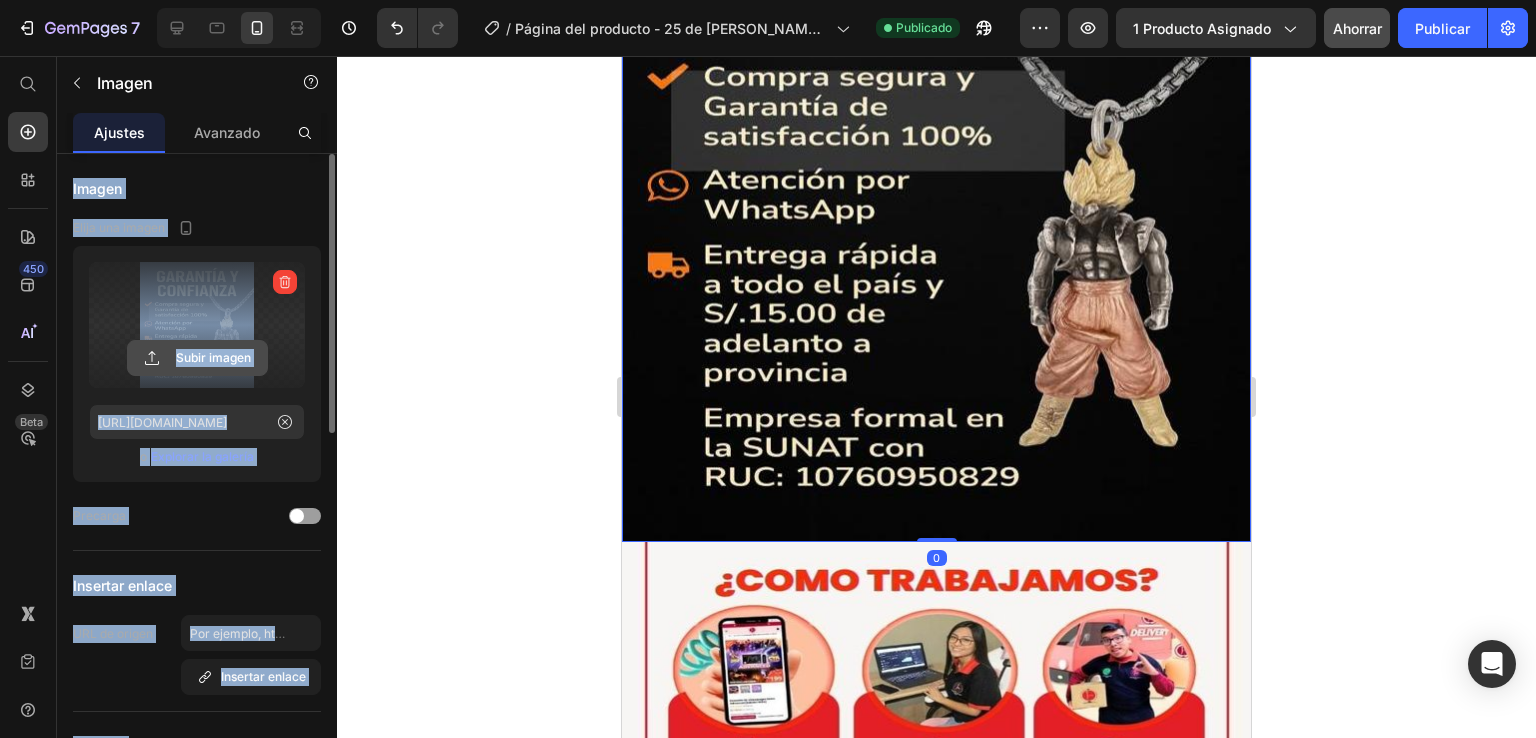 click 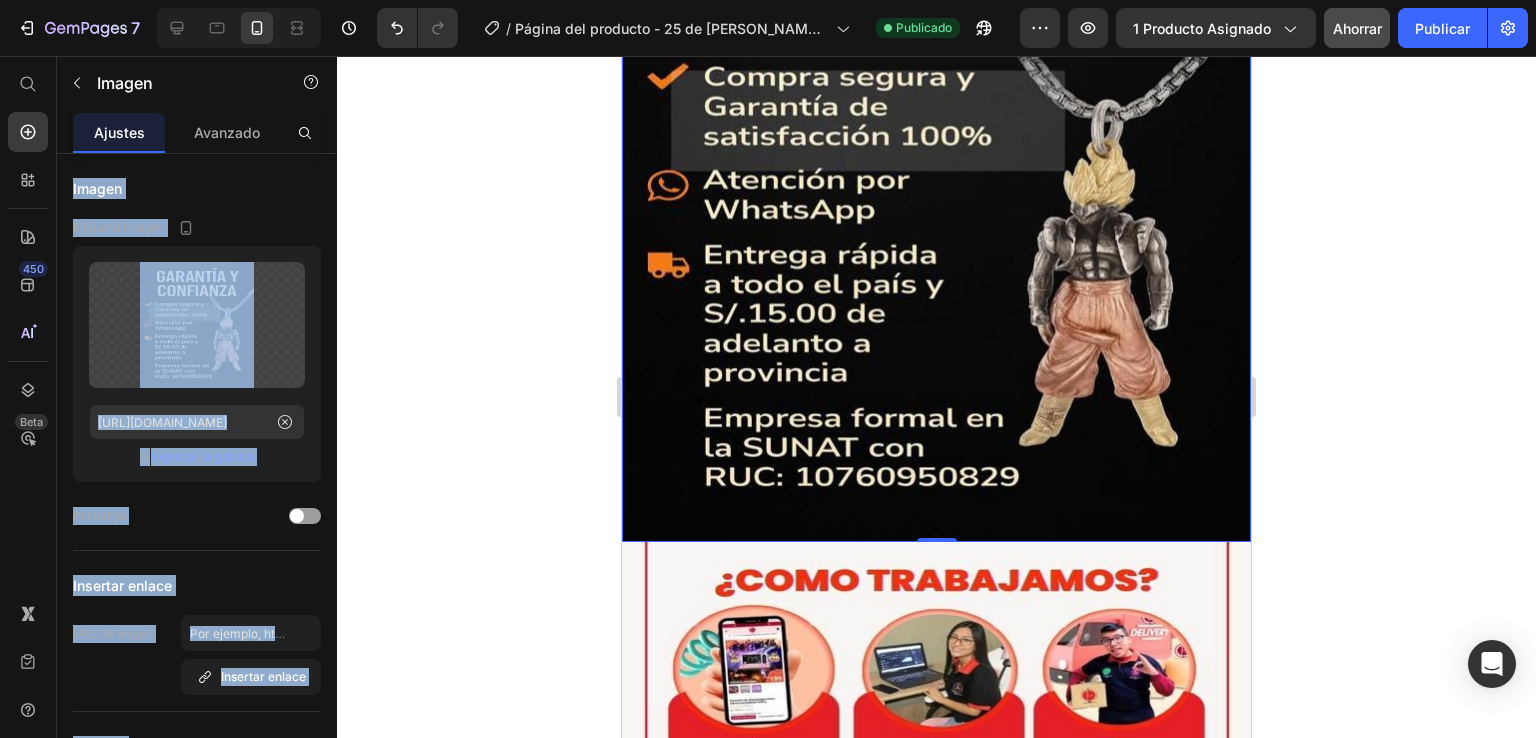 click 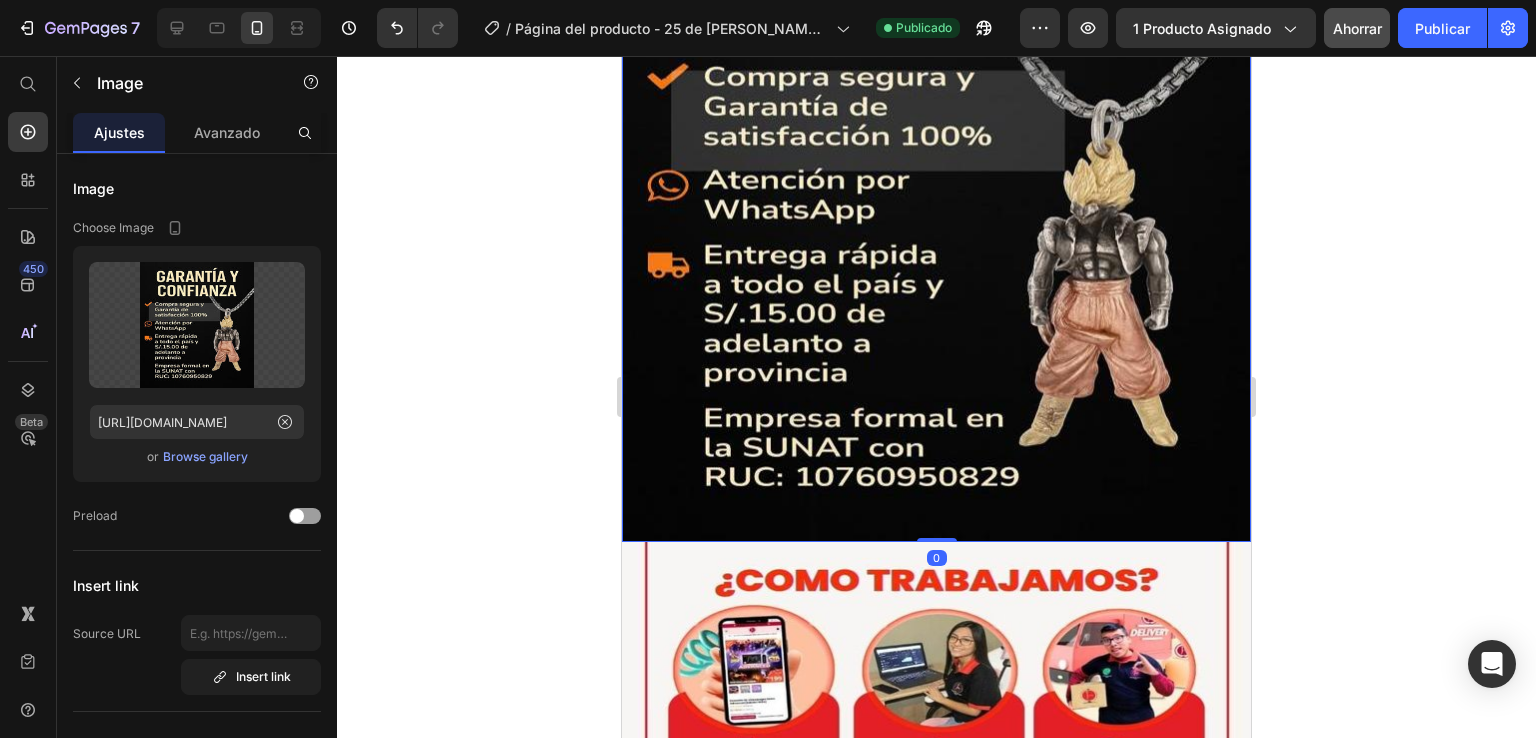 click at bounding box center [936, 192] 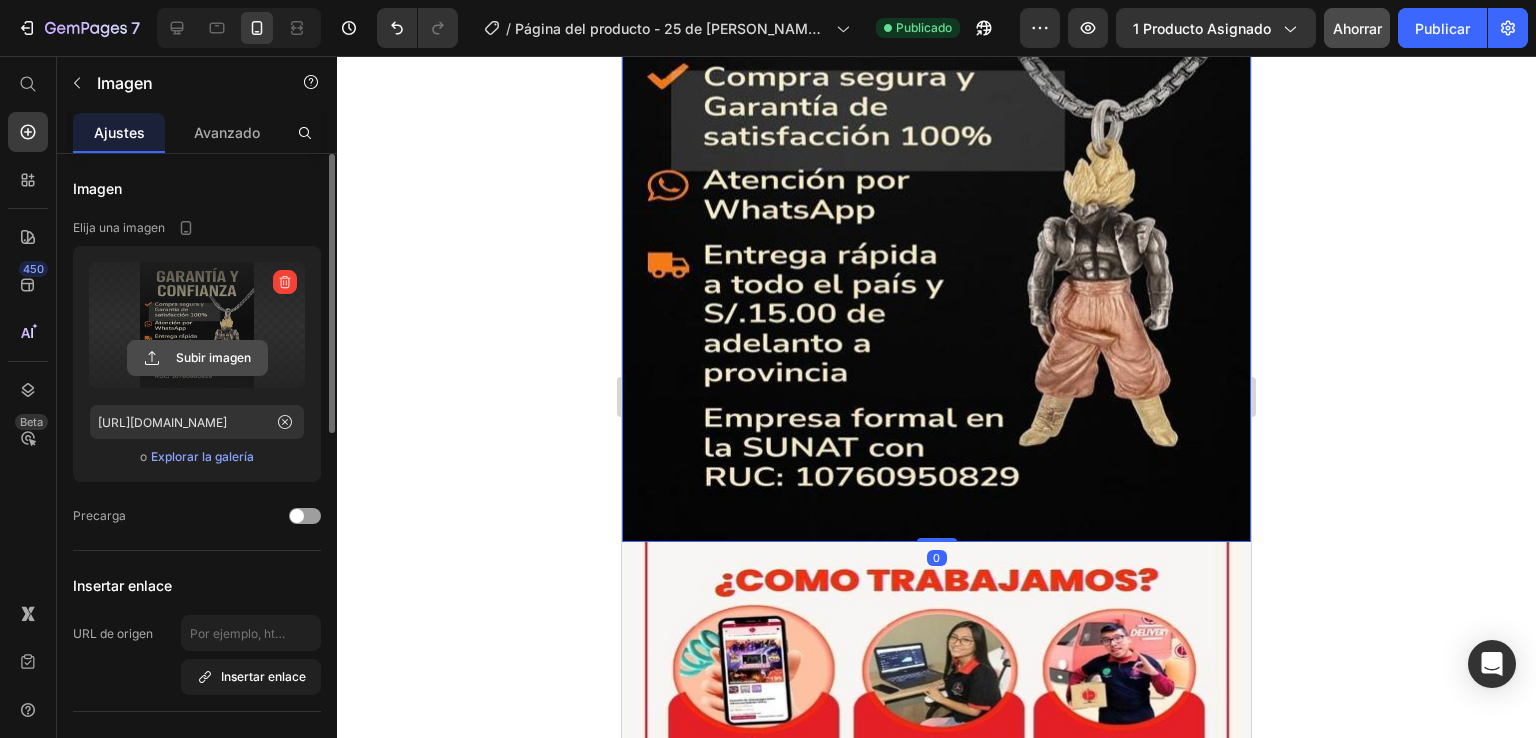 click 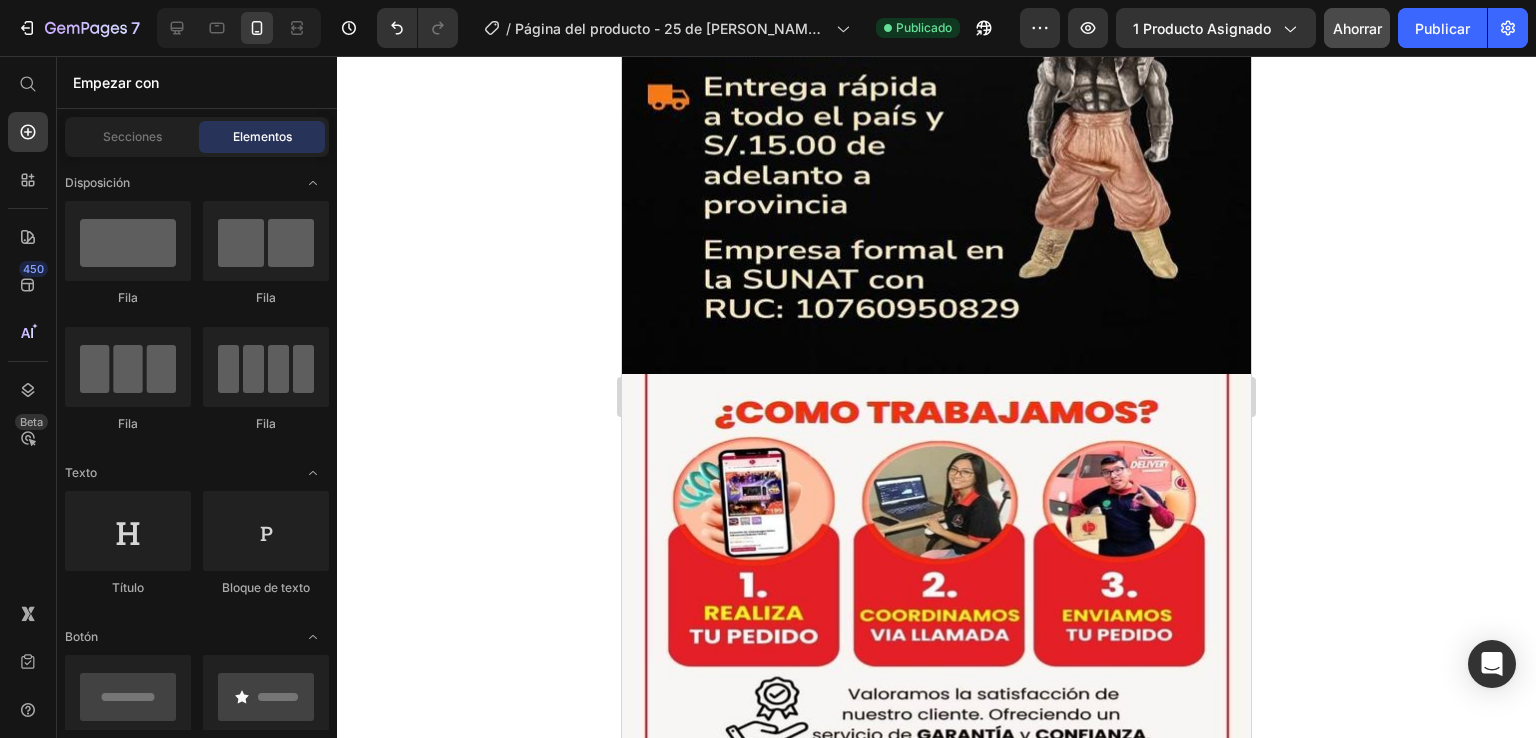 scroll, scrollTop: 3375, scrollLeft: 0, axis: vertical 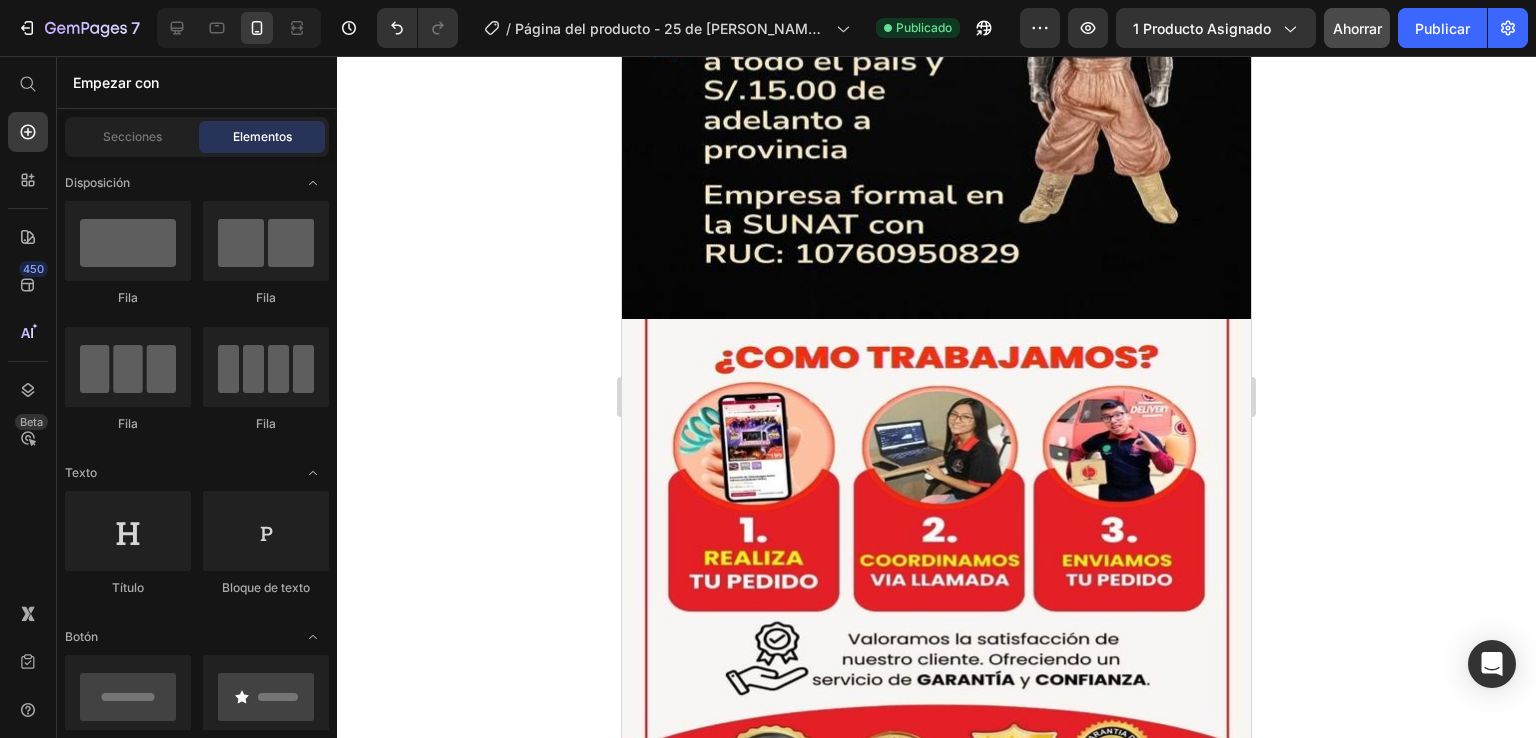 click 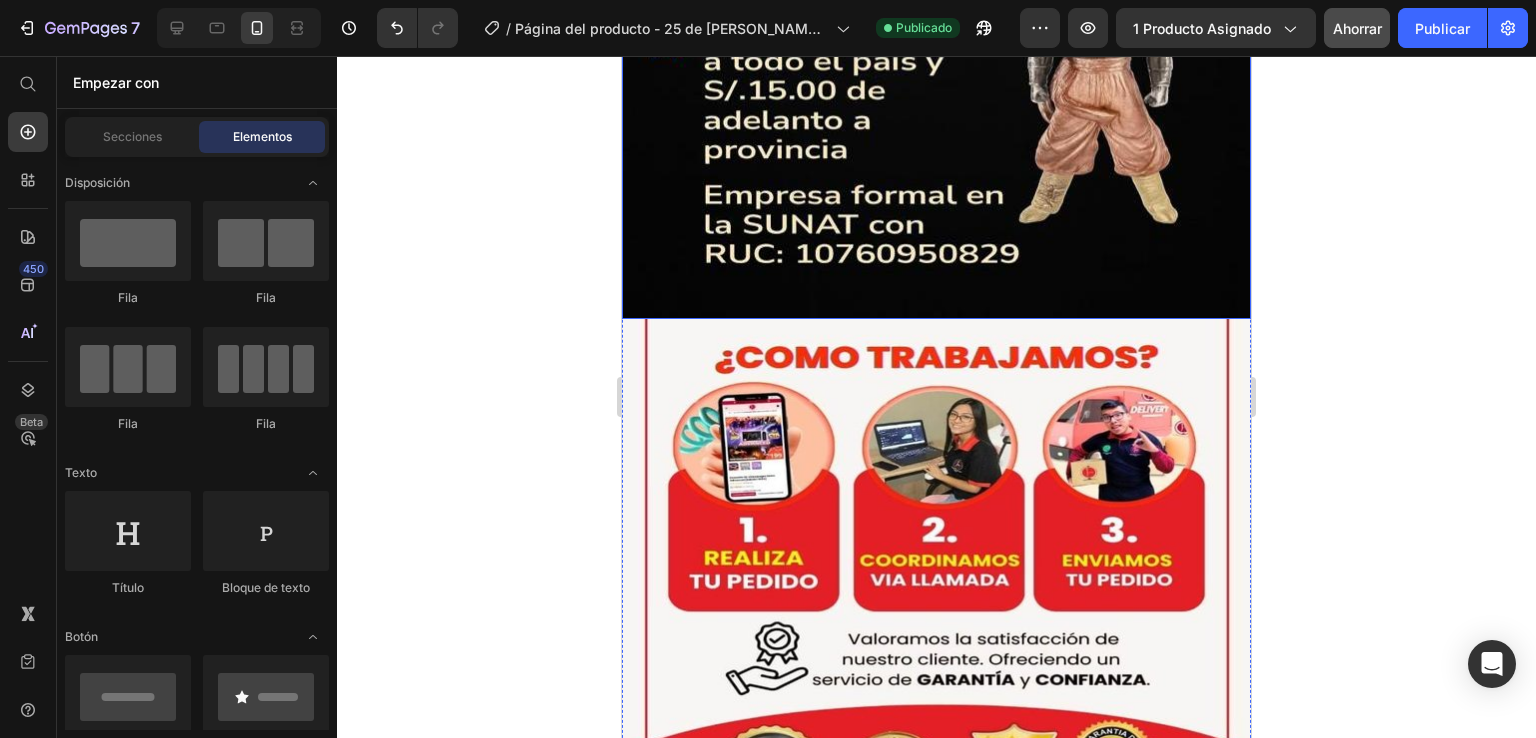 click at bounding box center [936, -31] 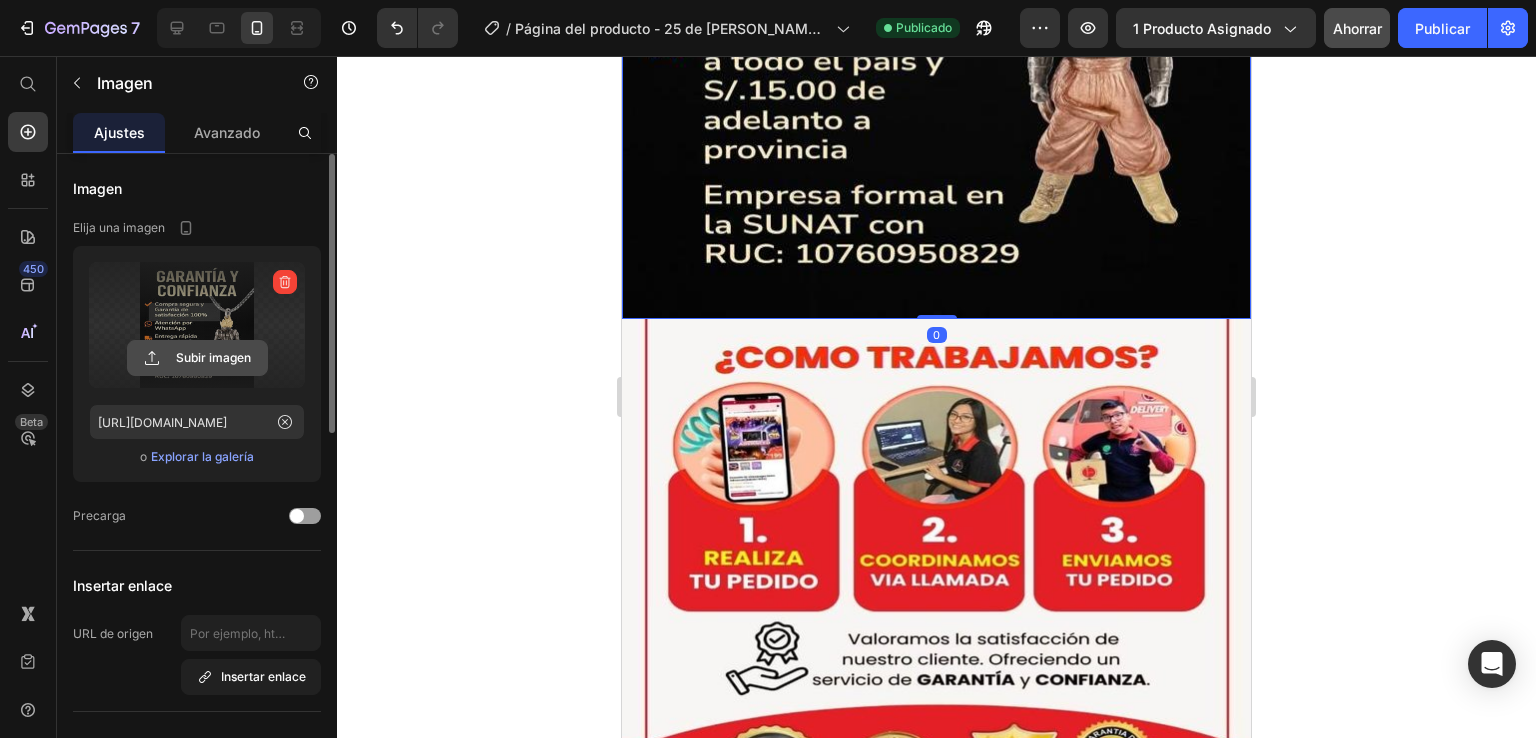 click 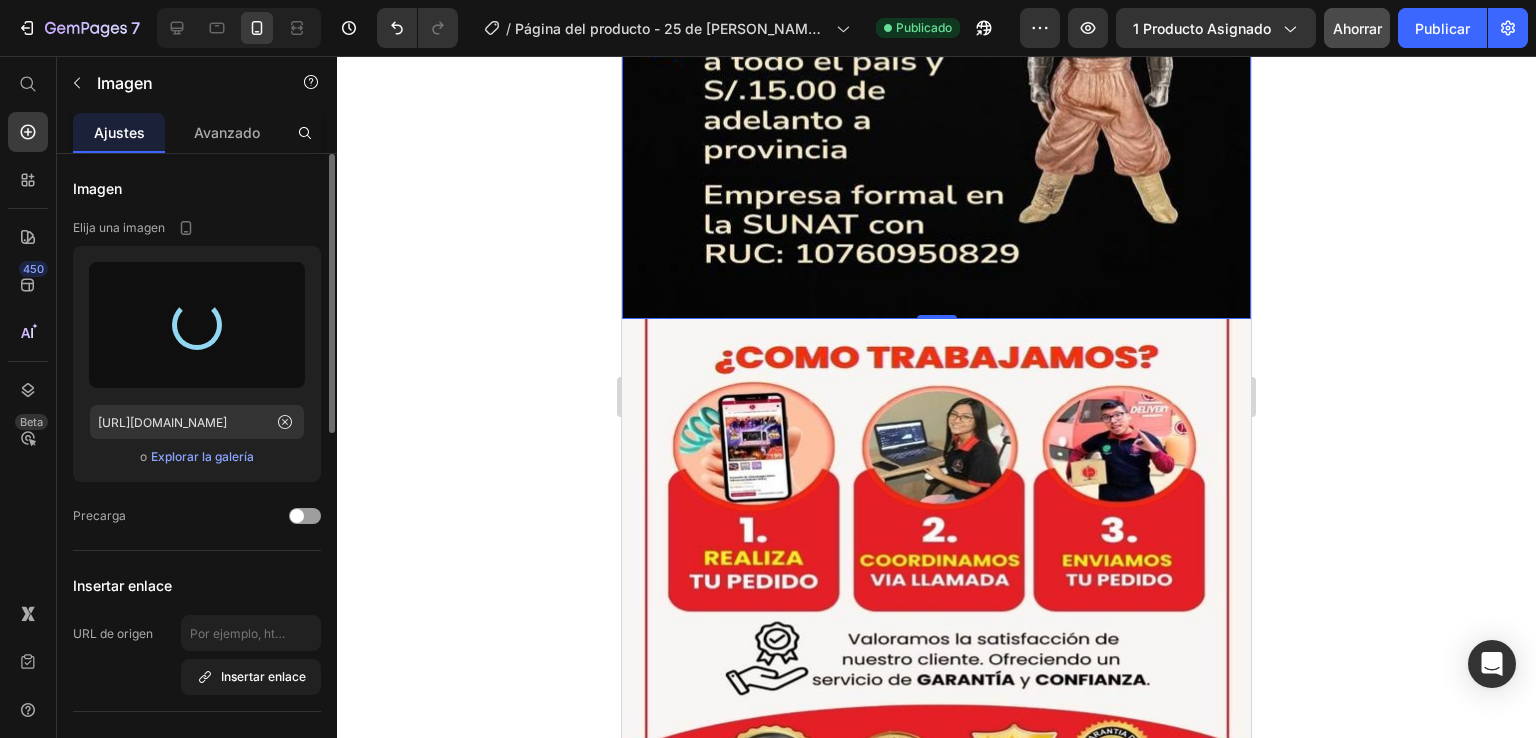 type on "[URL][DOMAIN_NAME]" 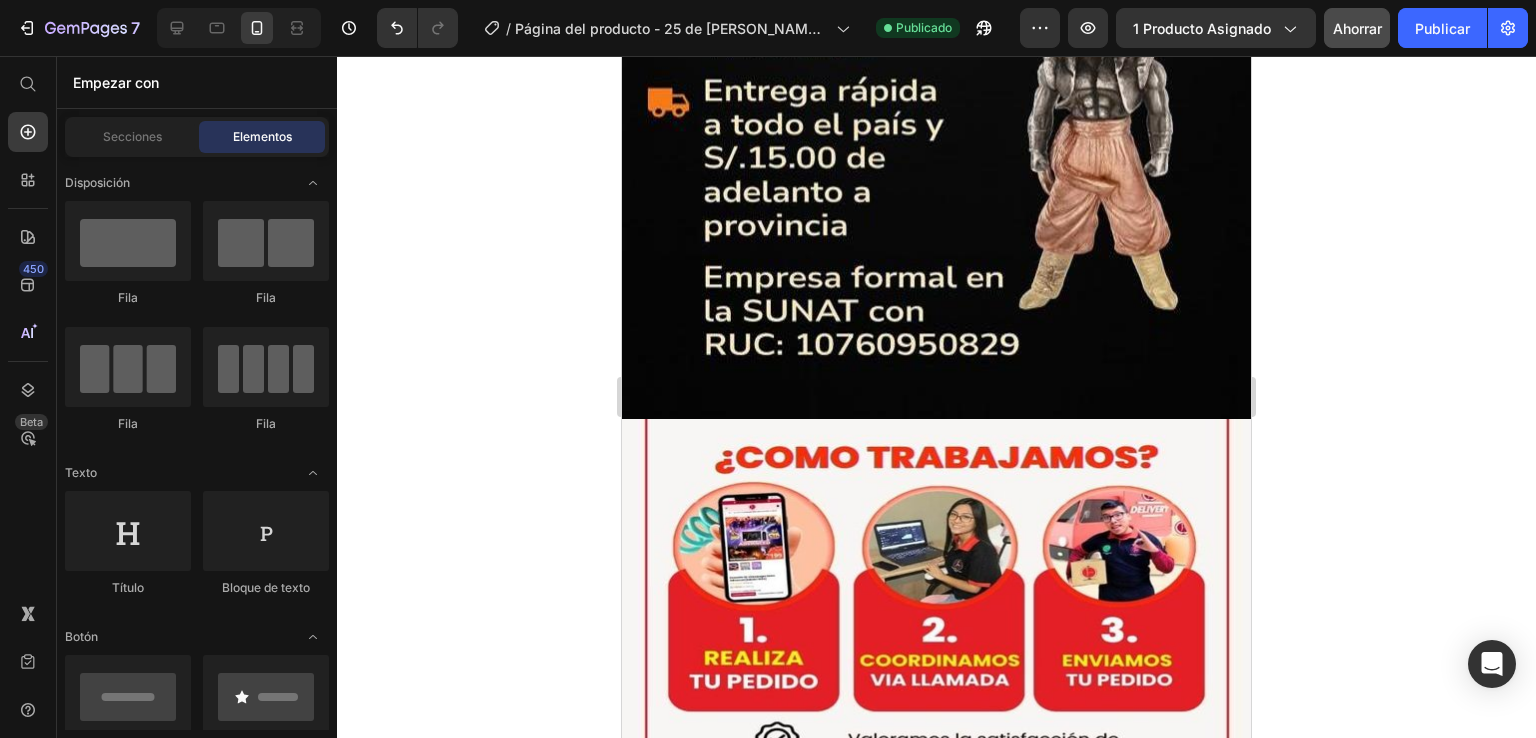 scroll, scrollTop: 2779, scrollLeft: 0, axis: vertical 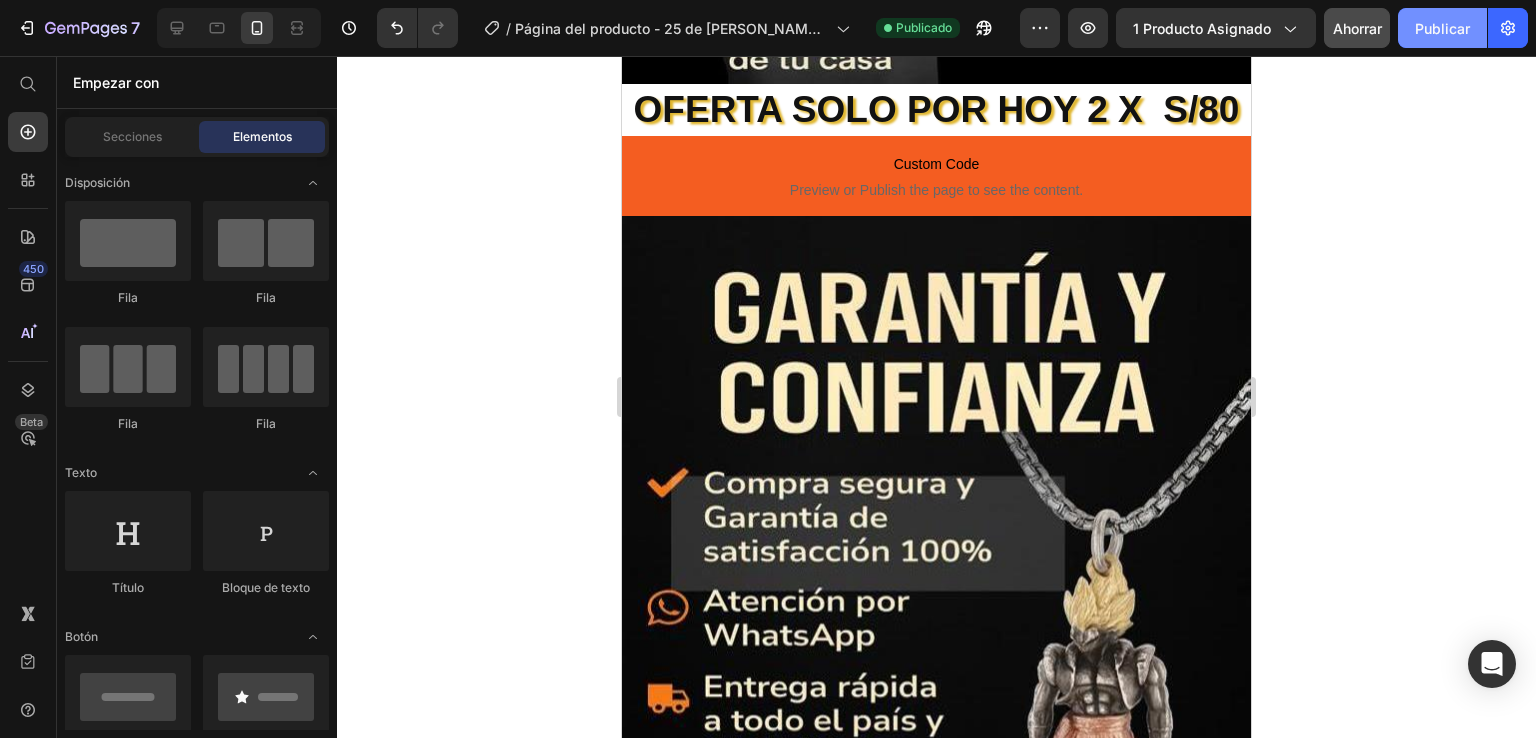 click on "Publicar" 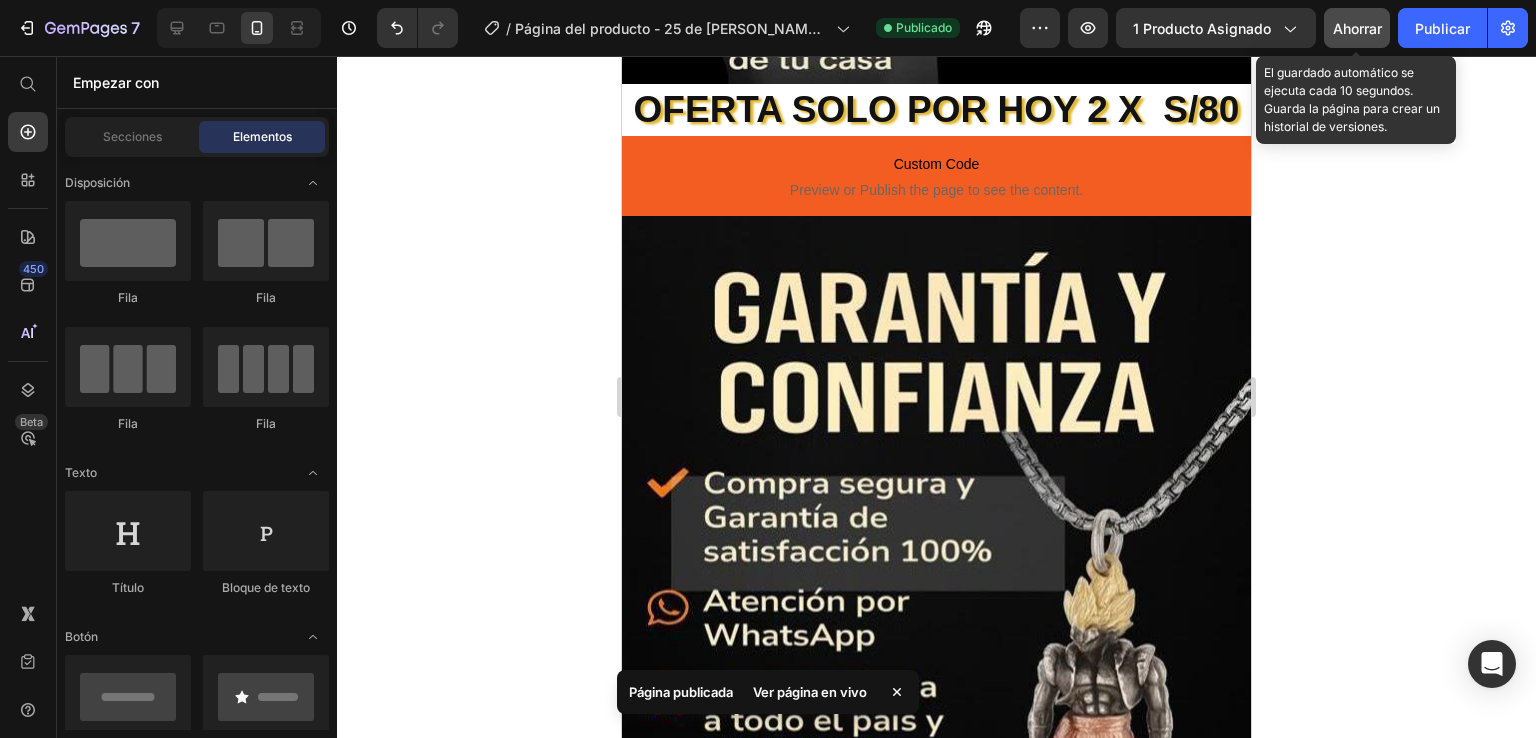 click on "Ahorrar" at bounding box center (1357, 28) 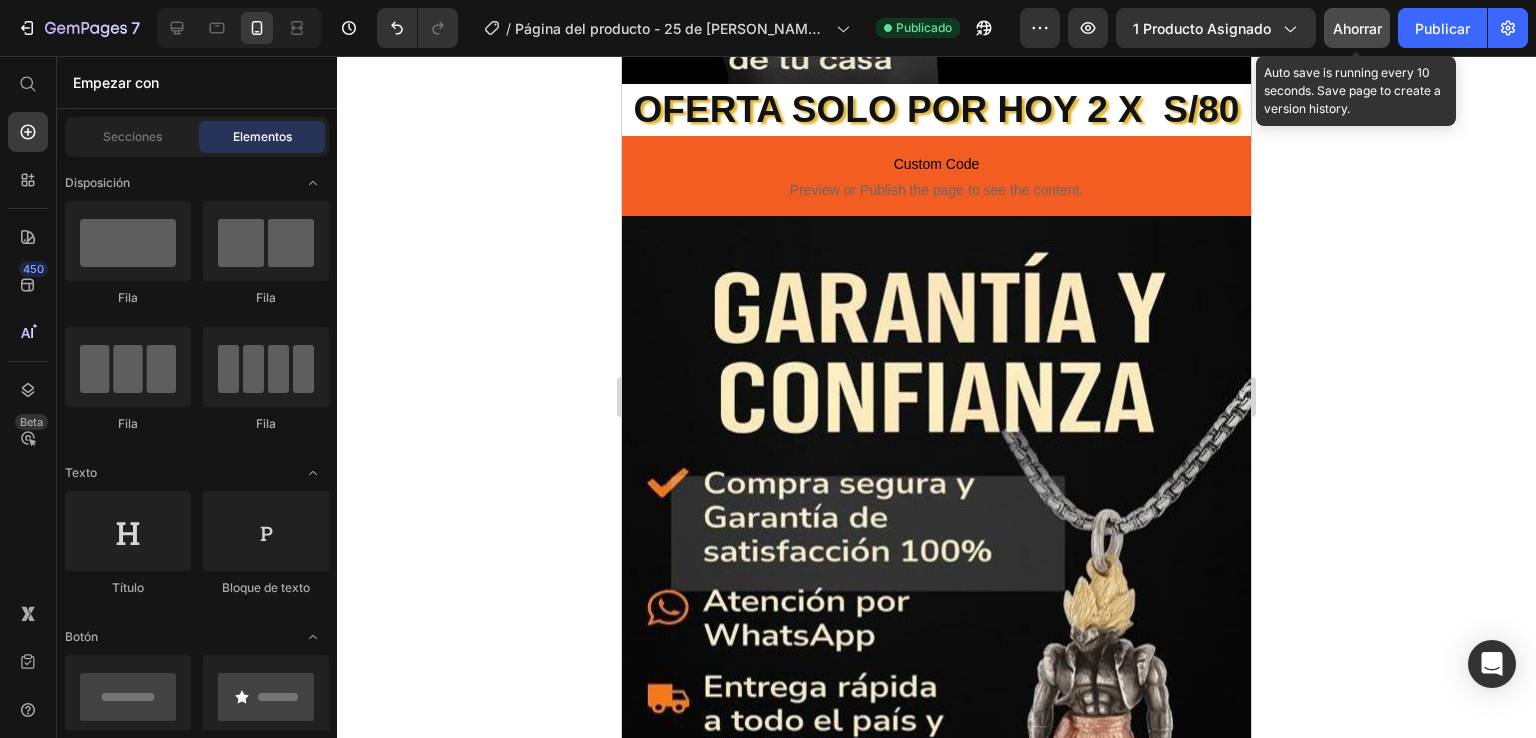 click on "Ahorrar" at bounding box center (1357, 28) 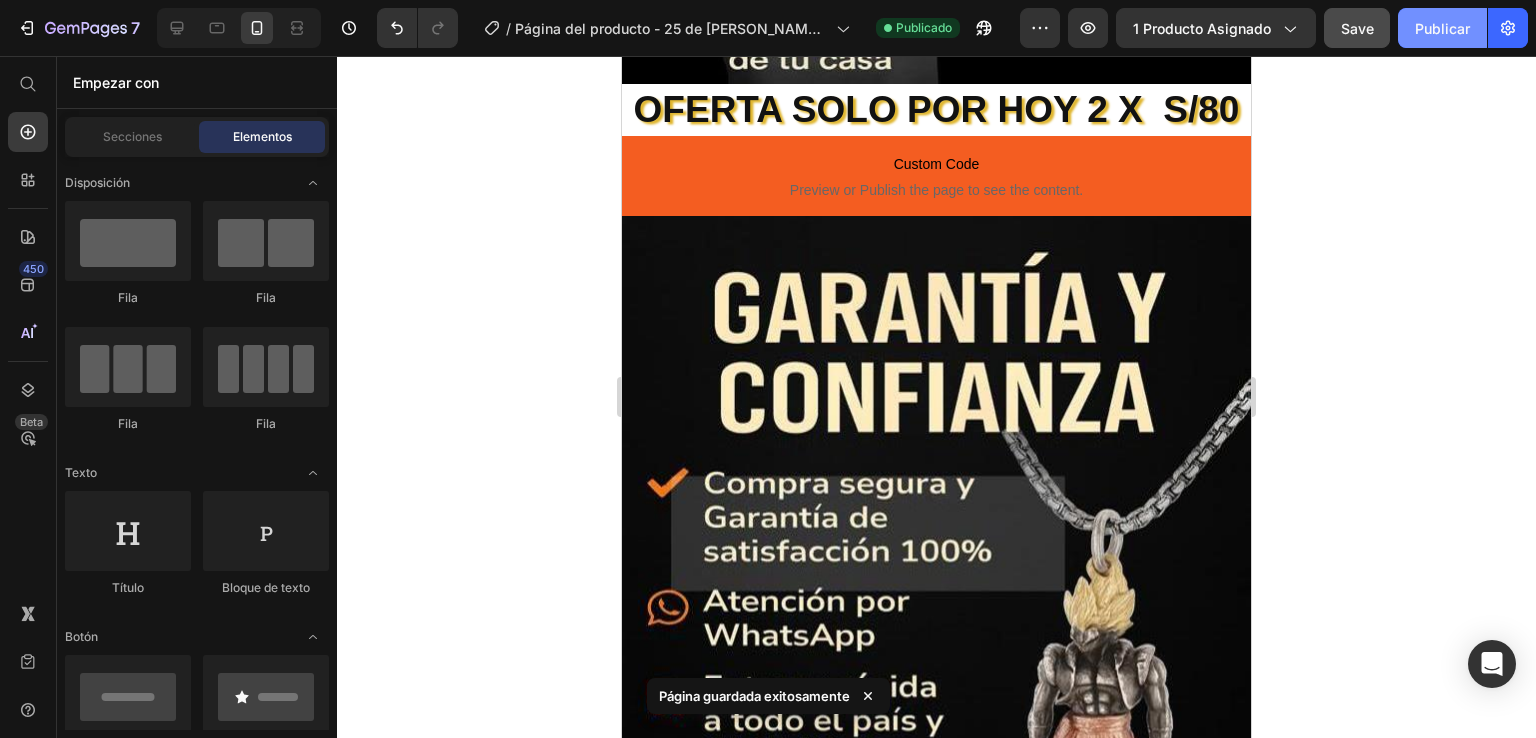 click on "Publicar" at bounding box center [1442, 28] 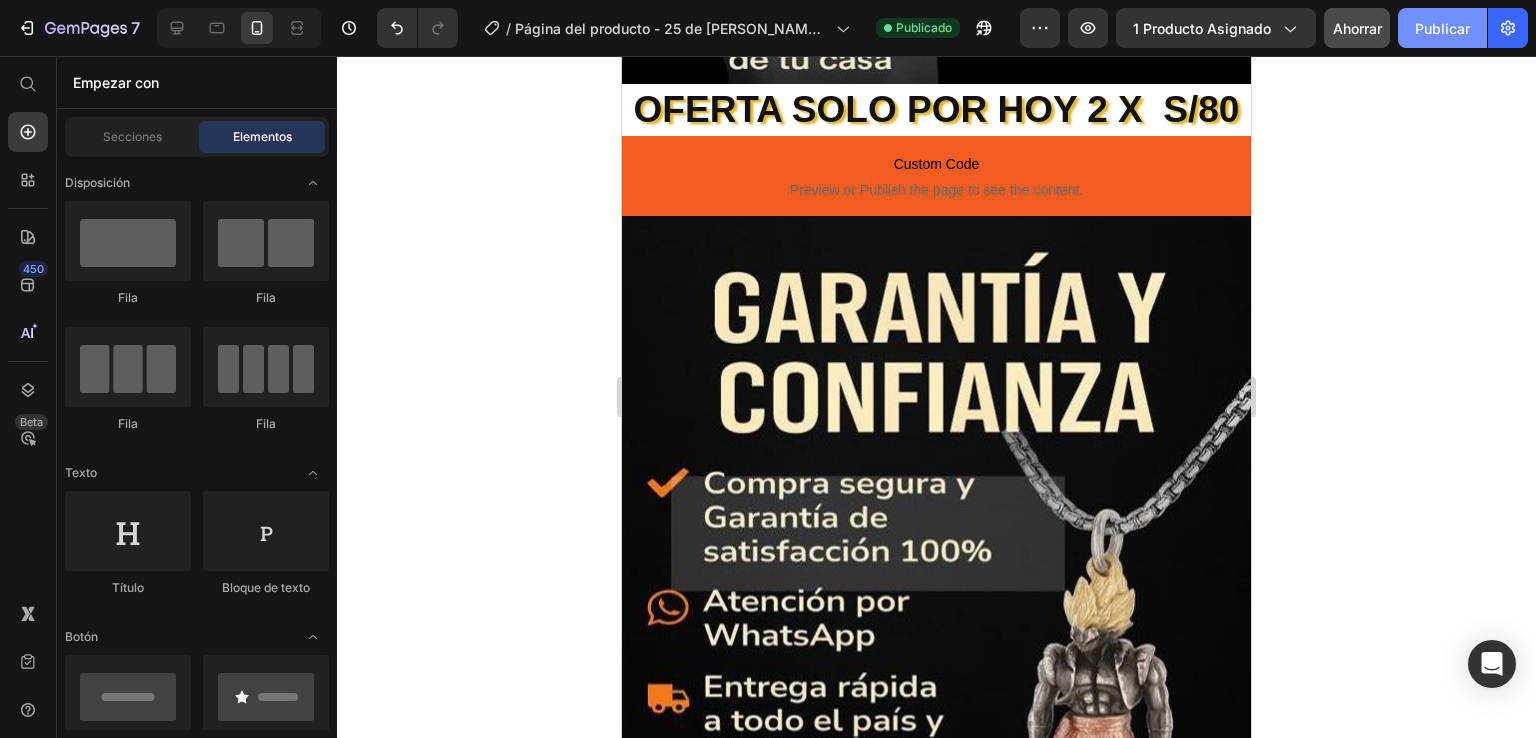 click on "Publicar" 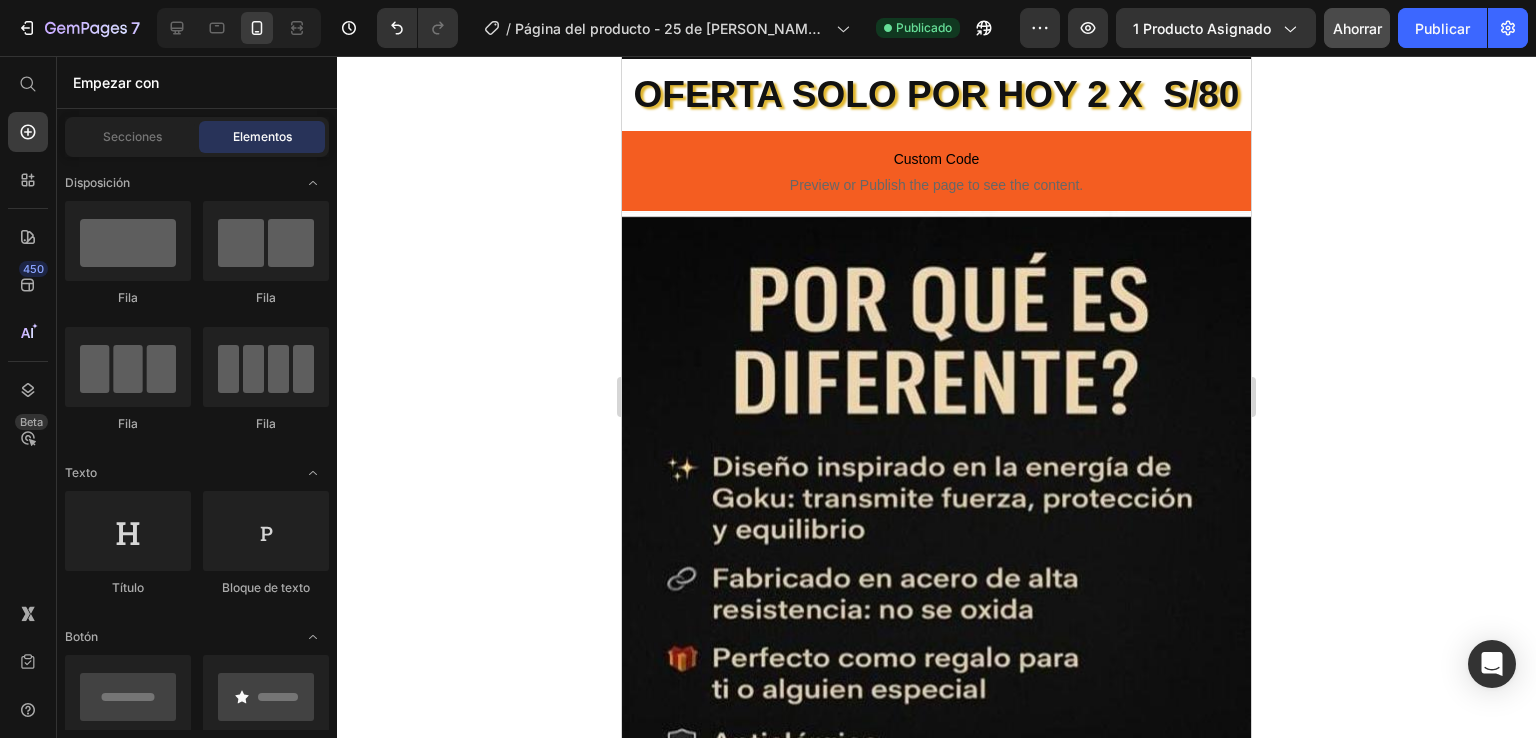 scroll, scrollTop: 395, scrollLeft: 0, axis: vertical 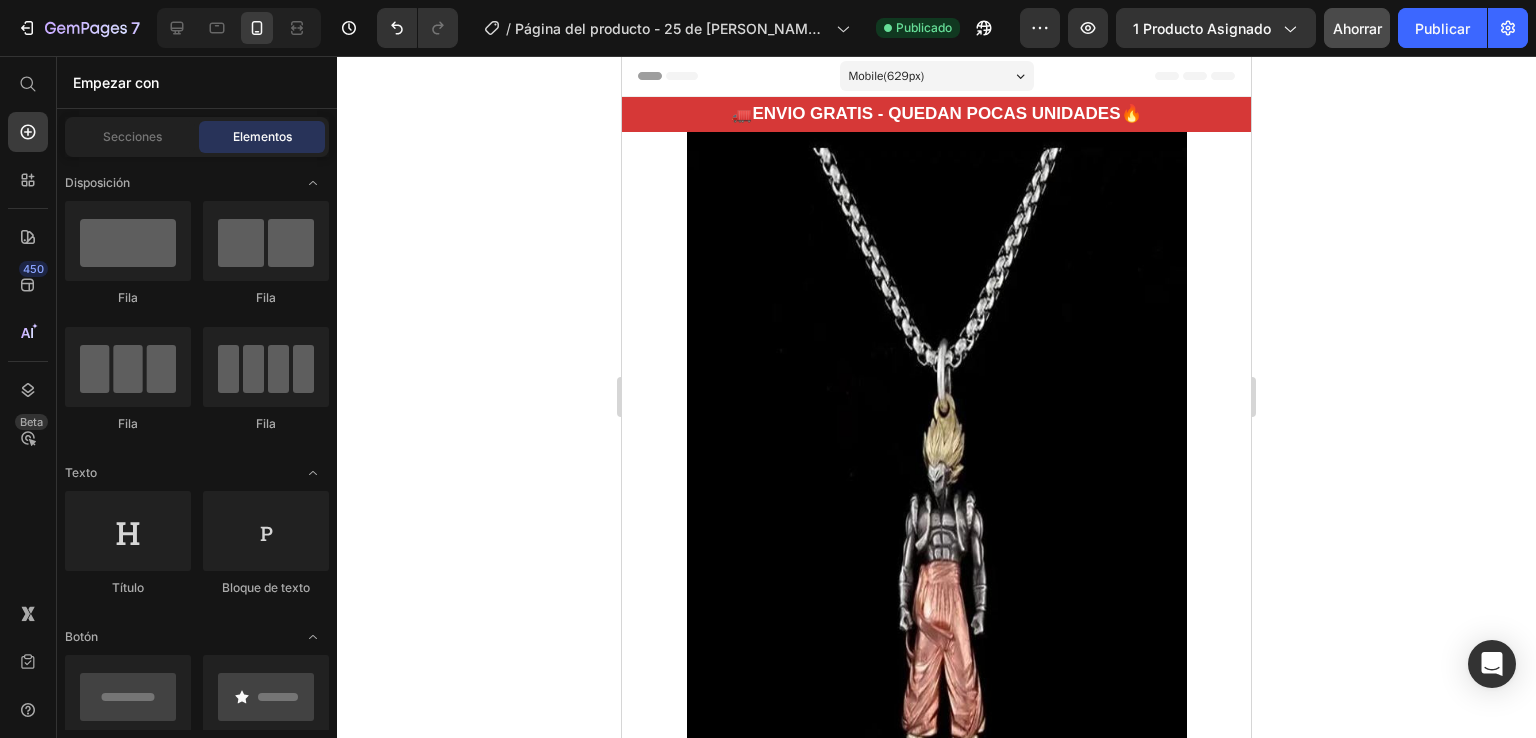 click 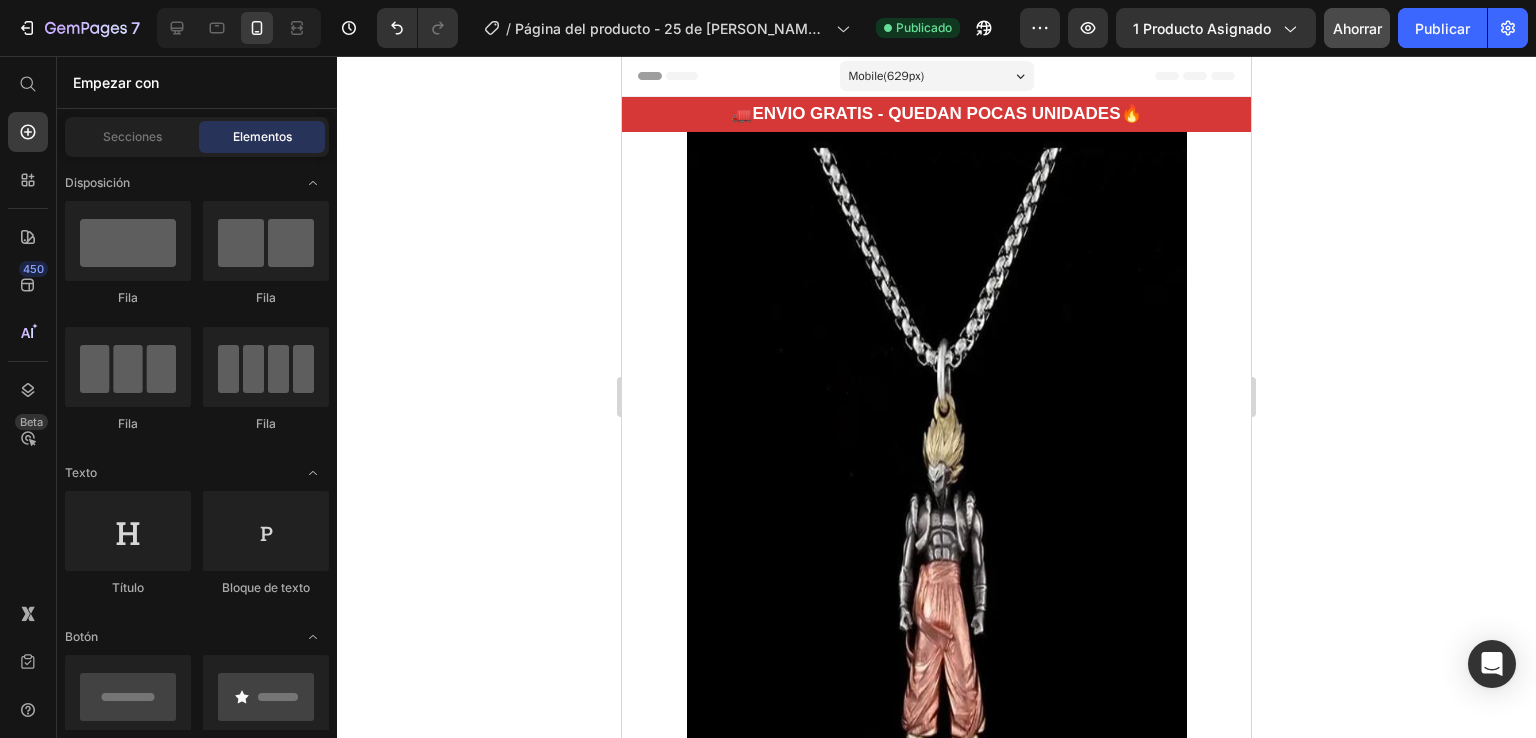 drag, startPoint x: 1436, startPoint y: 165, endPoint x: 1364, endPoint y: 133, distance: 78.79086 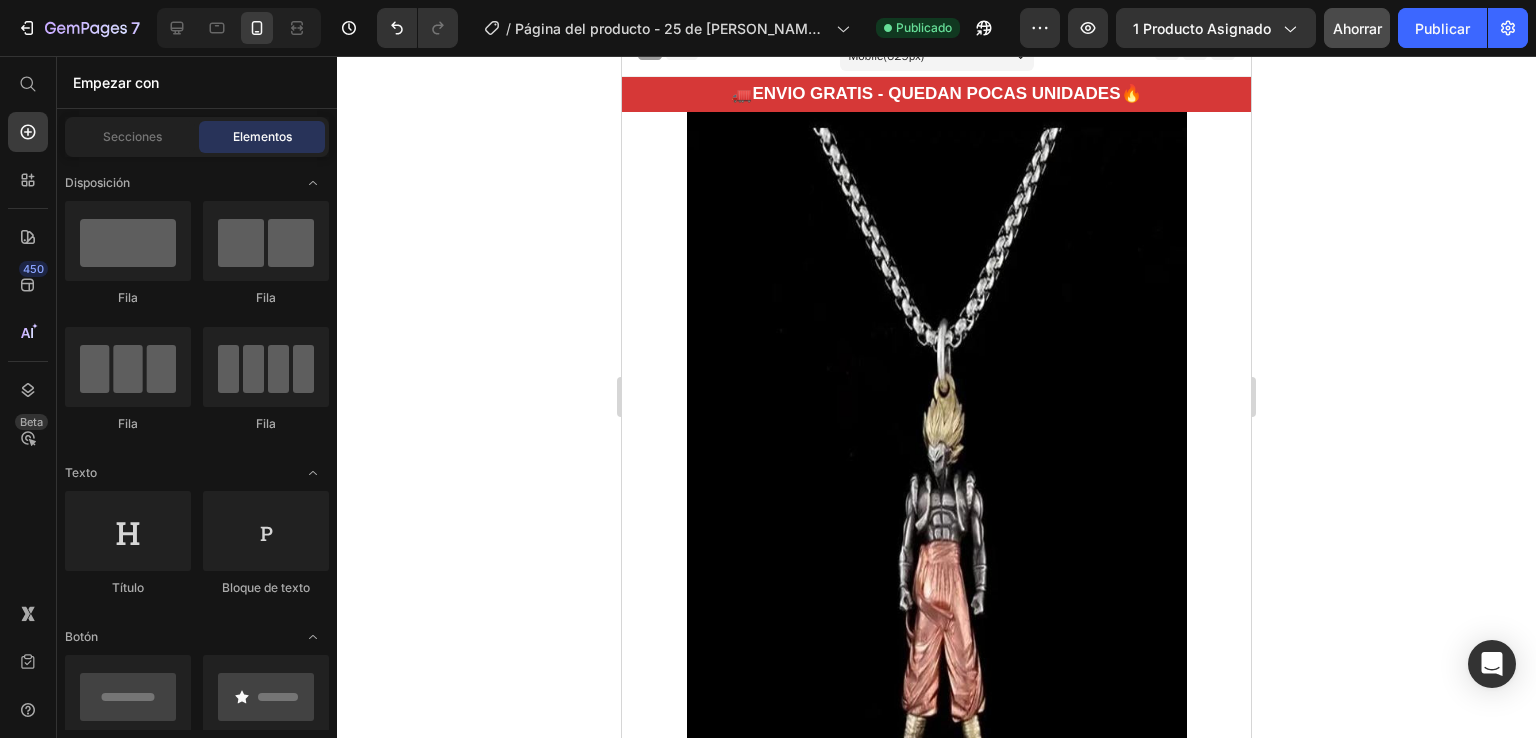 scroll, scrollTop: 0, scrollLeft: 0, axis: both 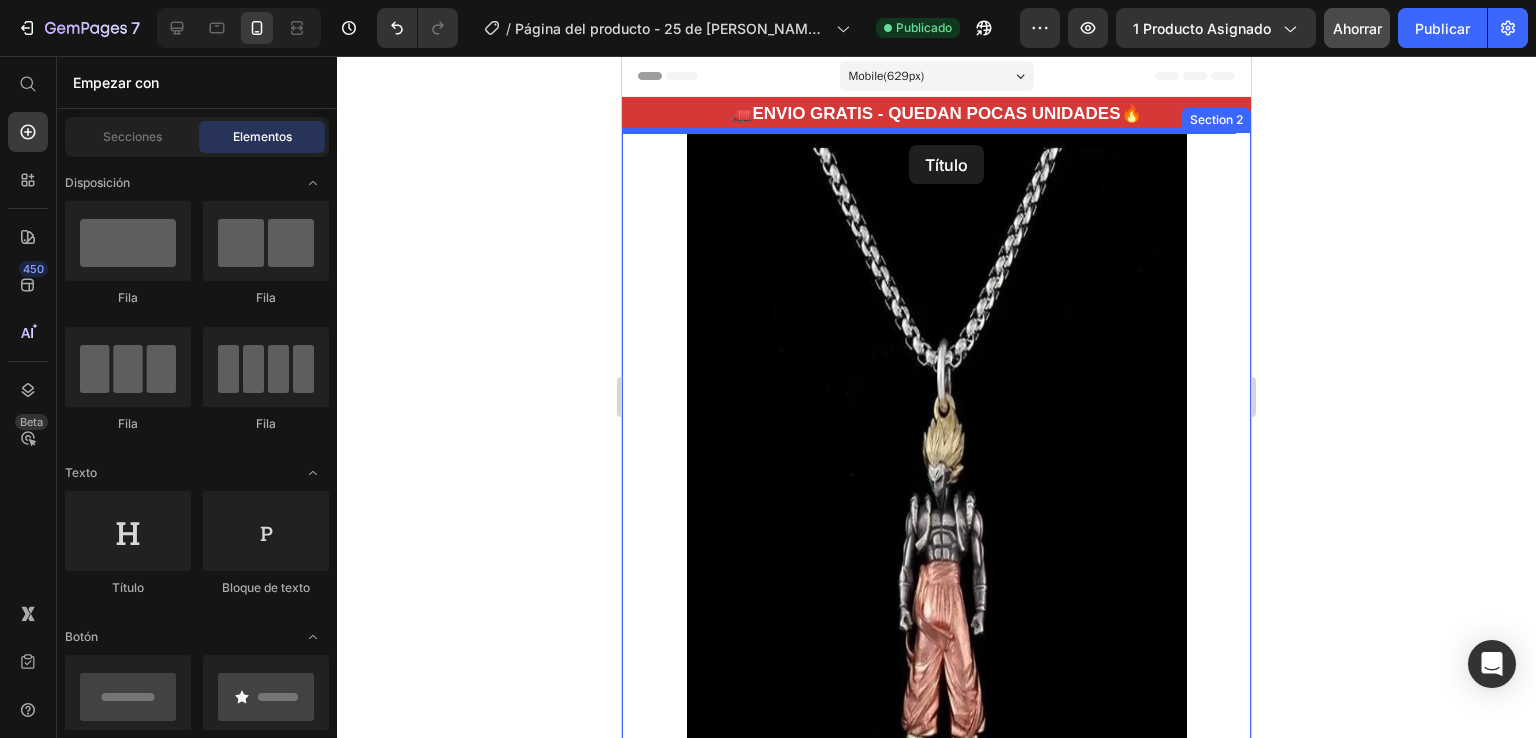 drag, startPoint x: 780, startPoint y: 583, endPoint x: 909, endPoint y: 145, distance: 456.60156 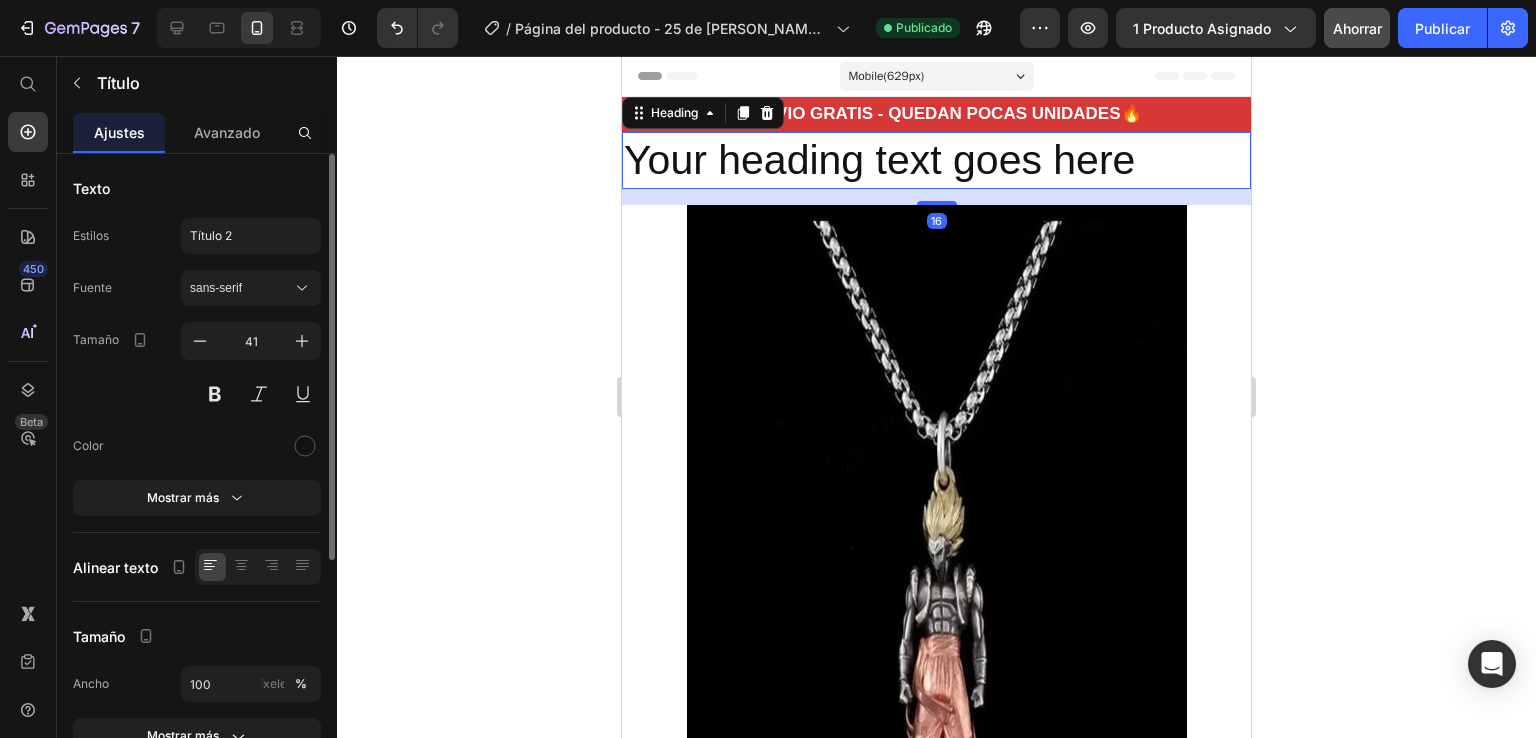click on "Your heading text goes here" at bounding box center (936, 160) 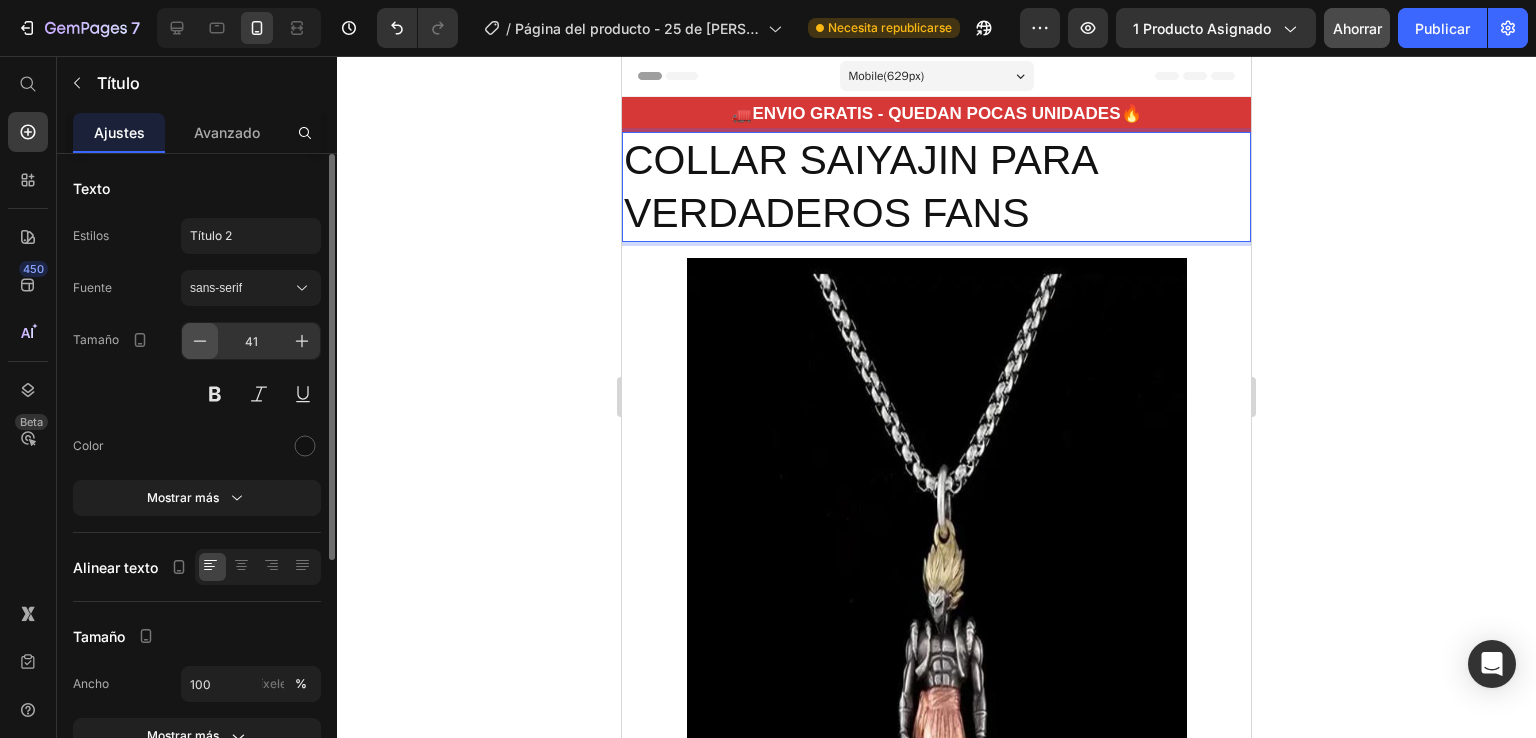 click at bounding box center [200, 341] 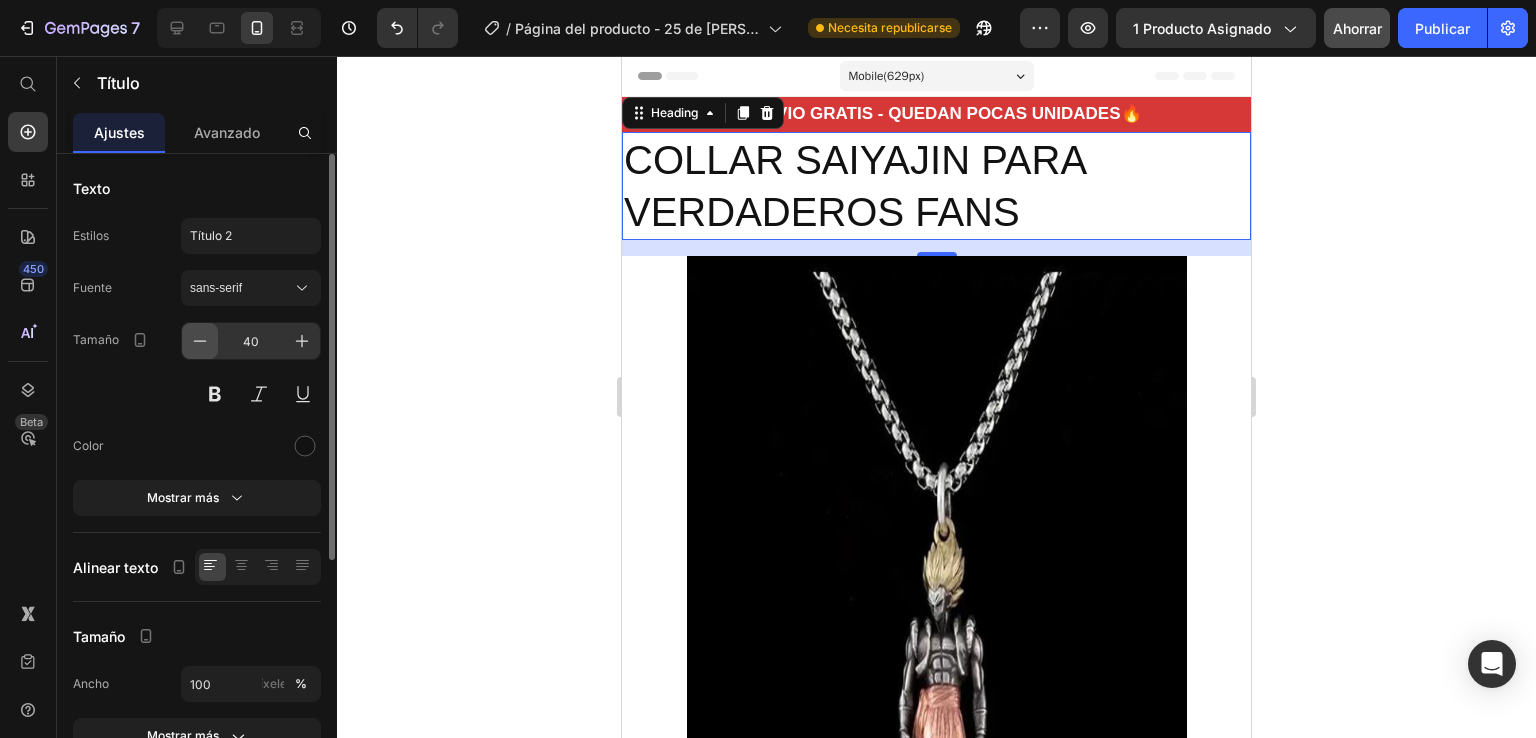 click at bounding box center (200, 341) 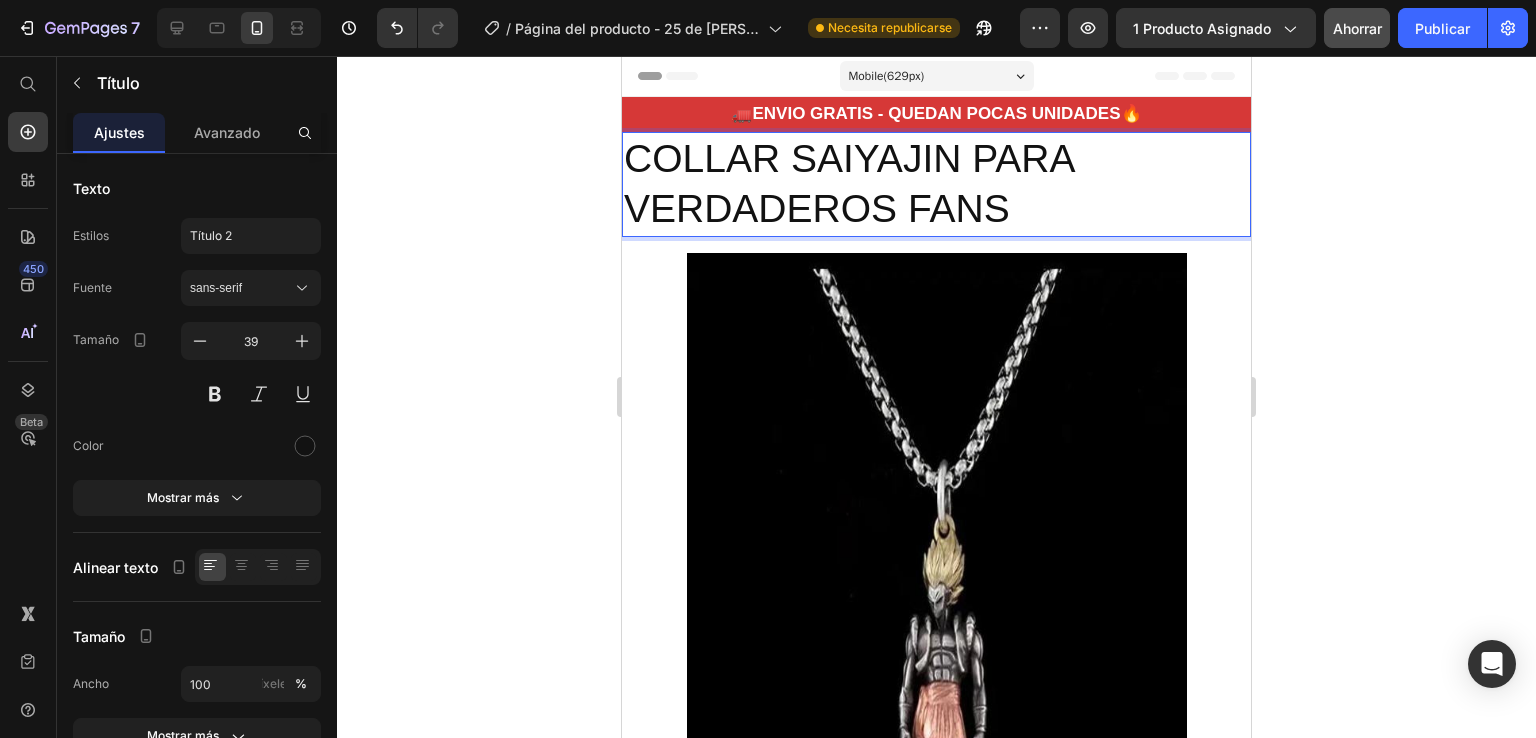 drag, startPoint x: 1056, startPoint y: 215, endPoint x: 1043, endPoint y: 227, distance: 17.691807 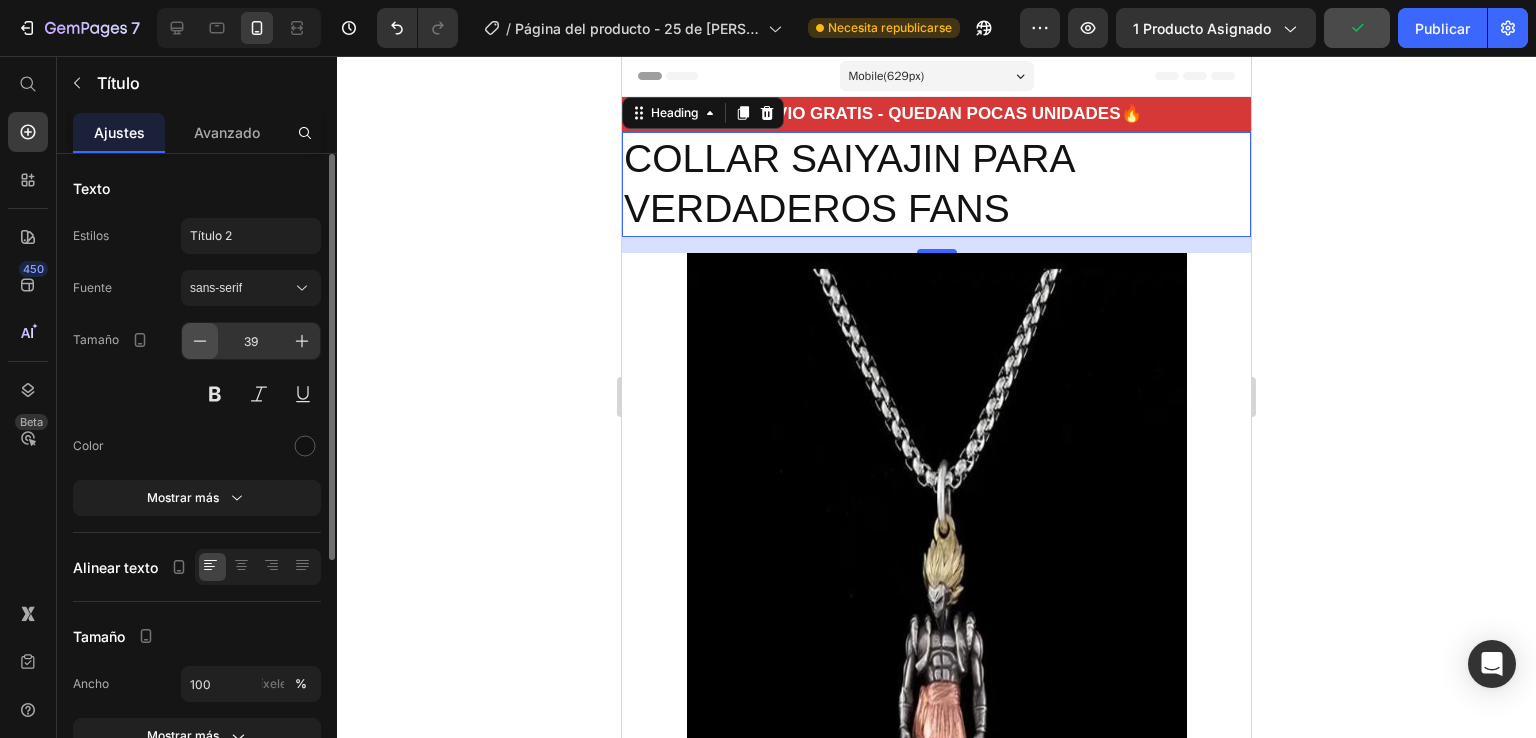 click at bounding box center (200, 341) 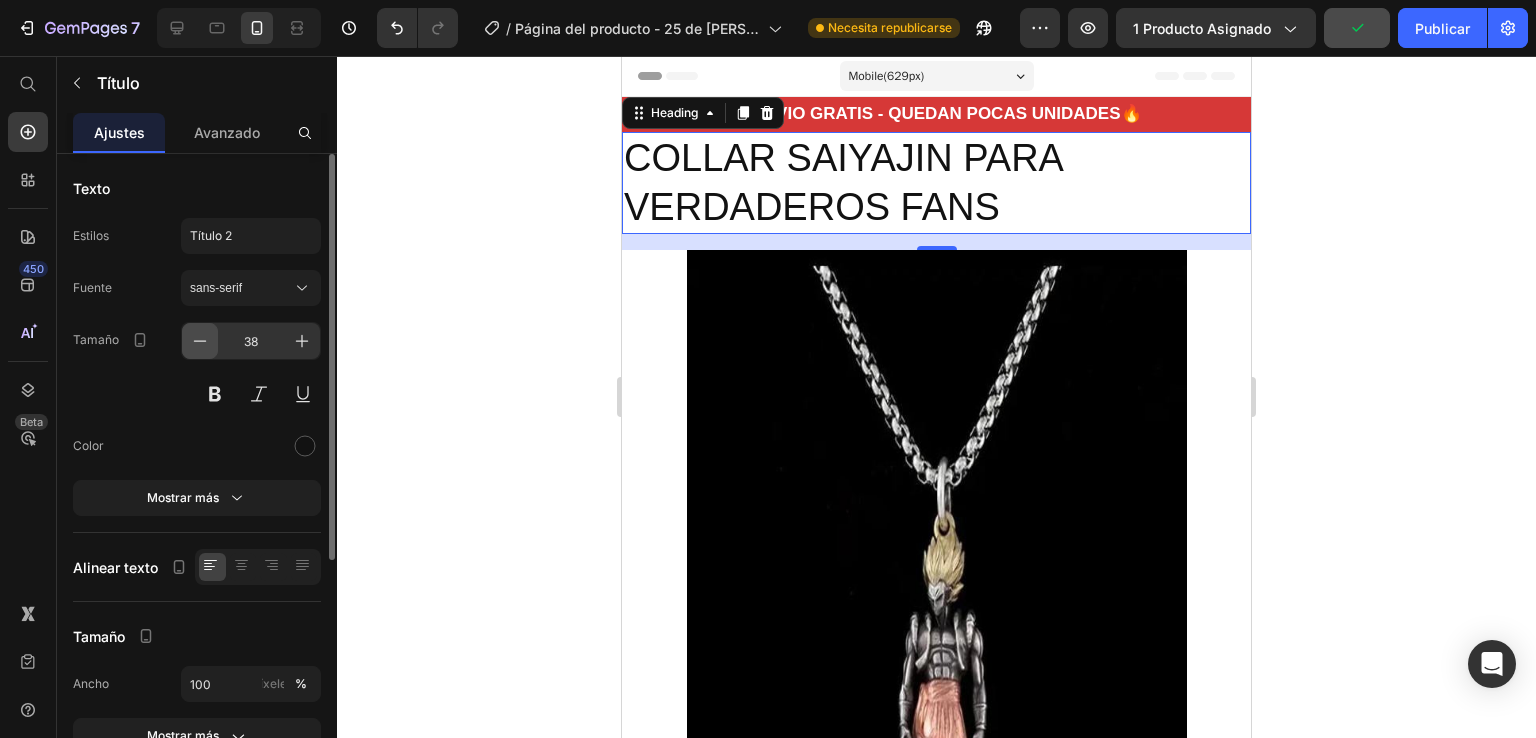 click at bounding box center (200, 341) 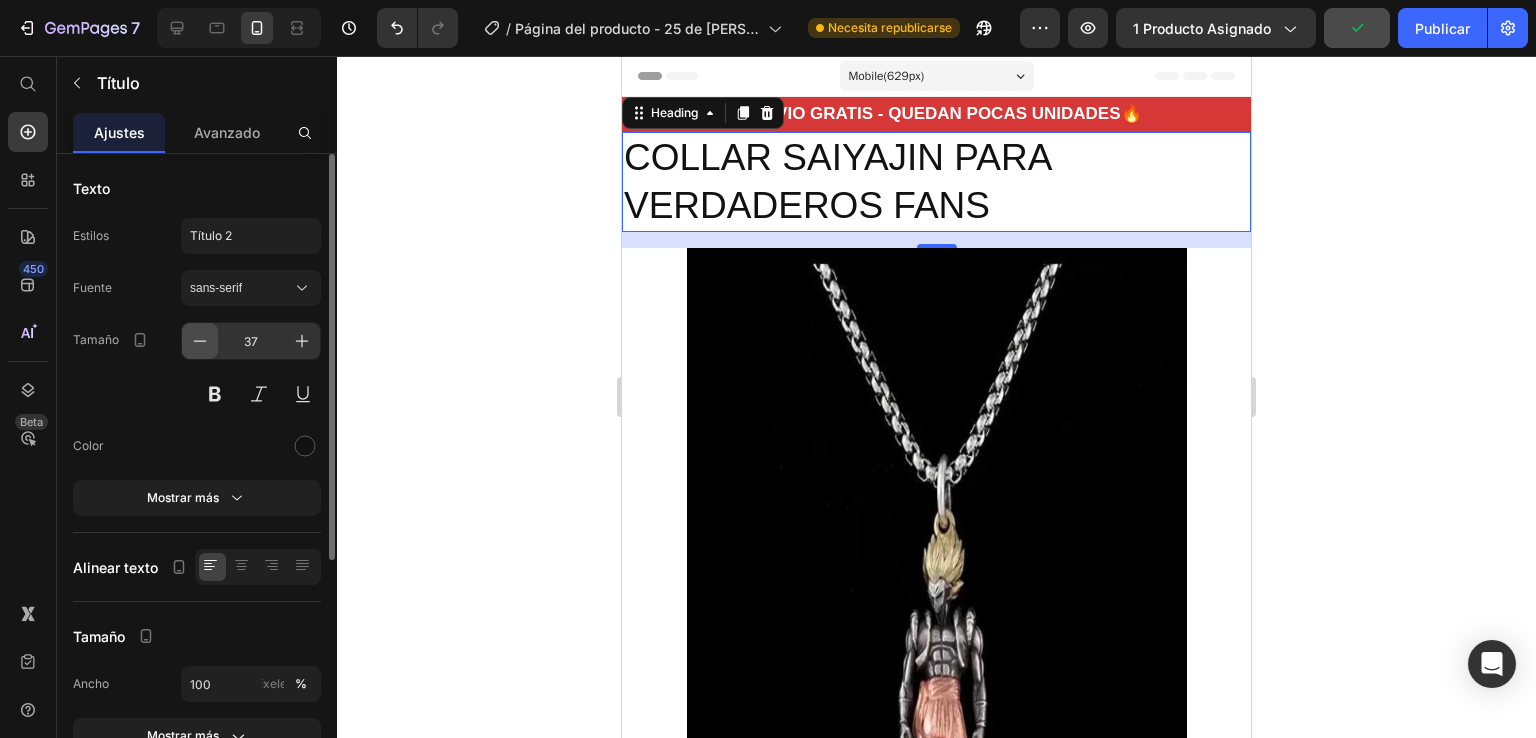 click at bounding box center [200, 341] 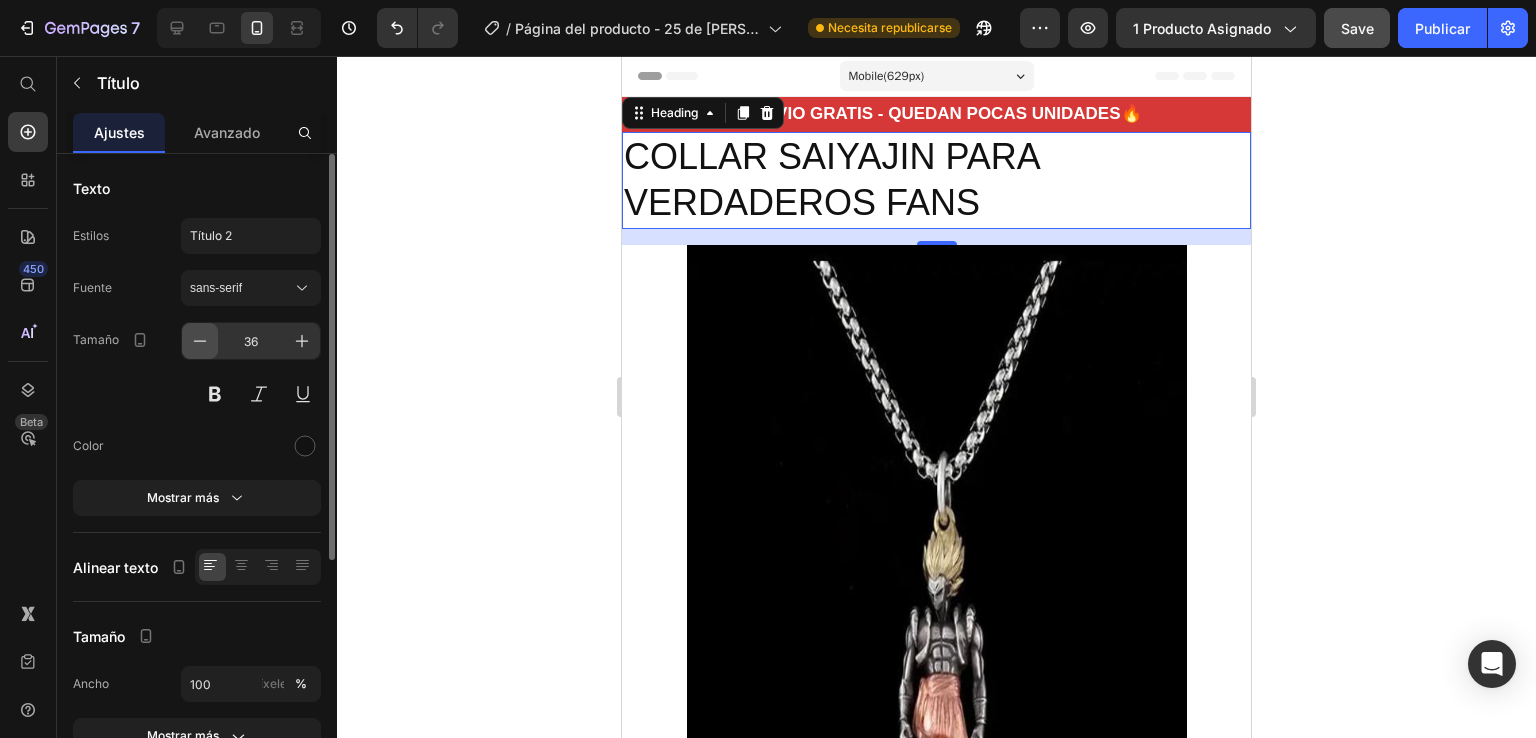 click at bounding box center (200, 341) 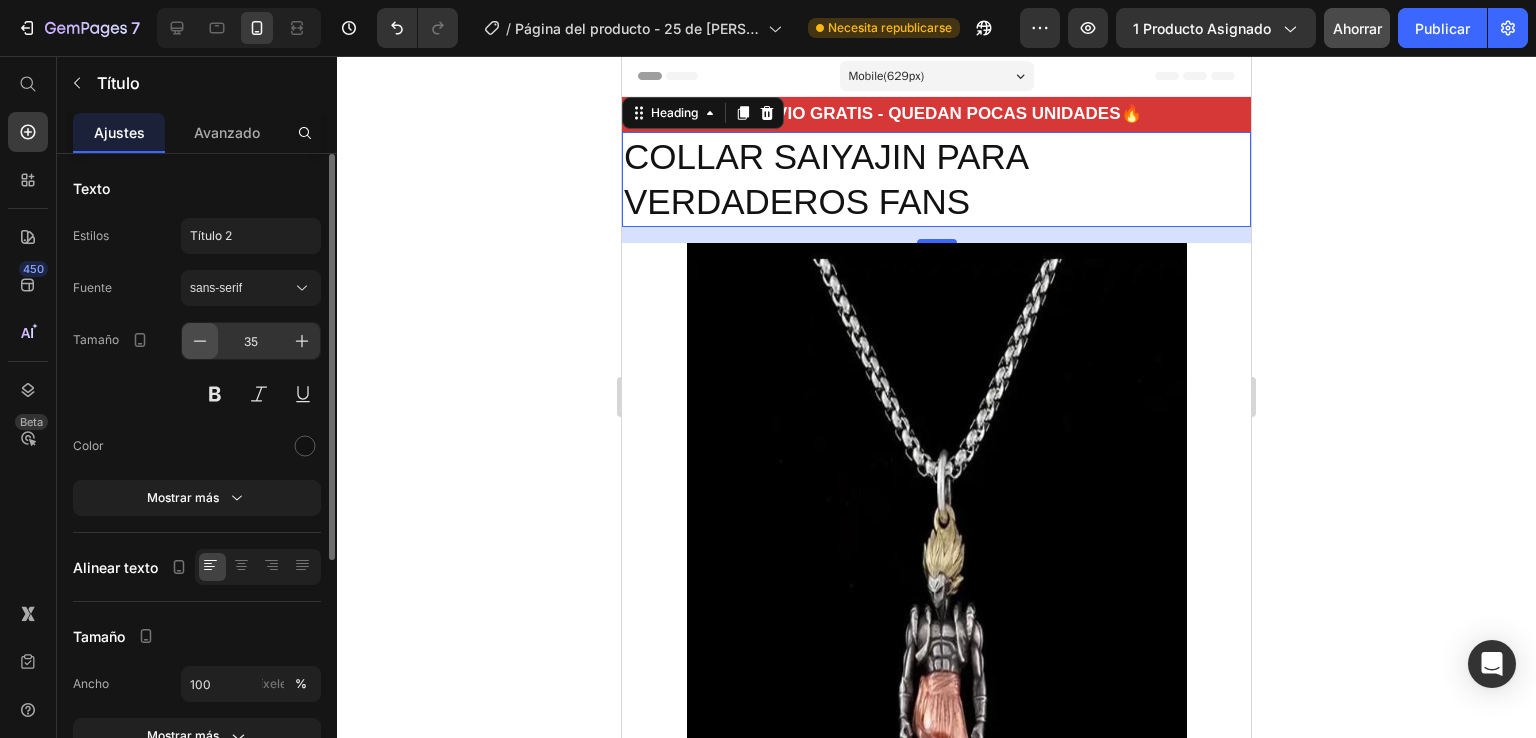 click at bounding box center [200, 341] 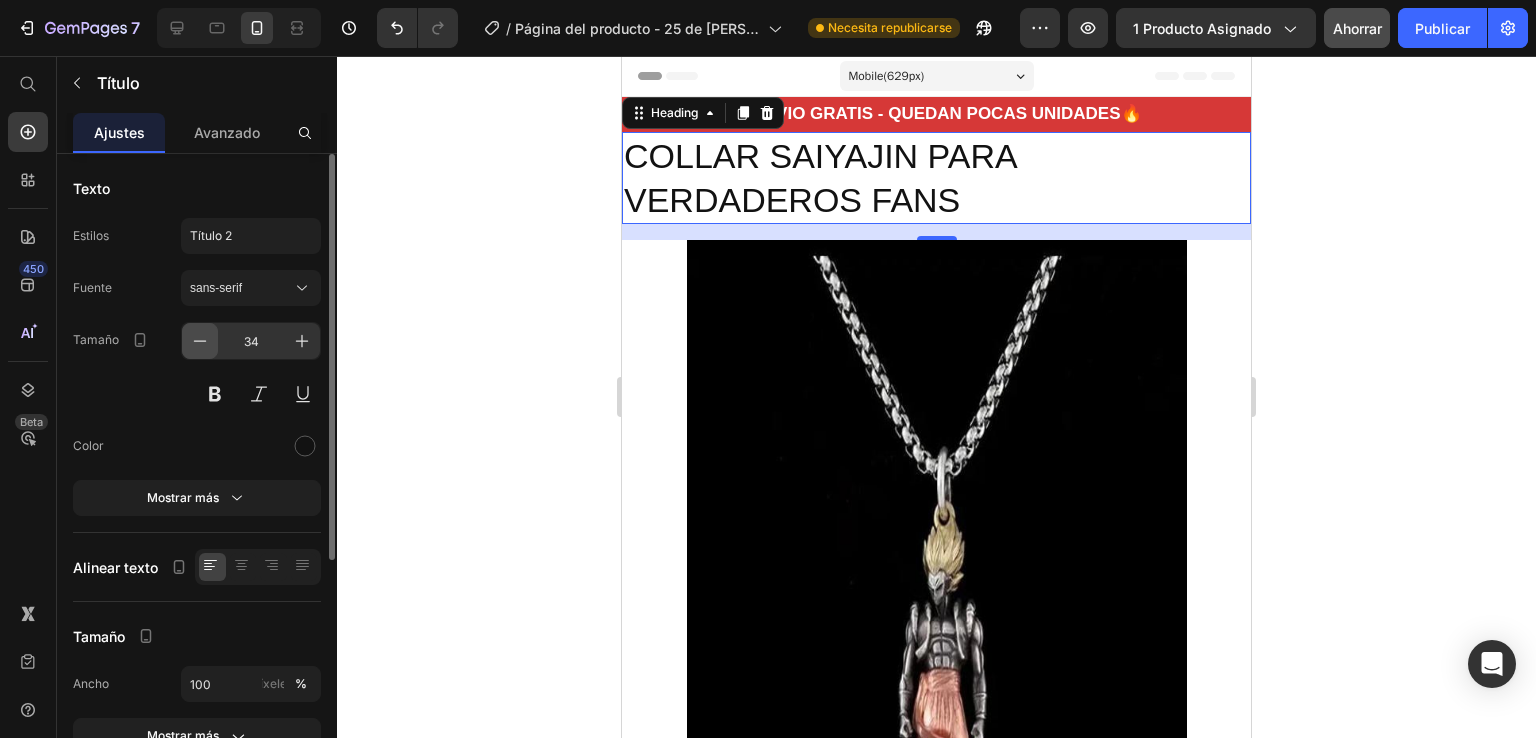 click 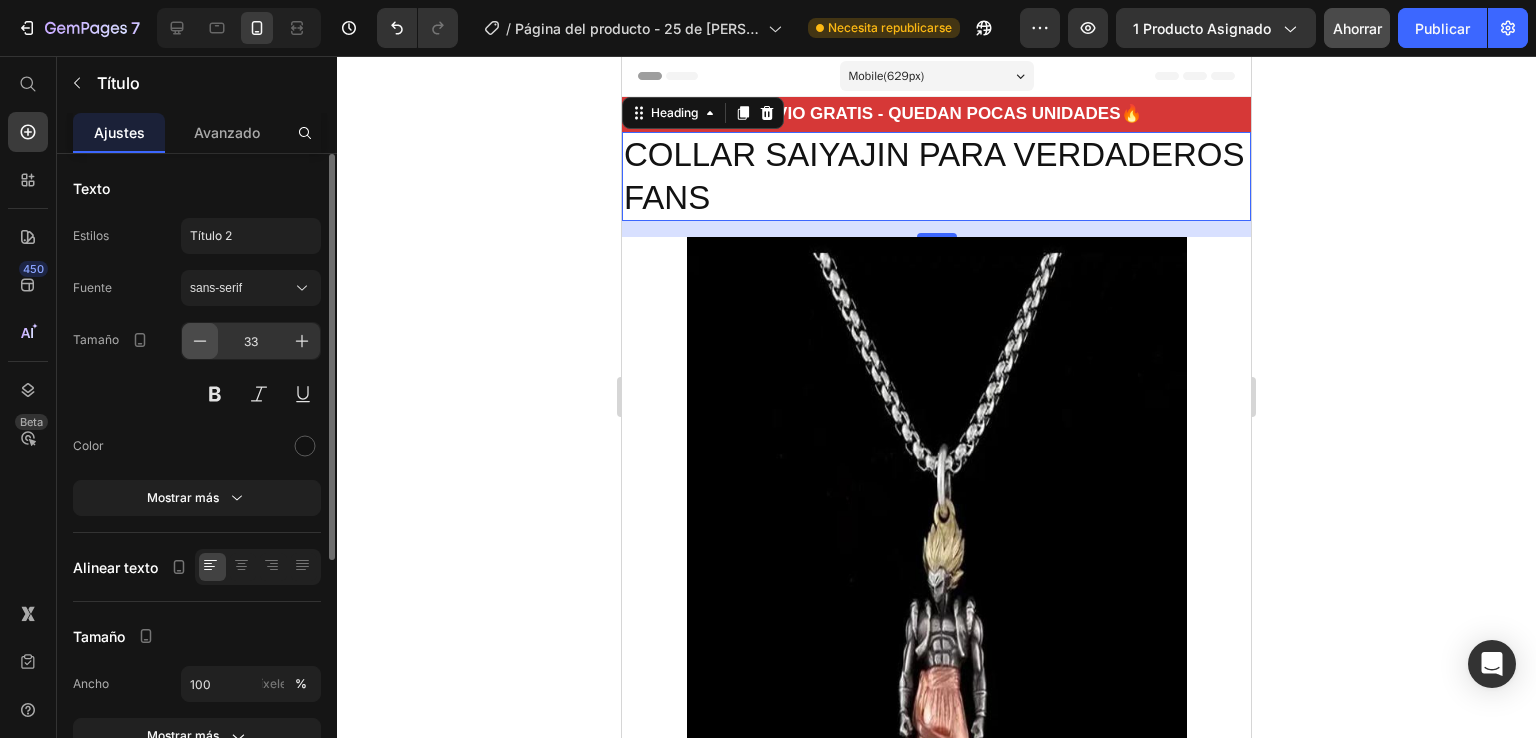 click 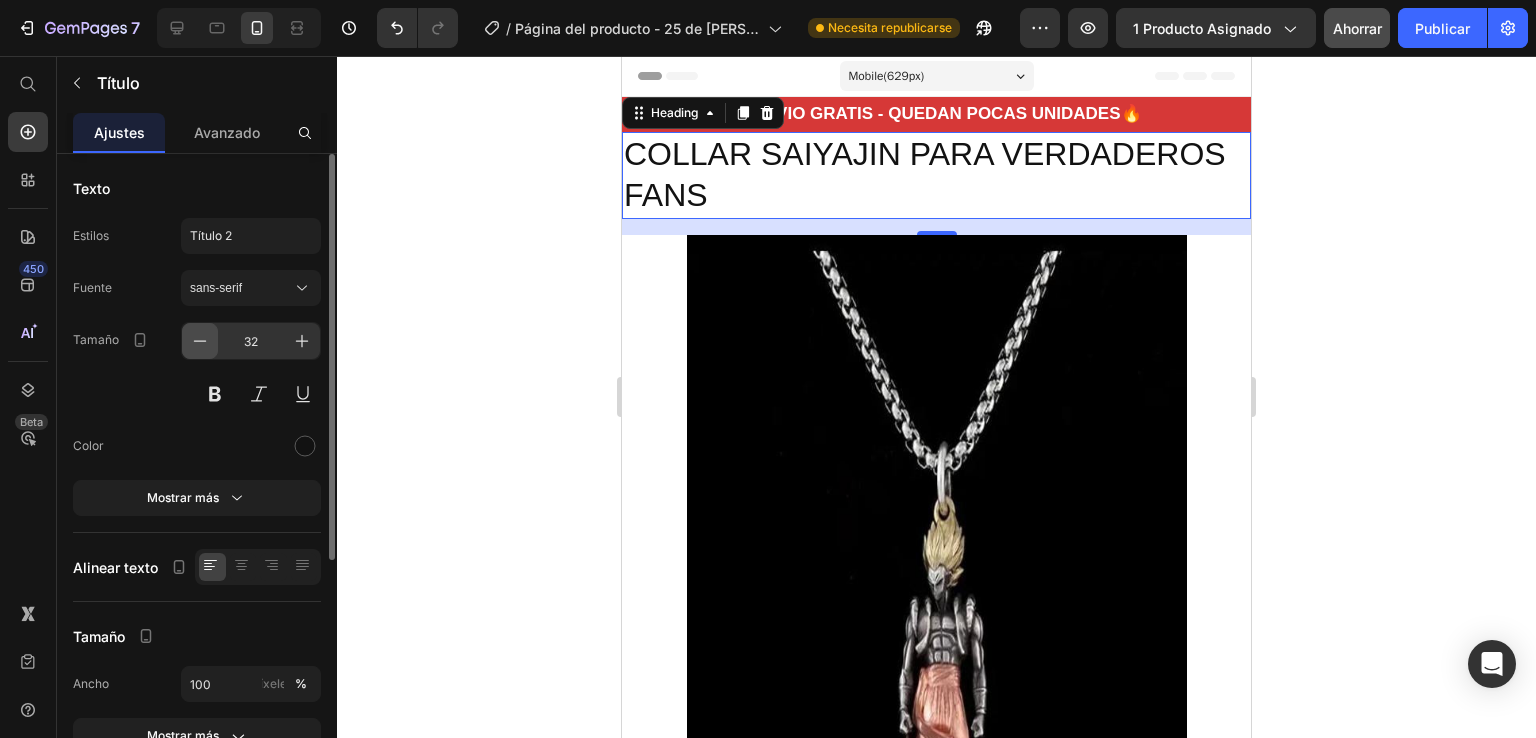 click 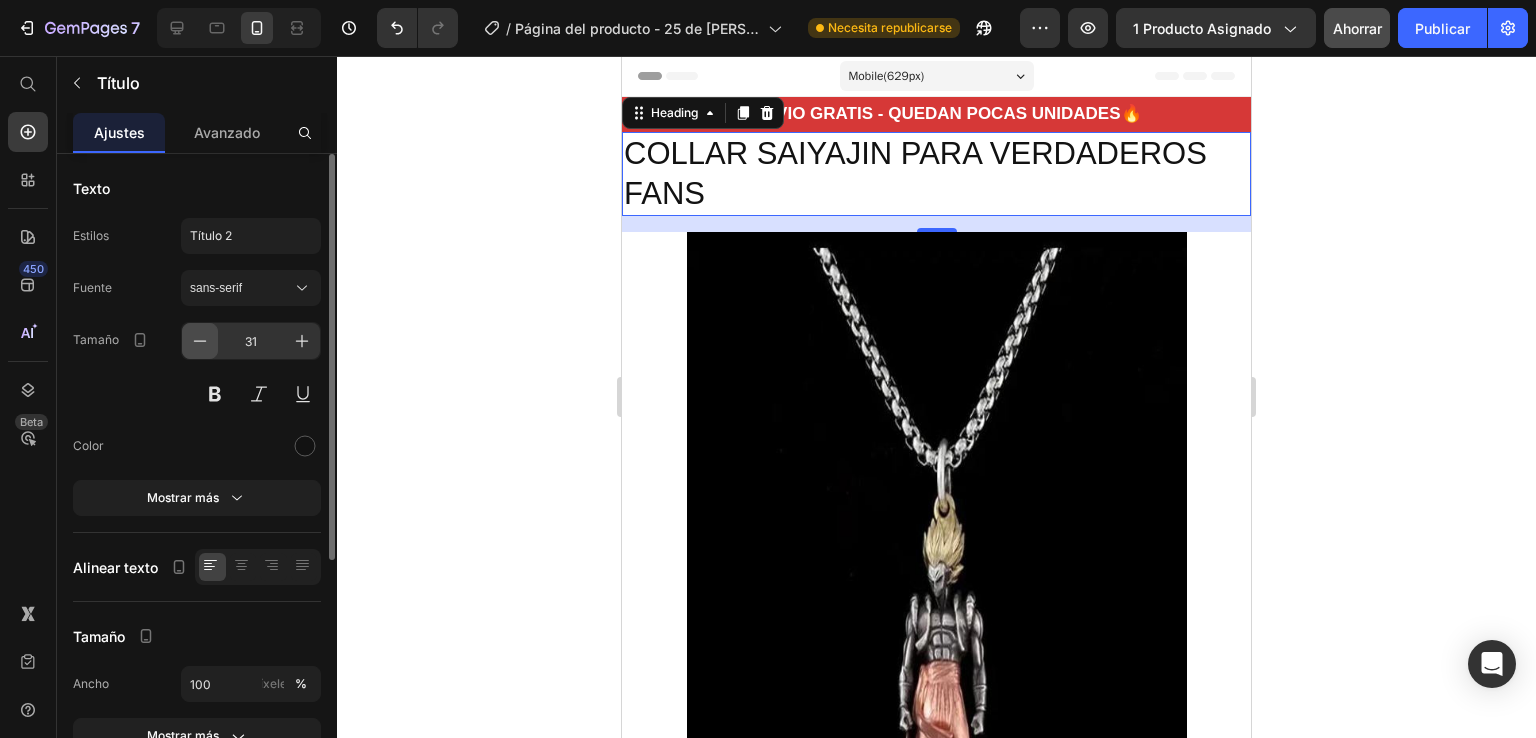 click 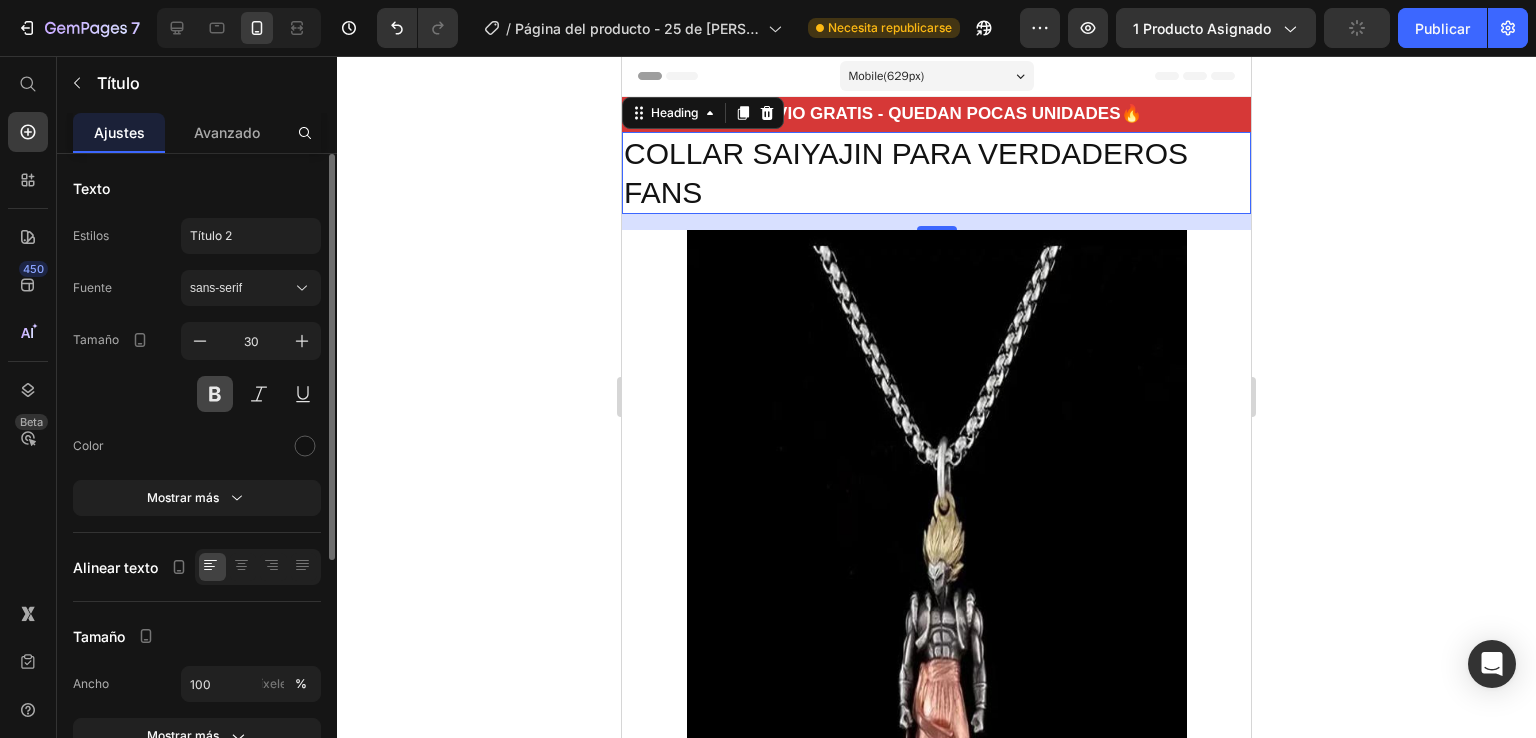 click at bounding box center [215, 394] 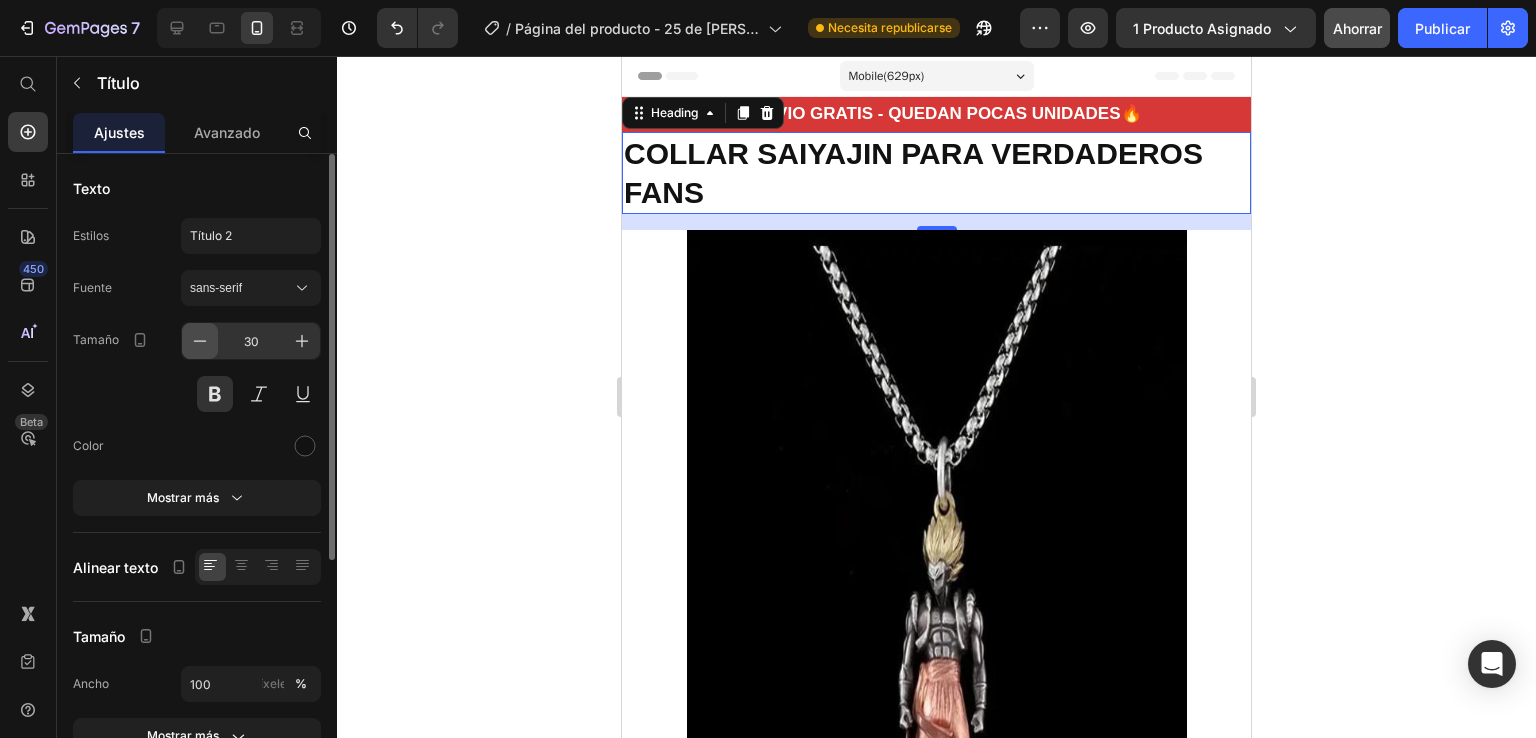 click at bounding box center [200, 341] 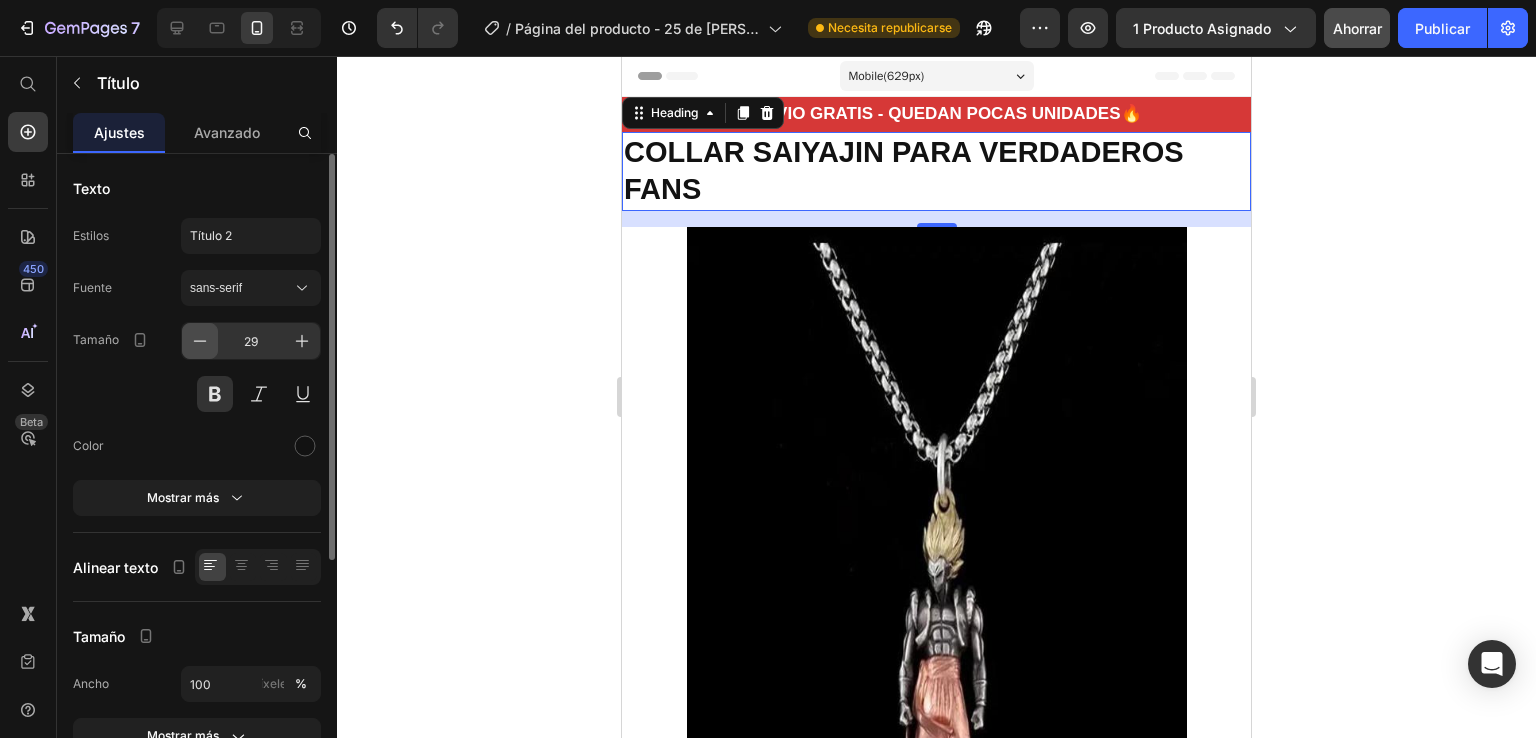 click at bounding box center (200, 341) 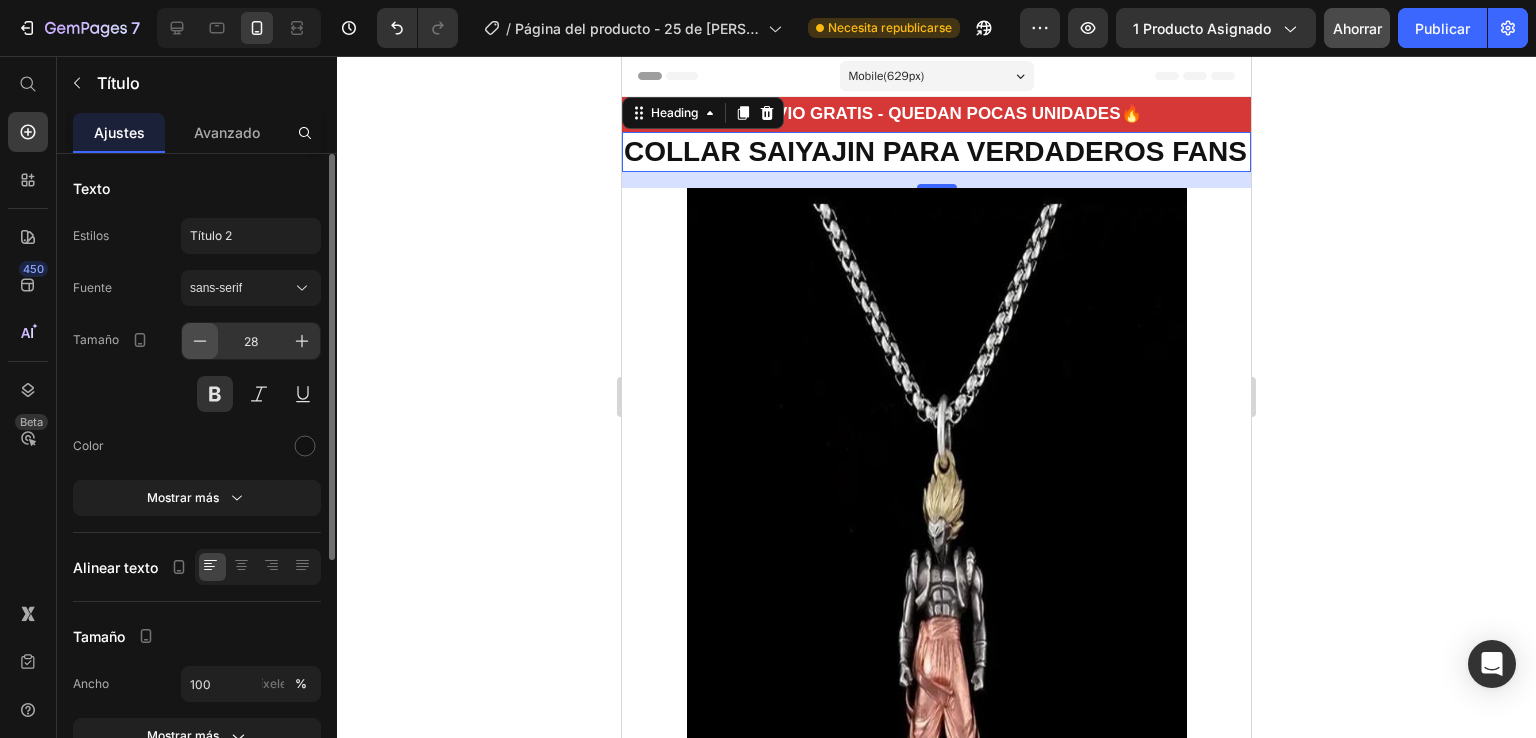 click at bounding box center [200, 341] 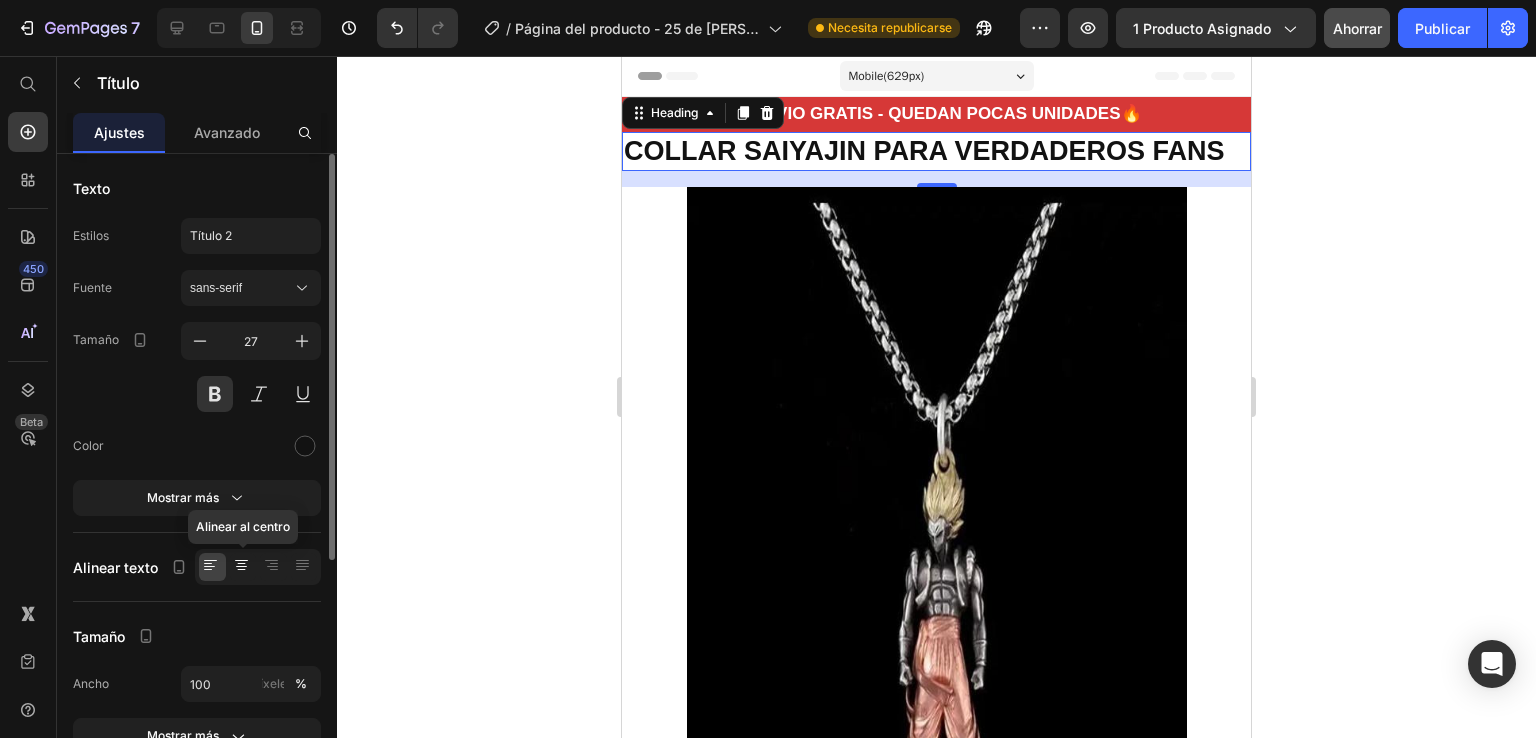 click 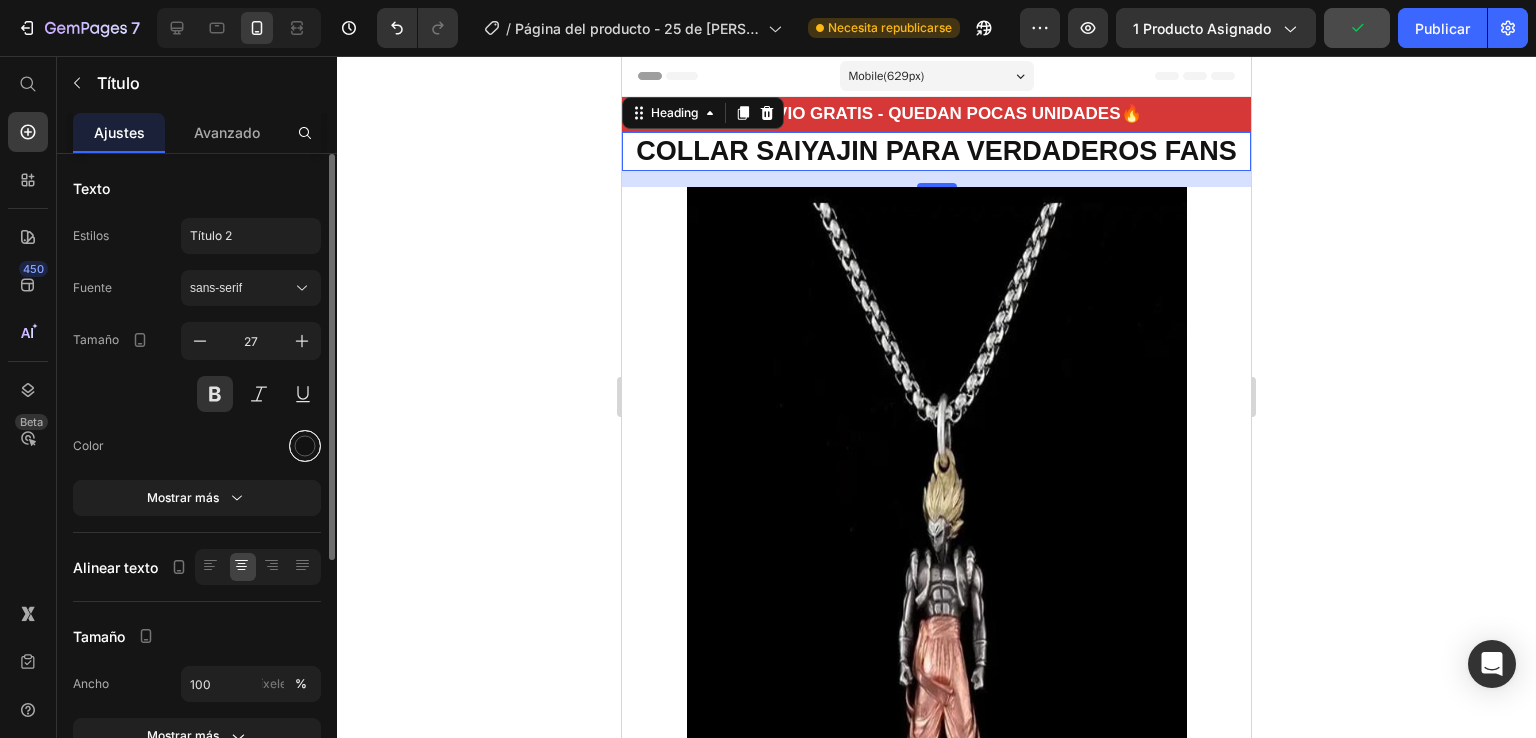 click at bounding box center (305, 446) 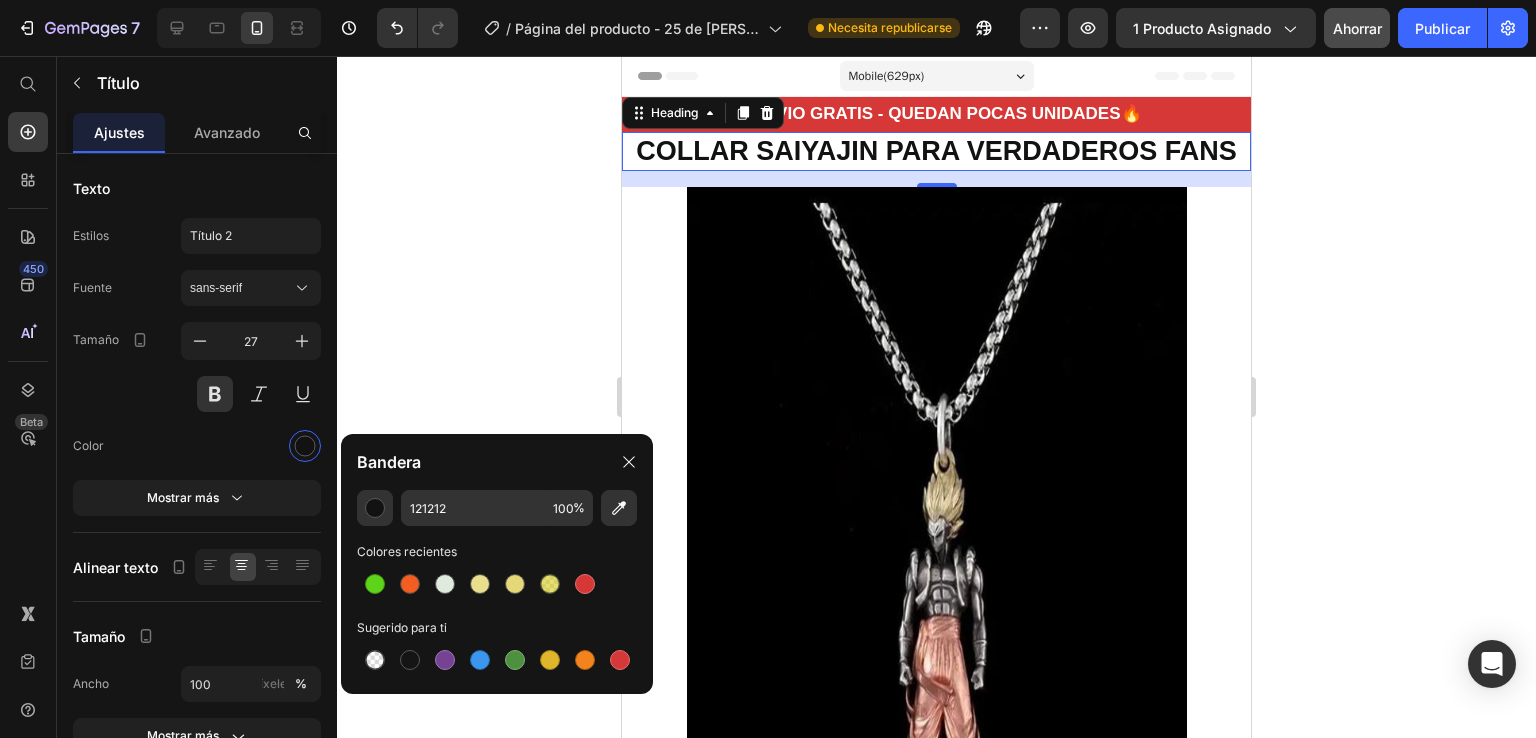 click 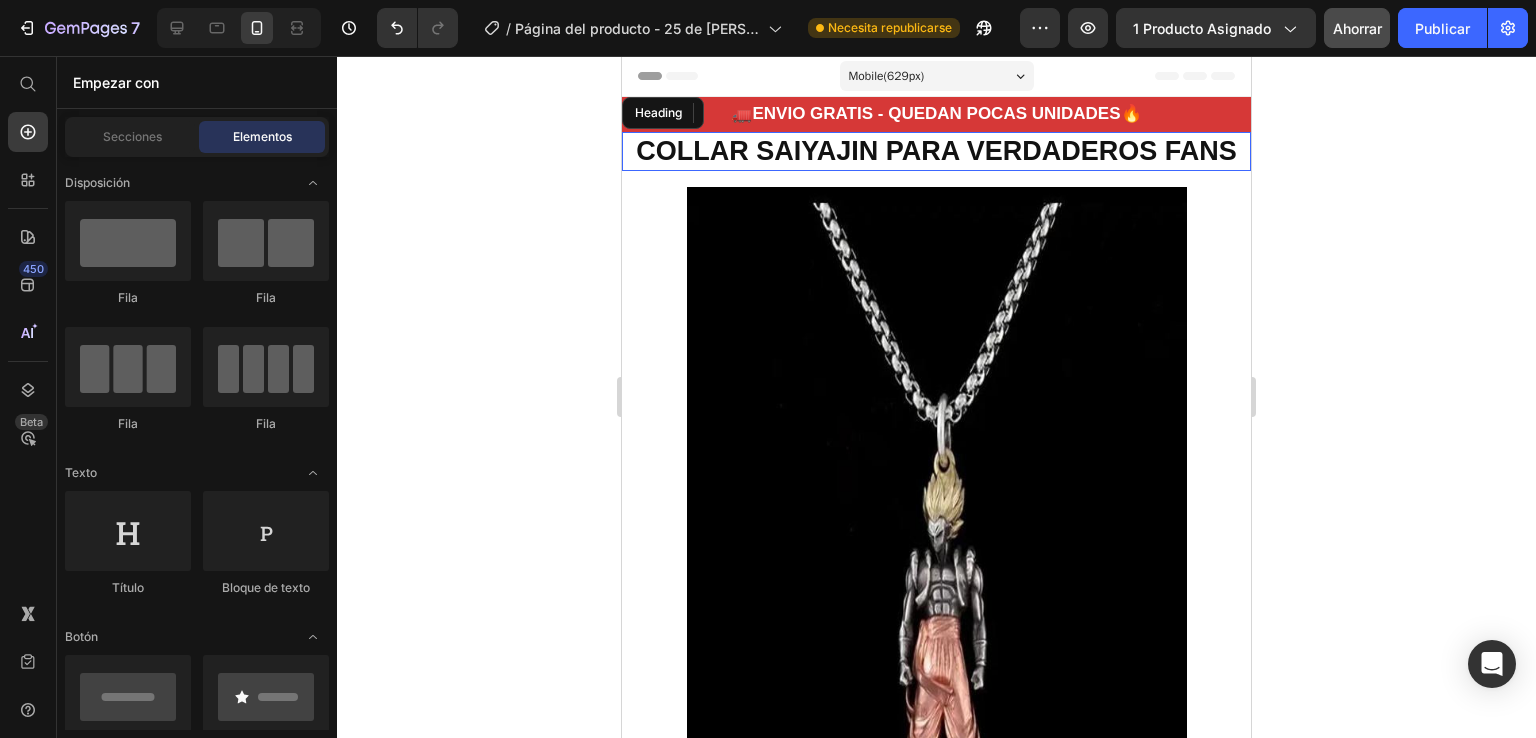 click on "COLLAR SAIYAJIN PARA VERDADEROS FANS" at bounding box center [936, 151] 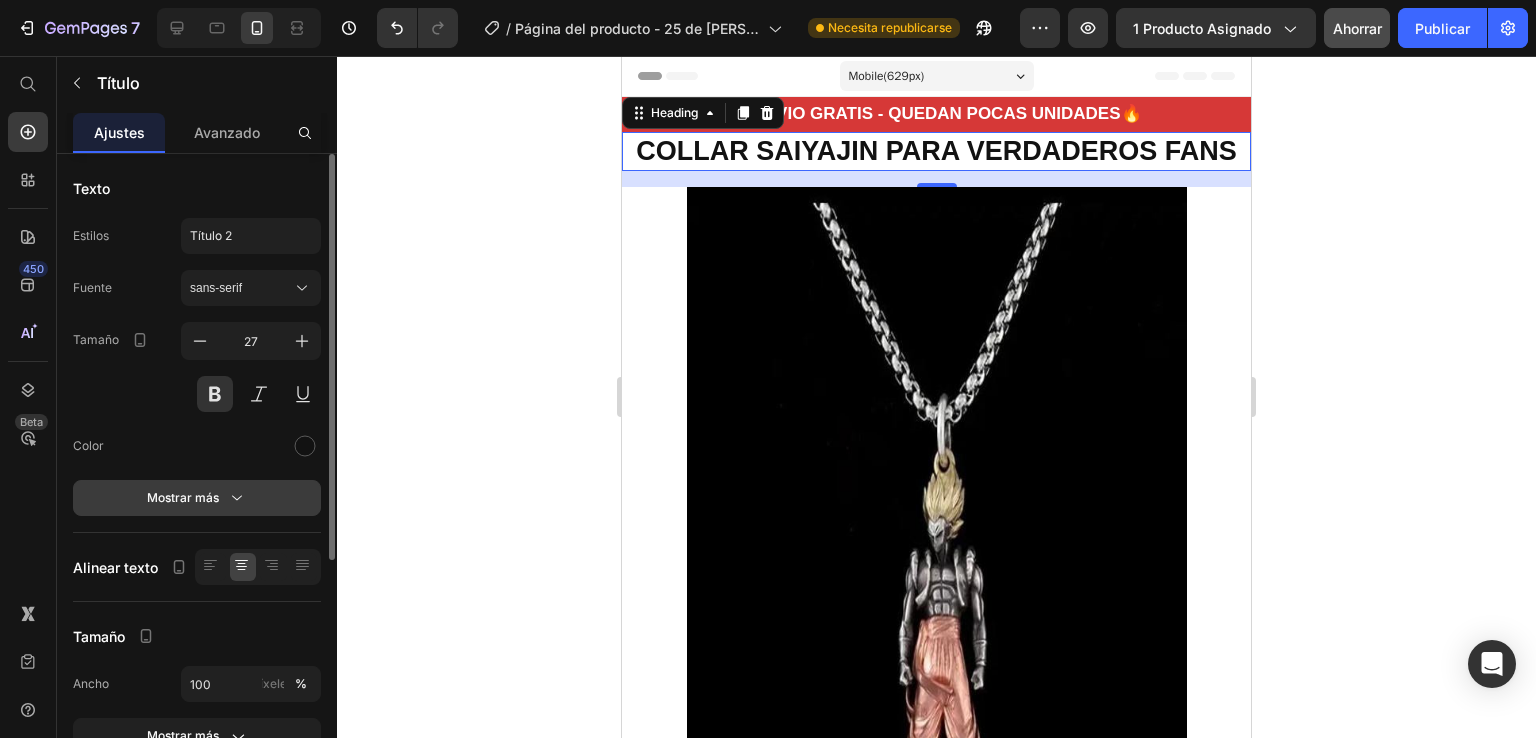 click 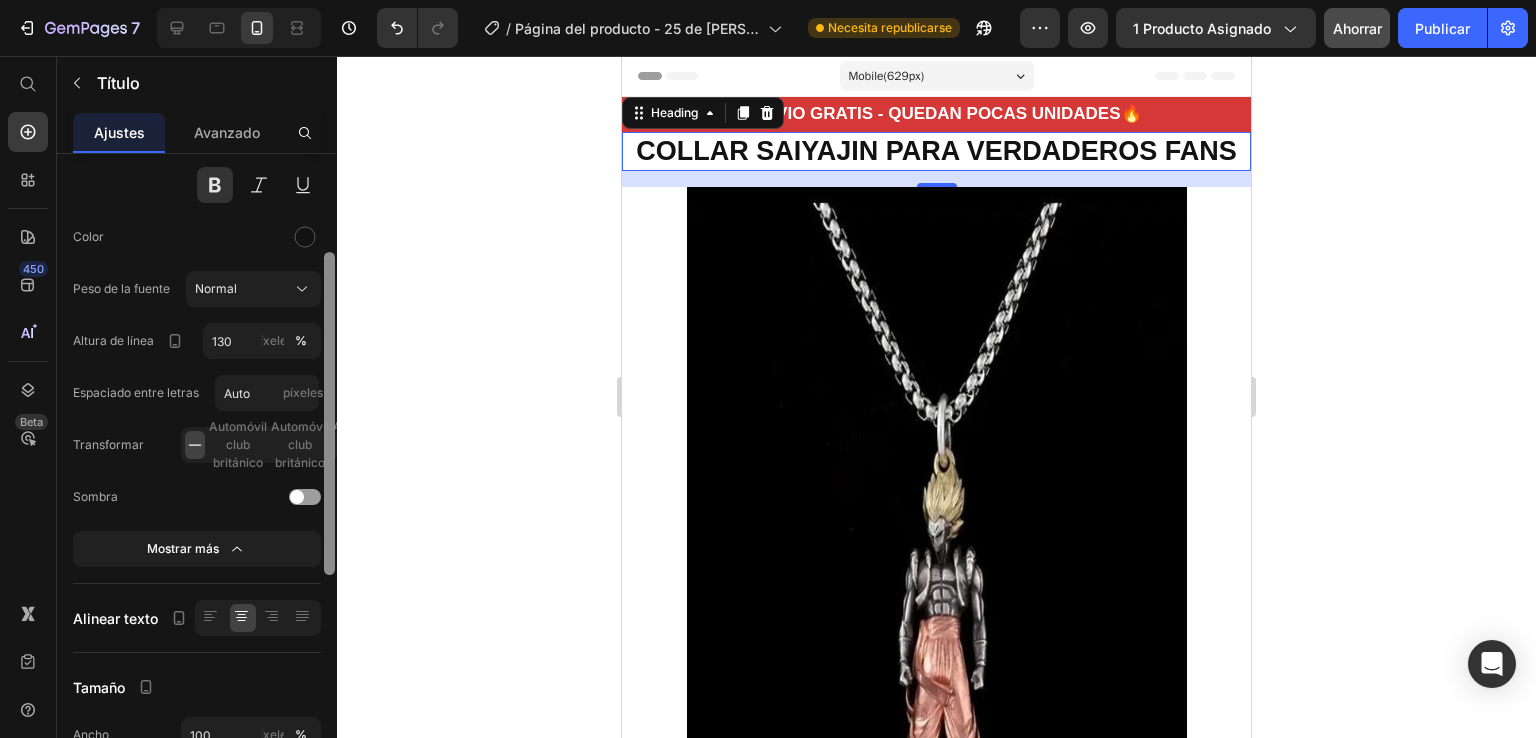 scroll, scrollTop: 219, scrollLeft: 0, axis: vertical 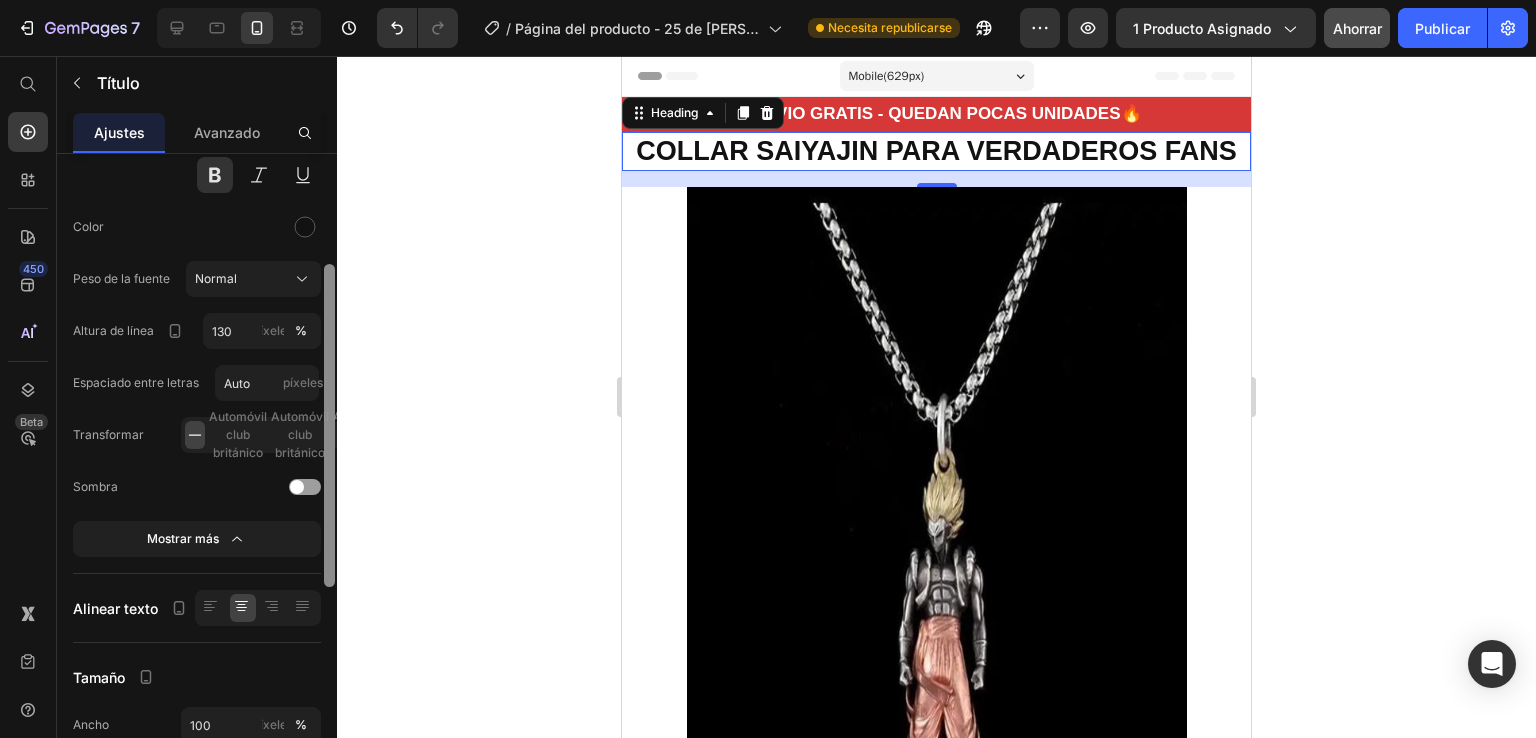 drag, startPoint x: 332, startPoint y: 466, endPoint x: 348, endPoint y: 577, distance: 112.147224 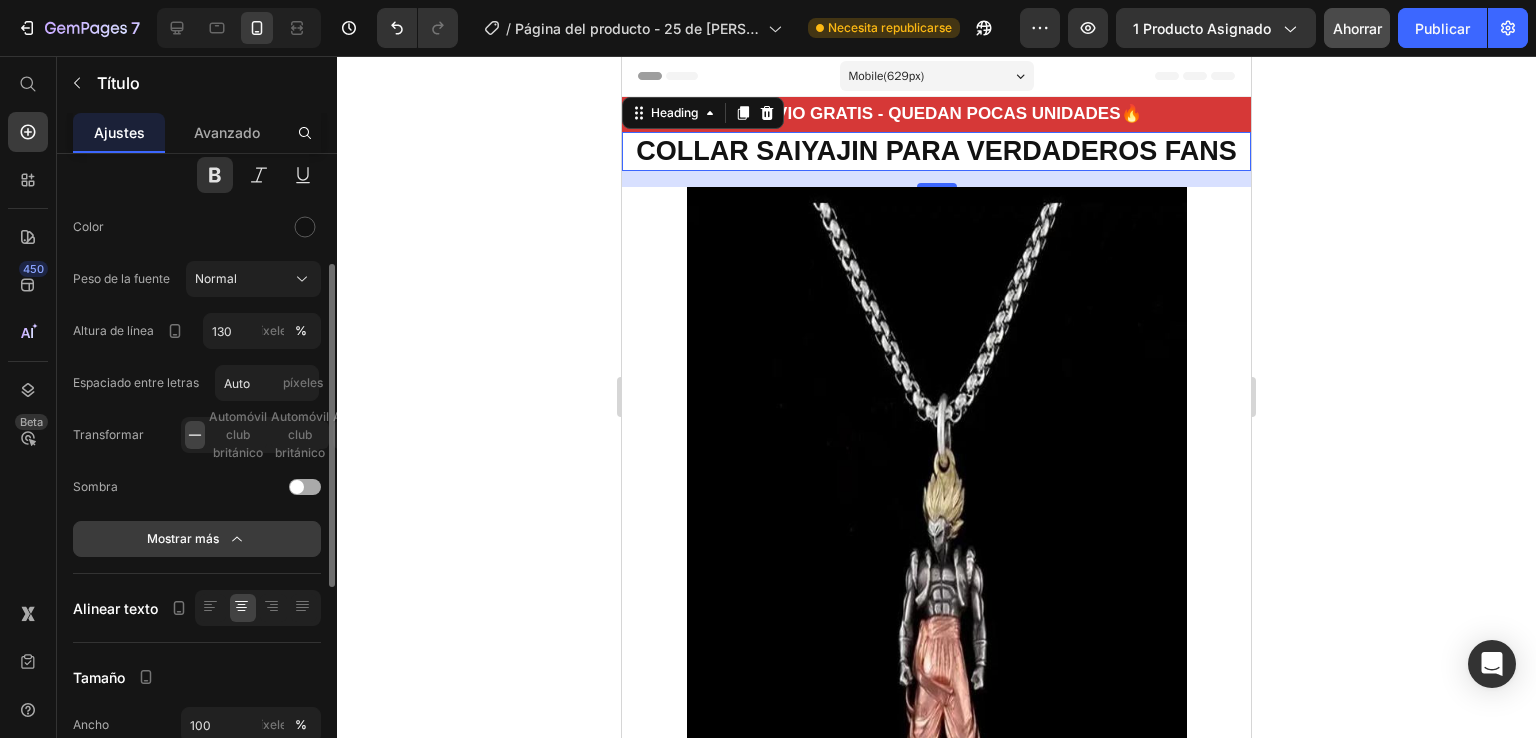 click on "Mostrar más" 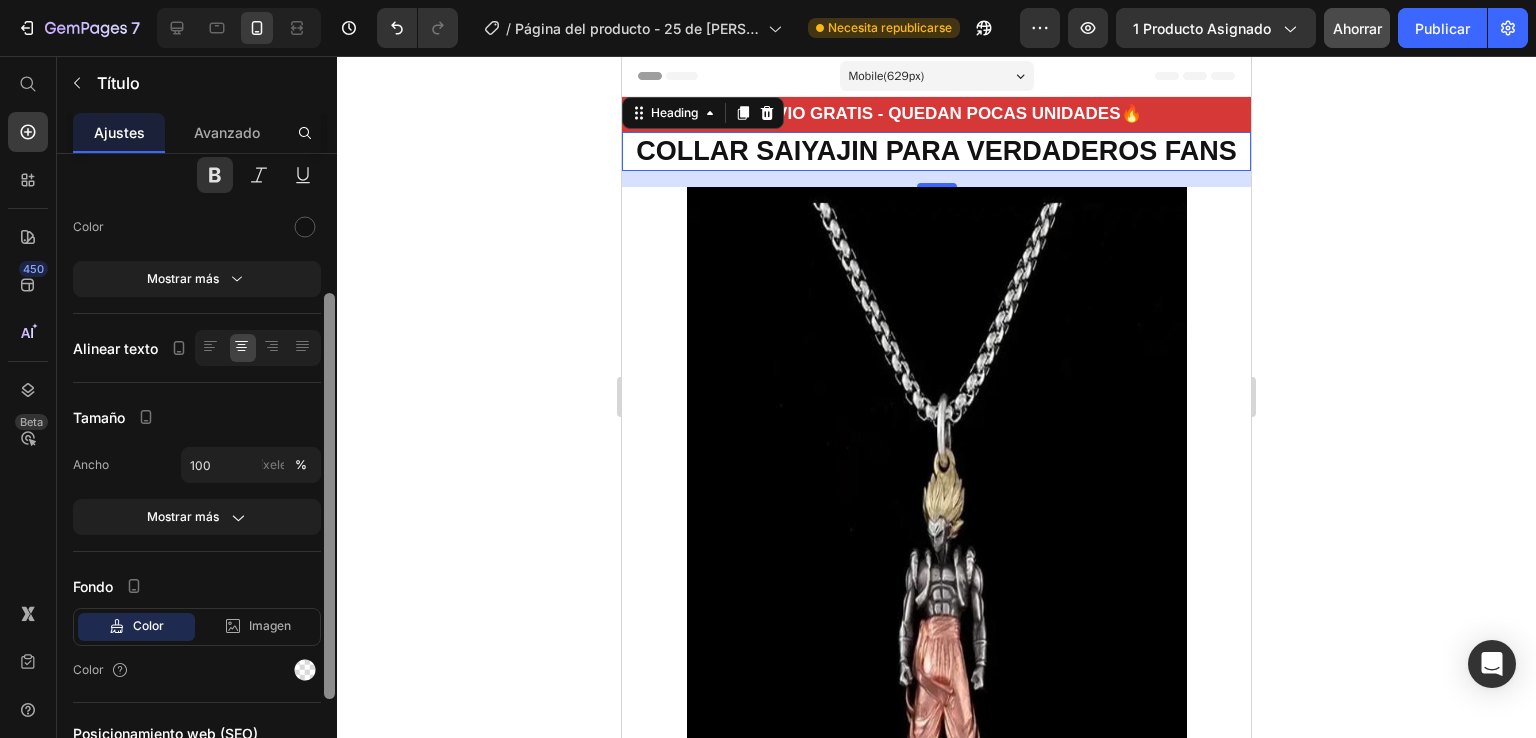 scroll, scrollTop: 368, scrollLeft: 0, axis: vertical 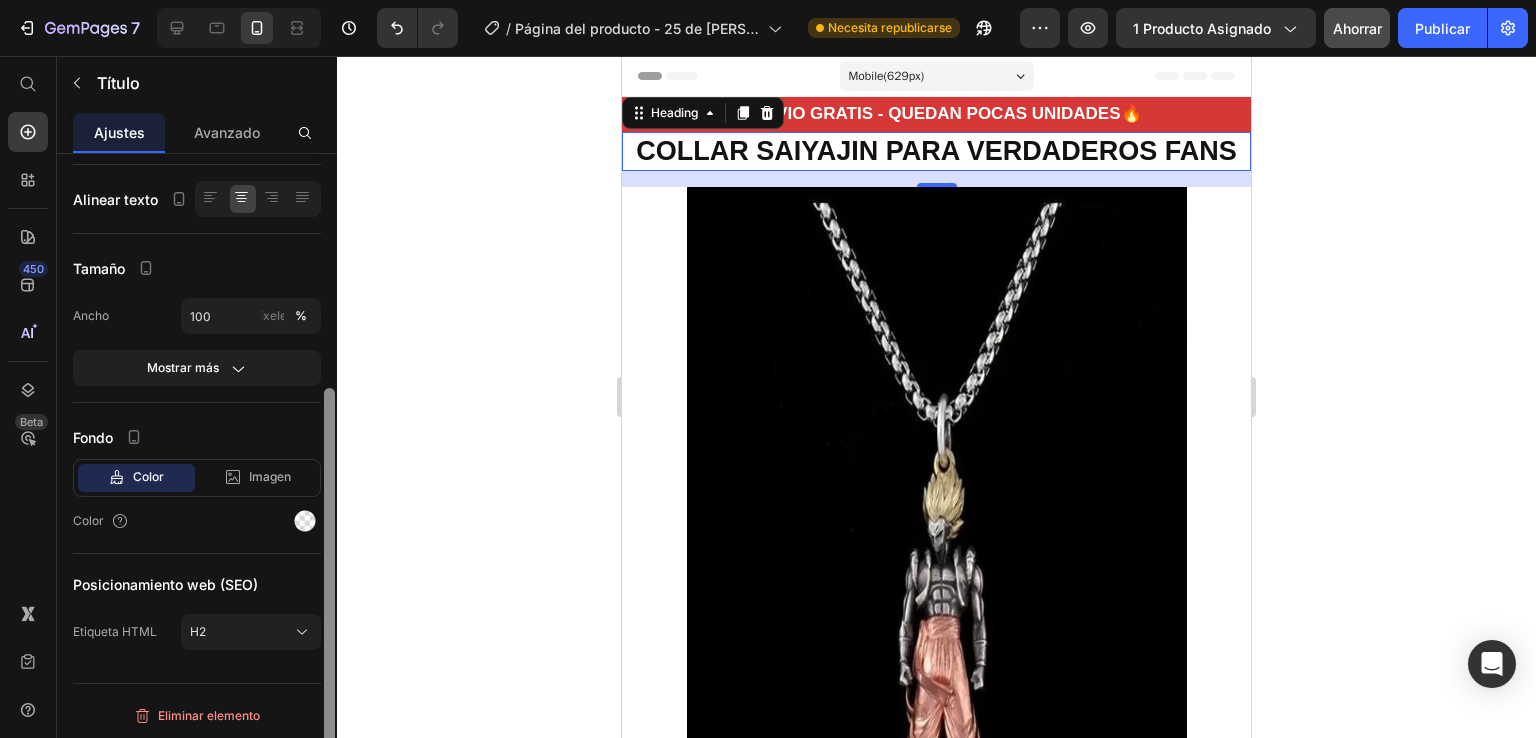 drag, startPoint x: 335, startPoint y: 368, endPoint x: 335, endPoint y: 350, distance: 18 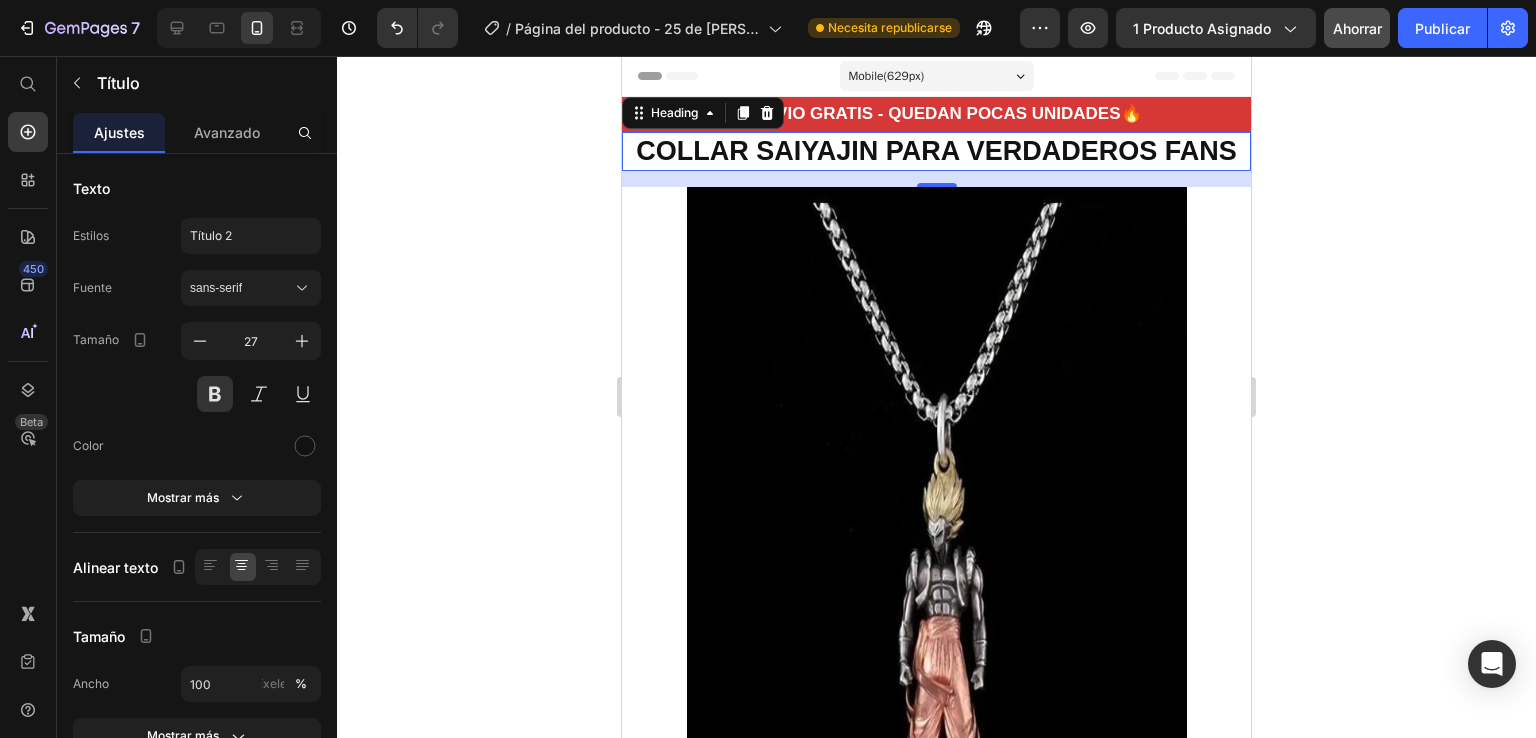 click at bounding box center (329, 842) 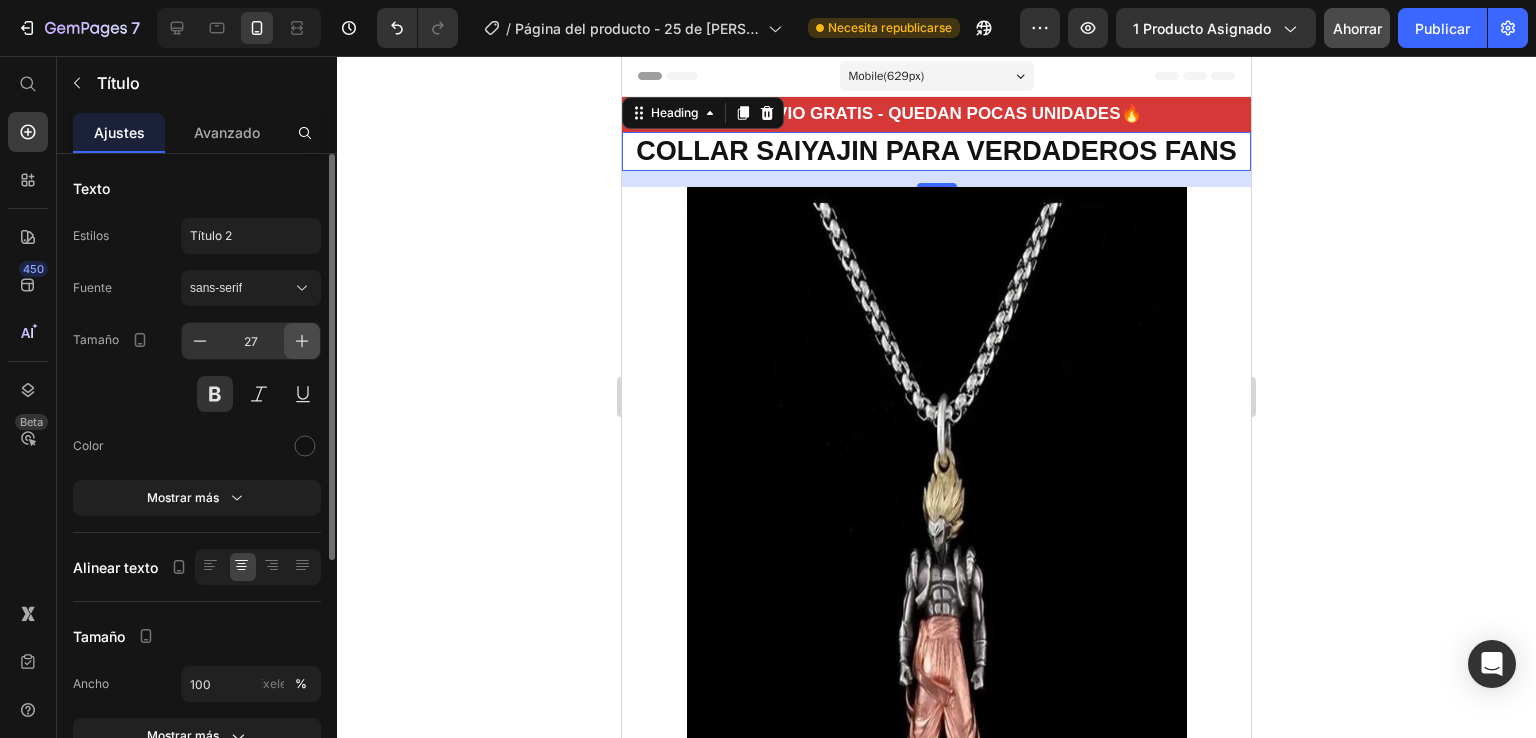 click 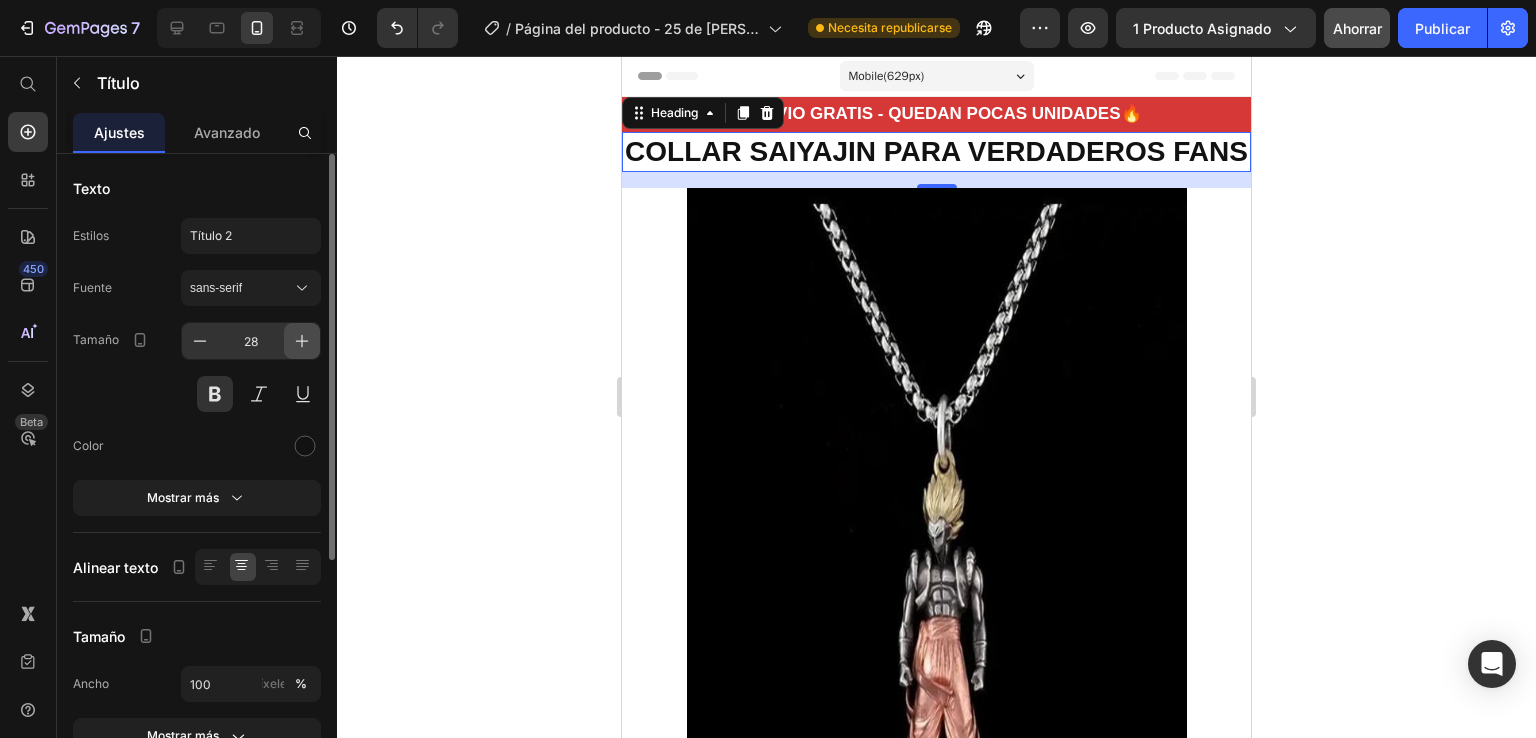 click 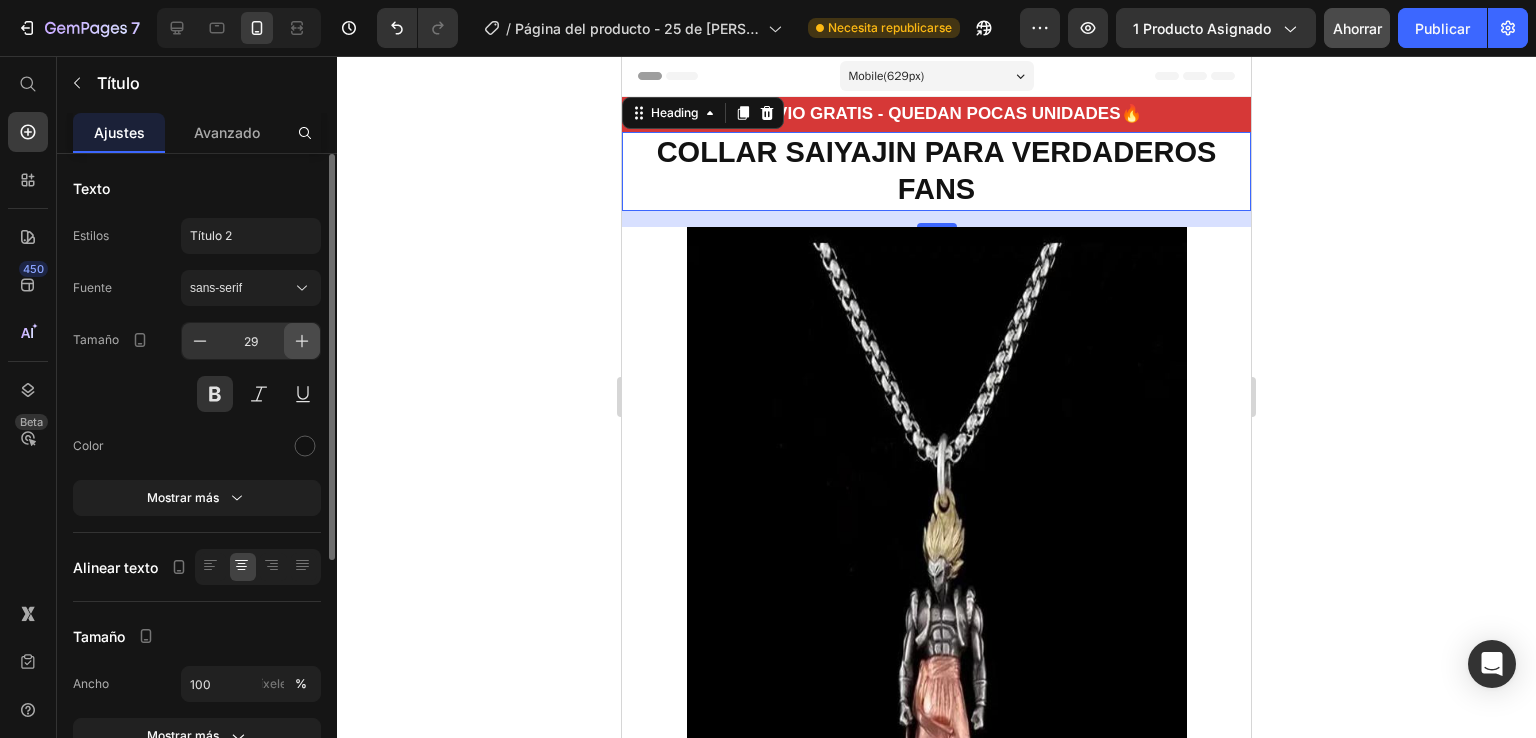 click 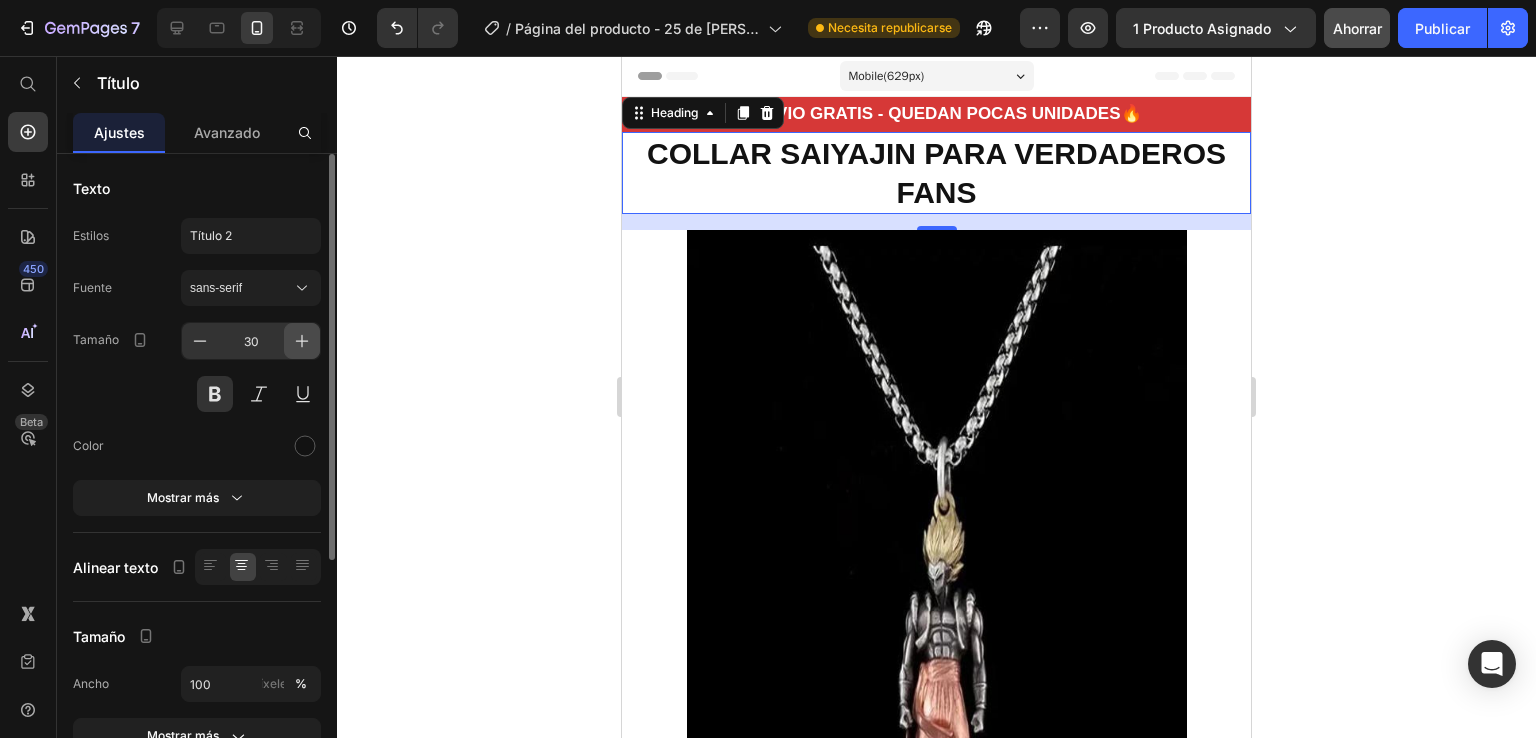 click 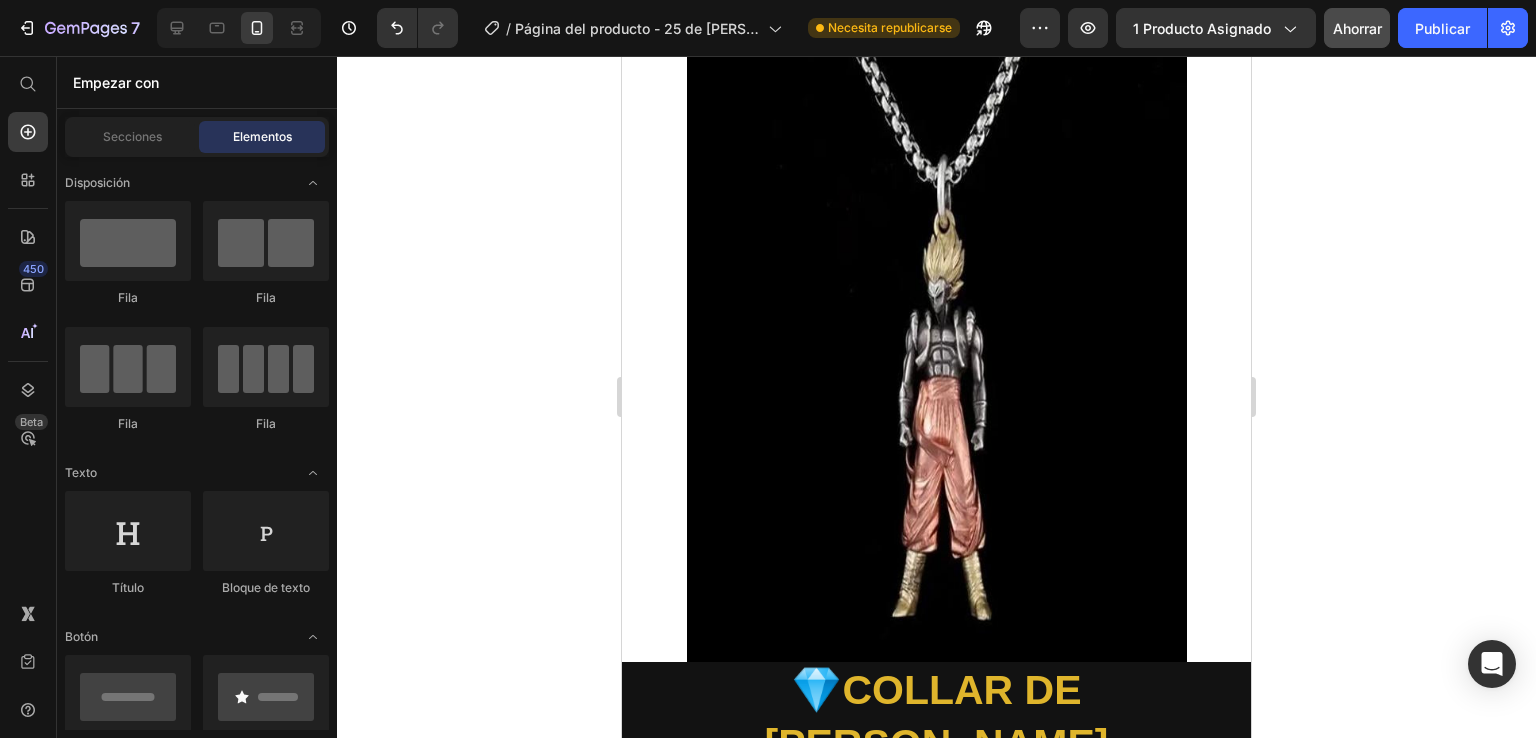scroll, scrollTop: 609, scrollLeft: 0, axis: vertical 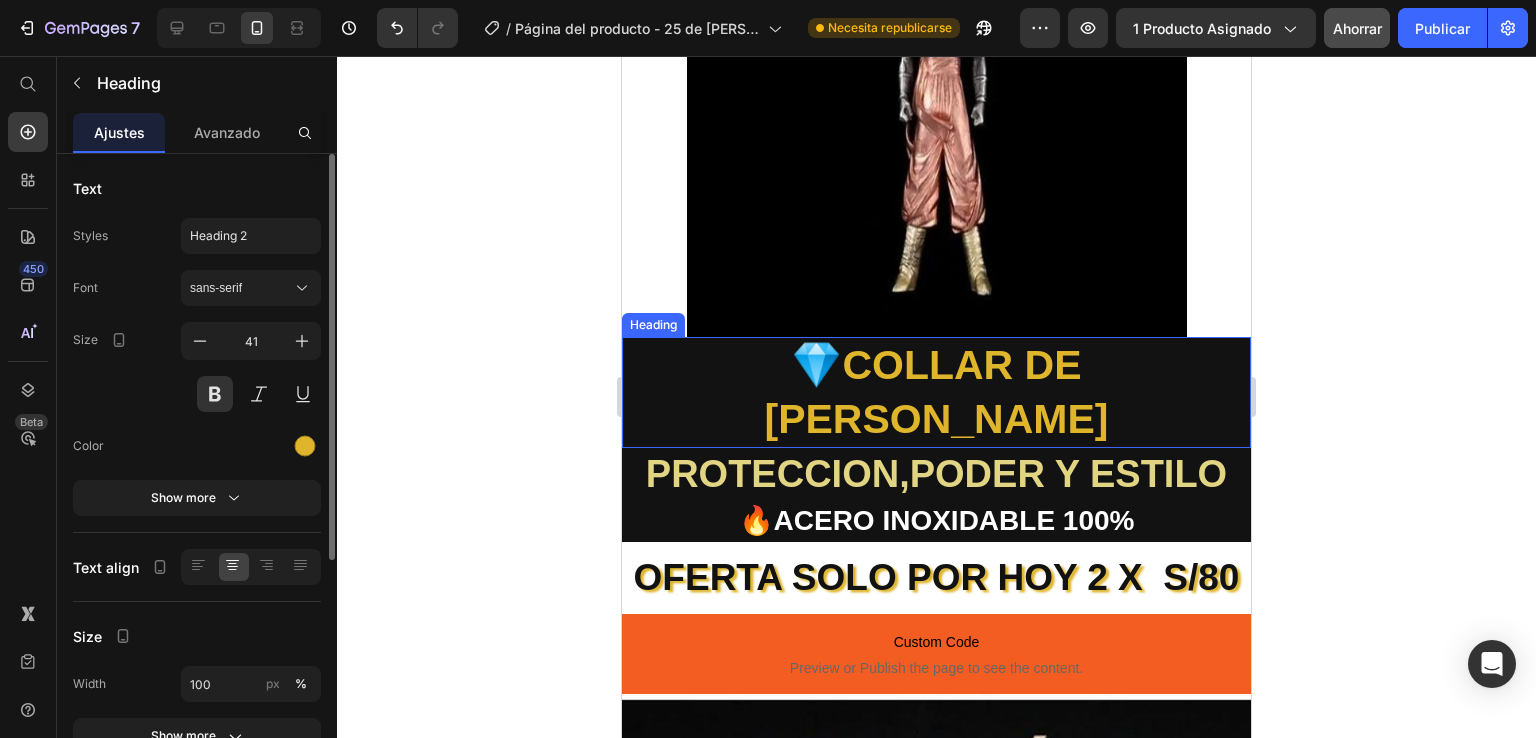 click on "💎COLLAR DE [PERSON_NAME]" at bounding box center [936, 392] 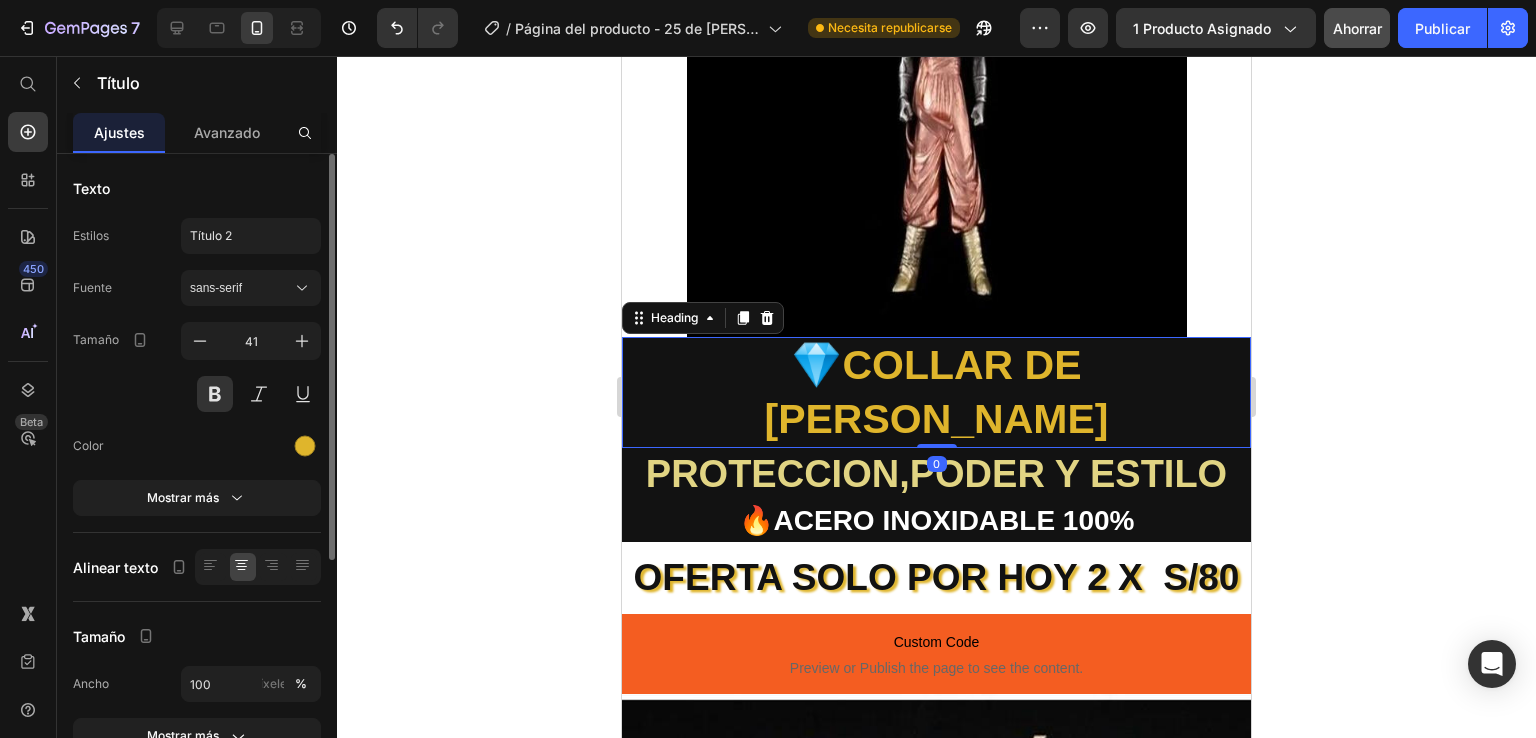 scroll, scrollTop: 13, scrollLeft: 0, axis: vertical 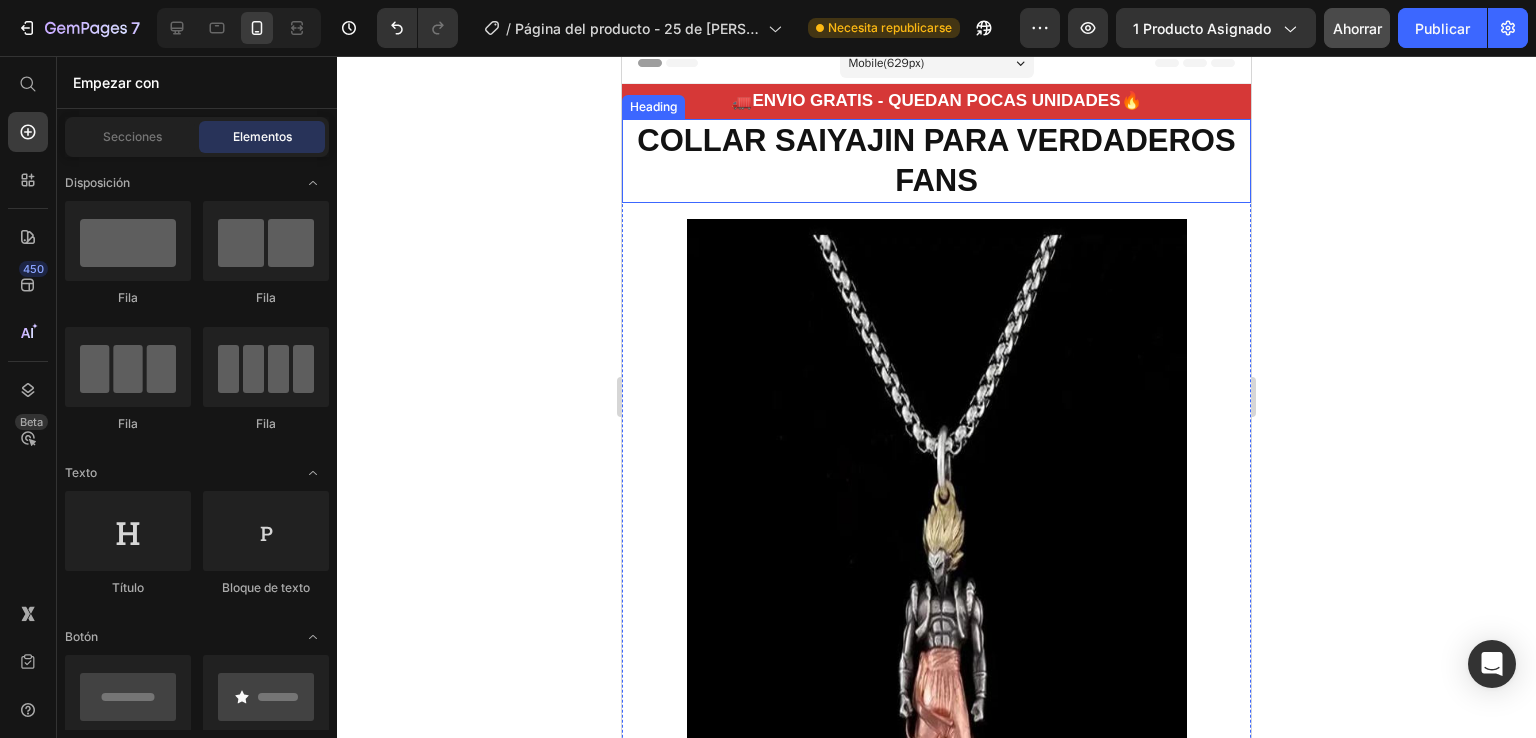 click on "COLLAR SAIYAJIN PARA VERDADEROS FANS" at bounding box center (936, 161) 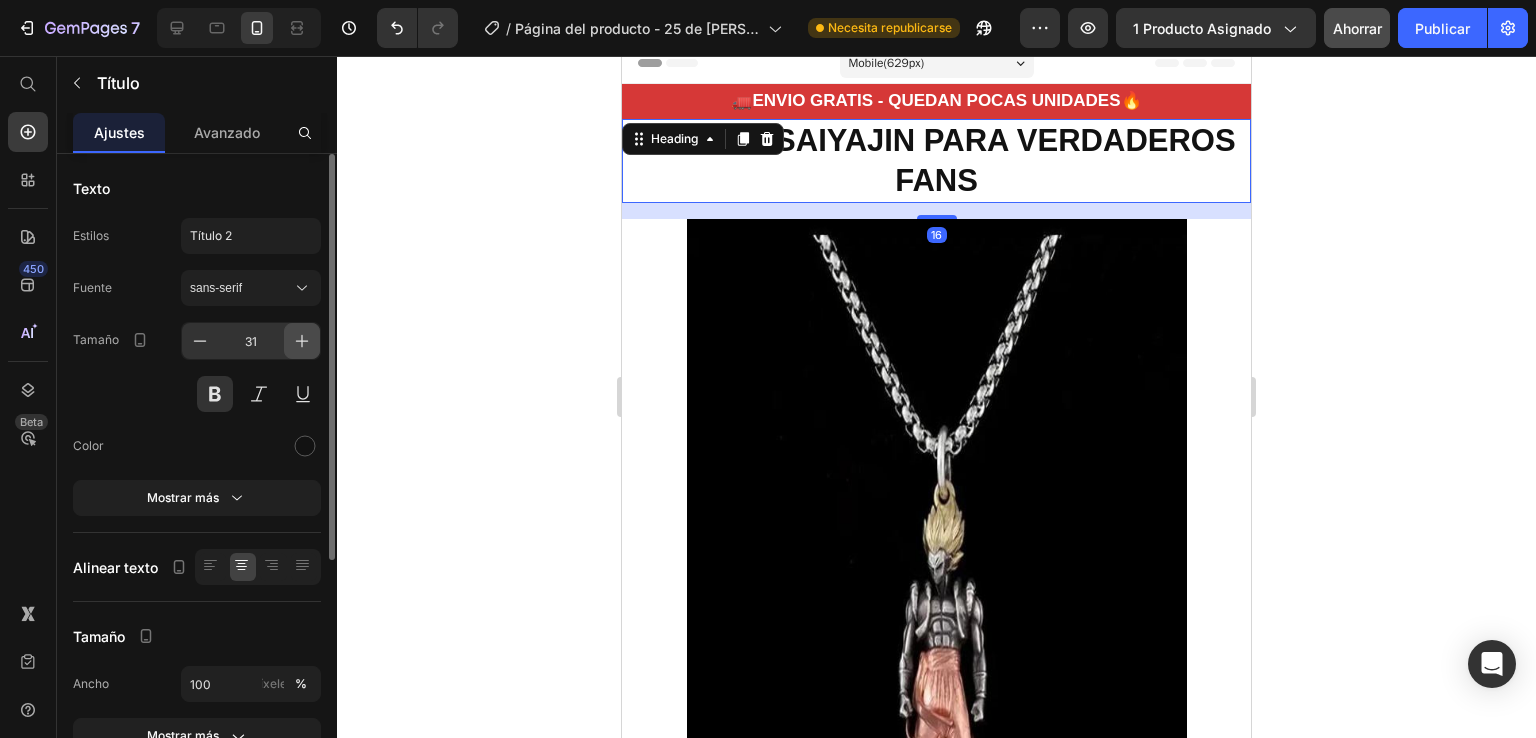 click 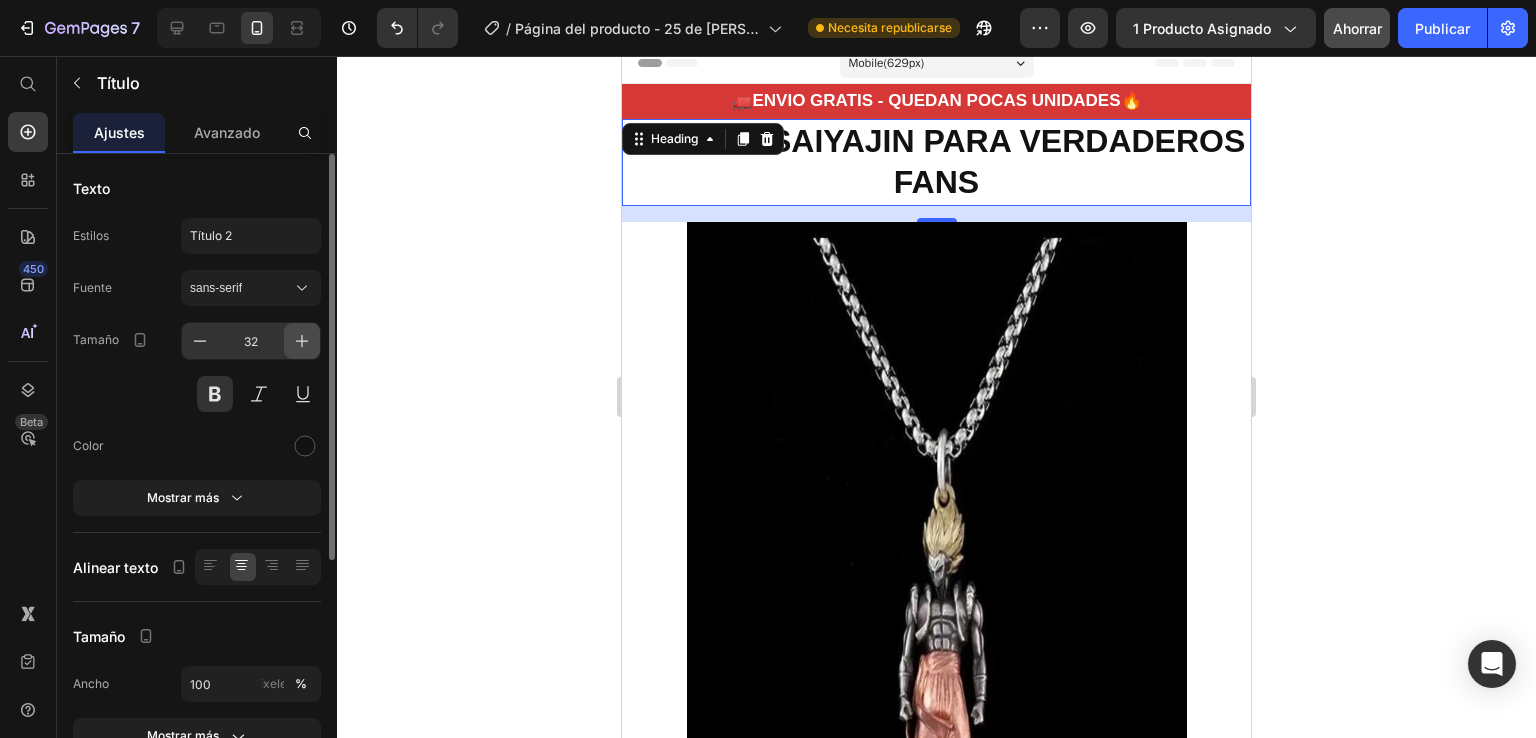 click 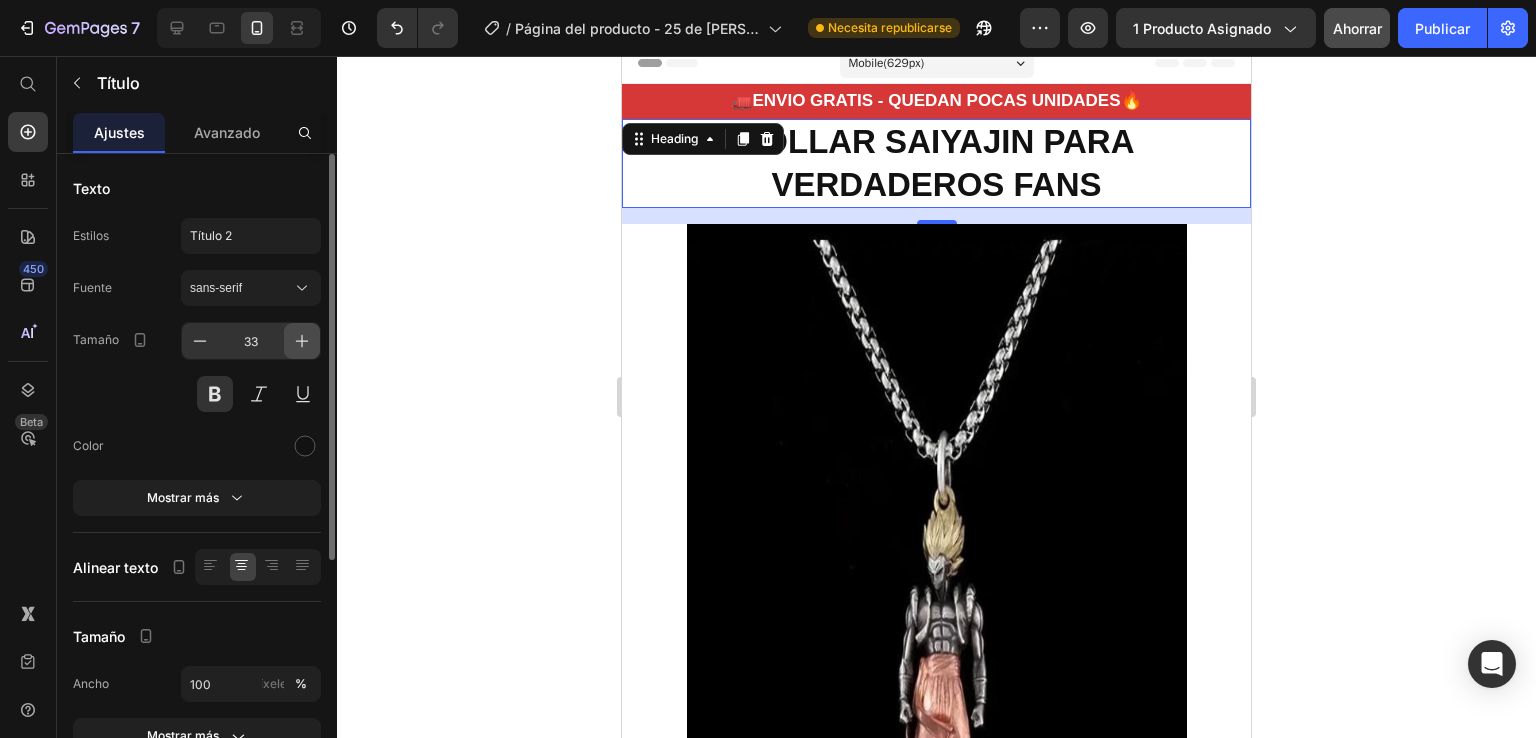 click 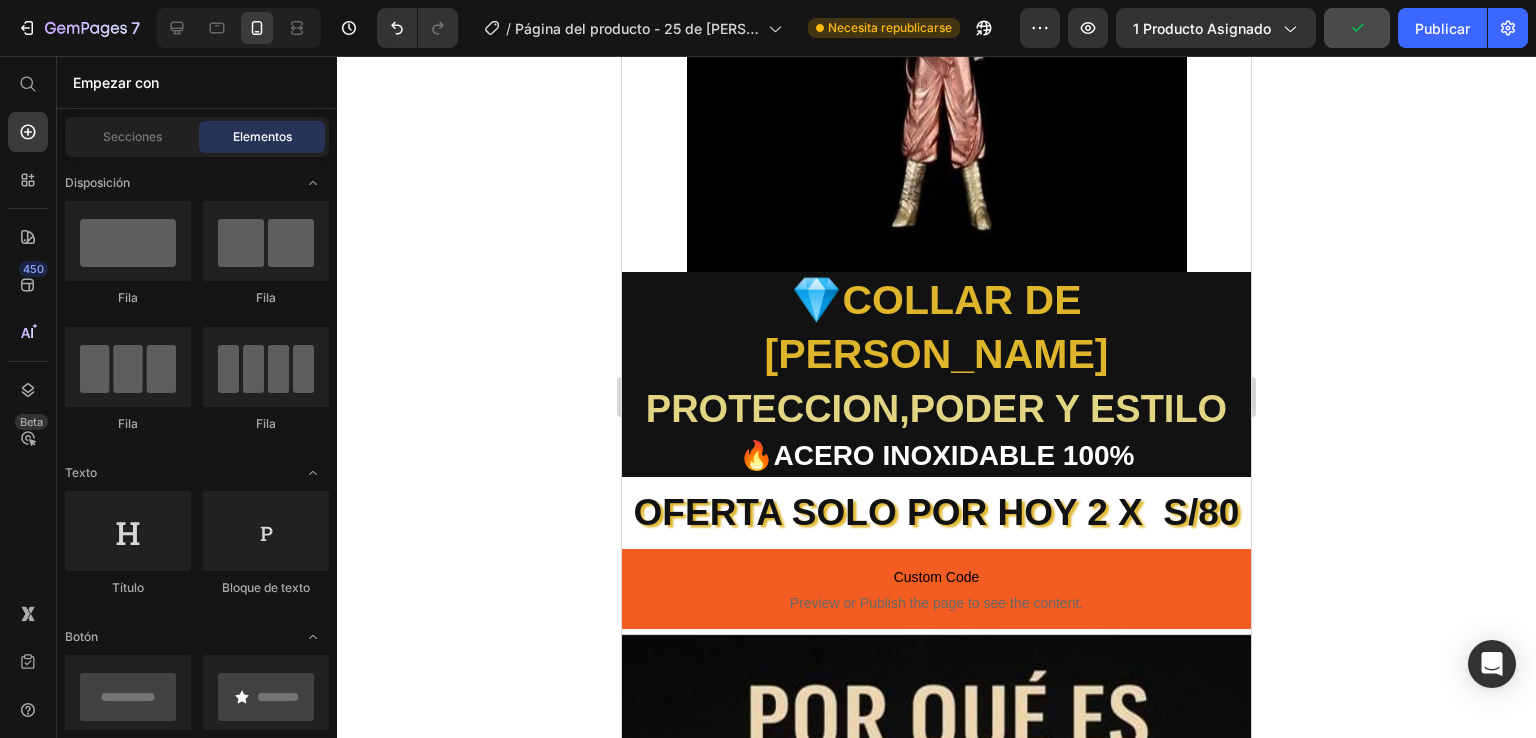scroll, scrollTop: 716, scrollLeft: 0, axis: vertical 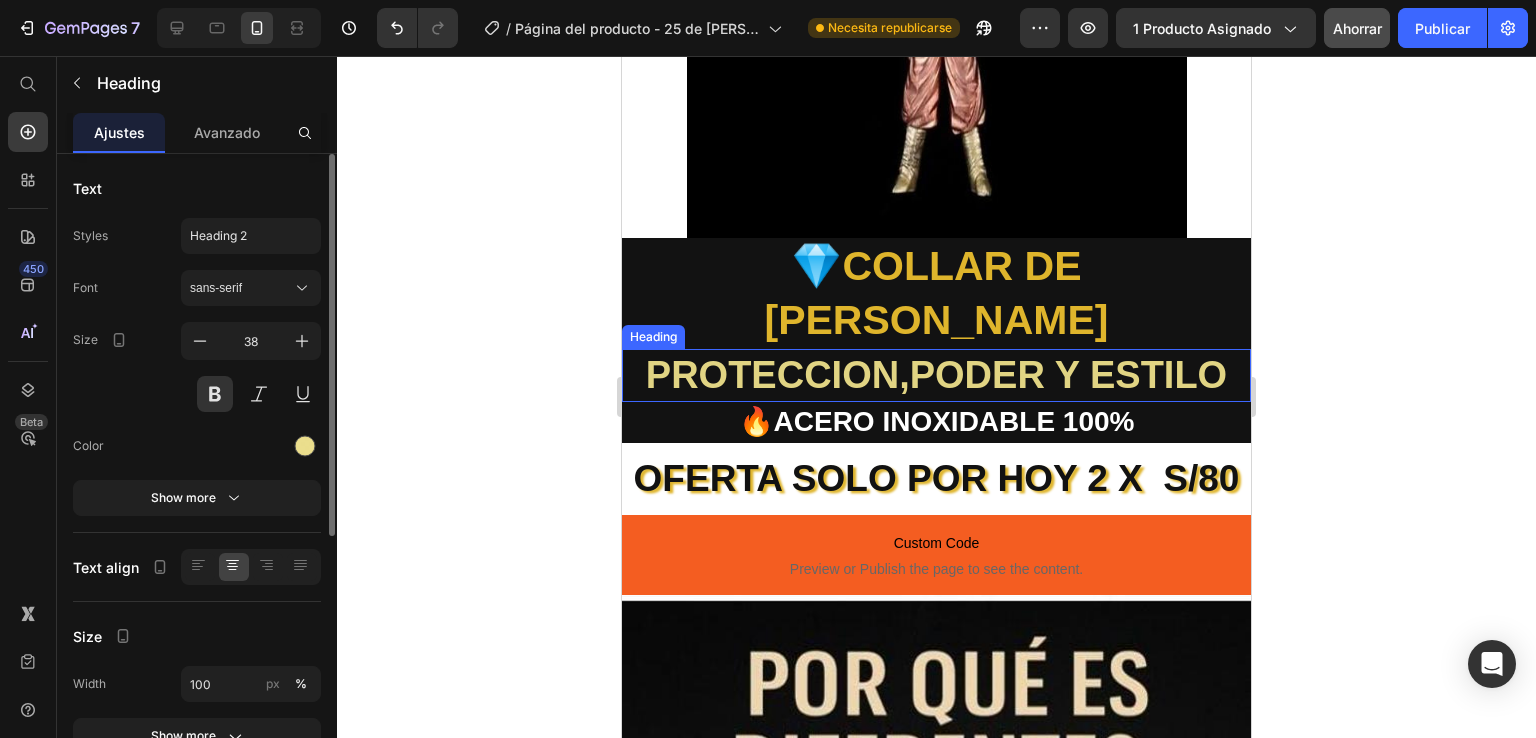click on "PROTECCION,PODER Y ESTILO" at bounding box center [936, 375] 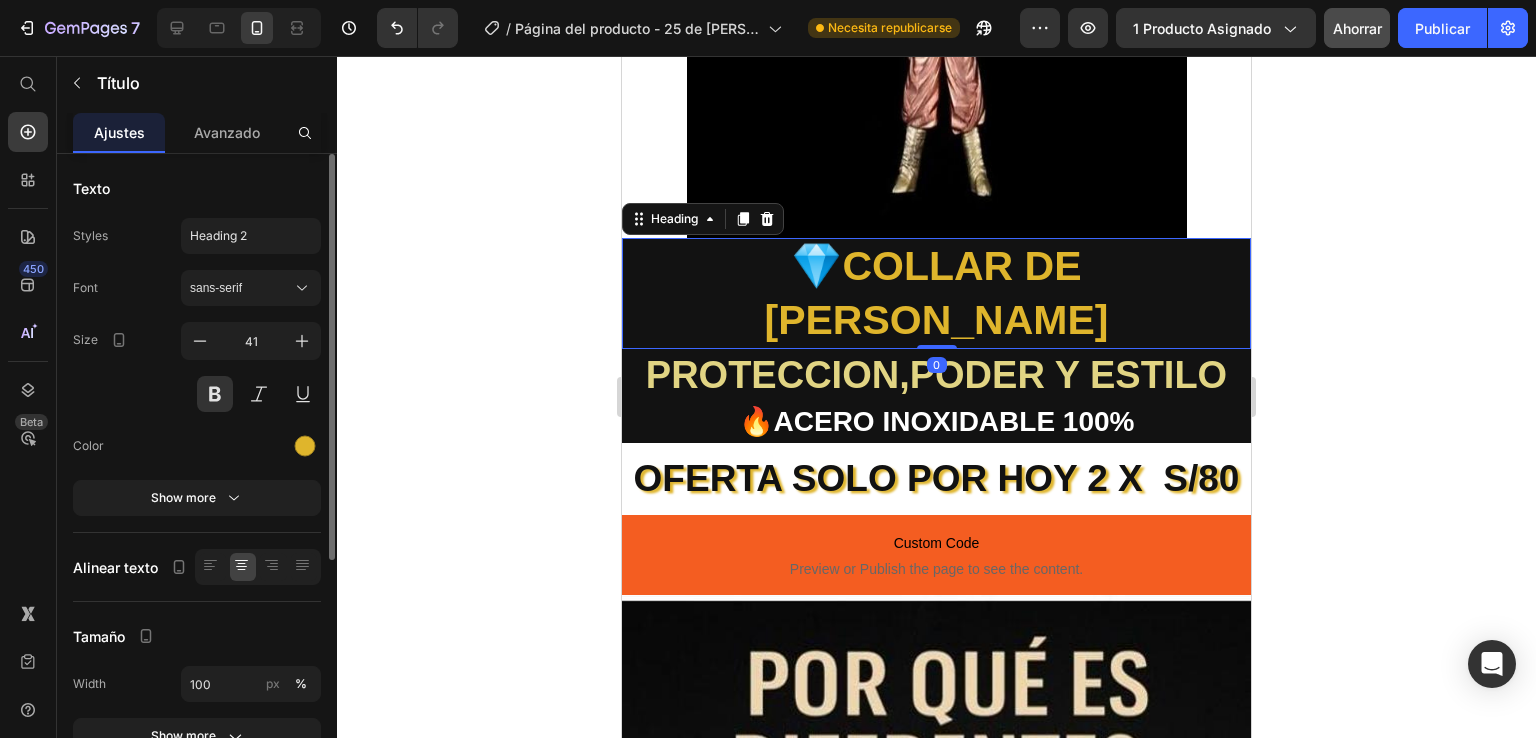 click on "💎COLLAR DE [PERSON_NAME]" at bounding box center (936, 293) 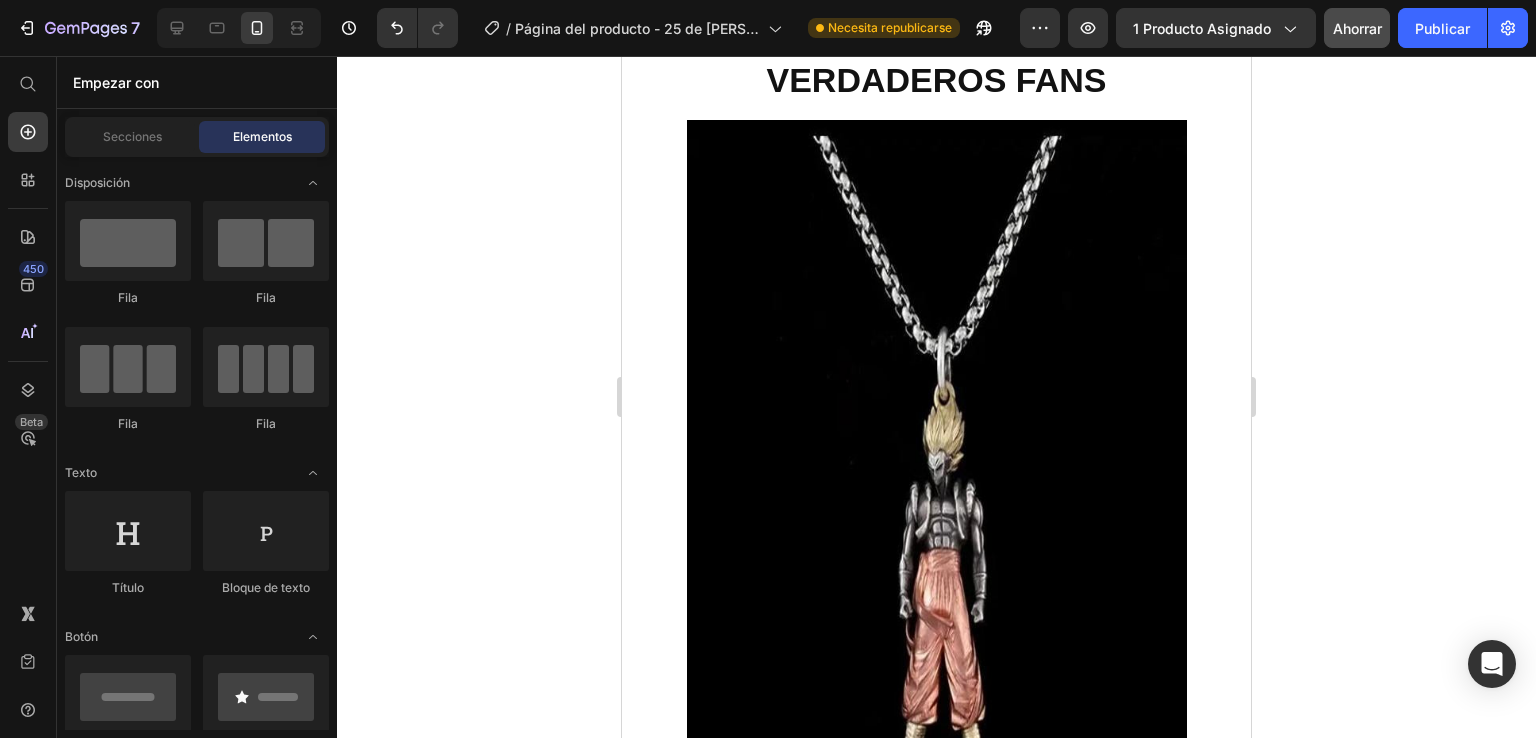 scroll, scrollTop: 0, scrollLeft: 0, axis: both 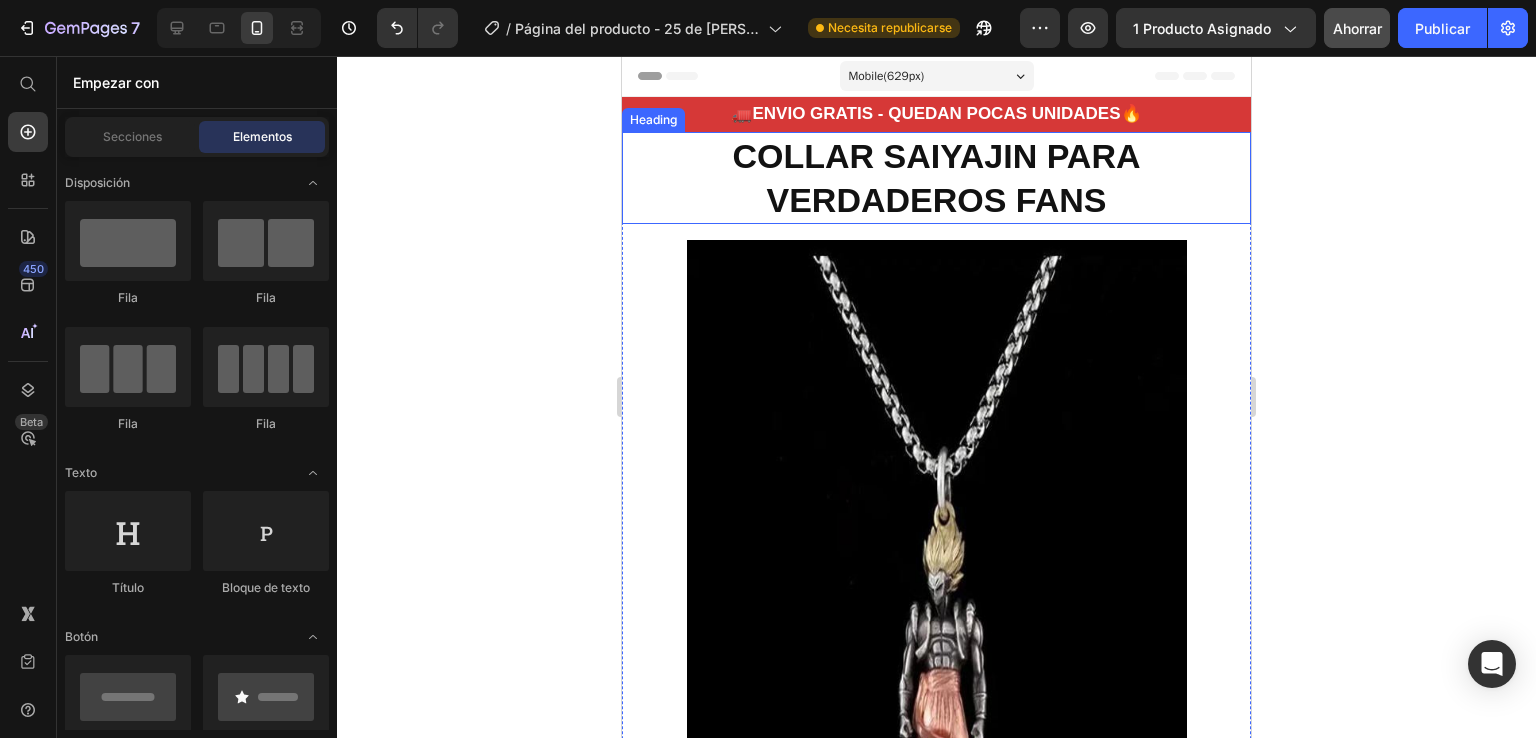 click on "COLLAR SAIYAJIN PARA VERDADEROS FANS" at bounding box center [936, 178] 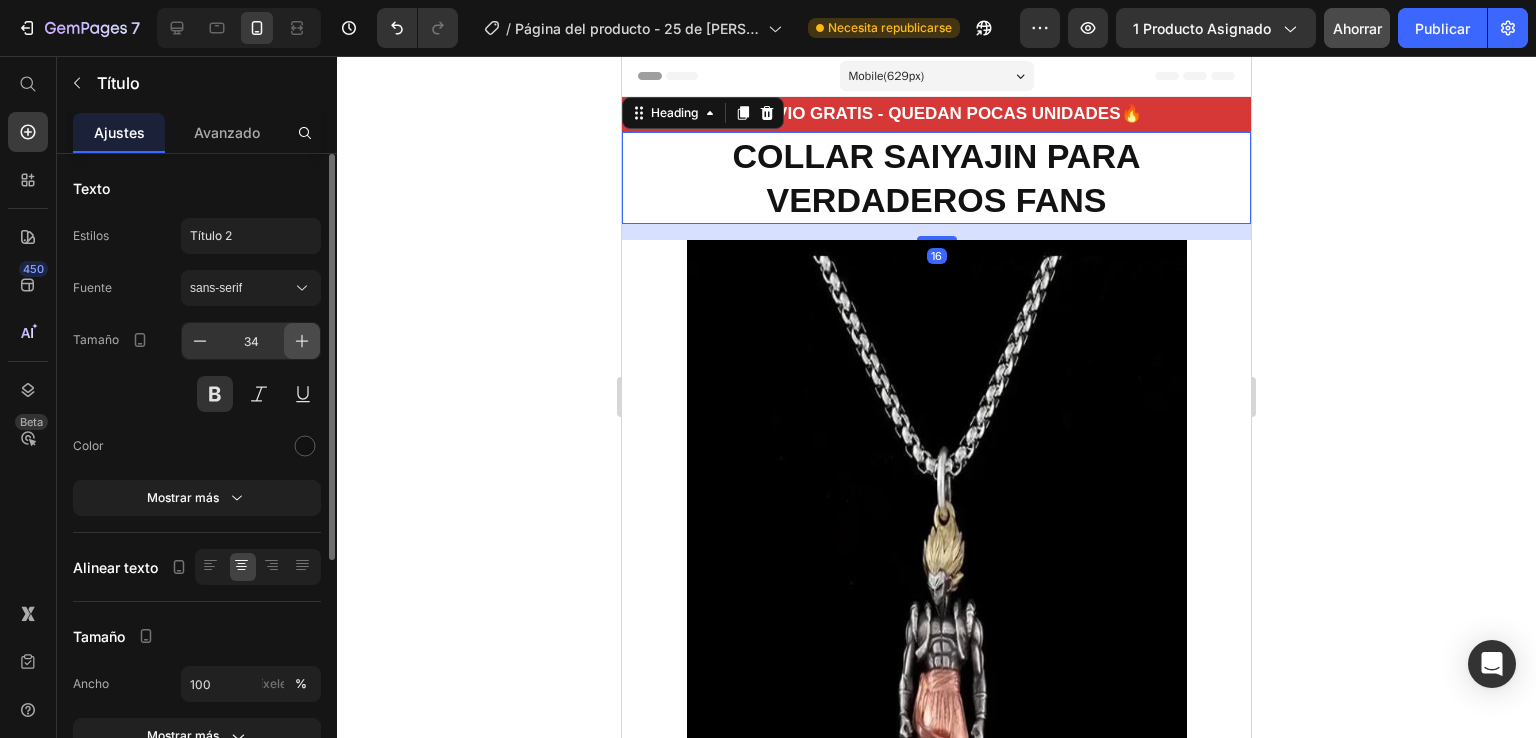 click 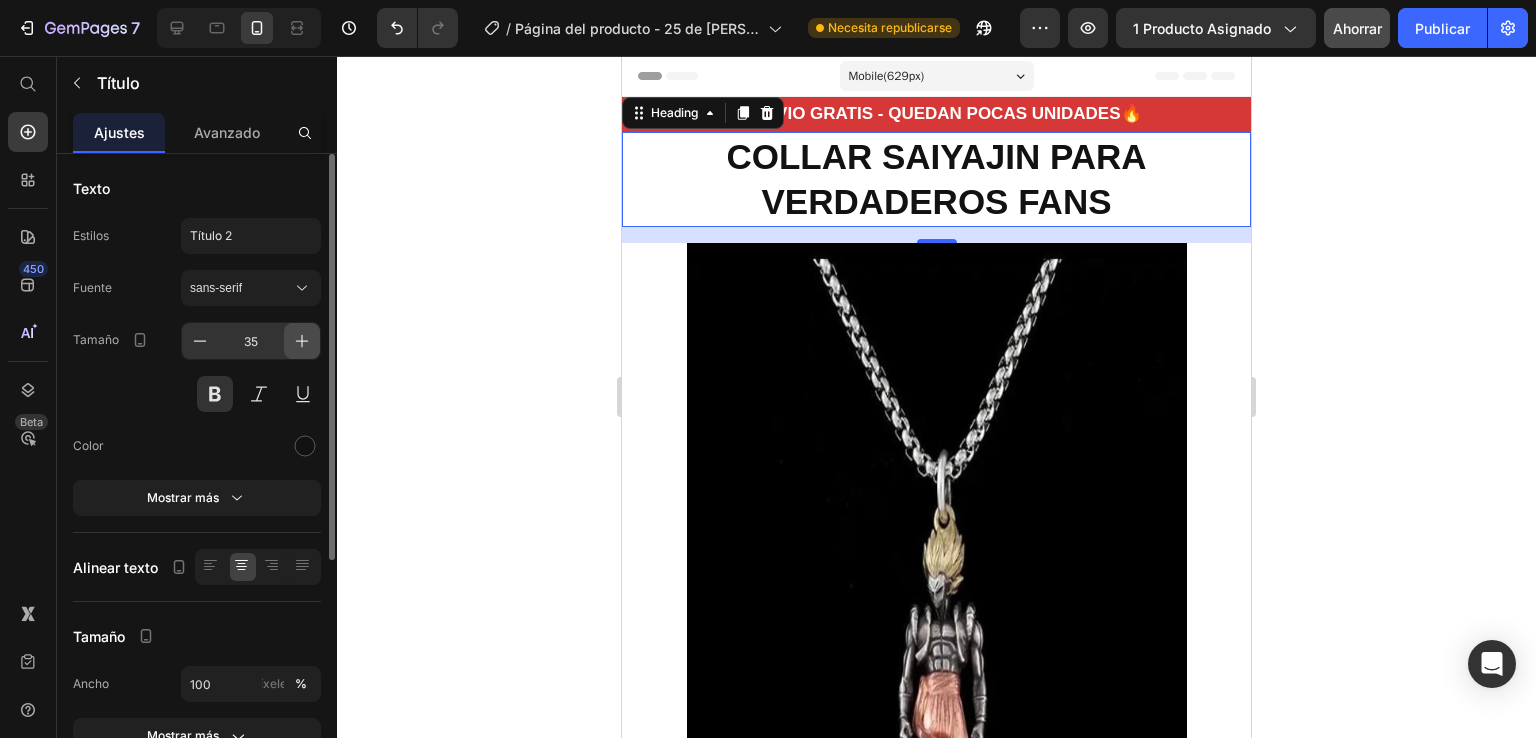 click 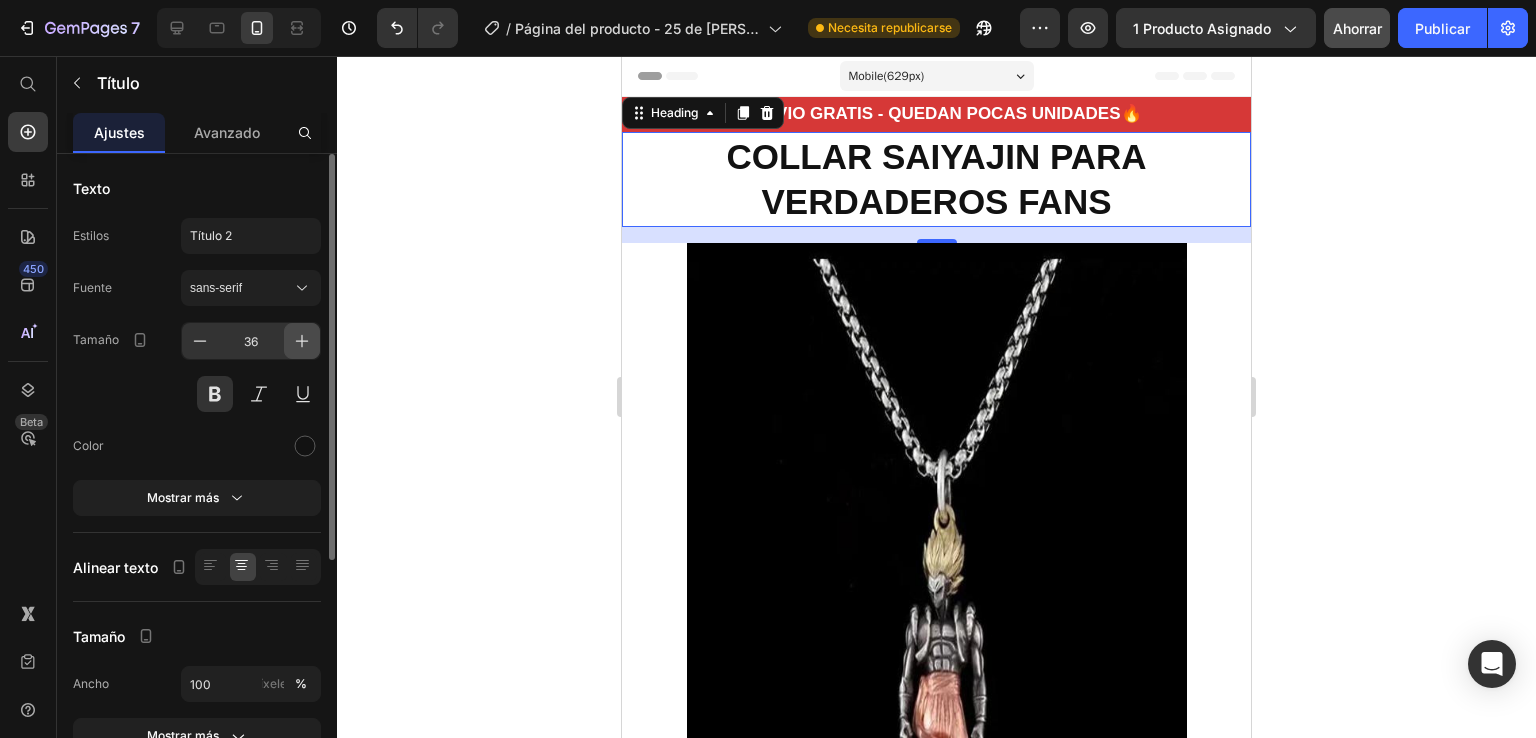 click 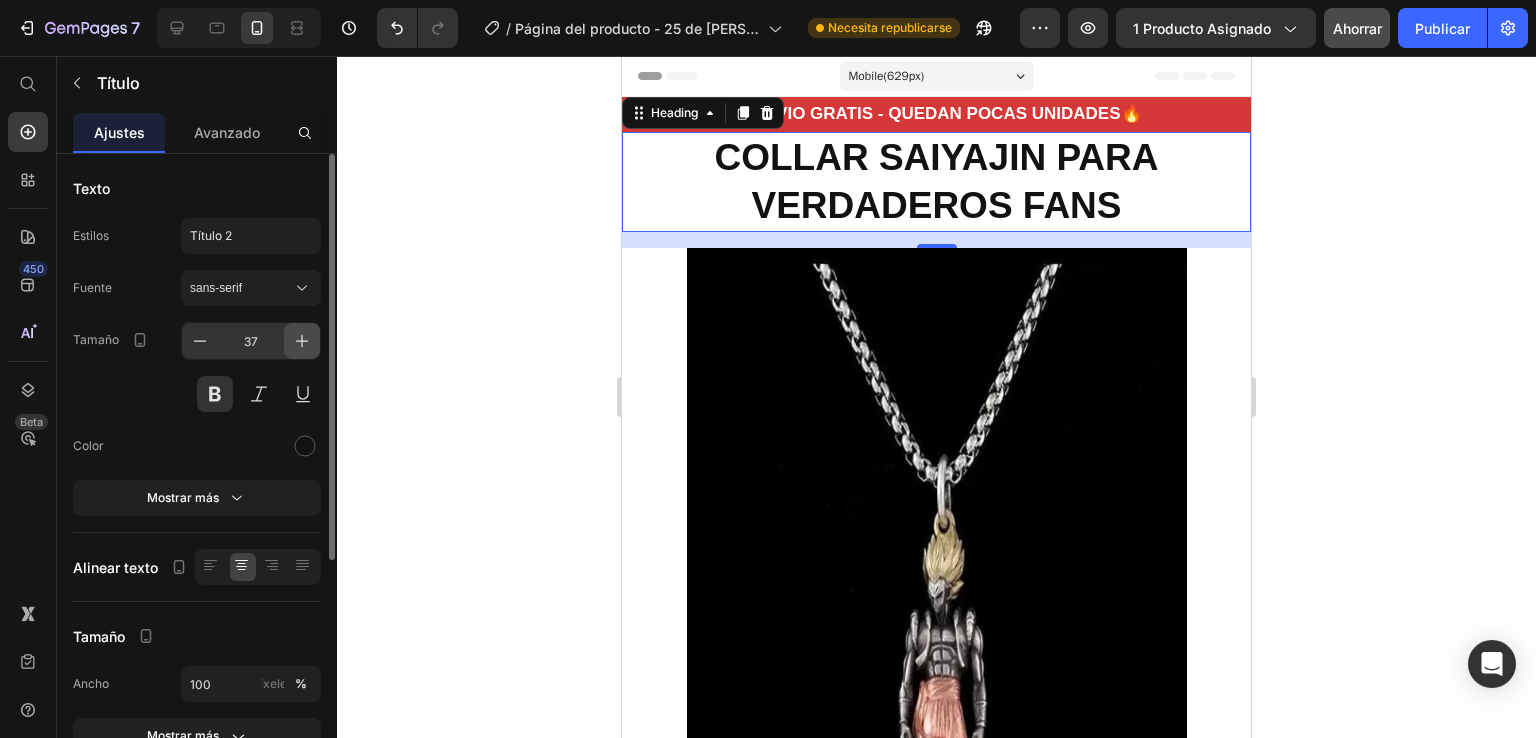 click 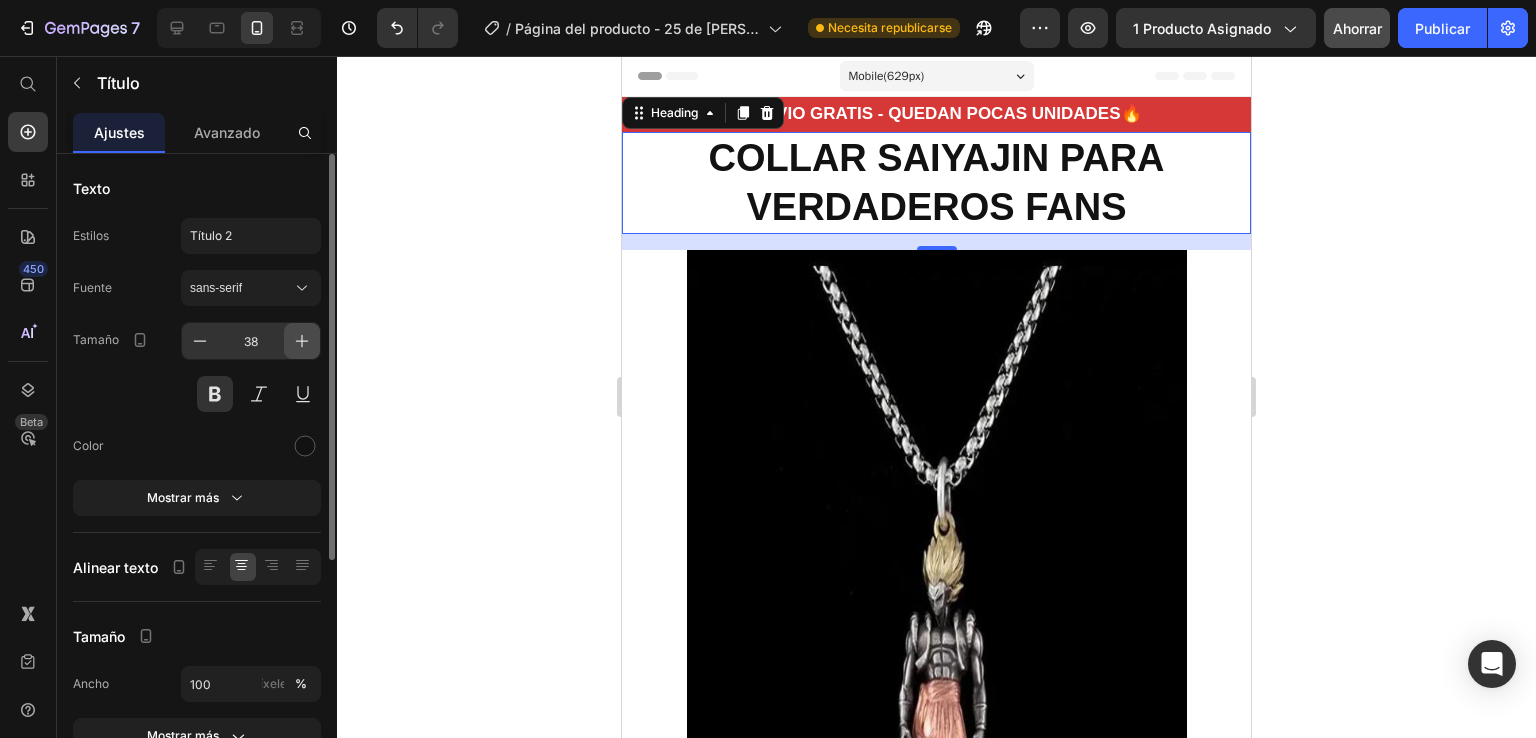 click 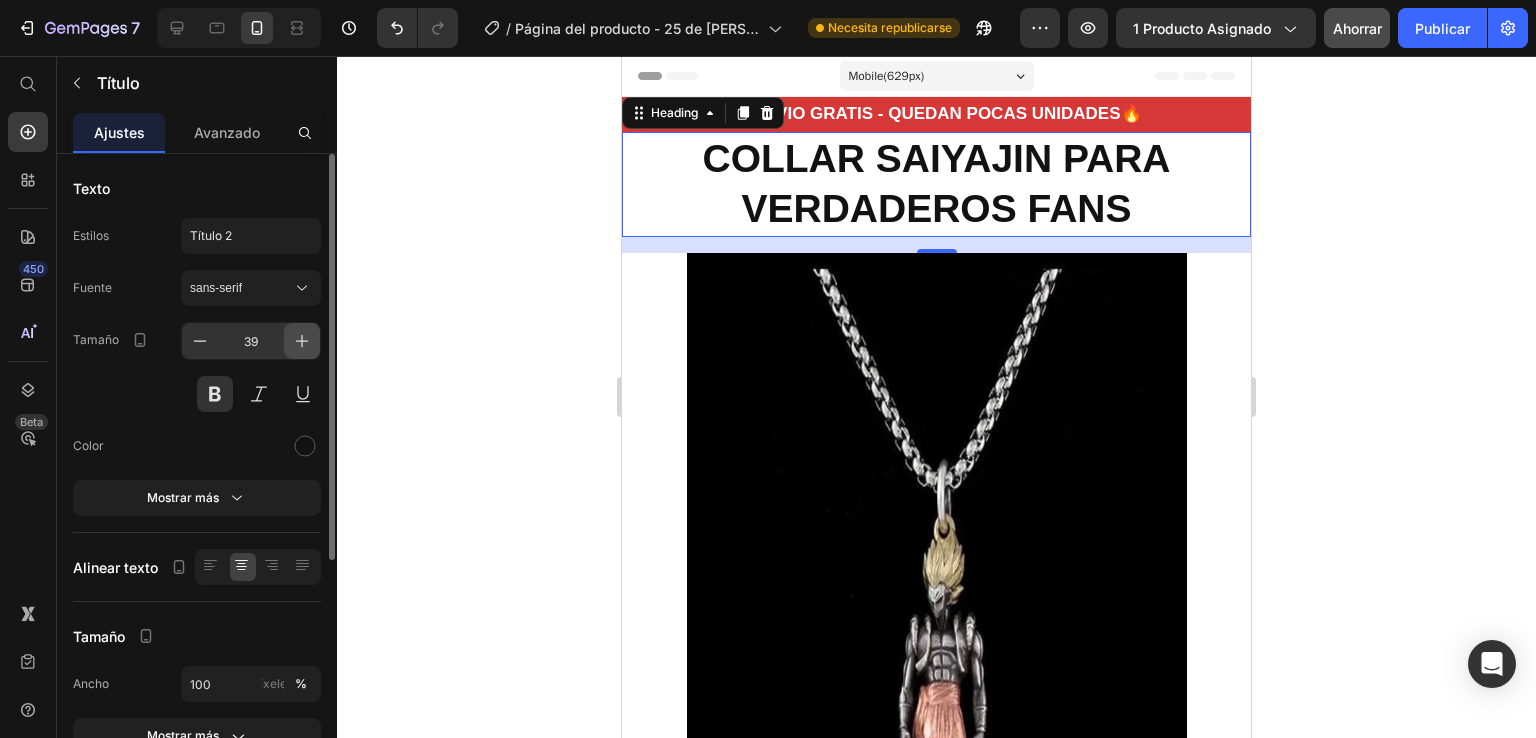 click 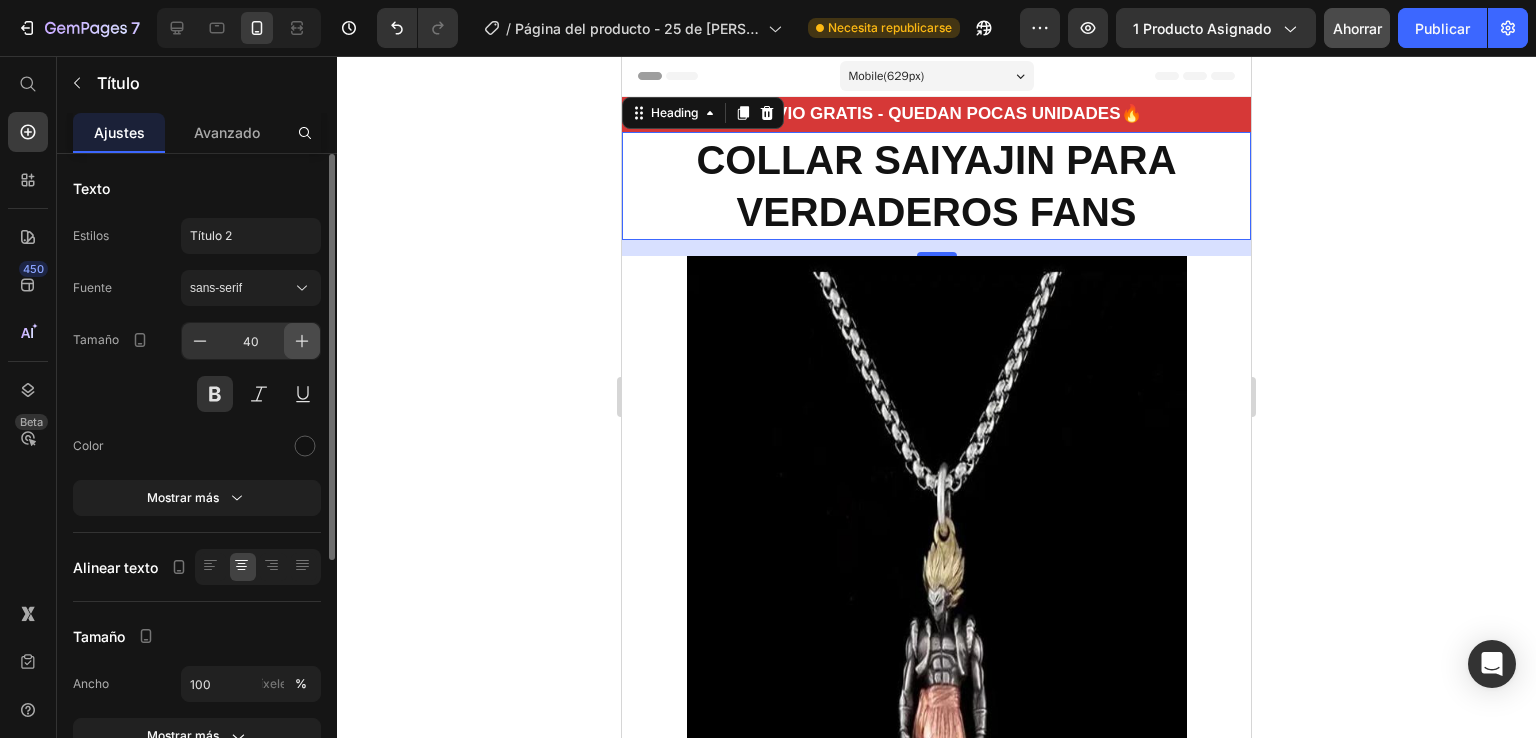 click 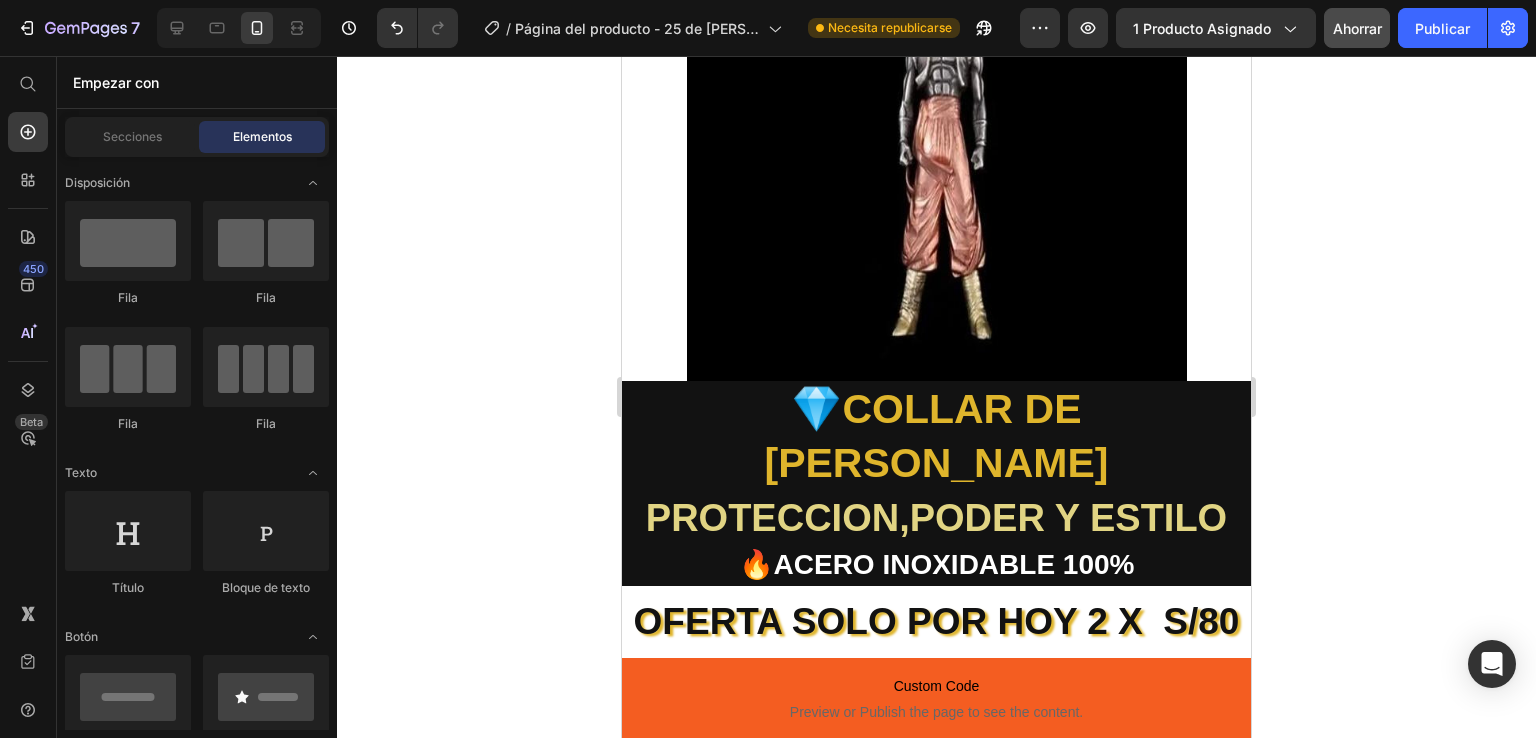 scroll, scrollTop: 648, scrollLeft: 0, axis: vertical 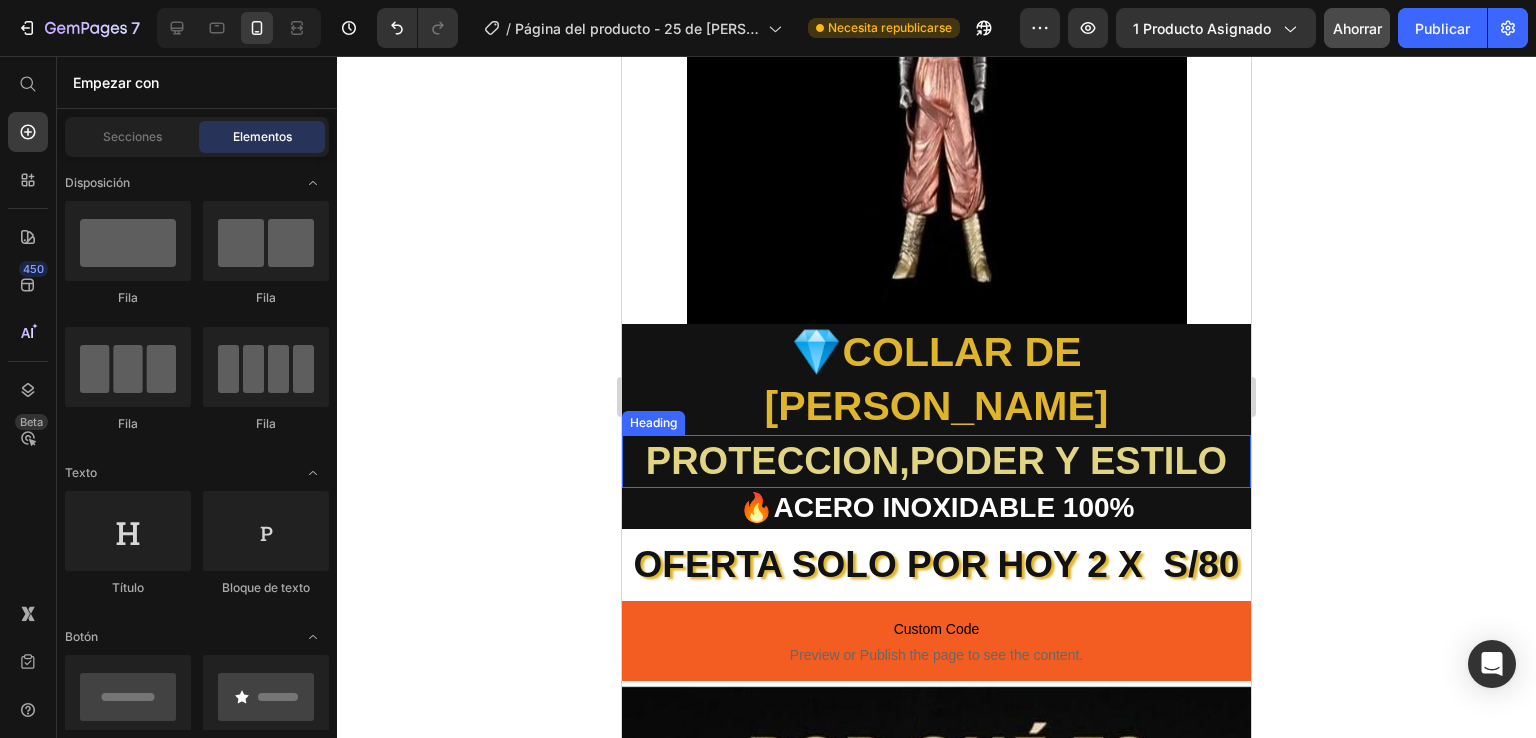 click on "PROTECCION,PODER Y ESTILO" at bounding box center [936, 461] 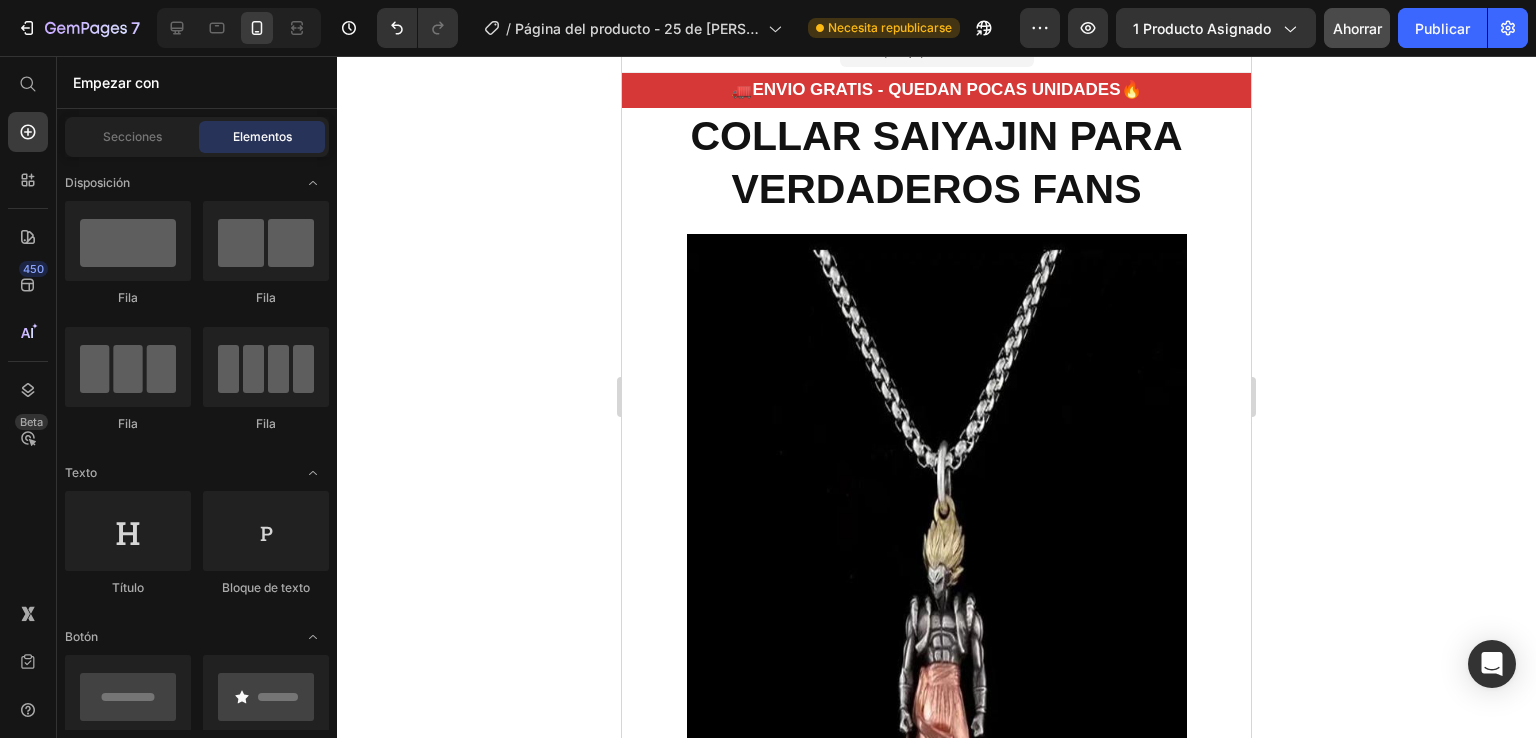scroll, scrollTop: 0, scrollLeft: 0, axis: both 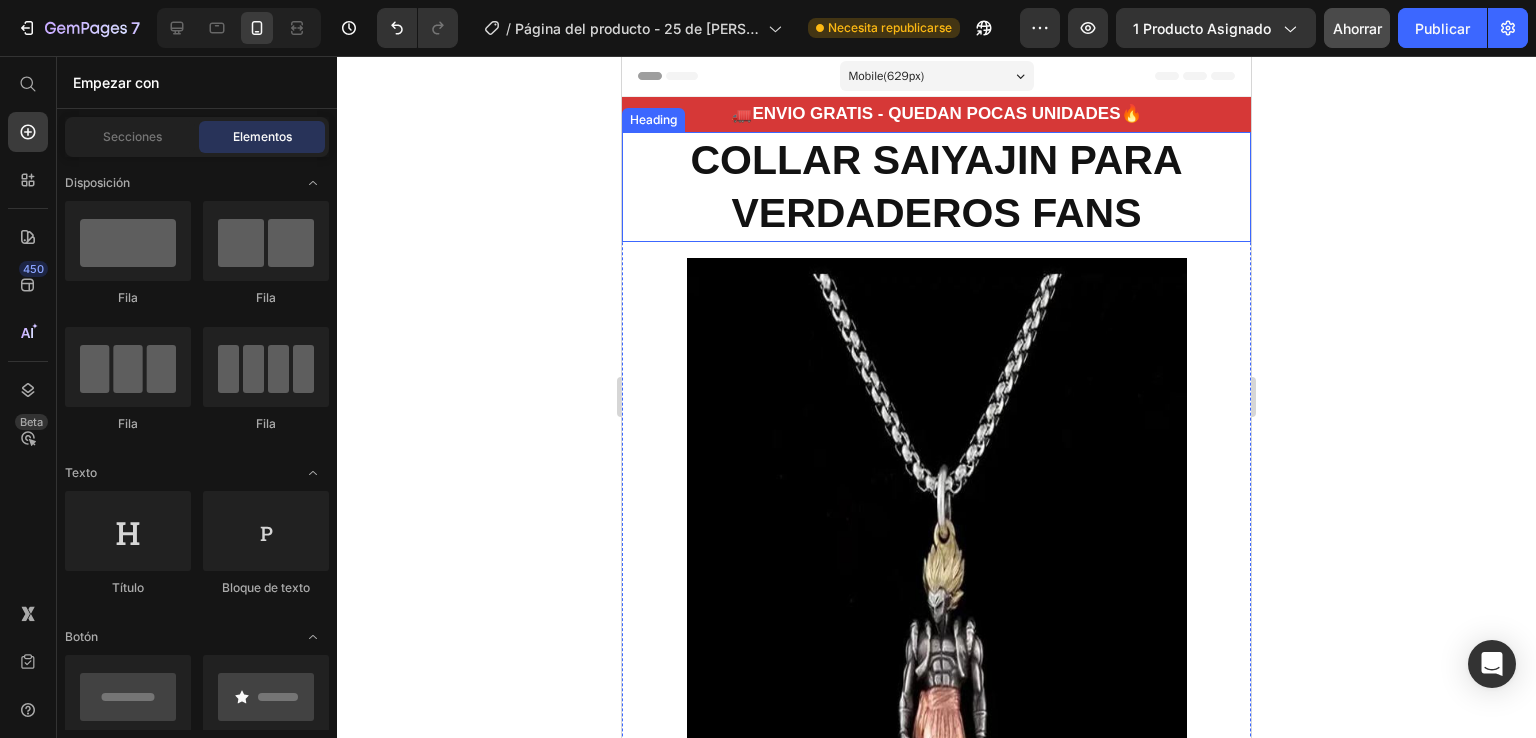 click on "COLLAR SAIYAJIN PARA VERDADEROS FANS" at bounding box center [936, 187] 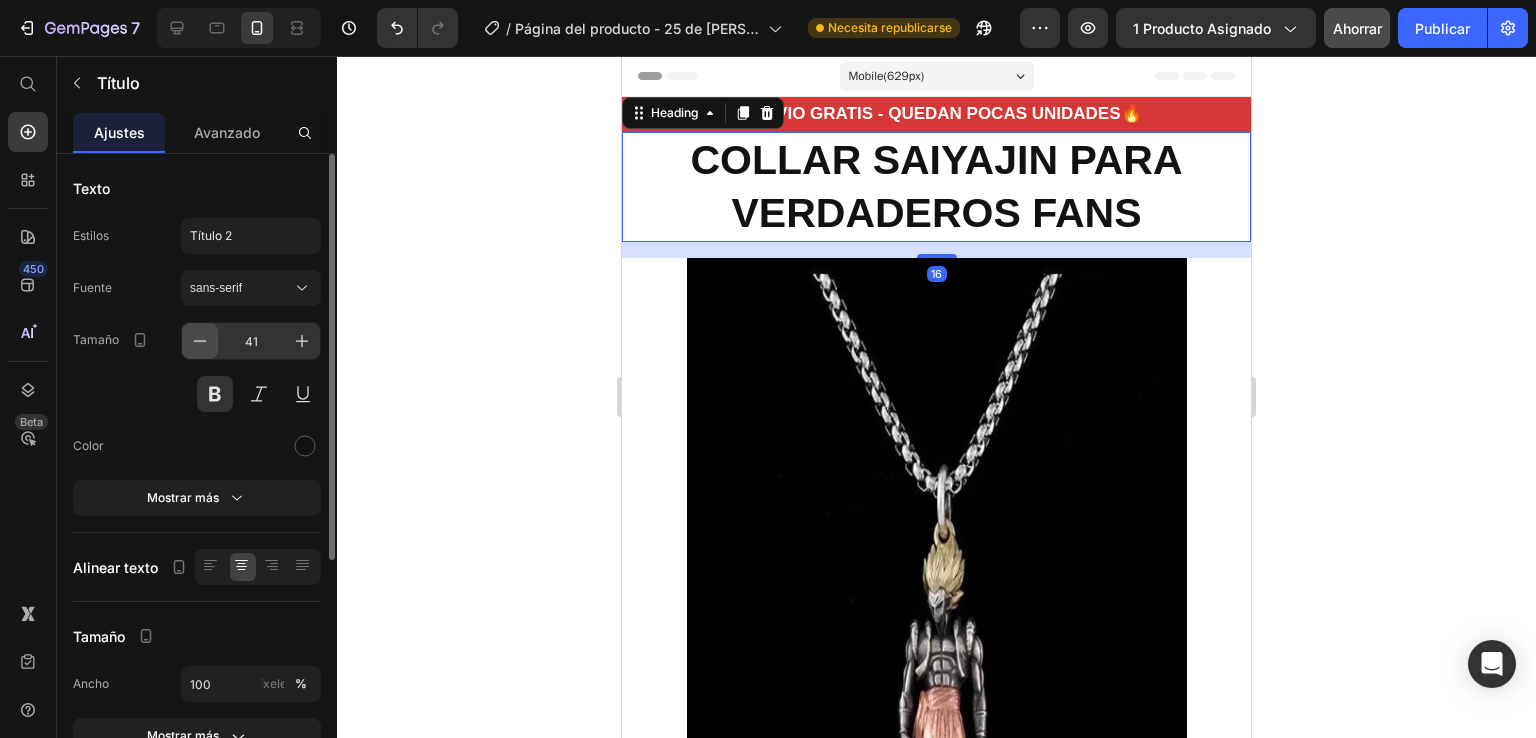 click 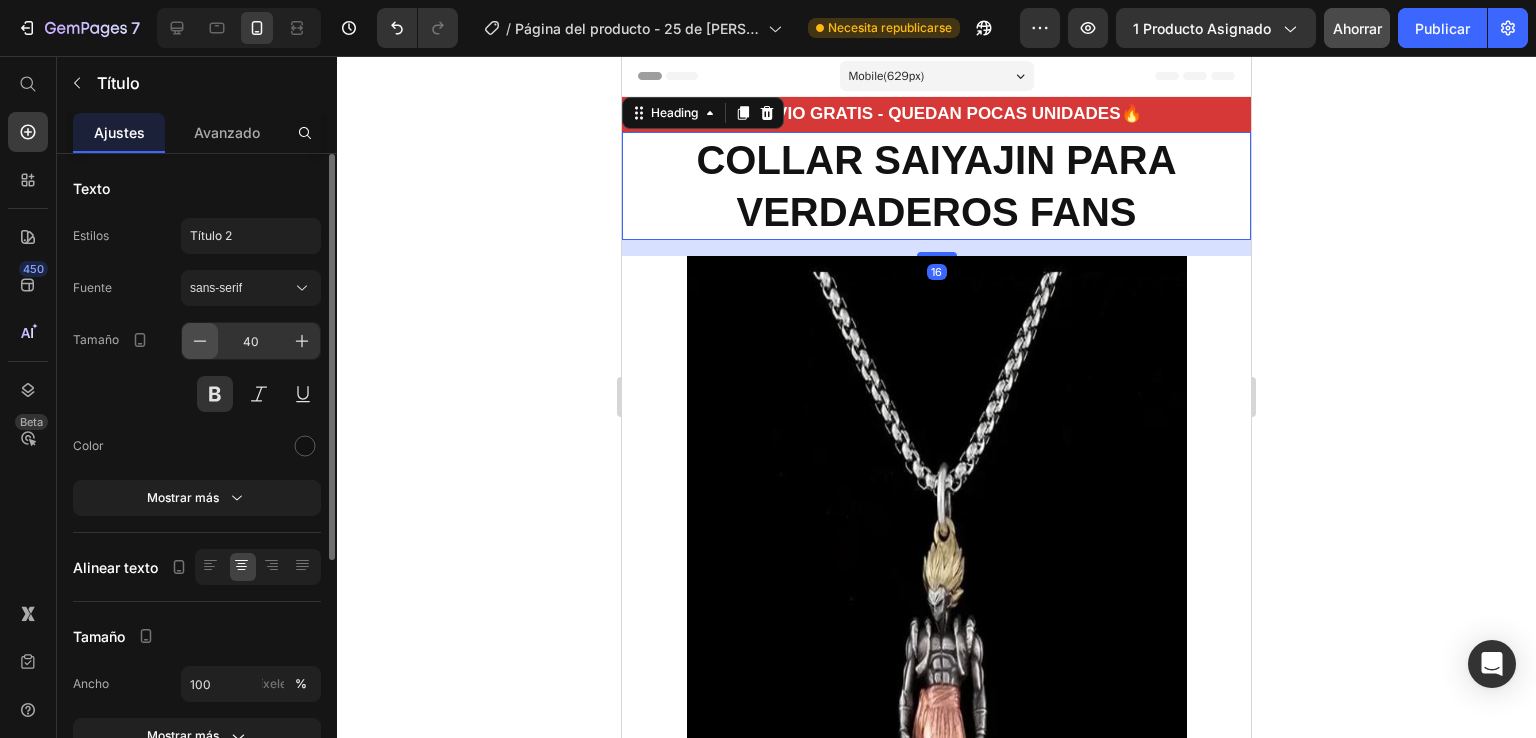 click 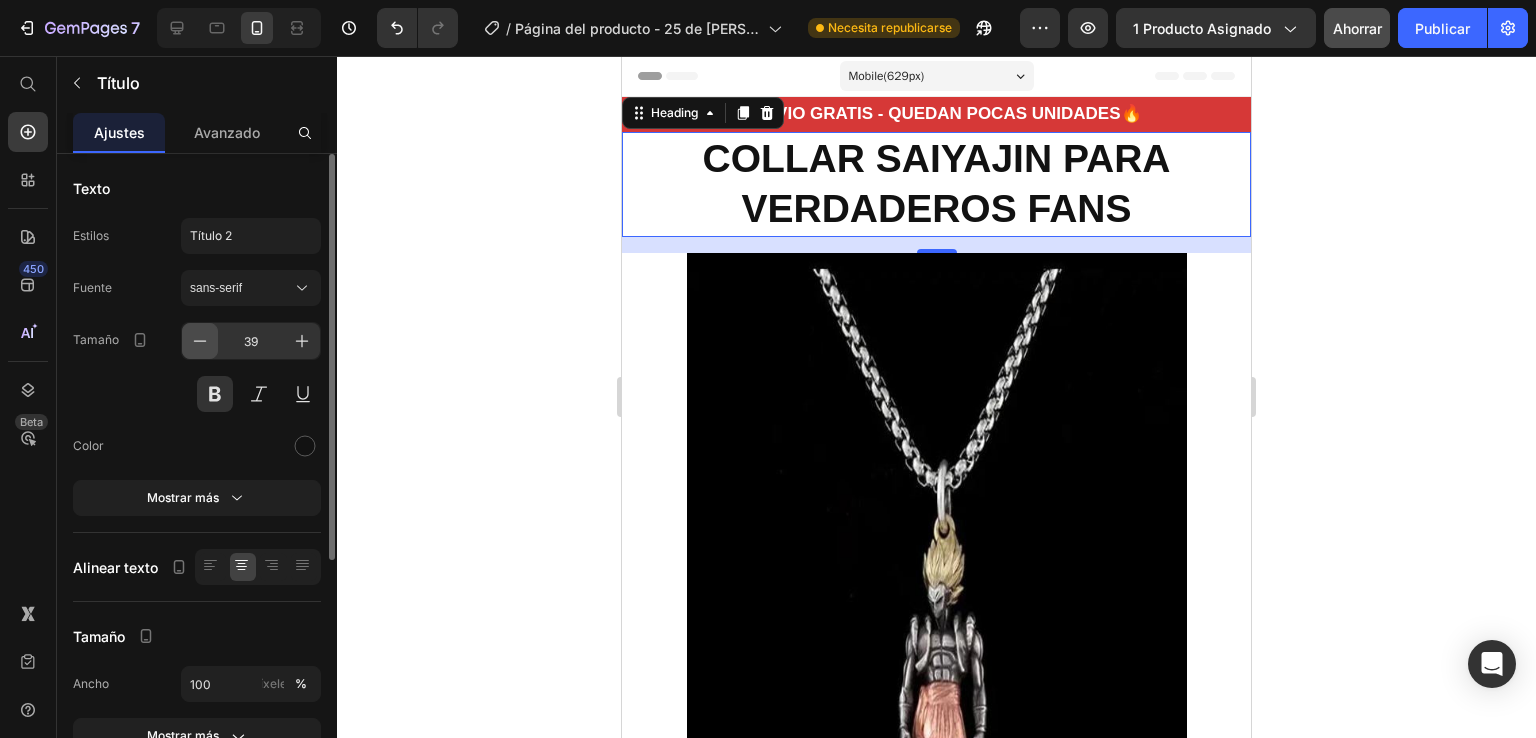 click 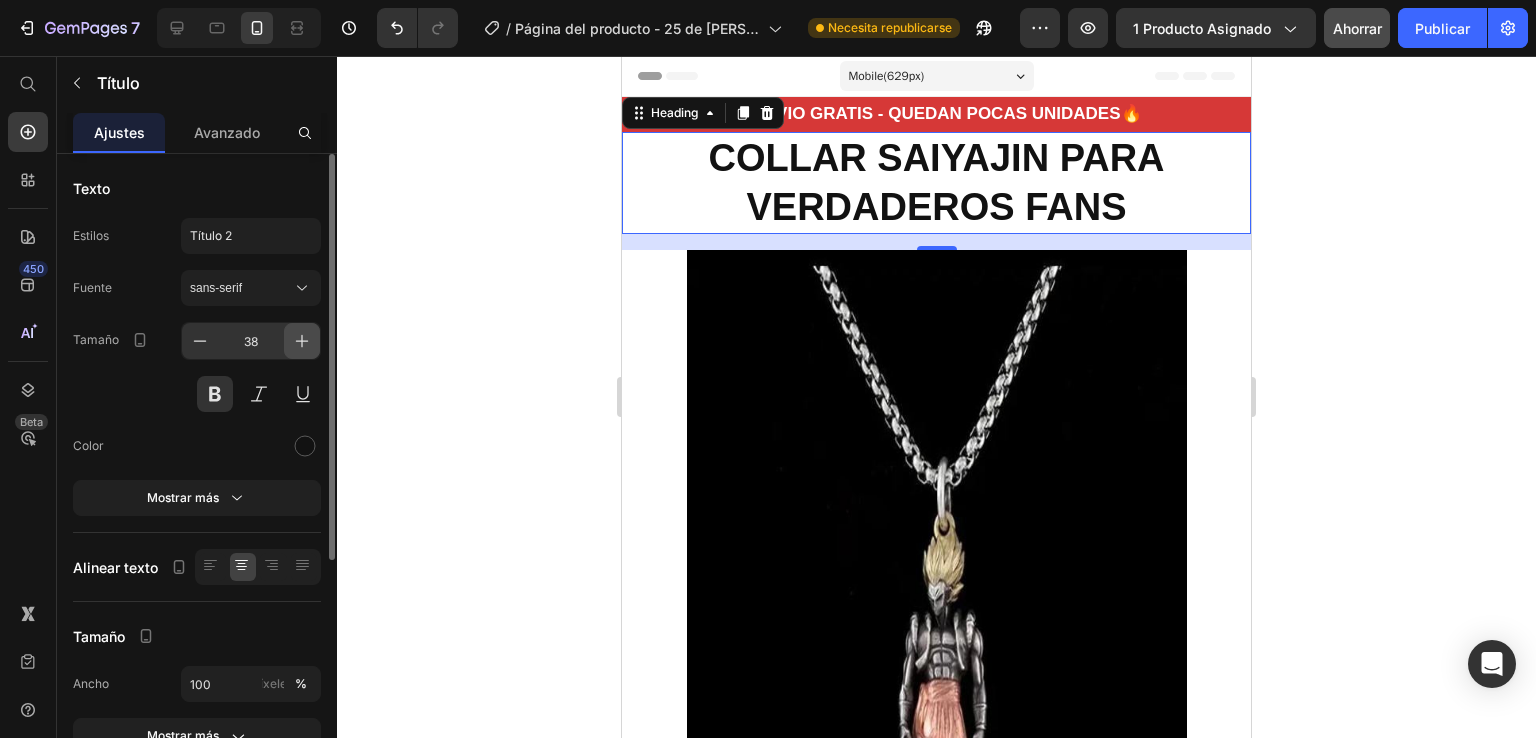 type 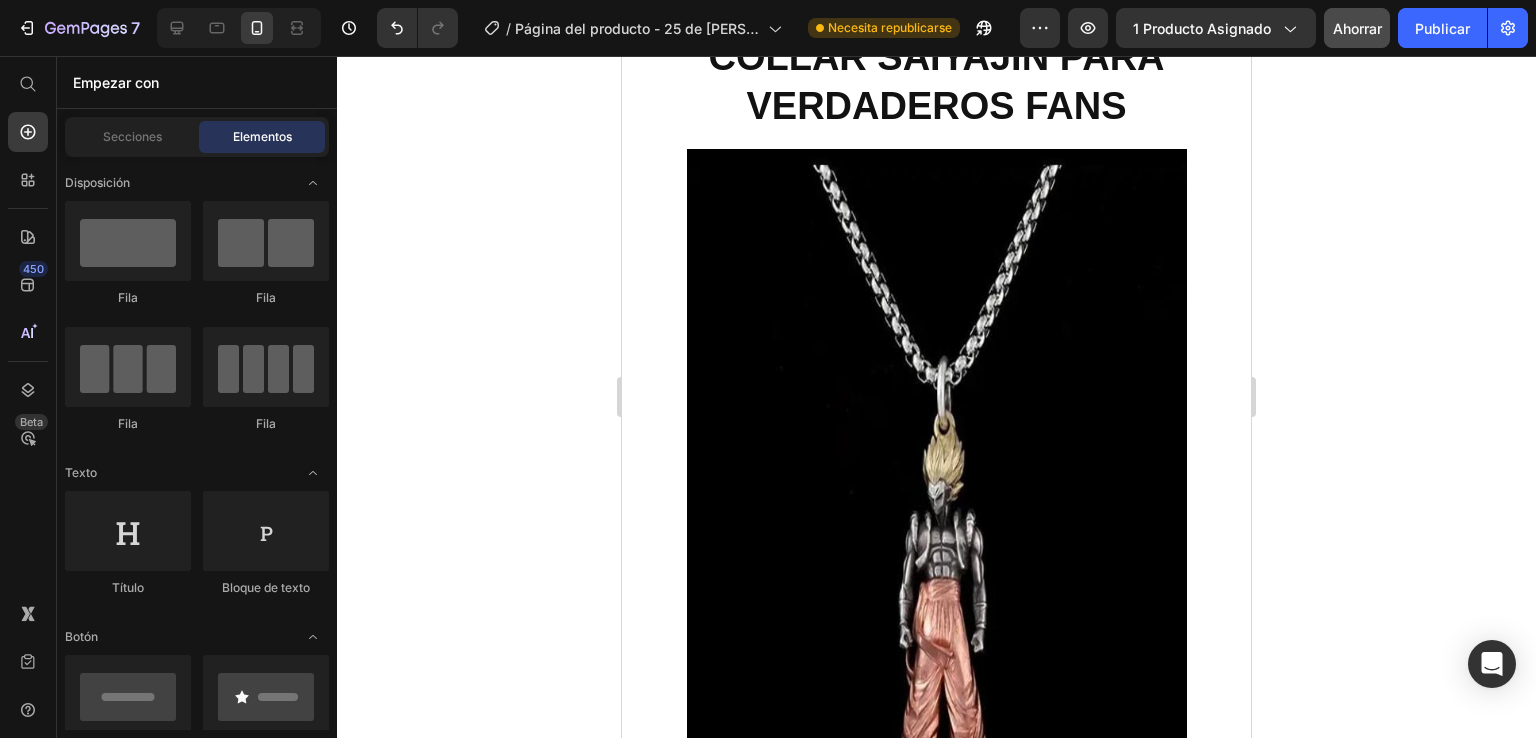 scroll, scrollTop: 0, scrollLeft: 0, axis: both 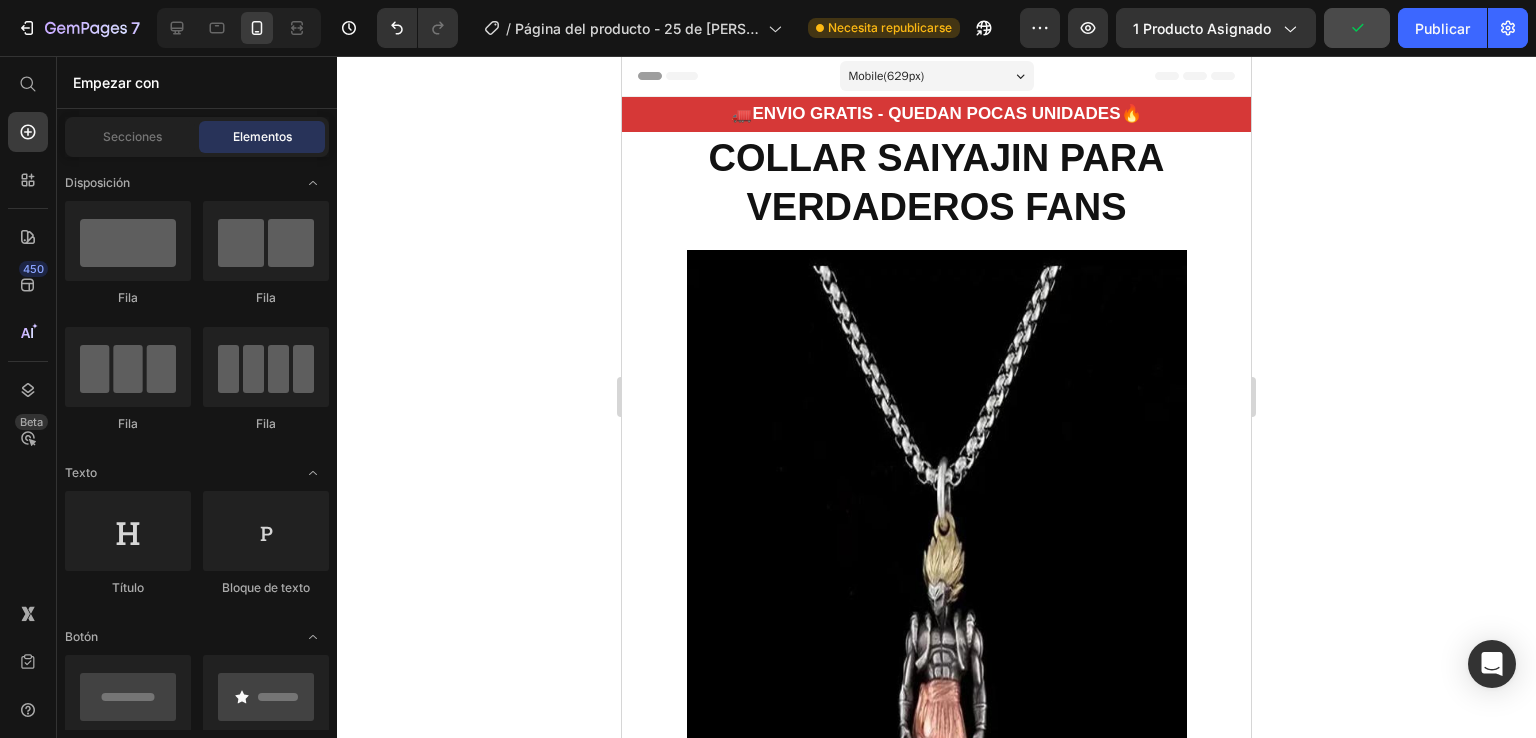 click on "COLLAR SAIYAJIN PARA VERDADEROS FANS" at bounding box center (936, 183) 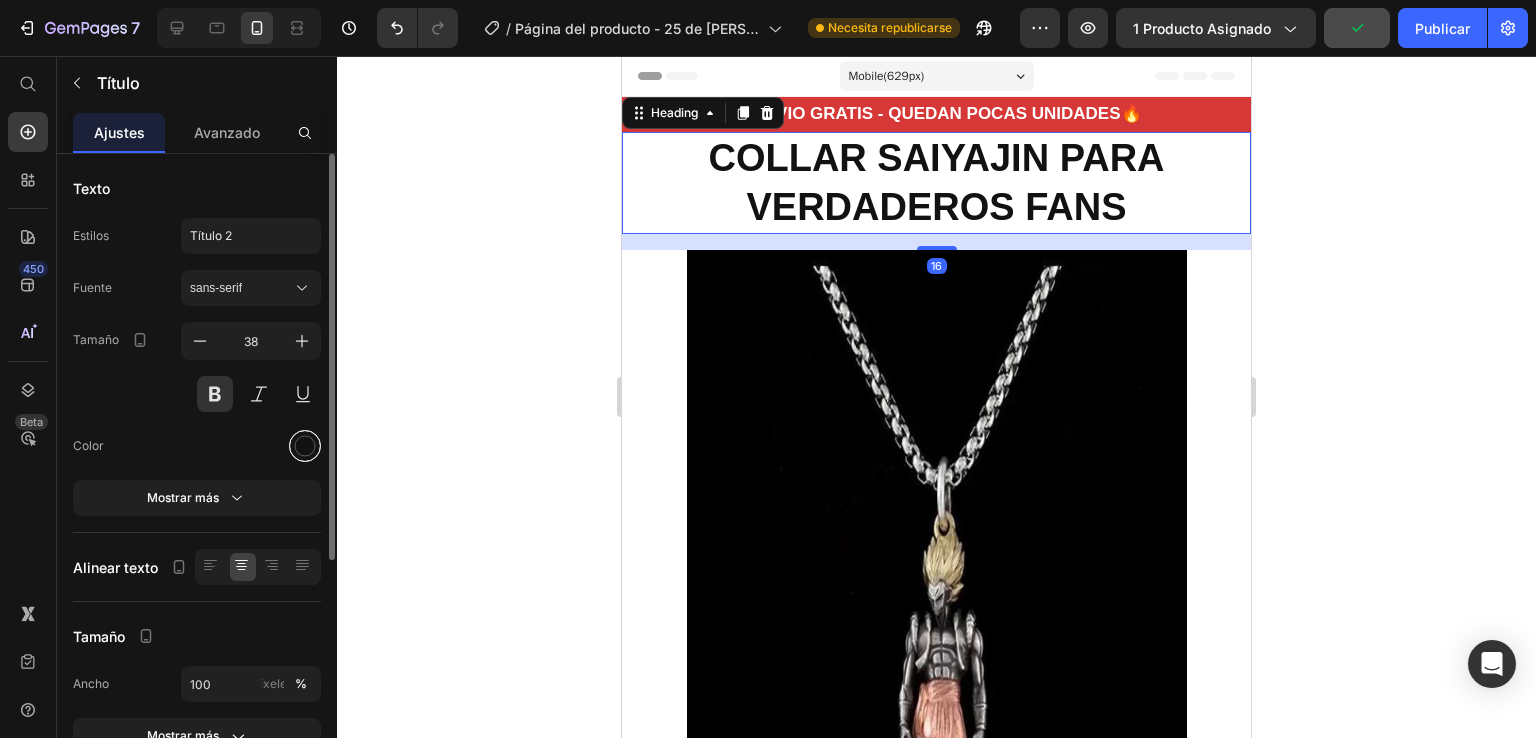 click at bounding box center [305, 446] 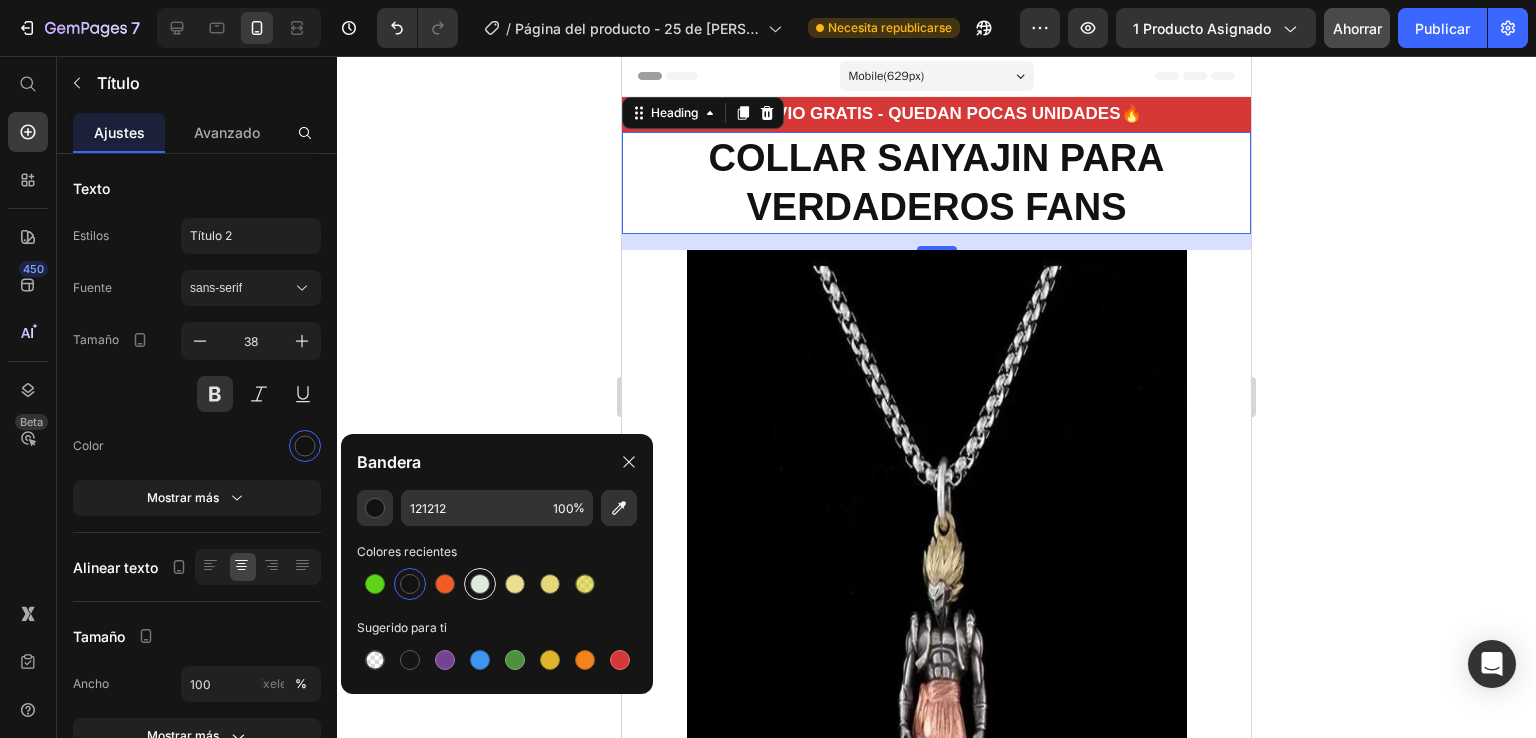 click at bounding box center (480, 584) 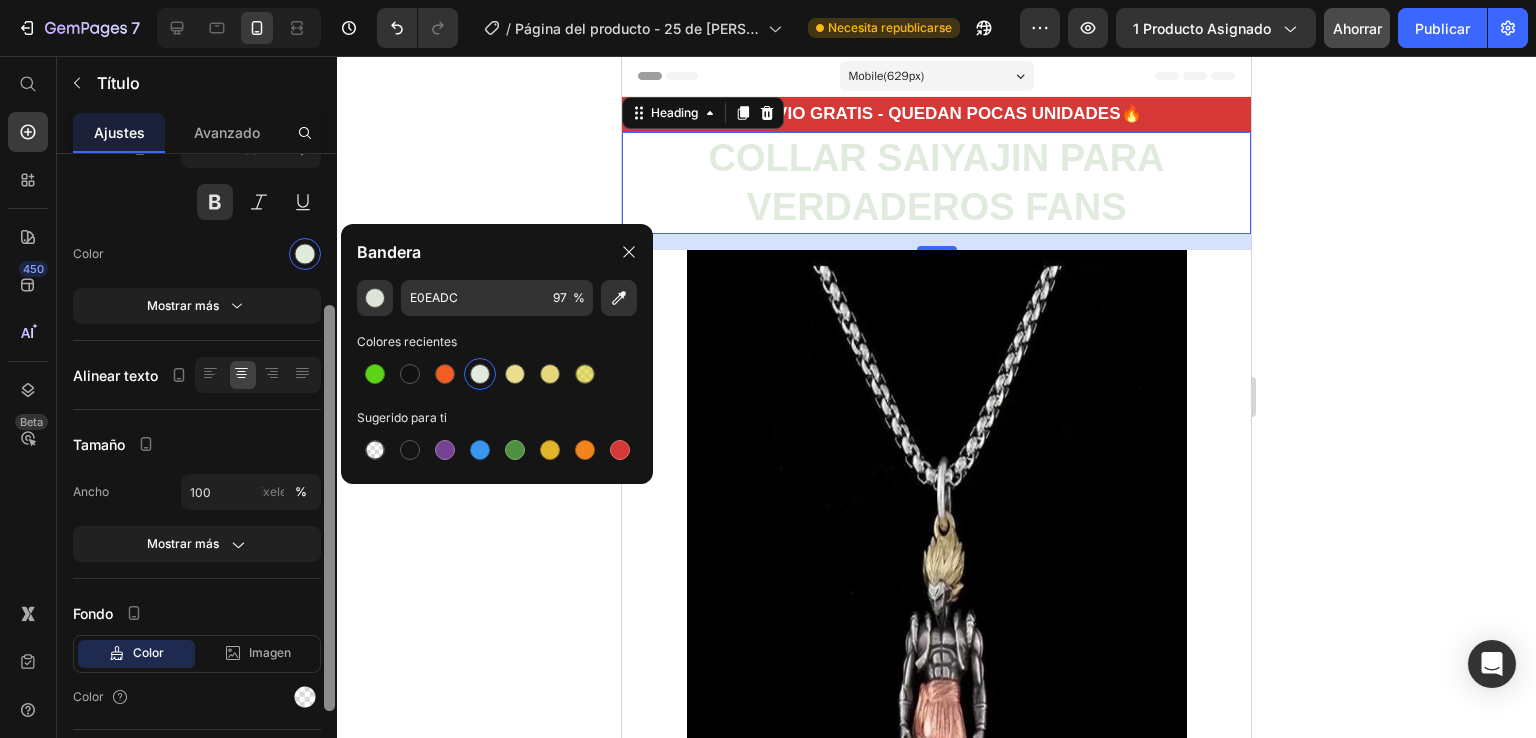 scroll, scrollTop: 210, scrollLeft: 0, axis: vertical 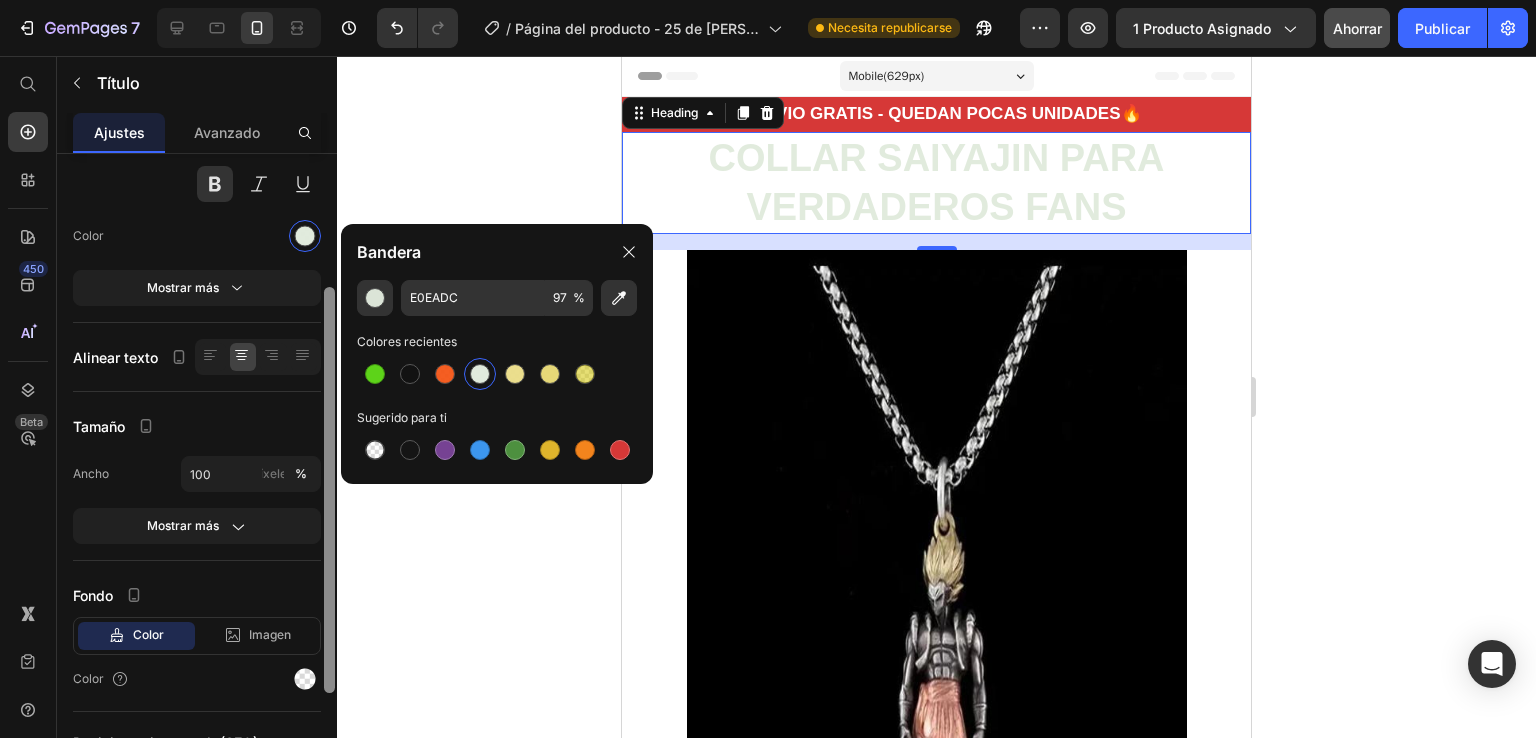 drag, startPoint x: 325, startPoint y: 537, endPoint x: 322, endPoint y: 671, distance: 134.03358 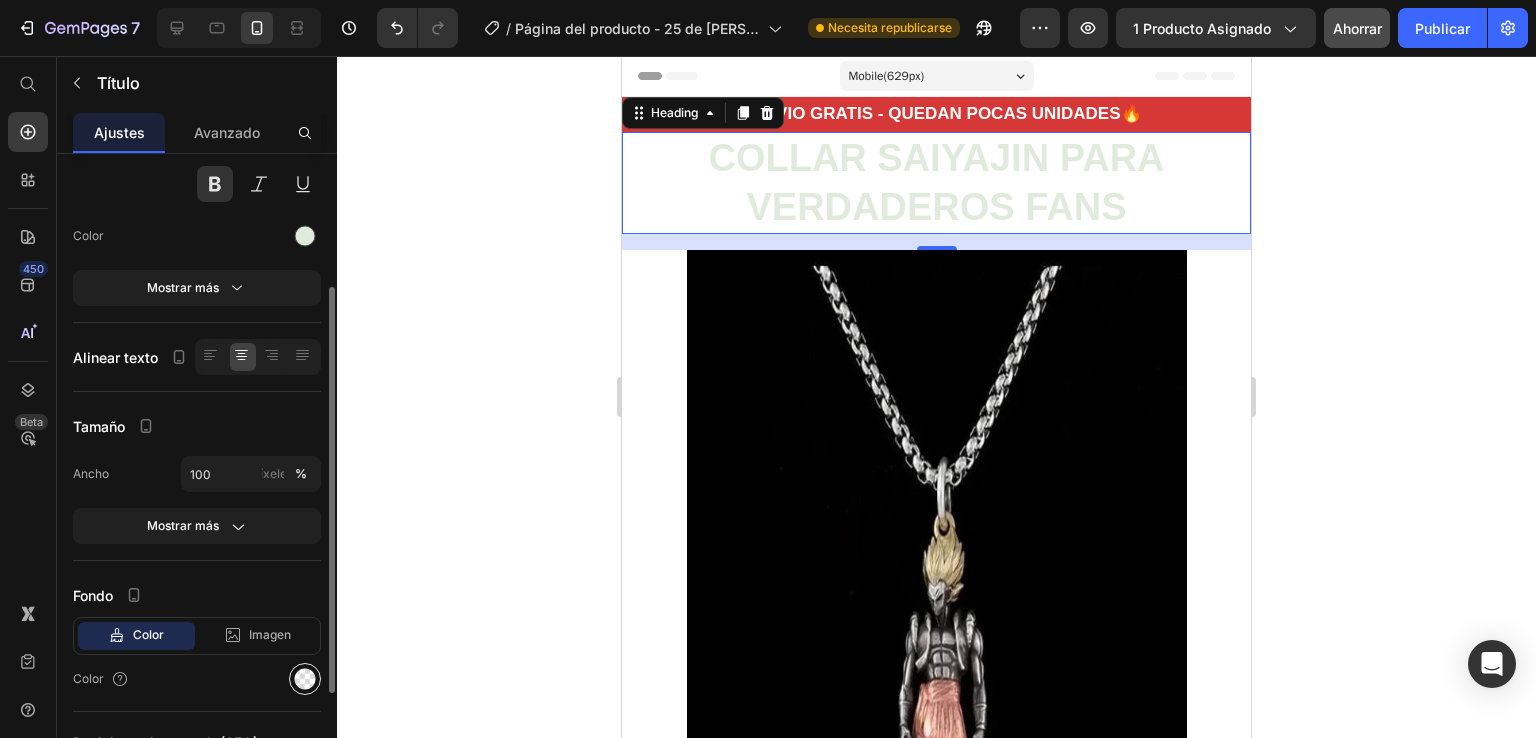 click at bounding box center (305, 679) 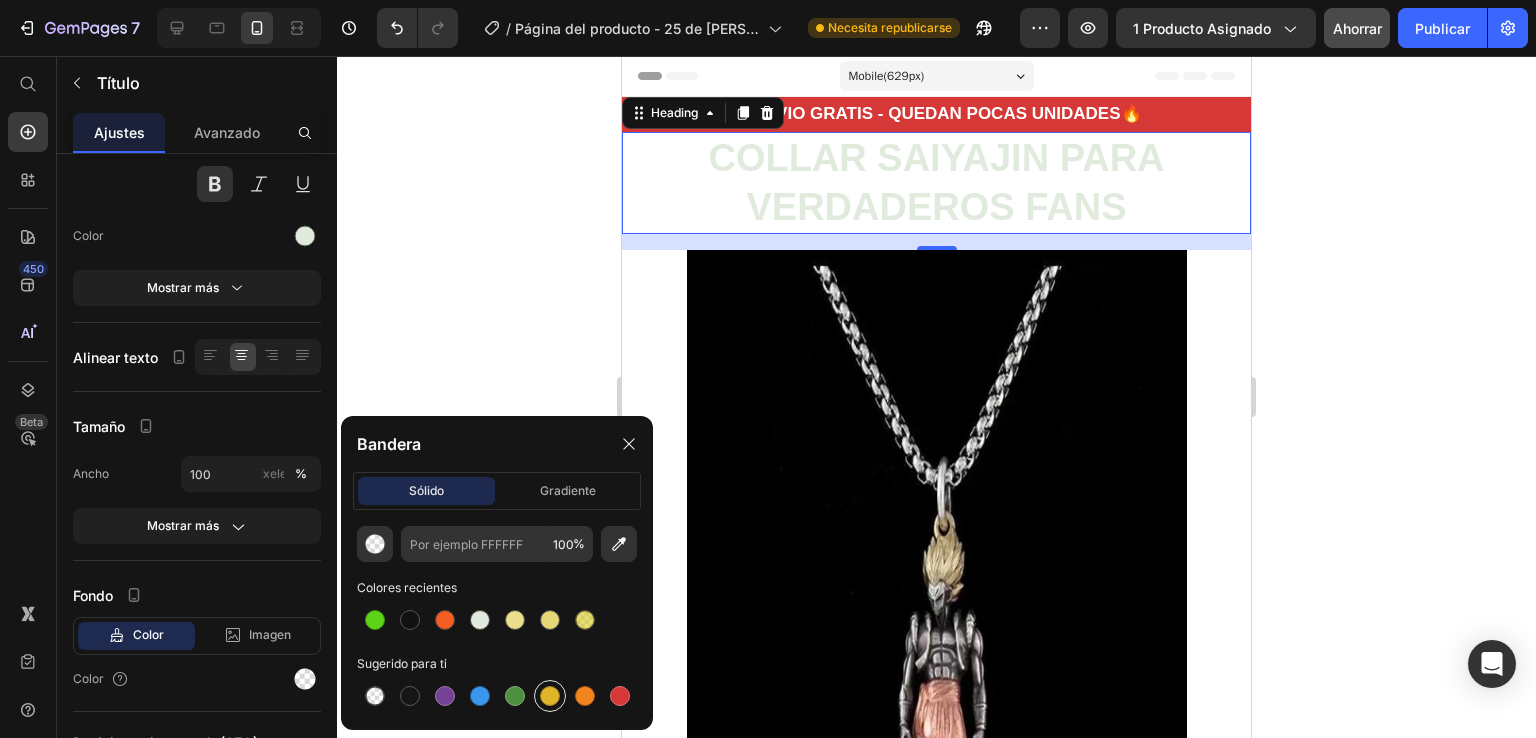 click at bounding box center (550, 696) 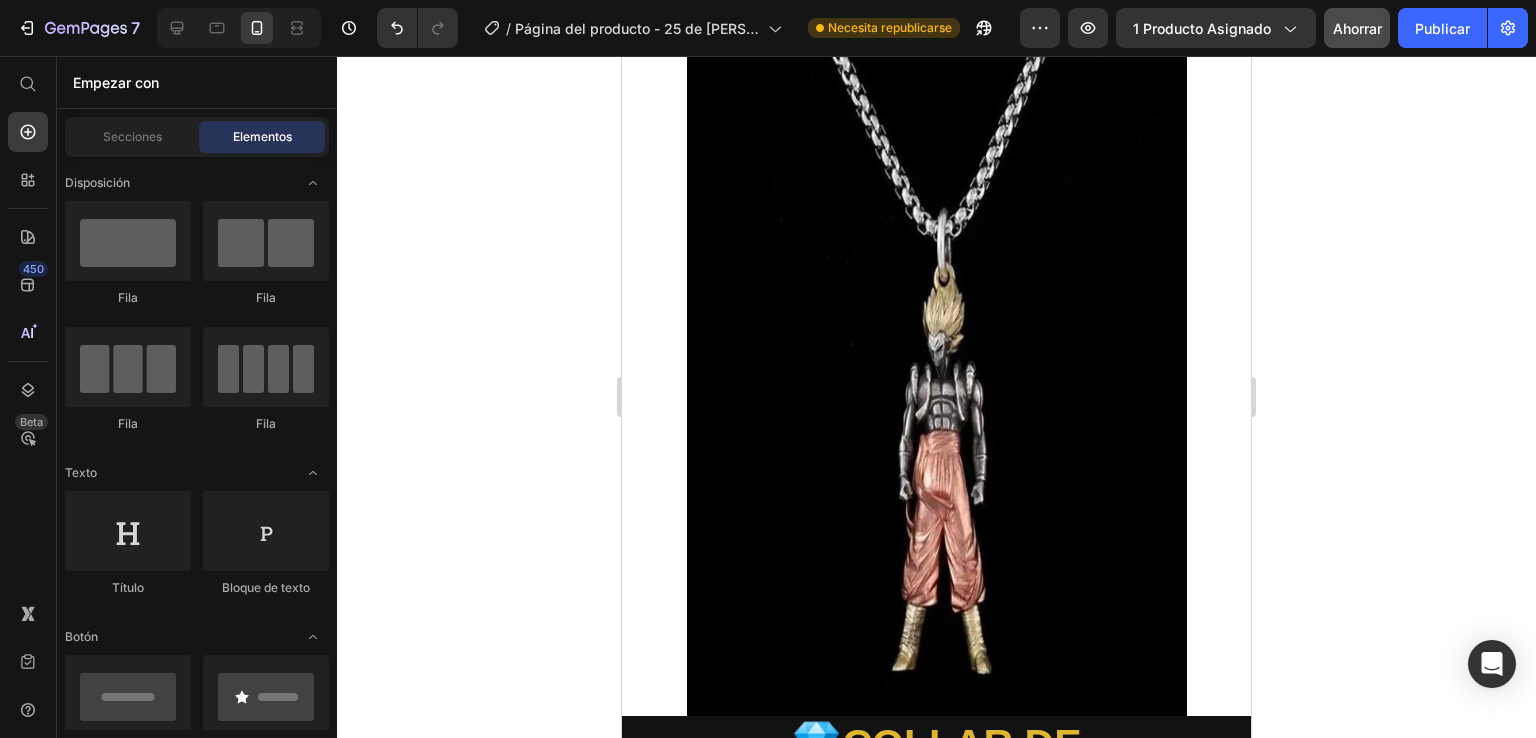 scroll, scrollTop: 135, scrollLeft: 0, axis: vertical 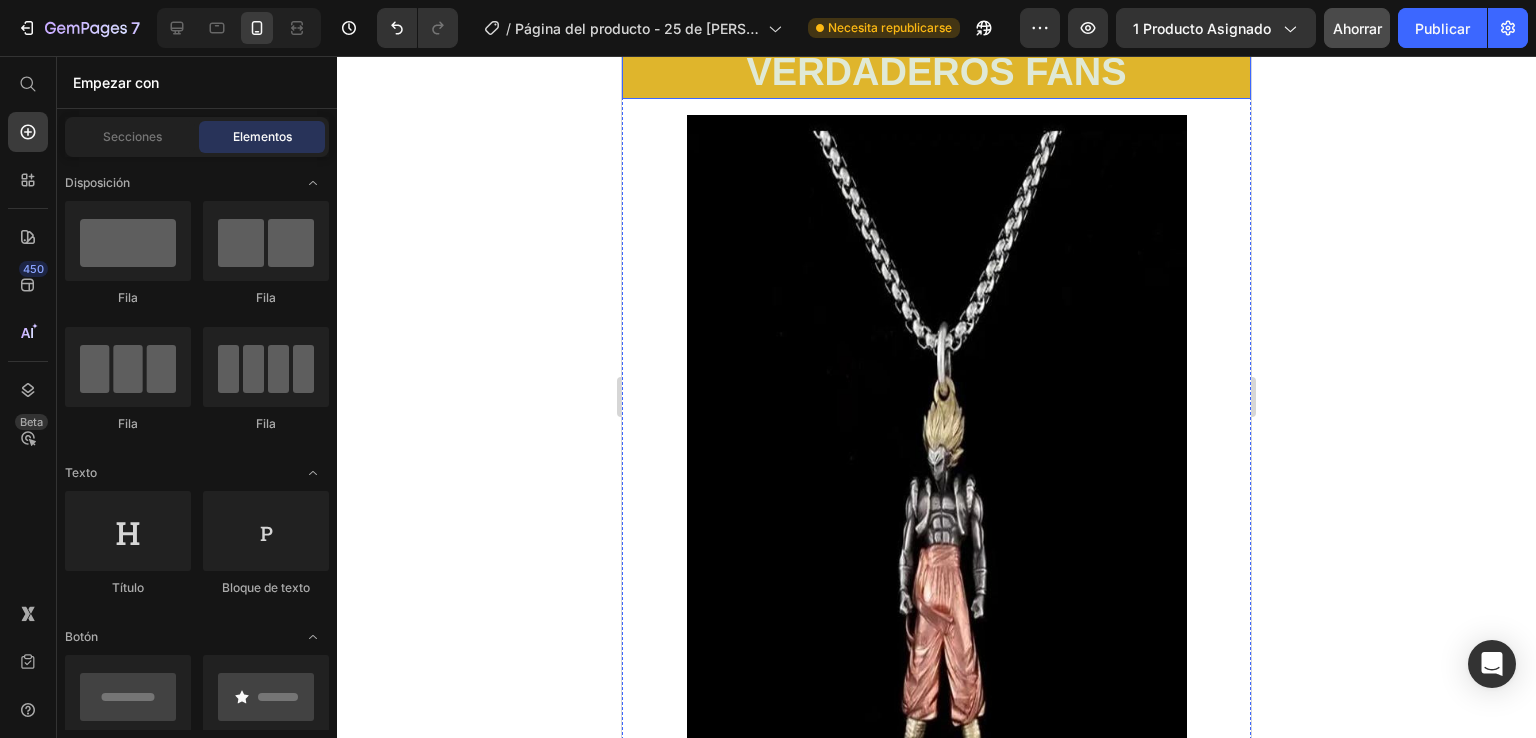 click on "COLLAR SAIYAJIN PARA VERDADEROS FANS" at bounding box center (936, 48) 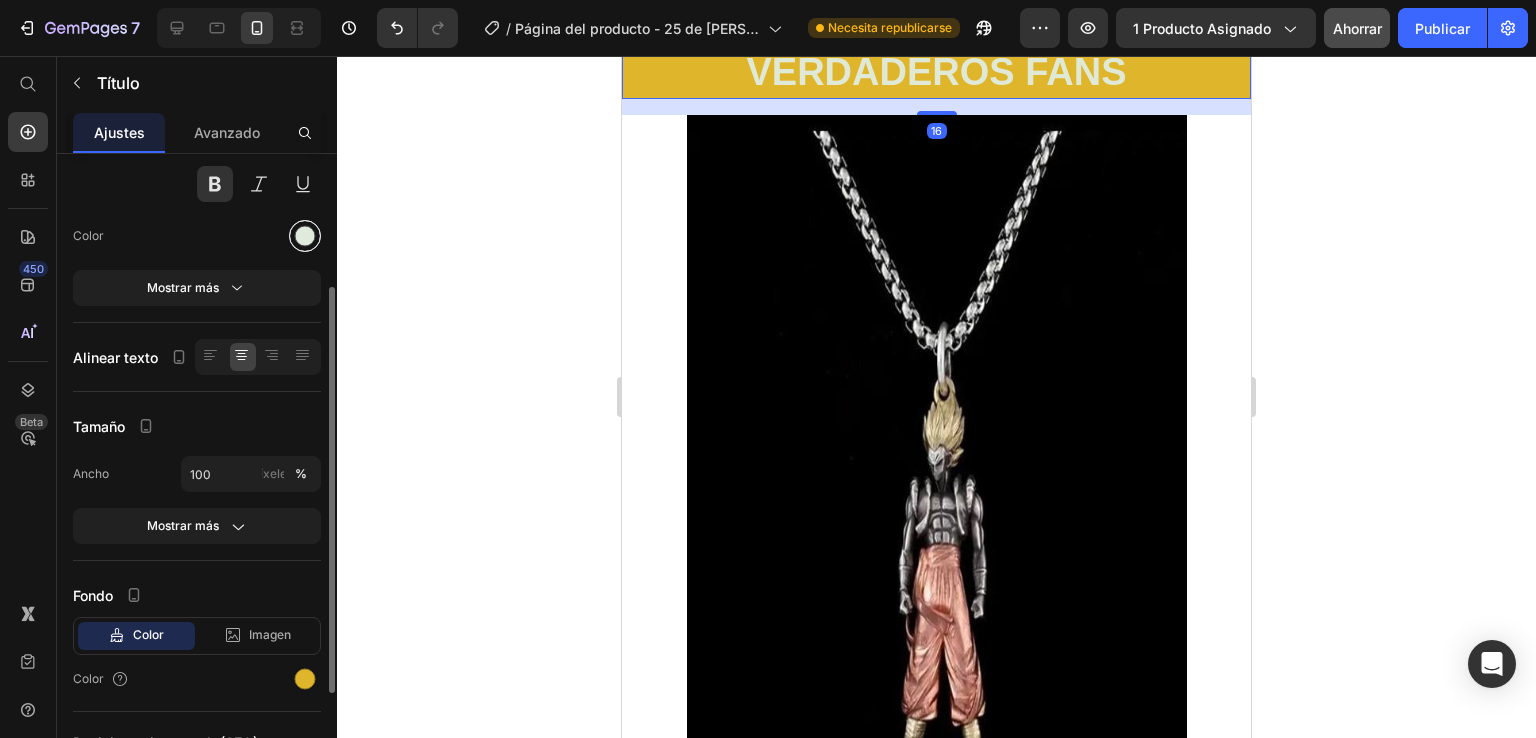 click at bounding box center (305, 236) 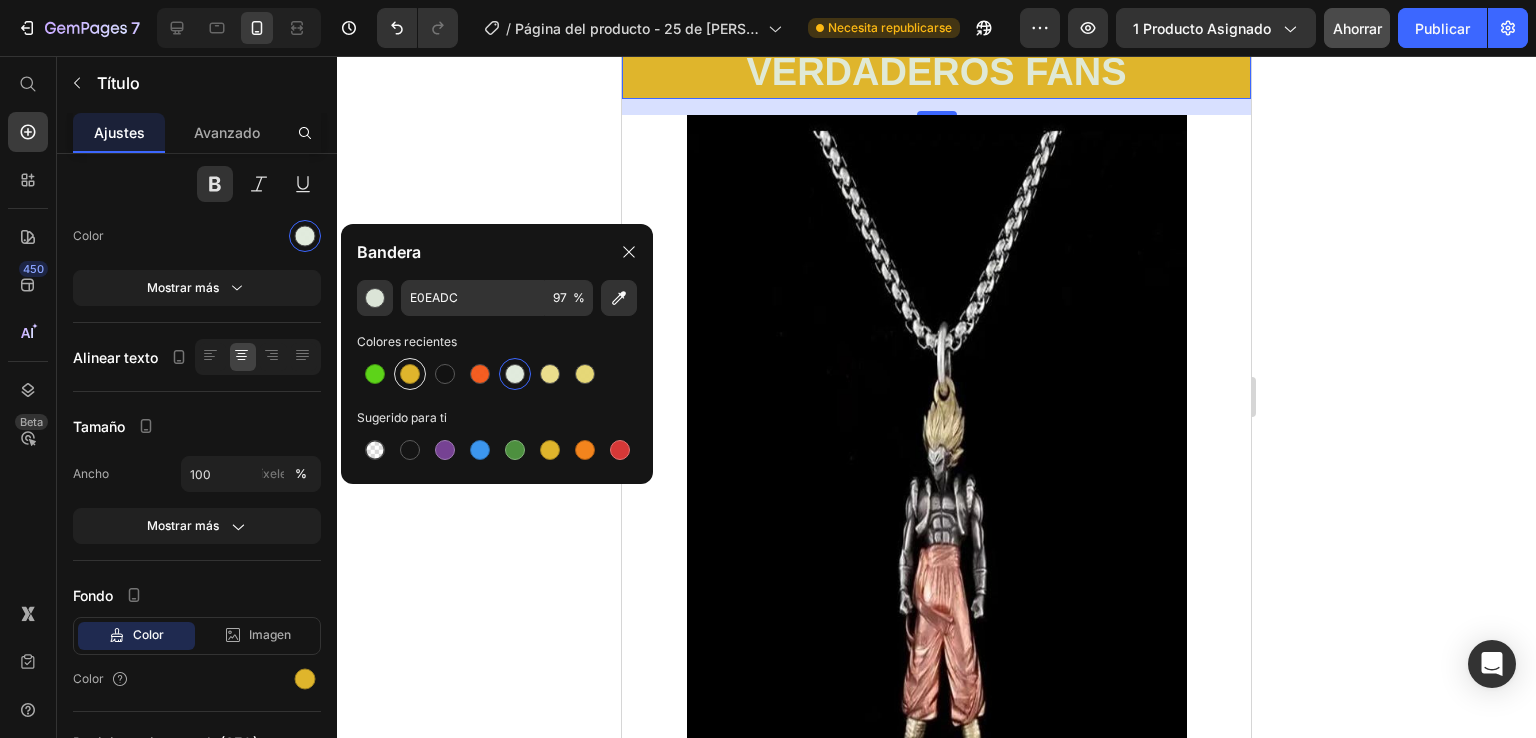 click at bounding box center [410, 374] 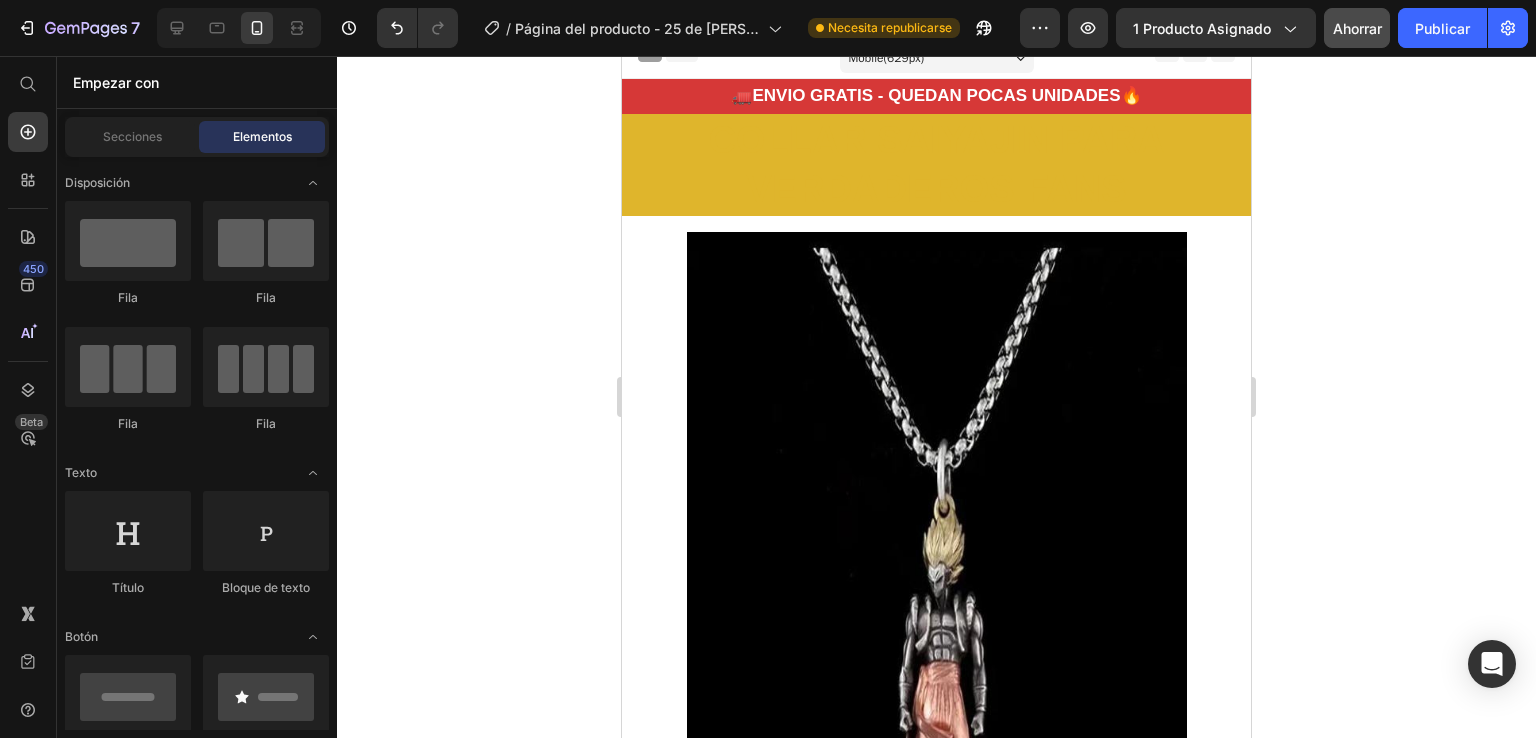 scroll, scrollTop: 0, scrollLeft: 0, axis: both 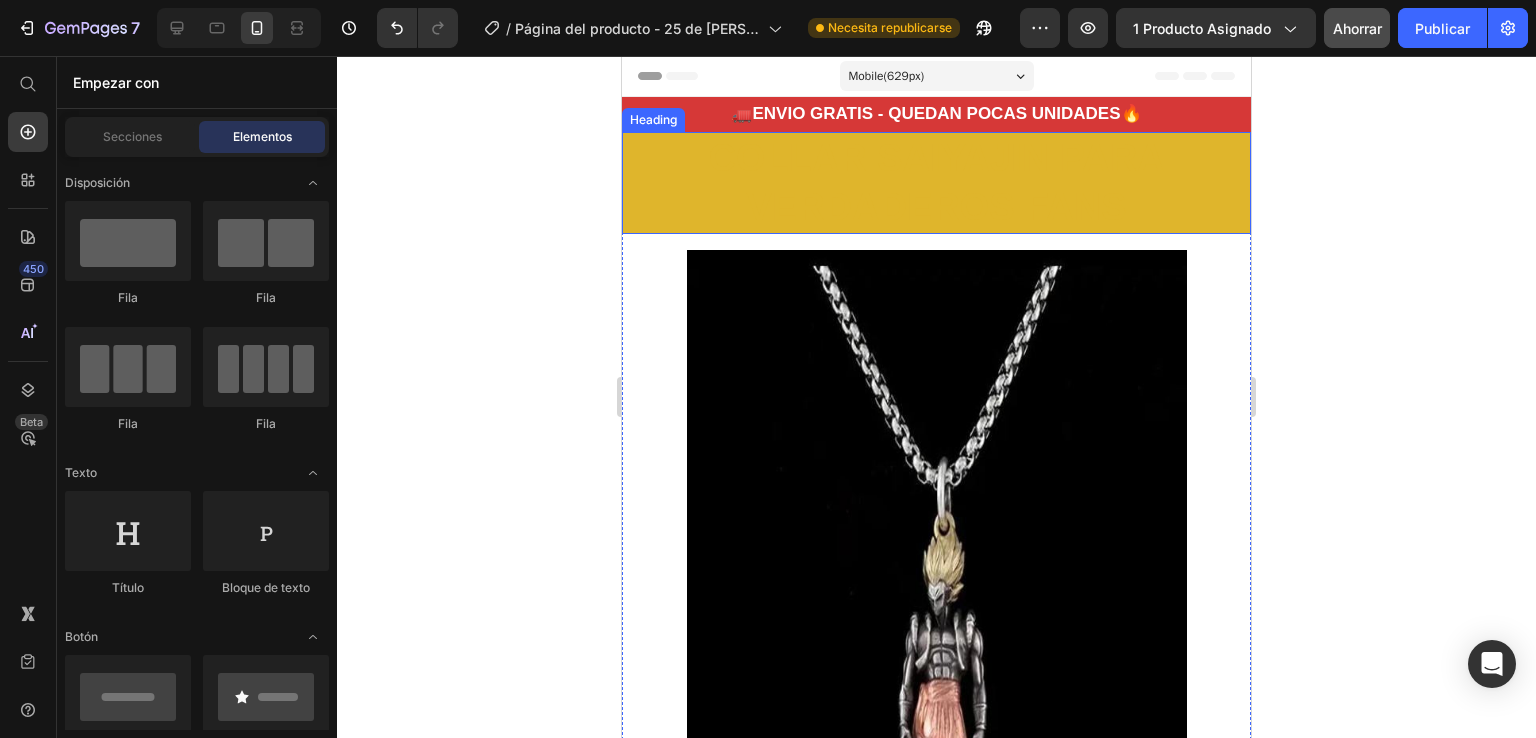 click on "COLLAR SAIYAJIN PARA VERDADEROS FANS" at bounding box center [936, 183] 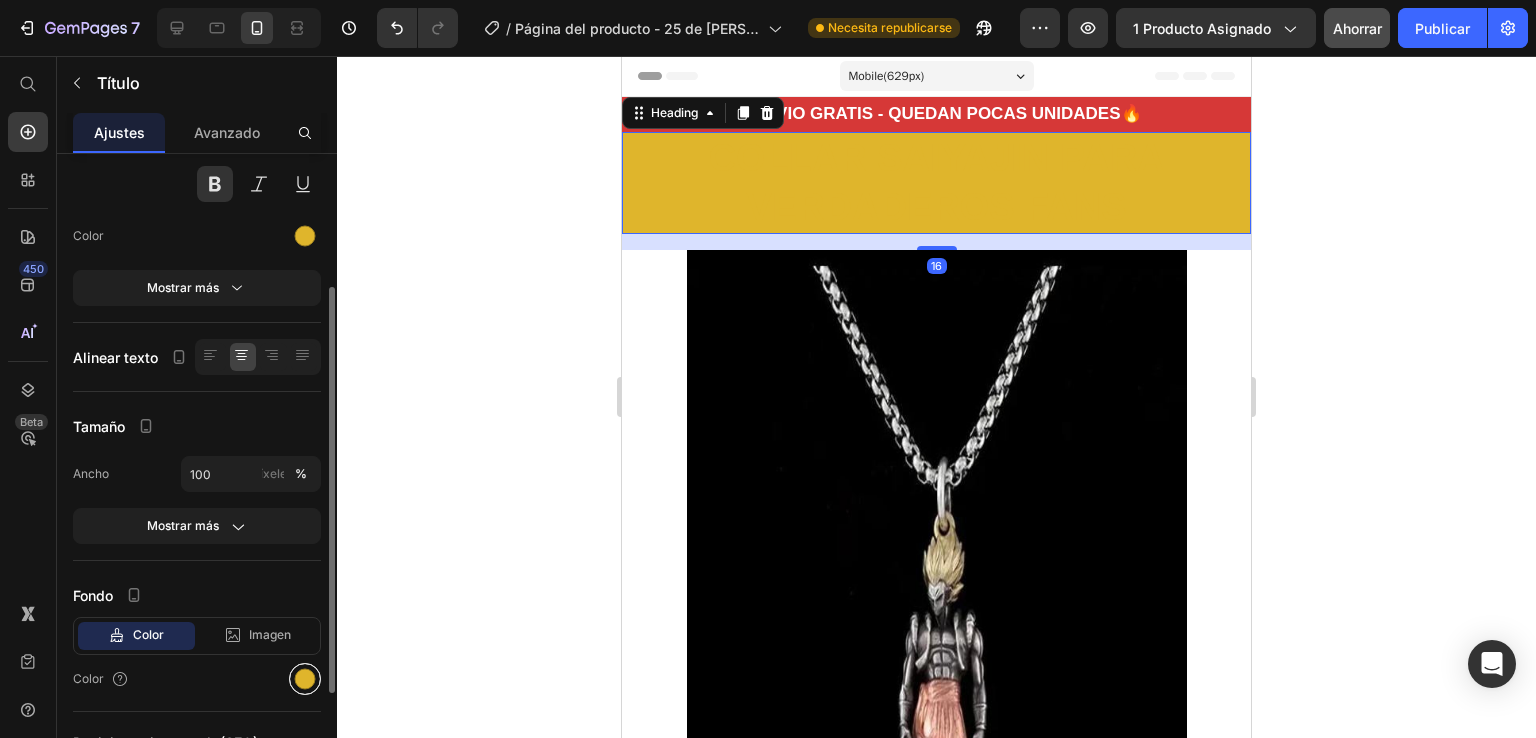 click at bounding box center [305, 679] 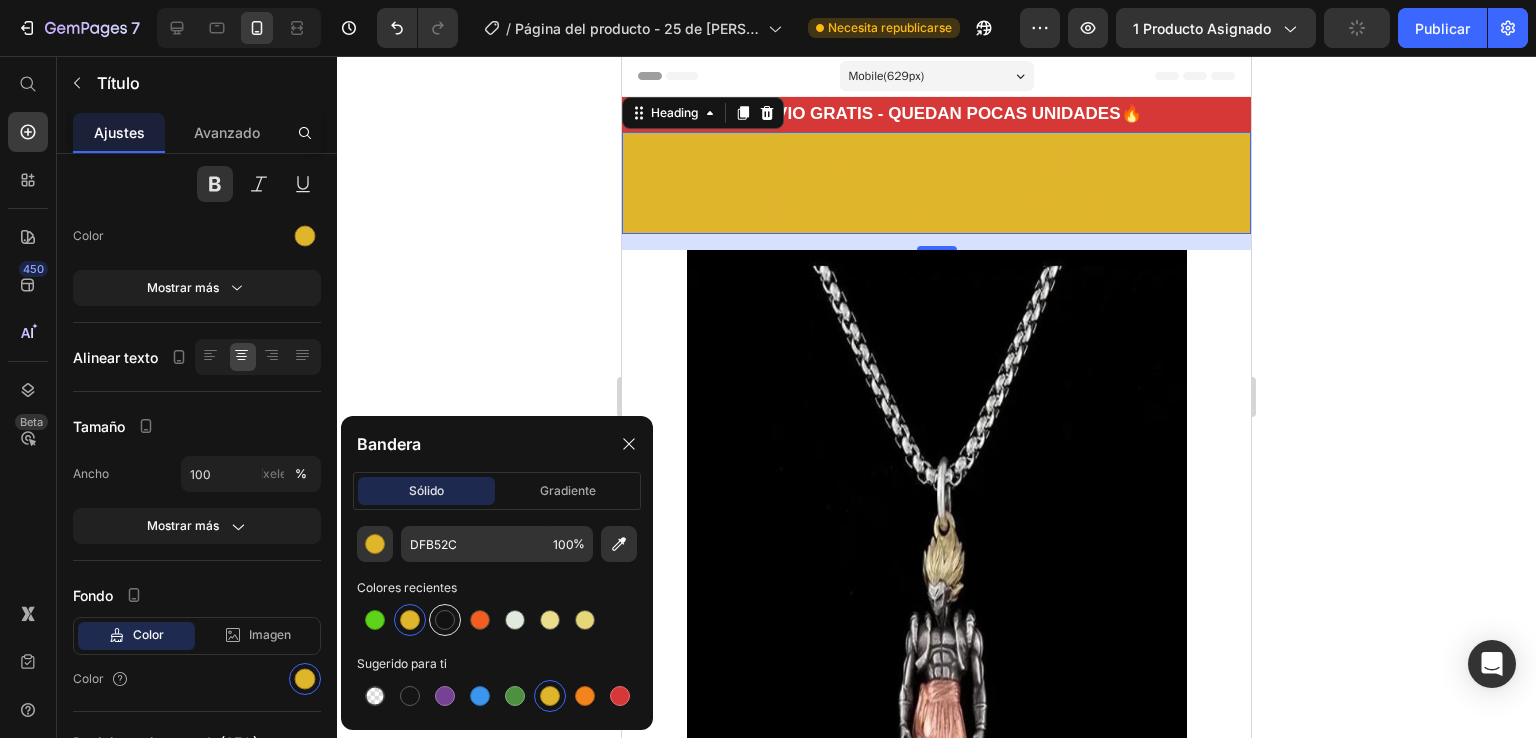 click at bounding box center (445, 620) 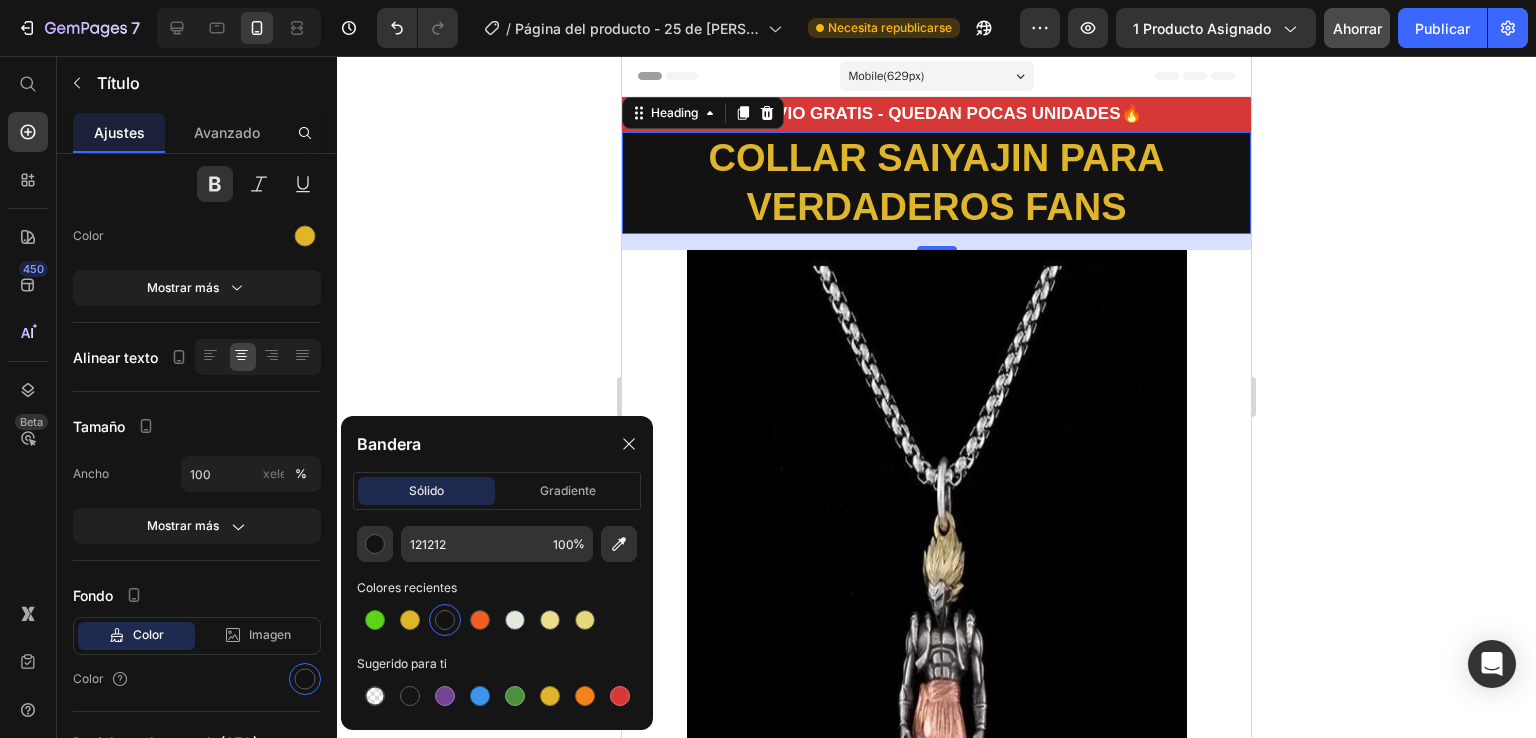 click 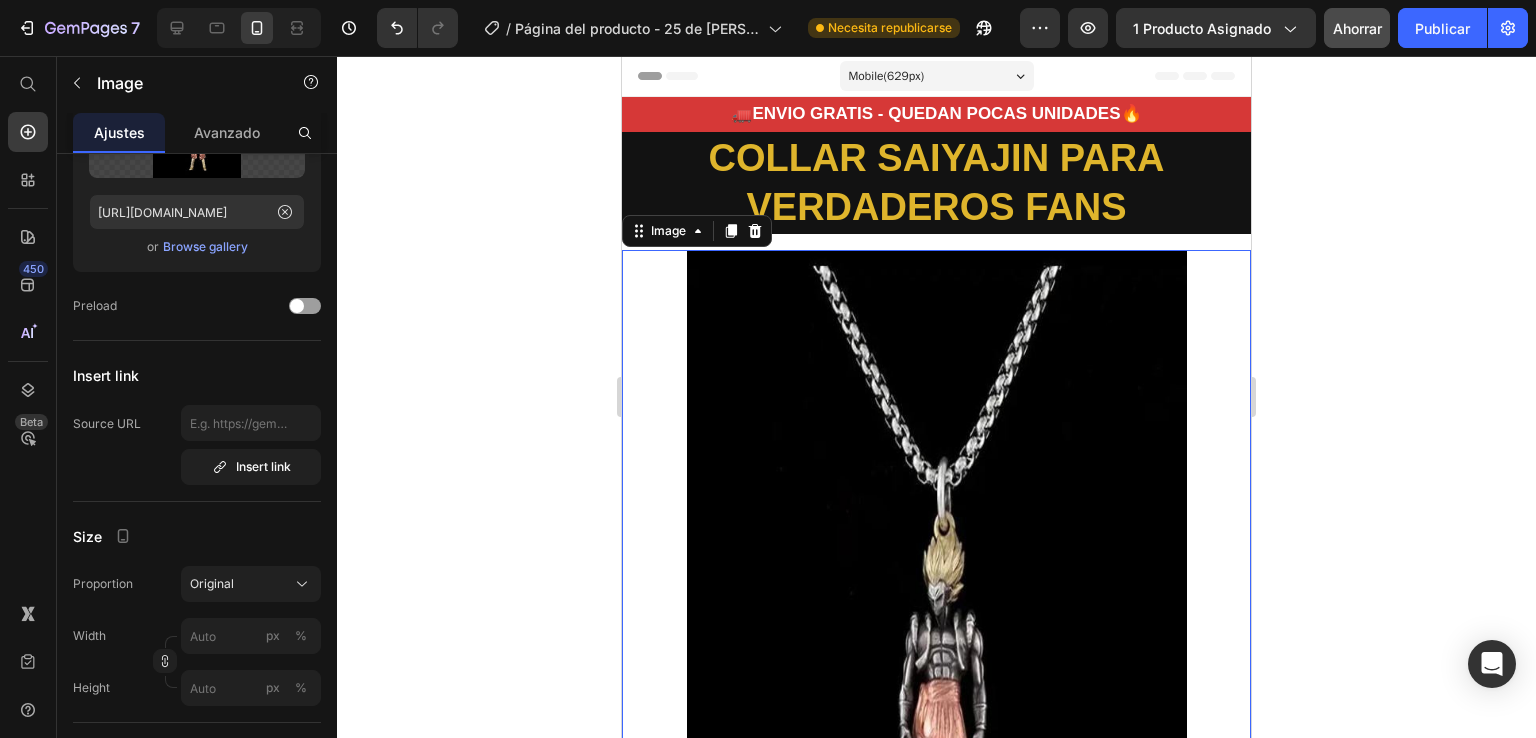 click at bounding box center (936, 607) 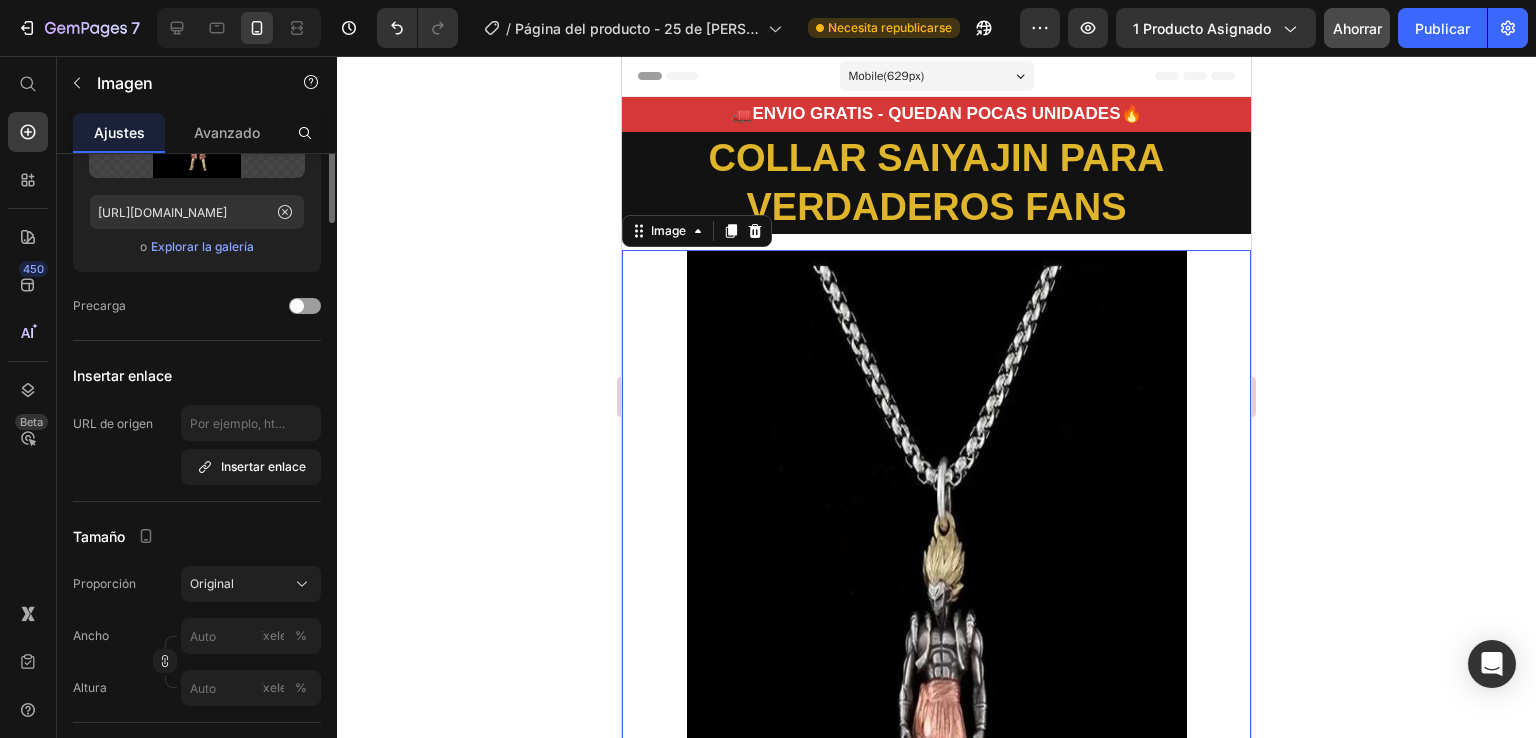 scroll, scrollTop: 0, scrollLeft: 0, axis: both 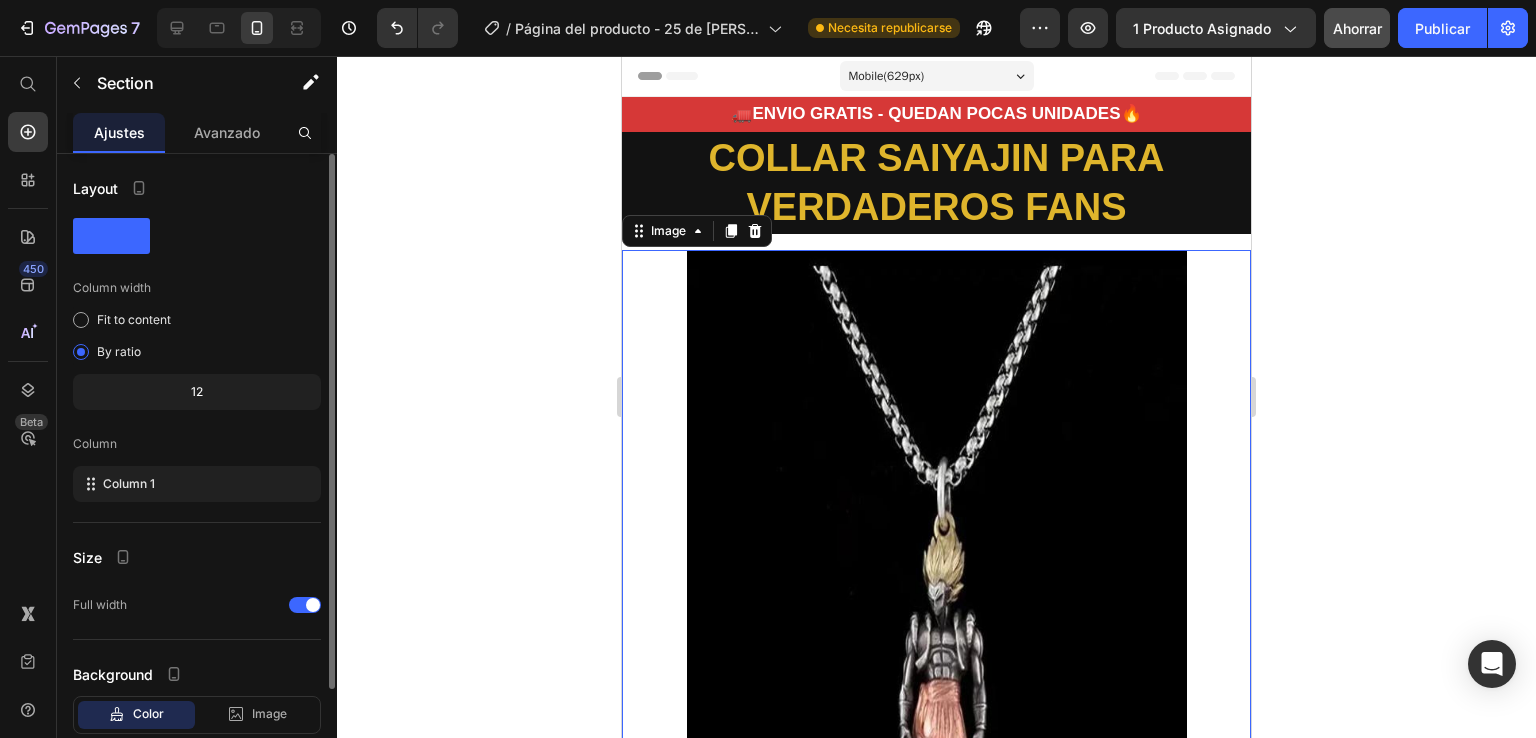 click on "COLLAR SAIYAJIN PARA VERDADEROS FANS Heading Image   0" at bounding box center [936, 548] 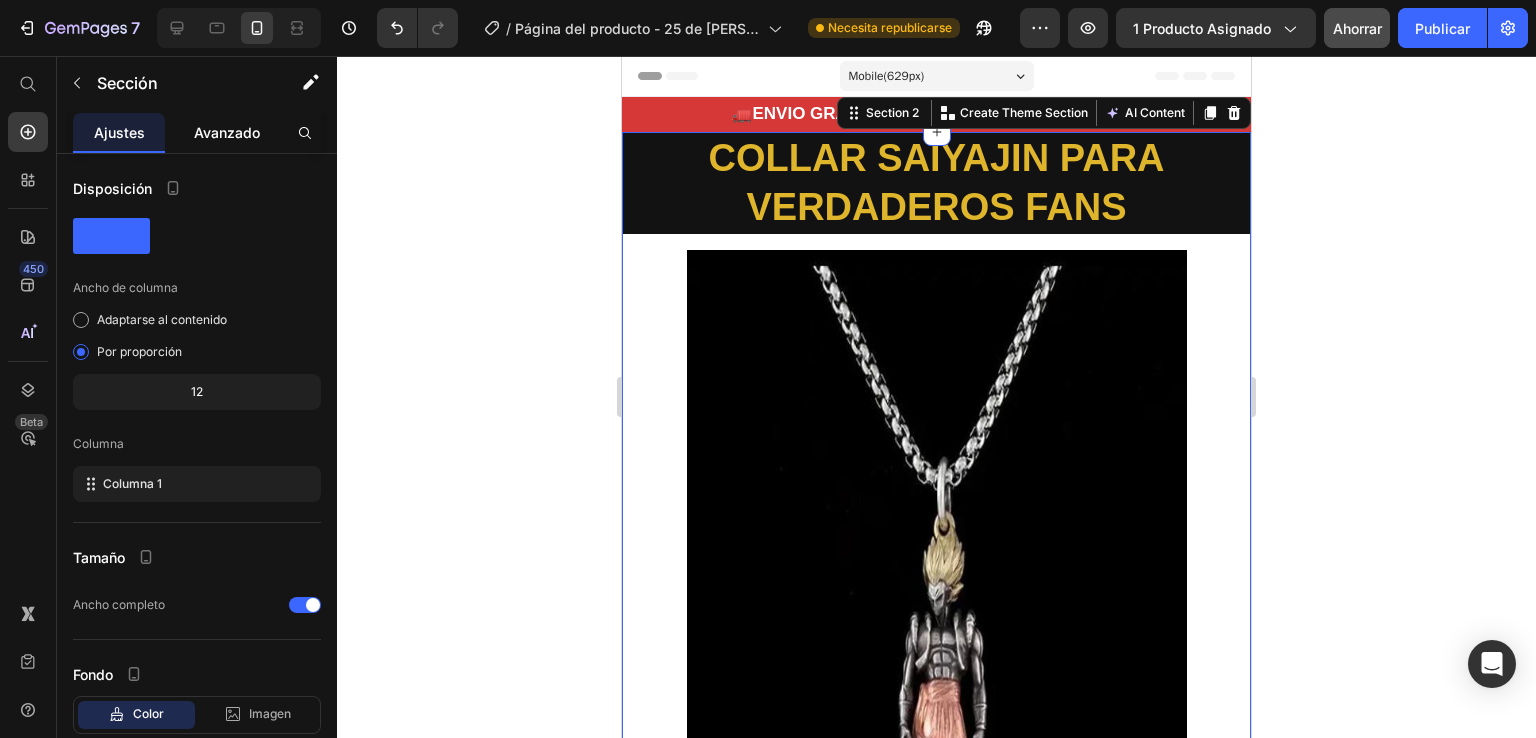 click on "Avanzado" 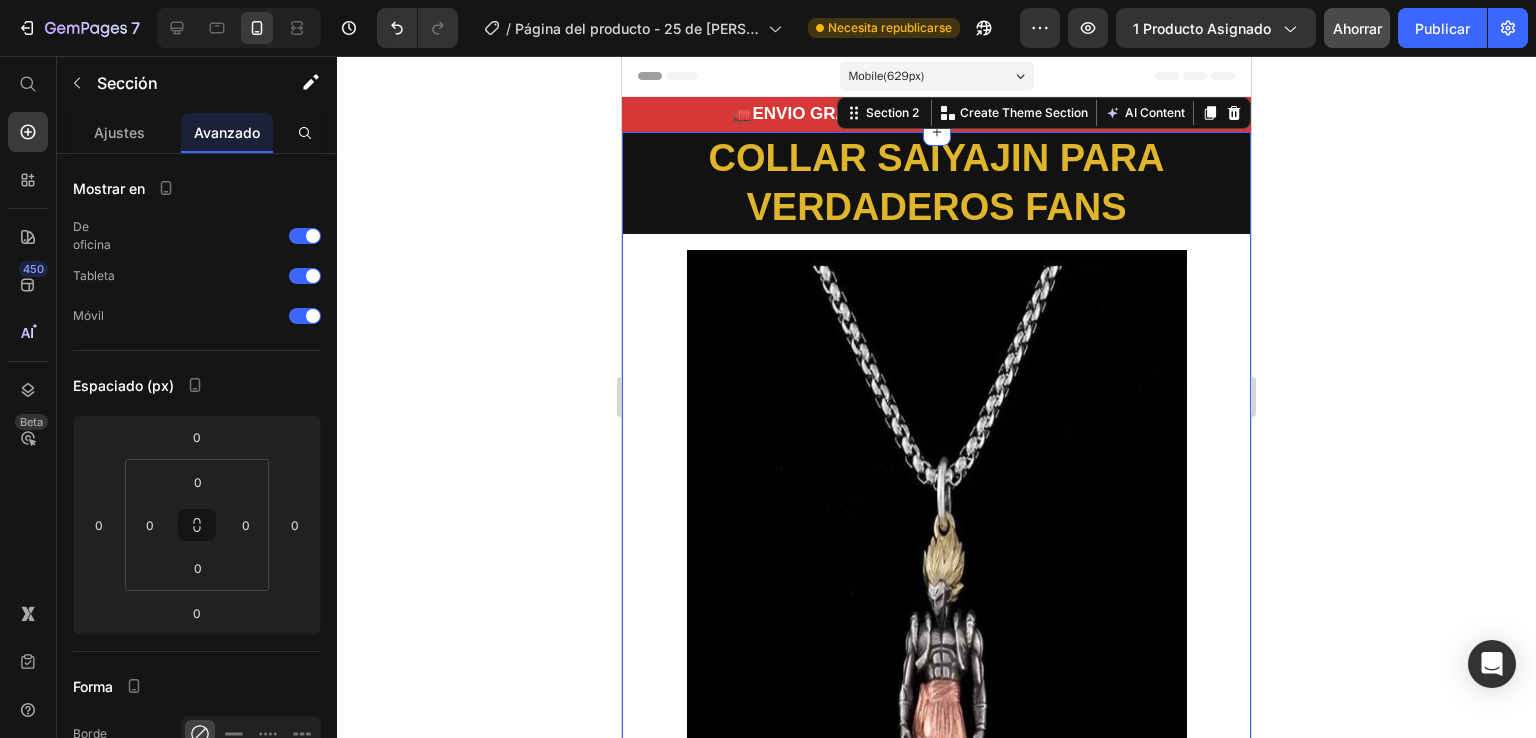 click on "COLLAR SAIYAJIN PARA VERDADEROS FANS Heading Image" at bounding box center (936, 548) 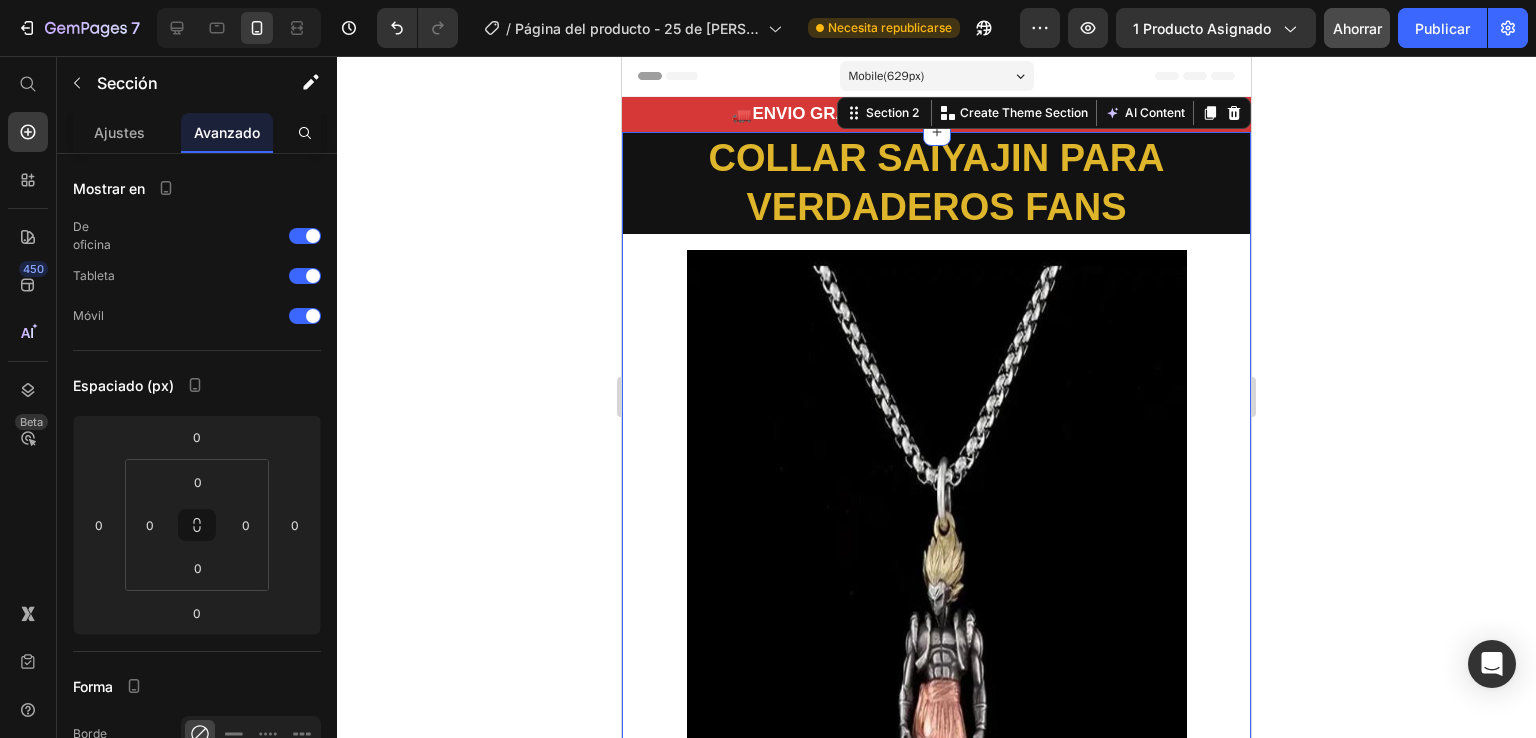 click 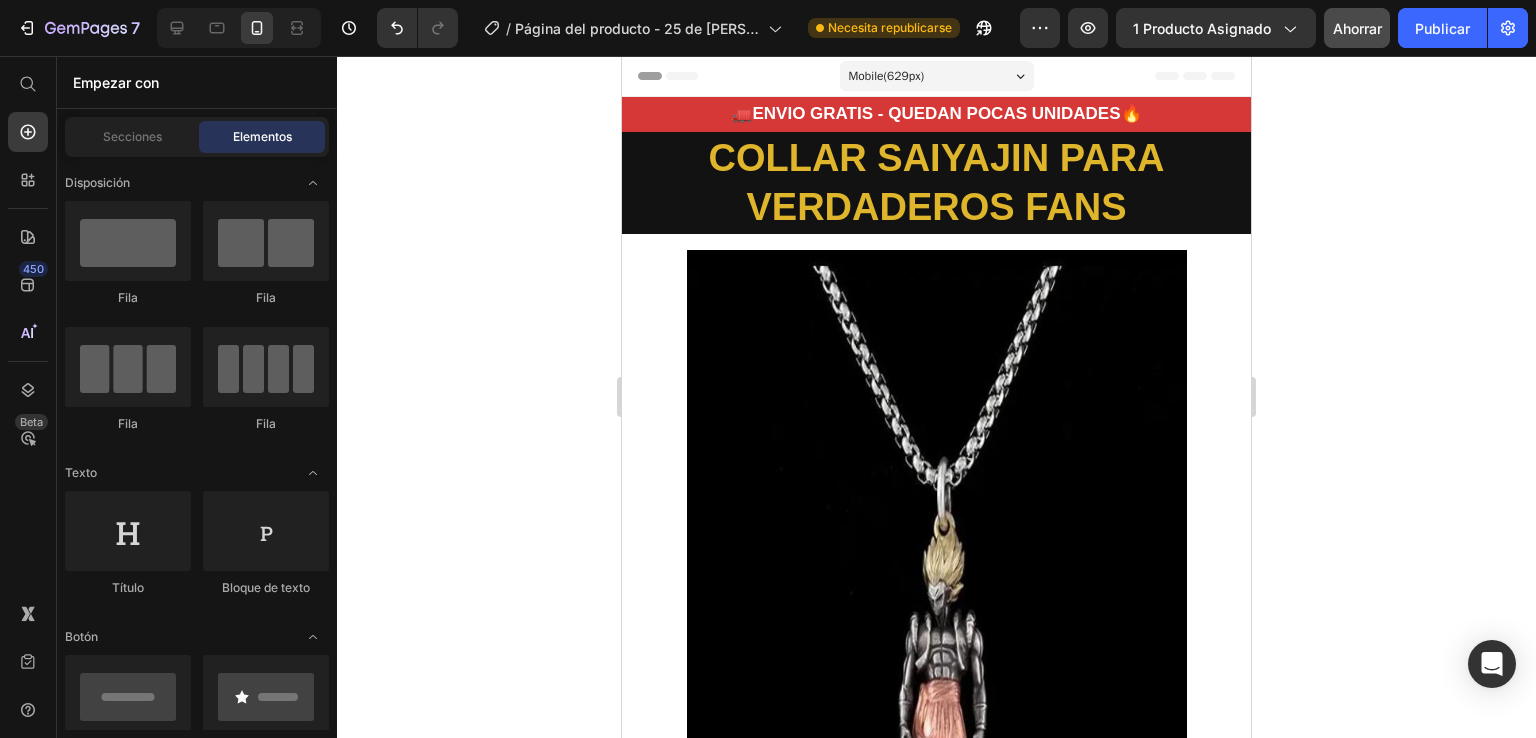 scroll, scrollTop: 96, scrollLeft: 0, axis: vertical 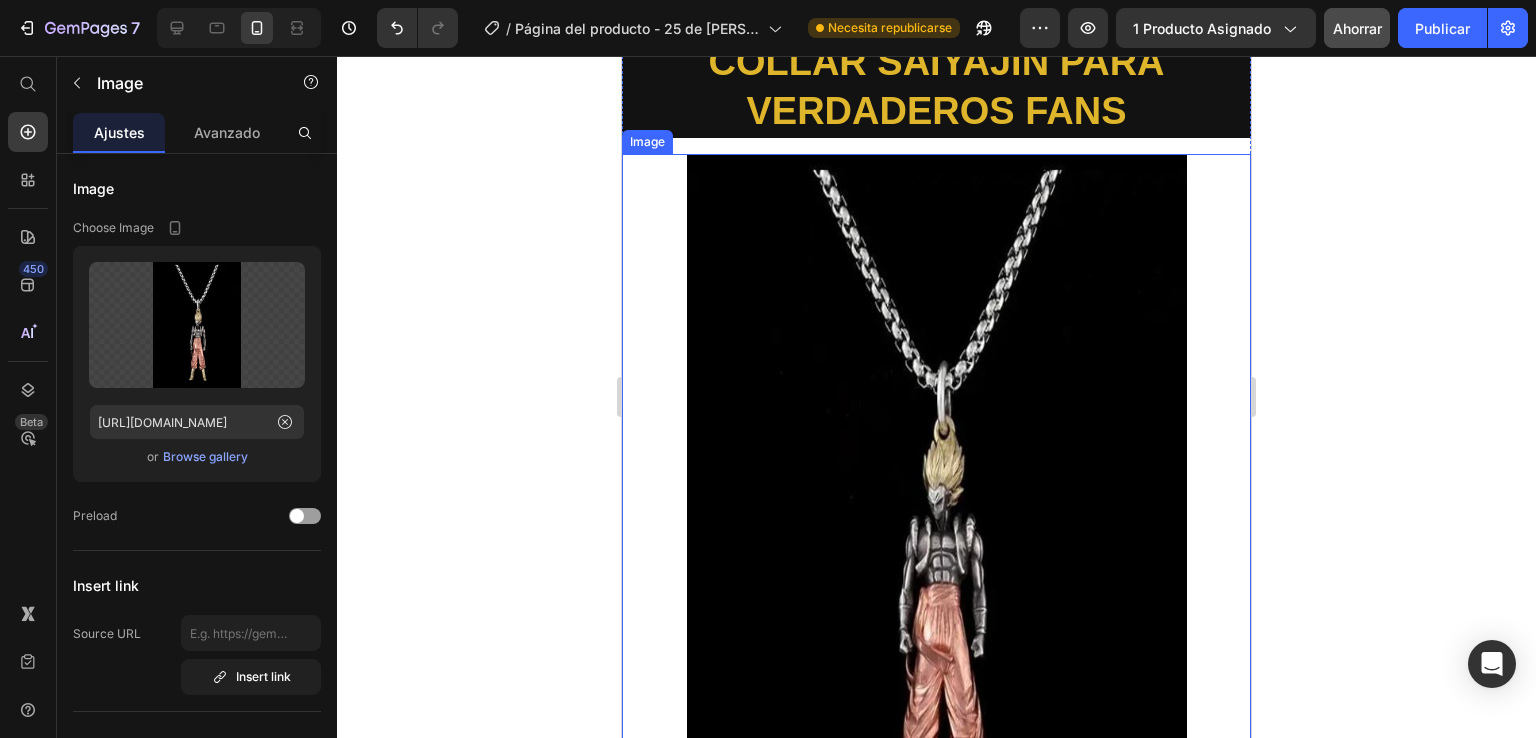 click at bounding box center [936, 511] 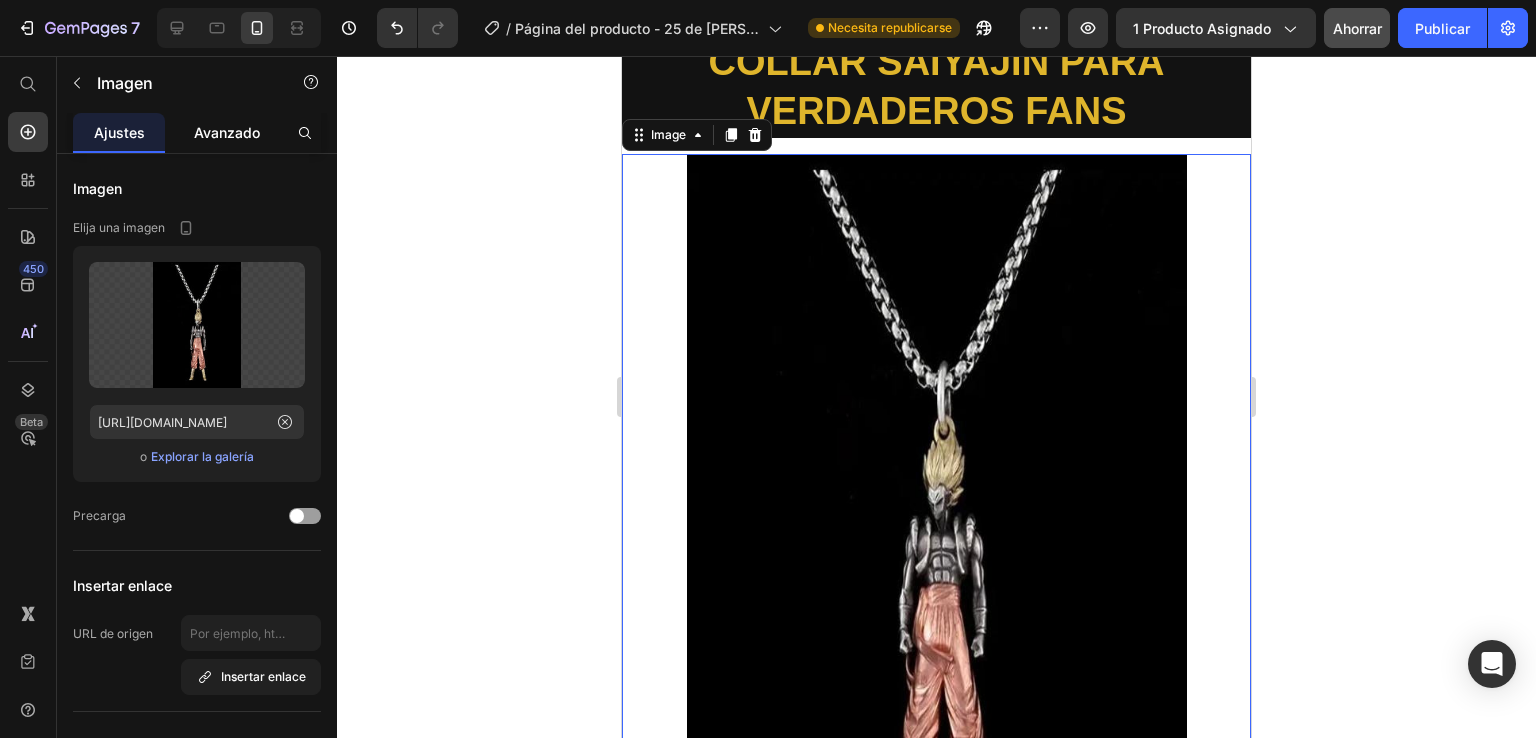 click on "Avanzado" at bounding box center [227, 132] 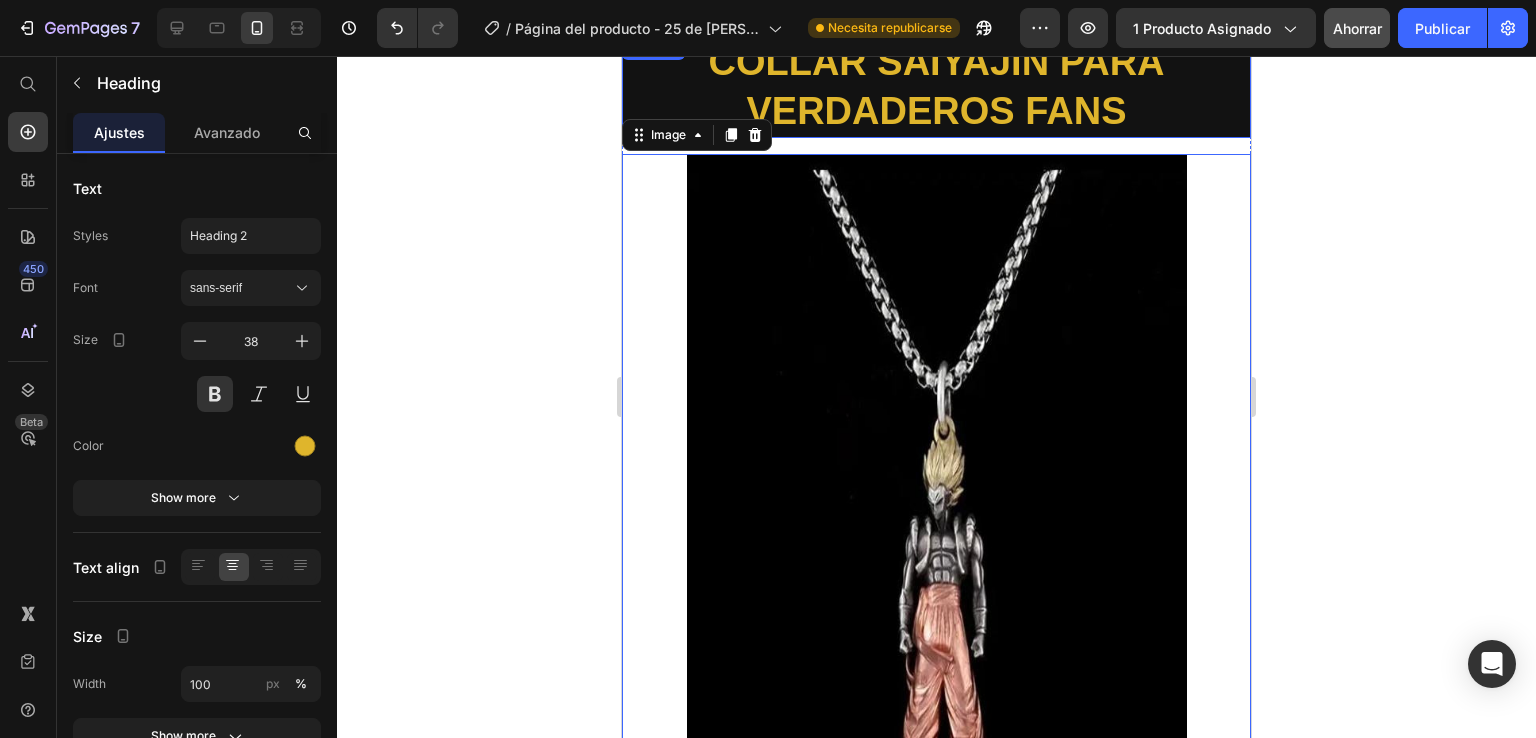 click on "COLLAR [PERSON_NAME] PARA VERDADEROS FANS Heading" at bounding box center (936, 87) 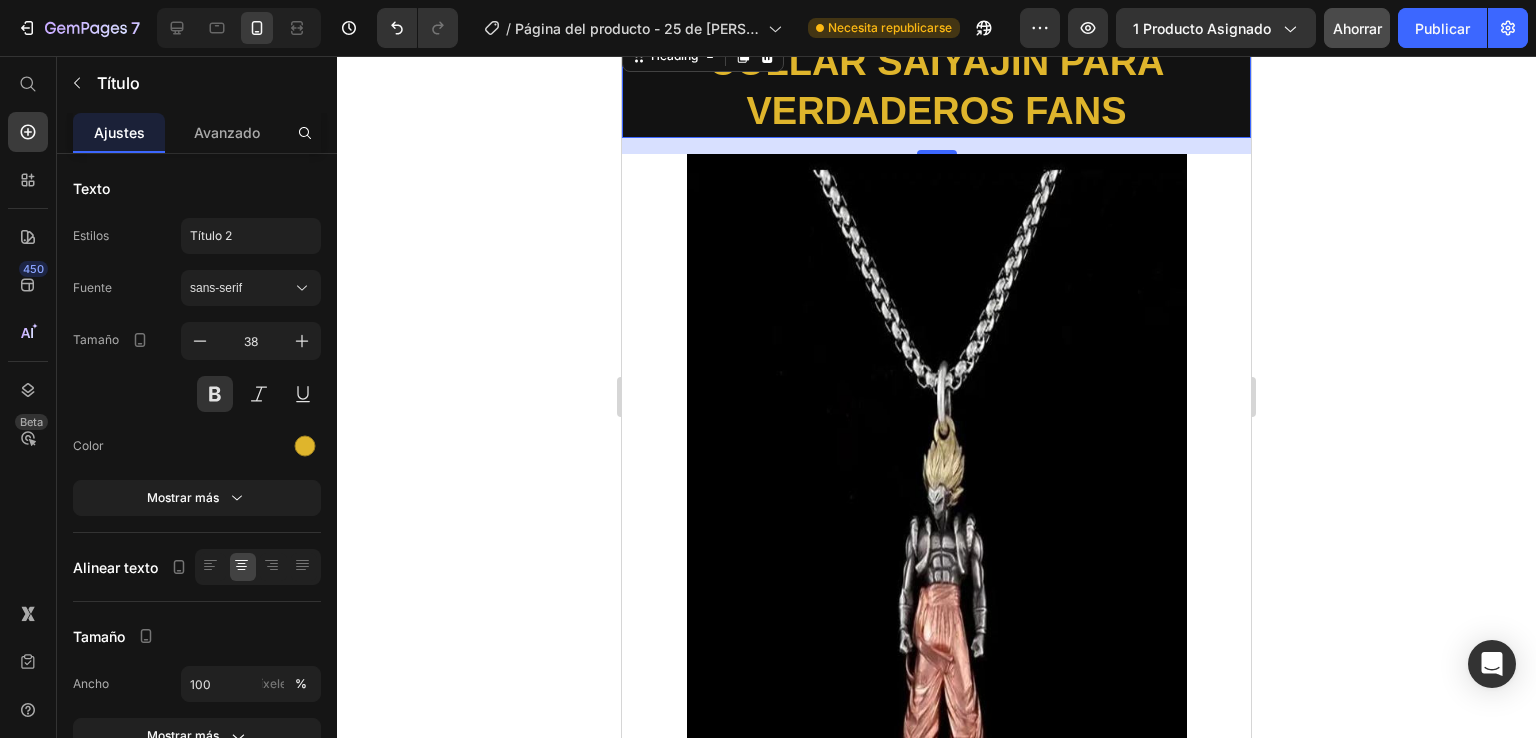 click on "16" at bounding box center [936, 146] 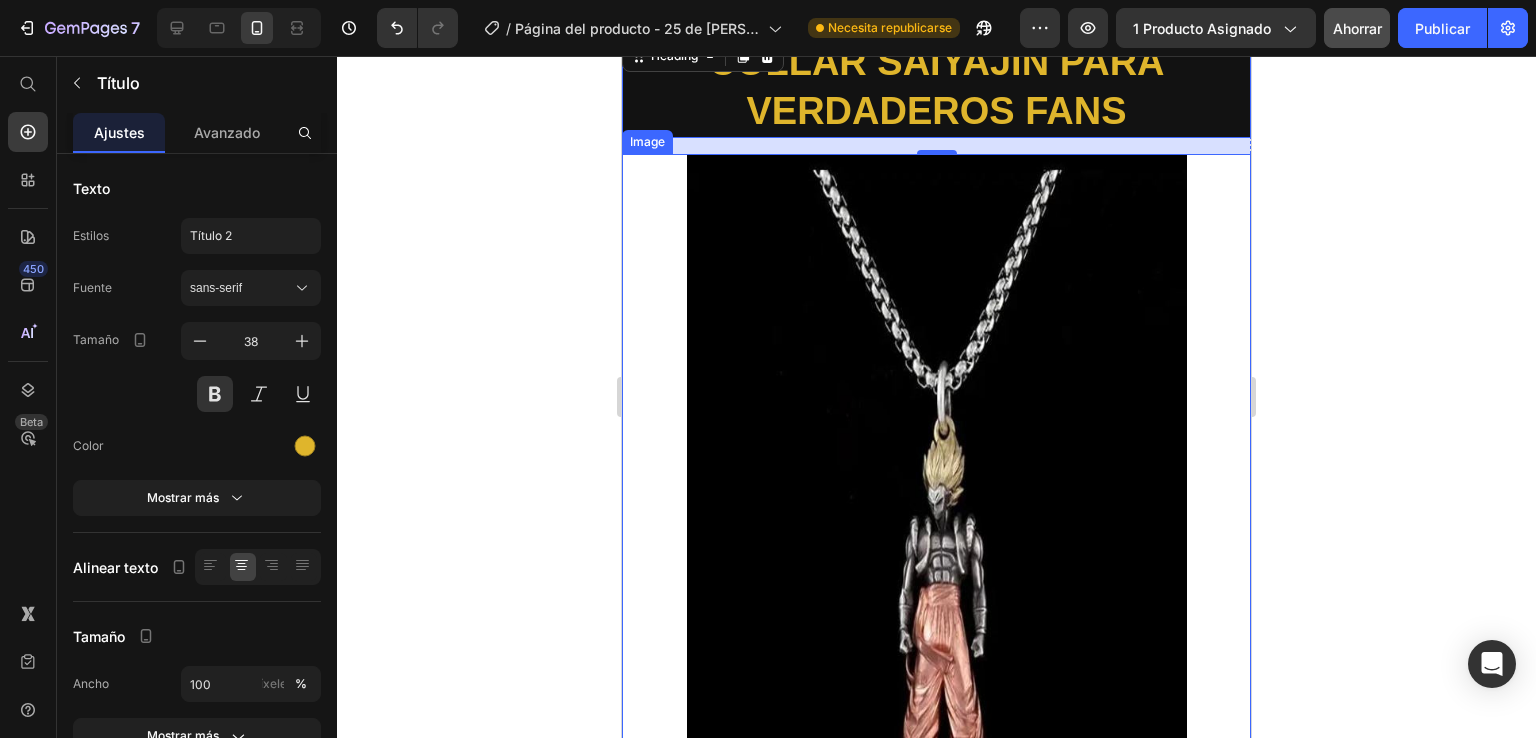 click at bounding box center [936, 511] 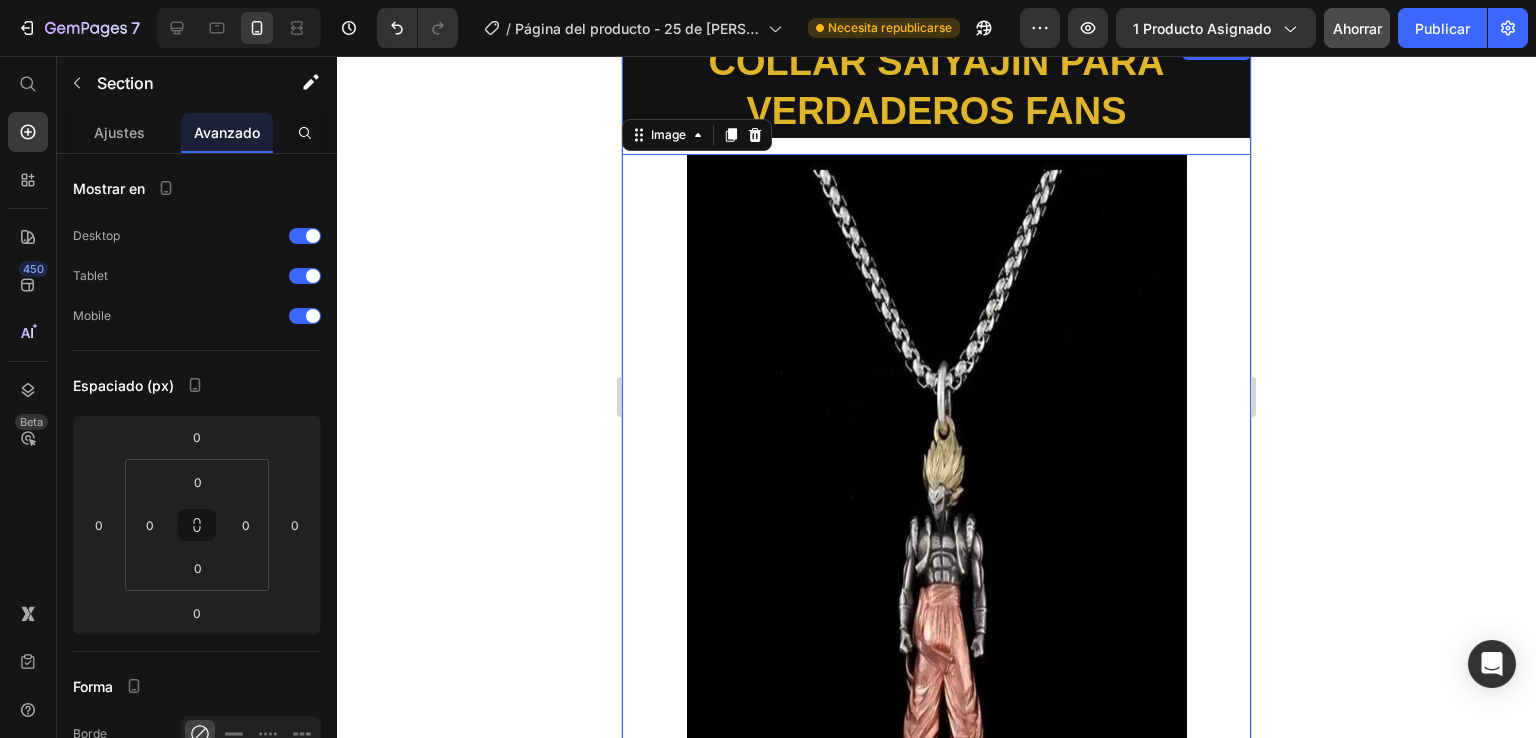 click on "COLLAR SAIYAJIN PARA VERDADEROS FANS Heading Image   0" at bounding box center (936, 452) 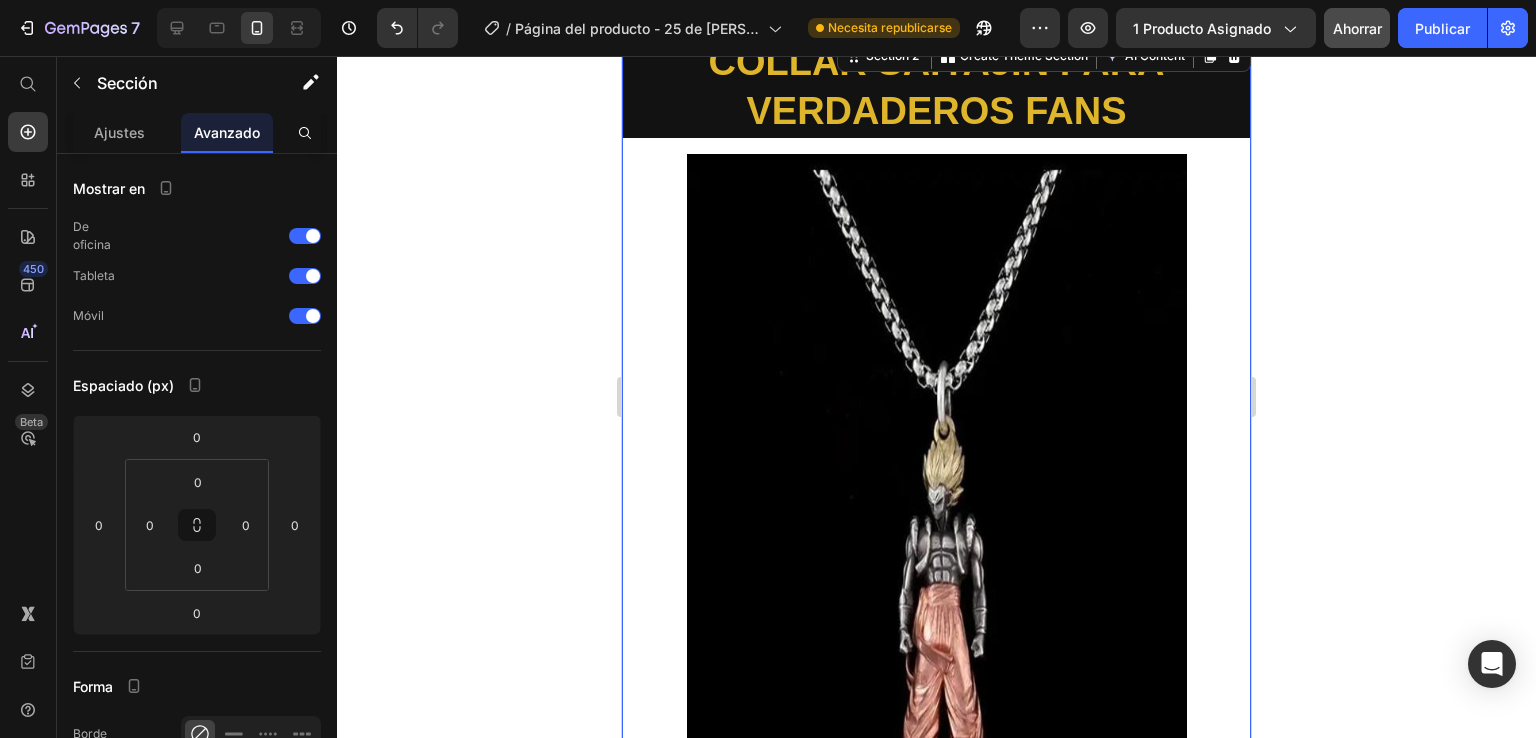 click on "COLLAR SAIYAJIN PARA VERDADEROS FANS Heading Image" at bounding box center (936, 452) 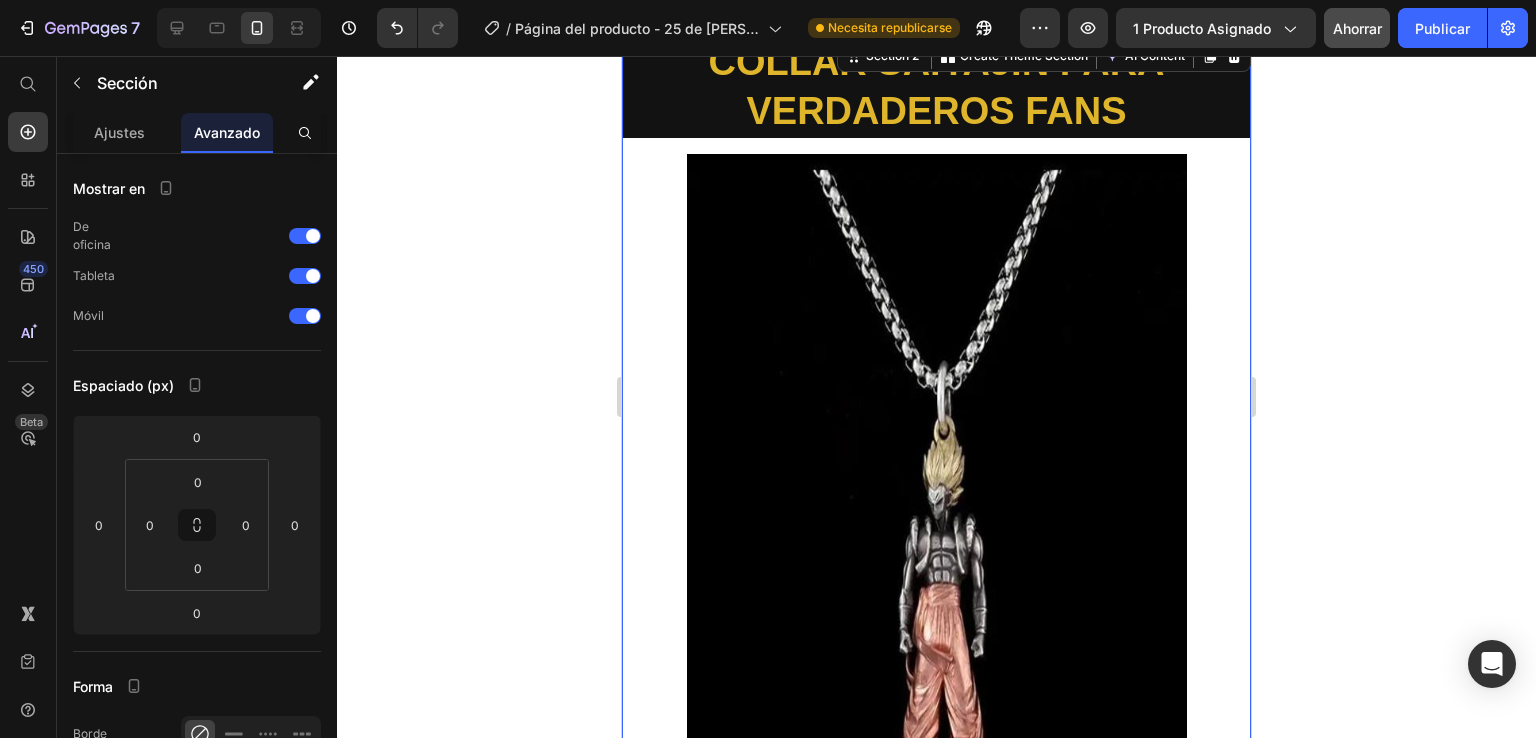 click on "COLLAR SAIYAJIN PARA VERDADEROS FANS Heading Image" at bounding box center (936, 452) 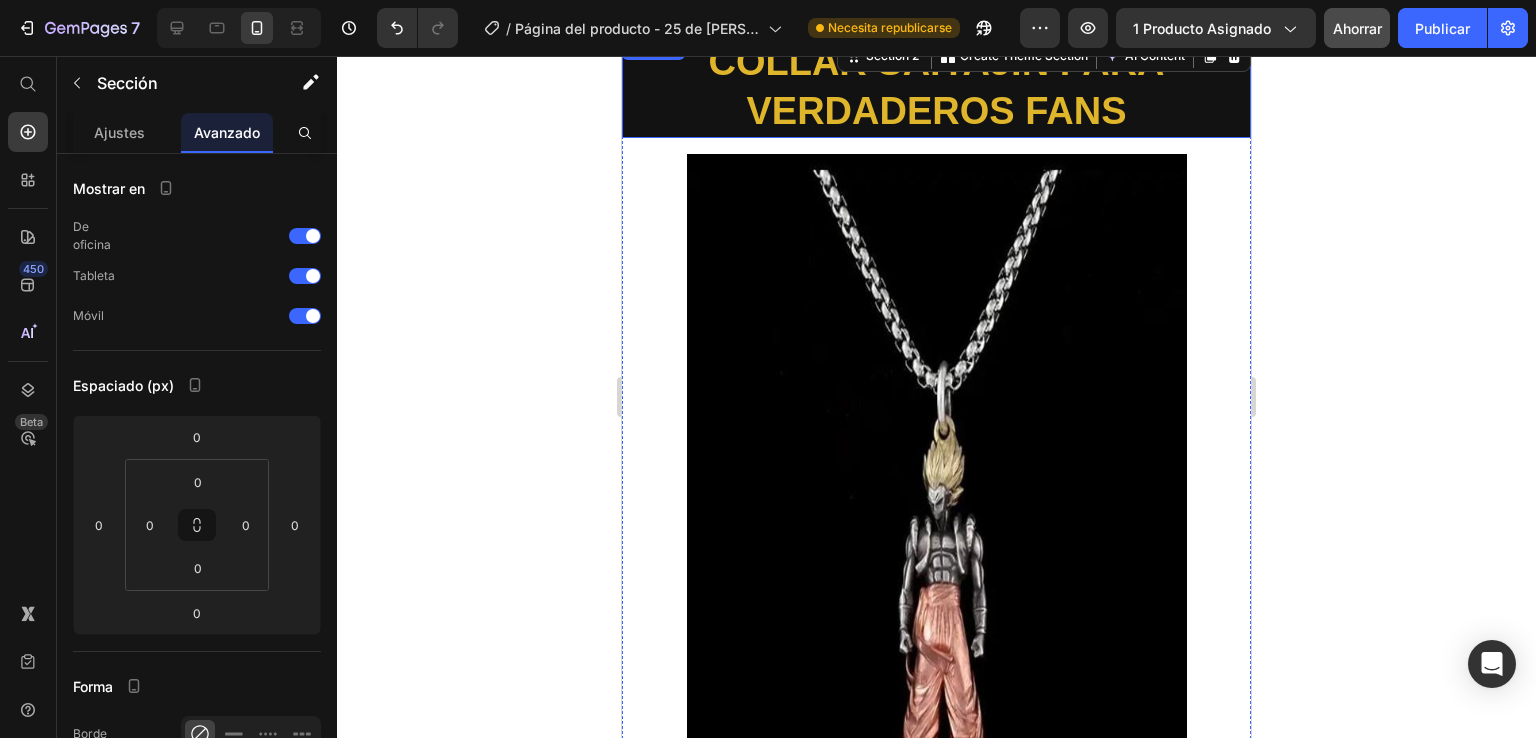 click on "COLLAR SAIYAJIN PARA VERDADEROS FANS Heading Image" at bounding box center [936, 452] 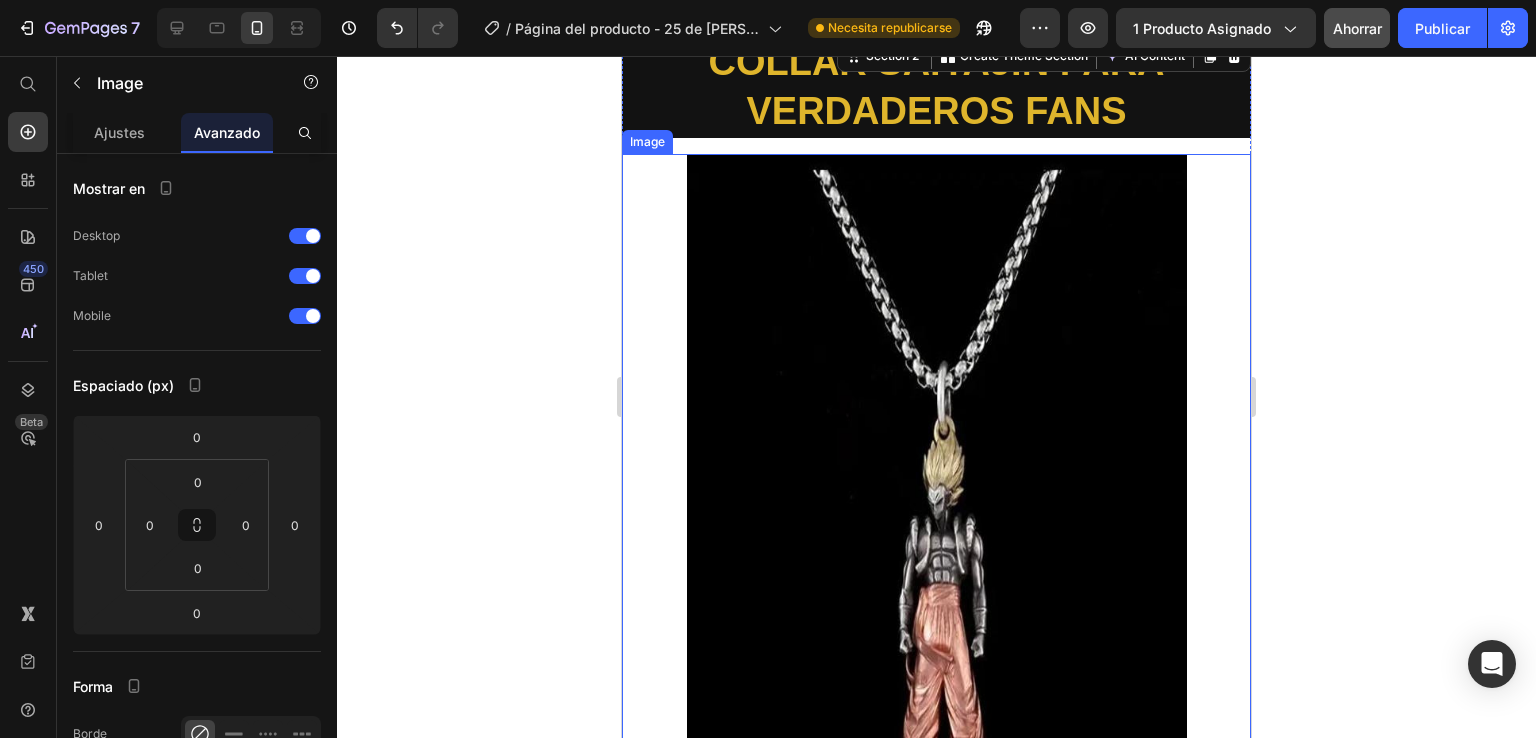 click at bounding box center [936, 511] 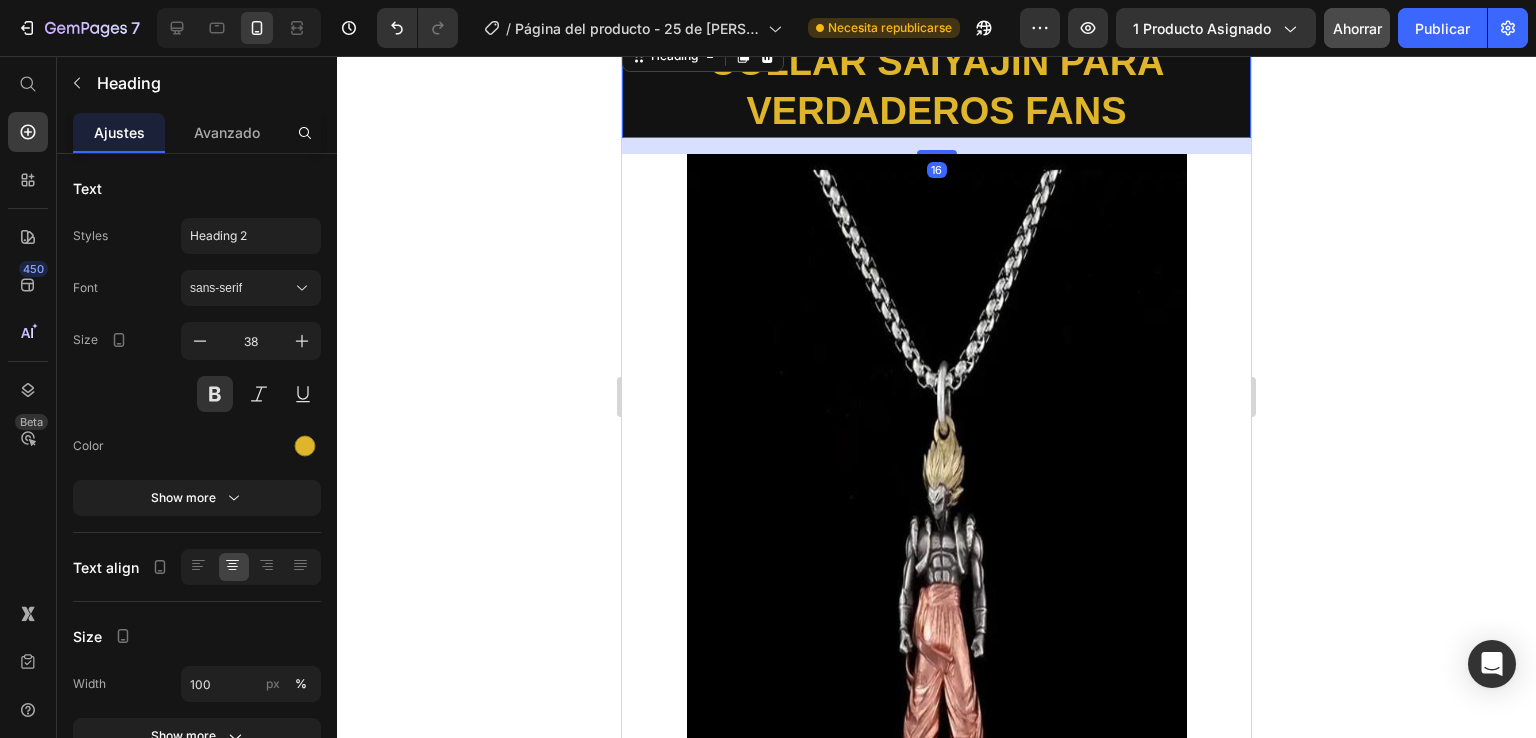 click on "COLLAR SAIYAJIN PARA VERDADEROS FANS" at bounding box center (936, 87) 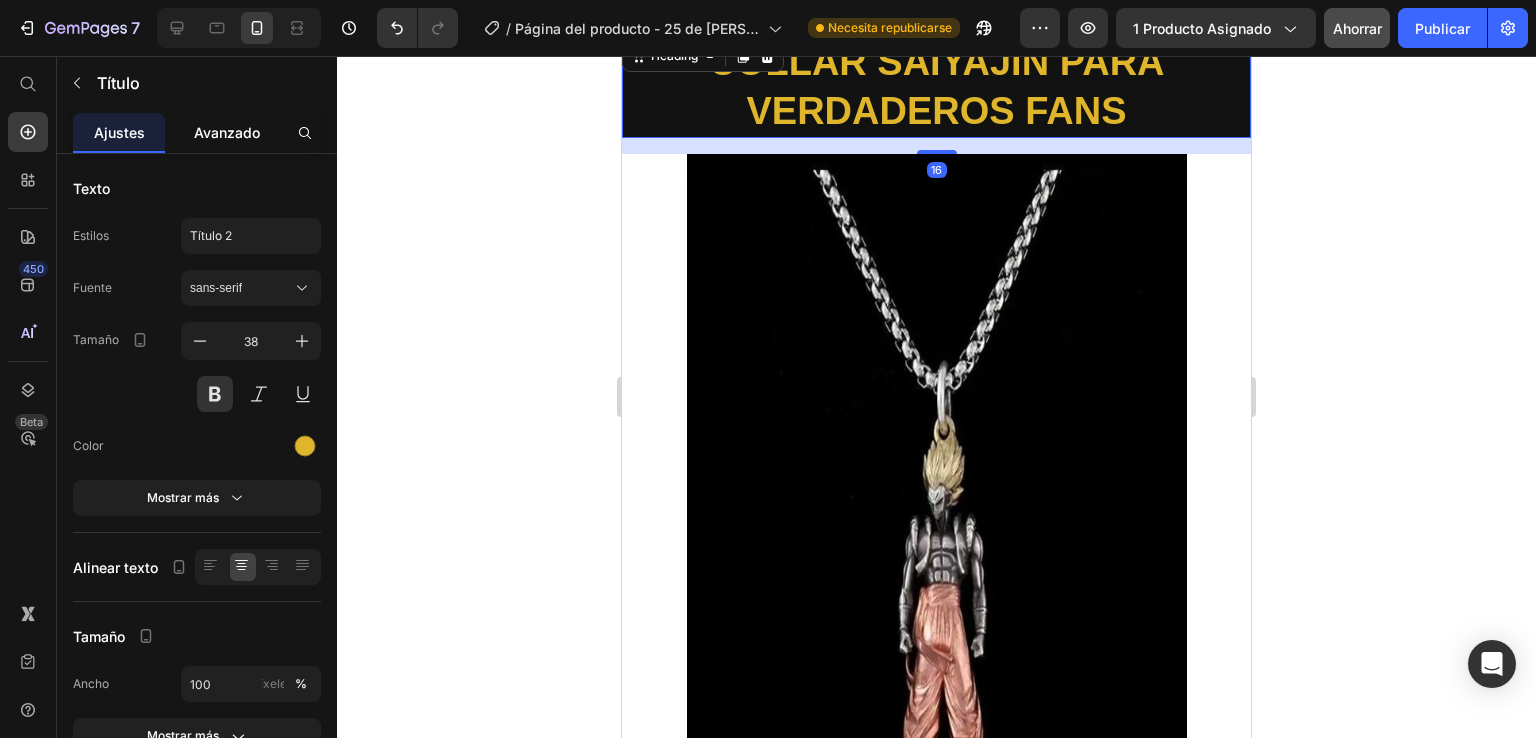 click on "Avanzado" at bounding box center (227, 132) 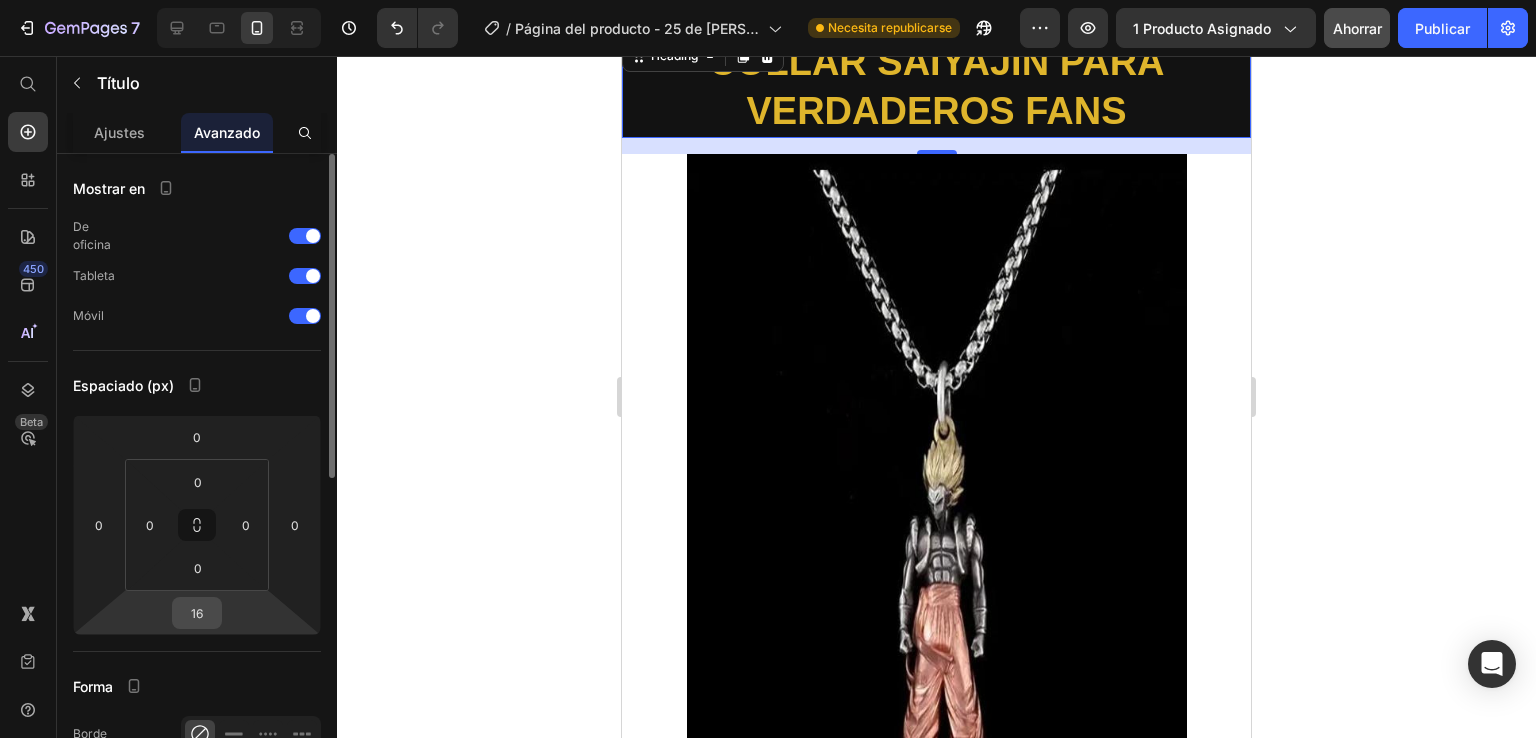 click on "16" at bounding box center [197, 613] 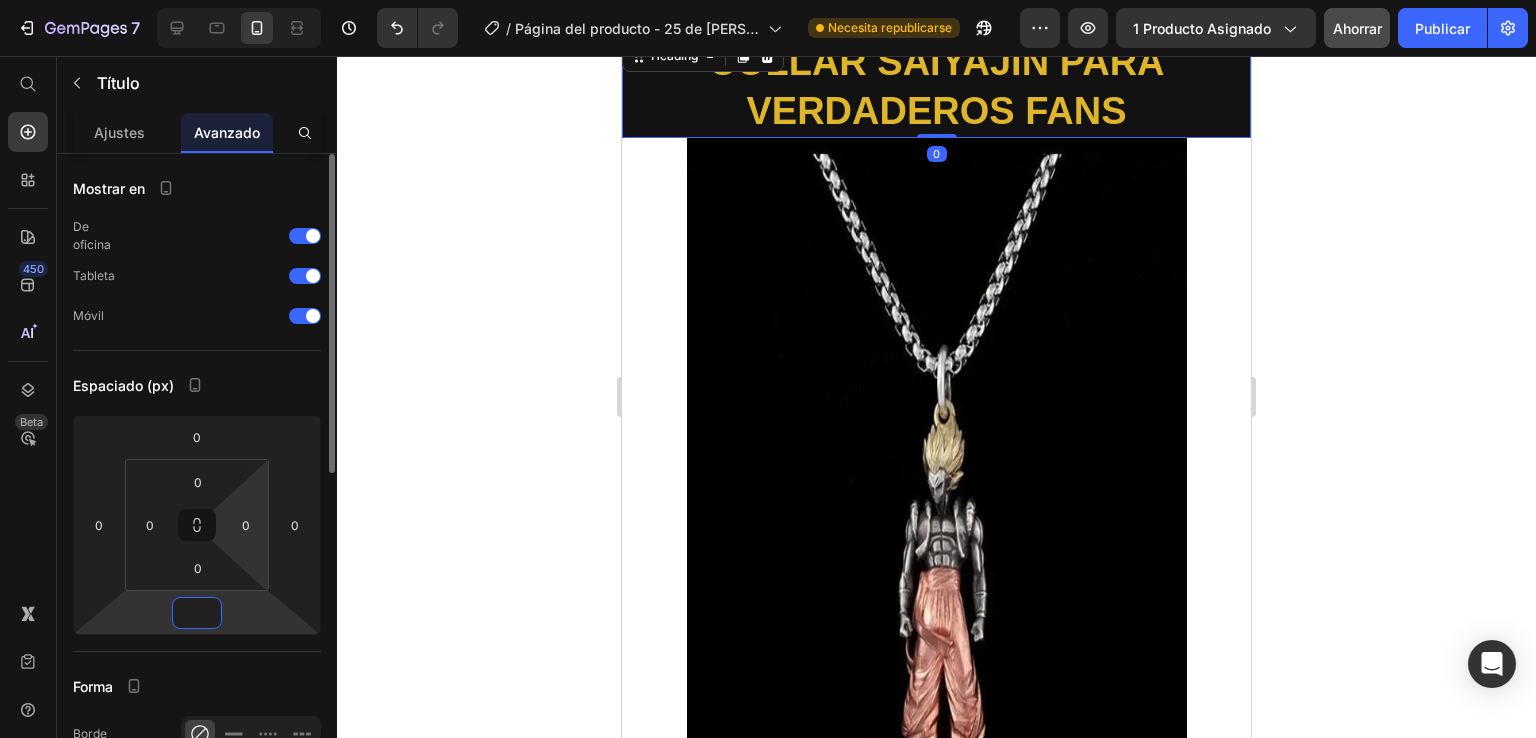 type on "0" 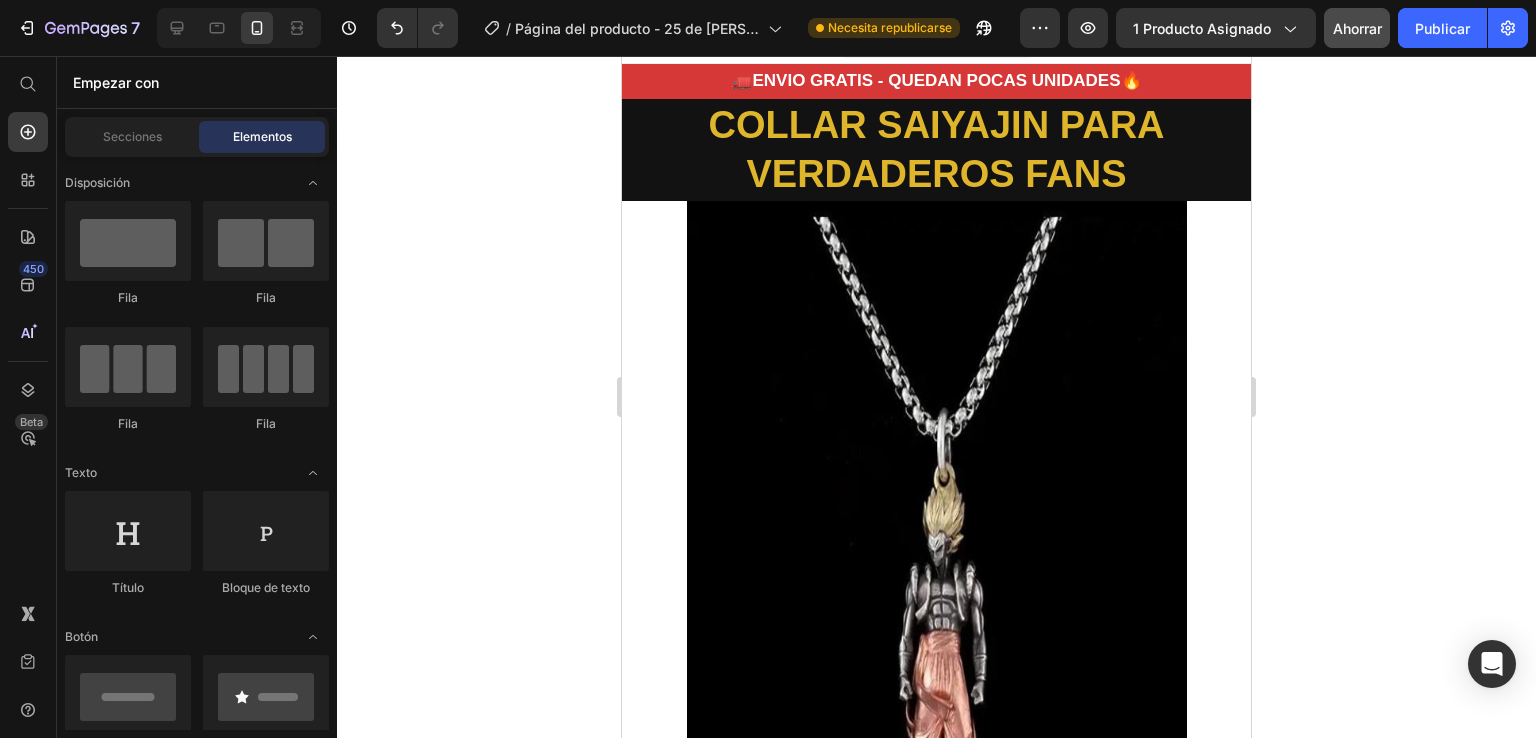 scroll, scrollTop: 0, scrollLeft: 0, axis: both 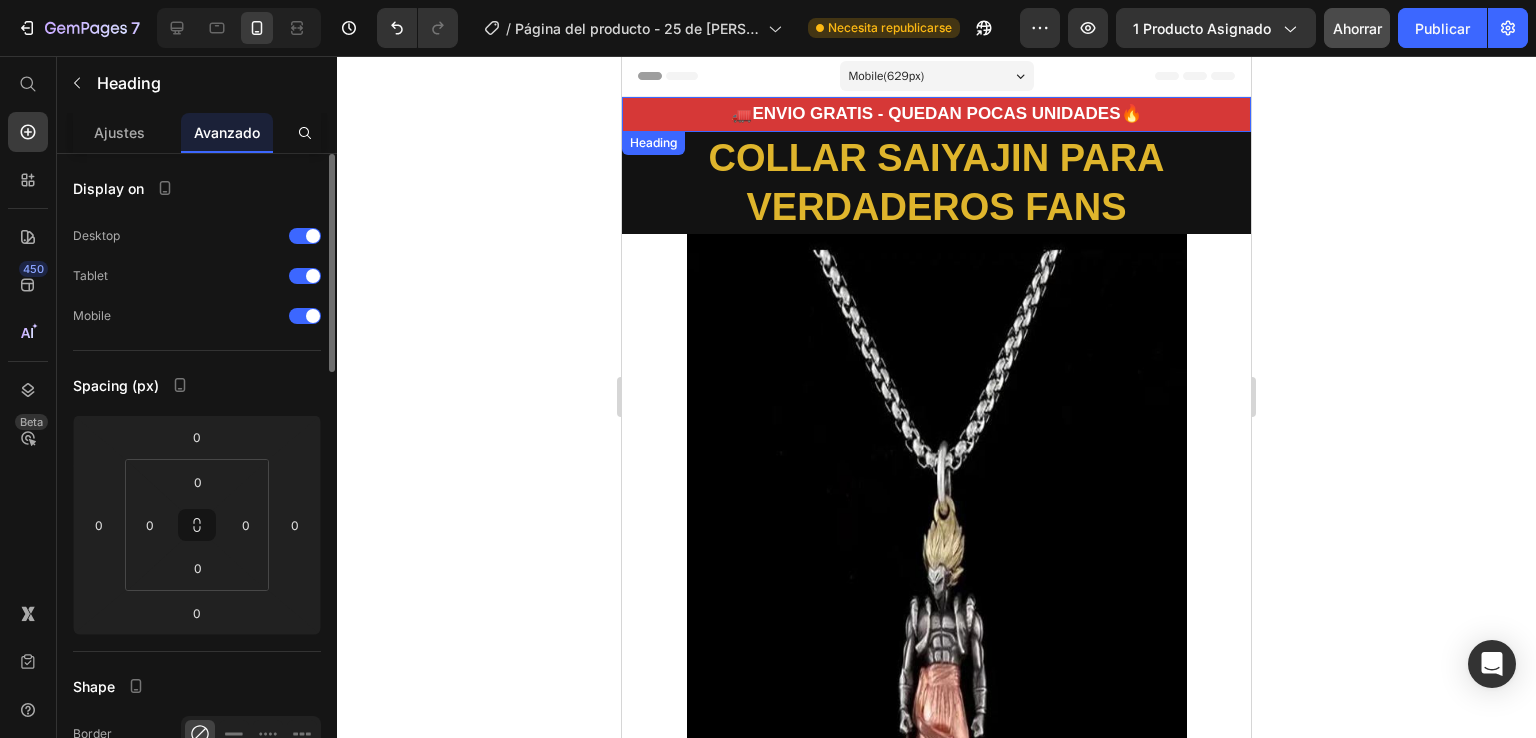 click on "🚛ENVIO GRATIS - QUEDAN POCAS UNIDADES🔥" at bounding box center (936, 114) 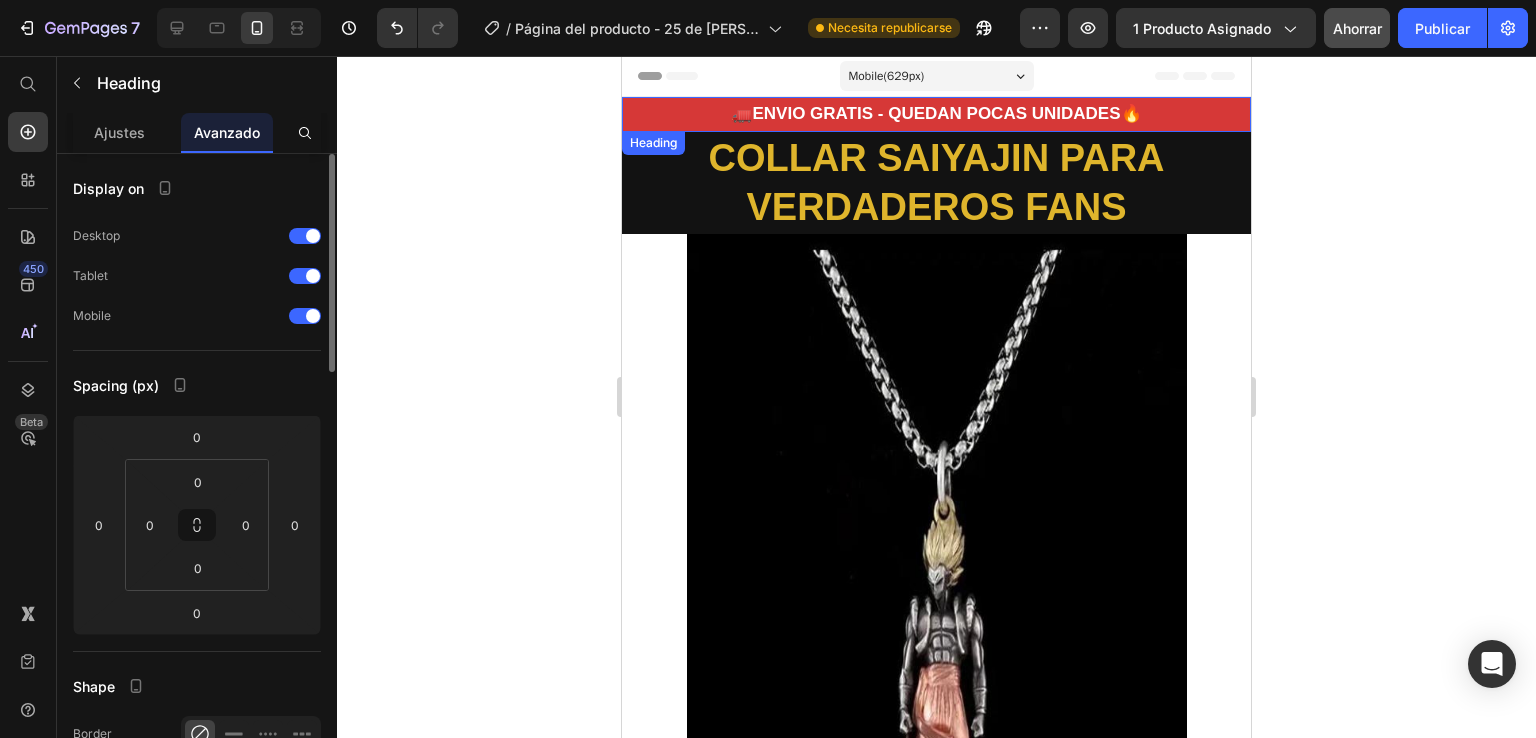 click on "🚛ENVIO GRATIS - QUEDAN POCAS UNIDADES🔥" at bounding box center (936, 114) 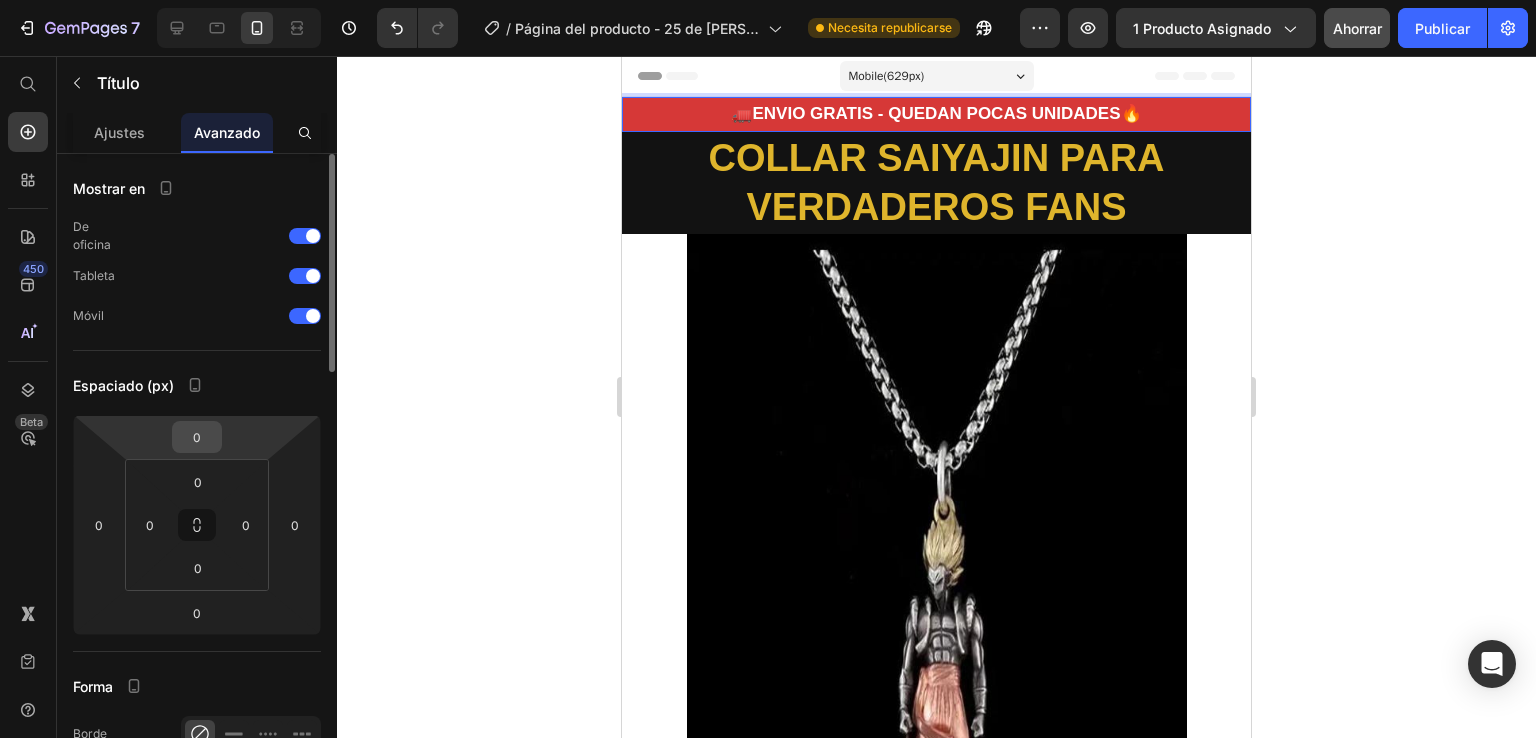 click on "0" at bounding box center (197, 437) 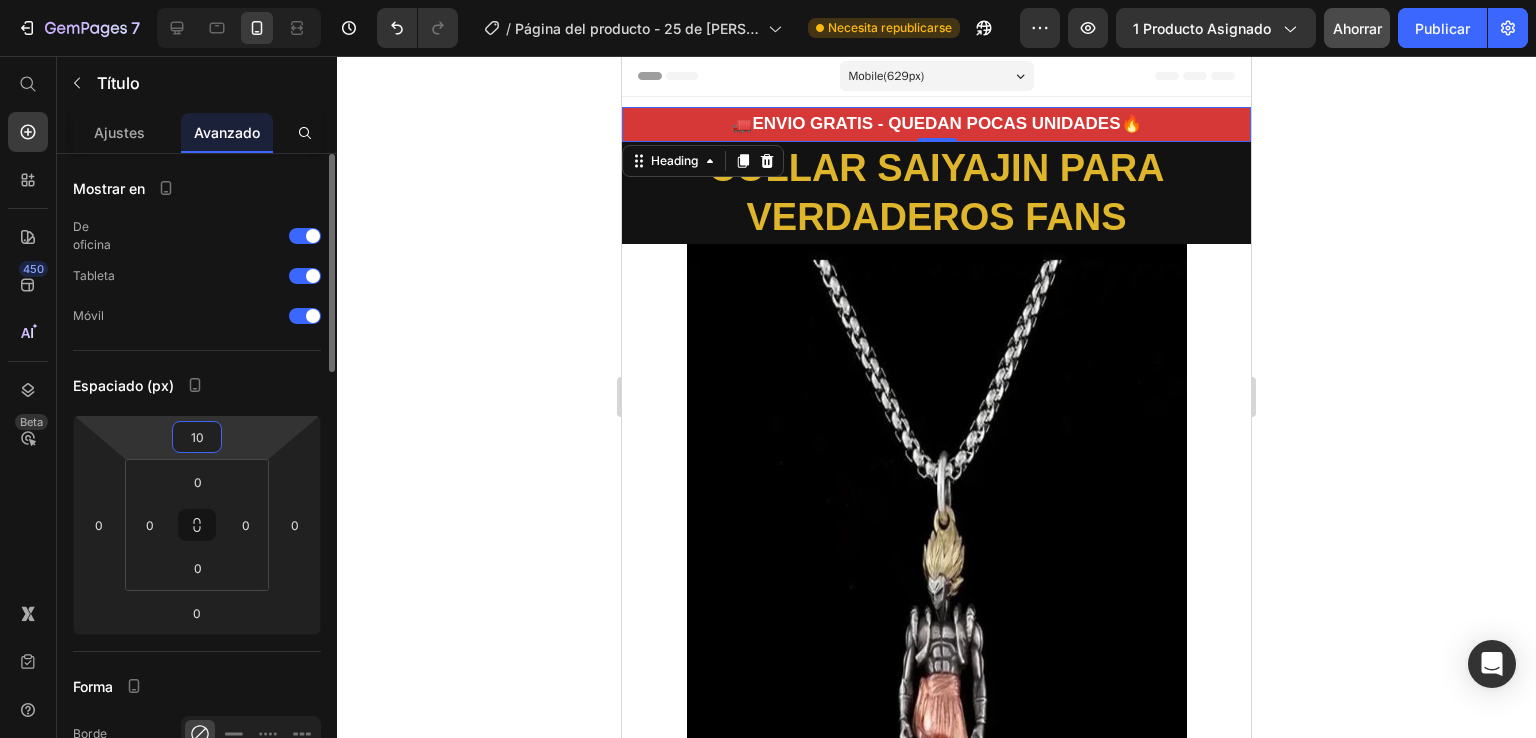 type on "1" 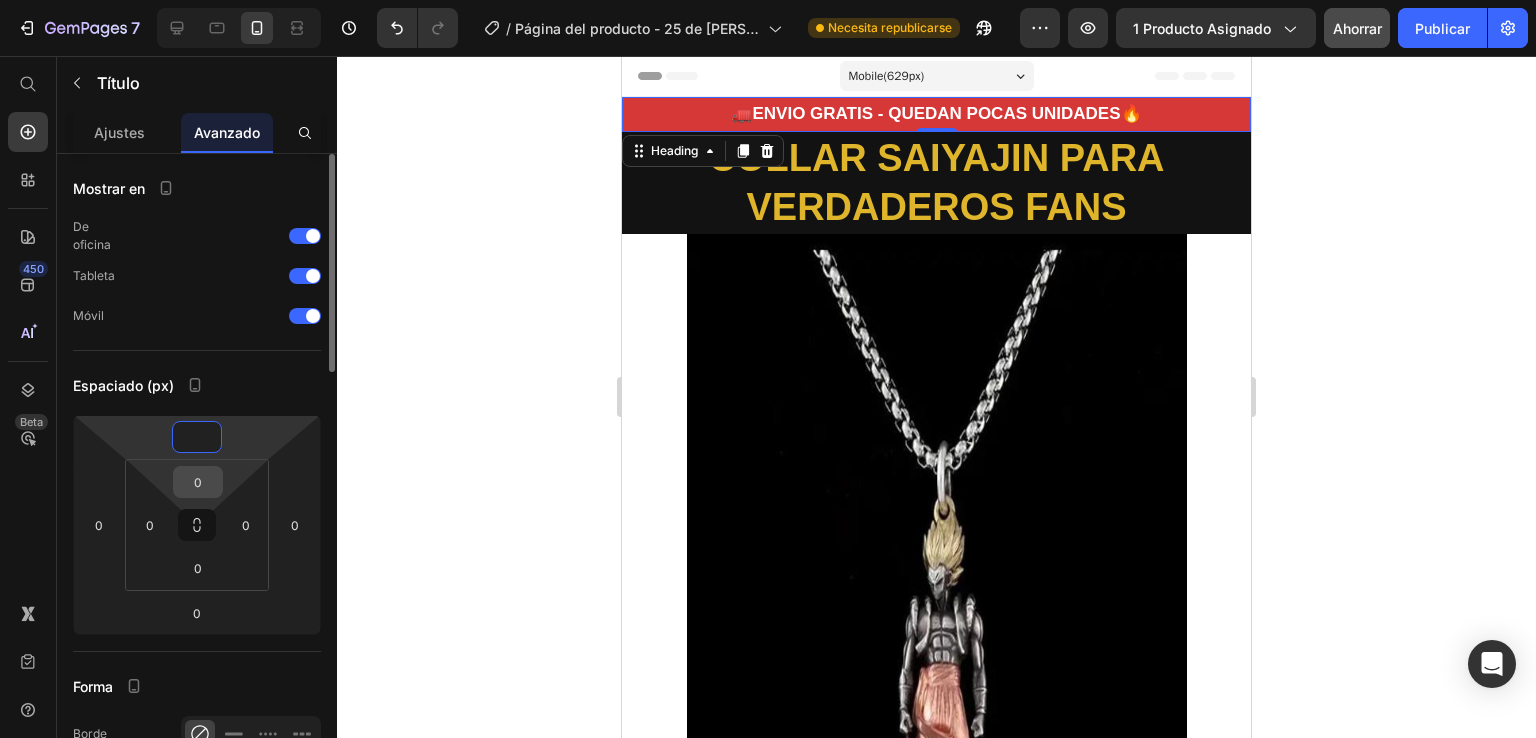 type on "0" 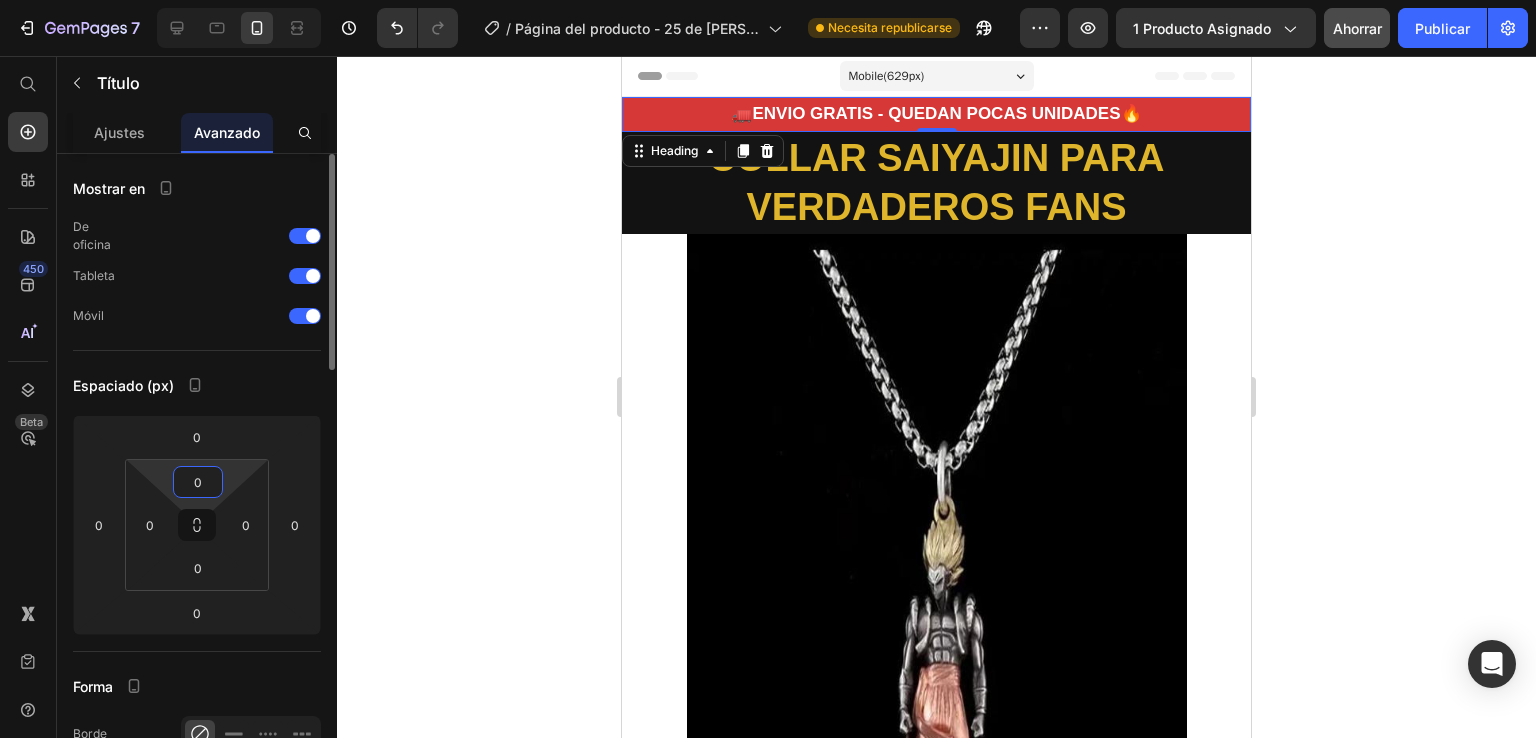 click on "0" at bounding box center (198, 482) 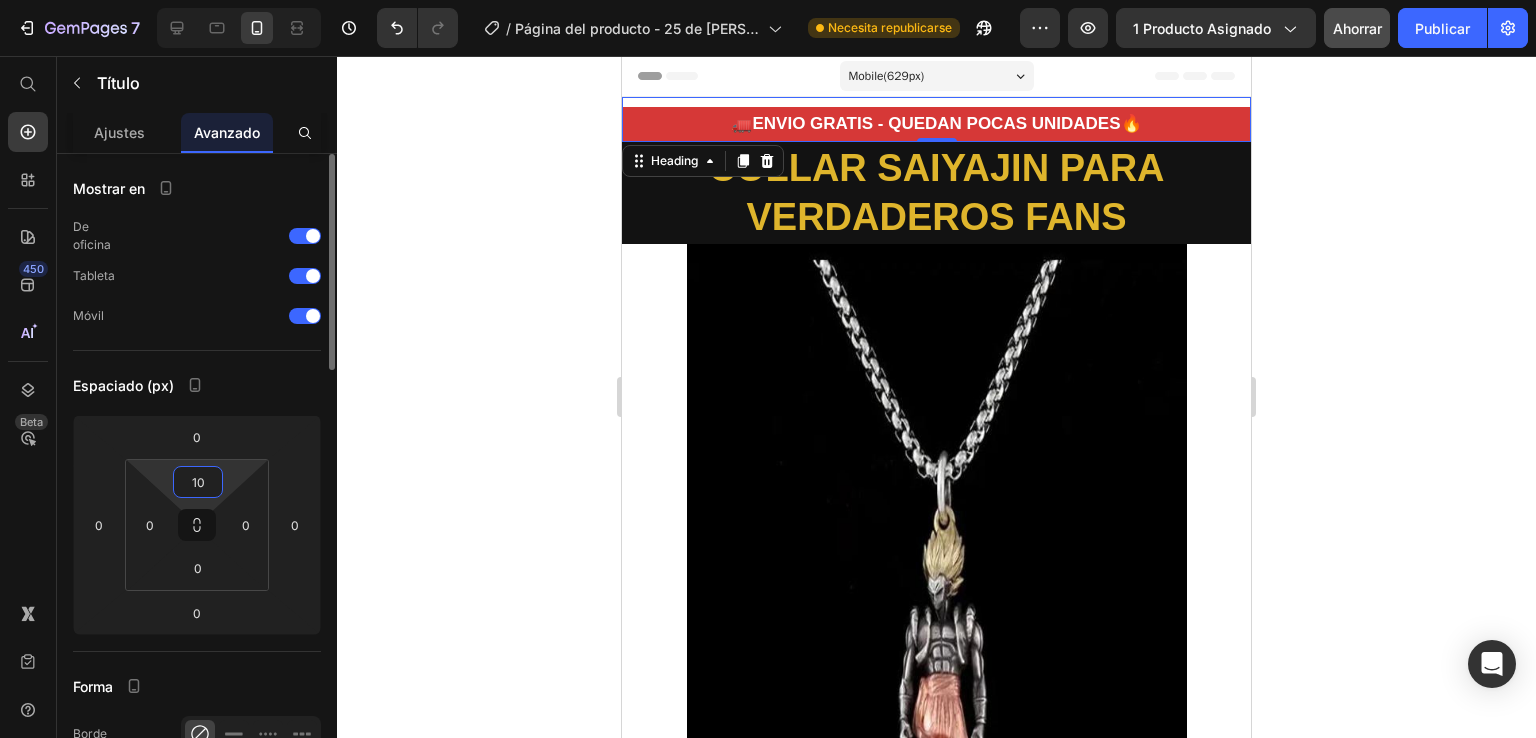 type on "1" 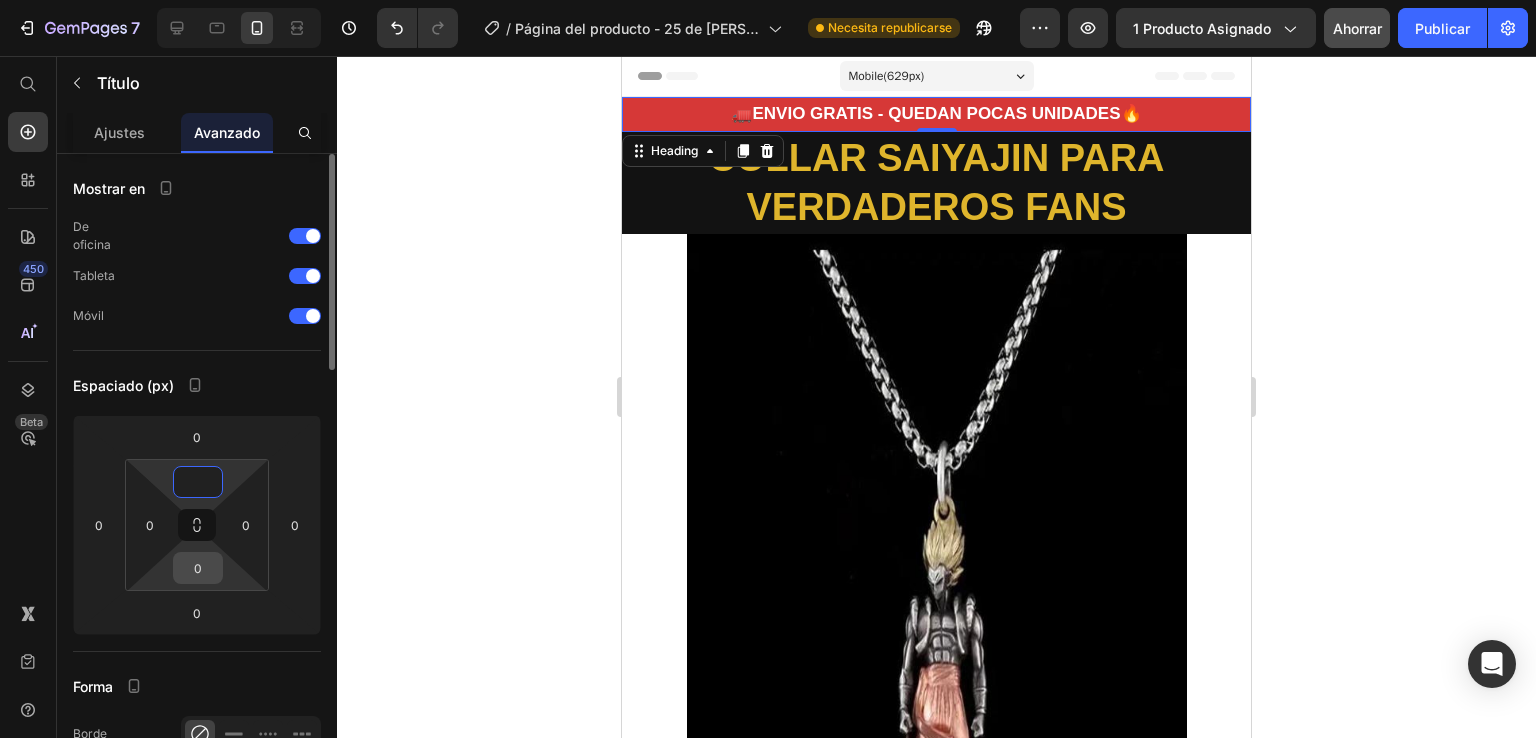 type on "0" 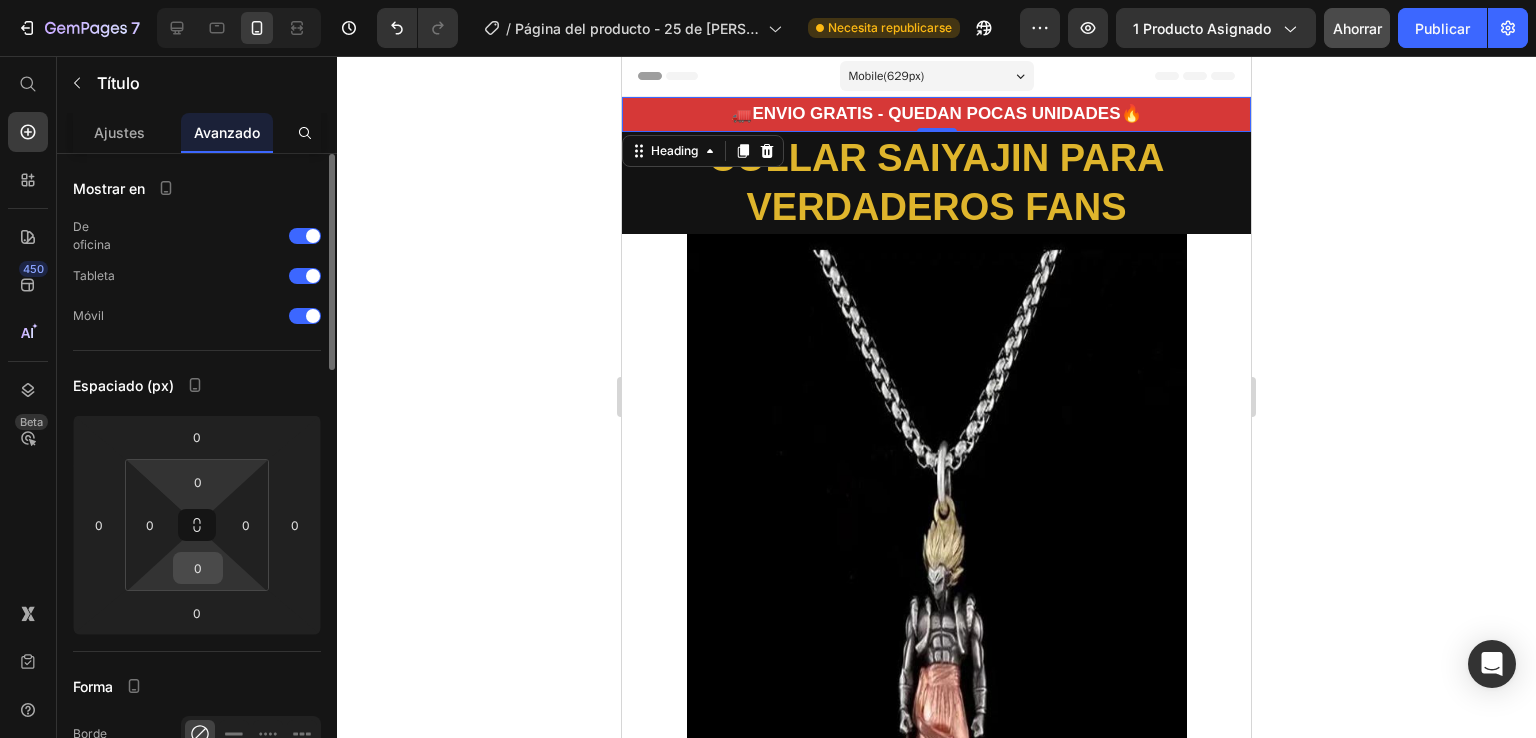 click on "0" at bounding box center (198, 568) 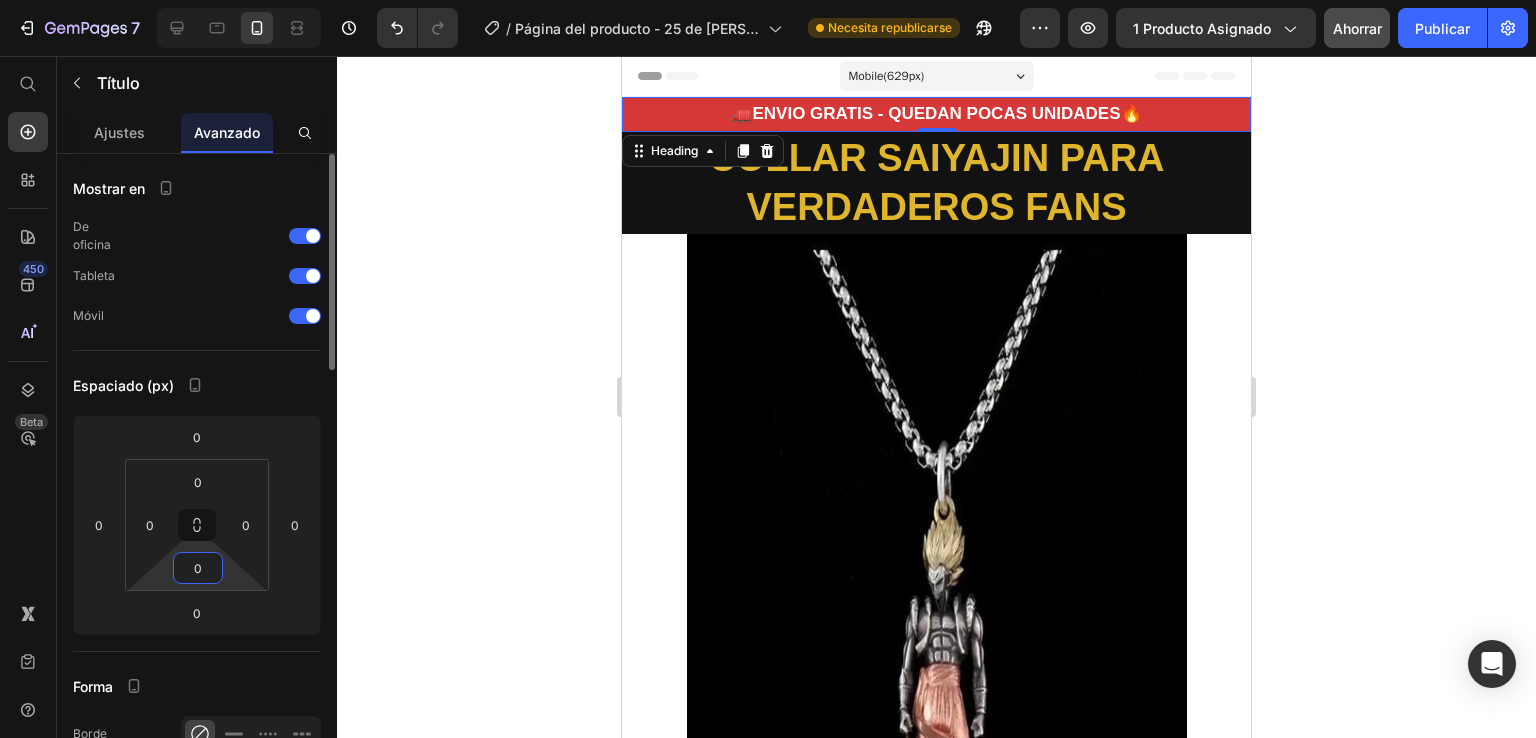 click on "0" at bounding box center (198, 568) 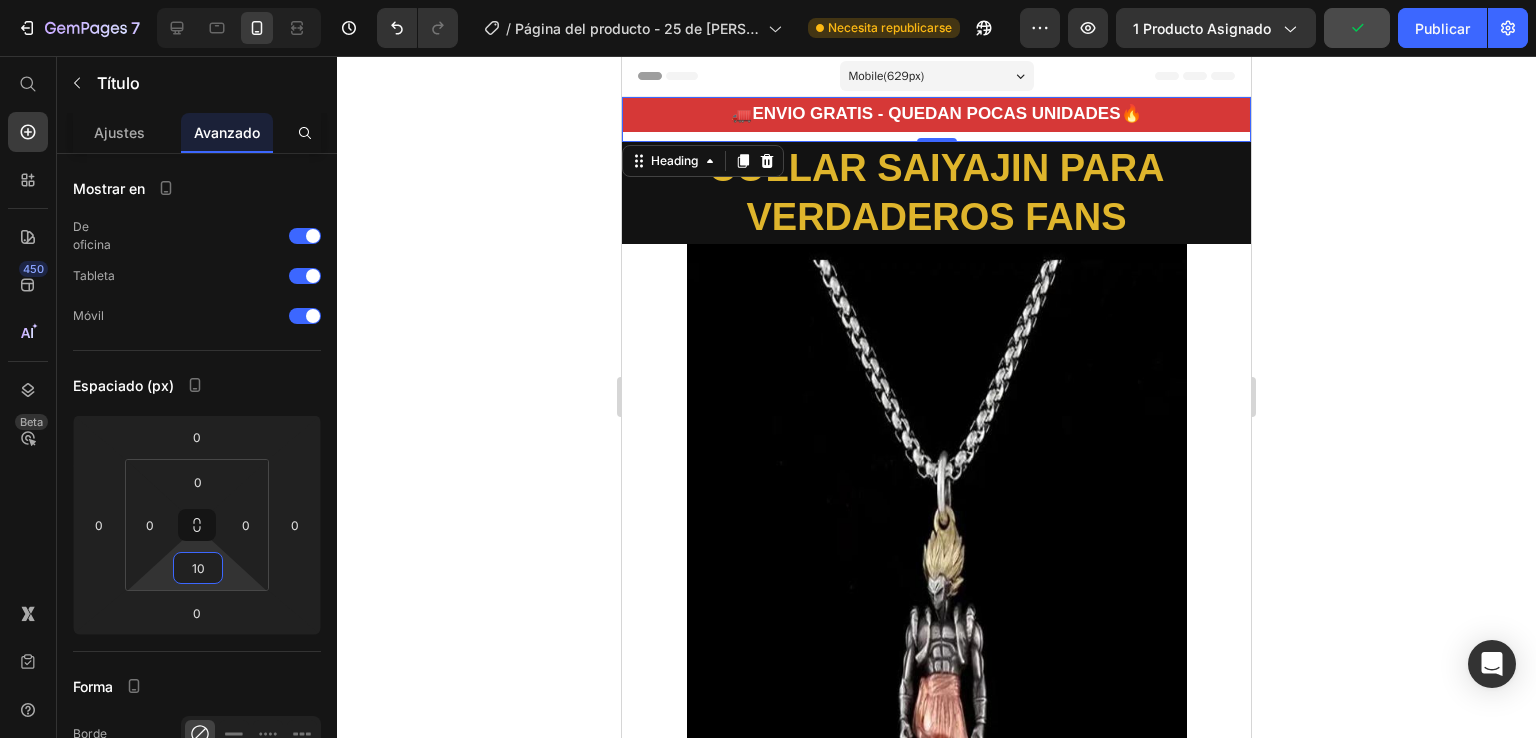 type on "10" 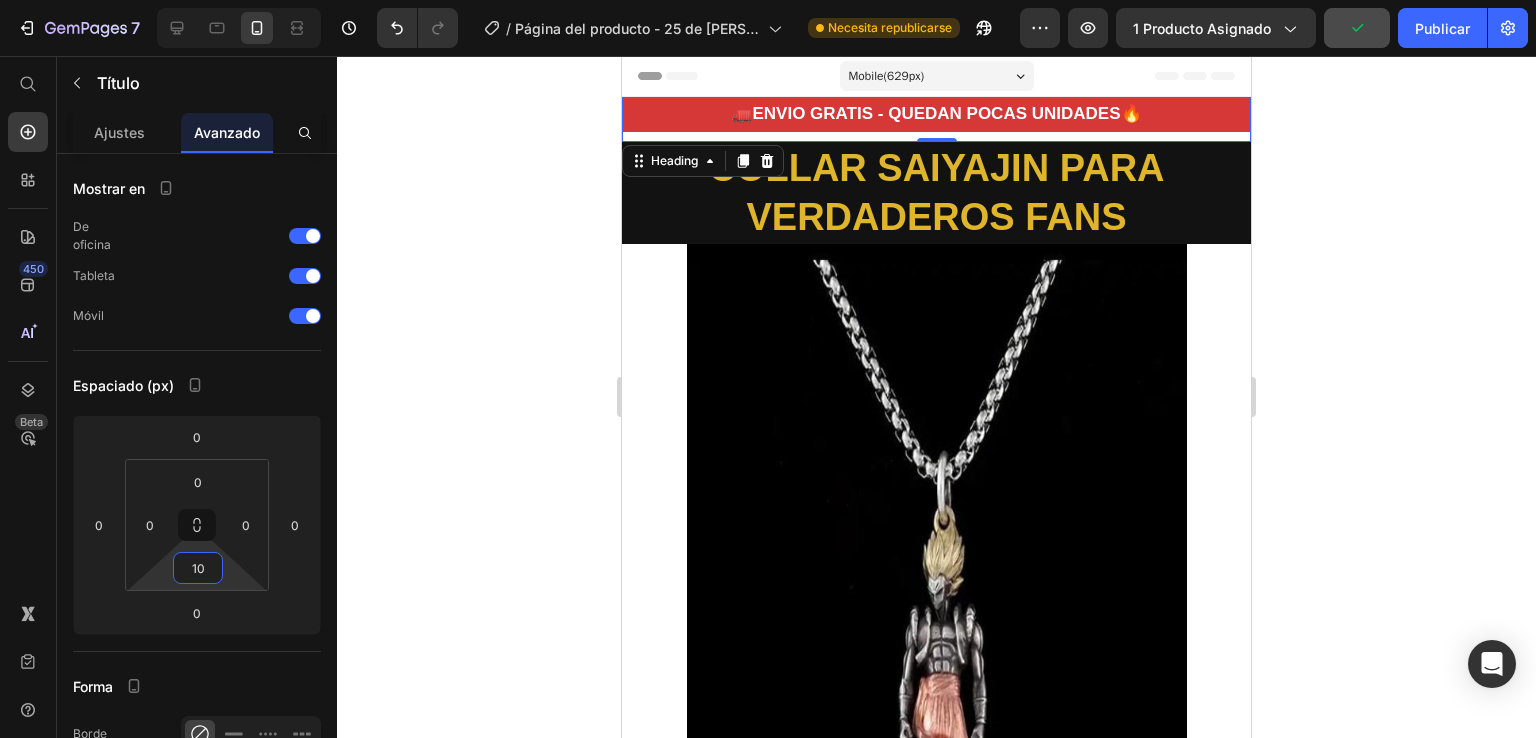 click 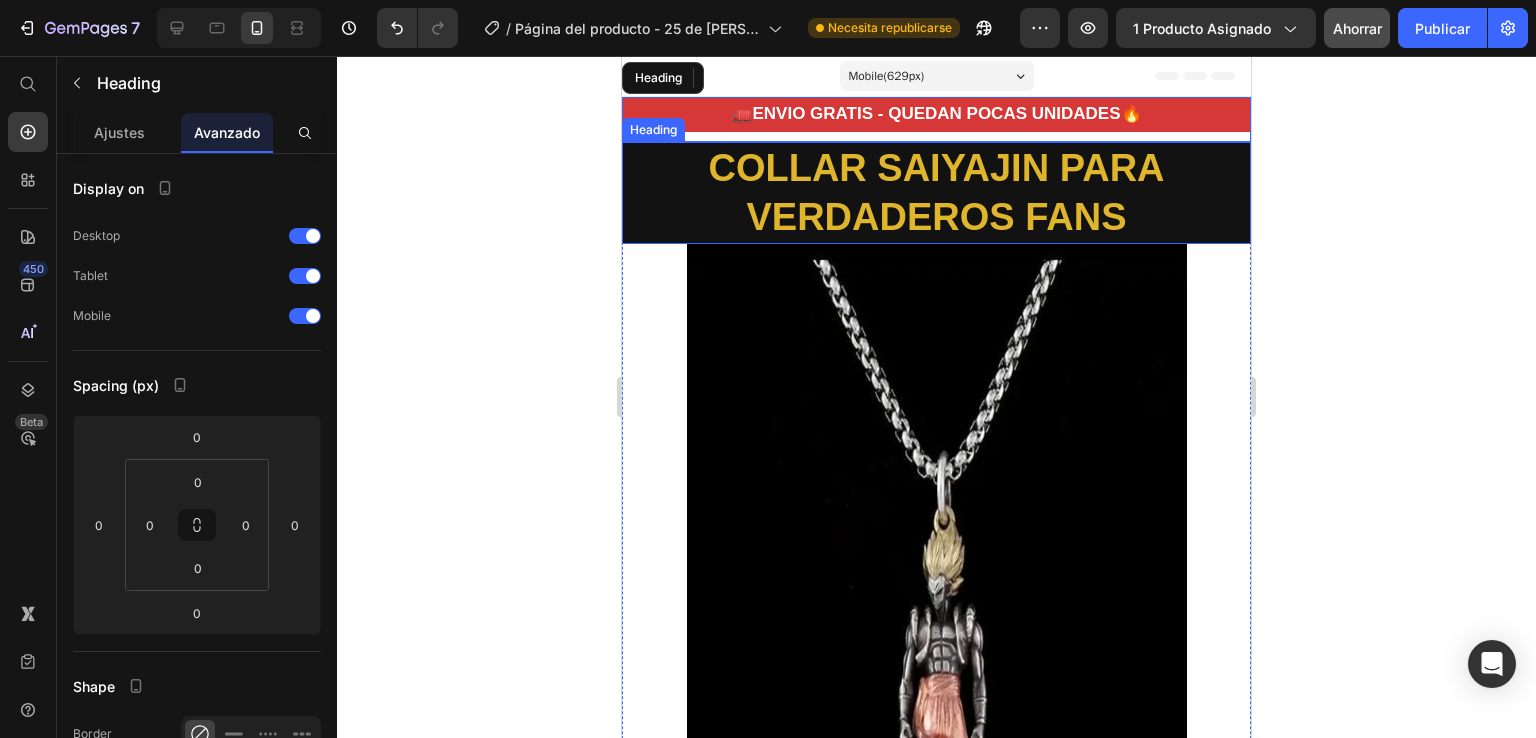 click on "COLLAR SAIYAJIN PARA VERDADEROS FANS" at bounding box center [936, 193] 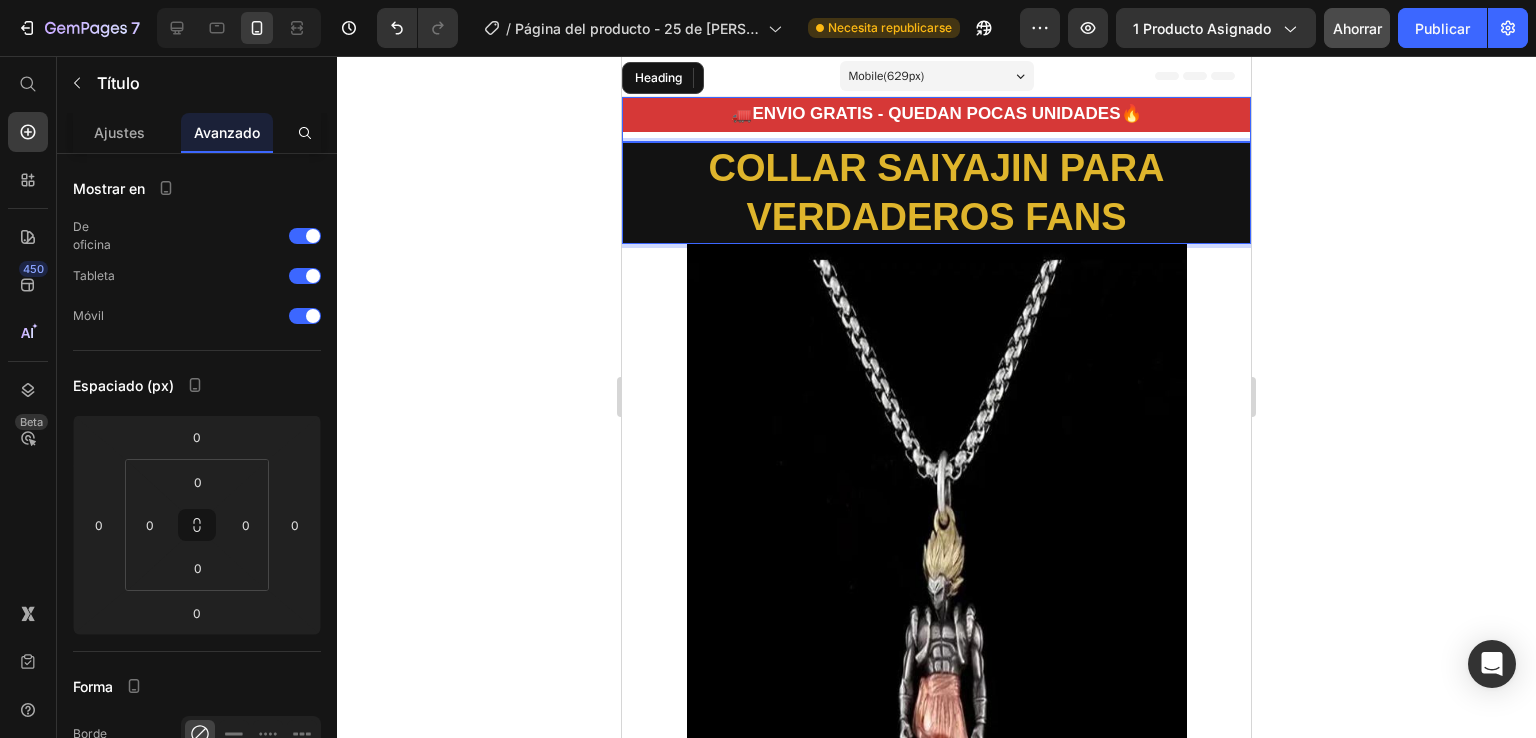 drag, startPoint x: 682, startPoint y: 161, endPoint x: 708, endPoint y: 170, distance: 27.513634 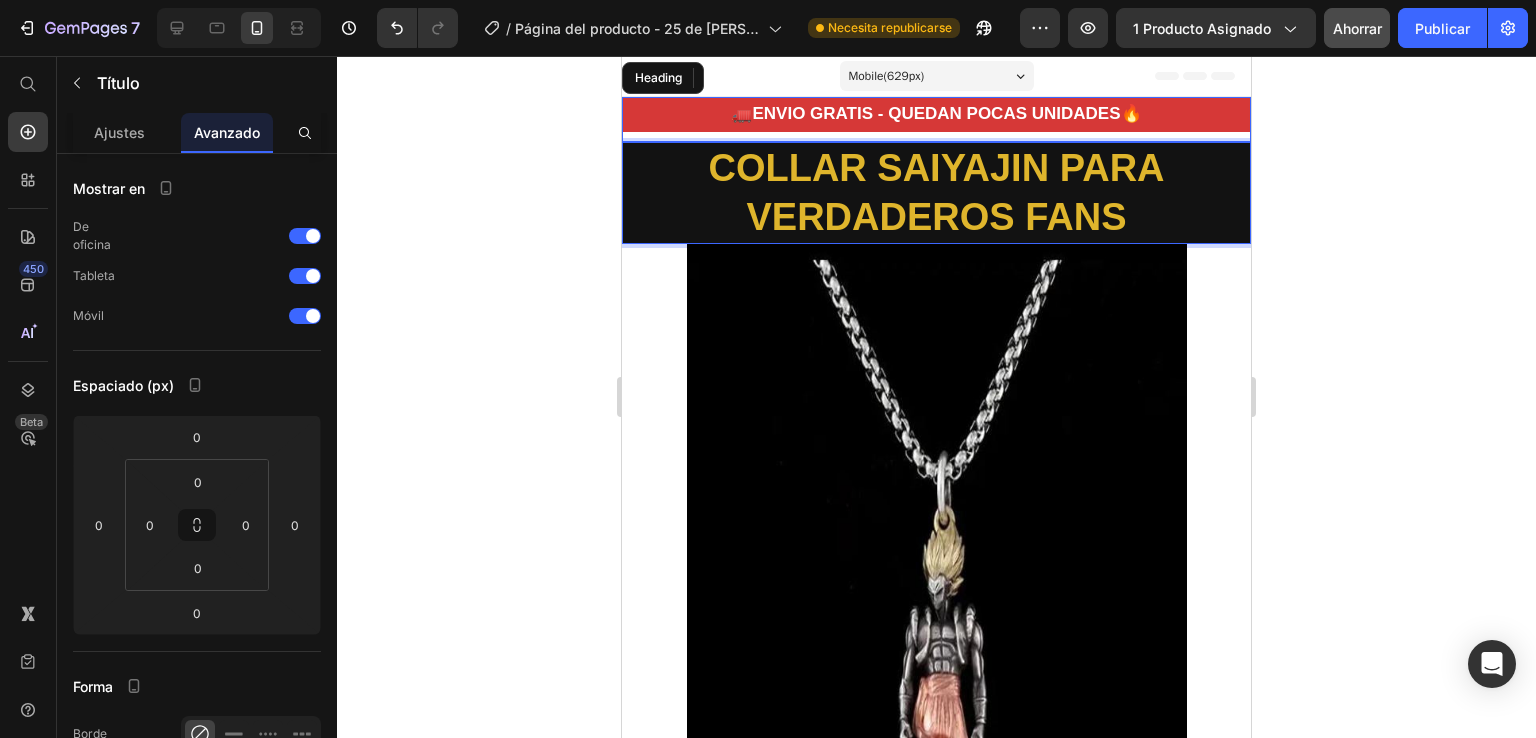 click on "COLLAR SAIYAJIN PARA VERDADEROS FANS" at bounding box center (936, 193) 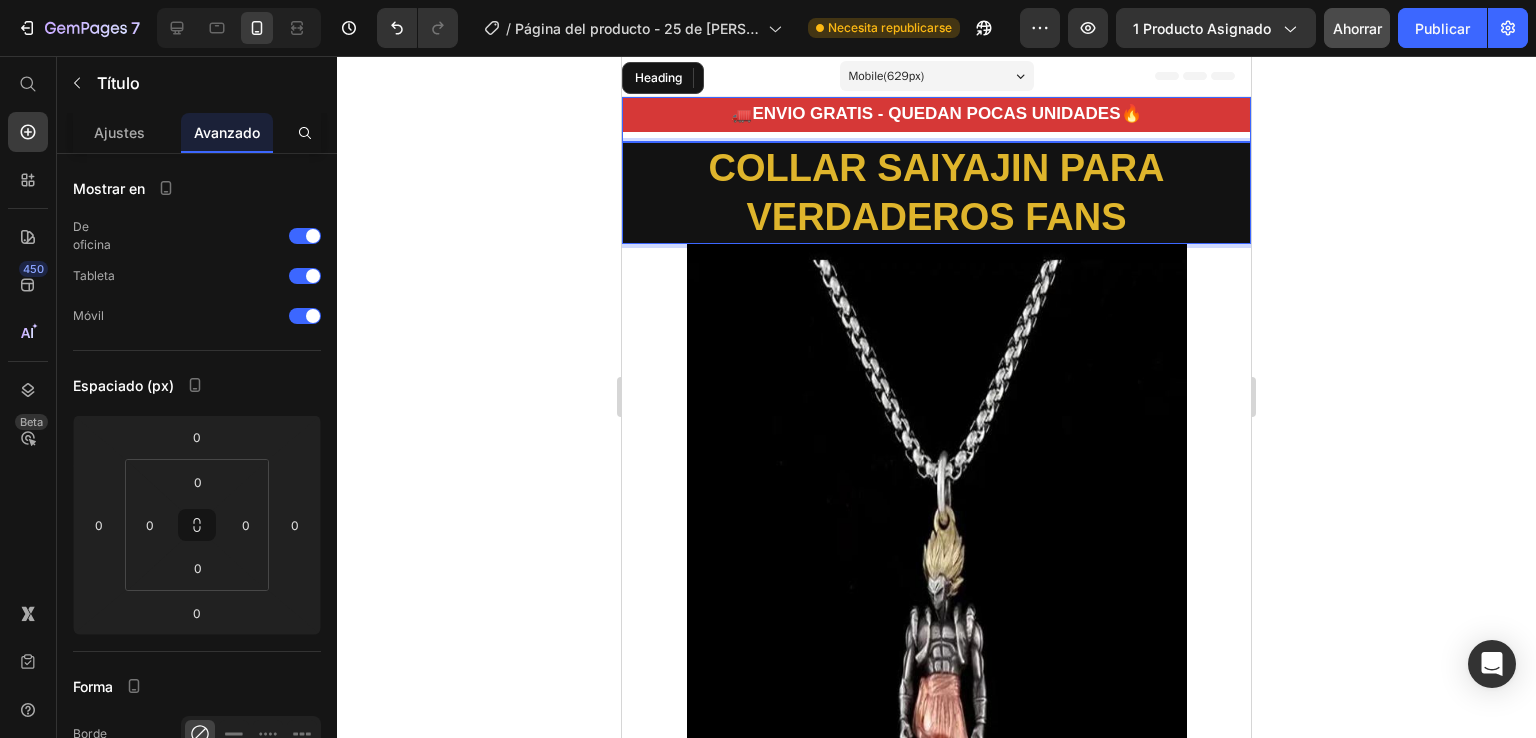 click on "COLLAR SAIYAJIN PARA VERDADEROS FANS" at bounding box center [936, 193] 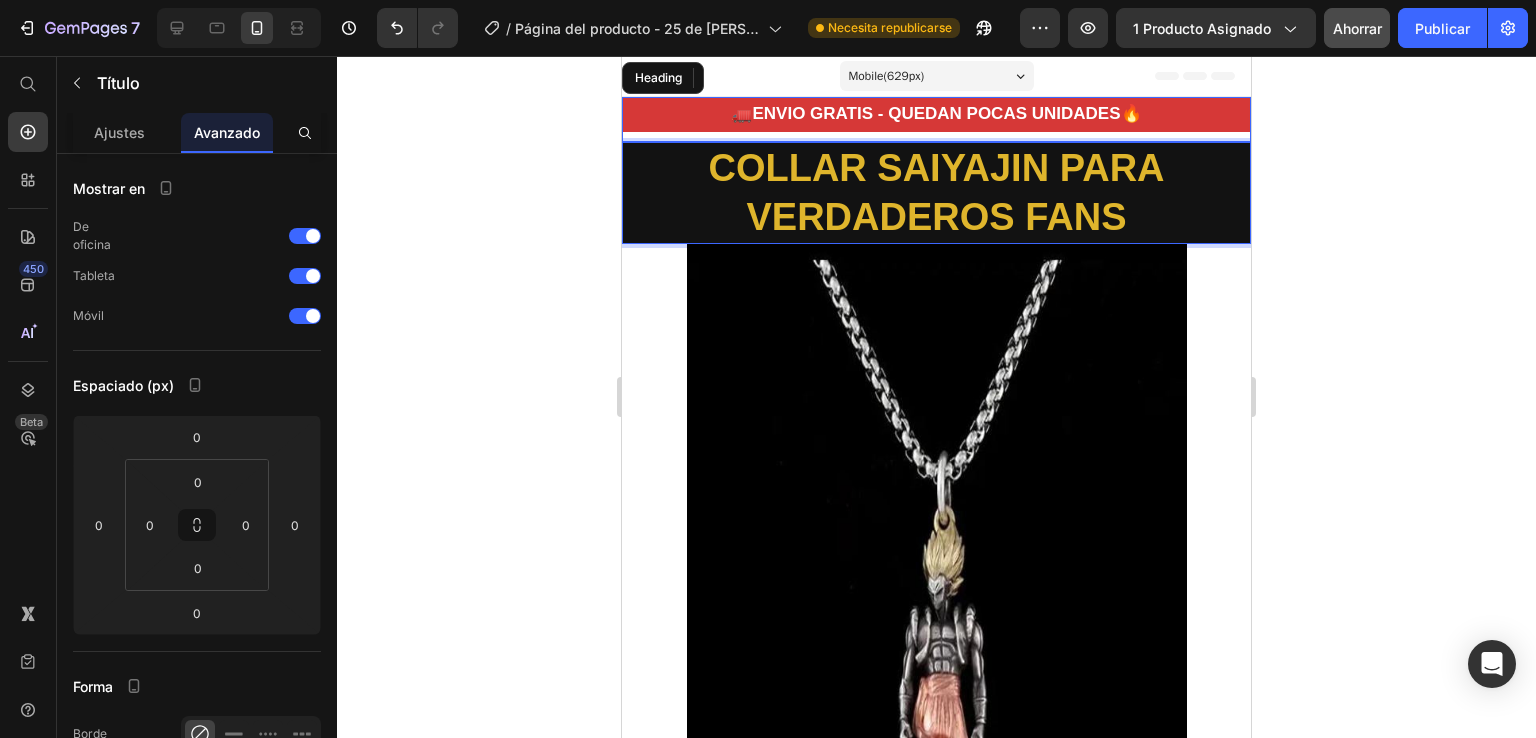 drag, startPoint x: 698, startPoint y: 161, endPoint x: 731, endPoint y: 185, distance: 40.804413 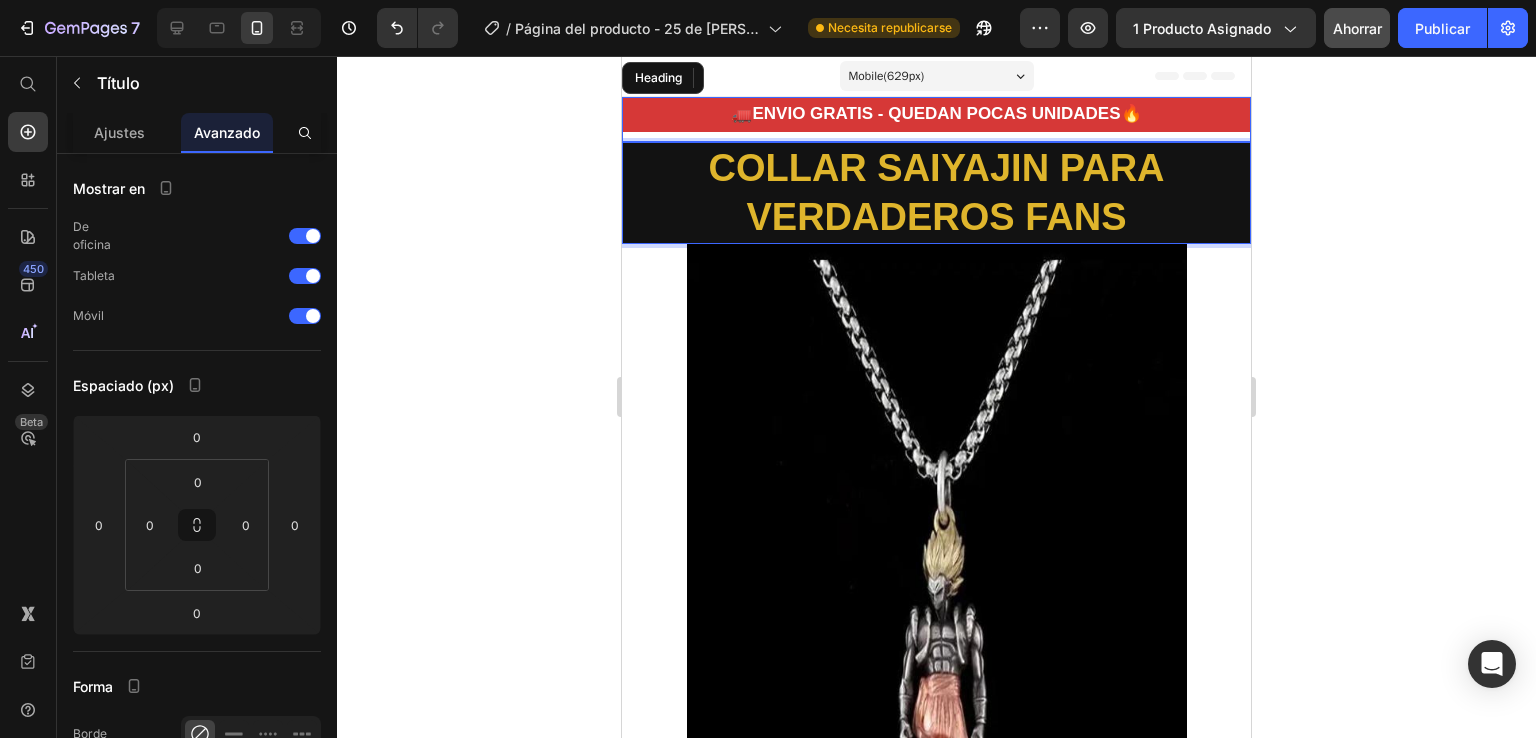type 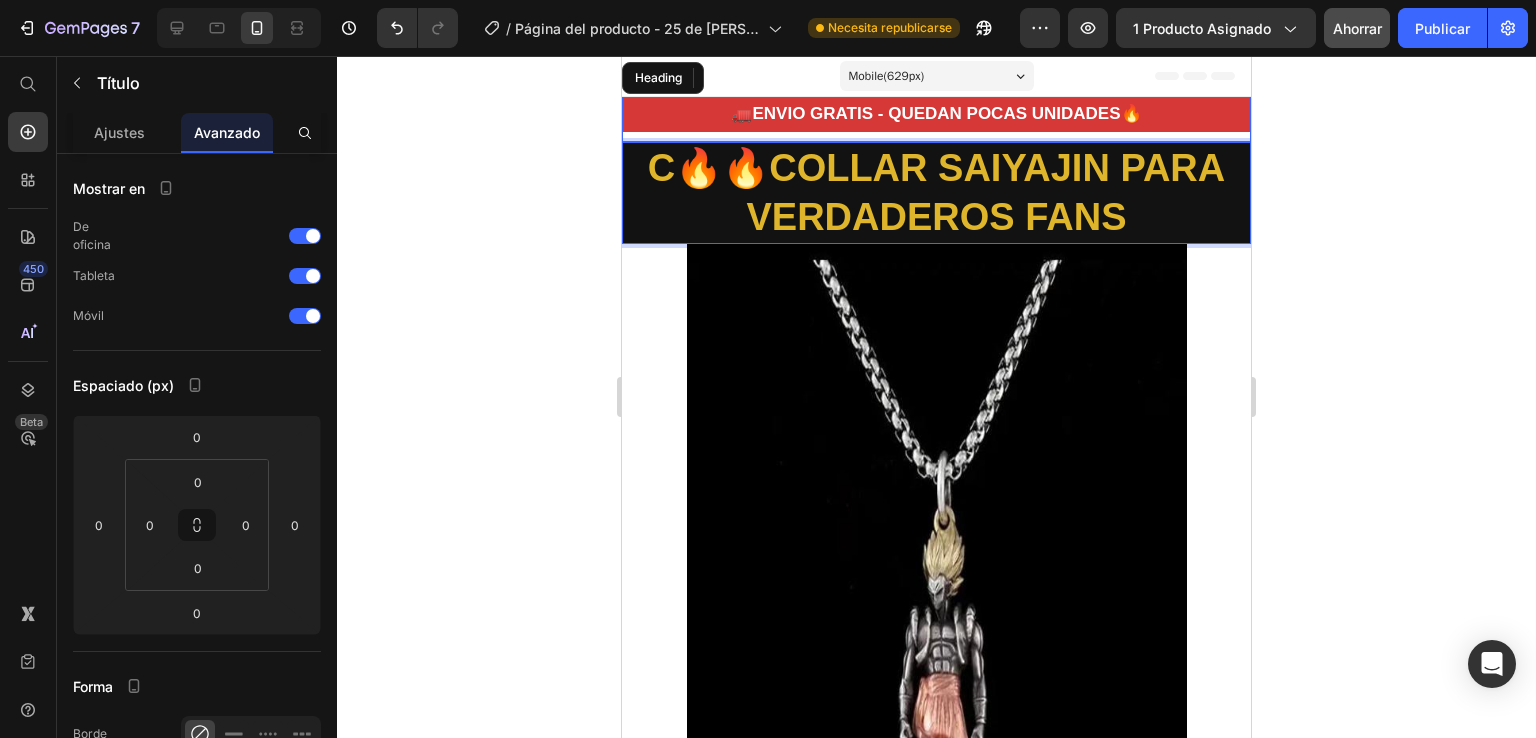 click on "C🔥🔥COLLAR SAIYAJIN PARA VERDADEROS FANS" at bounding box center [936, 193] 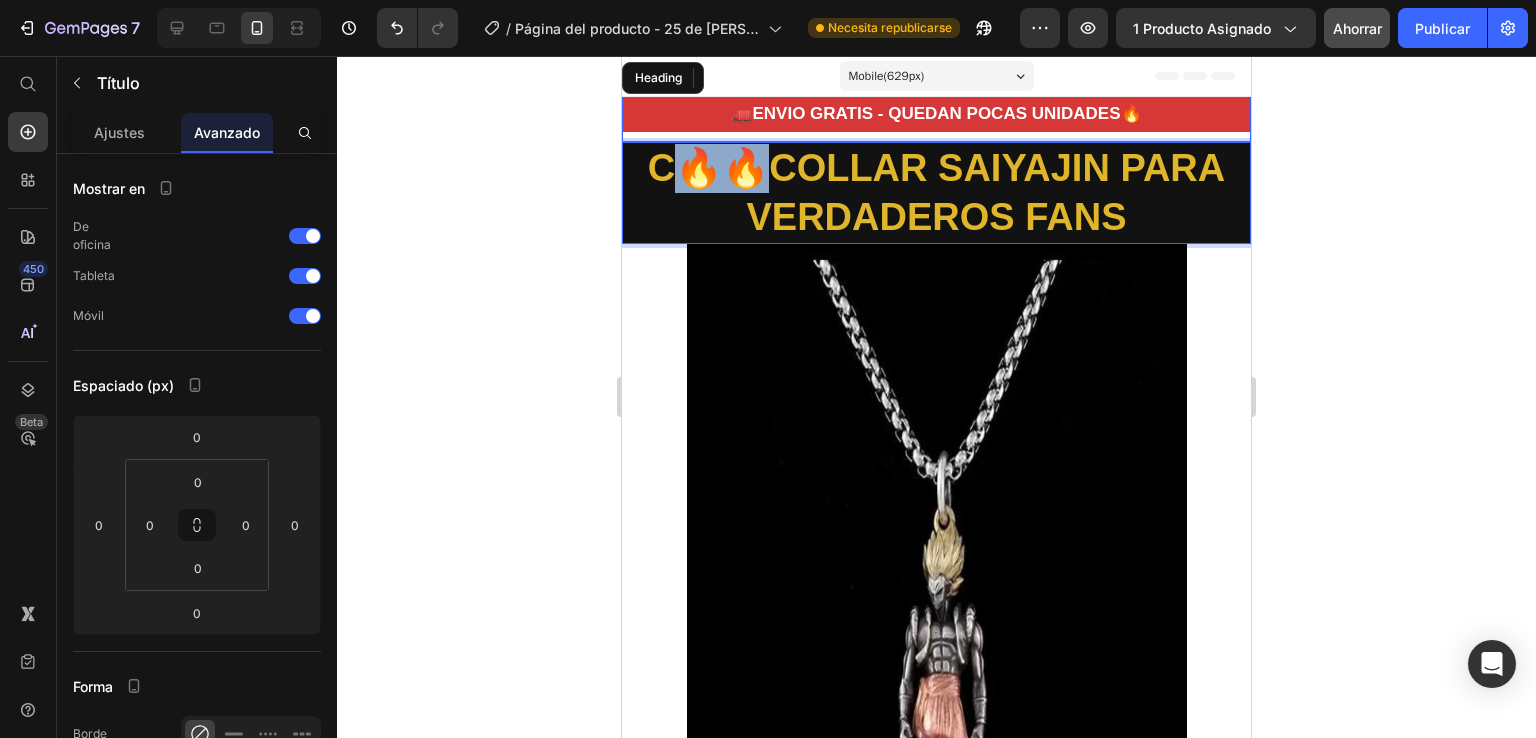 click on "C🔥🔥COLLAR SAIYAJIN PARA VERDADEROS FANS" at bounding box center [936, 193] 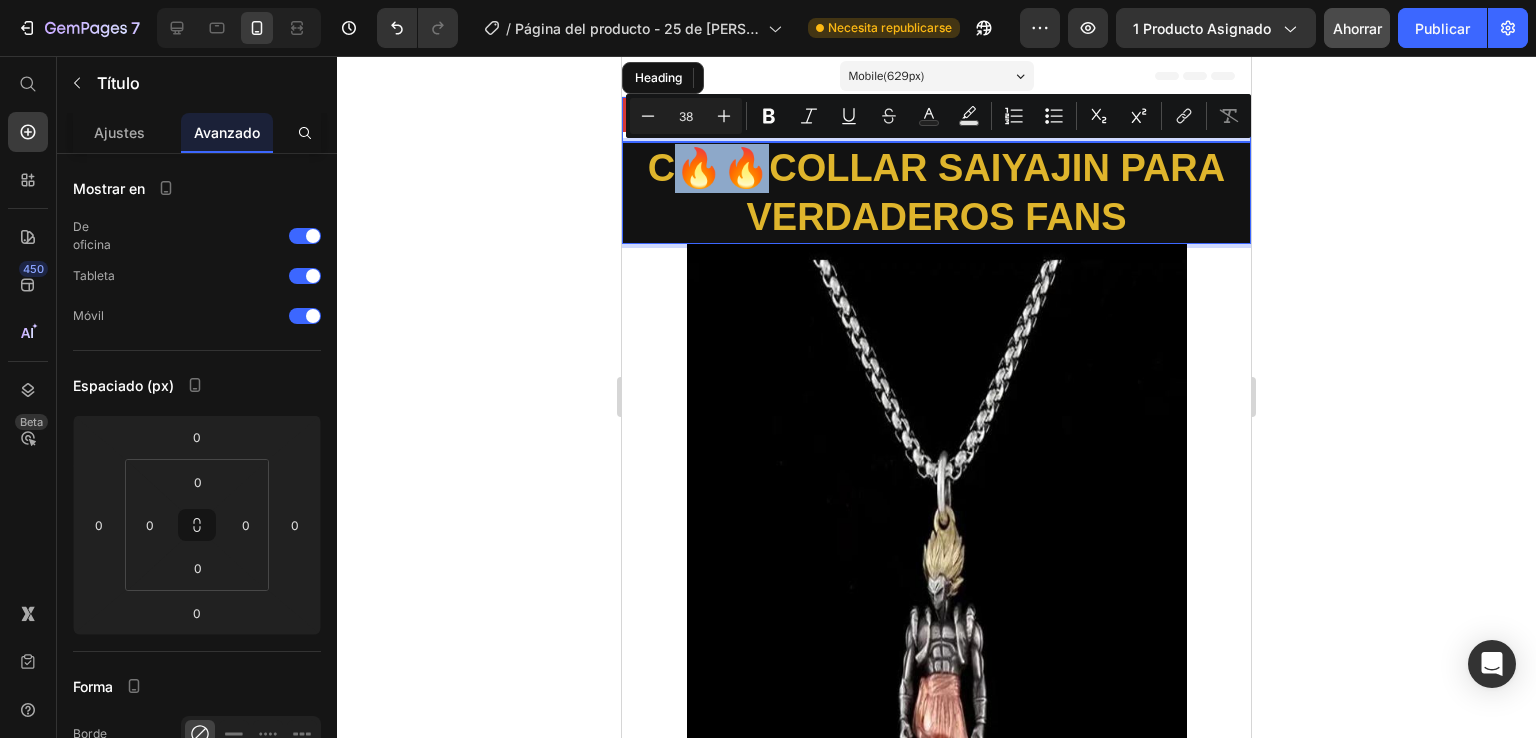 click on "C🔥🔥COLLAR SAIYAJIN PARA VERDADEROS FANS" at bounding box center (936, 193) 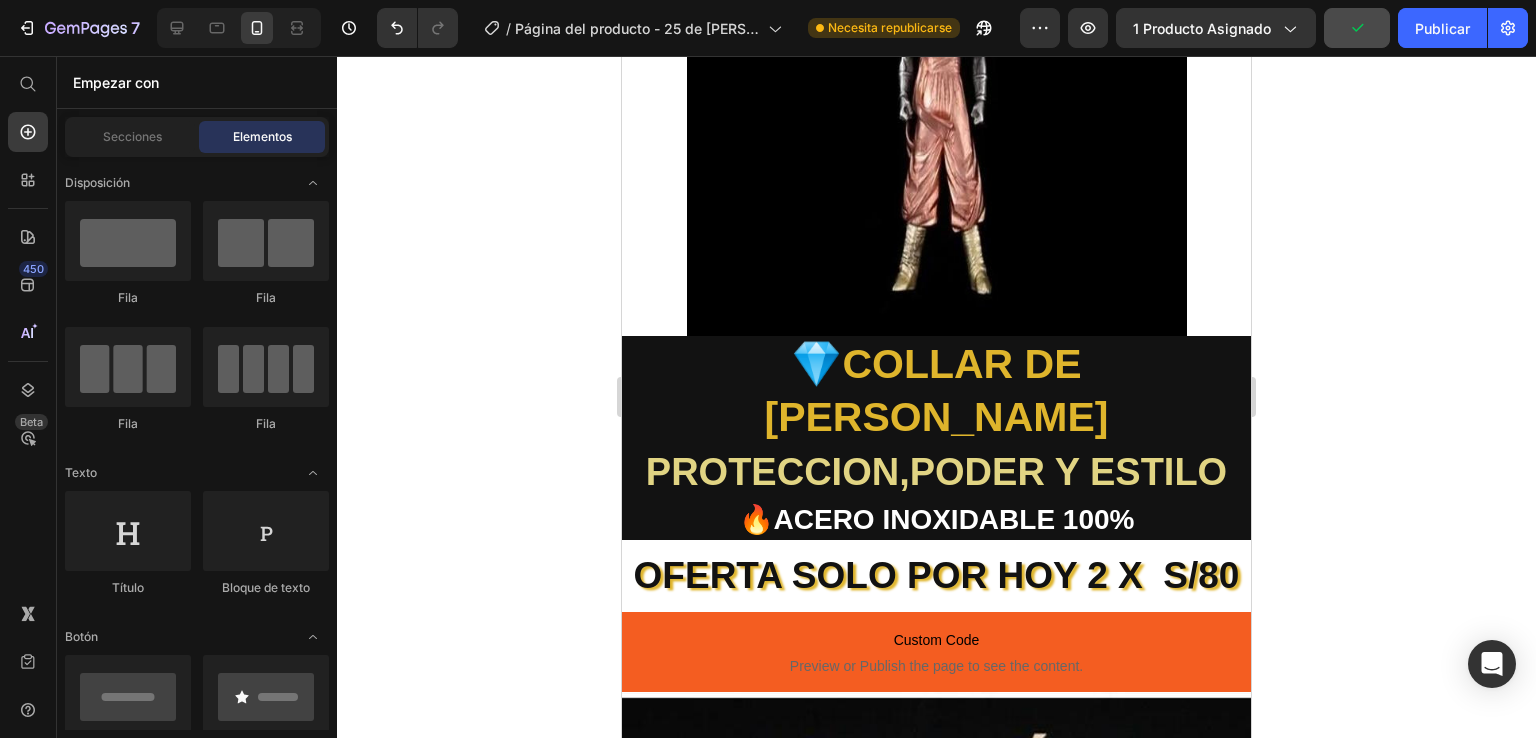 scroll, scrollTop: 640, scrollLeft: 0, axis: vertical 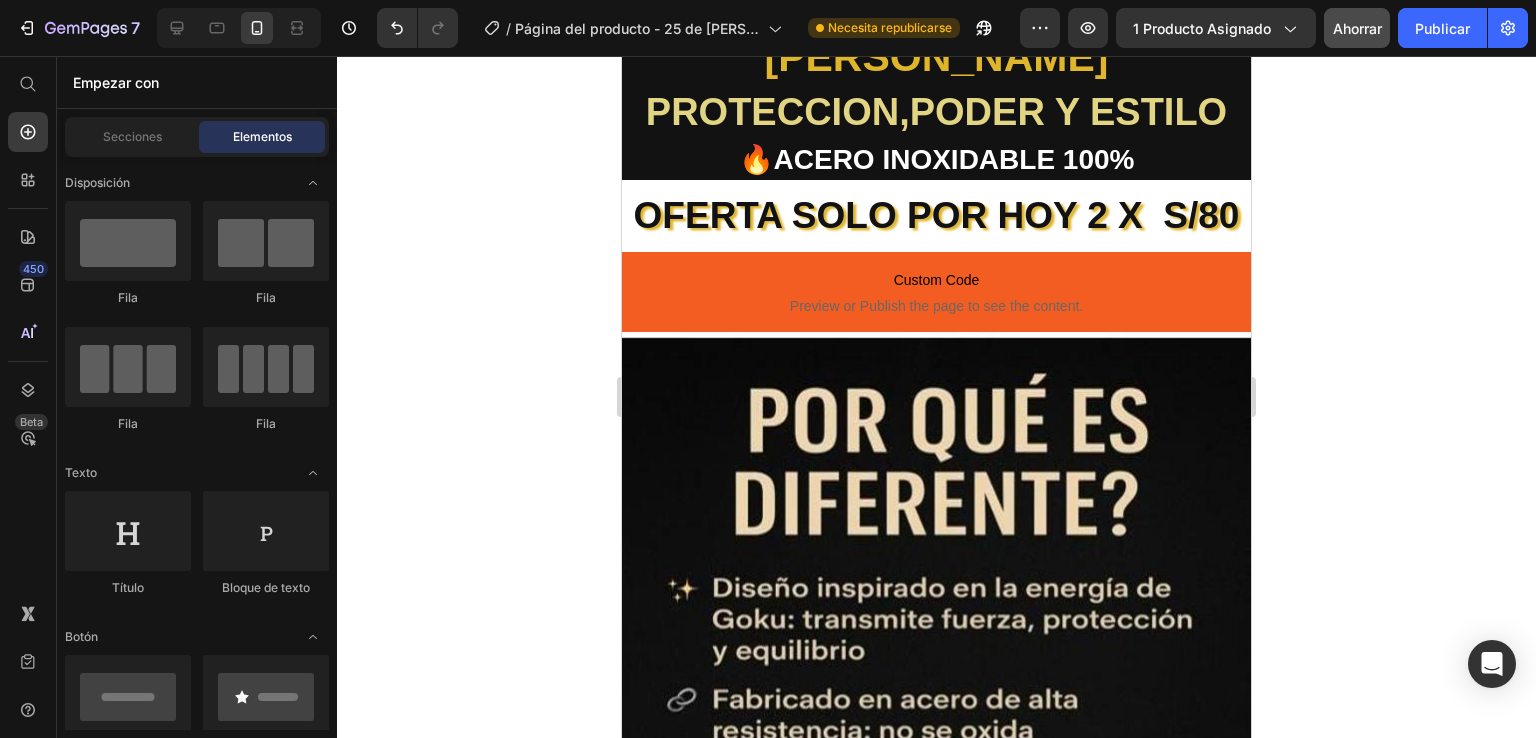 click at bounding box center (936, 681) 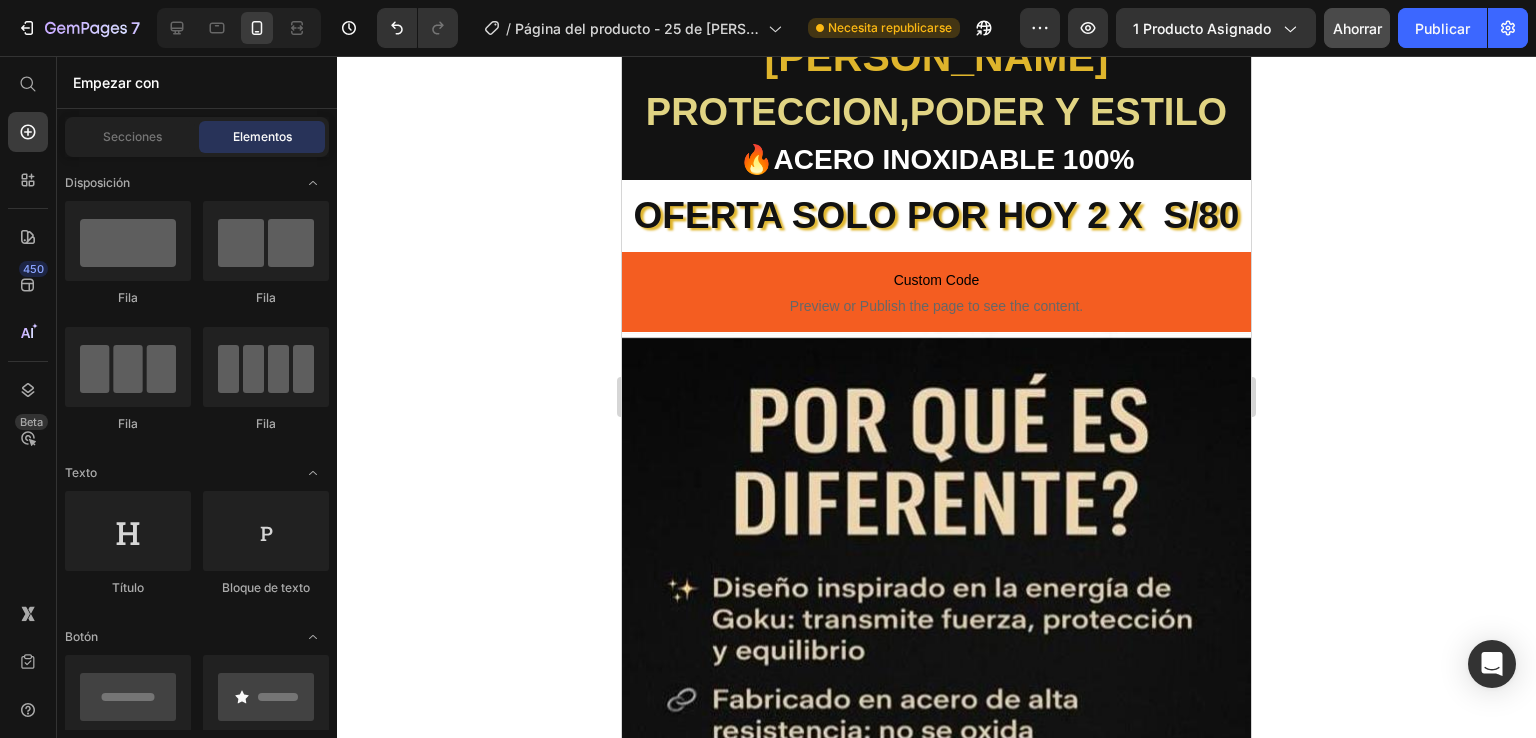 scroll, scrollTop: 1579, scrollLeft: 0, axis: vertical 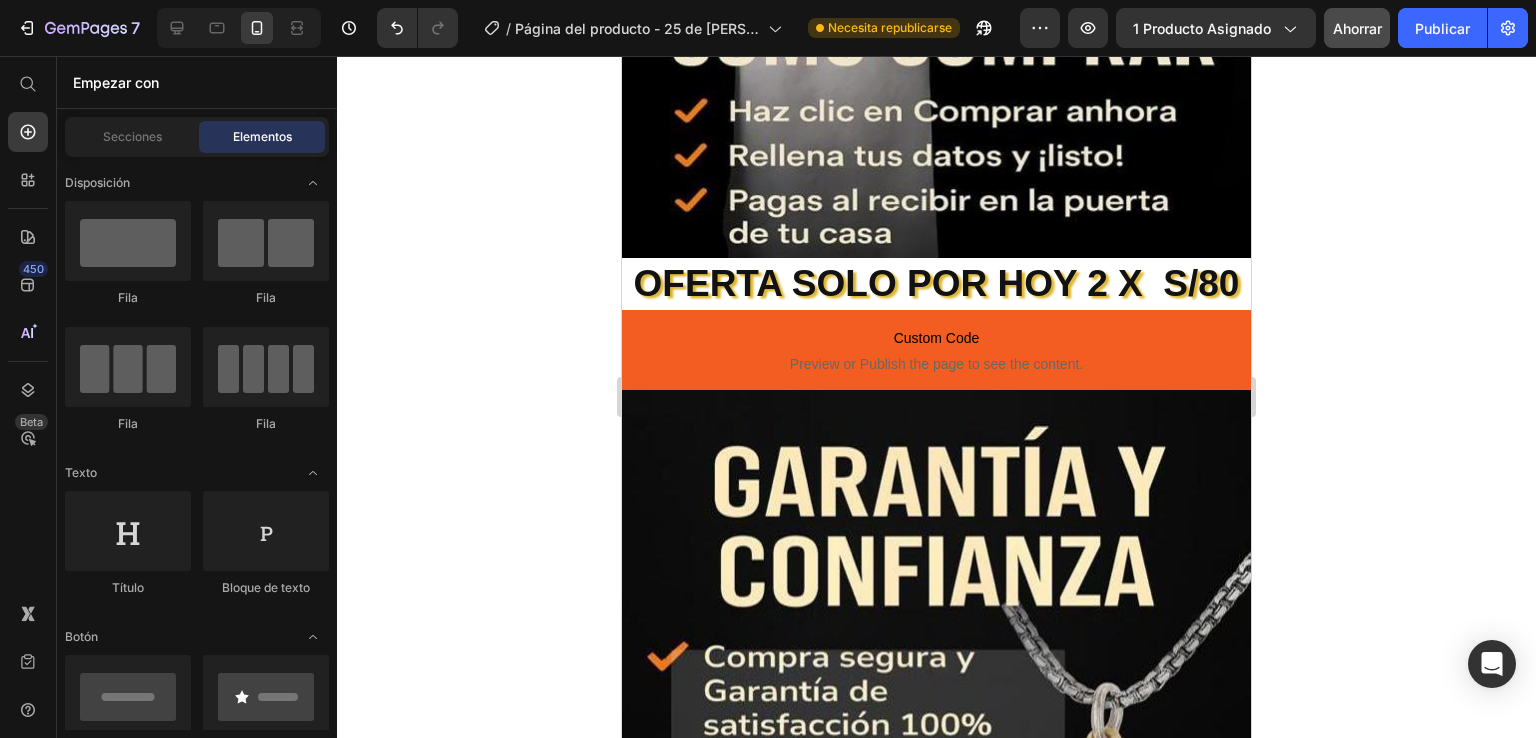 click at bounding box center [936, 789] 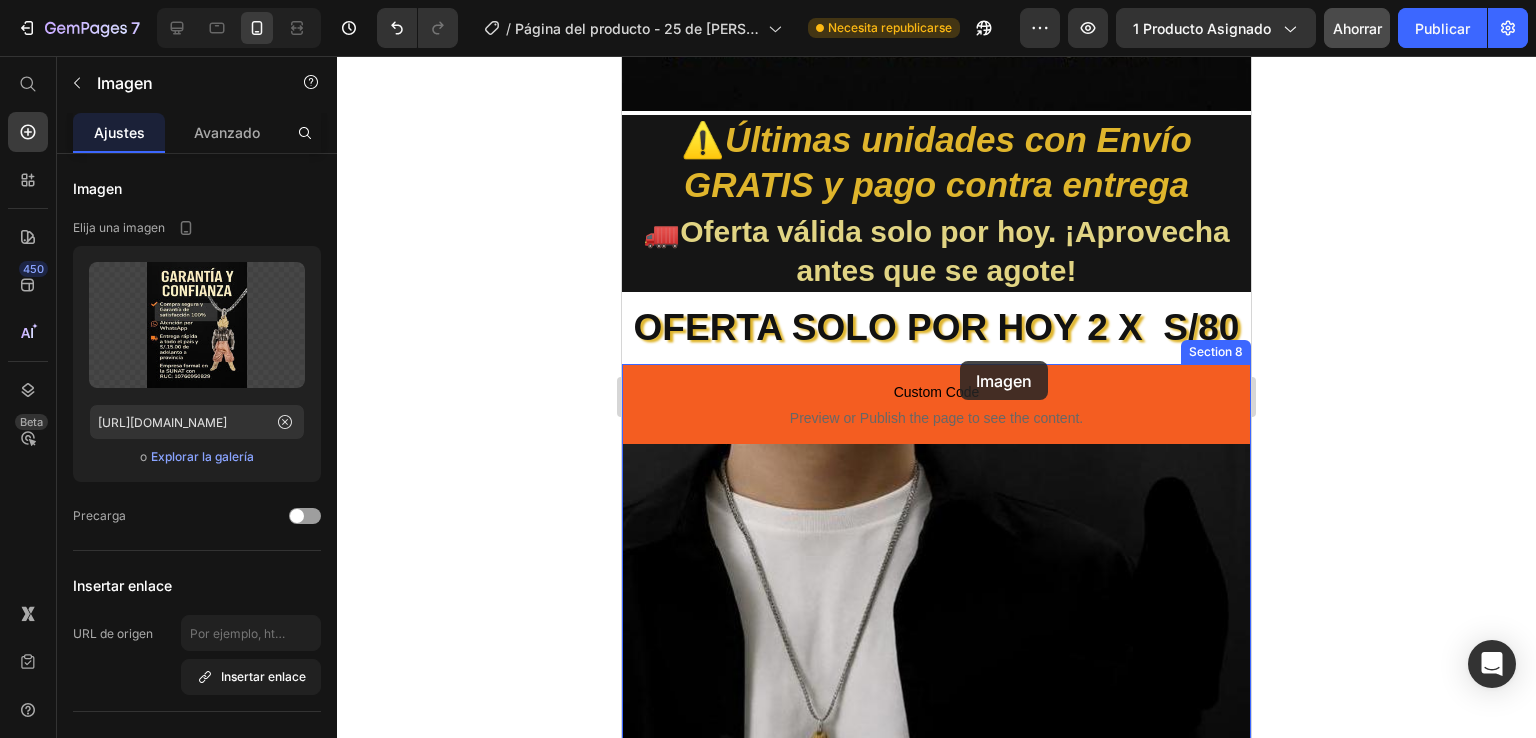 scroll, scrollTop: 1664, scrollLeft: 0, axis: vertical 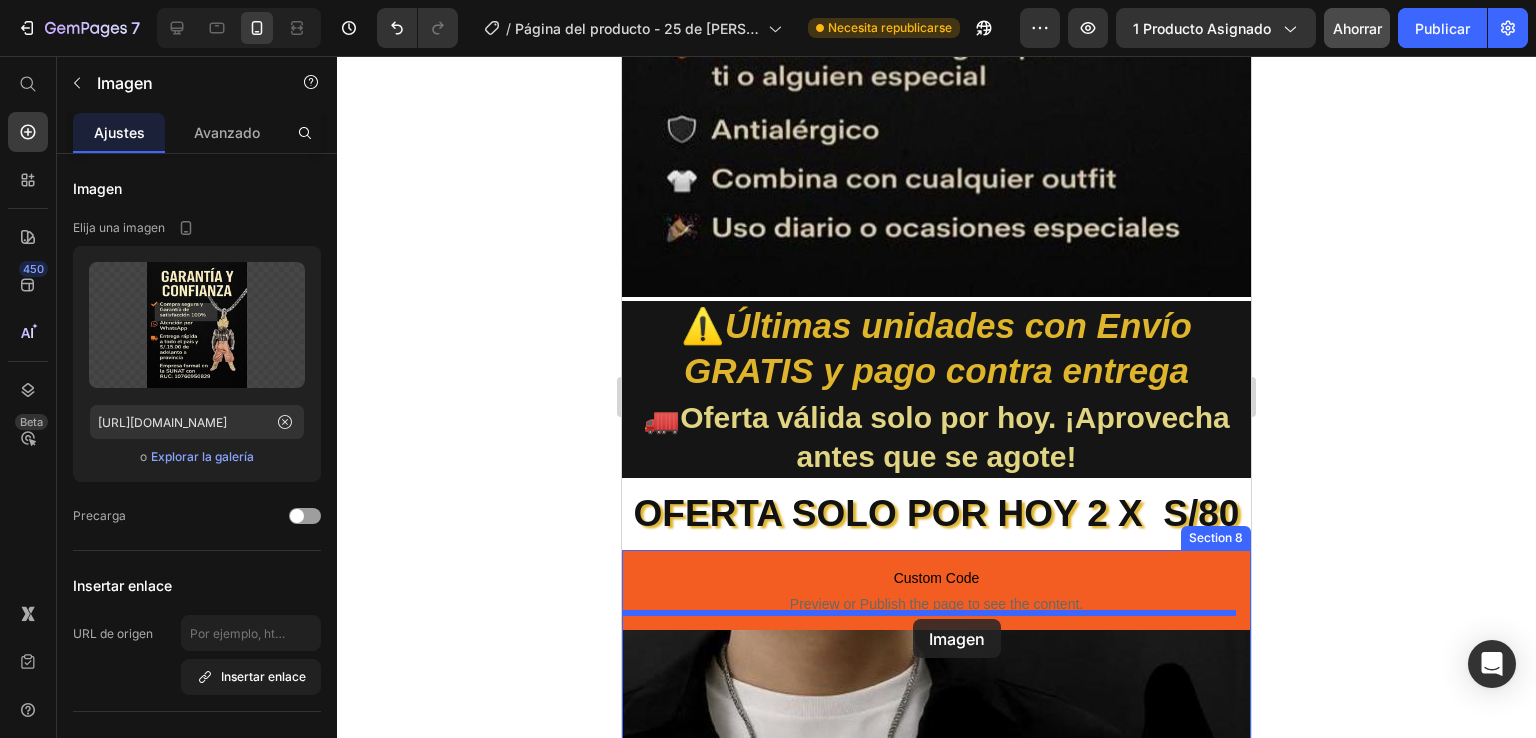 drag, startPoint x: 1163, startPoint y: 541, endPoint x: 913, endPoint y: 619, distance: 261.88547 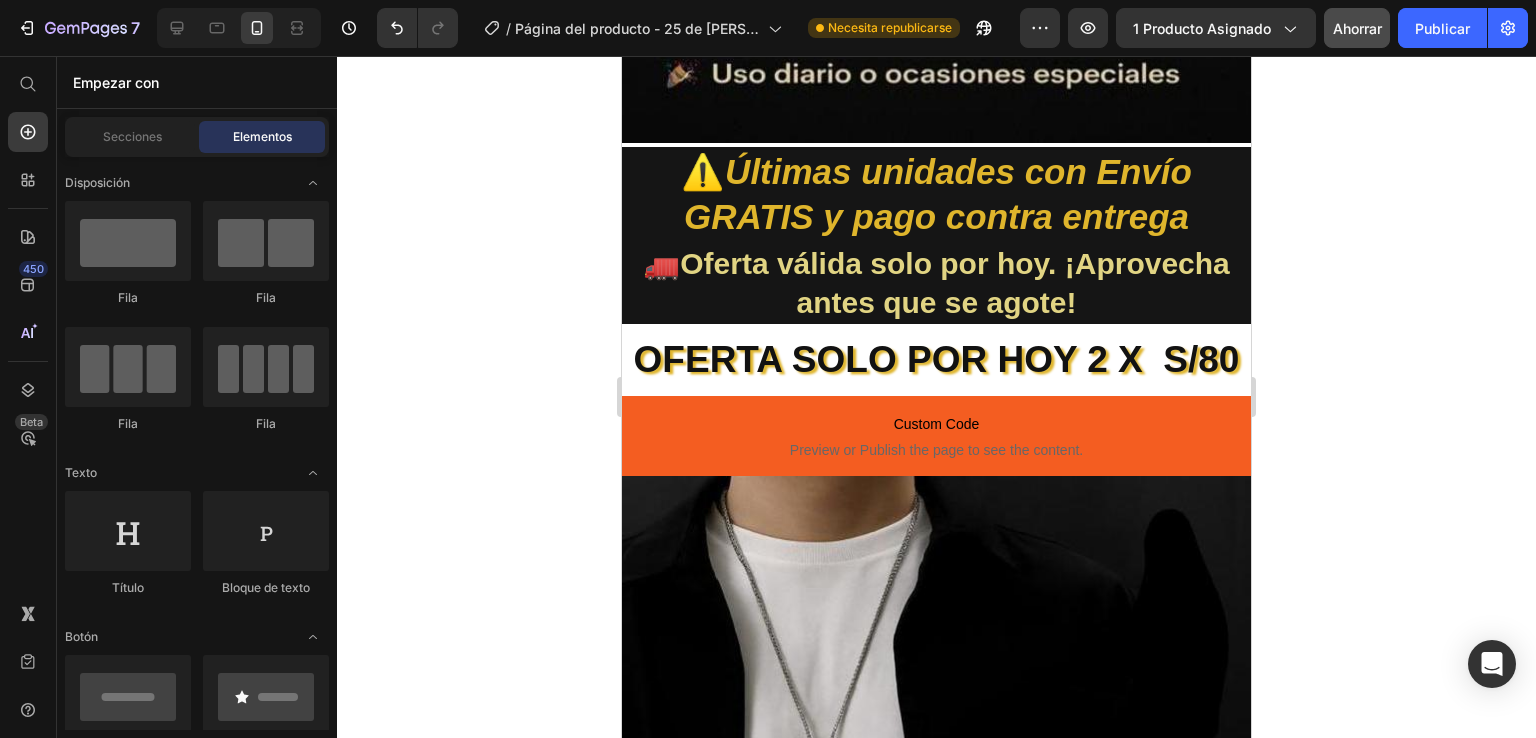 scroll, scrollTop: 1961, scrollLeft: 0, axis: vertical 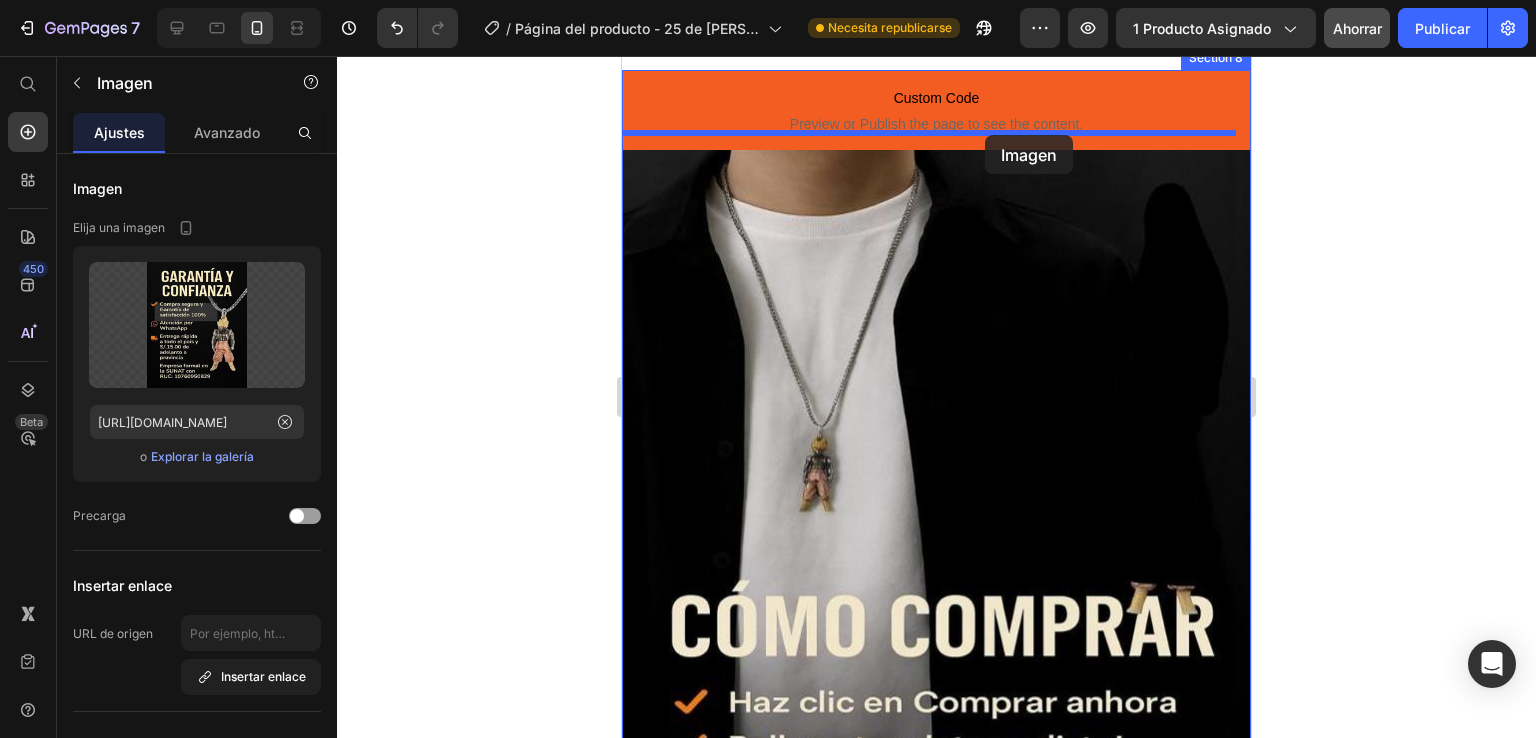 drag, startPoint x: 1119, startPoint y: 613, endPoint x: 985, endPoint y: 135, distance: 496.42725 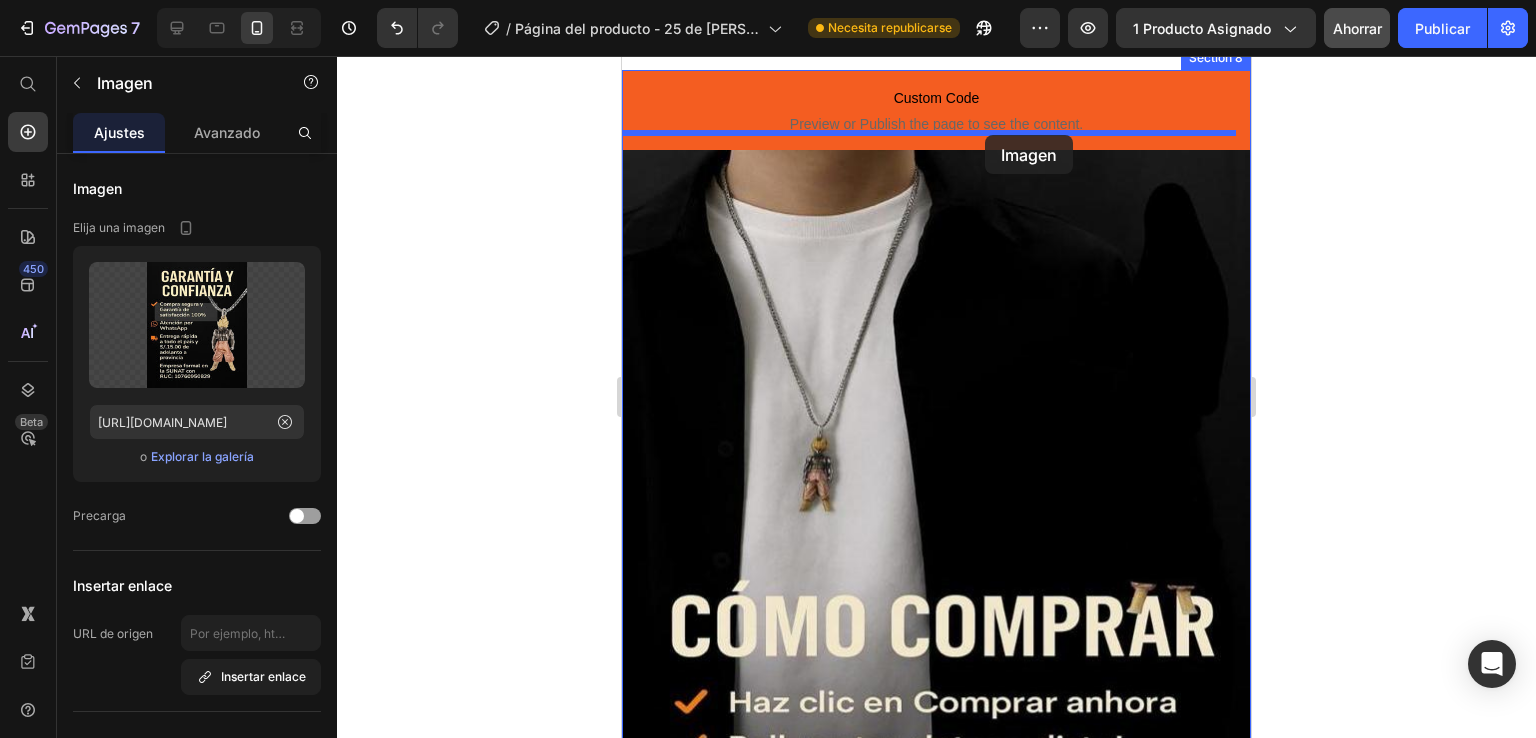 click at bounding box center [622, 56] 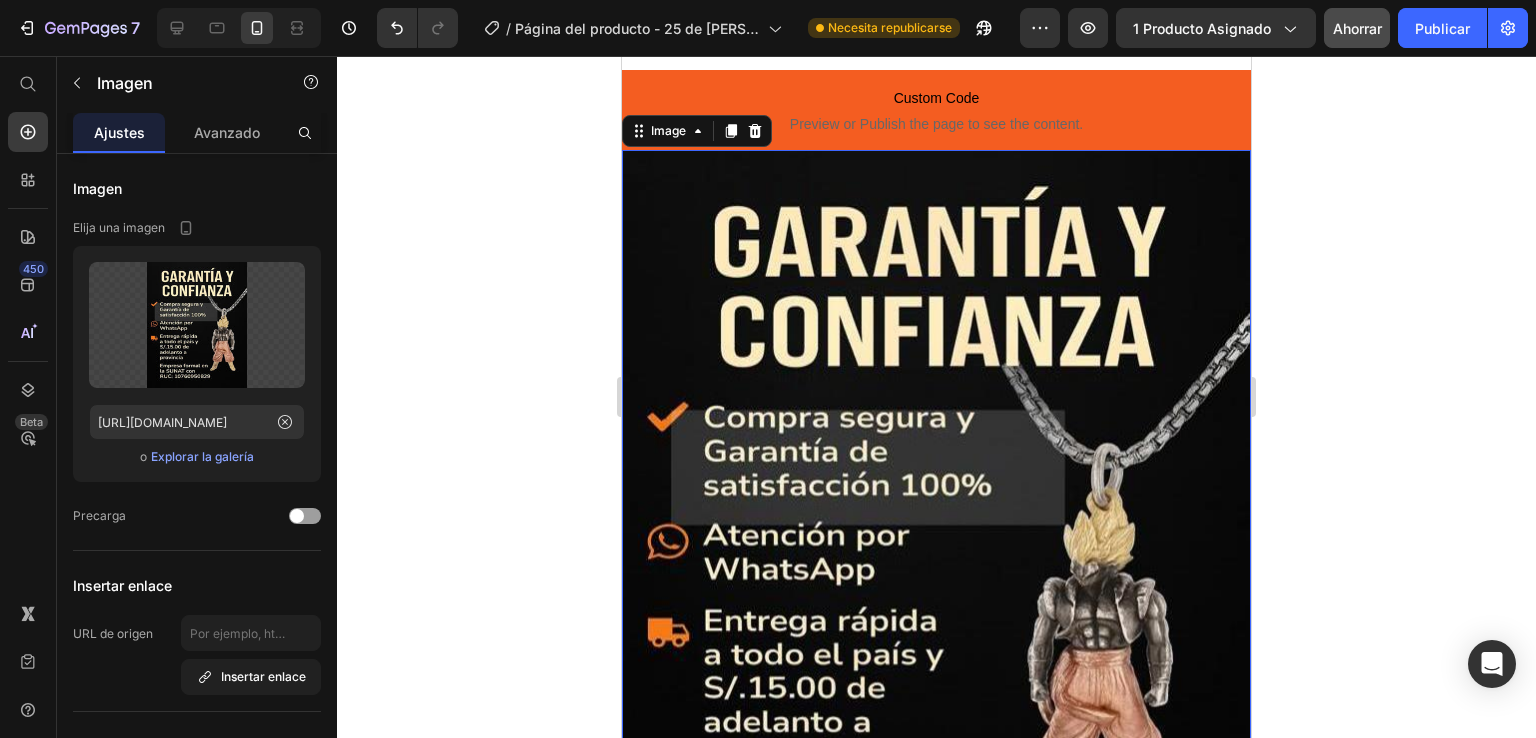 click at bounding box center (936, 549) 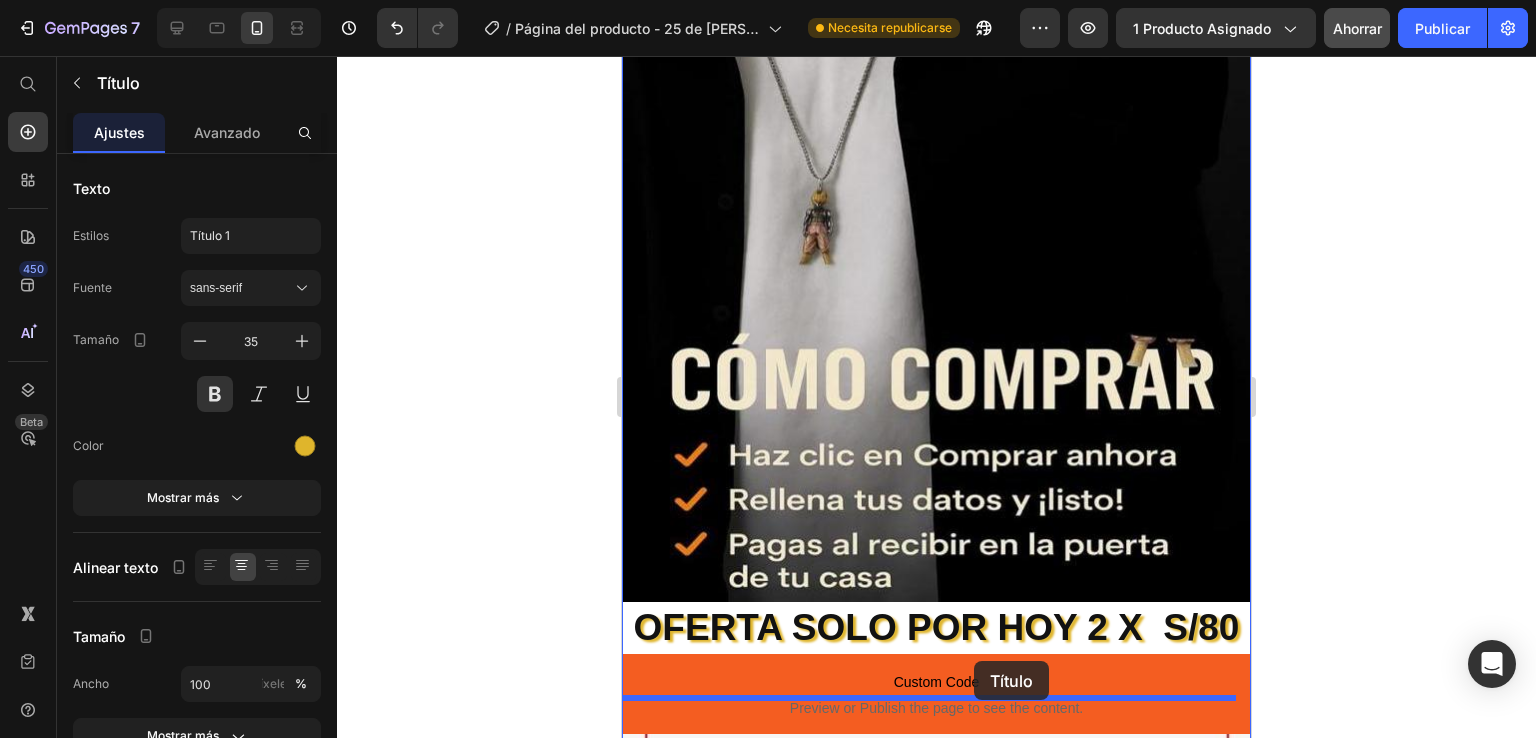 scroll, scrollTop: 3208, scrollLeft: 0, axis: vertical 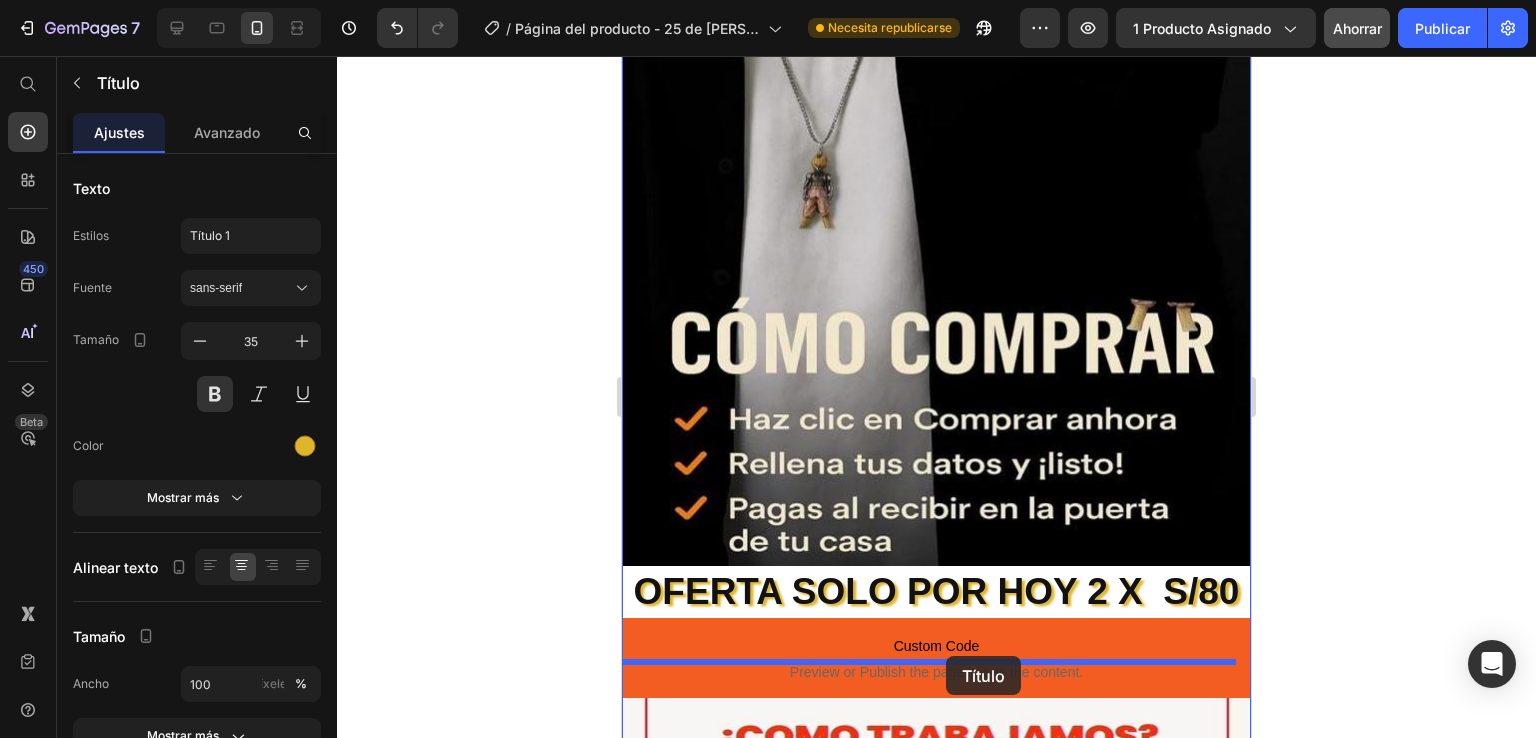 drag, startPoint x: 1187, startPoint y: 444, endPoint x: 946, endPoint y: 656, distance: 320.97507 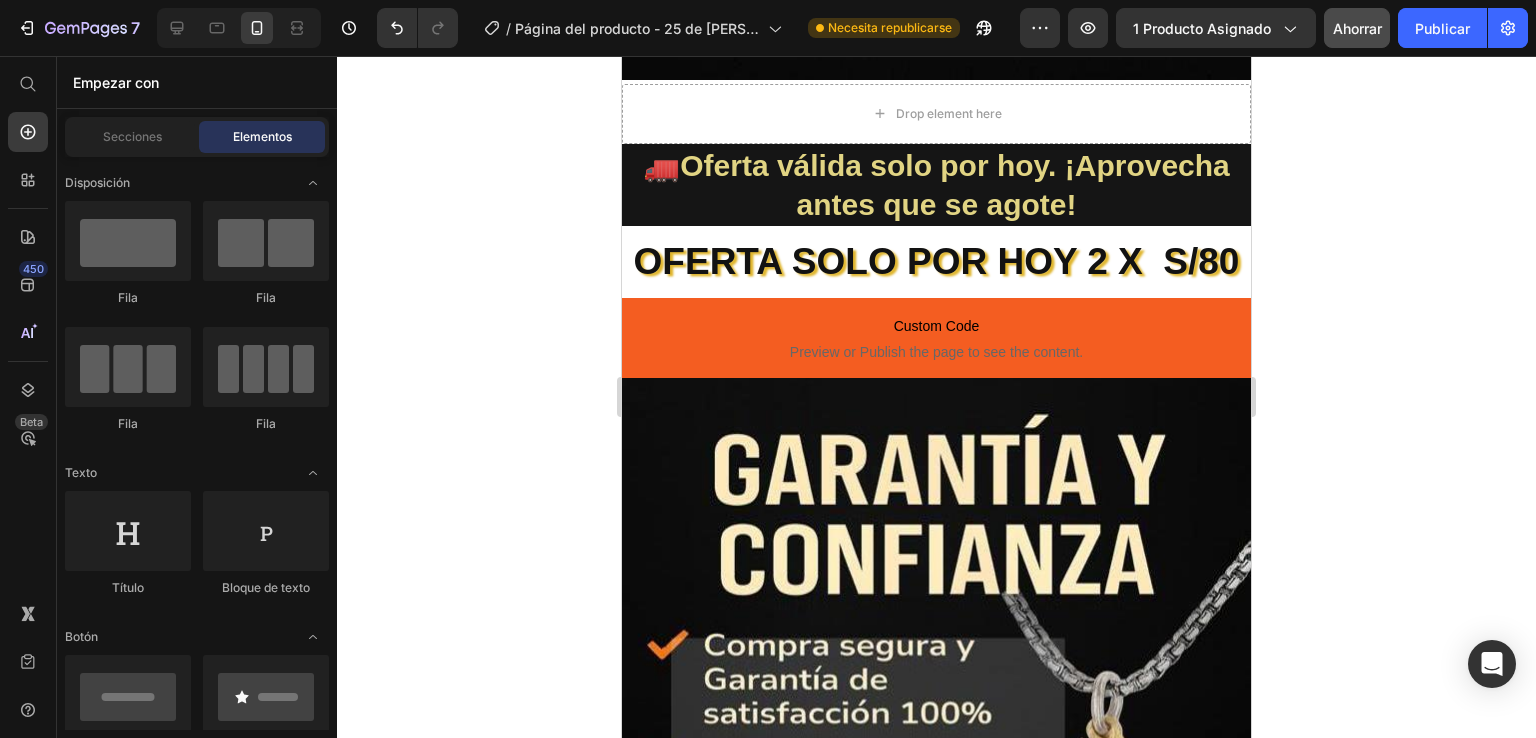 scroll, scrollTop: 1608, scrollLeft: 0, axis: vertical 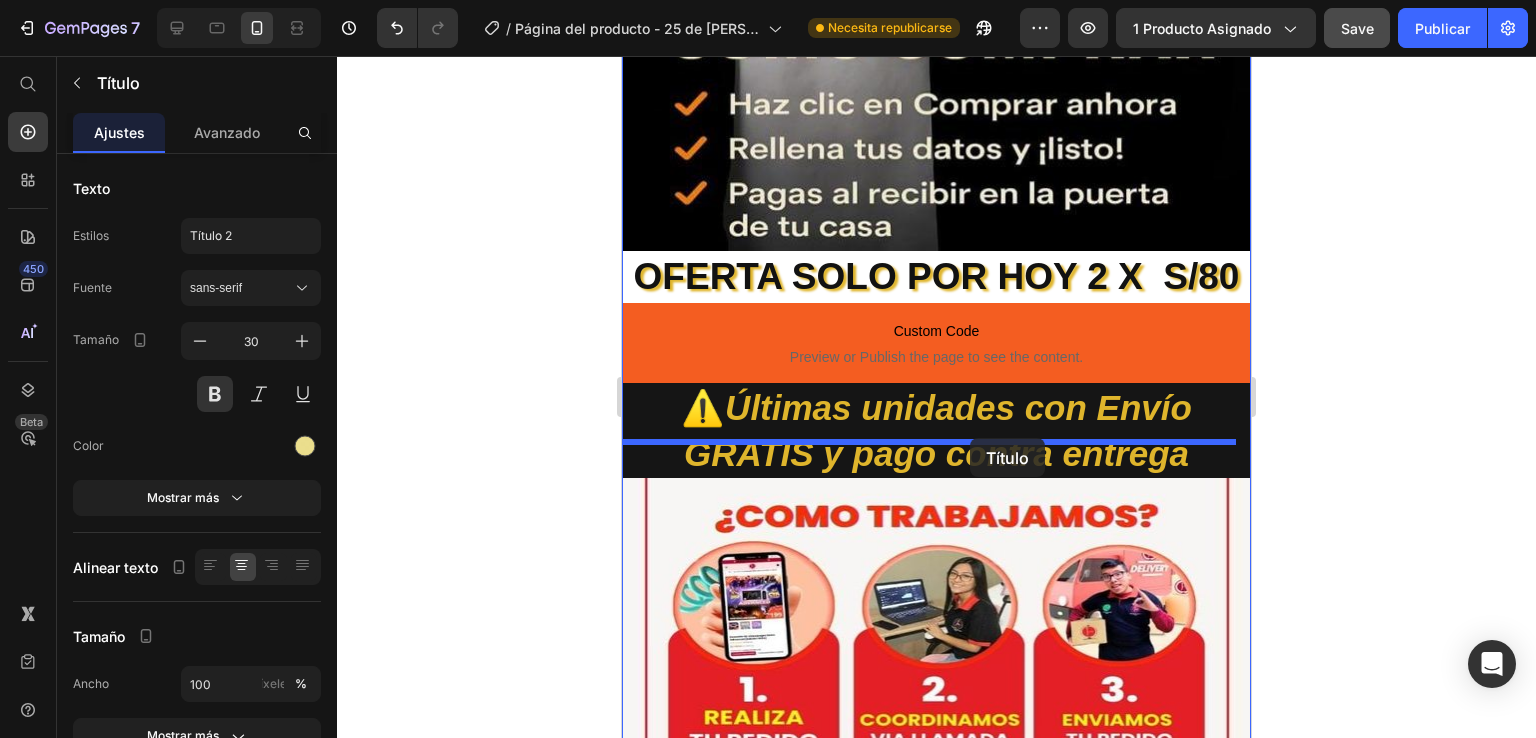 drag, startPoint x: 1141, startPoint y: 449, endPoint x: 970, endPoint y: 438, distance: 171.35344 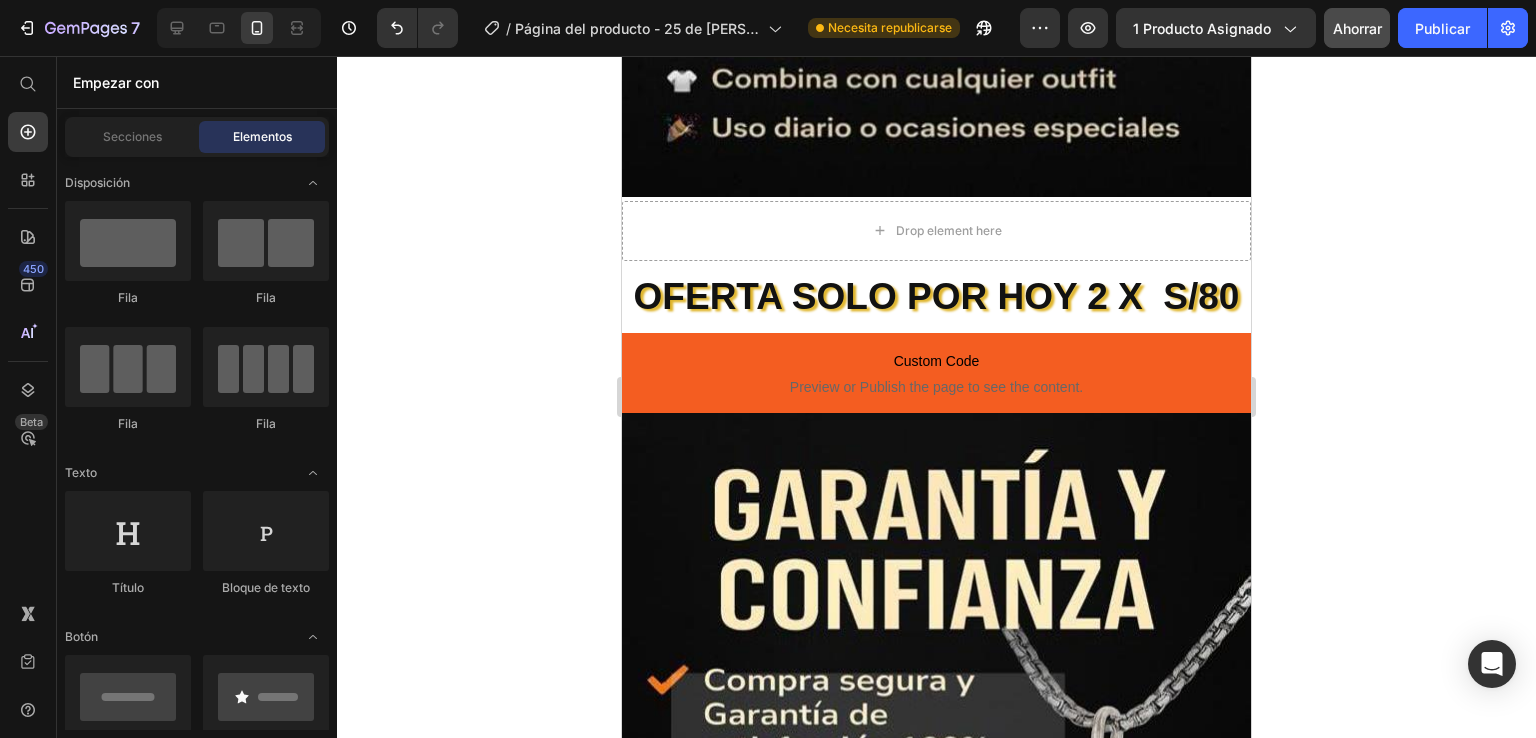scroll, scrollTop: 3488, scrollLeft: 0, axis: vertical 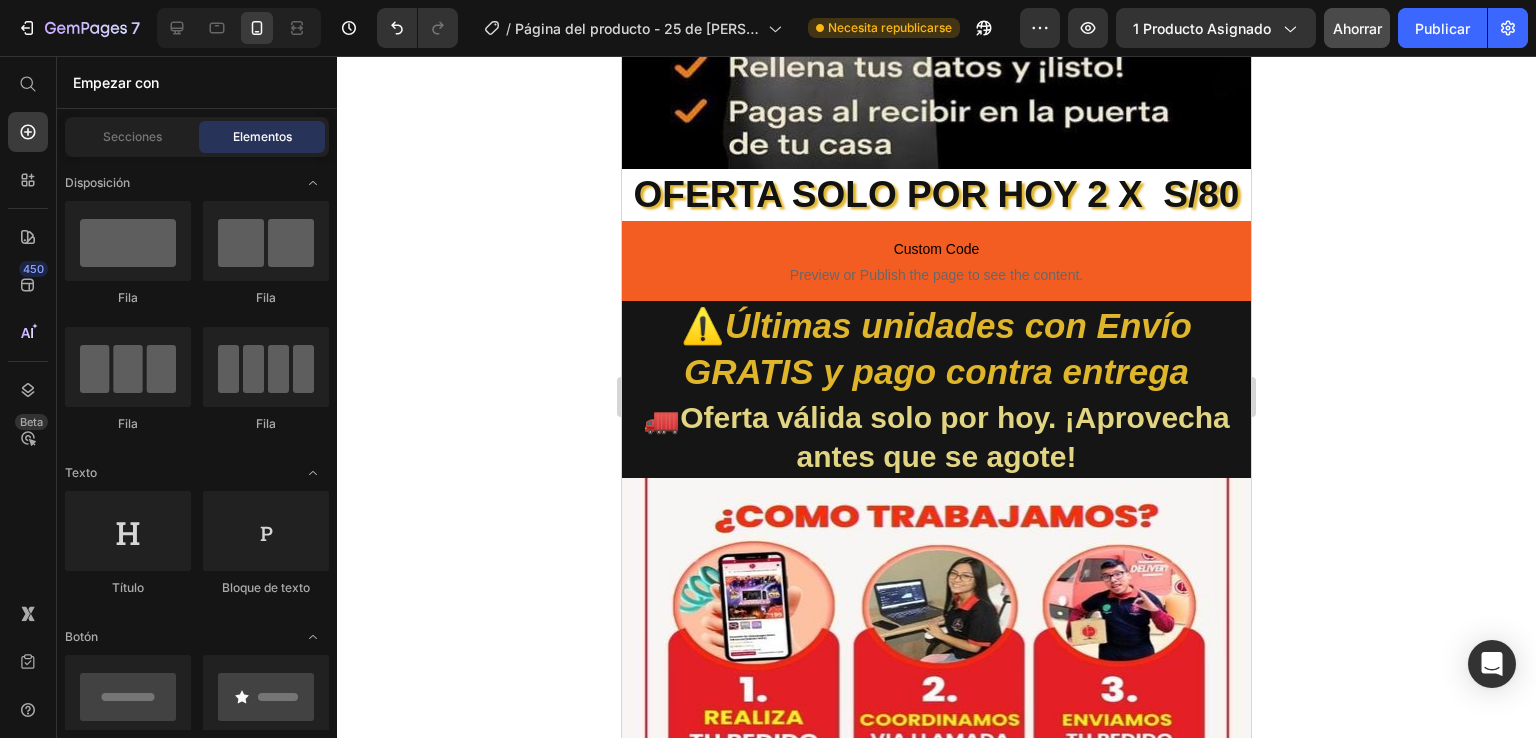 click 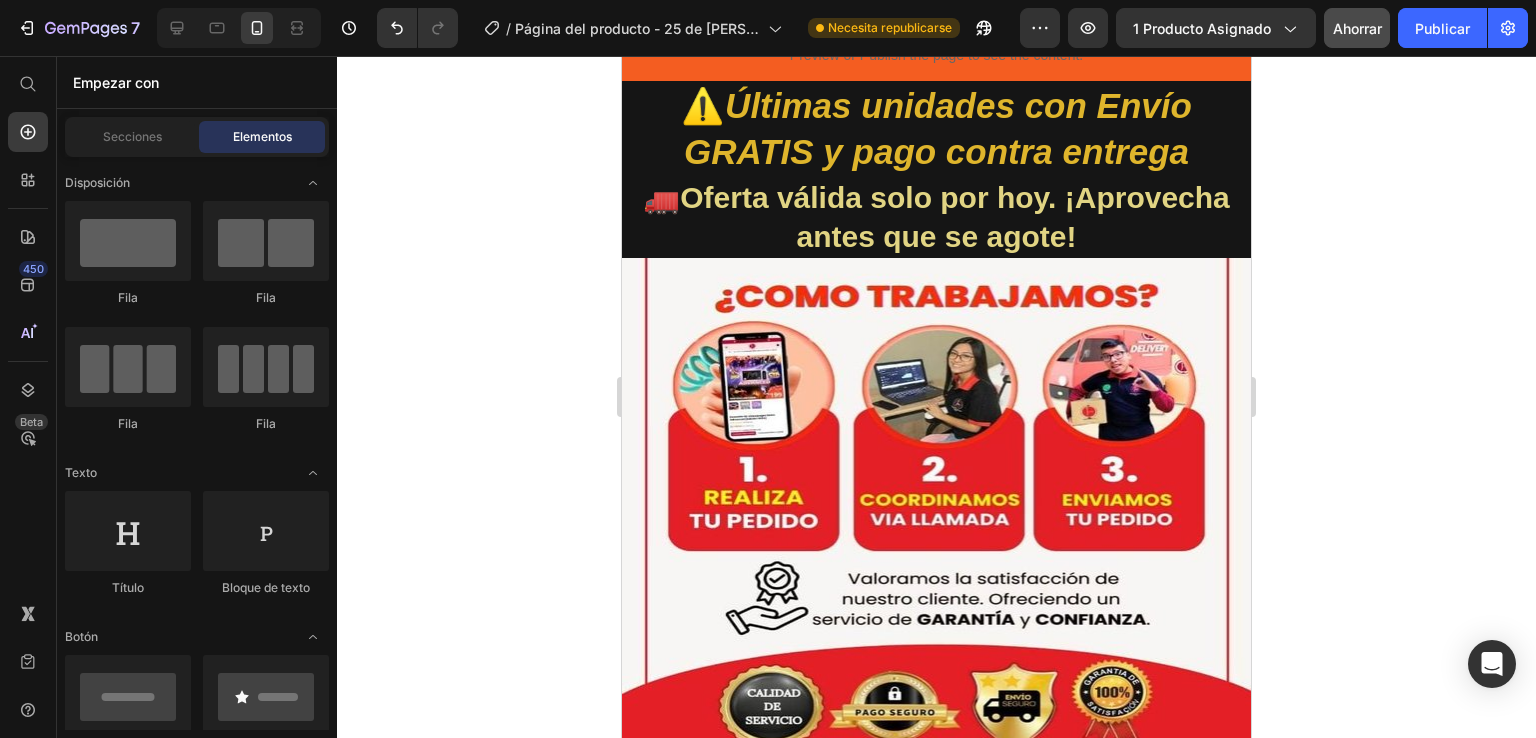 scroll, scrollTop: 3696, scrollLeft: 0, axis: vertical 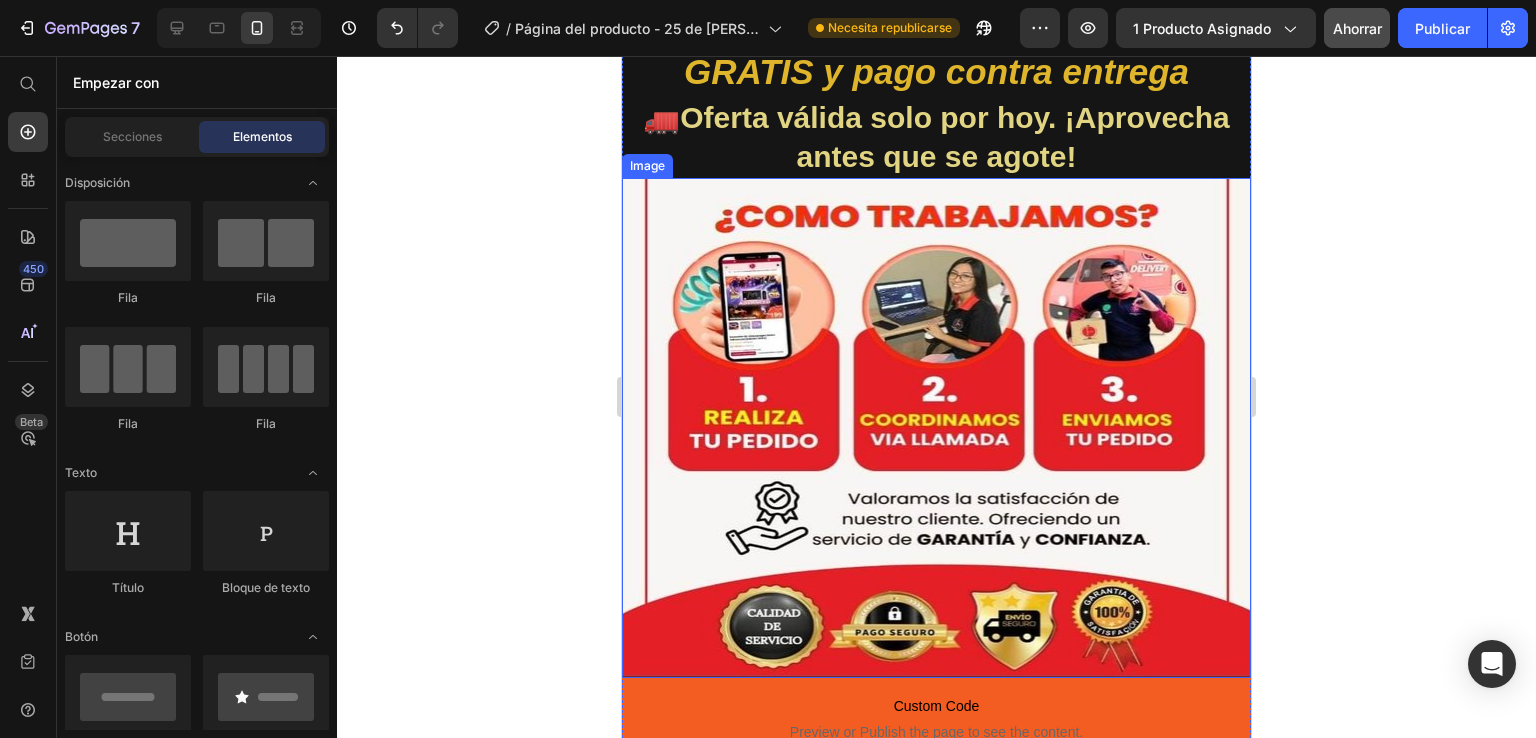 click on "Image" at bounding box center (647, 166) 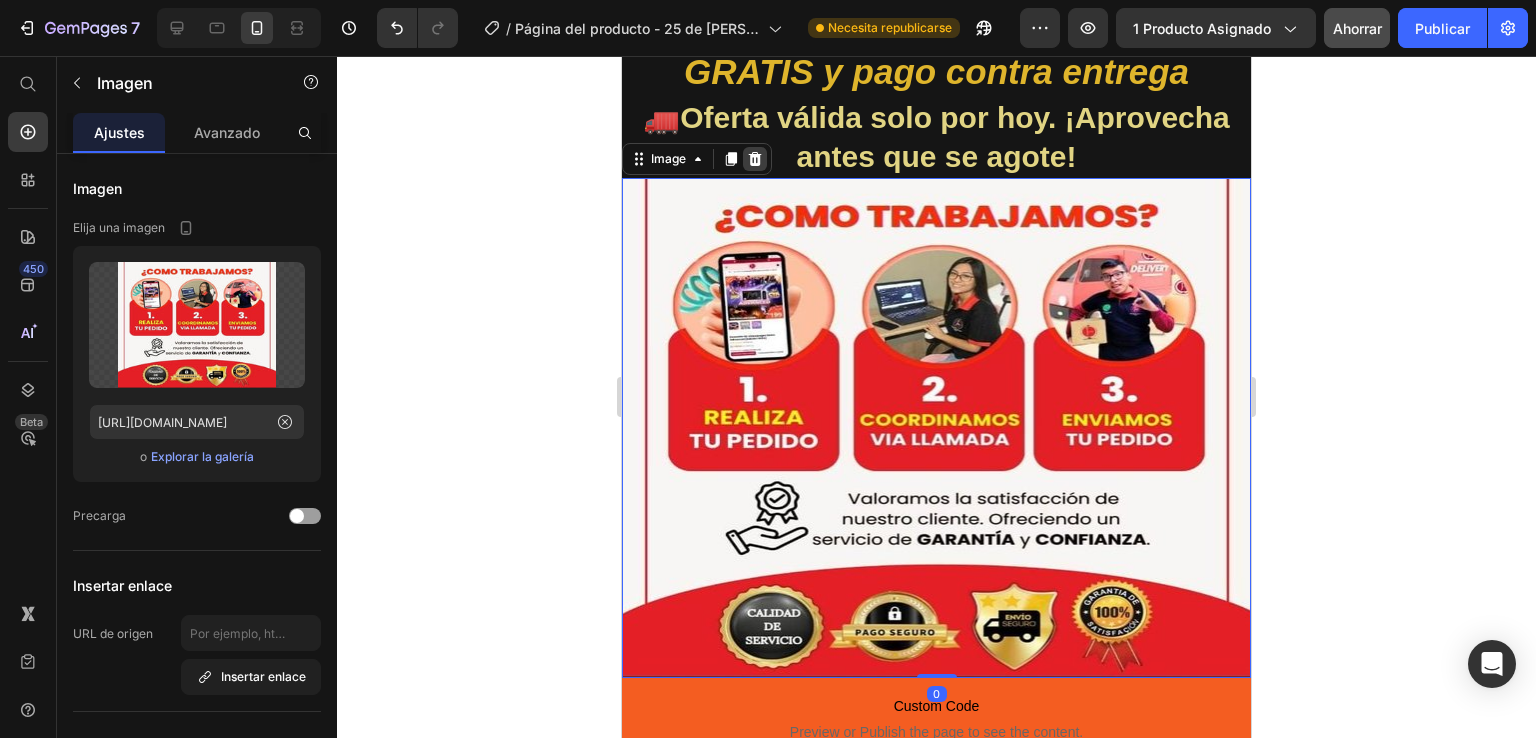 click 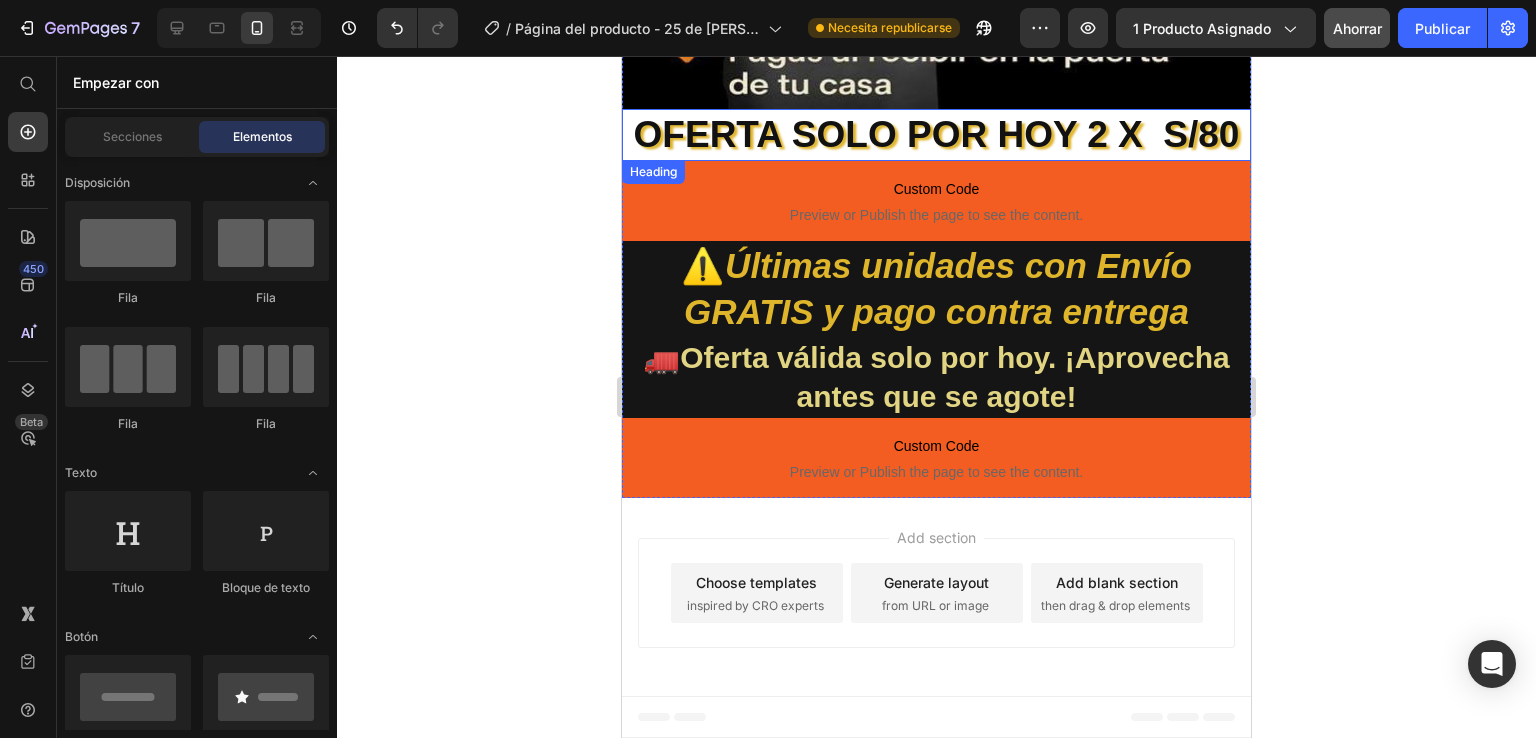 scroll, scrollTop: 3511, scrollLeft: 0, axis: vertical 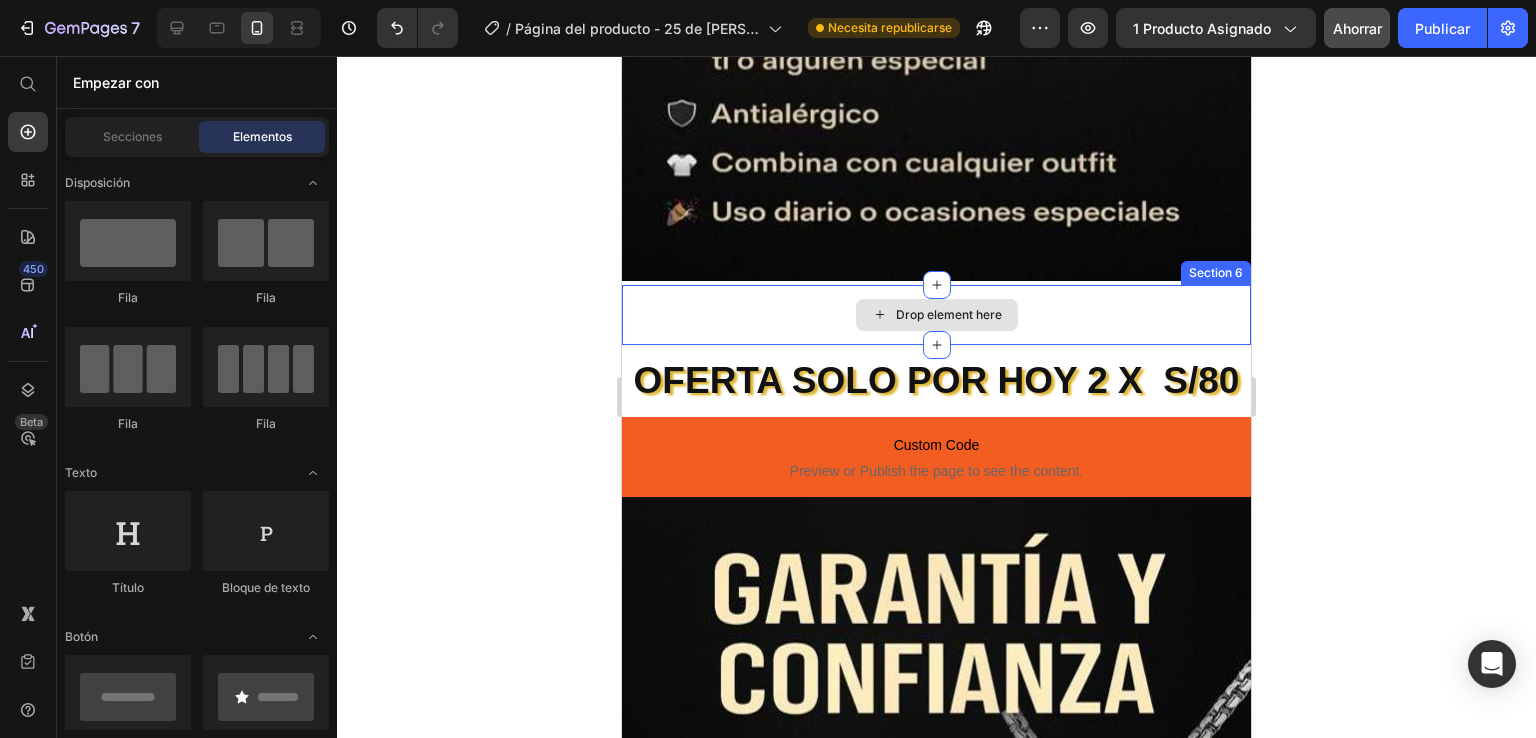 click on "Drop element here" at bounding box center (936, 315) 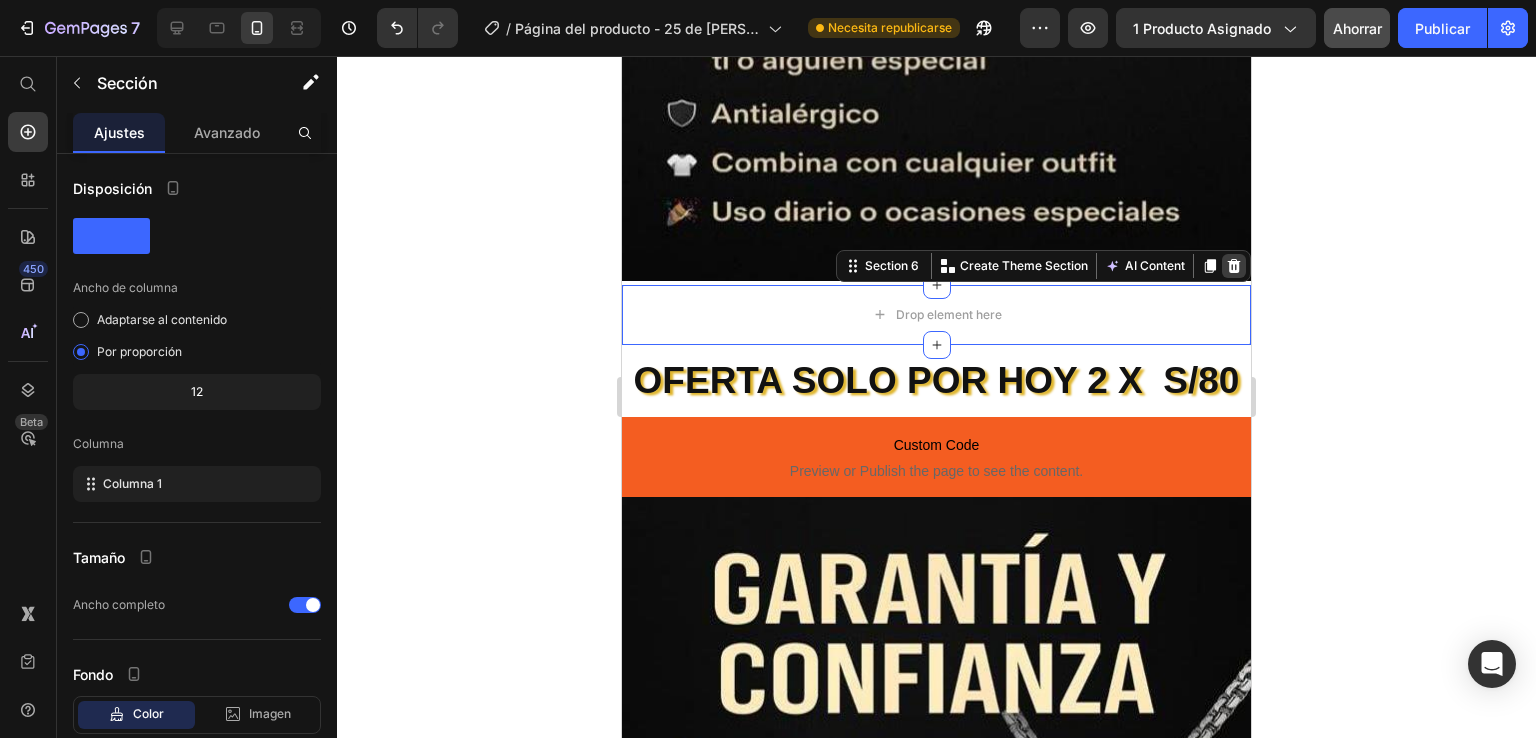 click 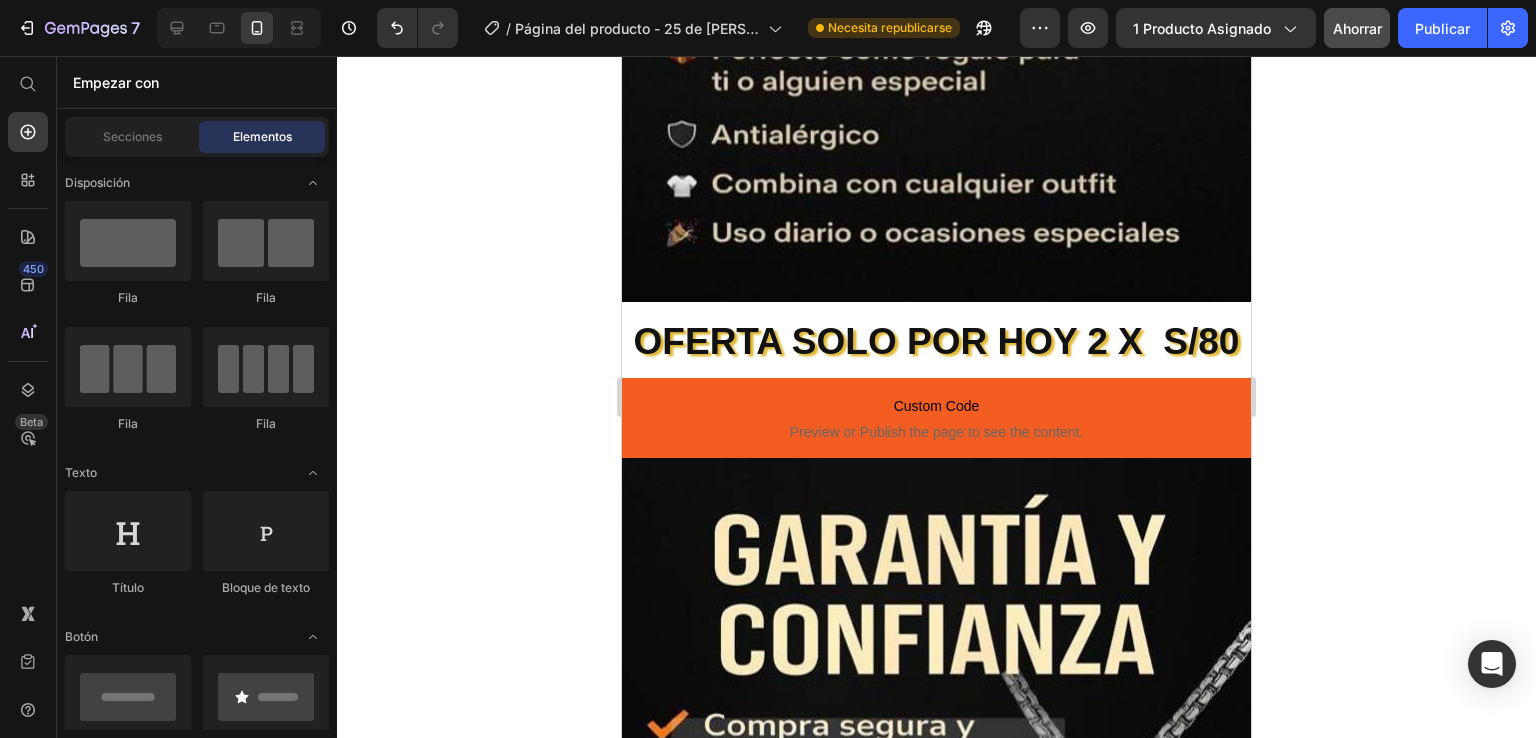 scroll, scrollTop: 1640, scrollLeft: 0, axis: vertical 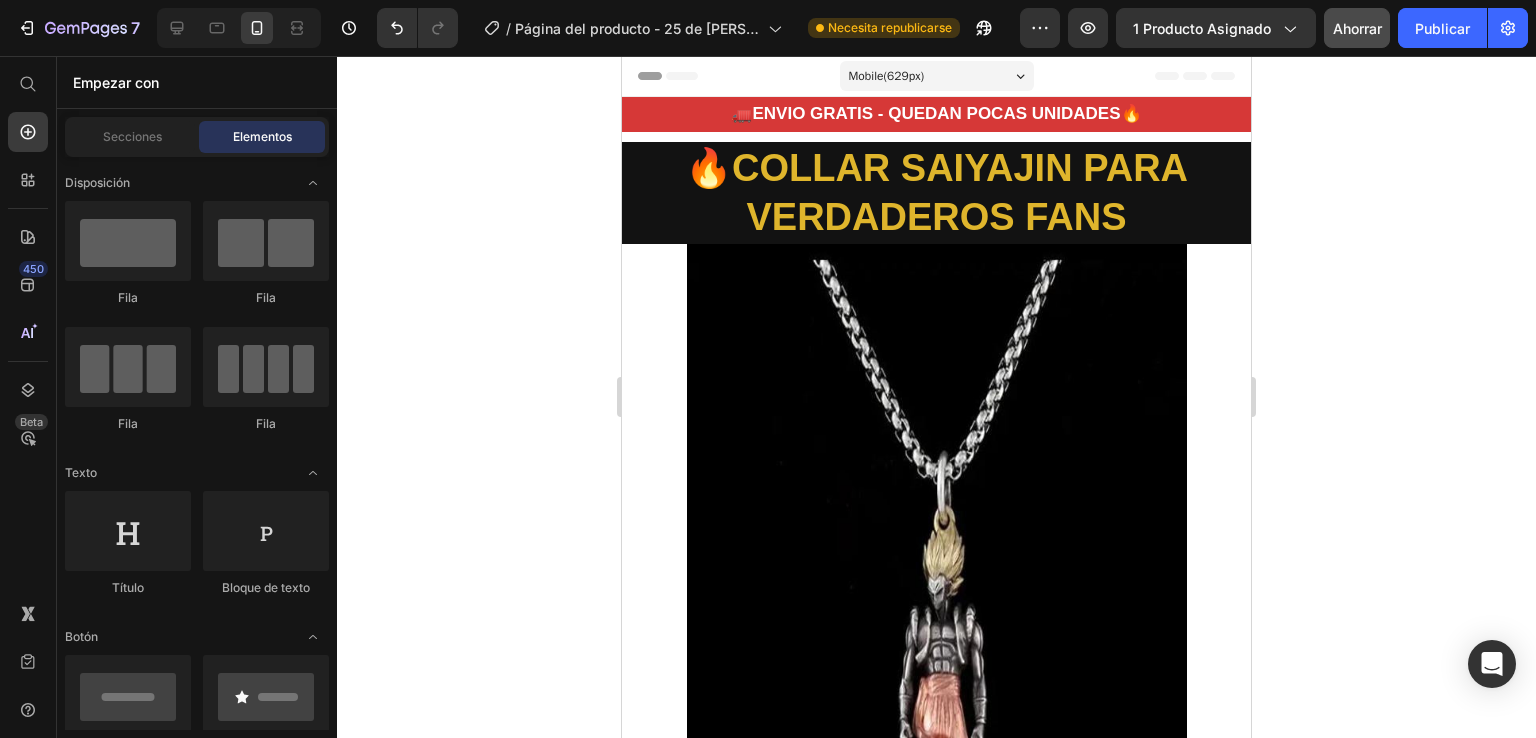 drag, startPoint x: 1240, startPoint y: 375, endPoint x: 1874, endPoint y: 142, distance: 675.4591 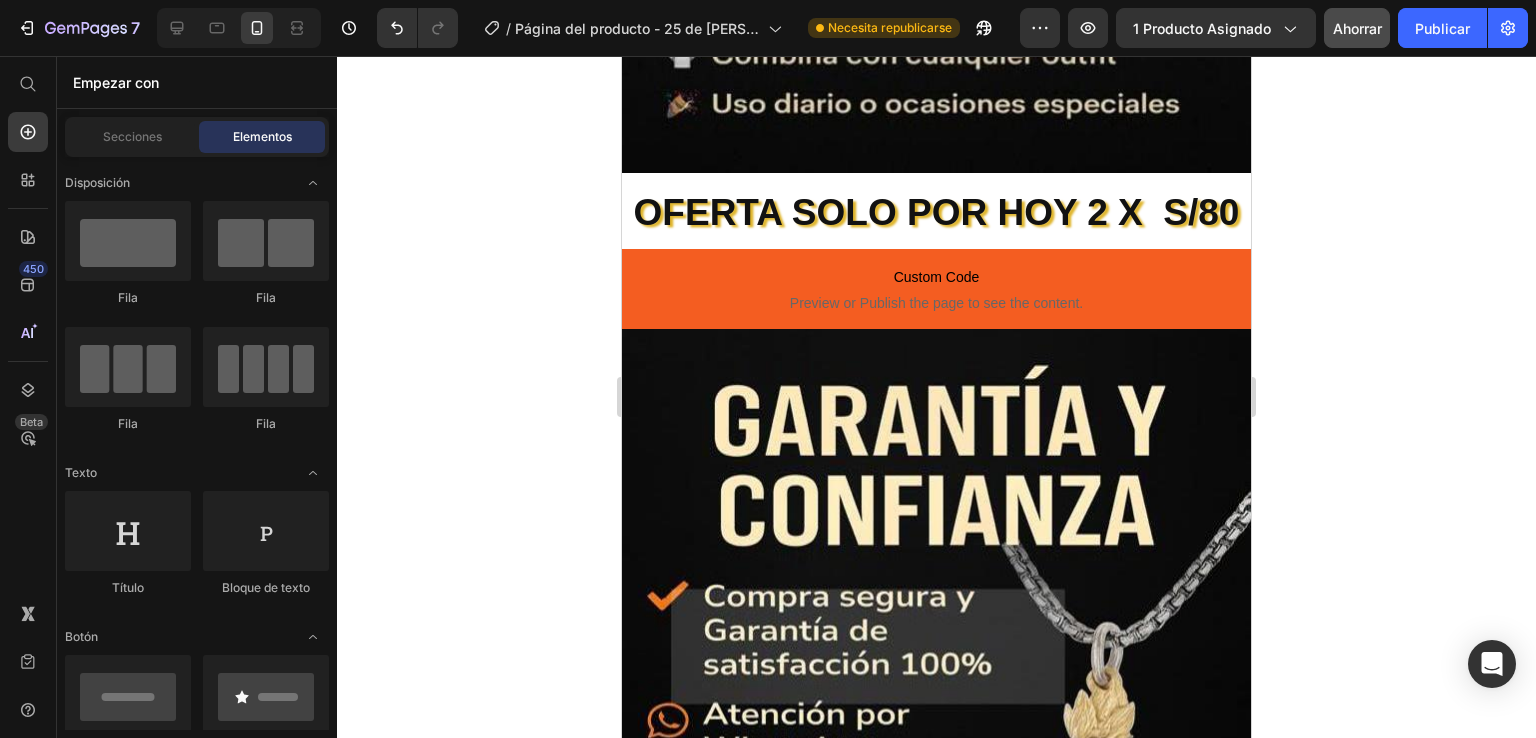 scroll, scrollTop: 1760, scrollLeft: 0, axis: vertical 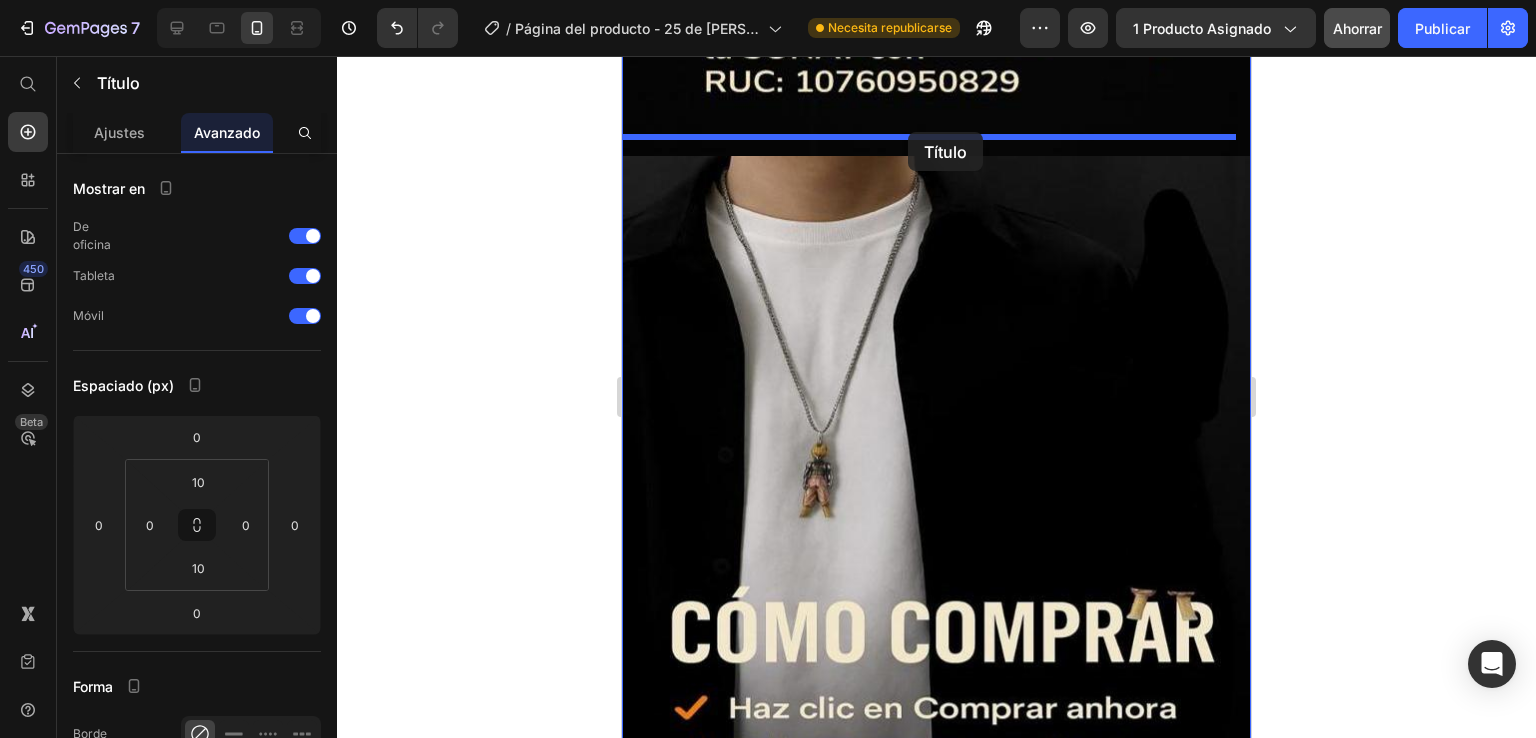 drag, startPoint x: 1148, startPoint y: 244, endPoint x: 908, endPoint y: 132, distance: 264.84714 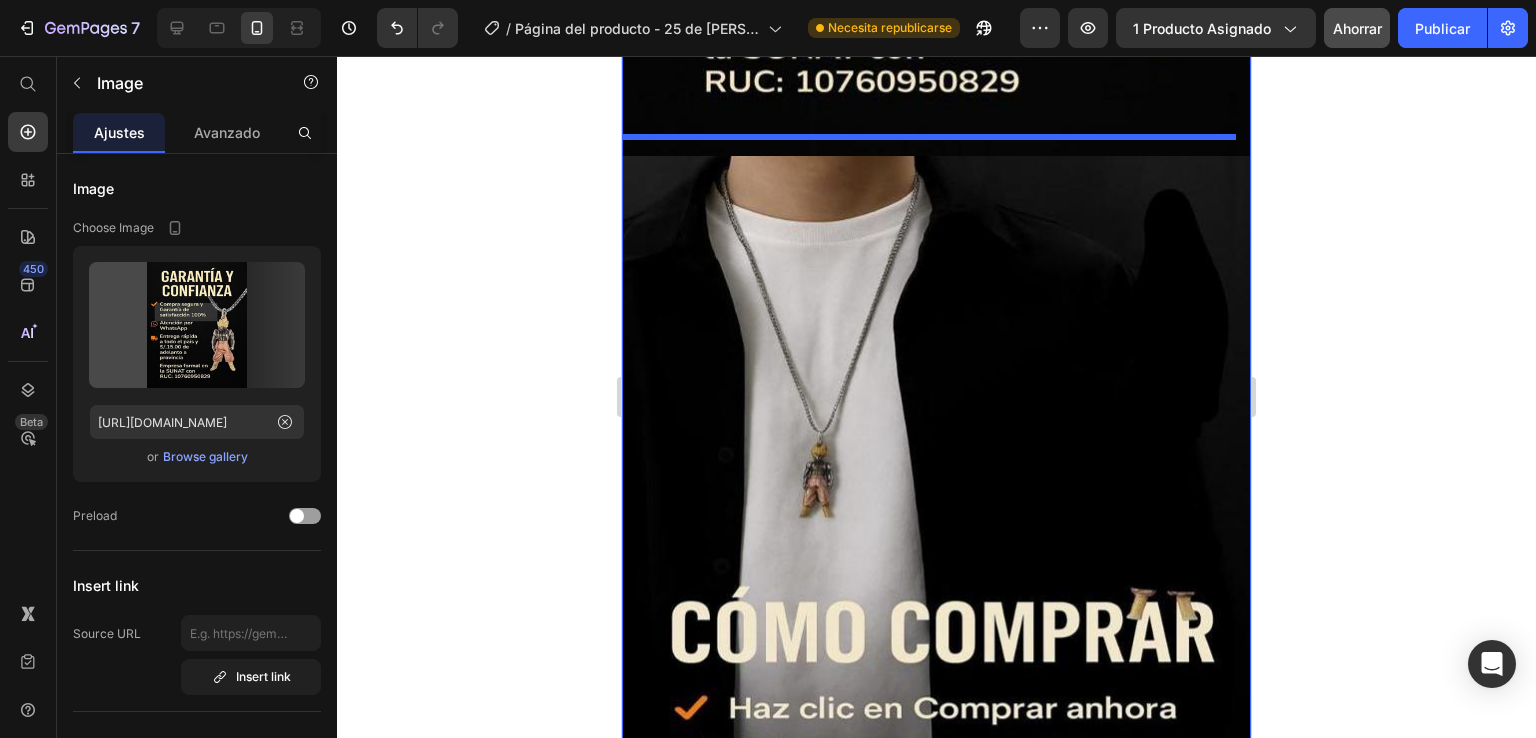 click at bounding box center (936, -243) 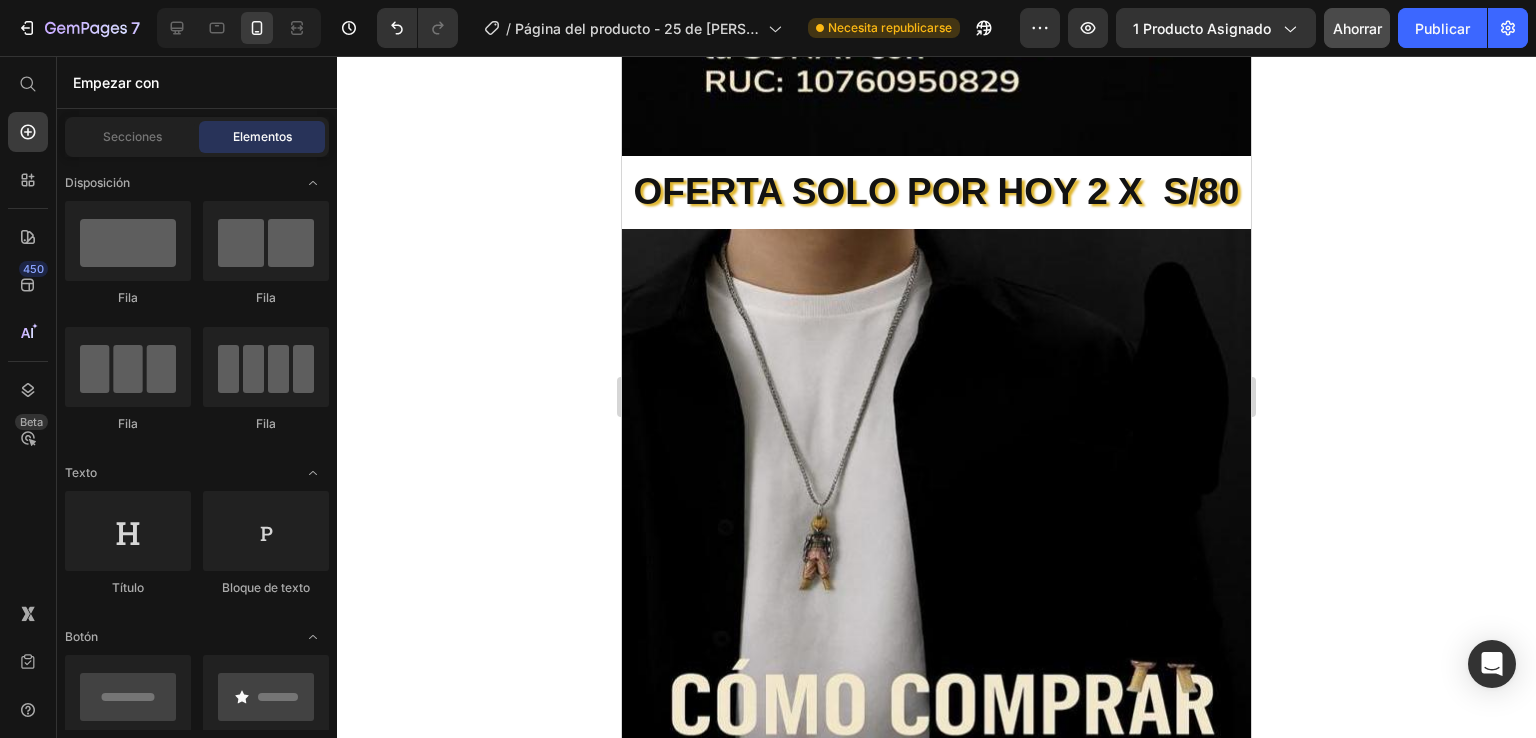 scroll, scrollTop: 2134, scrollLeft: 0, axis: vertical 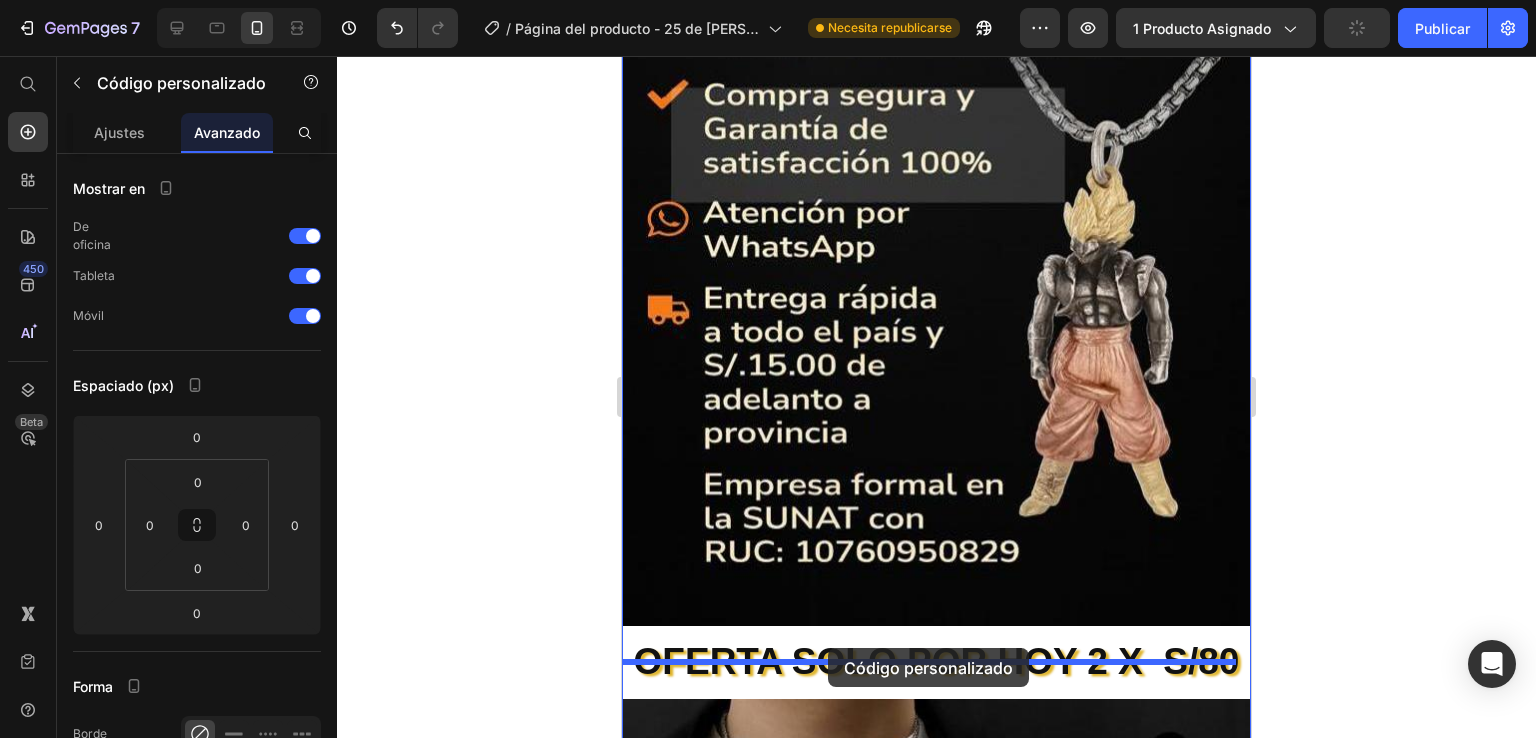 drag, startPoint x: 1079, startPoint y: 492, endPoint x: 828, endPoint y: 648, distance: 295.52835 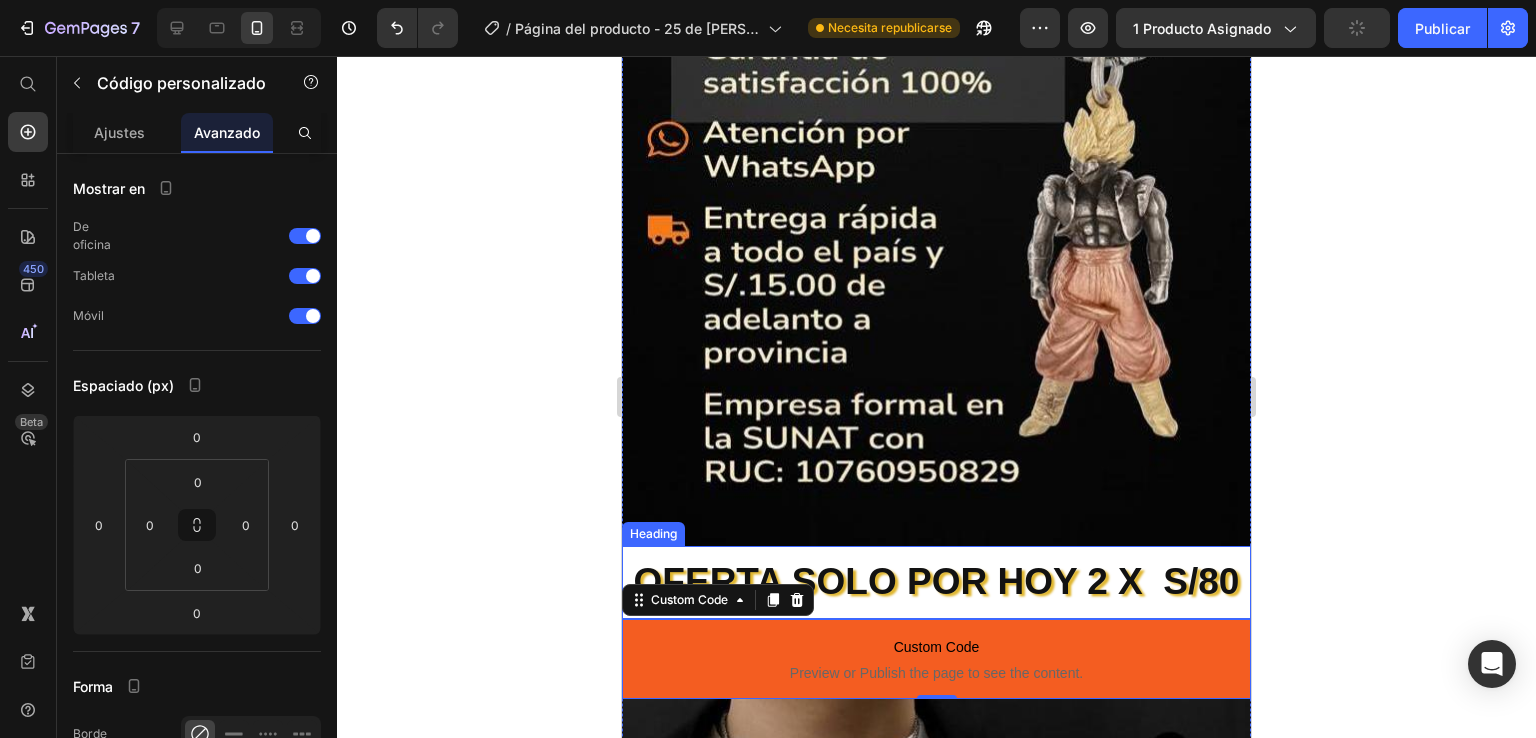 scroll, scrollTop: 2197, scrollLeft: 0, axis: vertical 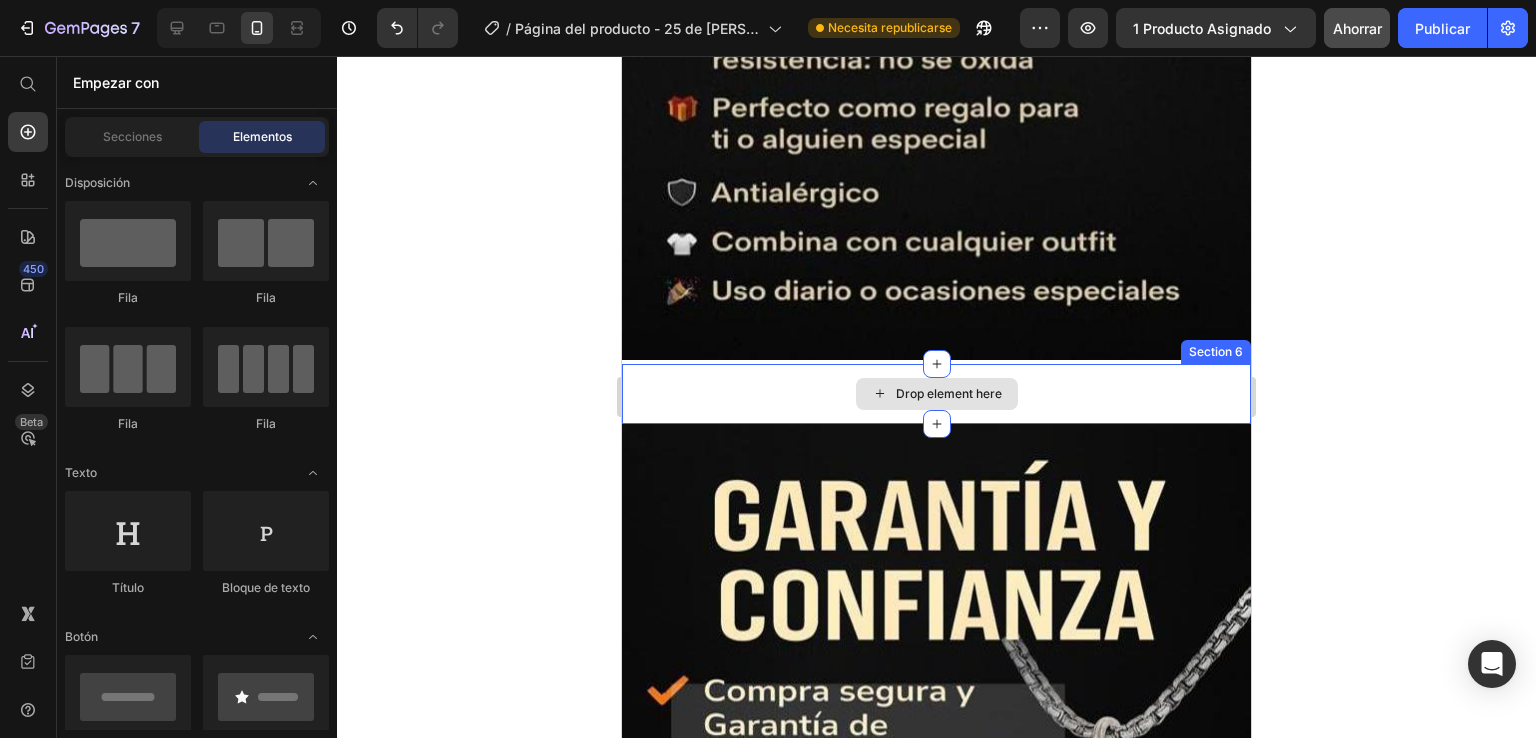 click on "Drop element here" at bounding box center (936, 394) 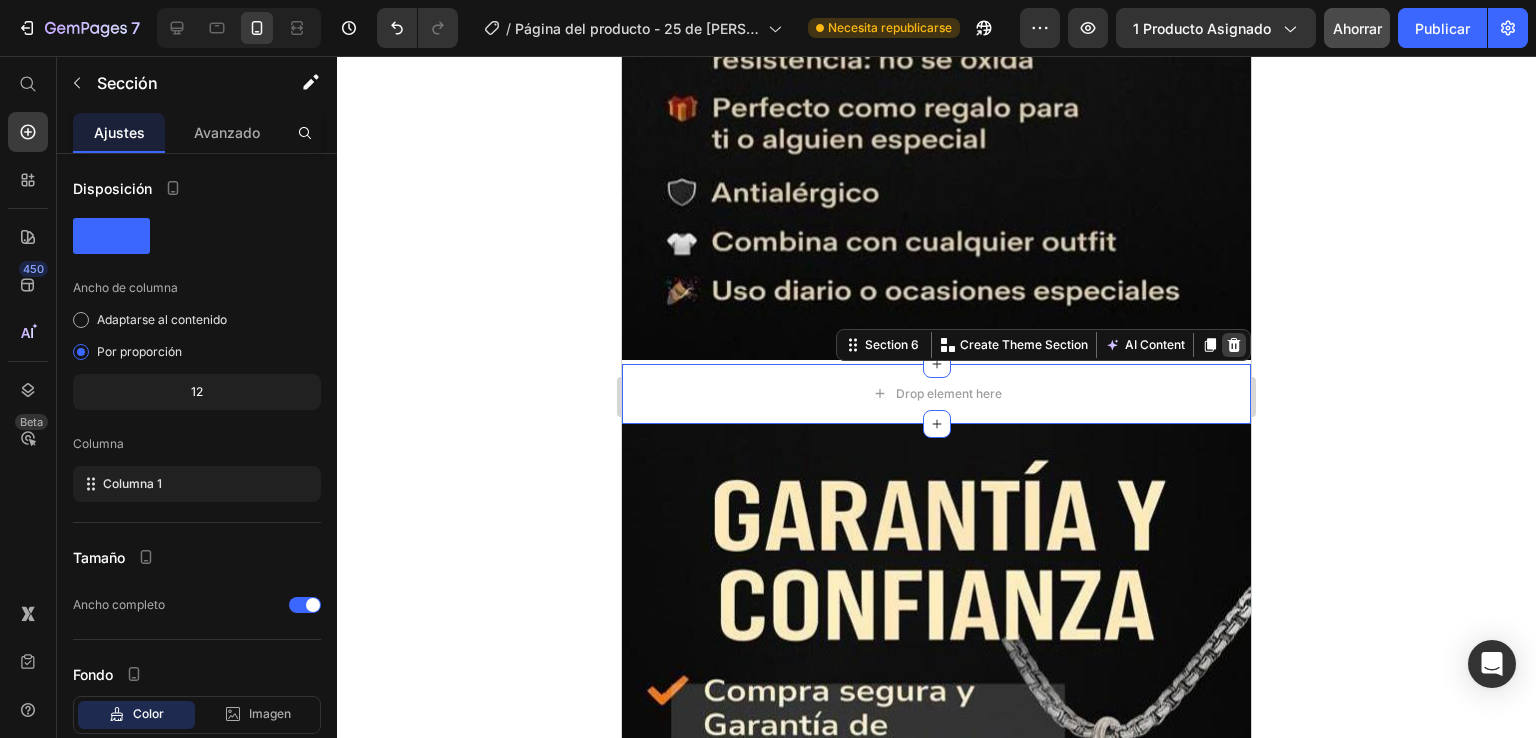 click 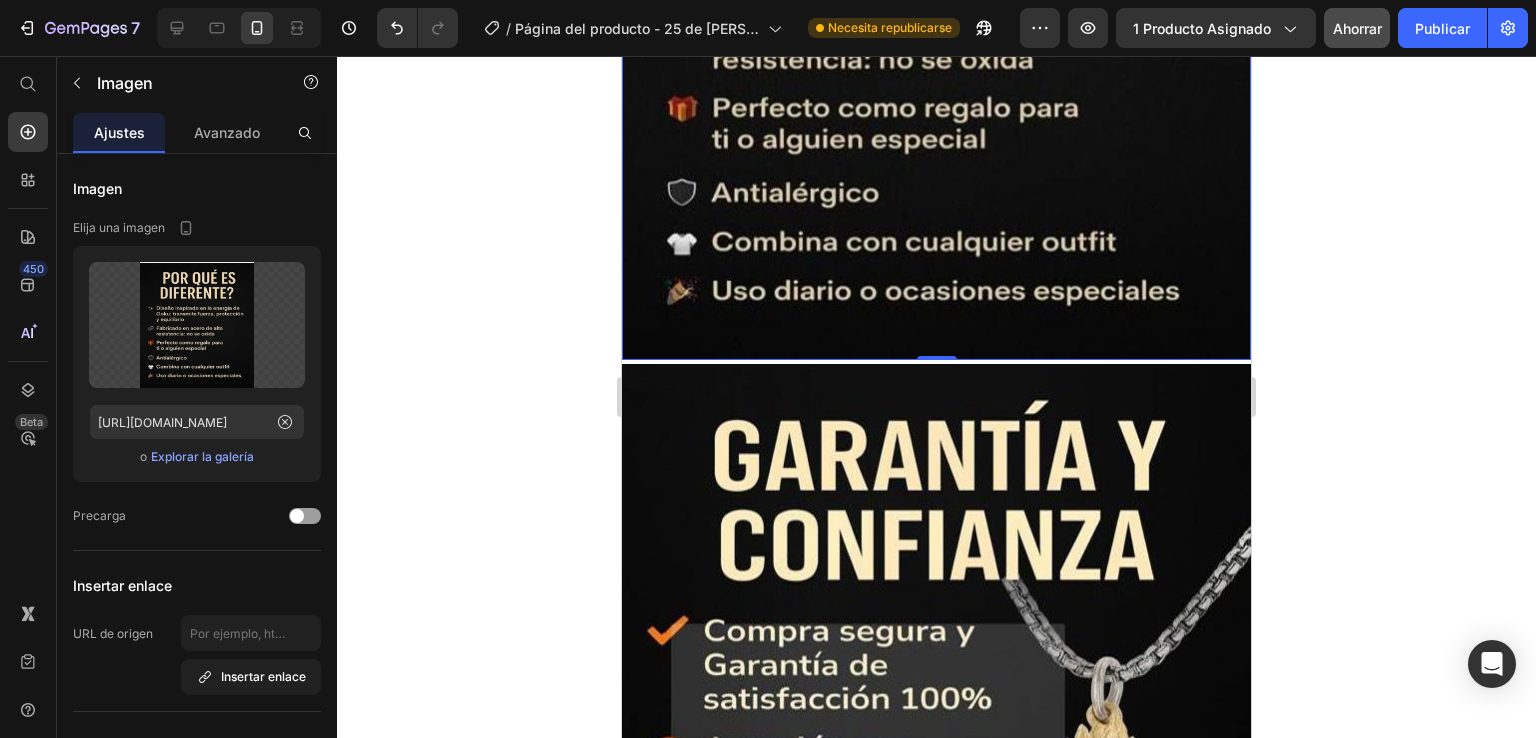 drag, startPoint x: 433, startPoint y: 516, endPoint x: 444, endPoint y: 525, distance: 14.21267 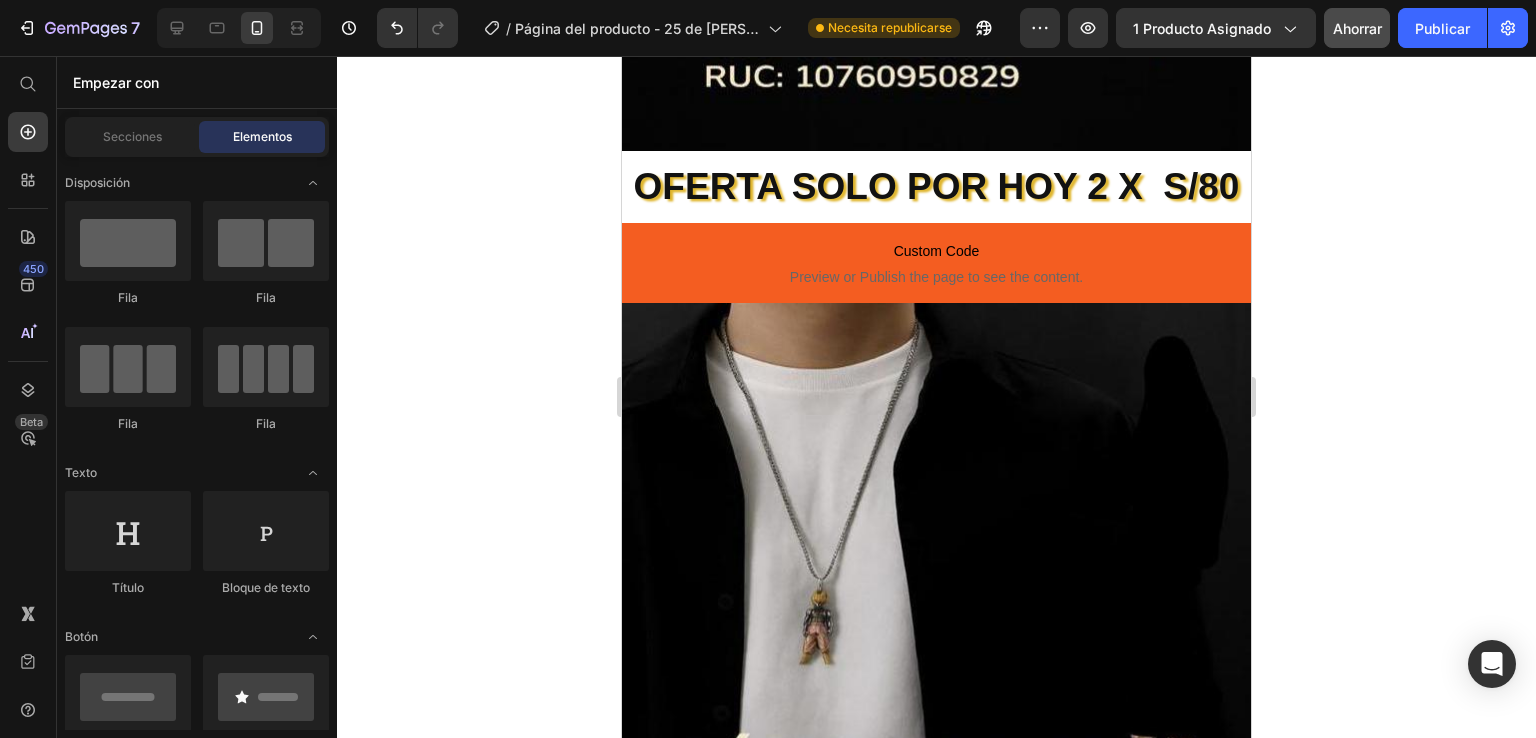 scroll, scrollTop: 2610, scrollLeft: 0, axis: vertical 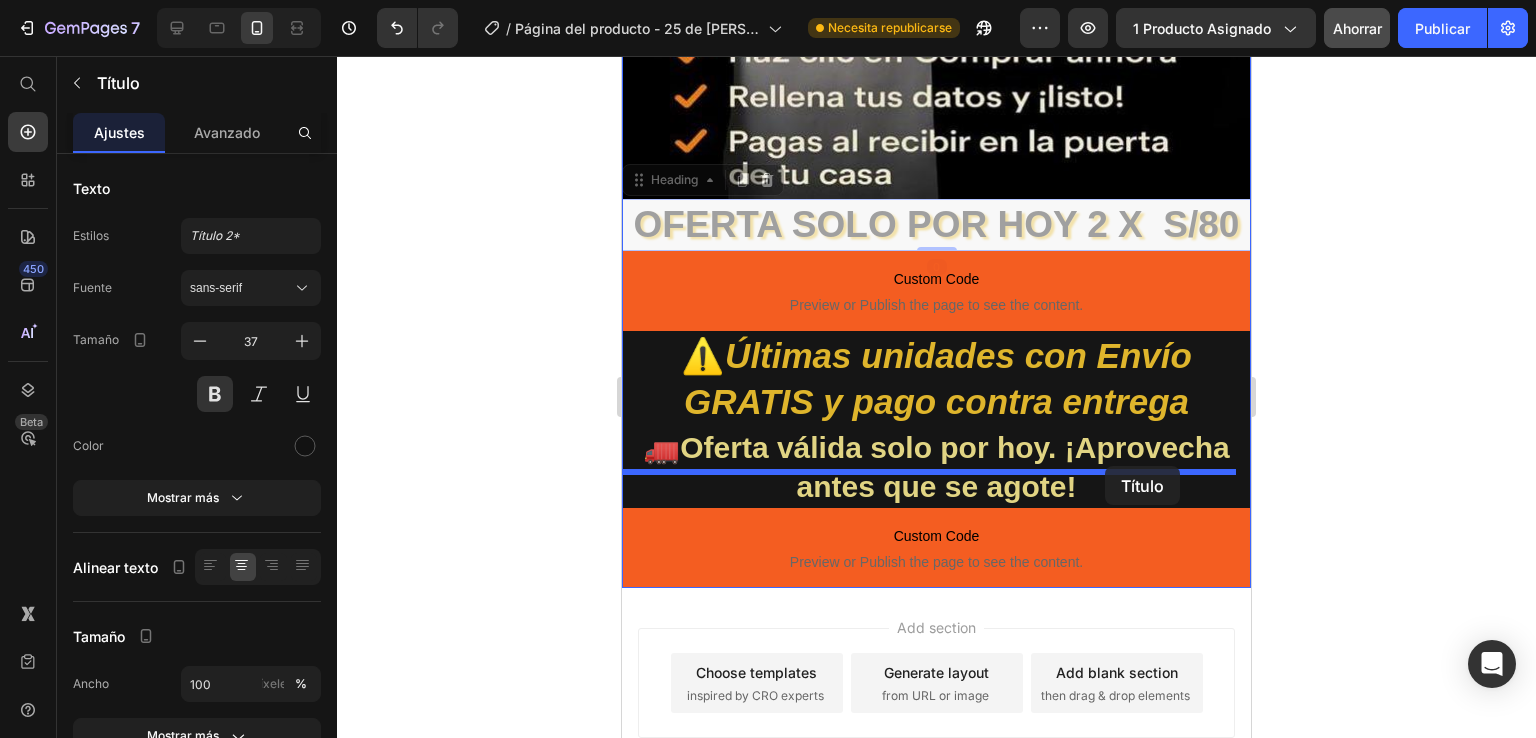 drag, startPoint x: 1142, startPoint y: 393, endPoint x: 1105, endPoint y: 466, distance: 81.84131 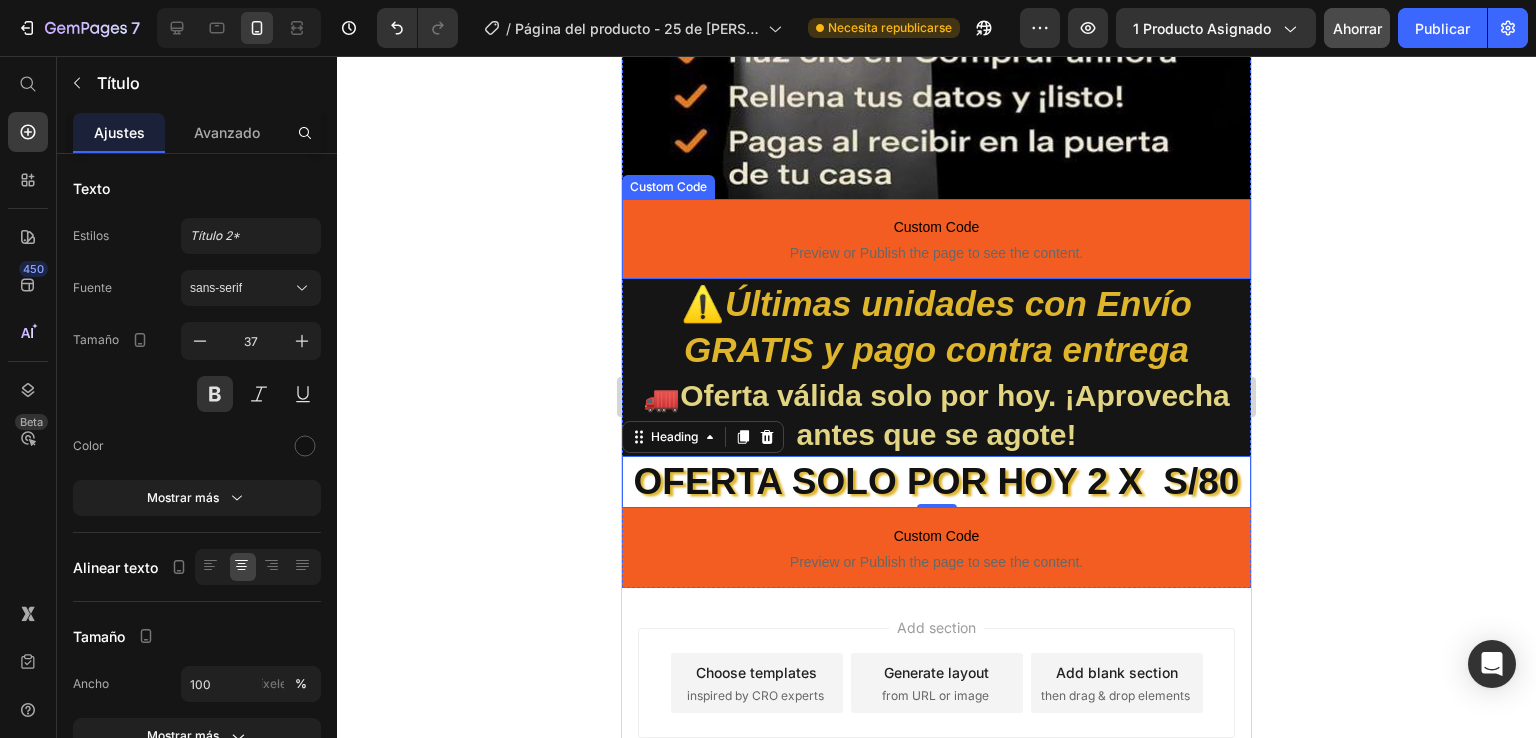 click on "Preview or Publish the page to see the content." at bounding box center [936, 253] 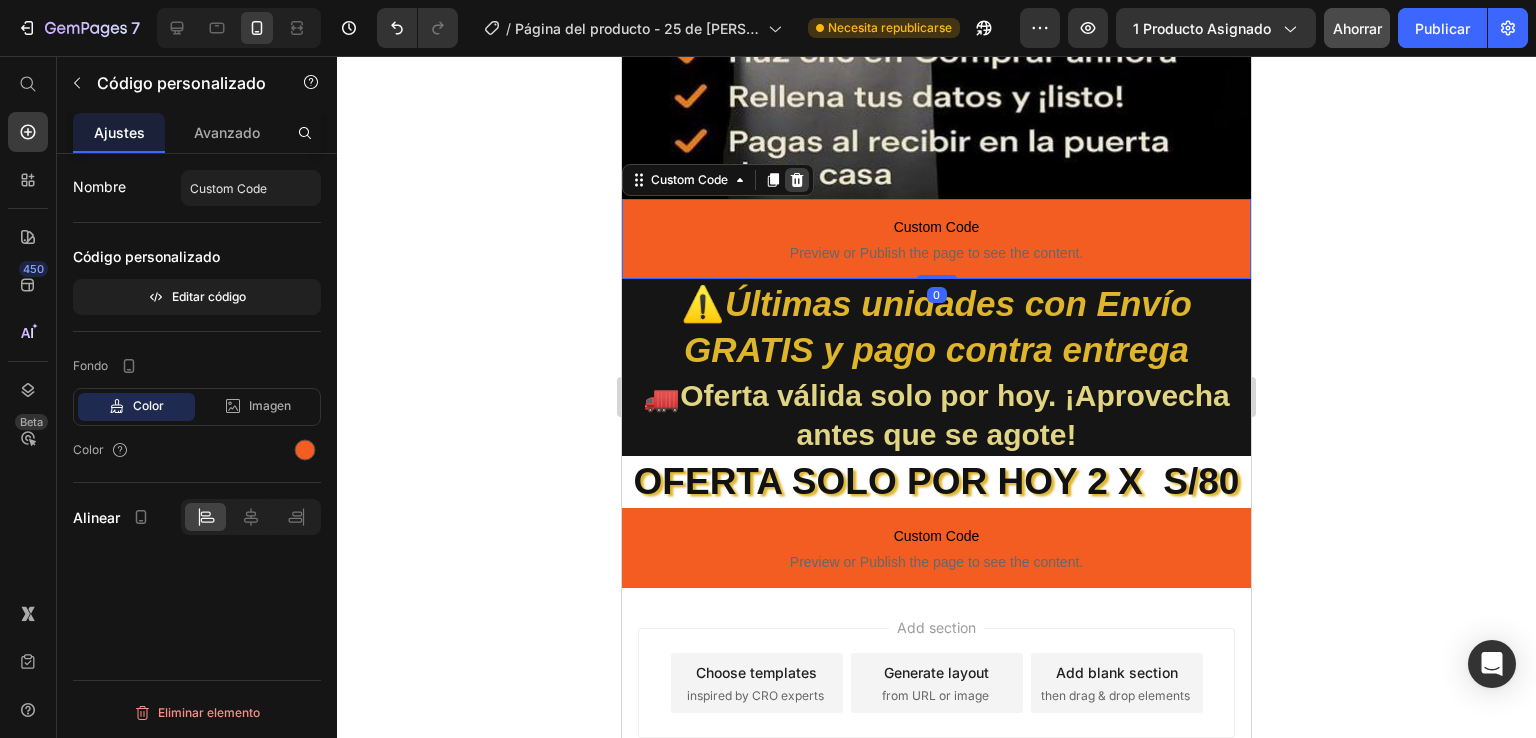 click 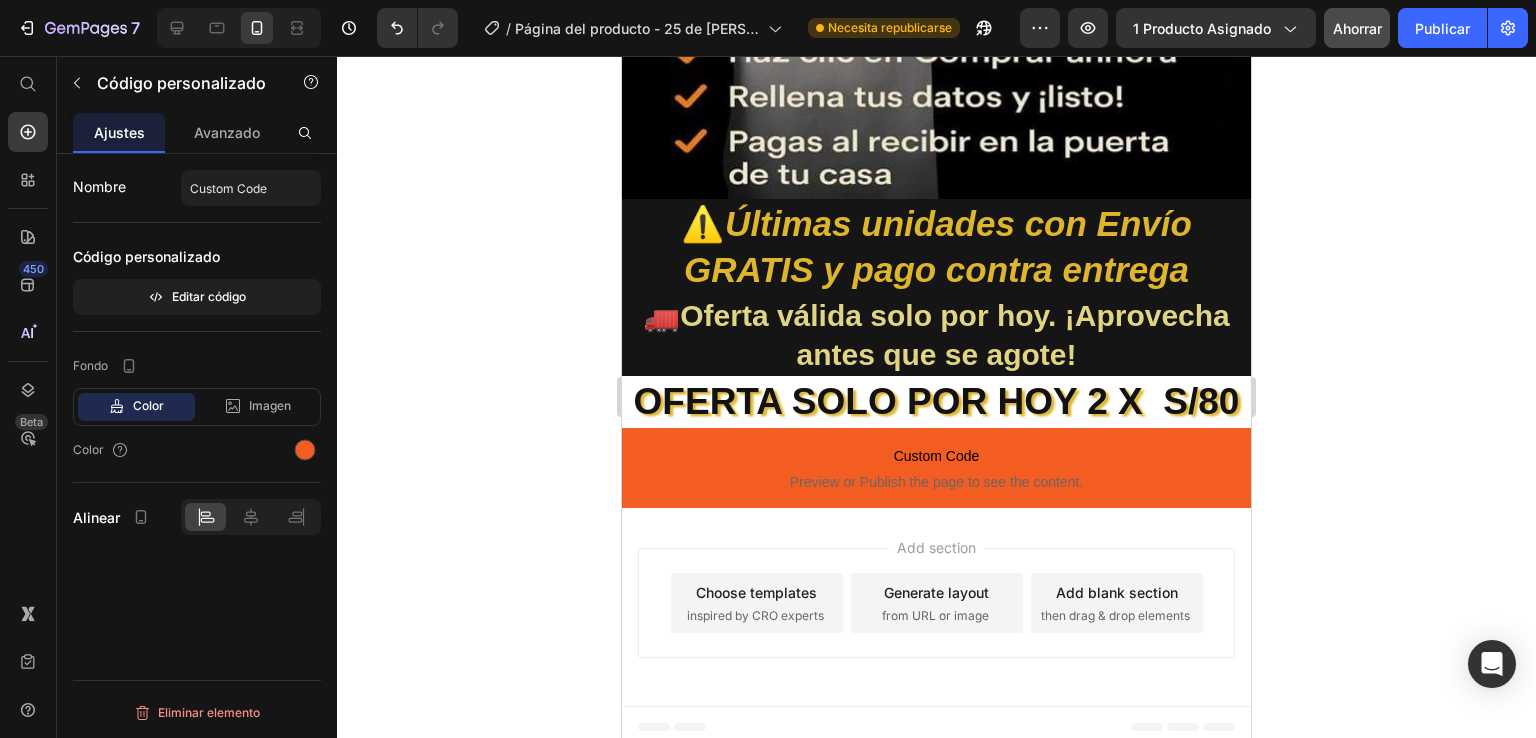 scroll, scrollTop: 3371, scrollLeft: 0, axis: vertical 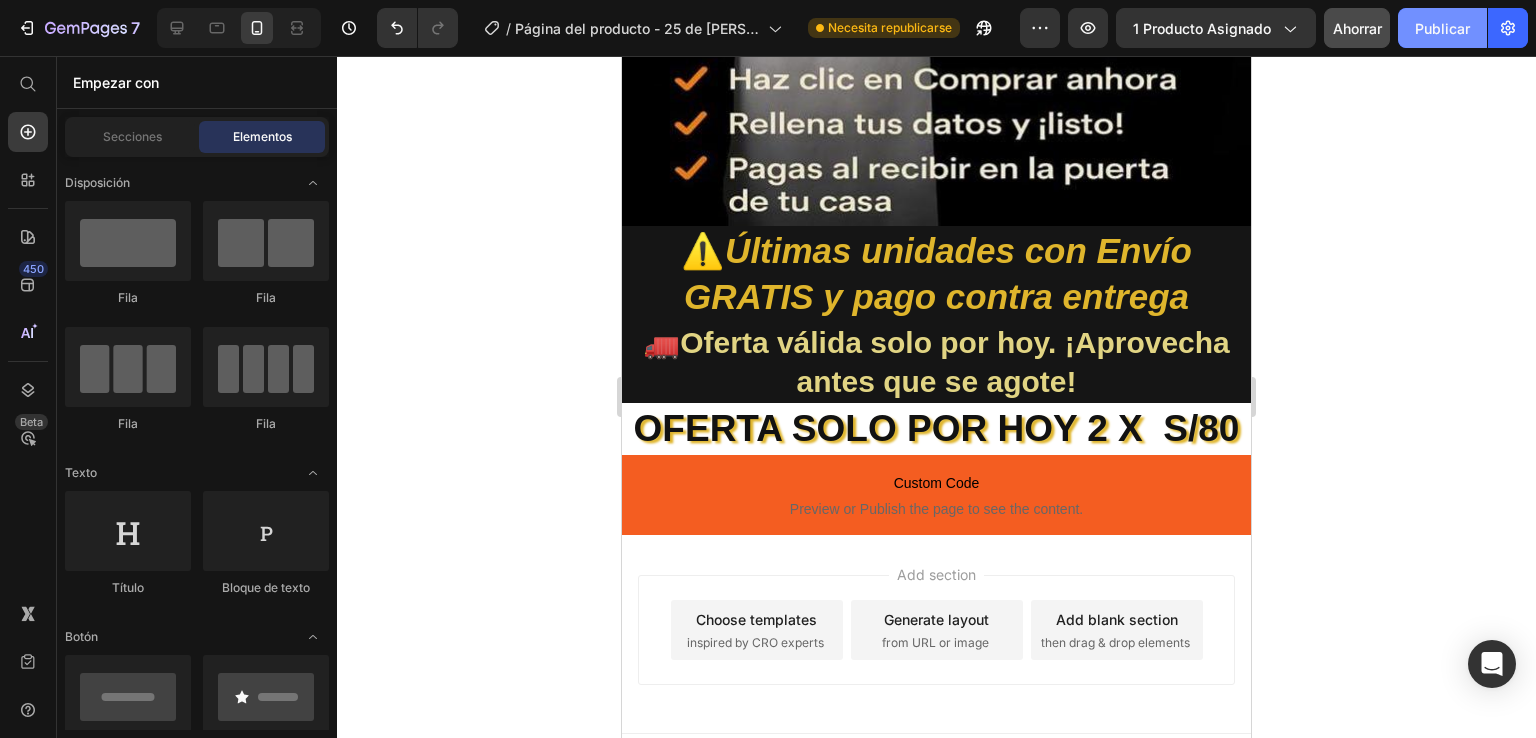 click on "Publicar" at bounding box center [1442, 28] 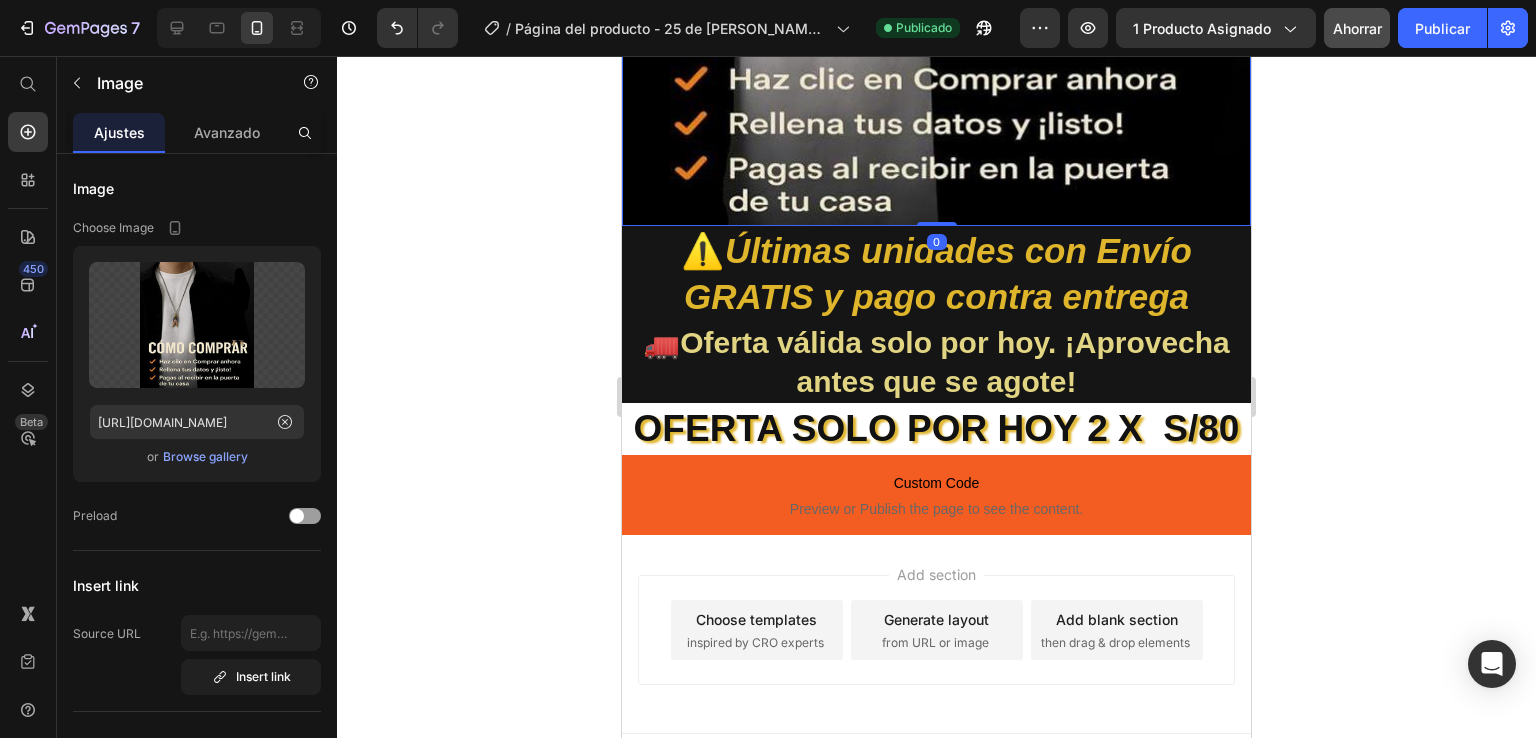 click at bounding box center (936, -124) 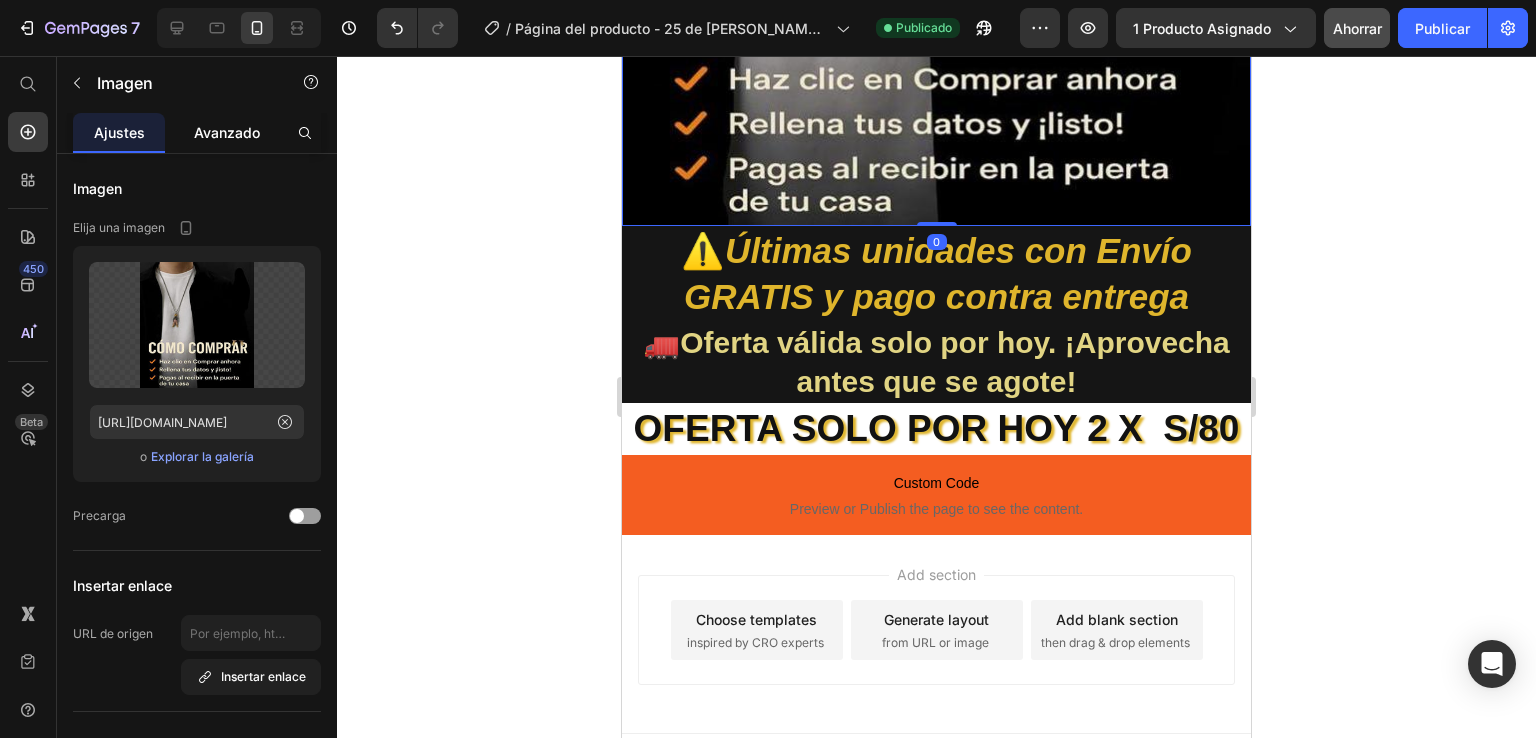 click on "Avanzado" at bounding box center (227, 132) 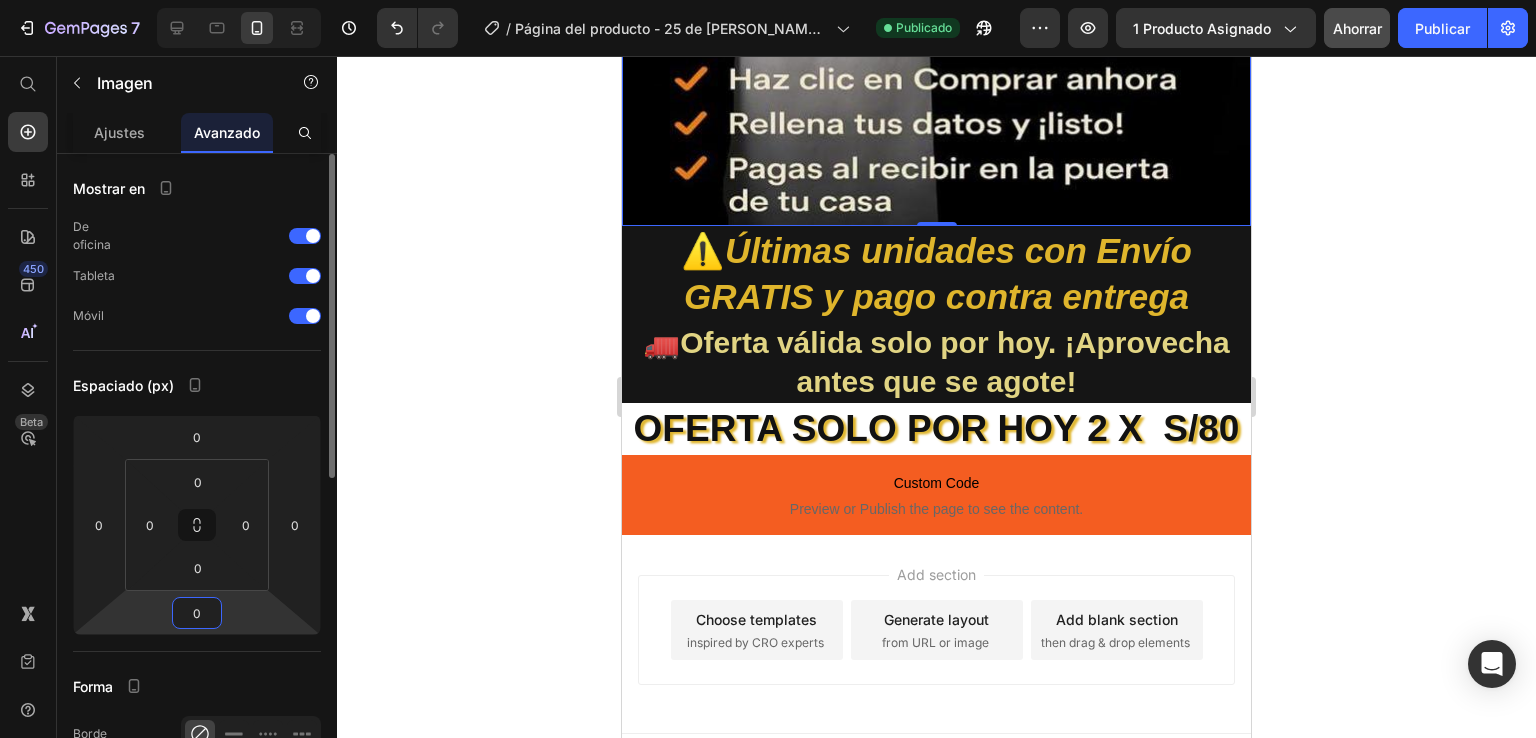click on "0" at bounding box center (197, 613) 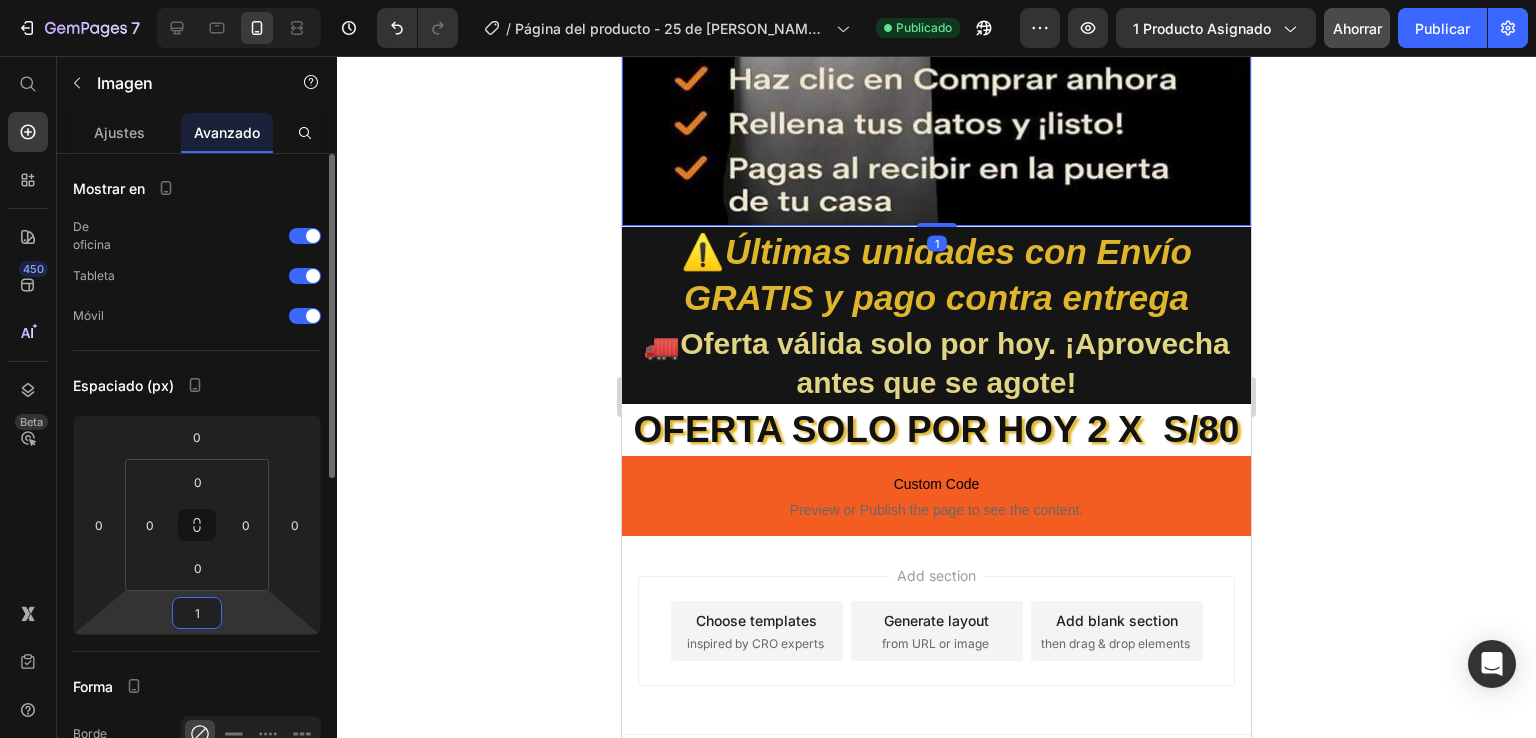 type on "10" 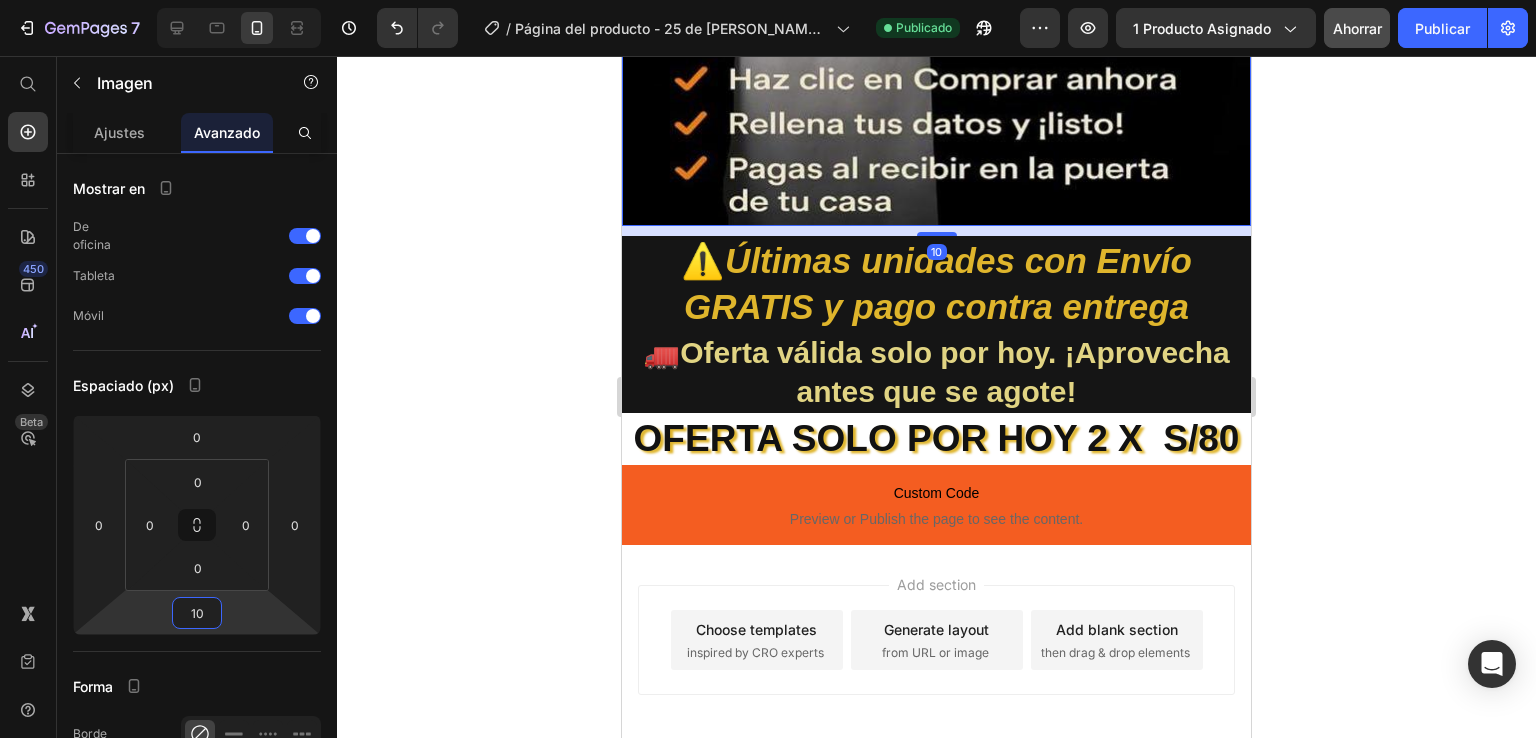 click 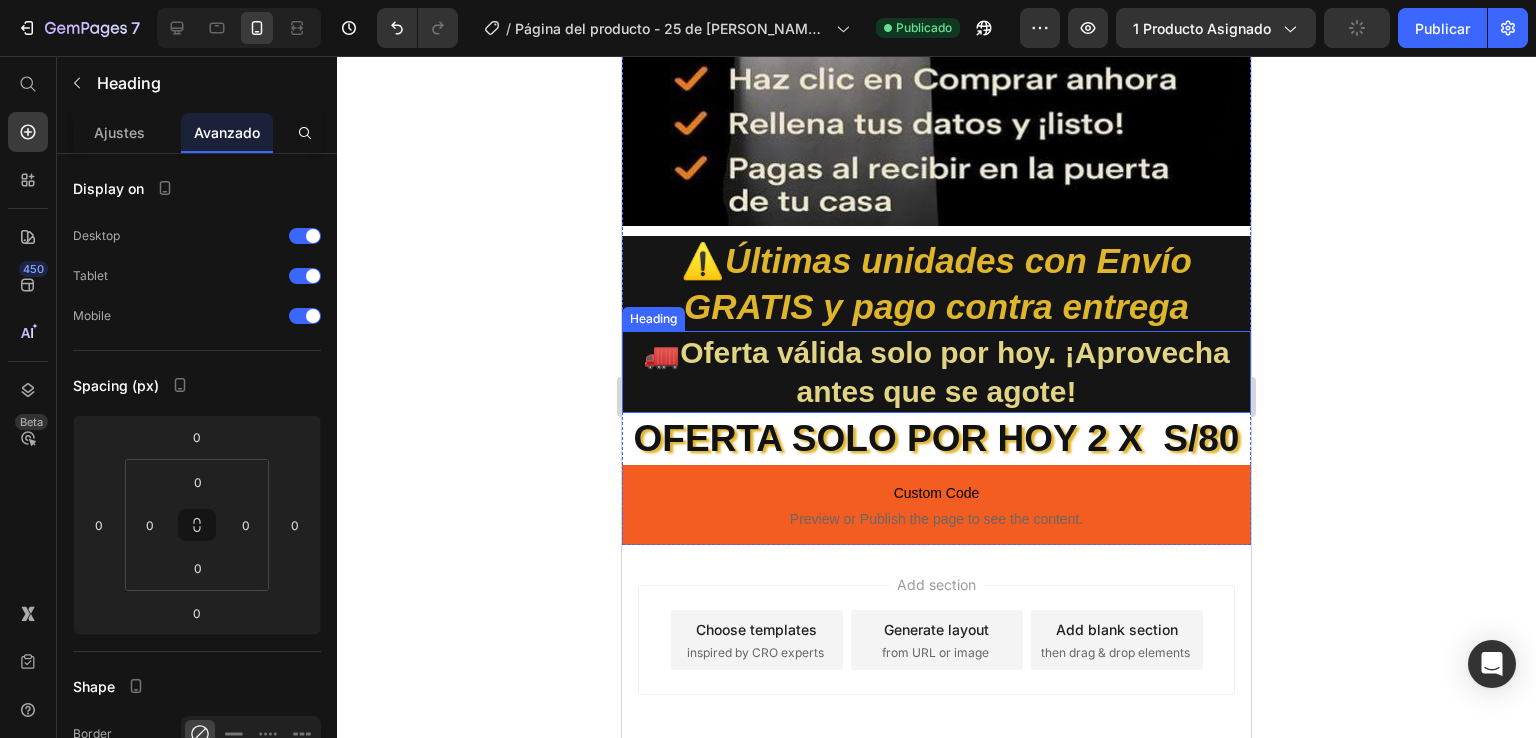 click on "🚛Oferta válida solo por hoy. ¡Aprovecha antes que se agote! Heading" at bounding box center (936, 372) 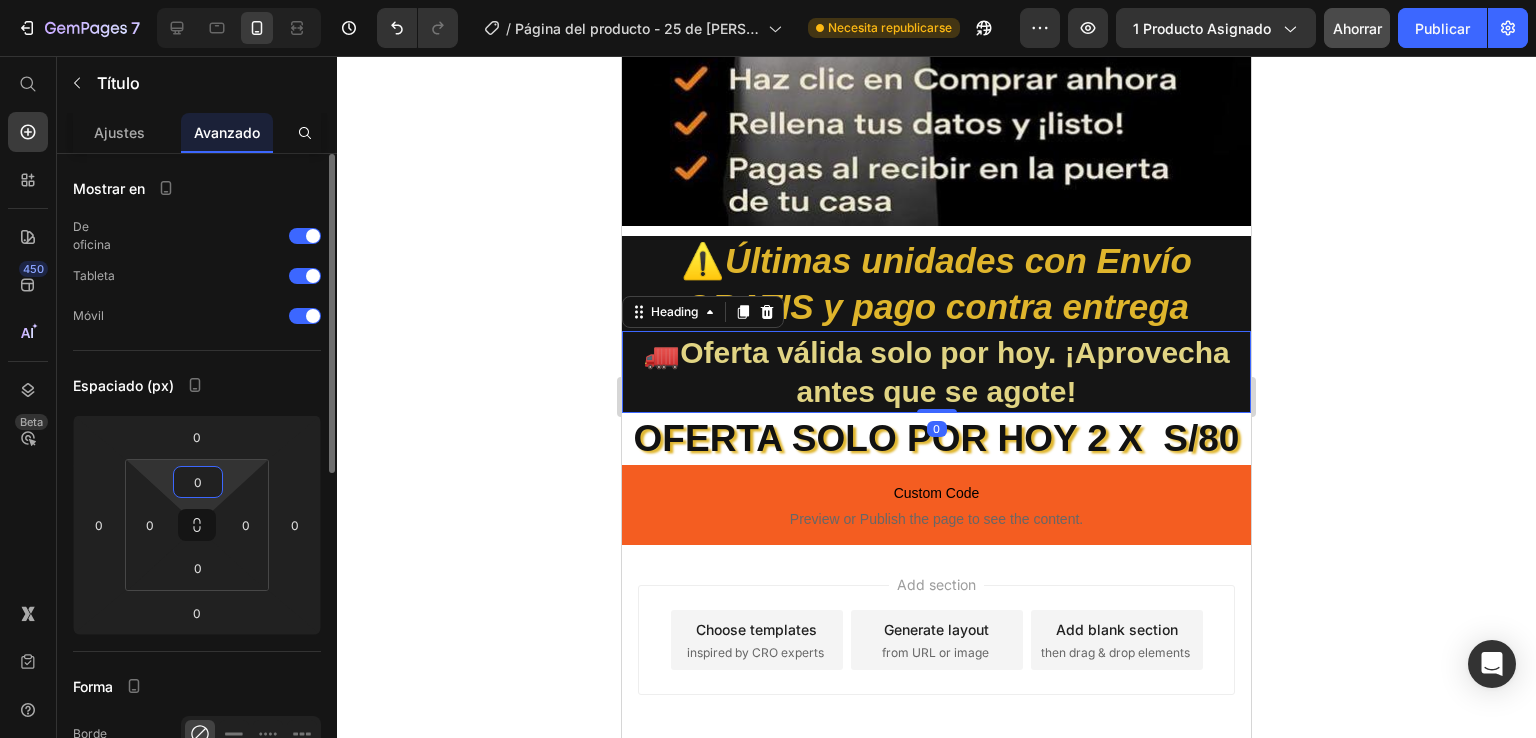 click on "0" at bounding box center (198, 482) 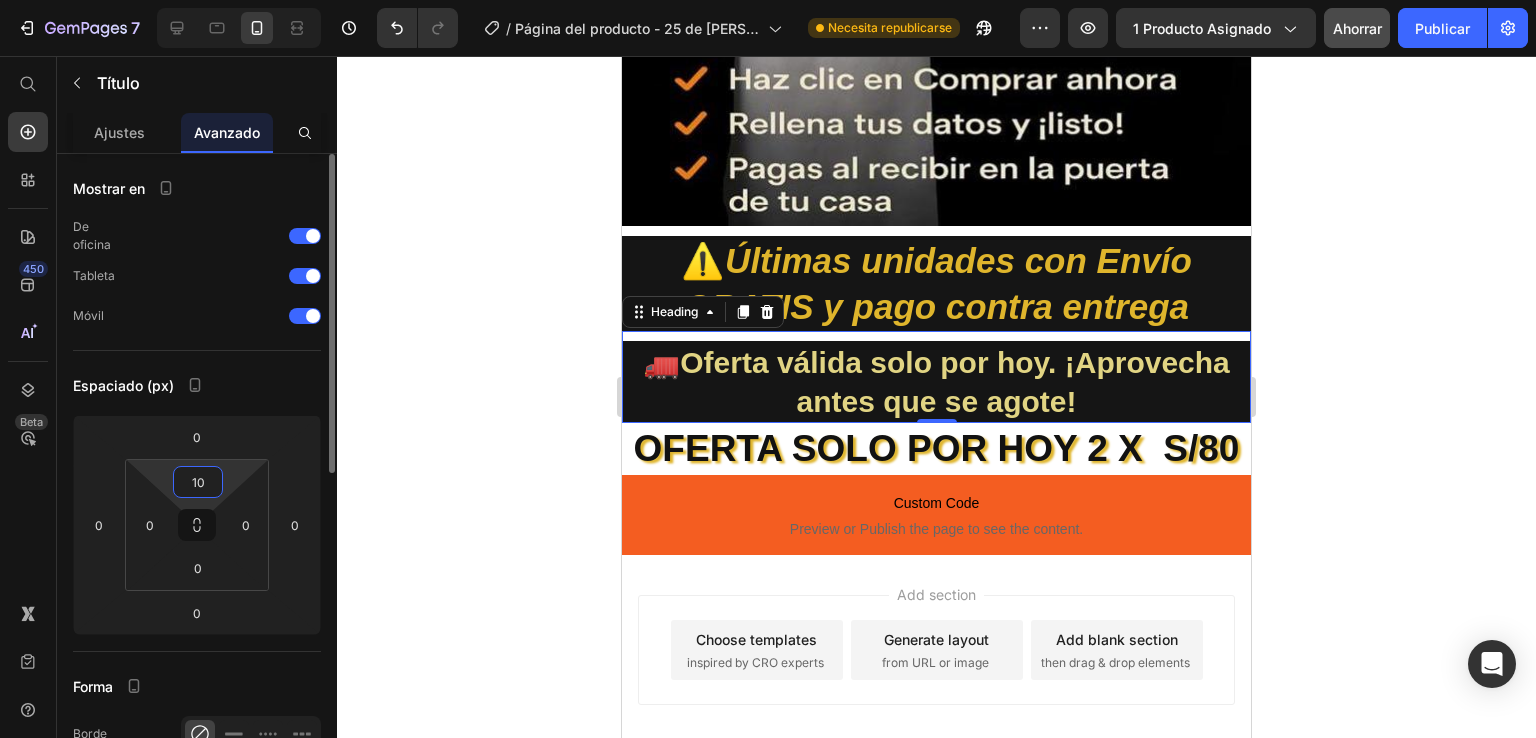 type on "1" 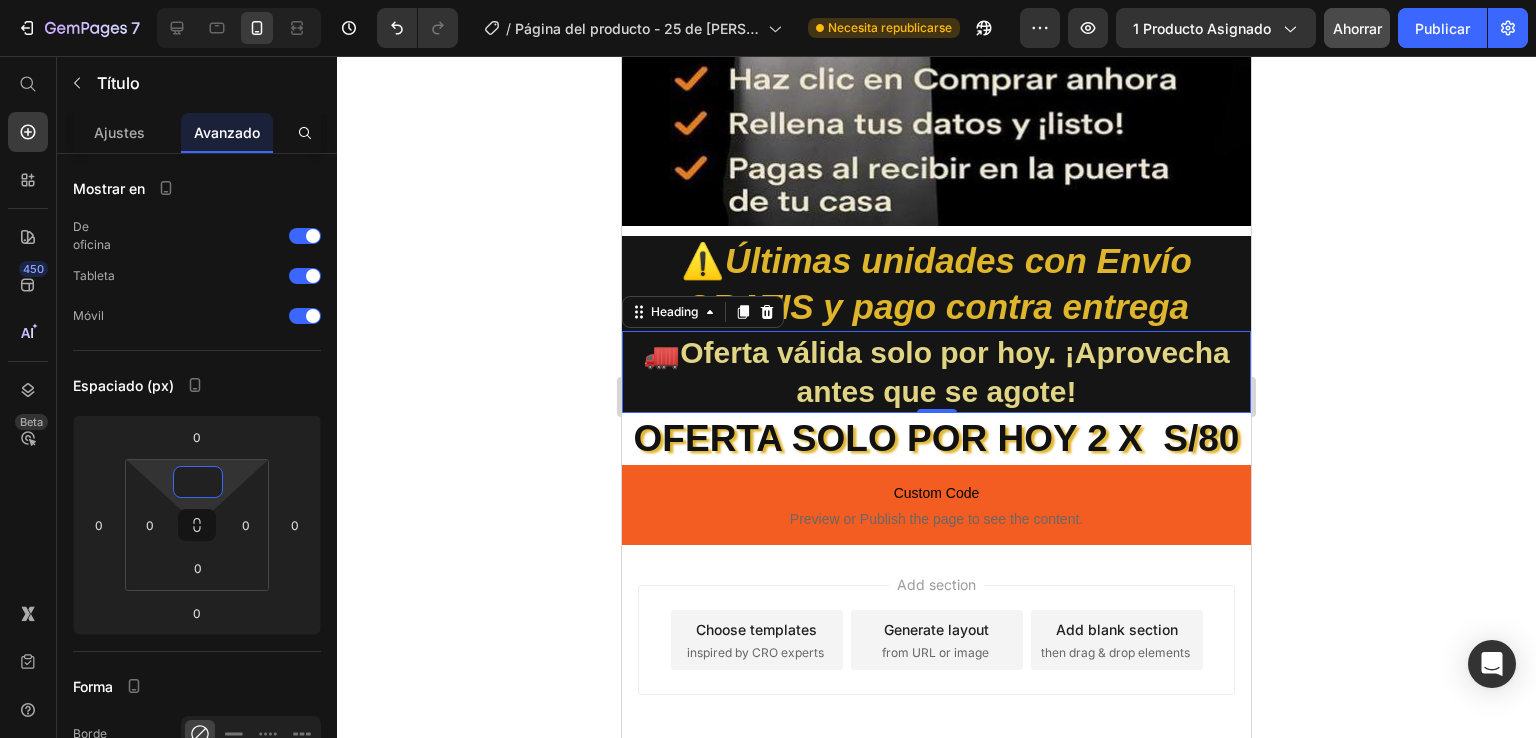 click on "🚛Oferta válida solo por hoy. ¡Aprovecha antes que se agote!" at bounding box center [936, 372] 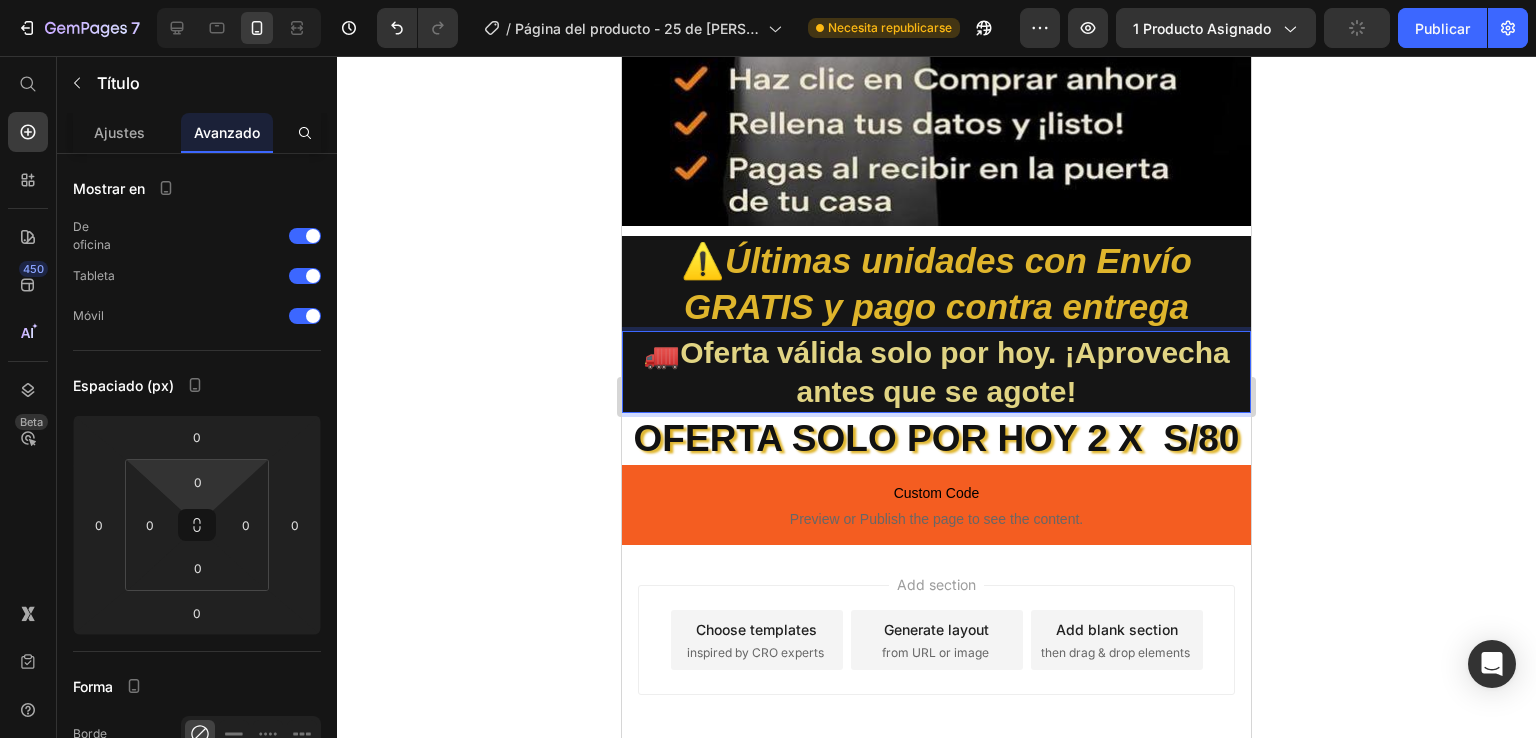 click on "🚛Oferta válida solo por hoy. ¡Aprovecha antes que se agote!" at bounding box center [936, 372] 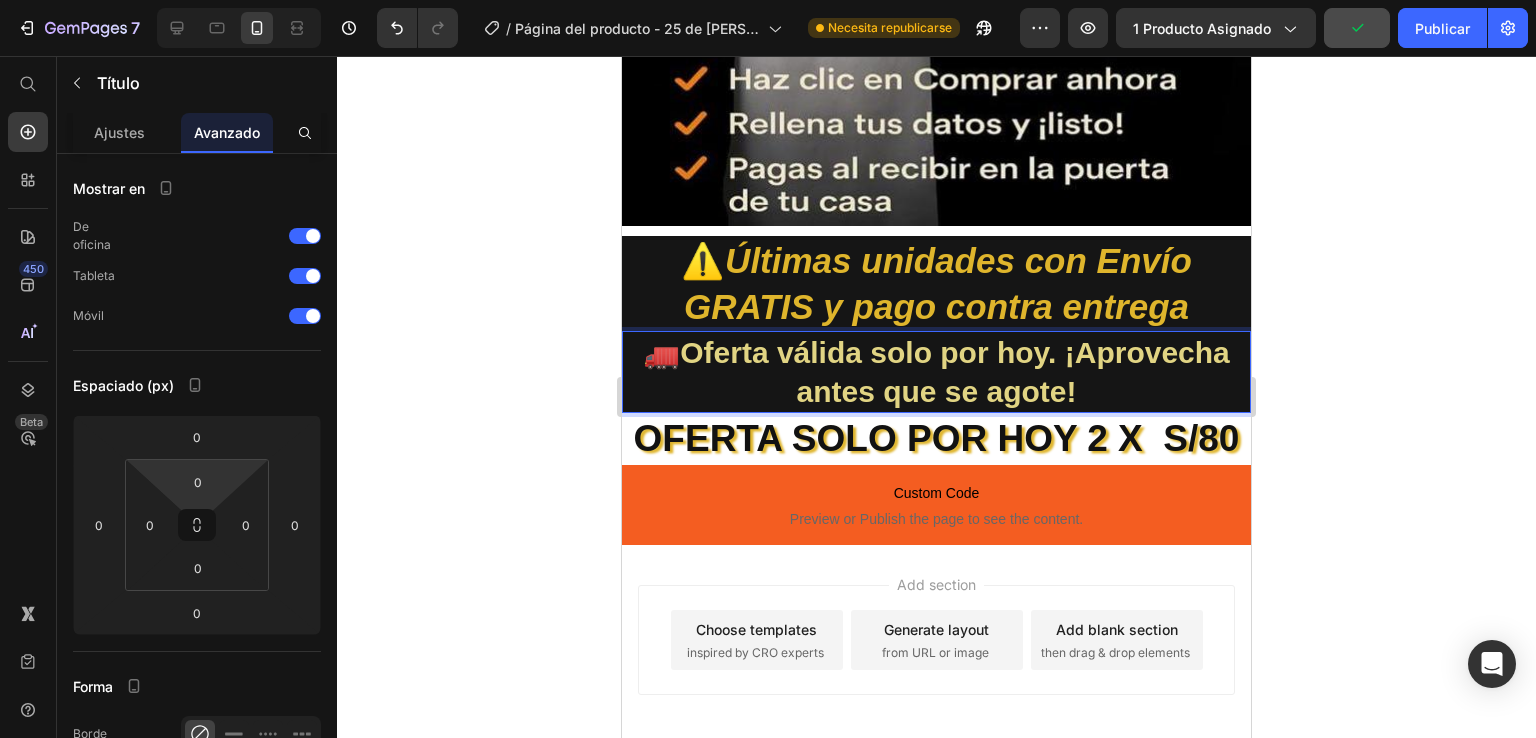click on "🚛Oferta válida solo por hoy. ¡Aprovecha antes que se agote!" at bounding box center (936, 372) 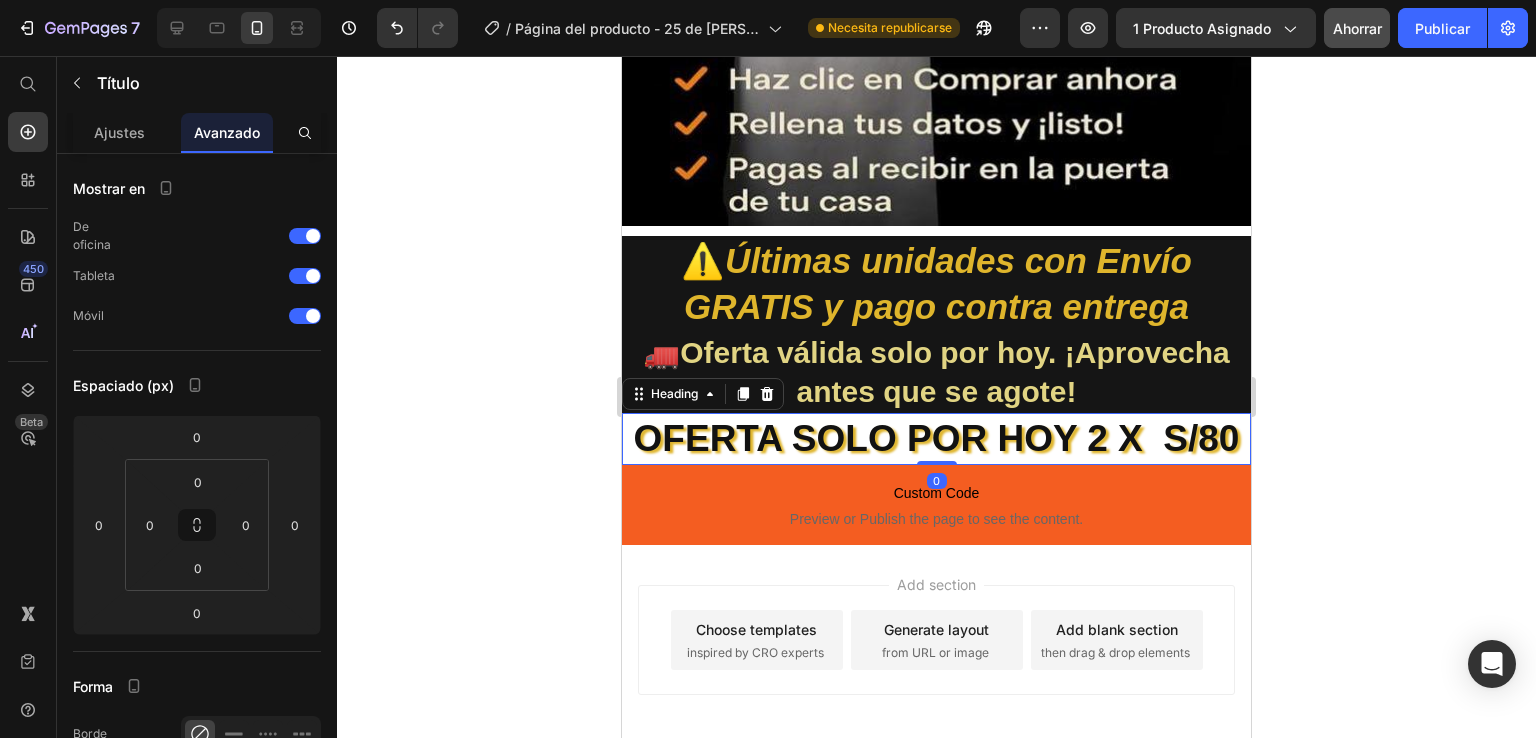 click on "OFERTA SOLO POR HOY 2 X  S/80" at bounding box center (936, 439) 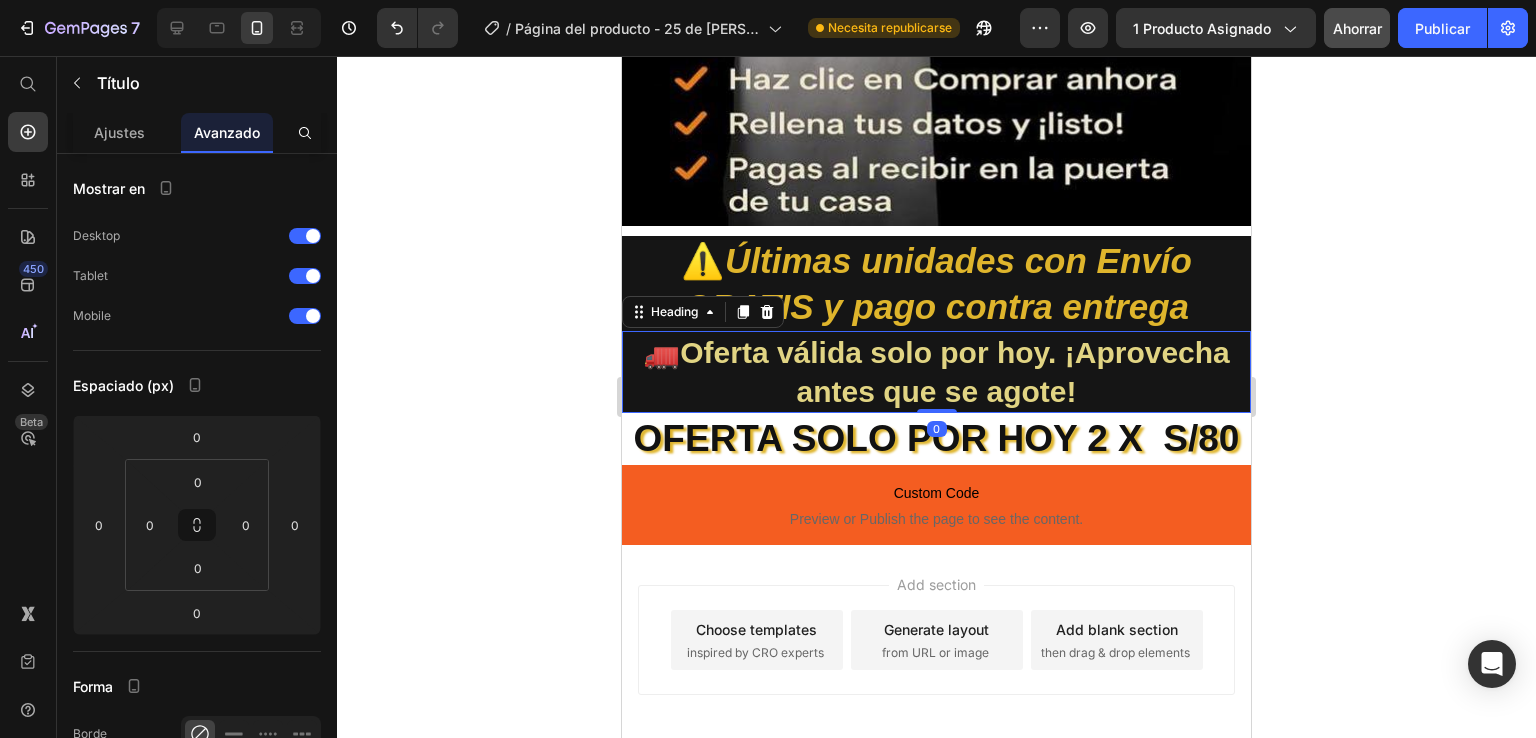 click on "🚛Oferta válida solo por hoy. ¡Aprovecha antes que se agote!" at bounding box center (936, 372) 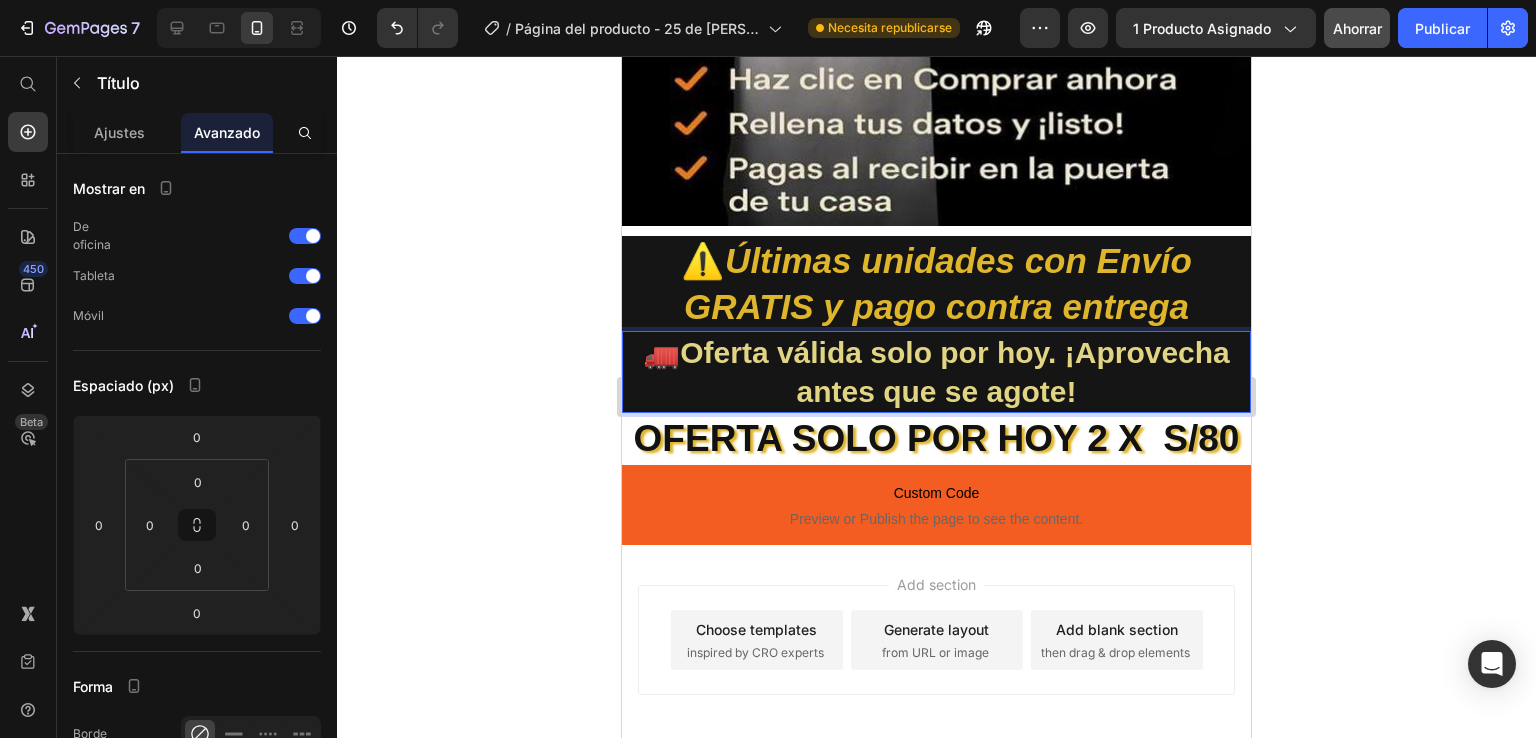click on "🚛Oferta válida solo por hoy. ¡Aprovecha antes que se agote!" at bounding box center (936, 372) 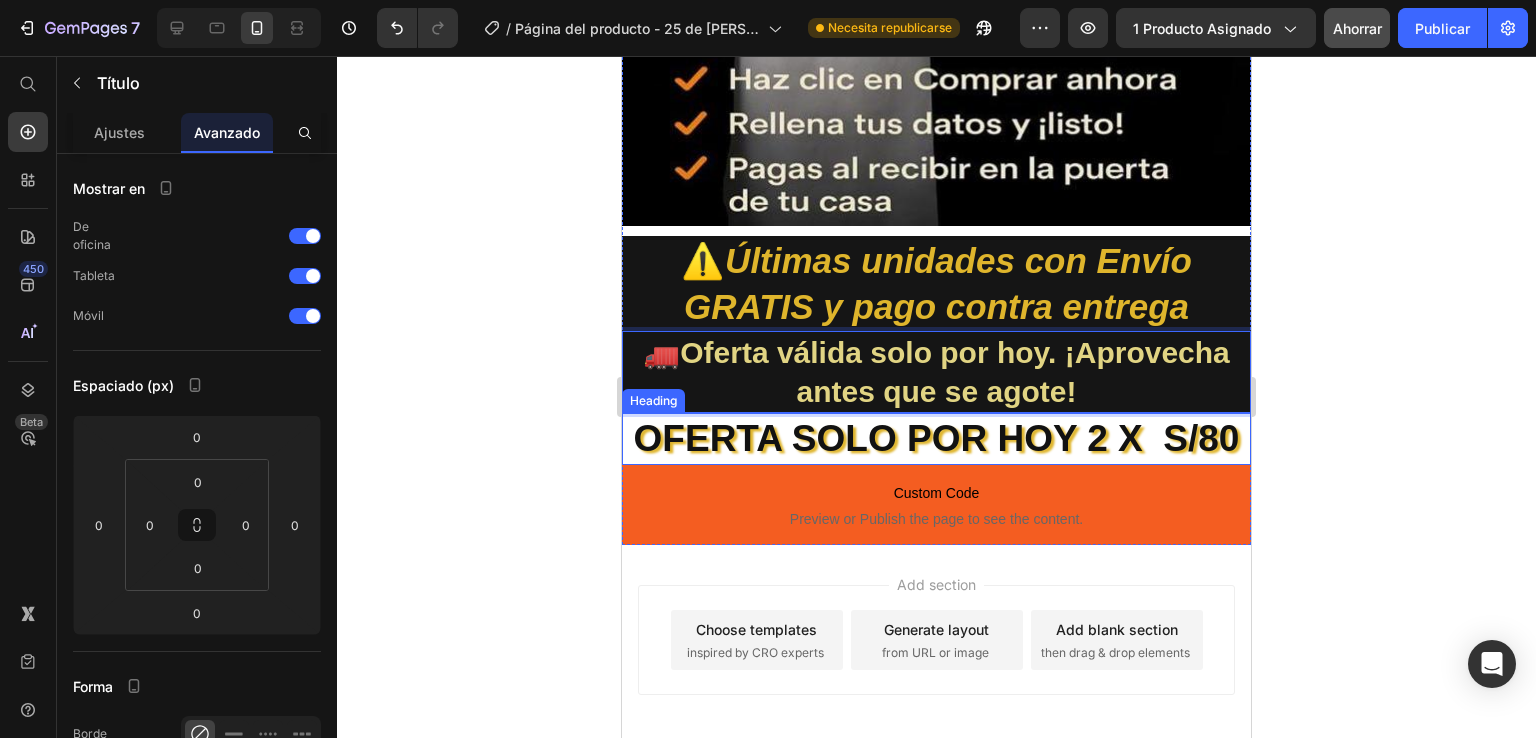 click on "OFERTA SOLO POR HOY 2 X  S/80" at bounding box center [936, 439] 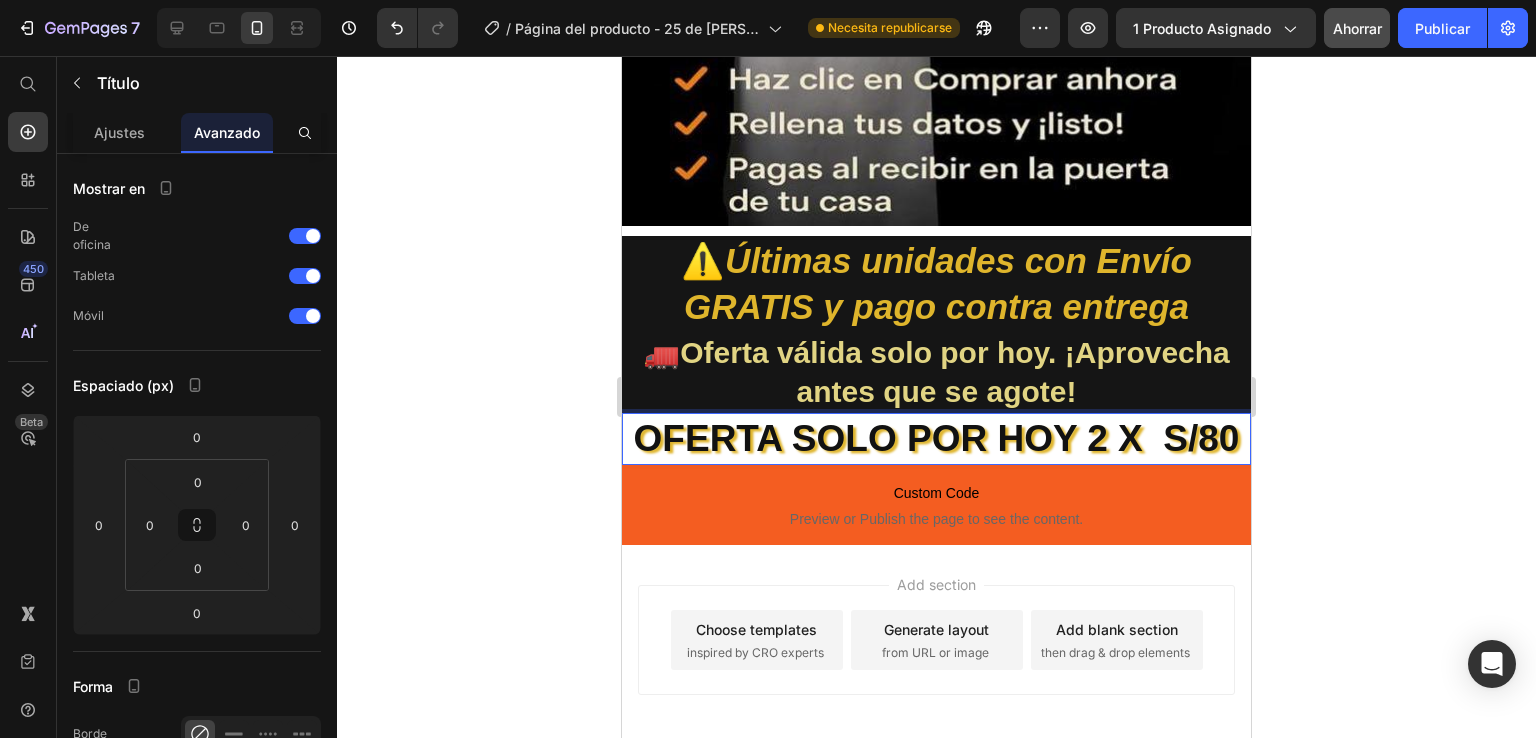 click on "OFERTA SOLO POR HOY 2 X  S/80" at bounding box center (936, 439) 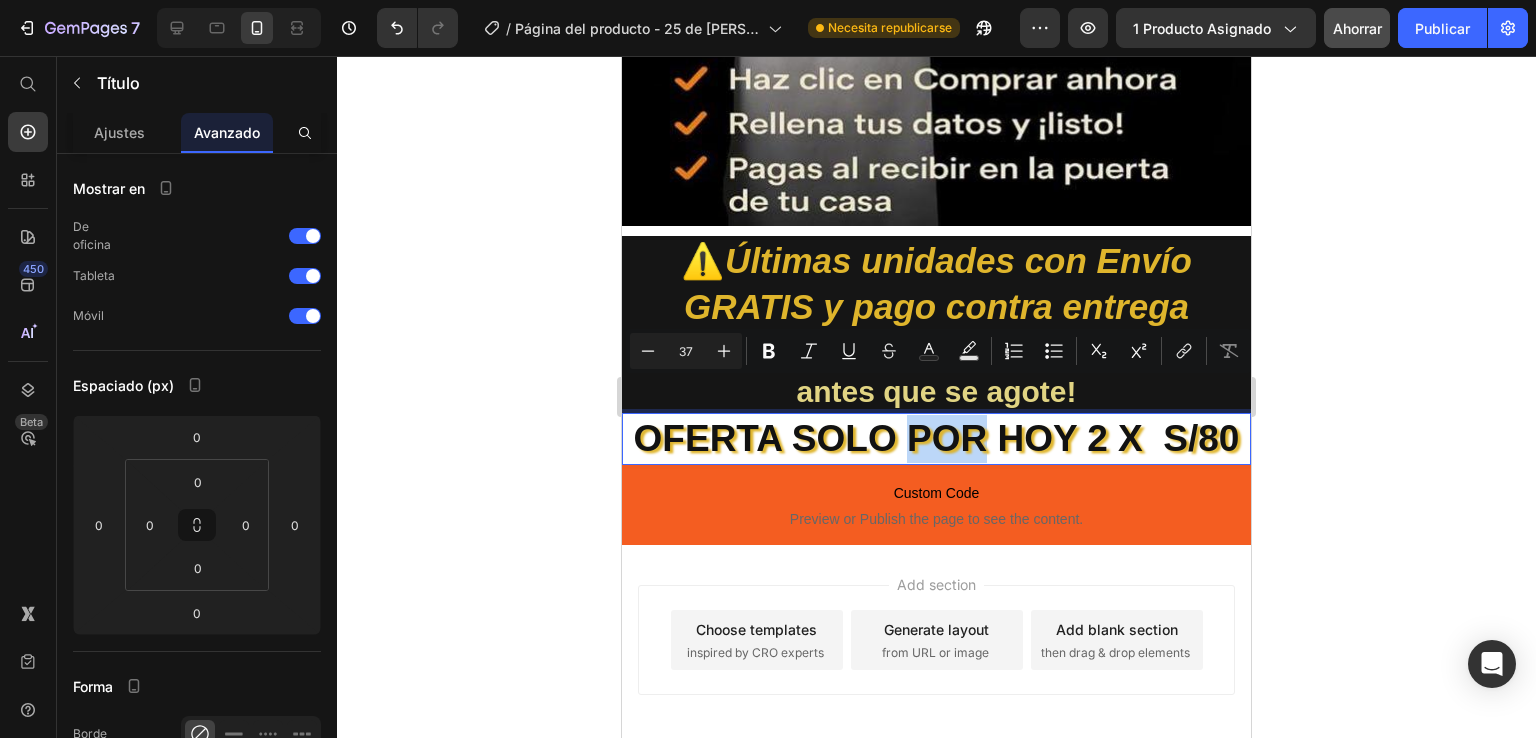 click on "OFERTA SOLO POR HOY 2 X  S/80" at bounding box center (936, 439) 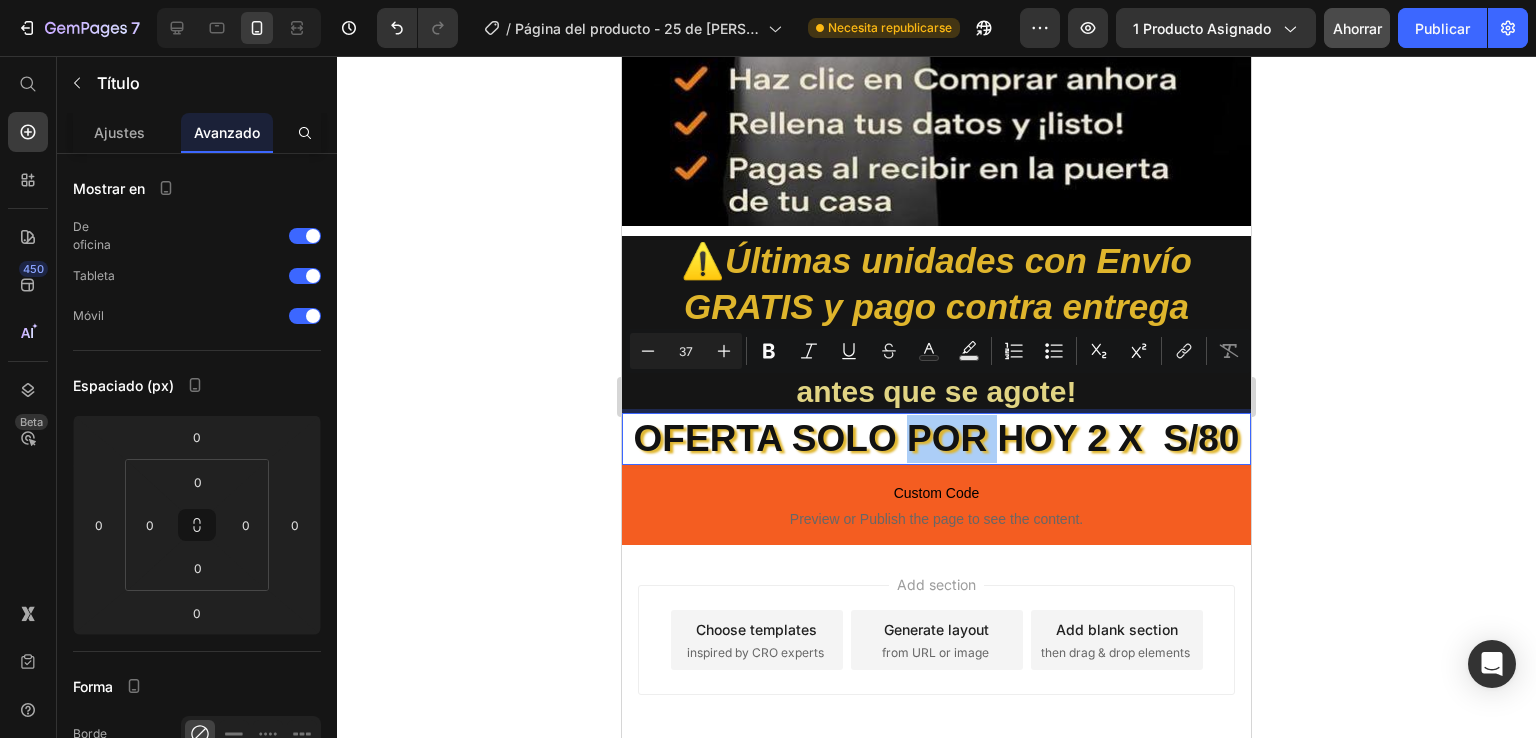click 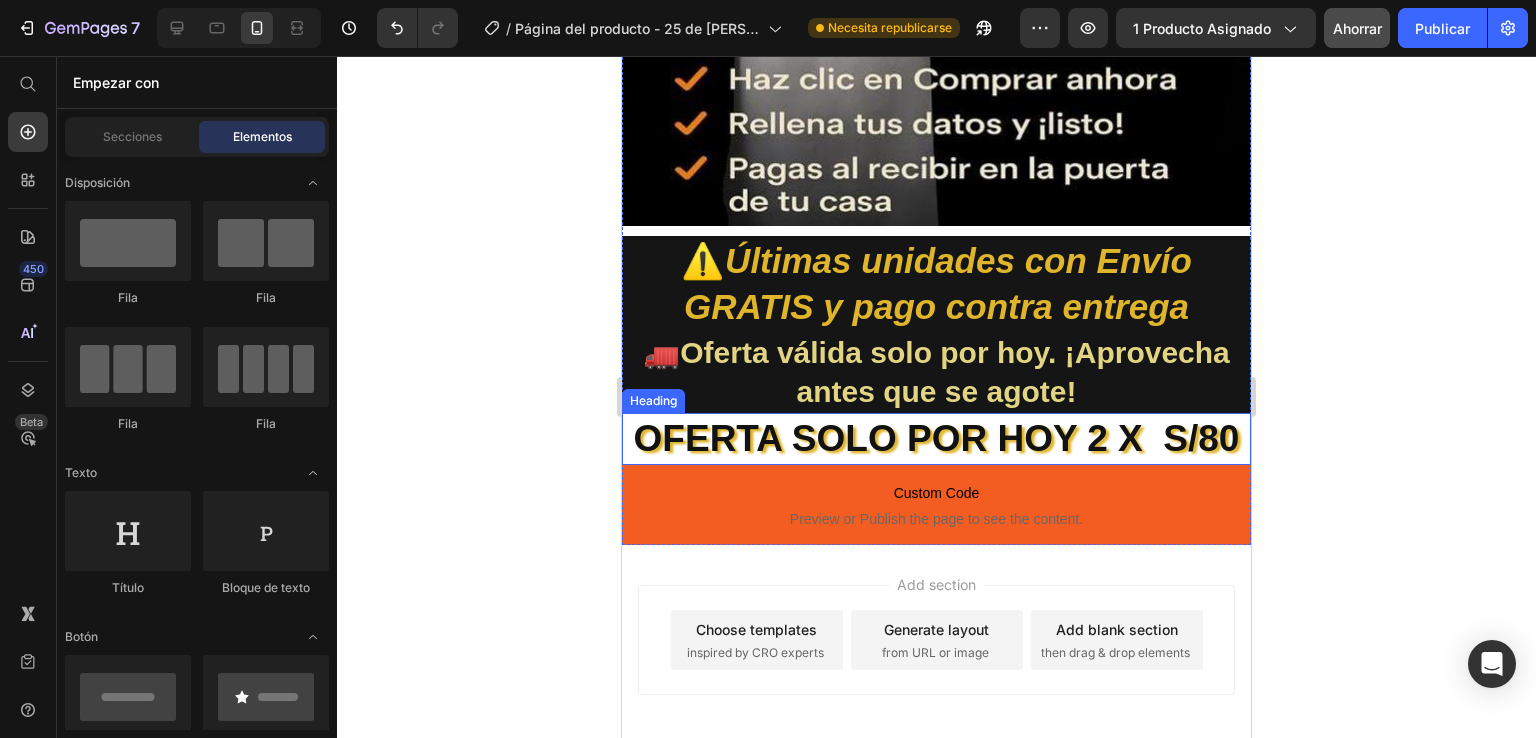 click on "OFERTA SOLO POR HOY 2 X  S/80" at bounding box center [936, 439] 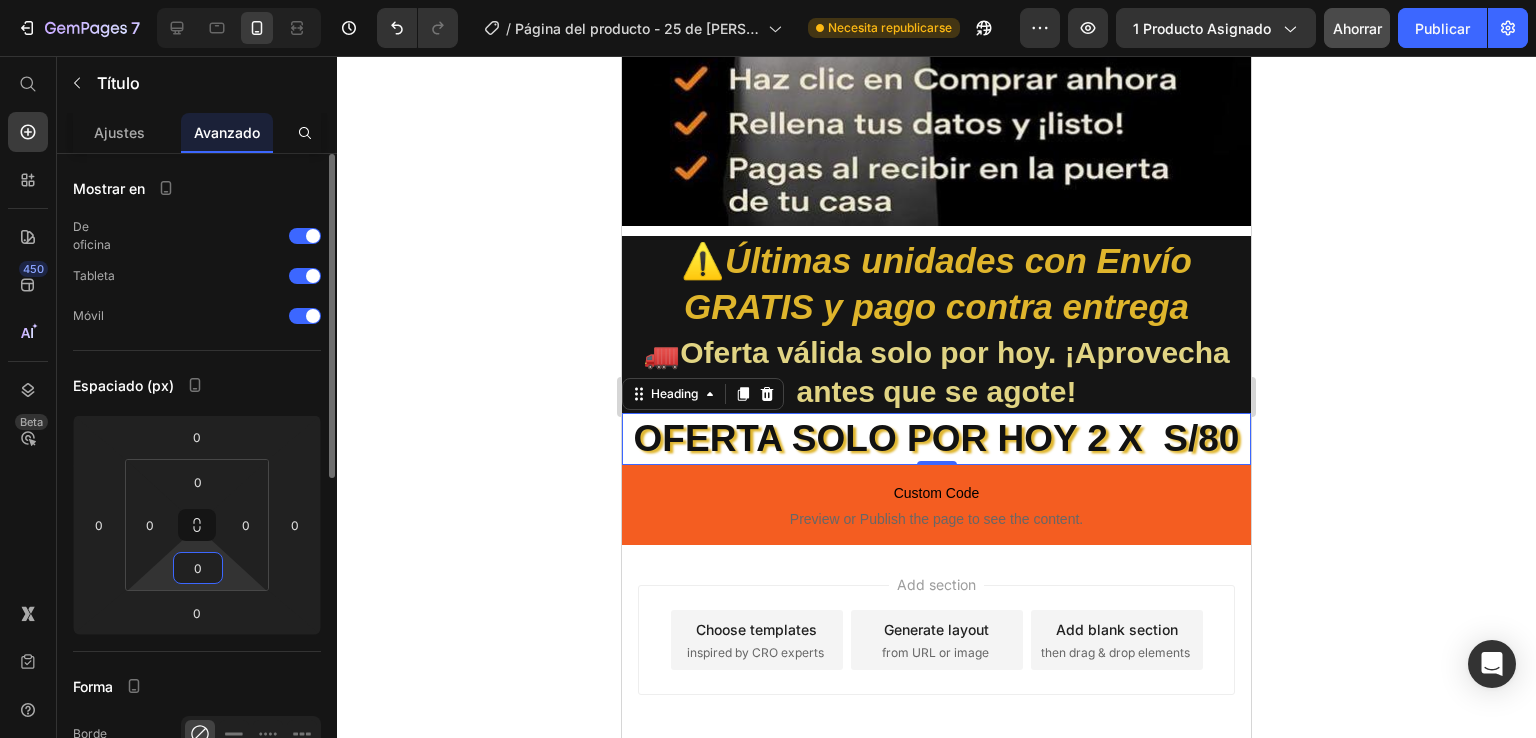click on "0" at bounding box center (198, 568) 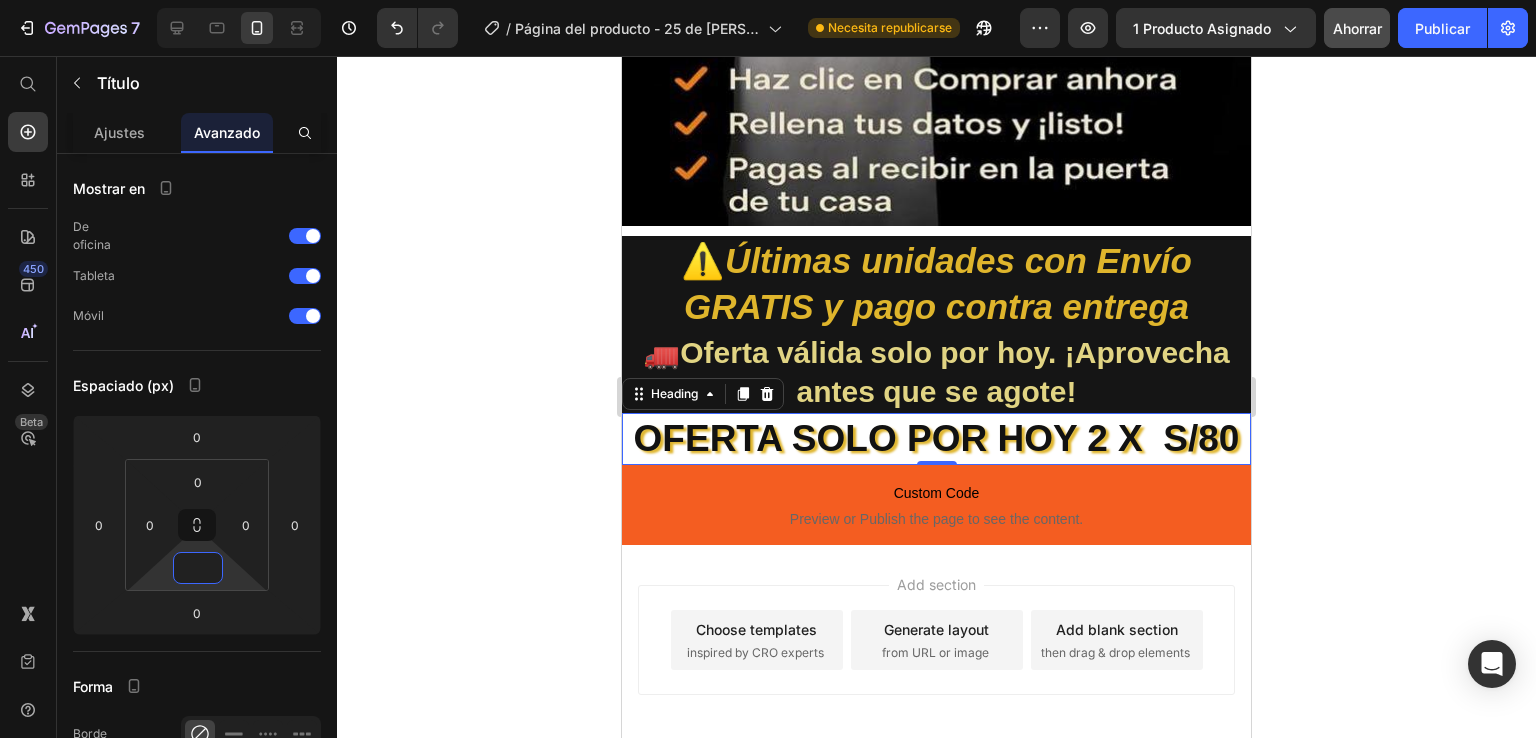 type on "0" 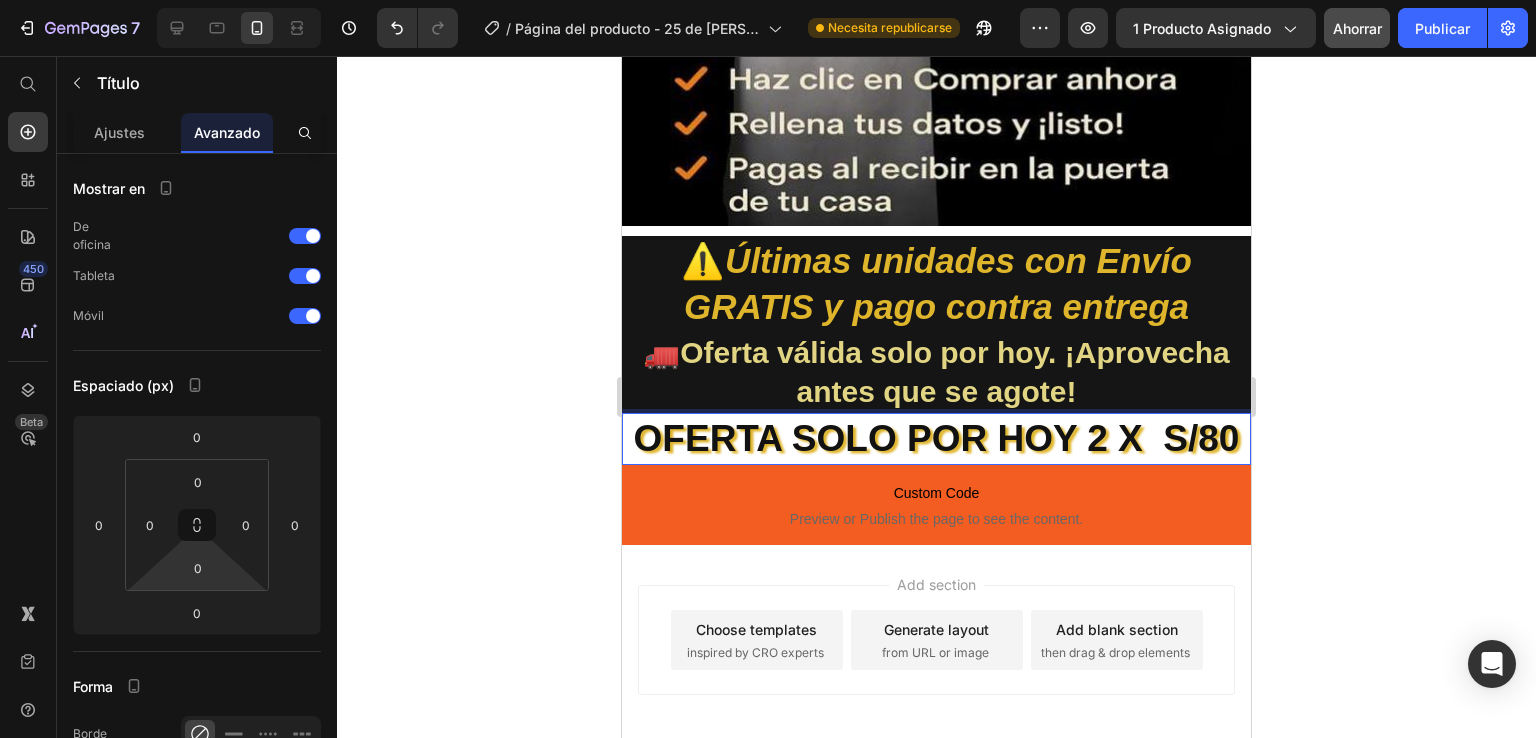 click on "OFERTA SOLO POR HOY 2 X  S/80" at bounding box center [936, 439] 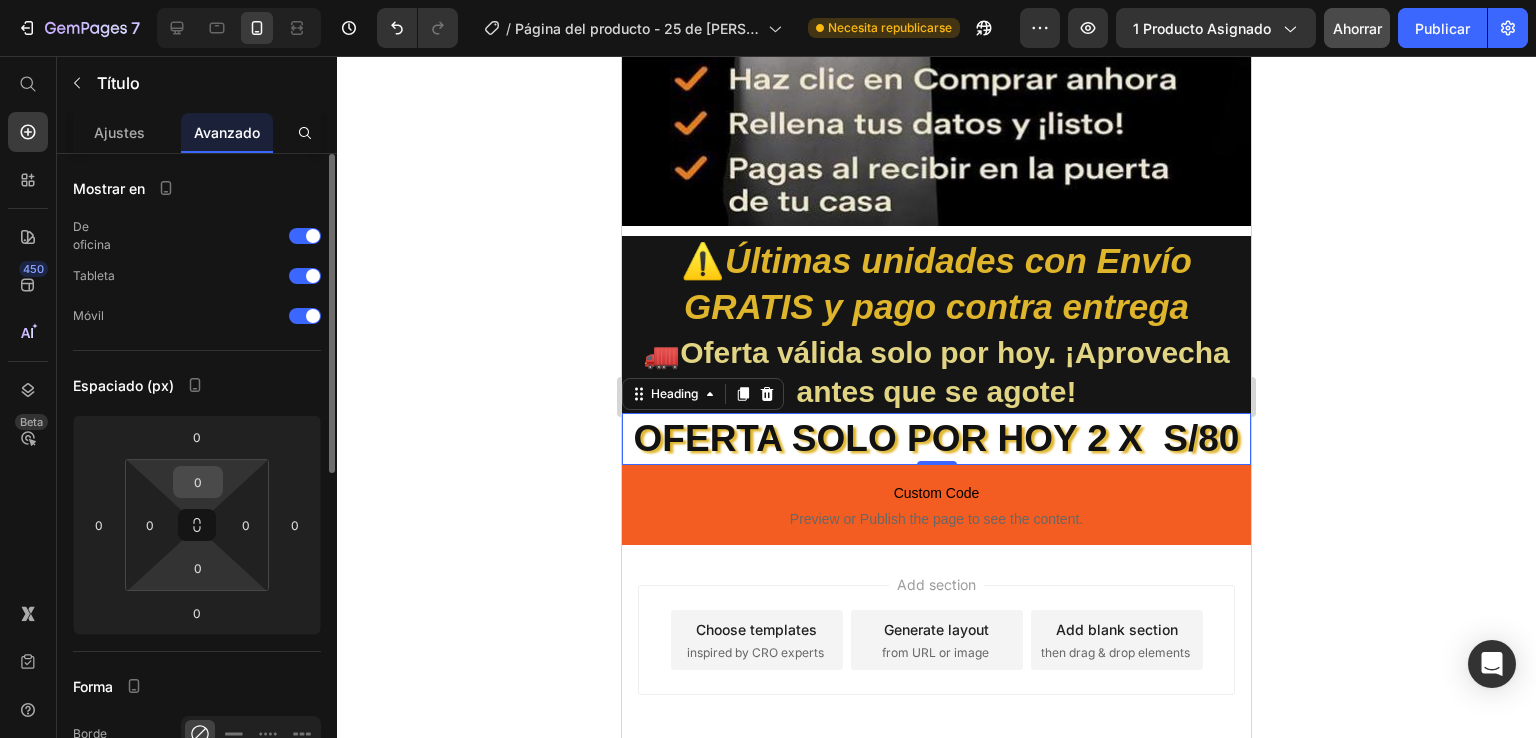 click on "0" at bounding box center [198, 482] 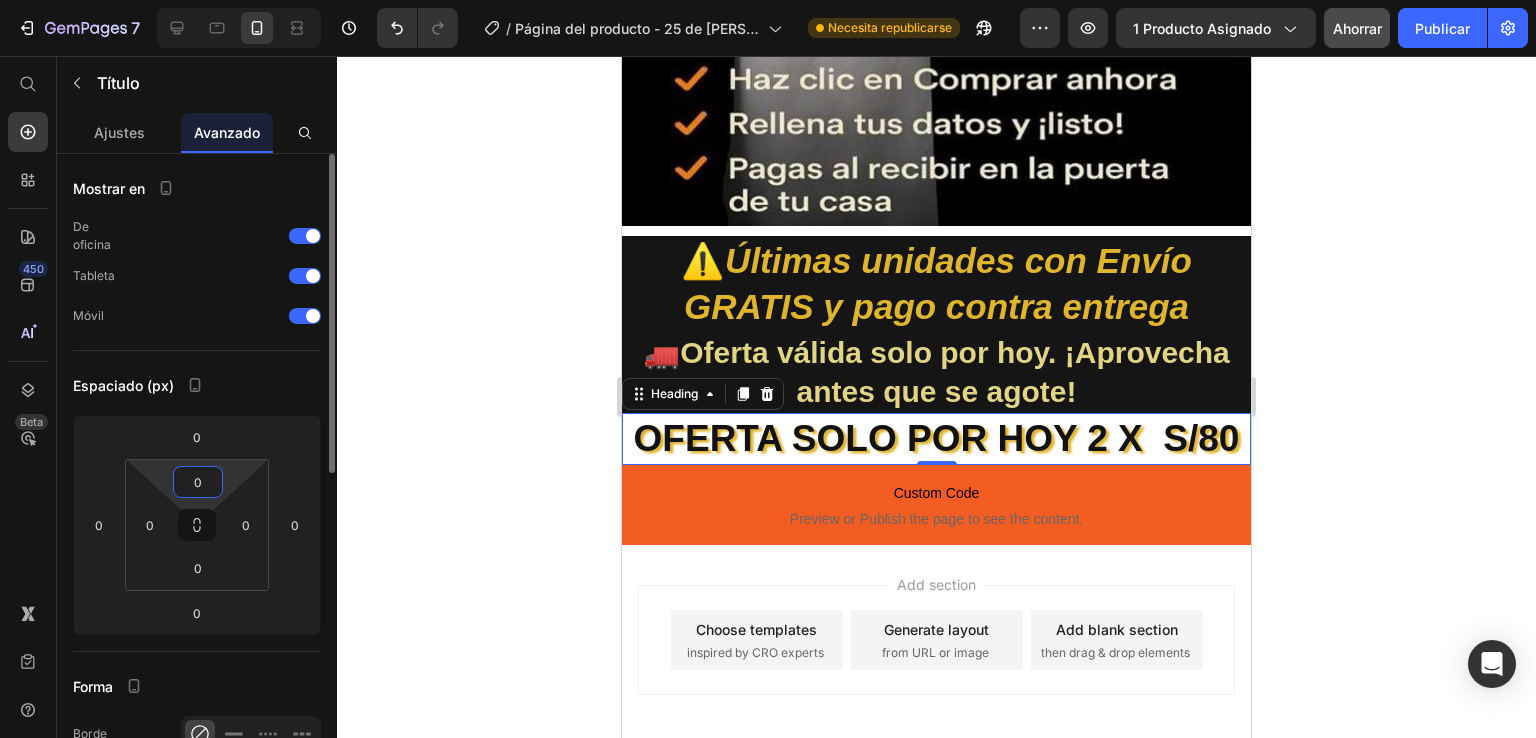 click on "0" at bounding box center [198, 482] 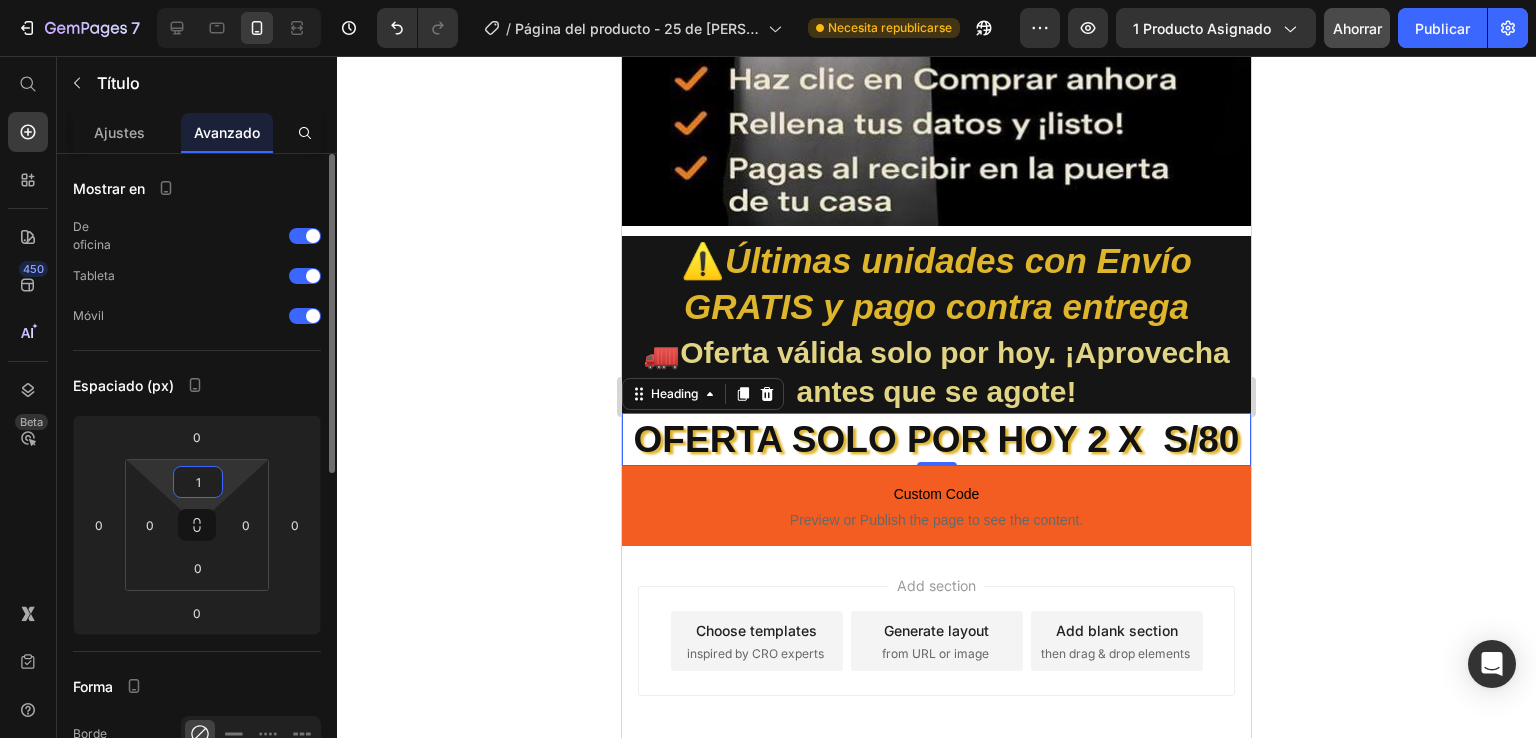 type on "10" 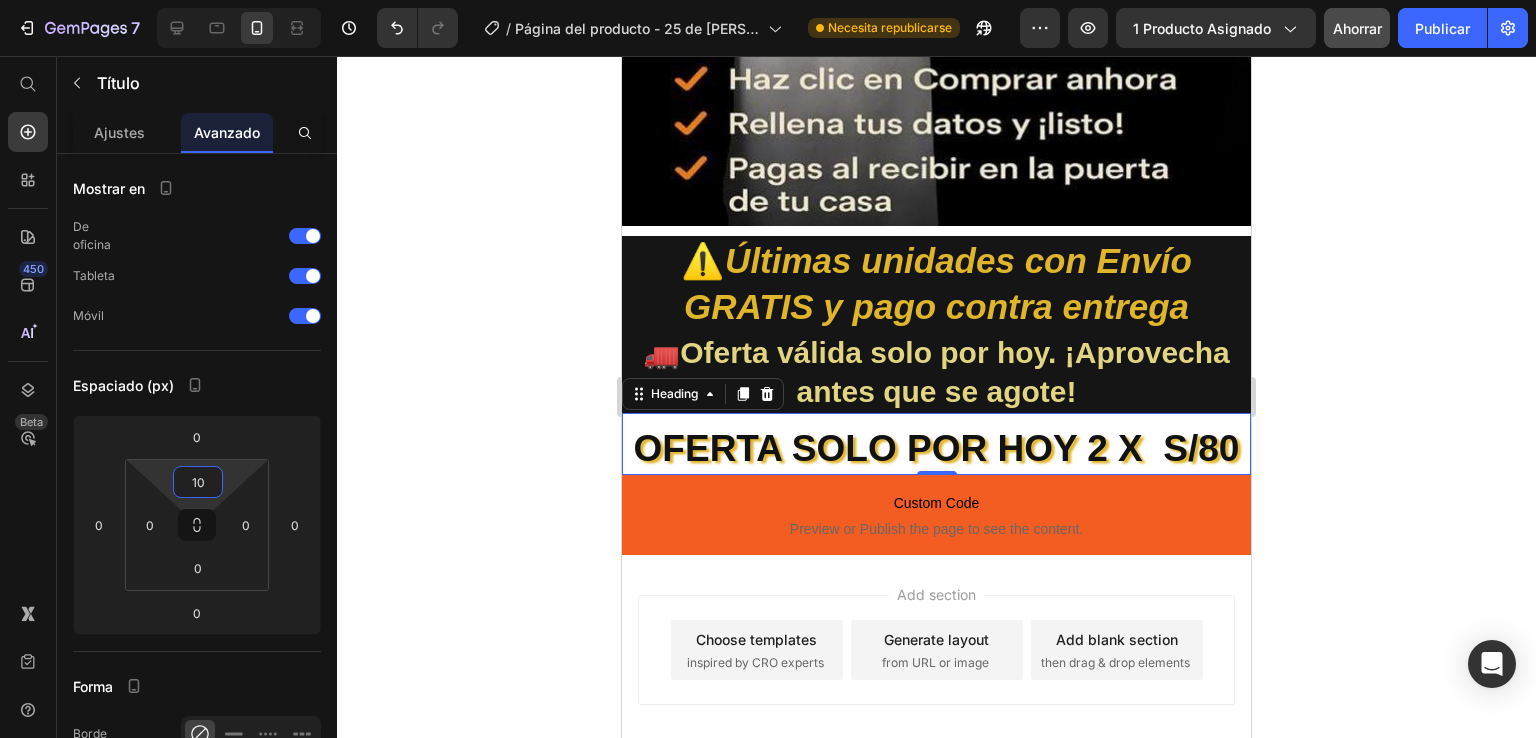 click 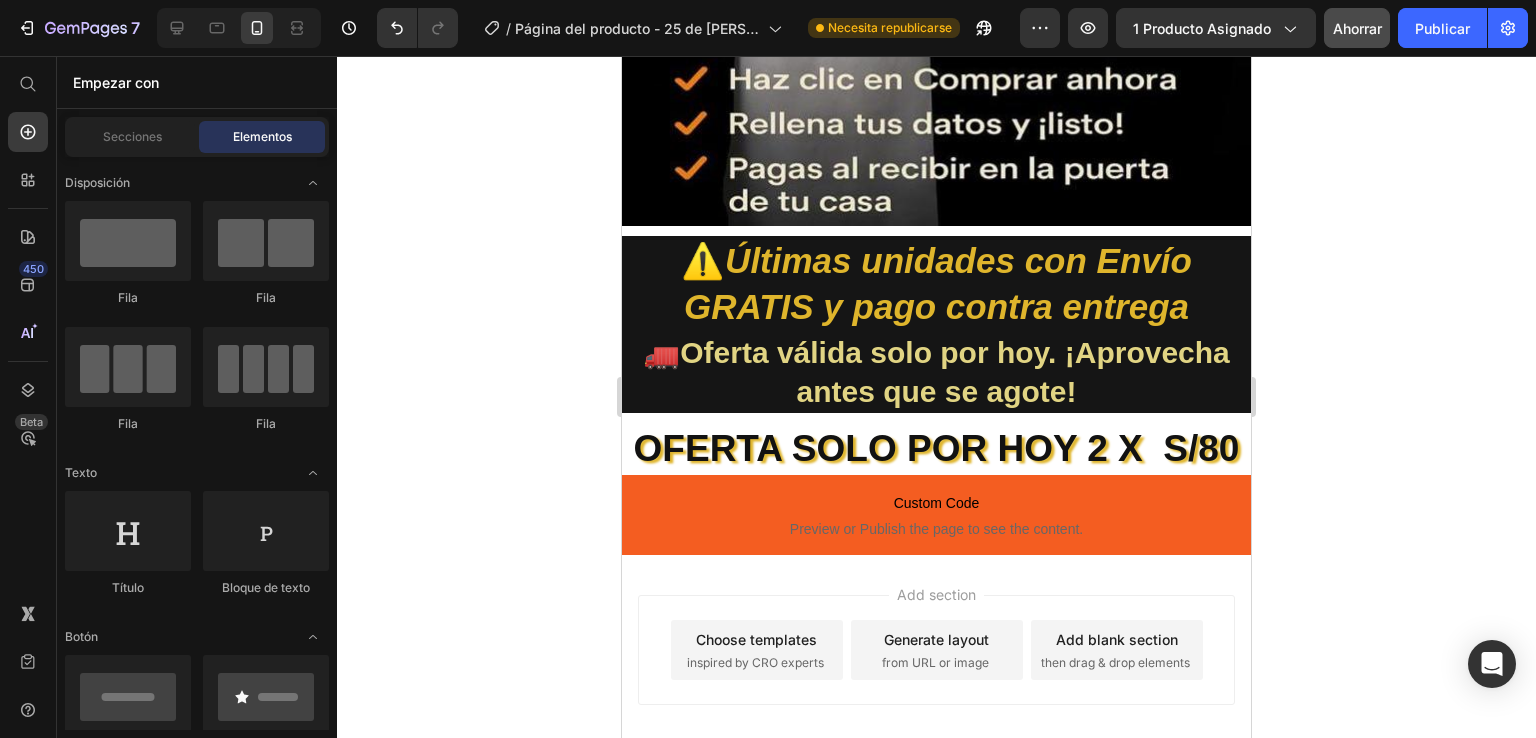 scroll, scrollTop: 2775, scrollLeft: 0, axis: vertical 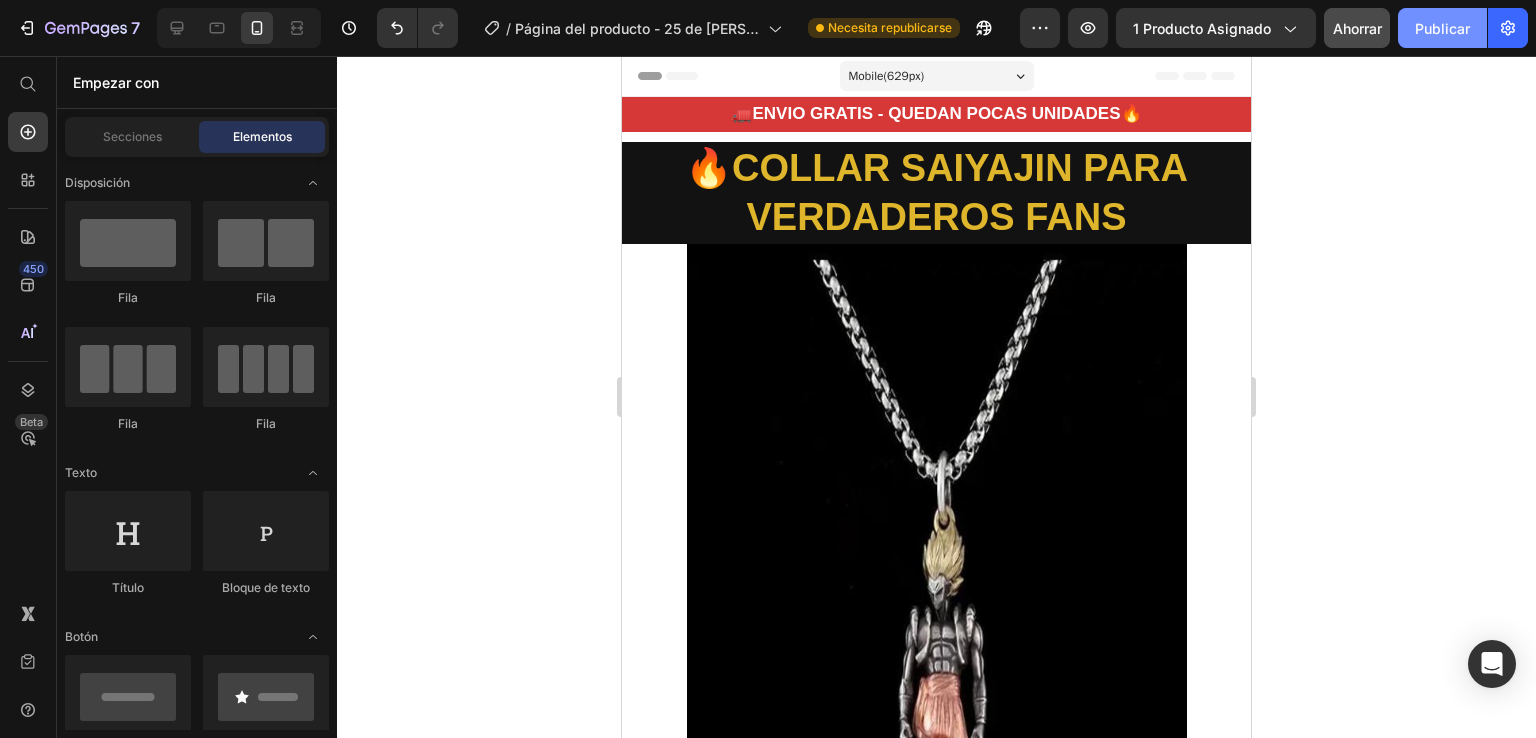 click on "Publicar" at bounding box center [1442, 28] 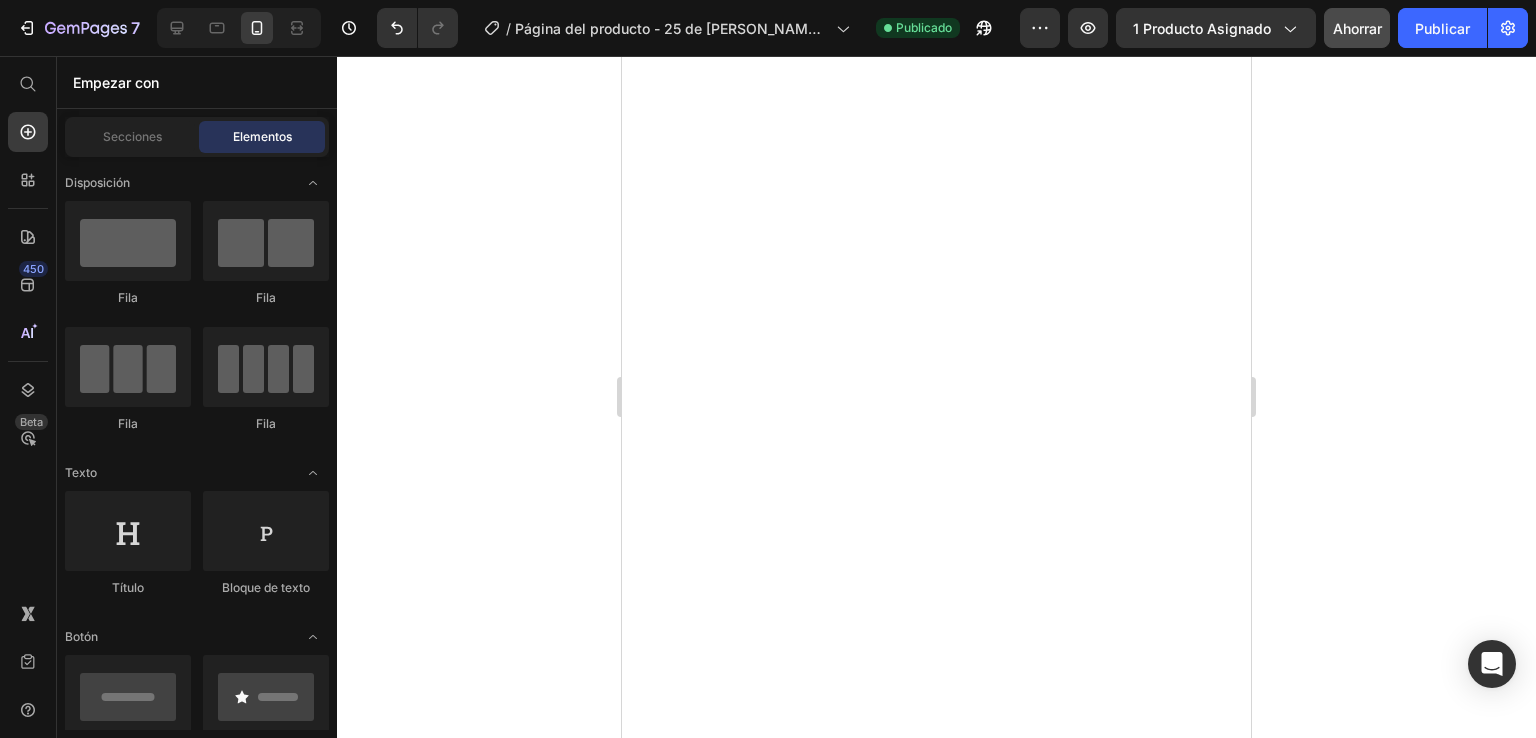scroll, scrollTop: 0, scrollLeft: 0, axis: both 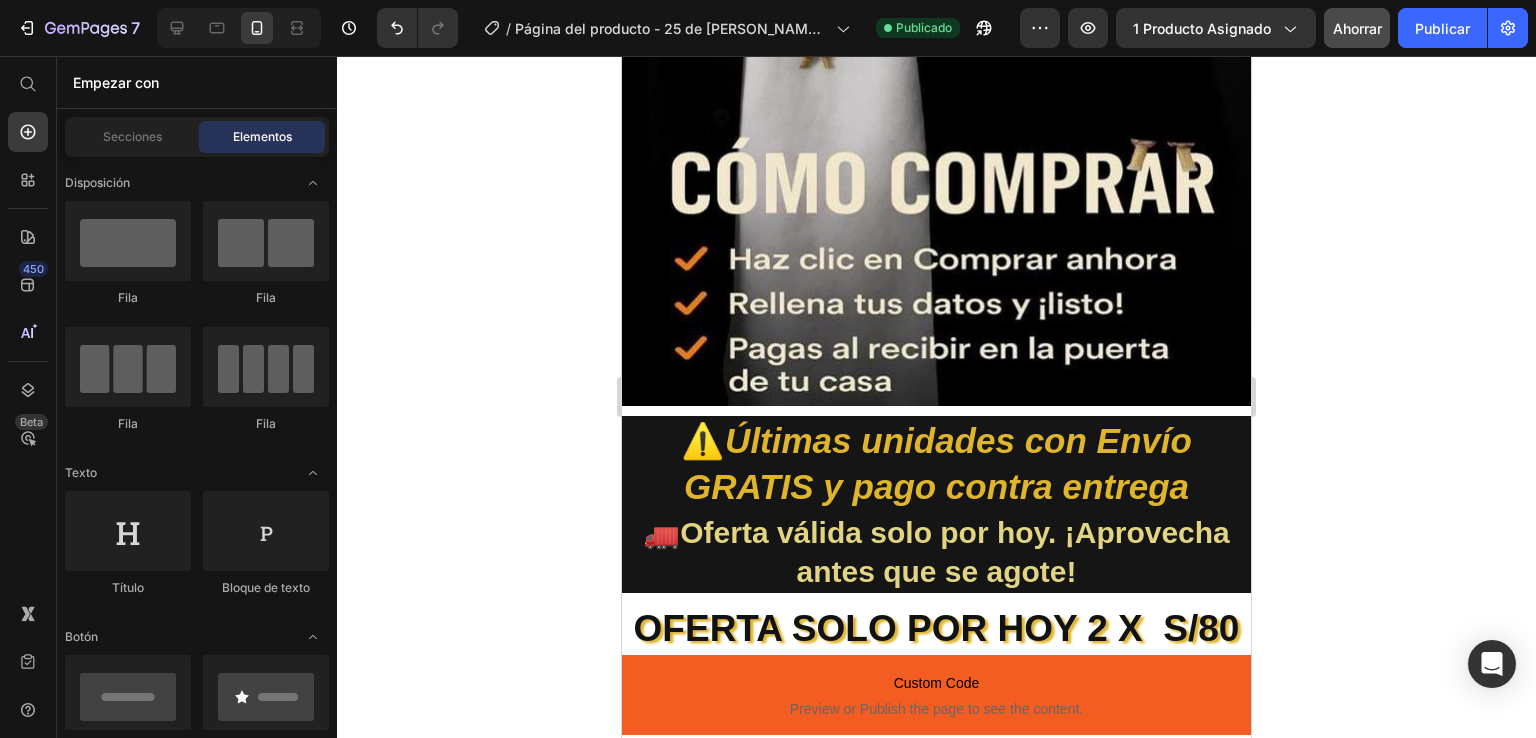 drag, startPoint x: 1239, startPoint y: 249, endPoint x: 1890, endPoint y: 654, distance: 766.6981 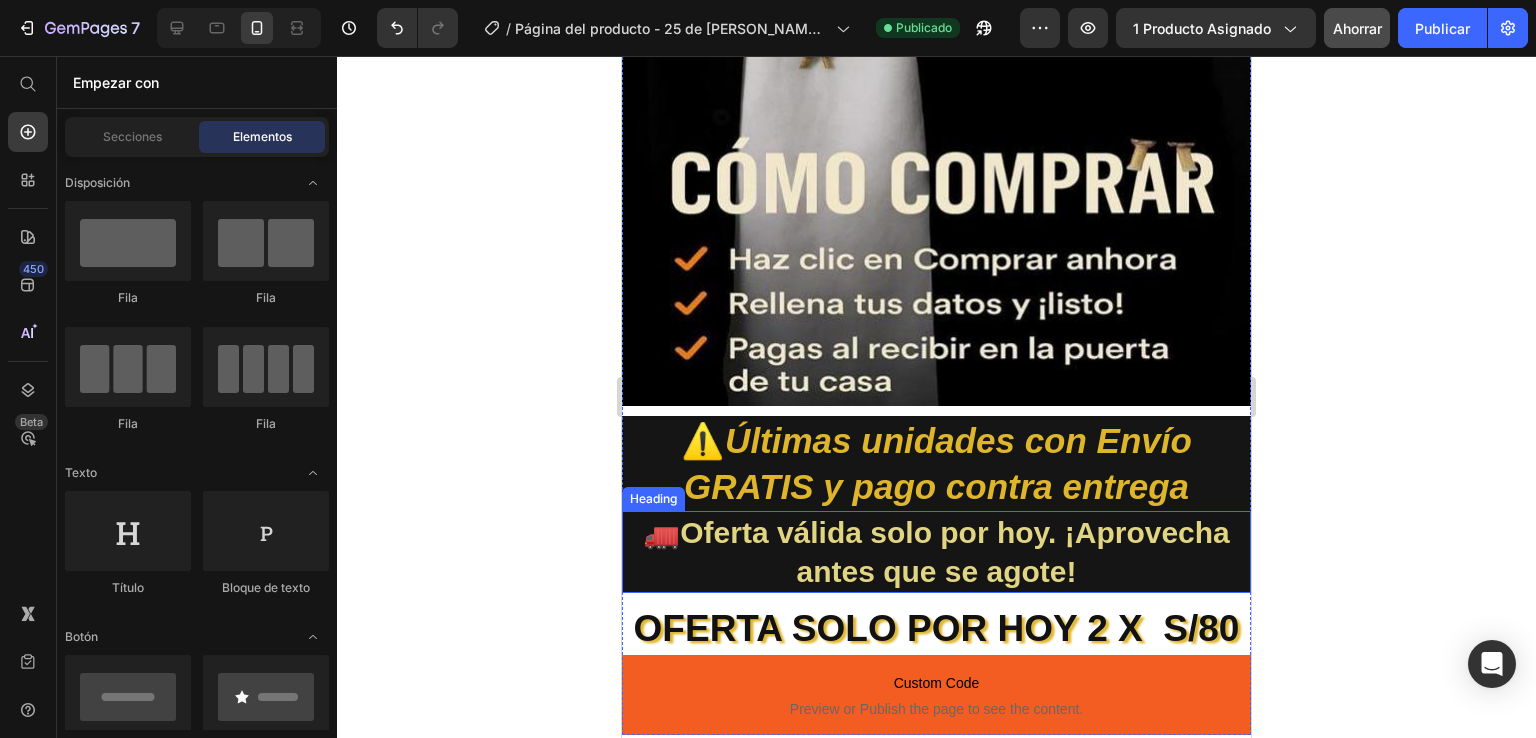 click on "🚛Oferta válida solo por hoy. ¡Aprovecha antes que se agote!" at bounding box center (936, 552) 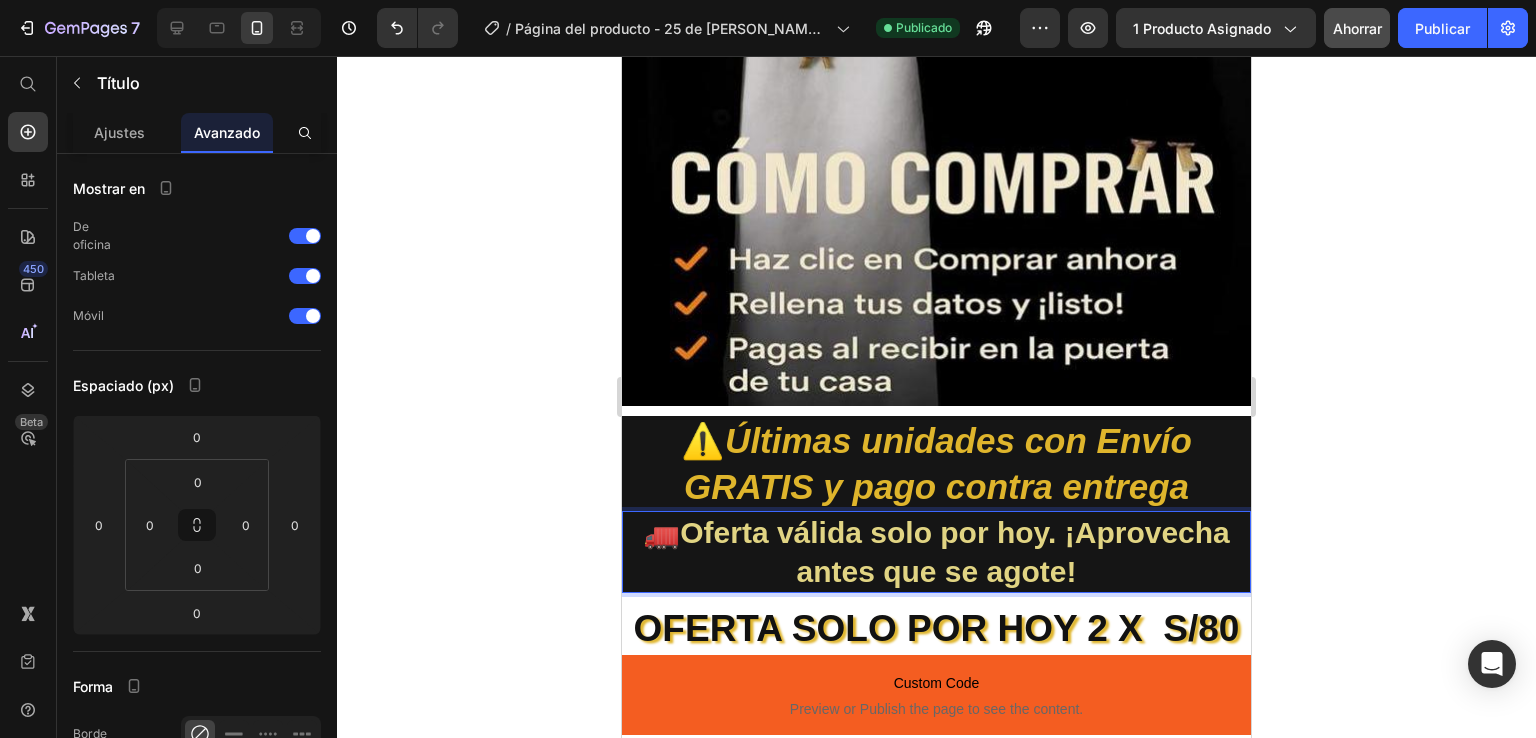 click on "🚛Oferta válida solo por hoy. ¡Aprovecha antes que se agote!" at bounding box center (936, 552) 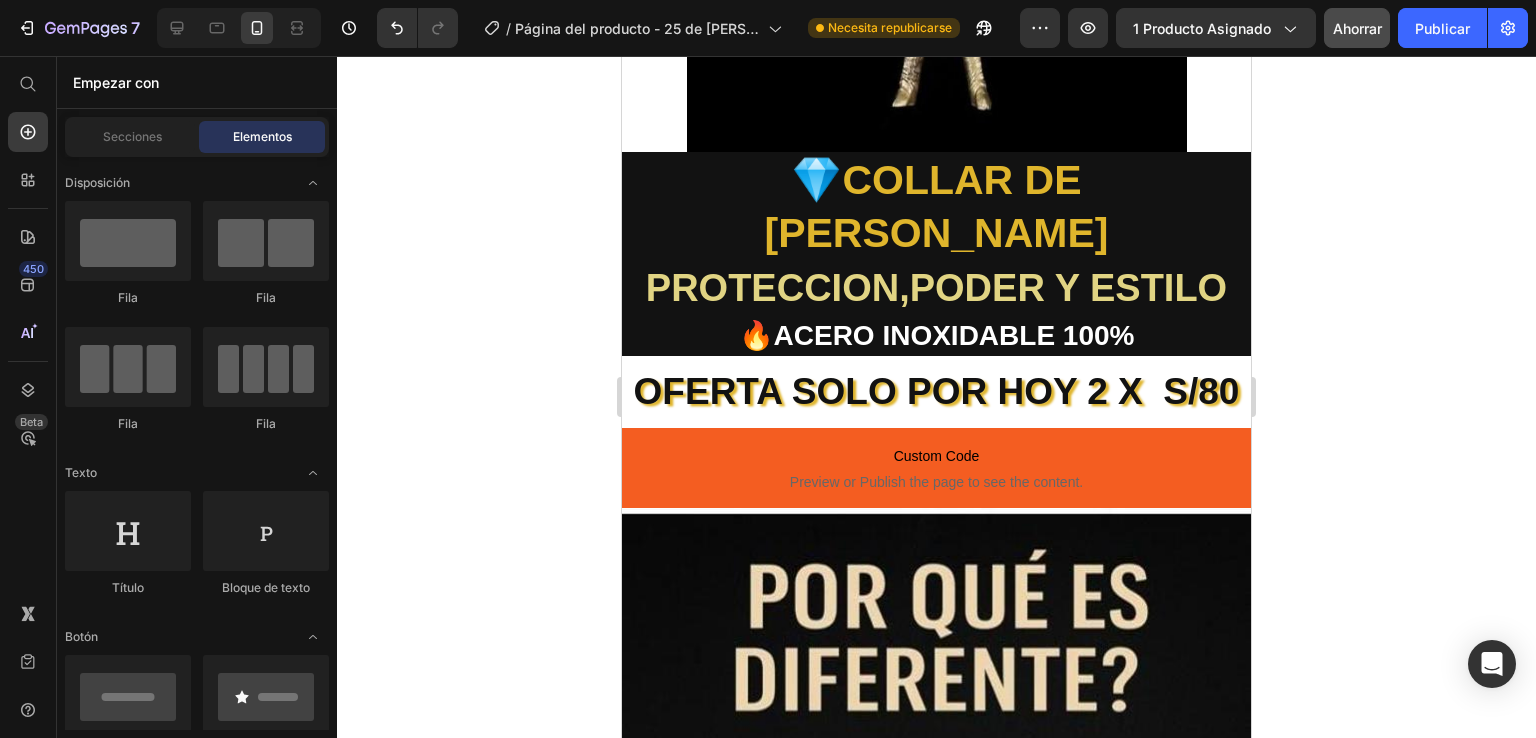 scroll, scrollTop: 211, scrollLeft: 0, axis: vertical 